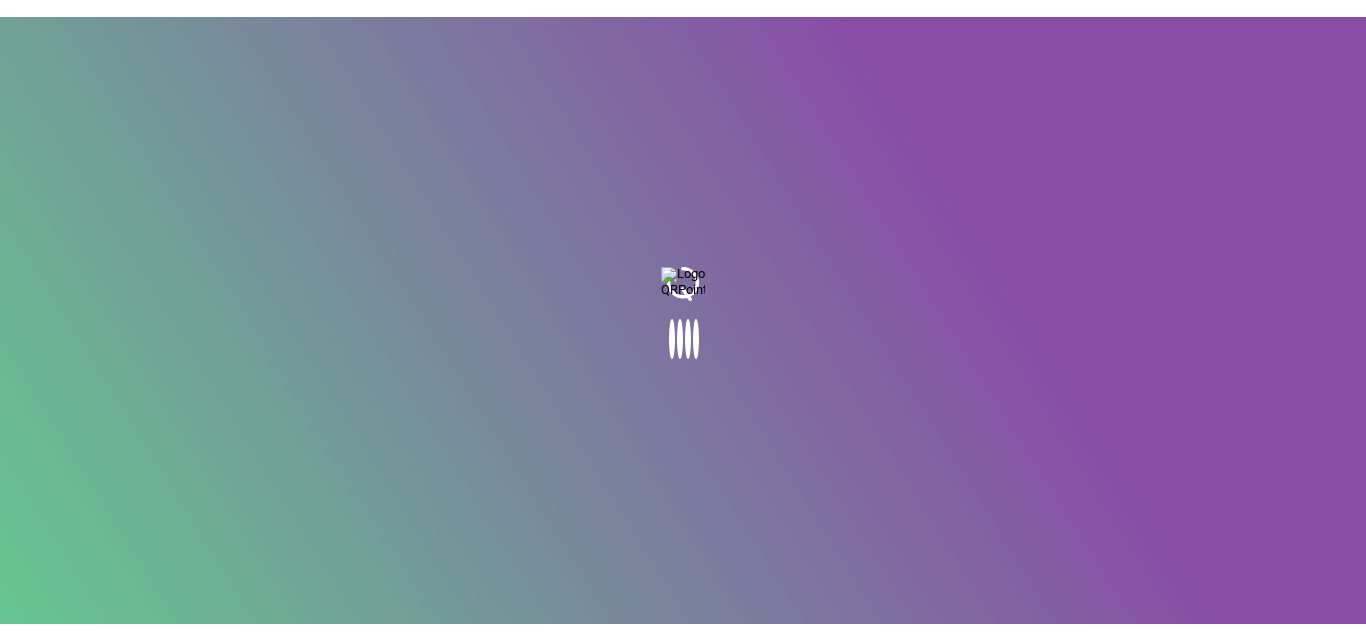 scroll, scrollTop: 0, scrollLeft: 0, axis: both 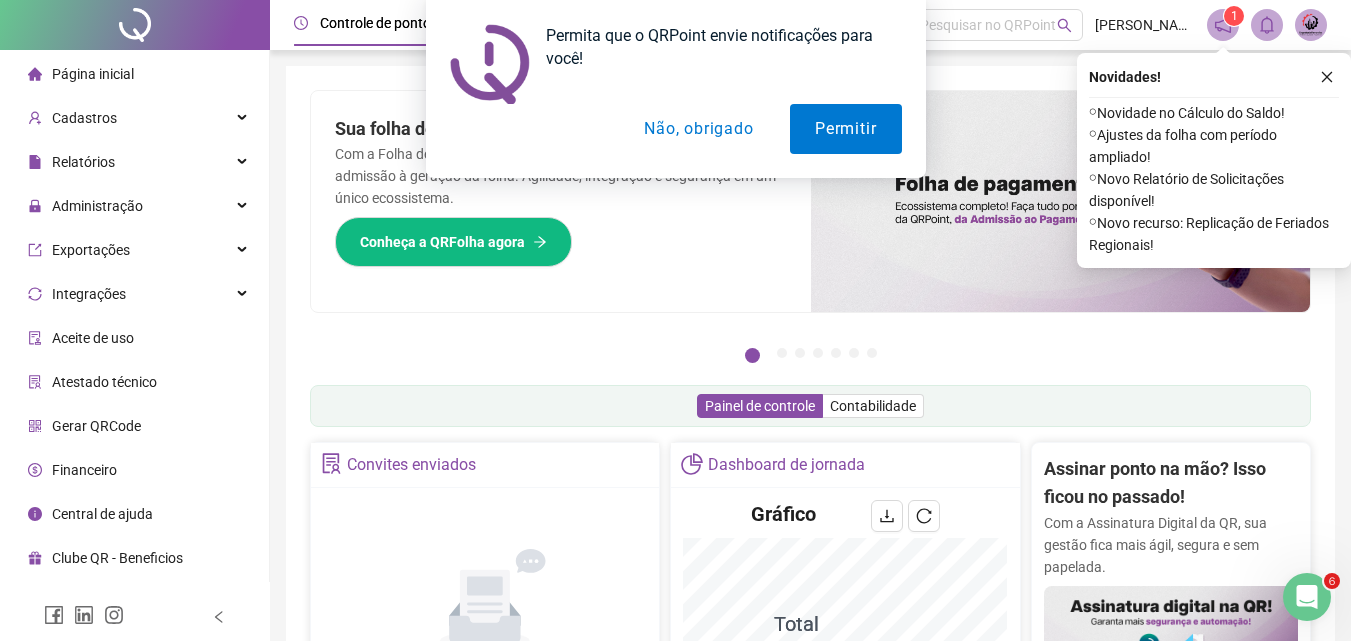 click on "Não, obrigado" at bounding box center (698, 129) 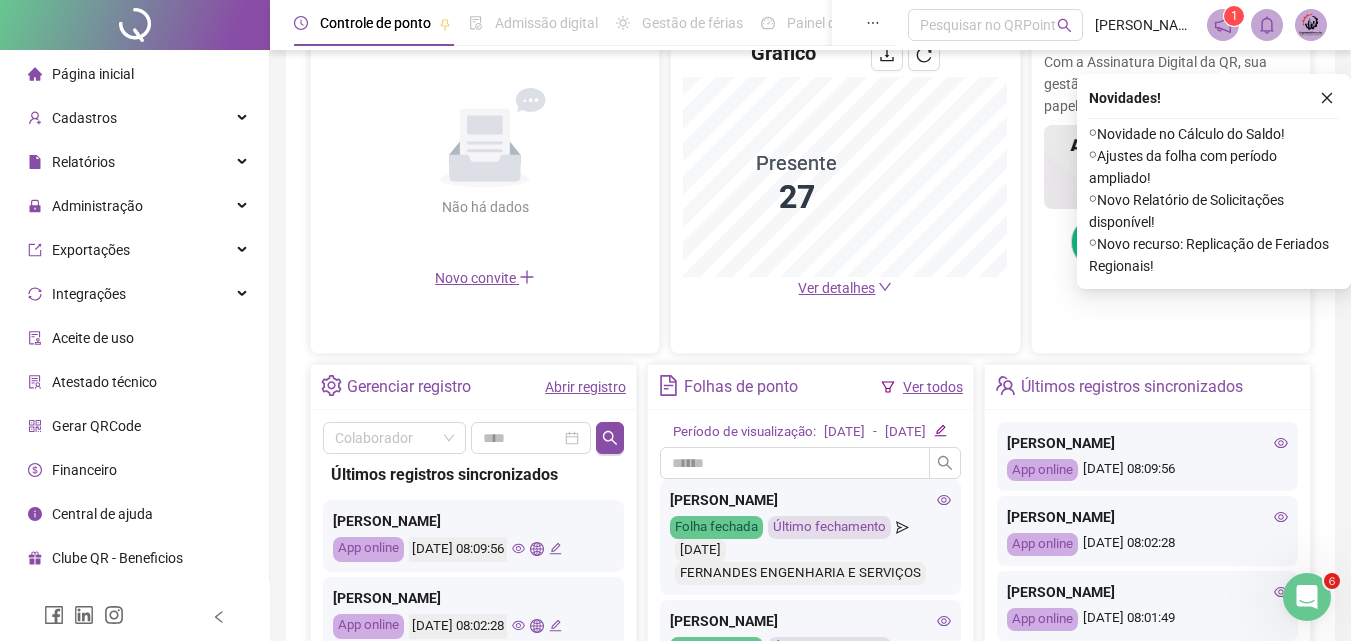 scroll, scrollTop: 500, scrollLeft: 0, axis: vertical 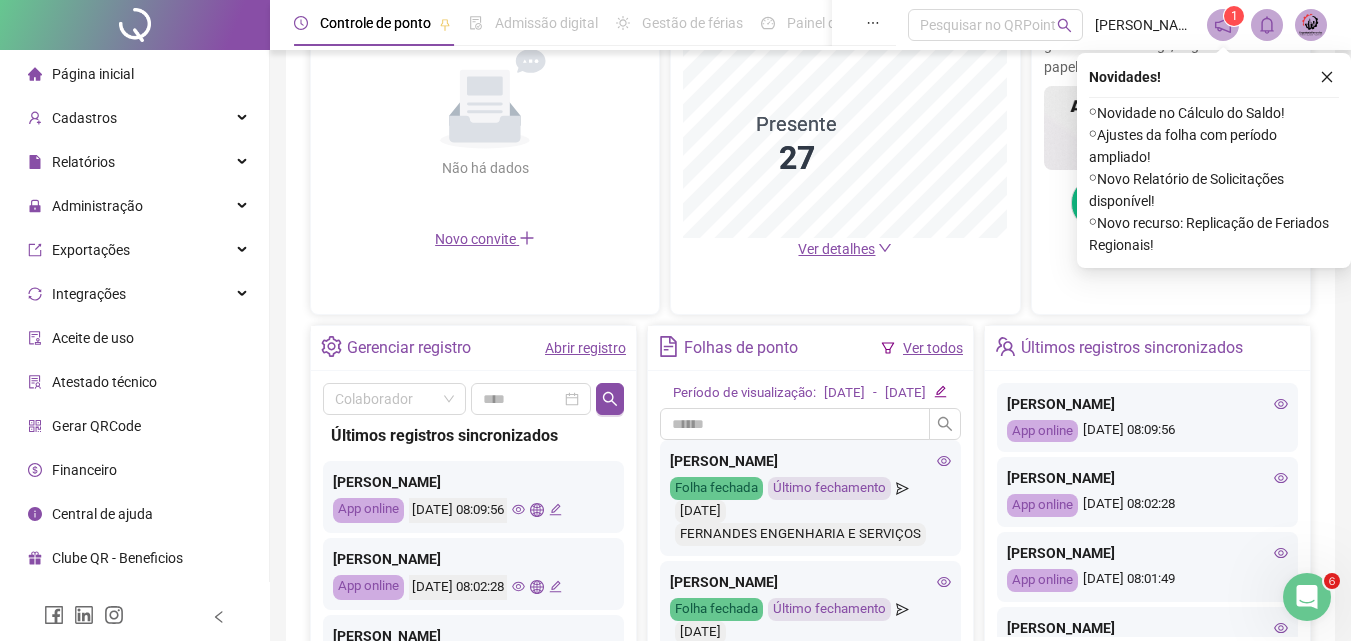 click on "Ver todos" at bounding box center (933, 348) 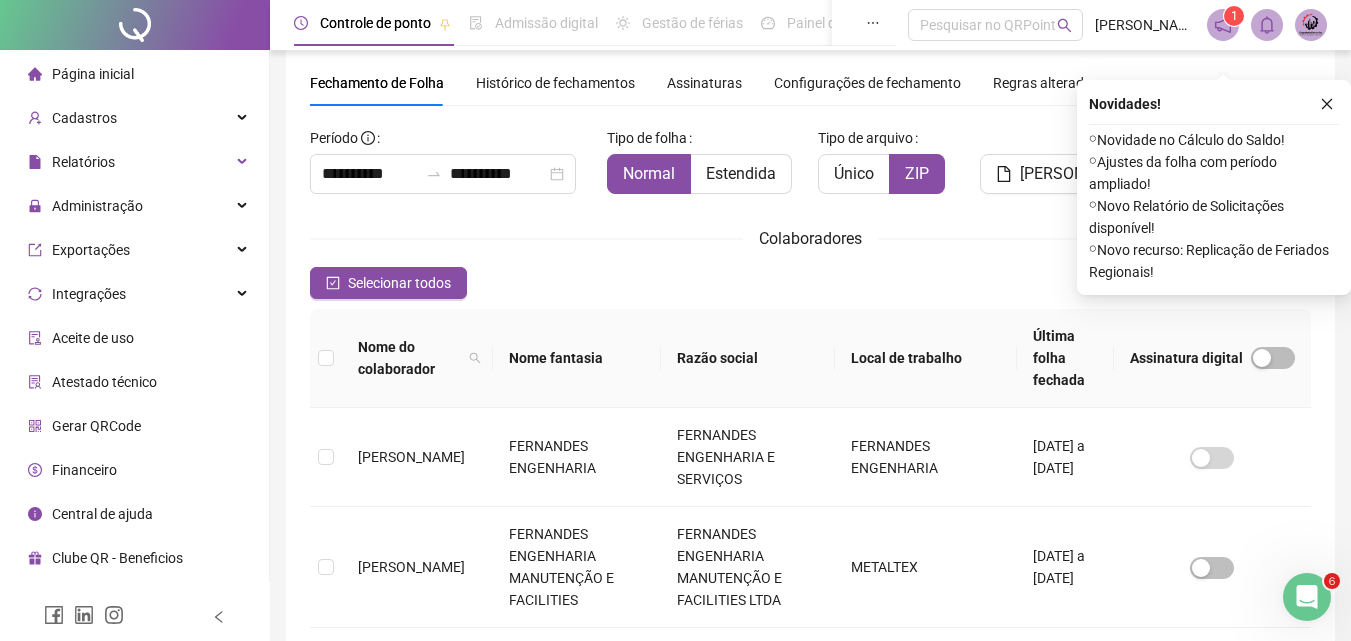scroll, scrollTop: 89, scrollLeft: 0, axis: vertical 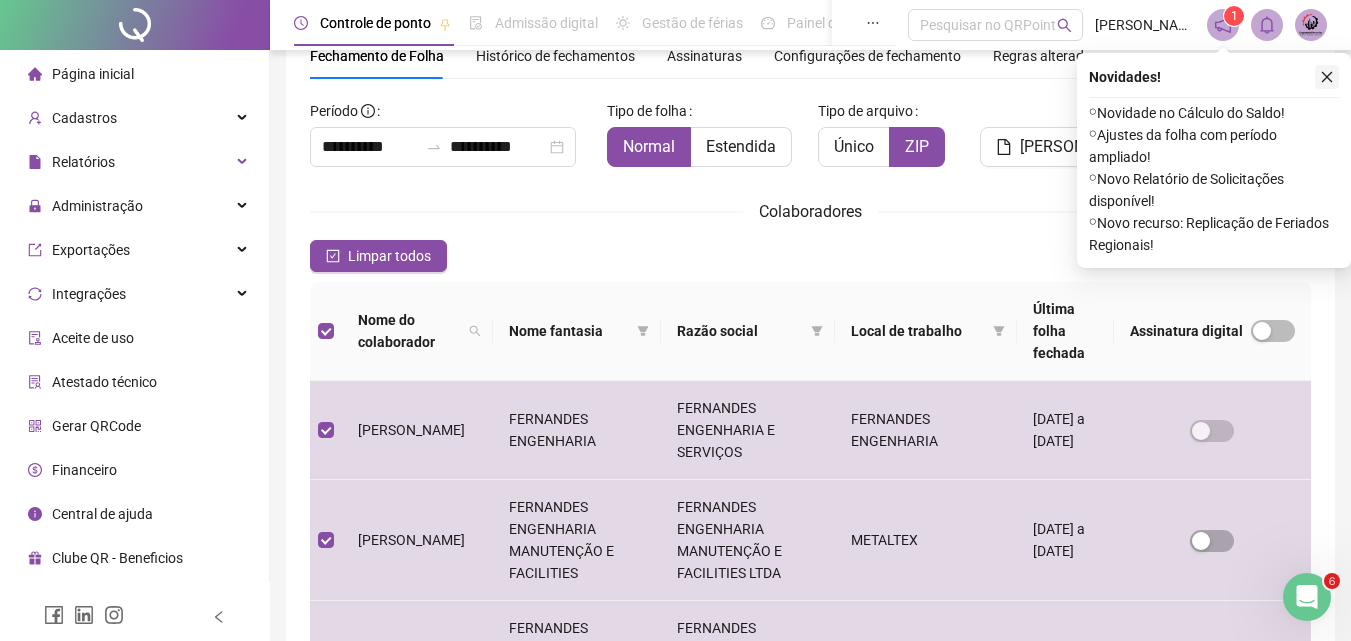 click at bounding box center (1327, 77) 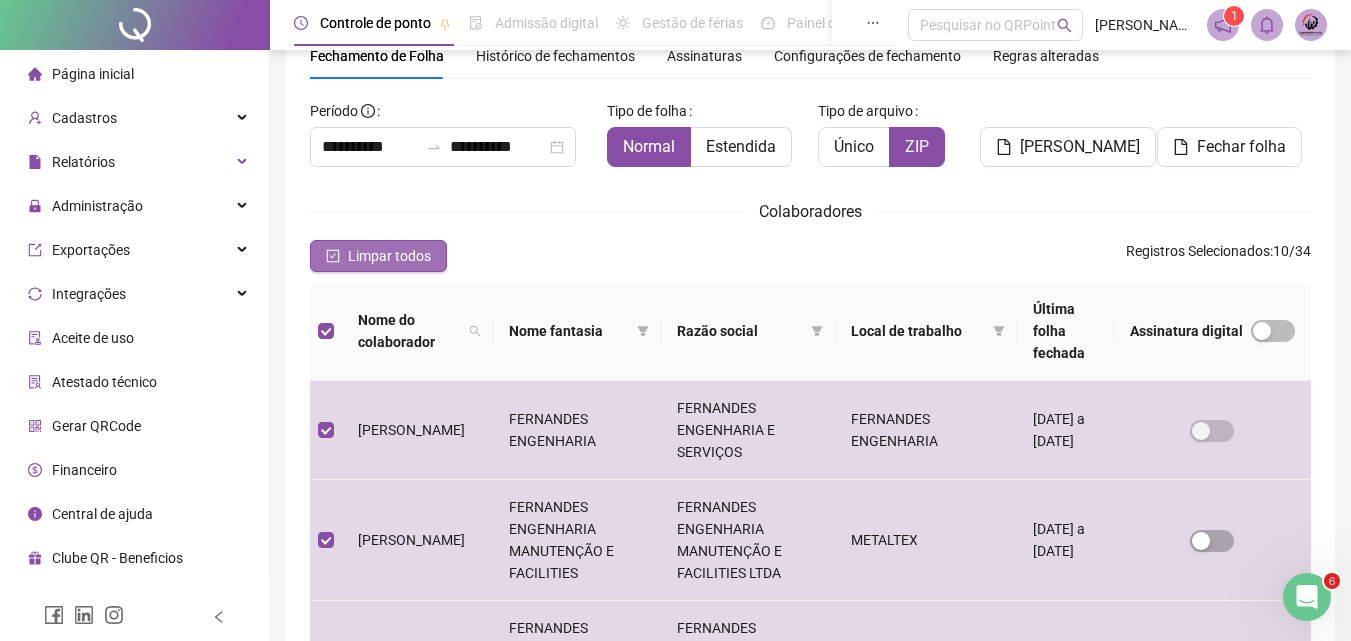 click on "Limpar todos" at bounding box center [378, 256] 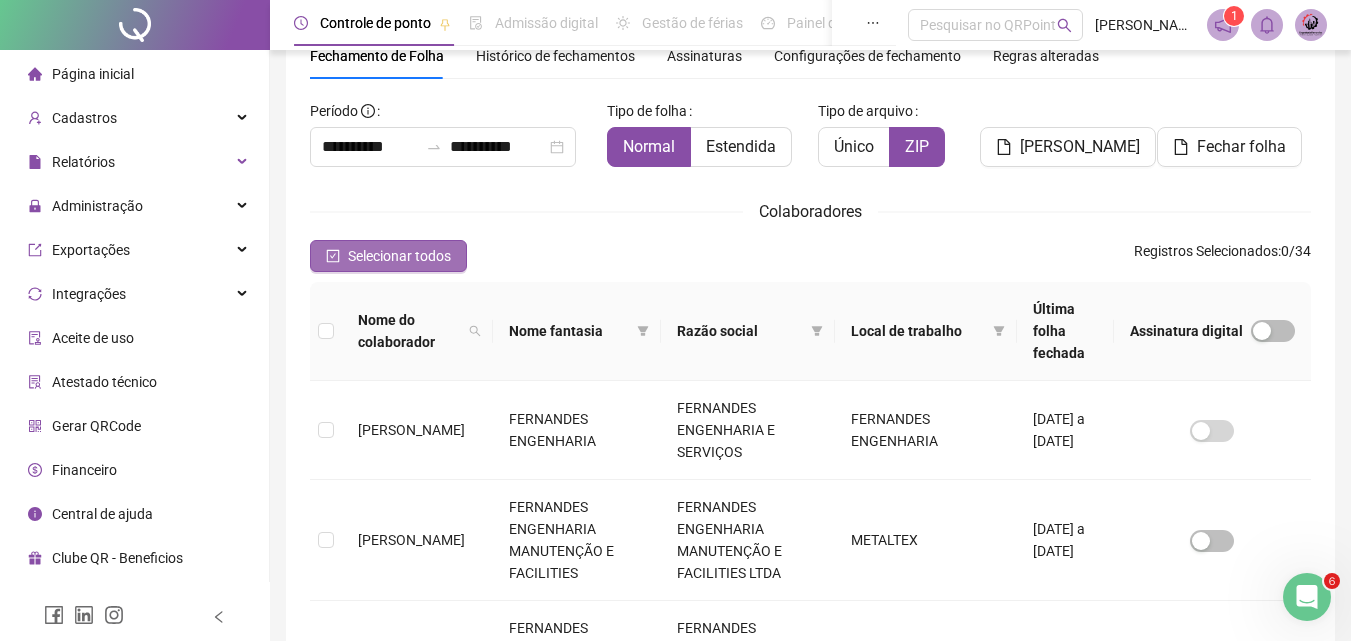click on "Selecionar todos" at bounding box center (399, 256) 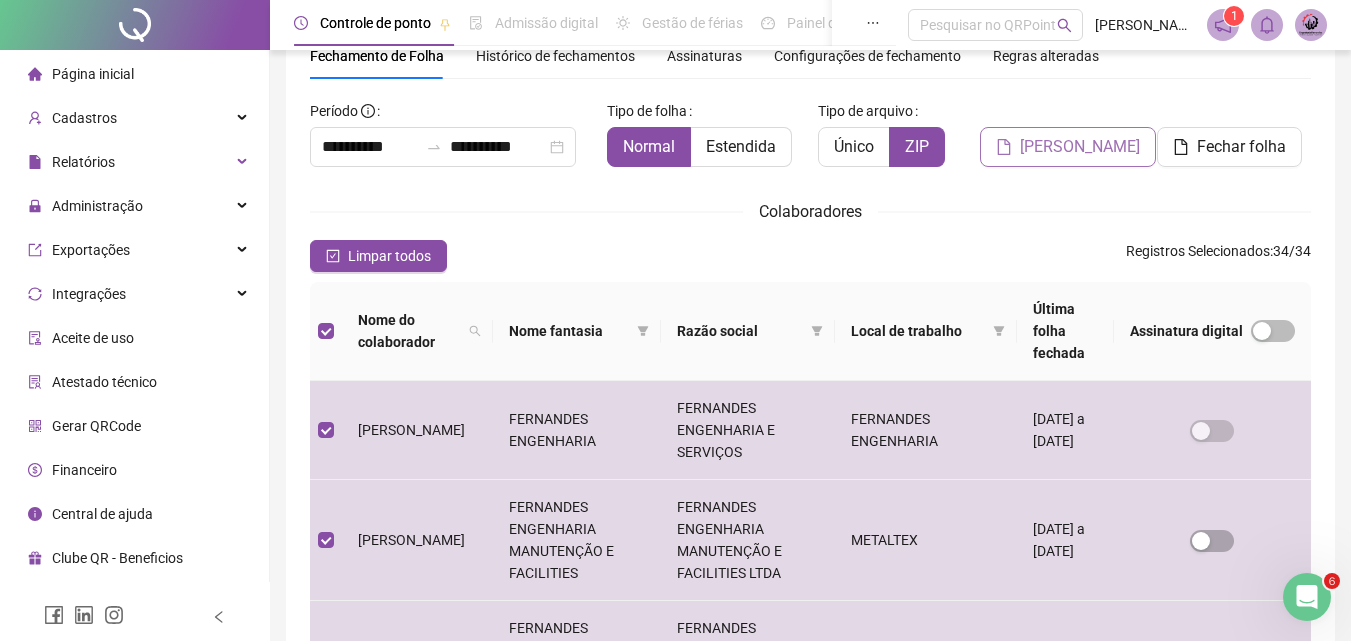 click on "[PERSON_NAME]" at bounding box center (1068, 147) 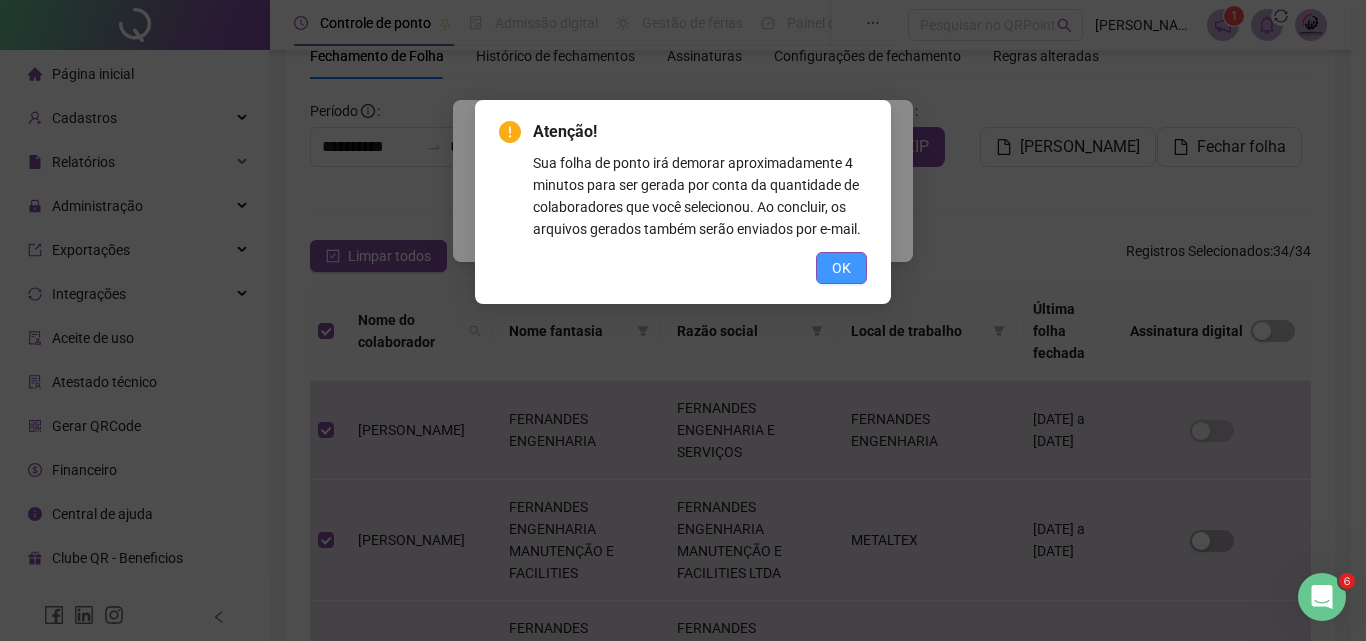 click on "OK" at bounding box center (841, 268) 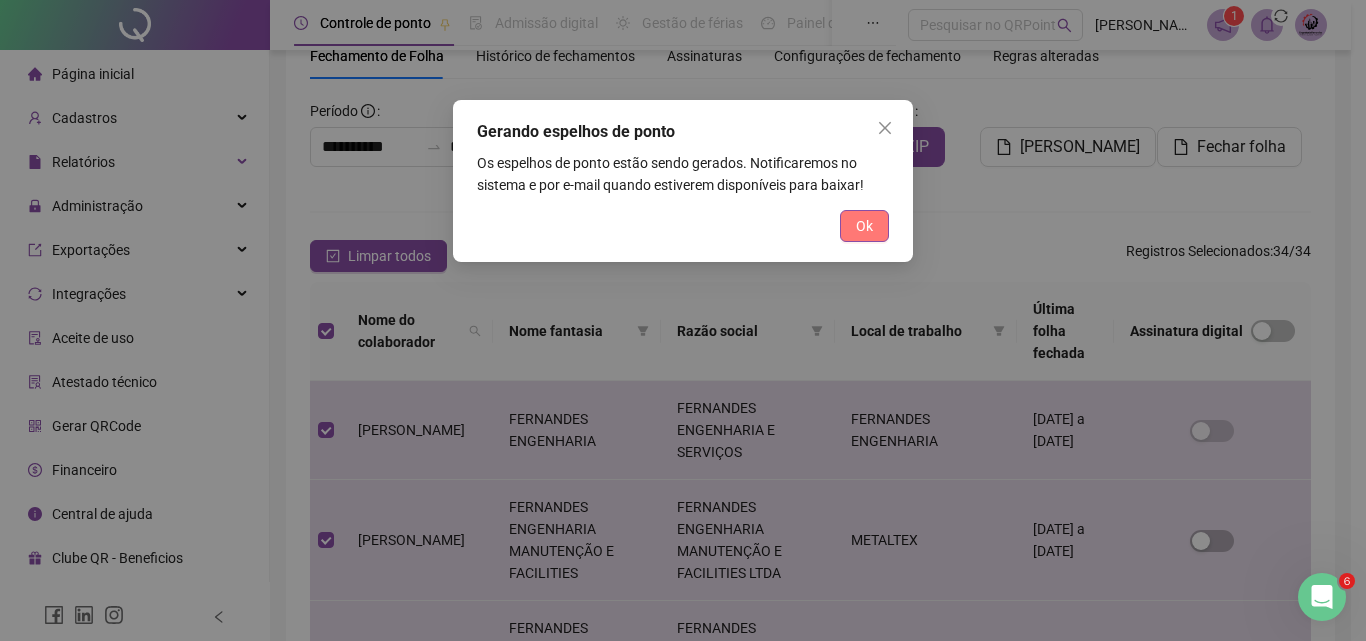 click on "Ok" at bounding box center (864, 226) 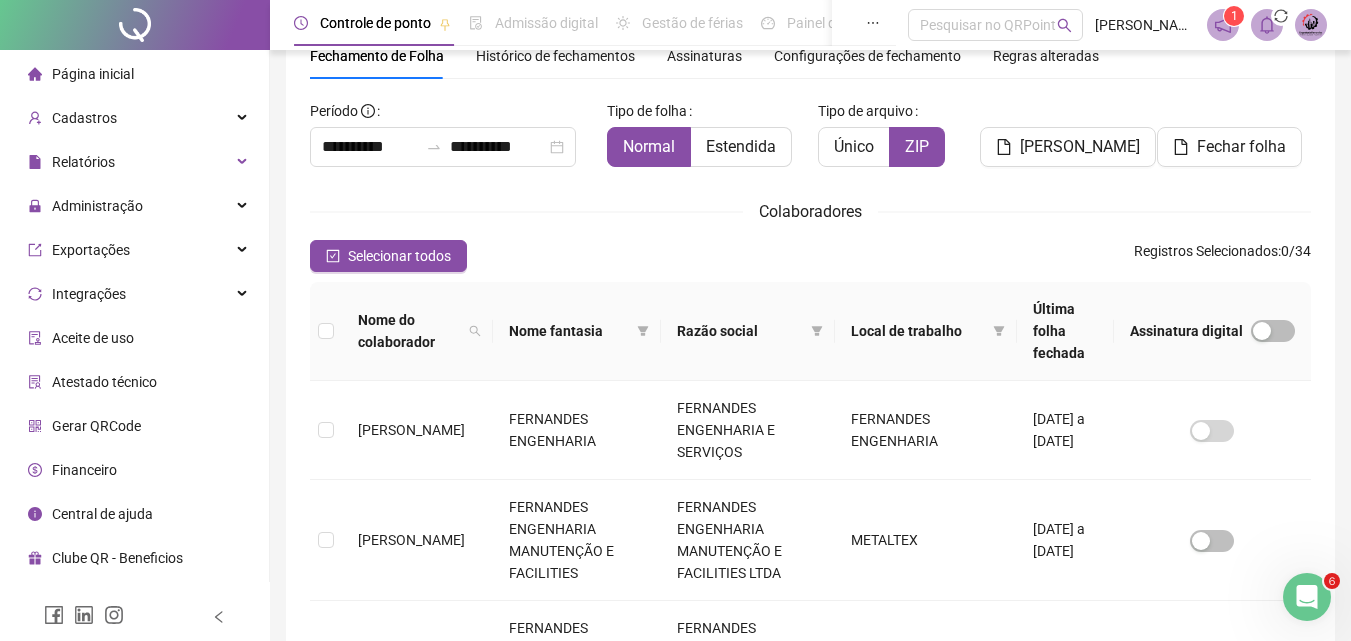 type 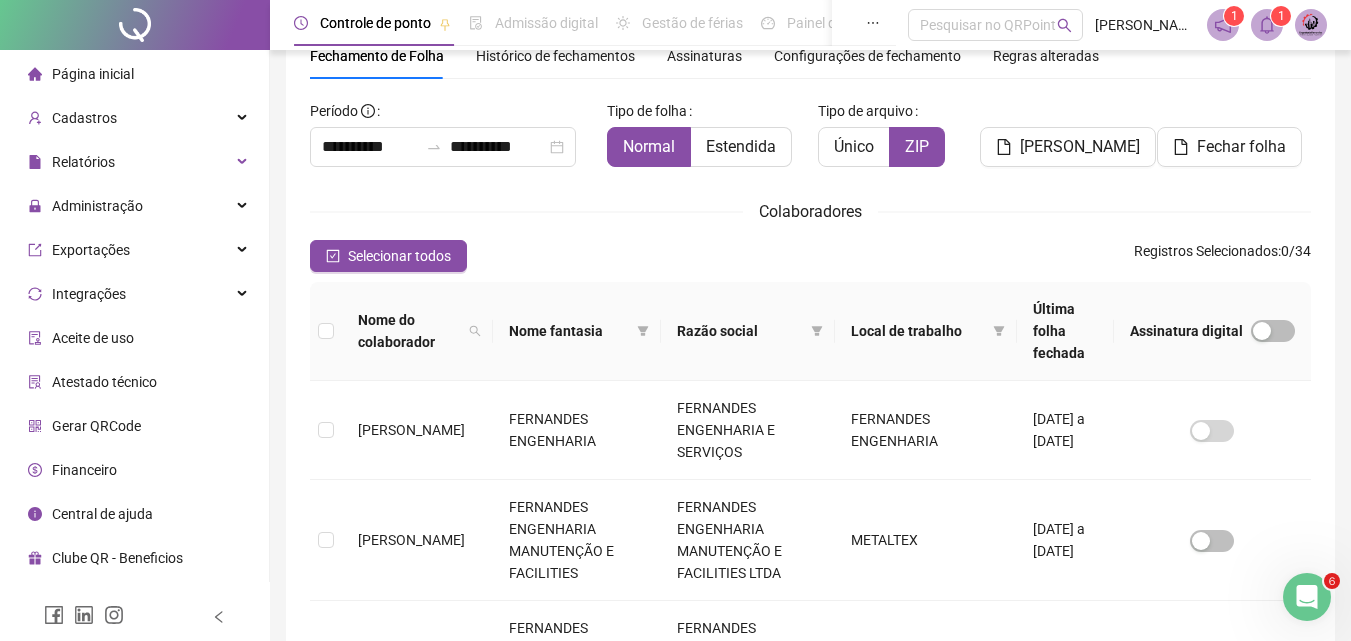 click at bounding box center [1267, 25] 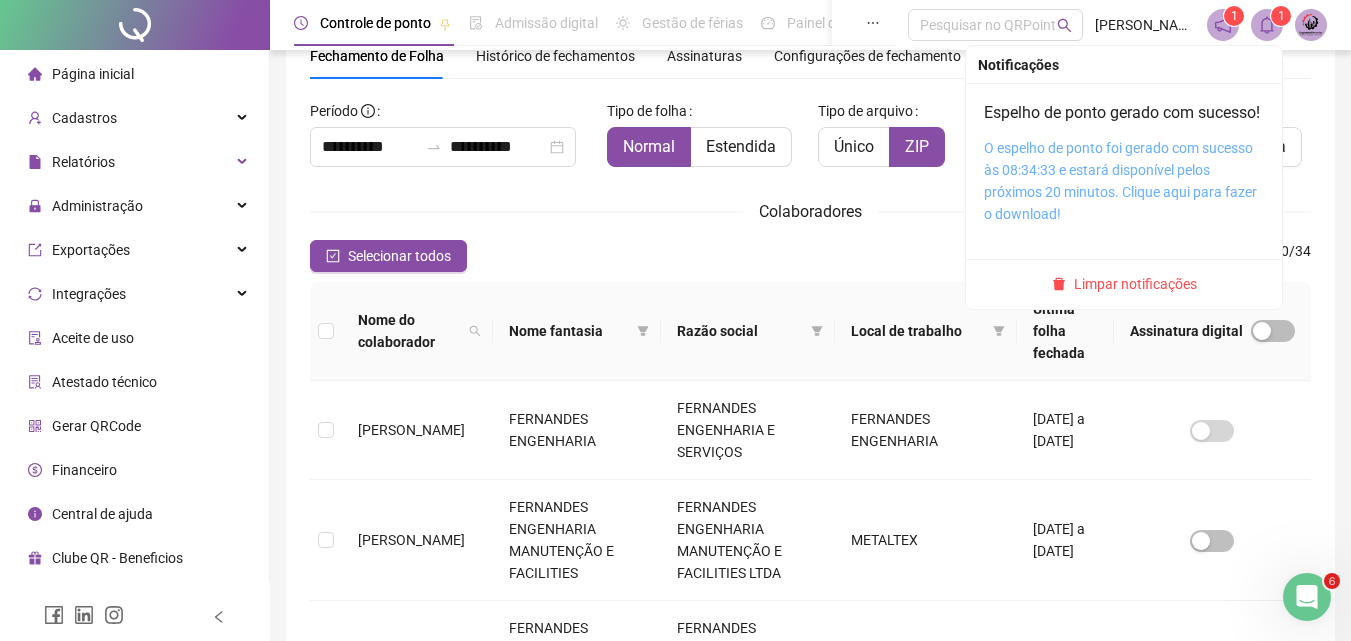 click on "O espelho de ponto foi gerado com sucesso às 08:34:33 e estará disponível pelos próximos 20 minutos.
Clique aqui para fazer o download!" at bounding box center [1120, 181] 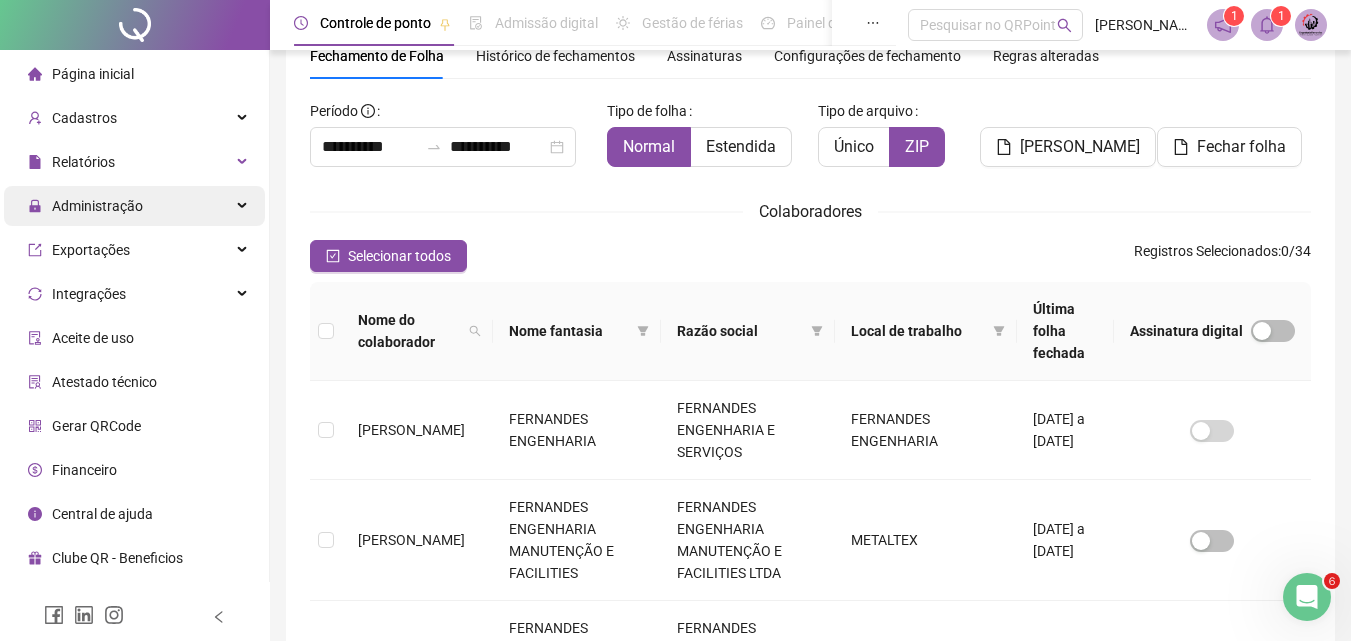 click on "Administração" at bounding box center (134, 206) 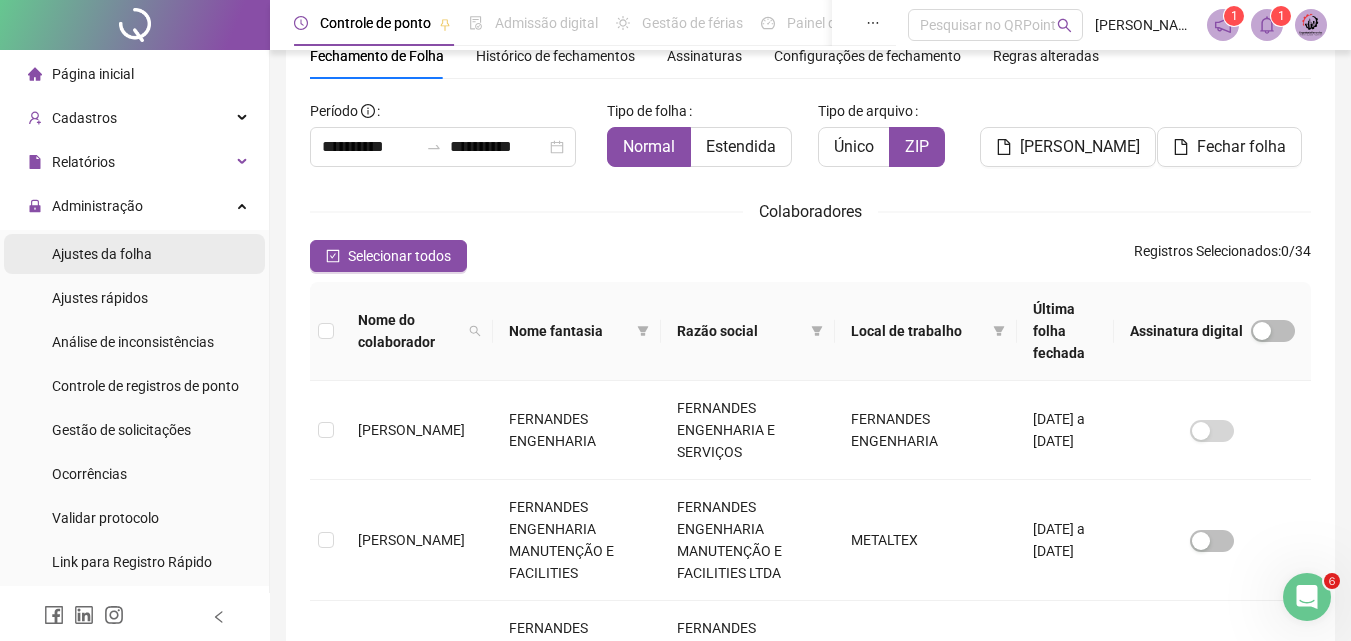 click on "Ajustes da folha" at bounding box center (102, 254) 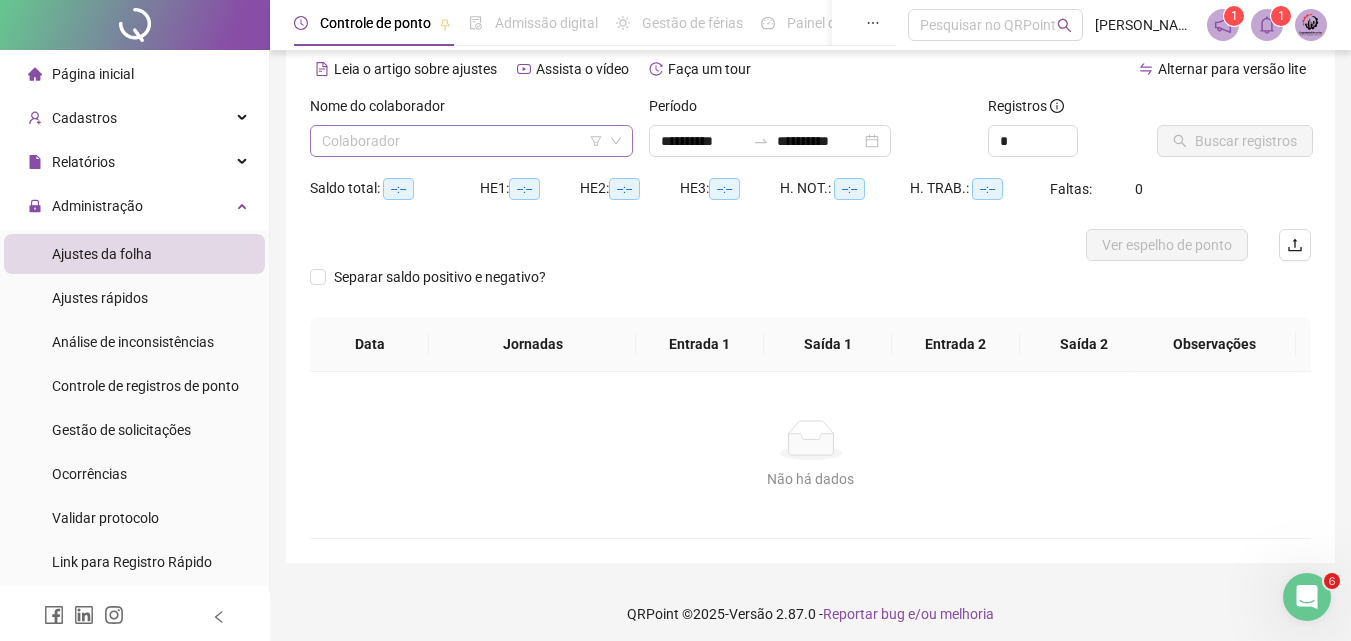 click at bounding box center (465, 141) 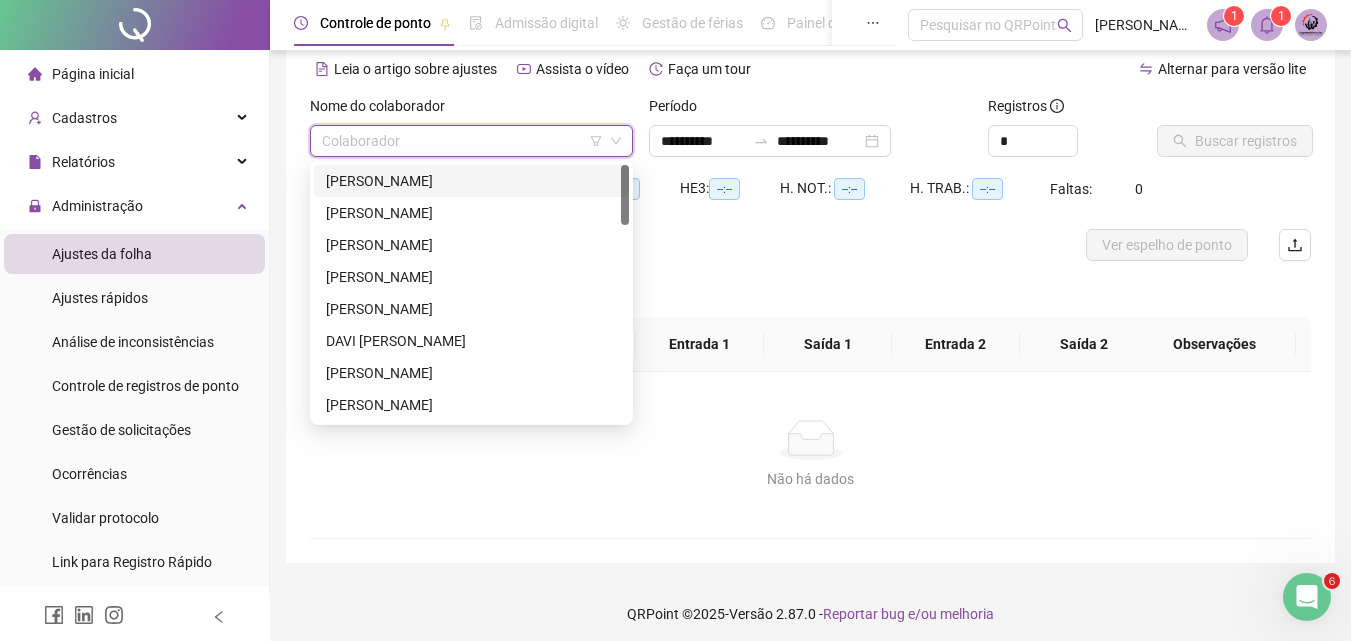 click on "[PERSON_NAME]" at bounding box center [471, 181] 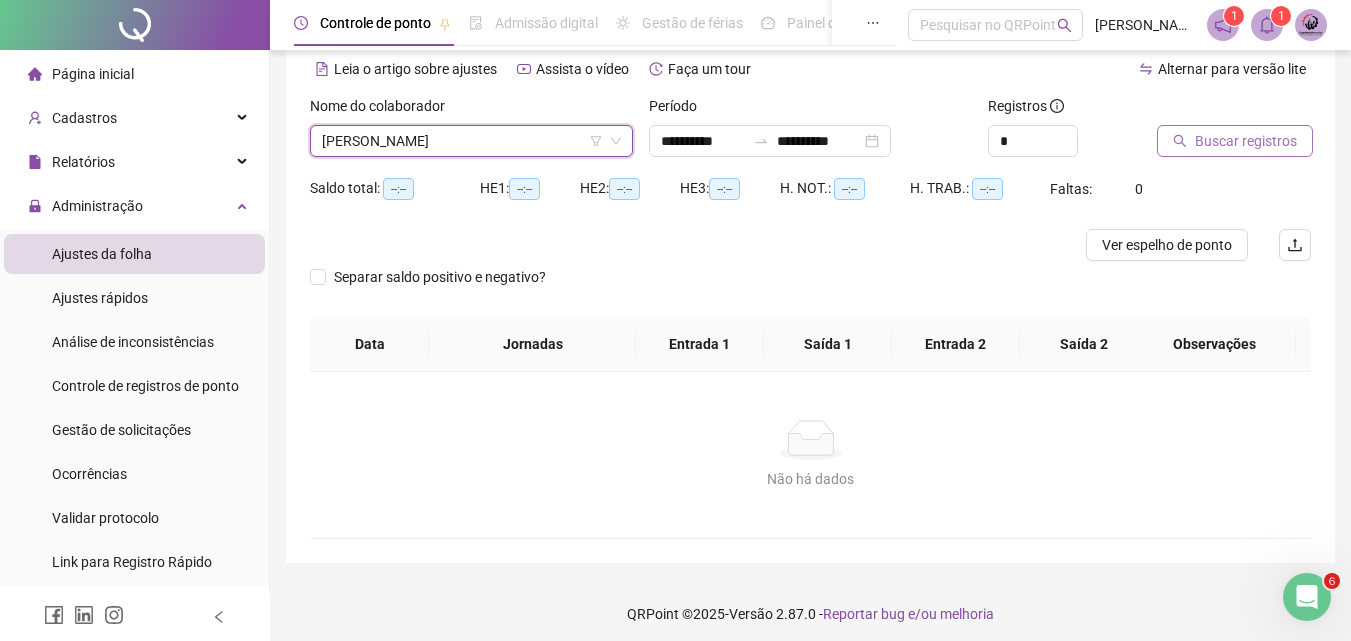 click on "Buscar registros" at bounding box center (1246, 141) 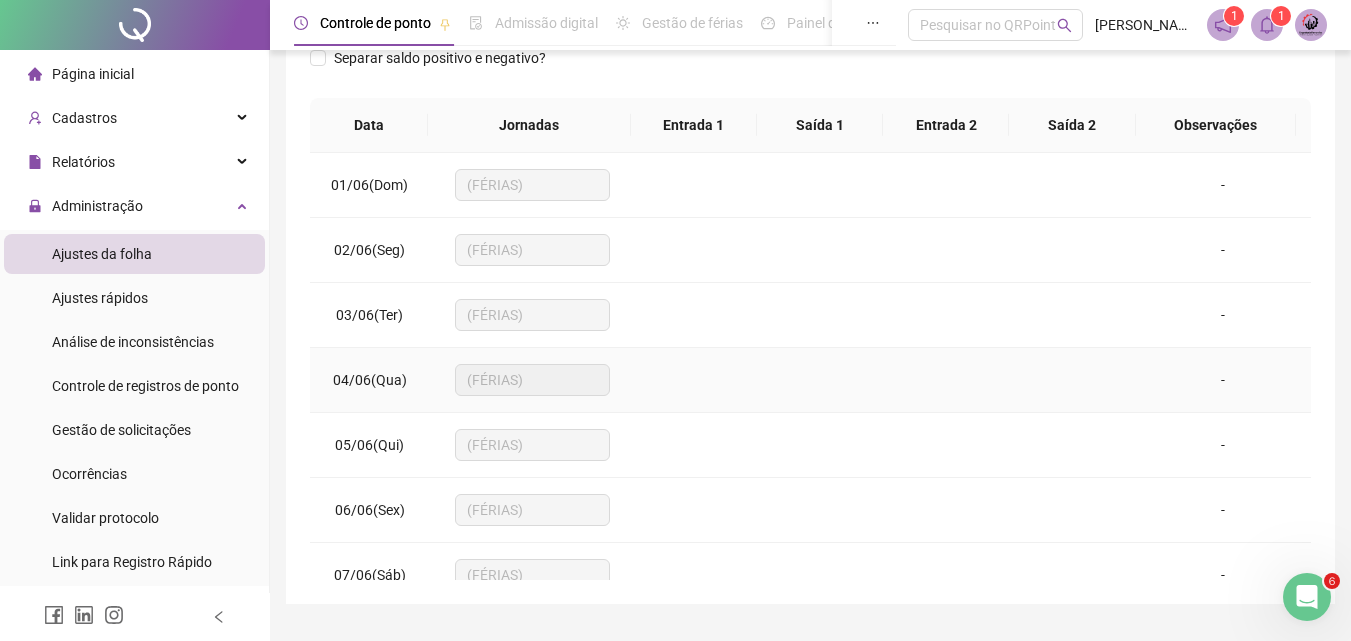 scroll, scrollTop: 357, scrollLeft: 0, axis: vertical 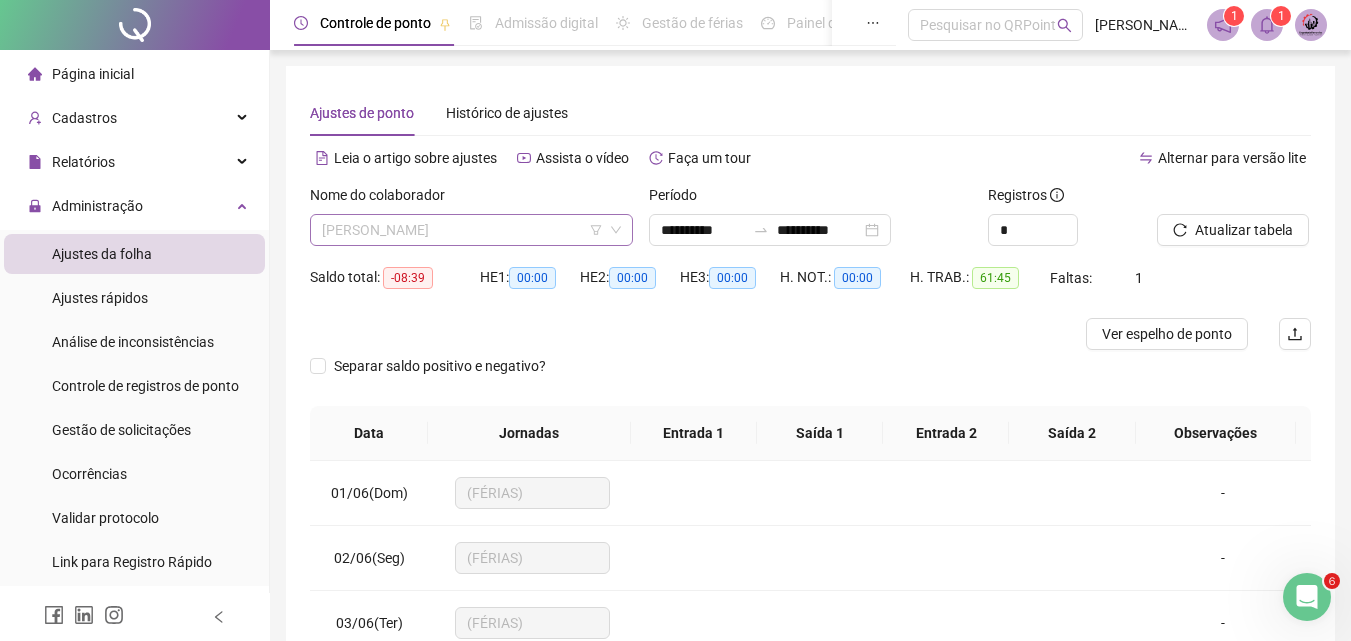 click on "[PERSON_NAME]" at bounding box center (471, 230) 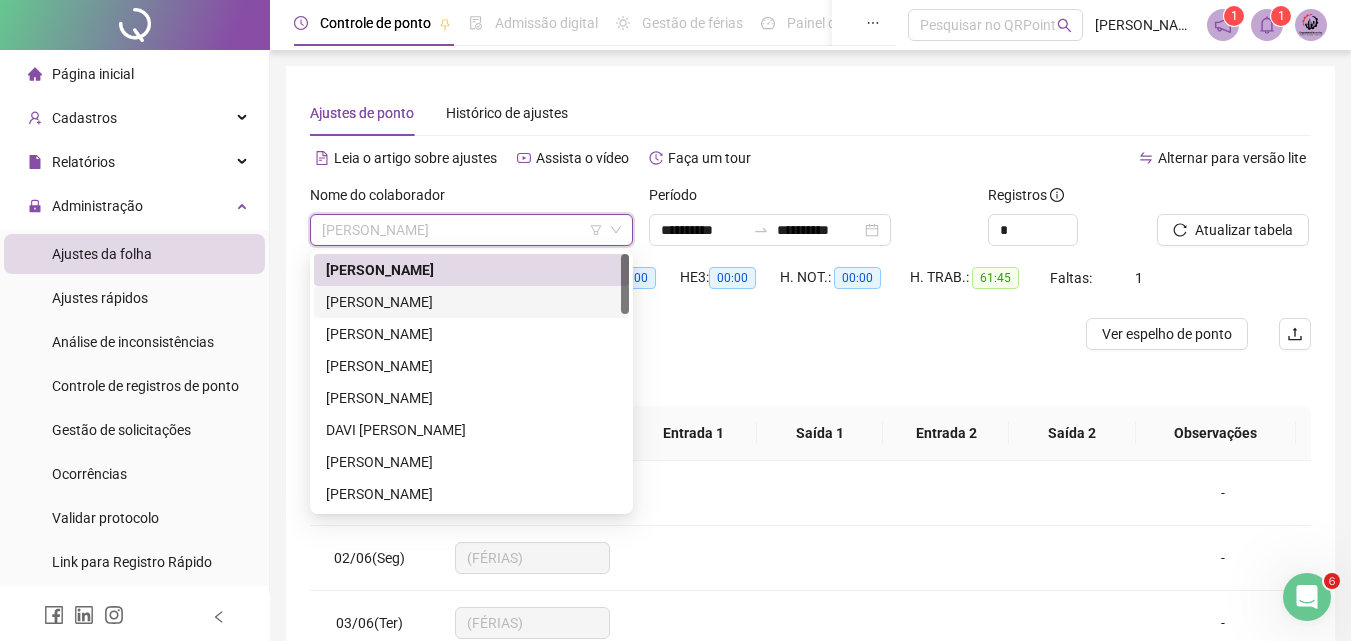 click on "[PERSON_NAME]" at bounding box center (471, 302) 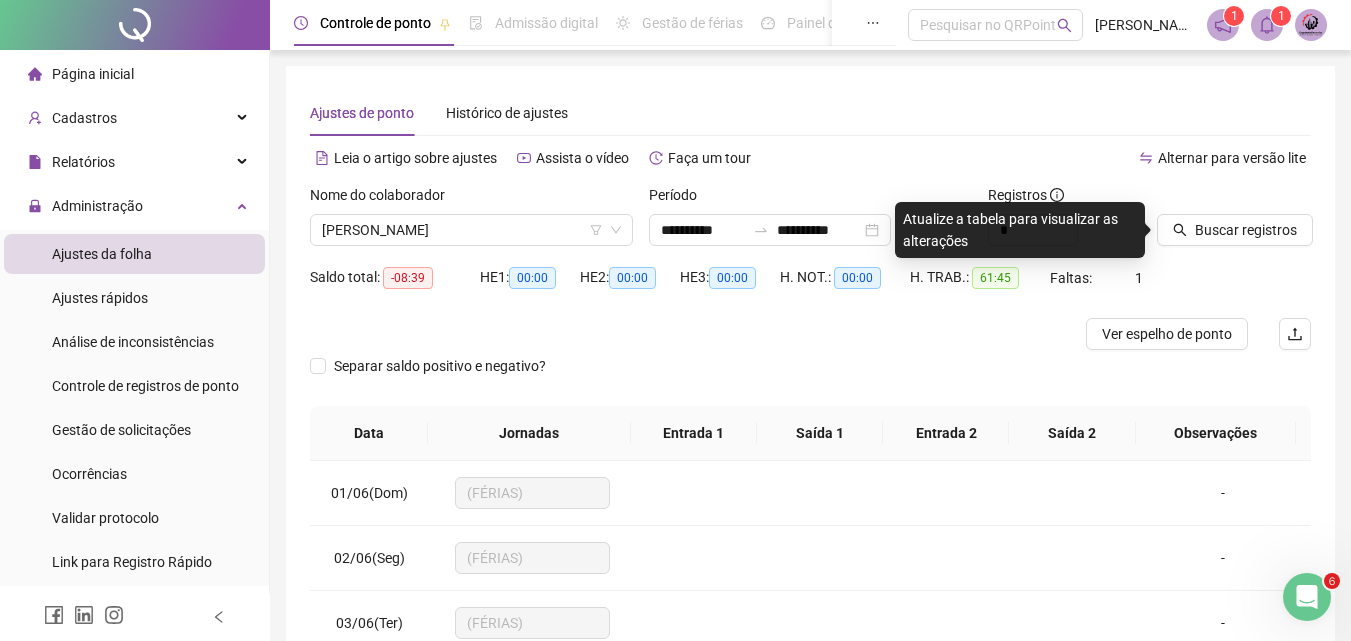 click at bounding box center [1209, 199] 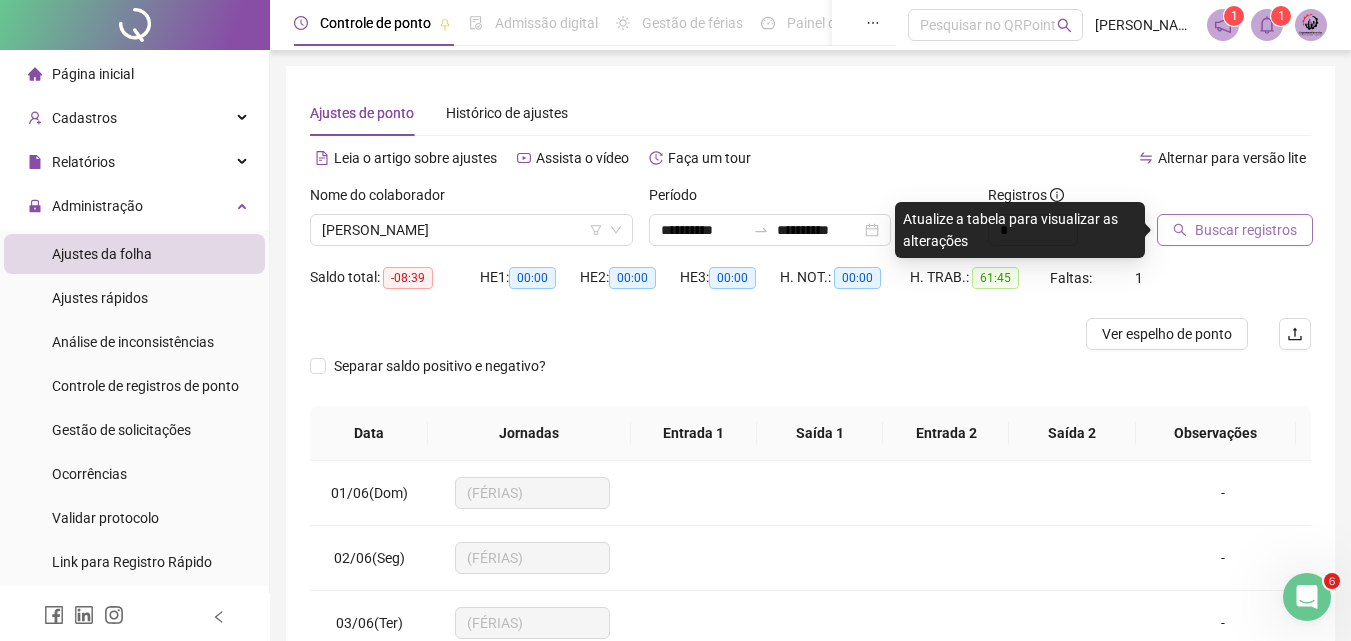 click on "Buscar registros" at bounding box center (1235, 230) 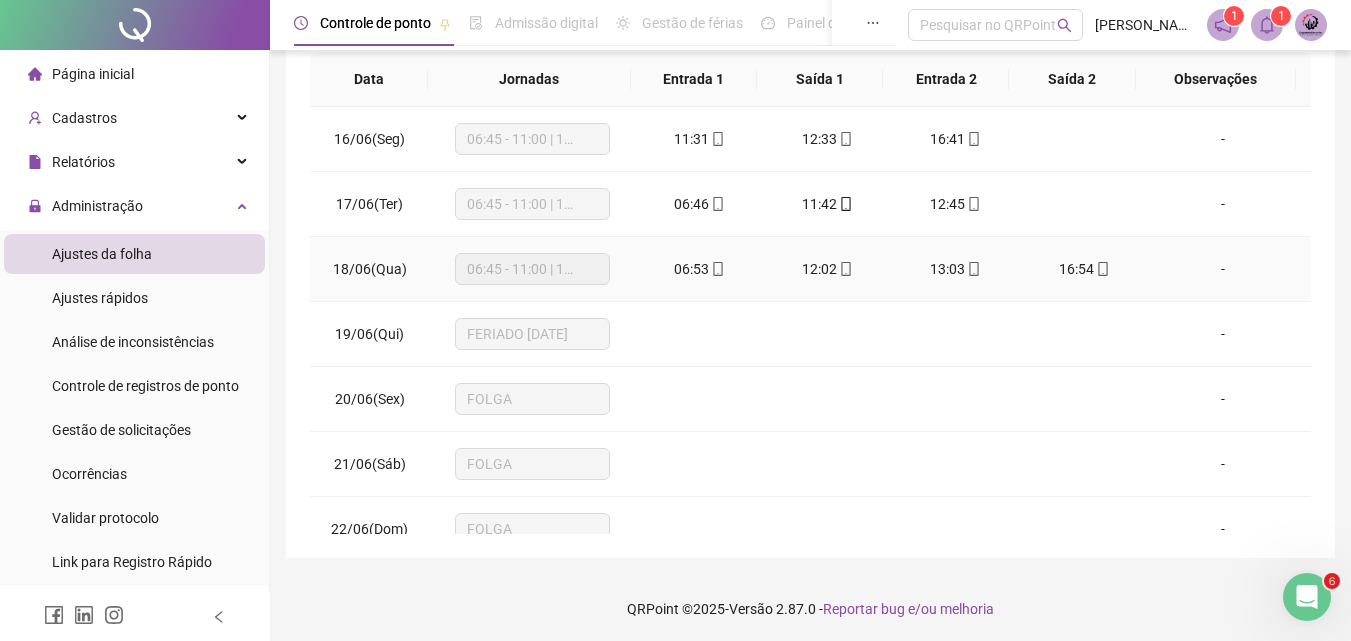 scroll, scrollTop: 357, scrollLeft: 0, axis: vertical 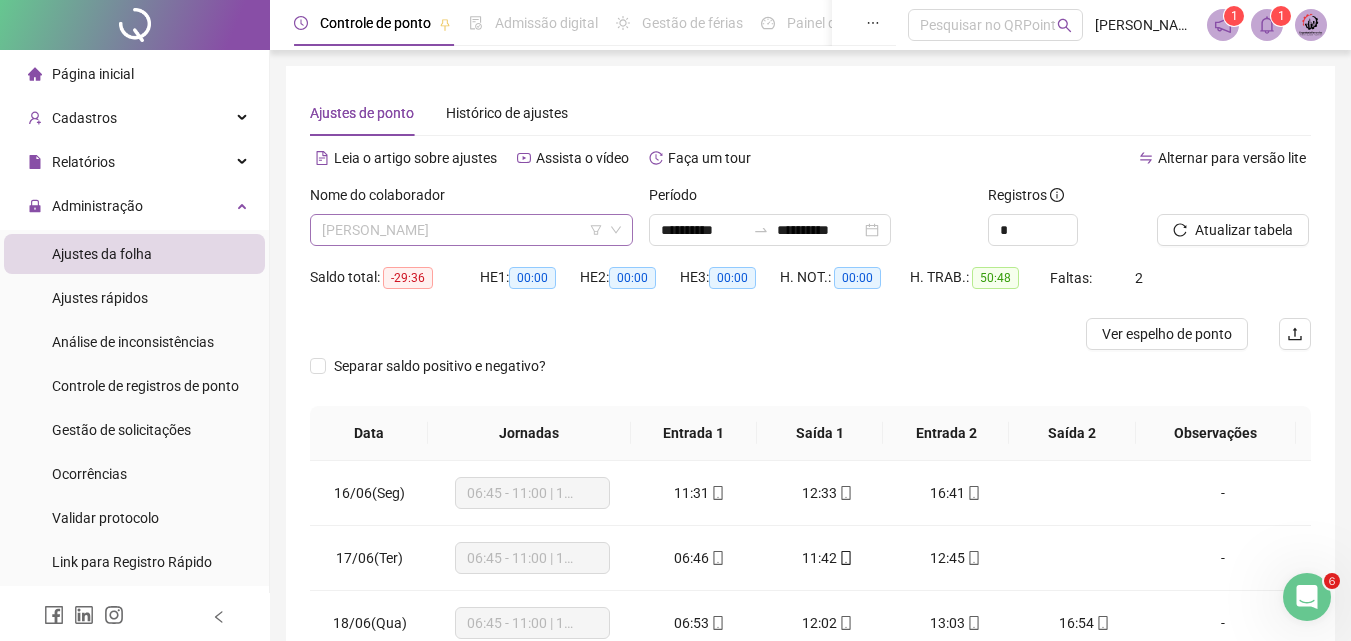 click on "[PERSON_NAME]" at bounding box center [471, 230] 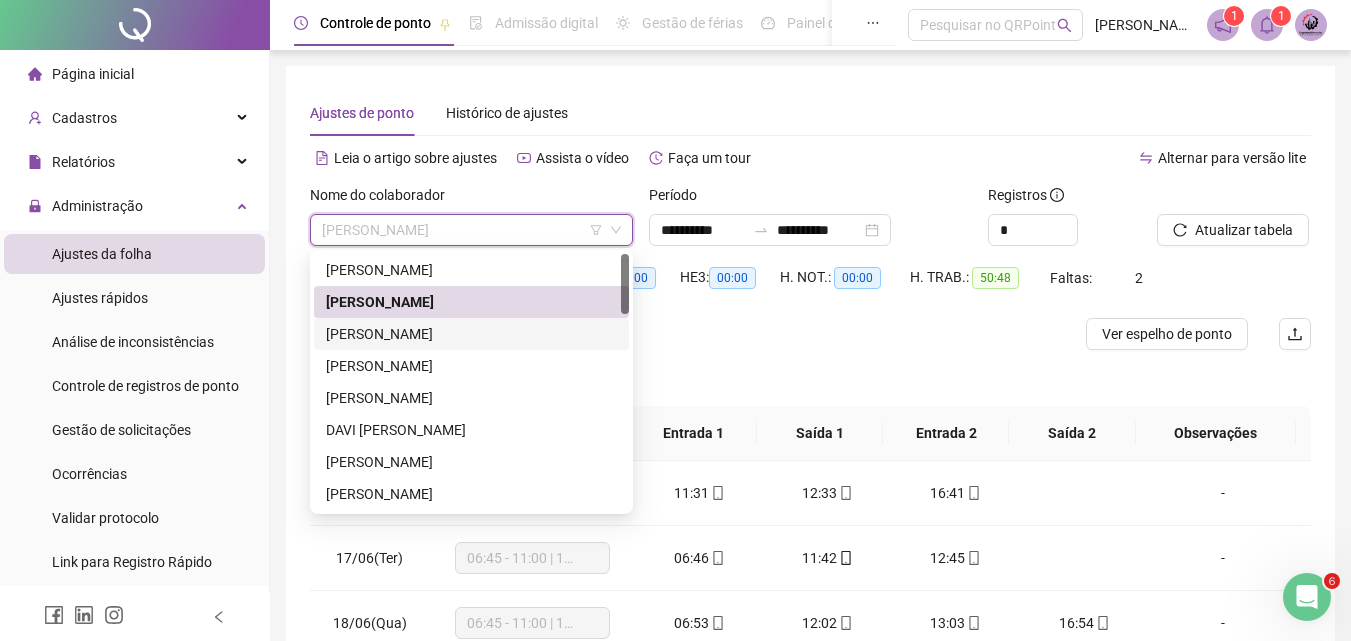 click on "[PERSON_NAME]" at bounding box center [471, 334] 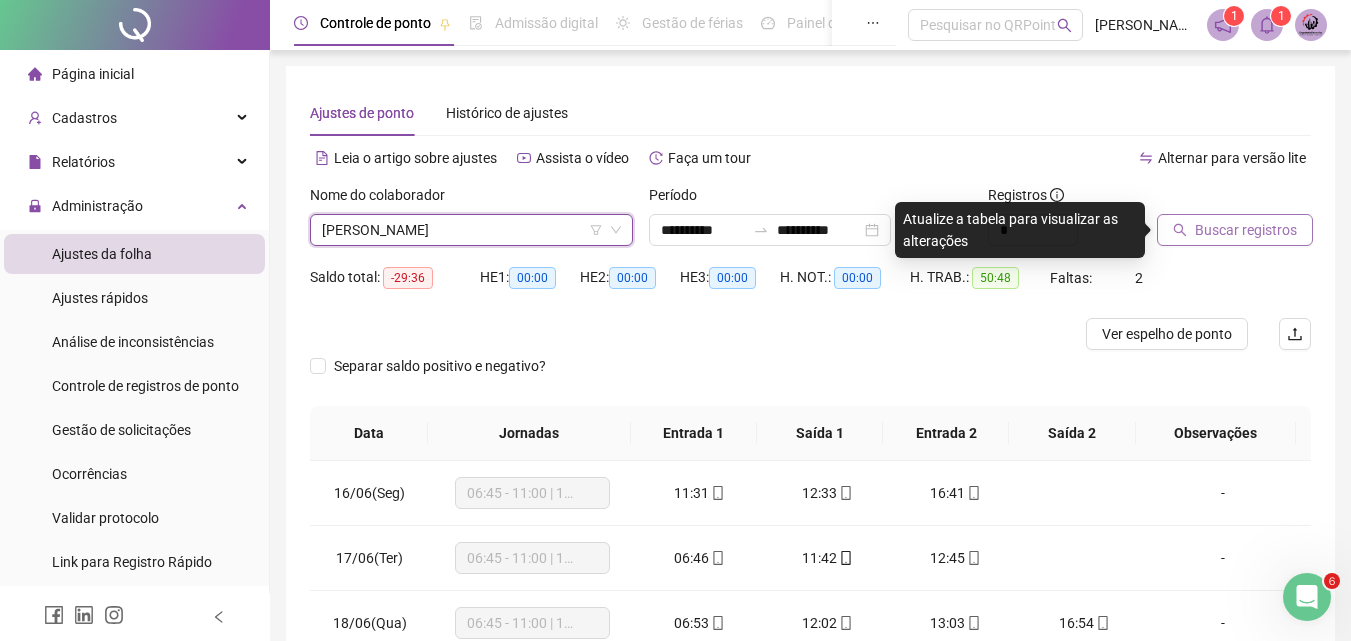 click on "Buscar registros" at bounding box center [1246, 230] 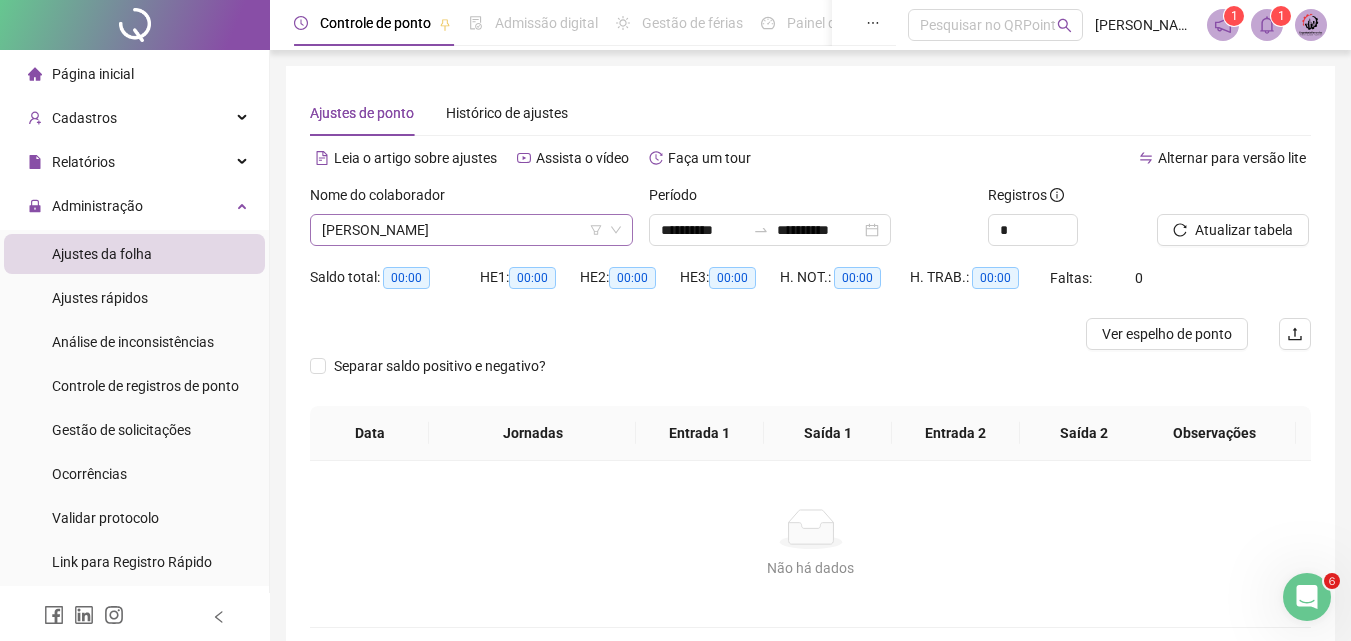 click on "[PERSON_NAME]" at bounding box center (471, 230) 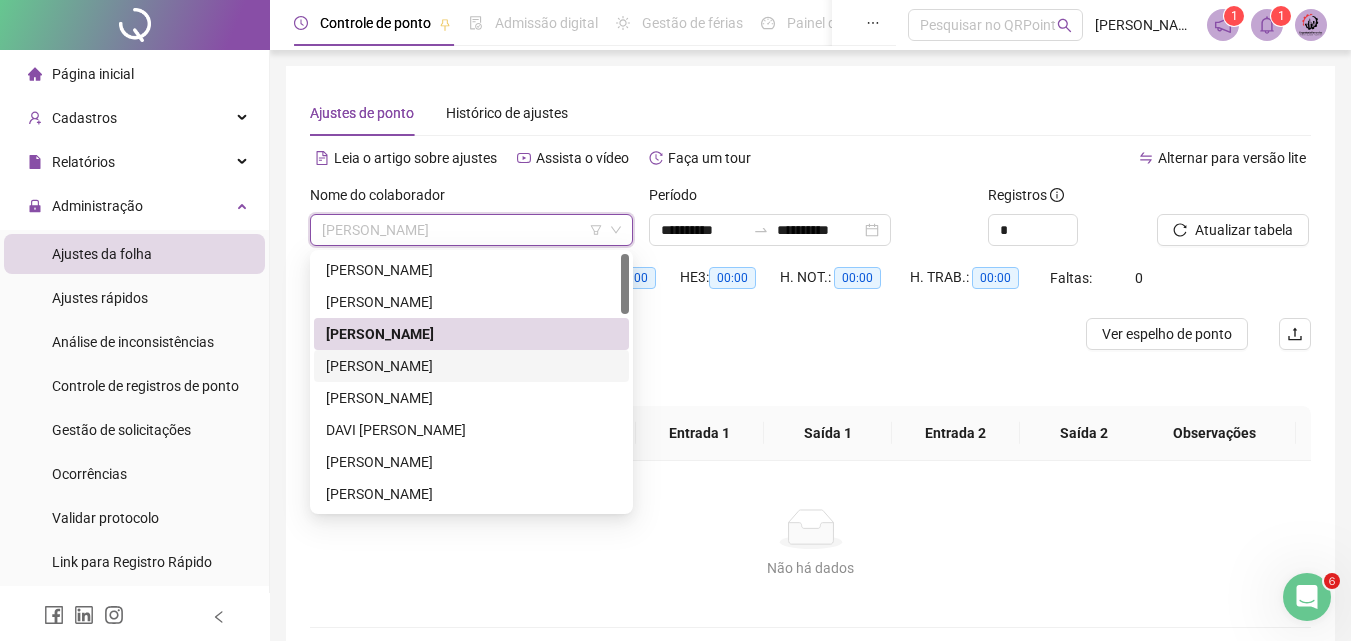 click on "[PERSON_NAME]" at bounding box center (471, 366) 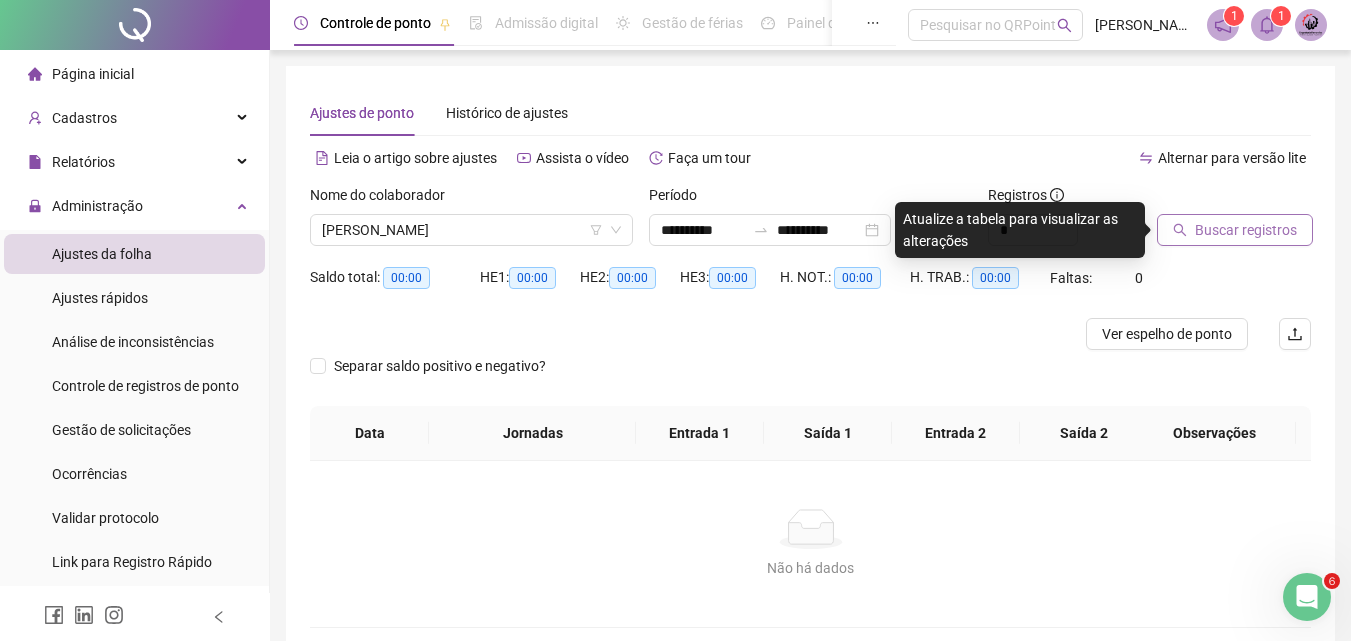 click on "Buscar registros" at bounding box center (1246, 230) 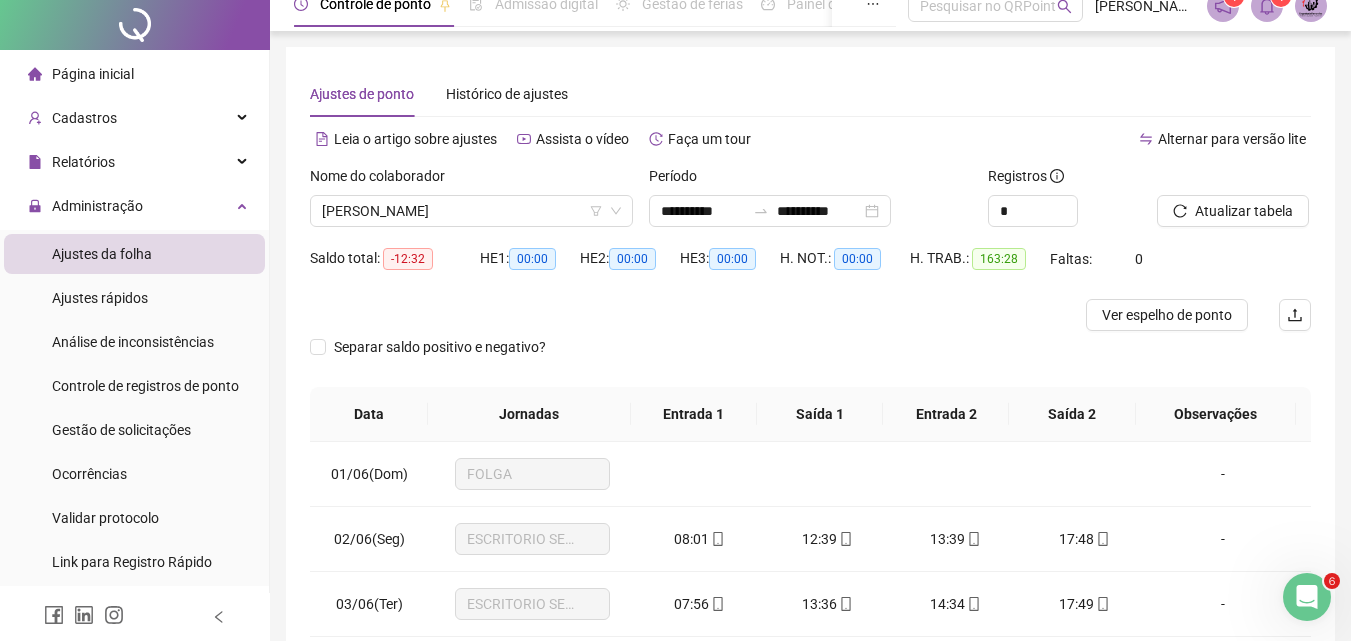 scroll, scrollTop: 0, scrollLeft: 0, axis: both 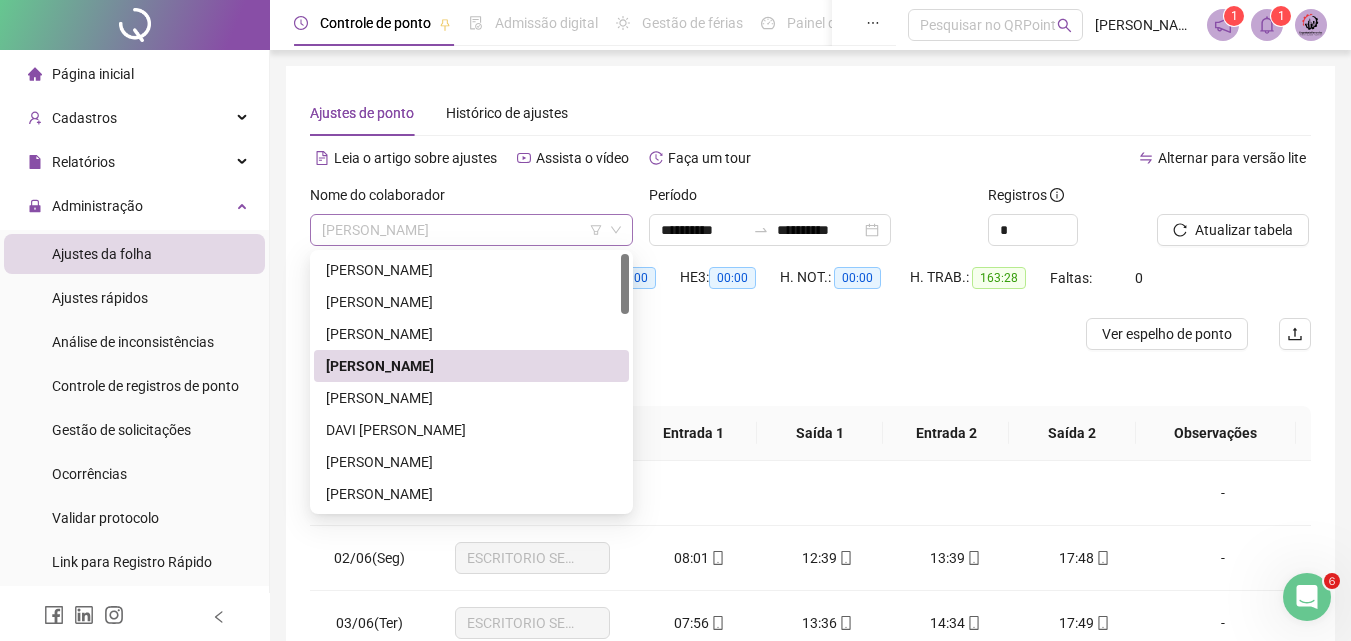 click on "[PERSON_NAME]" at bounding box center [471, 230] 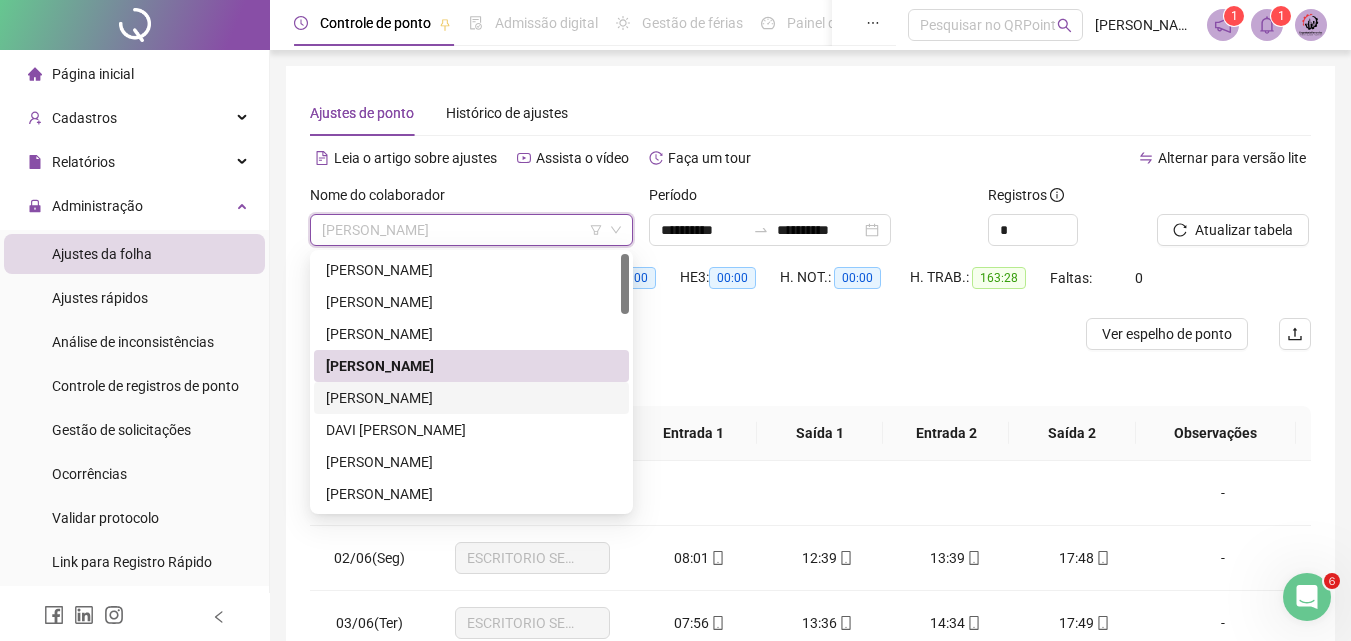 click on "[PERSON_NAME]" at bounding box center [471, 398] 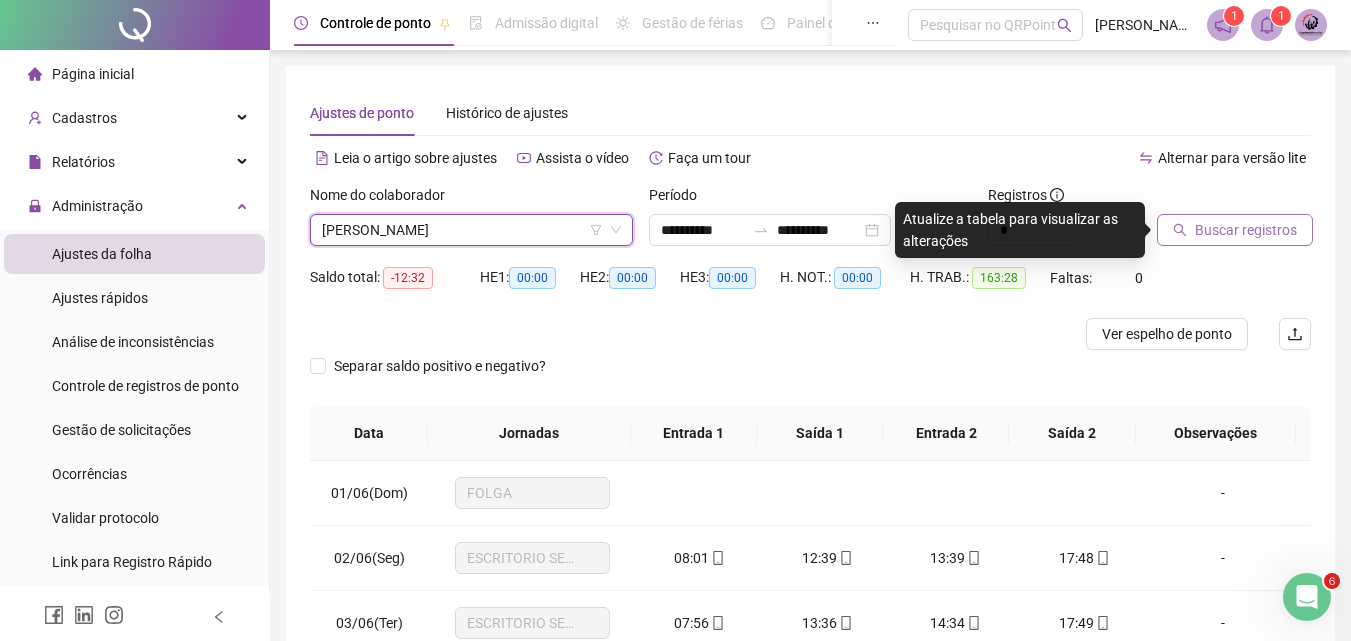 click on "Buscar registros" at bounding box center [1246, 230] 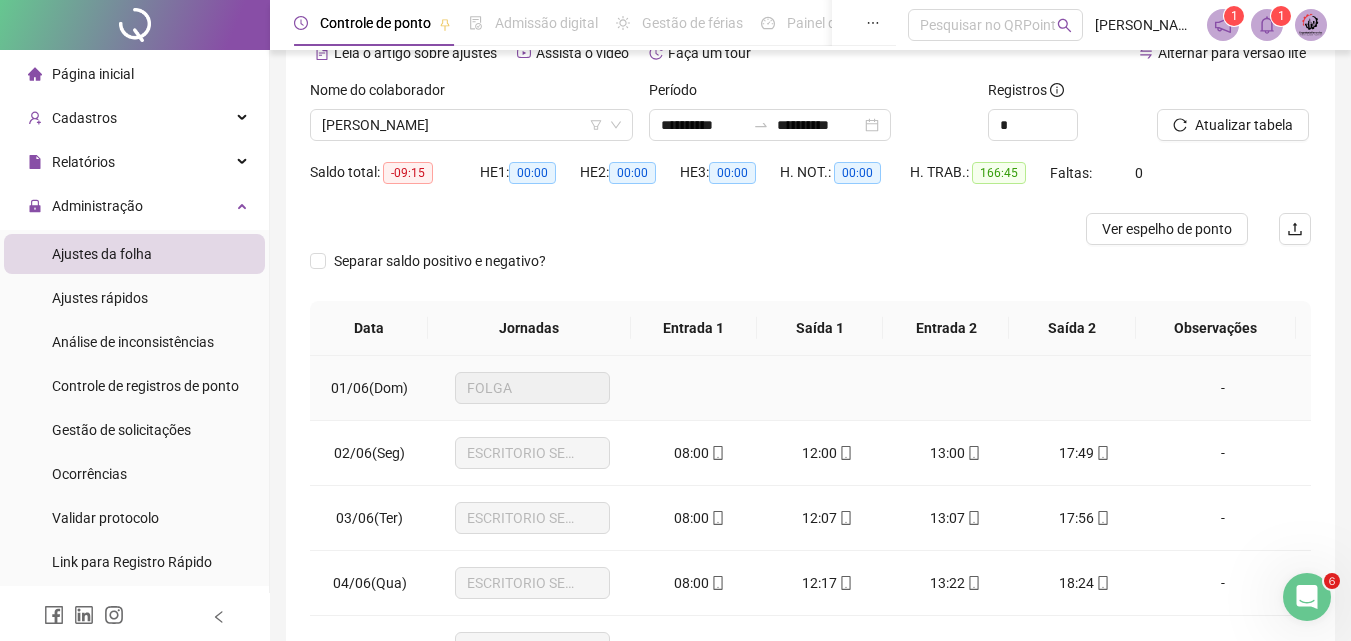 scroll, scrollTop: 357, scrollLeft: 0, axis: vertical 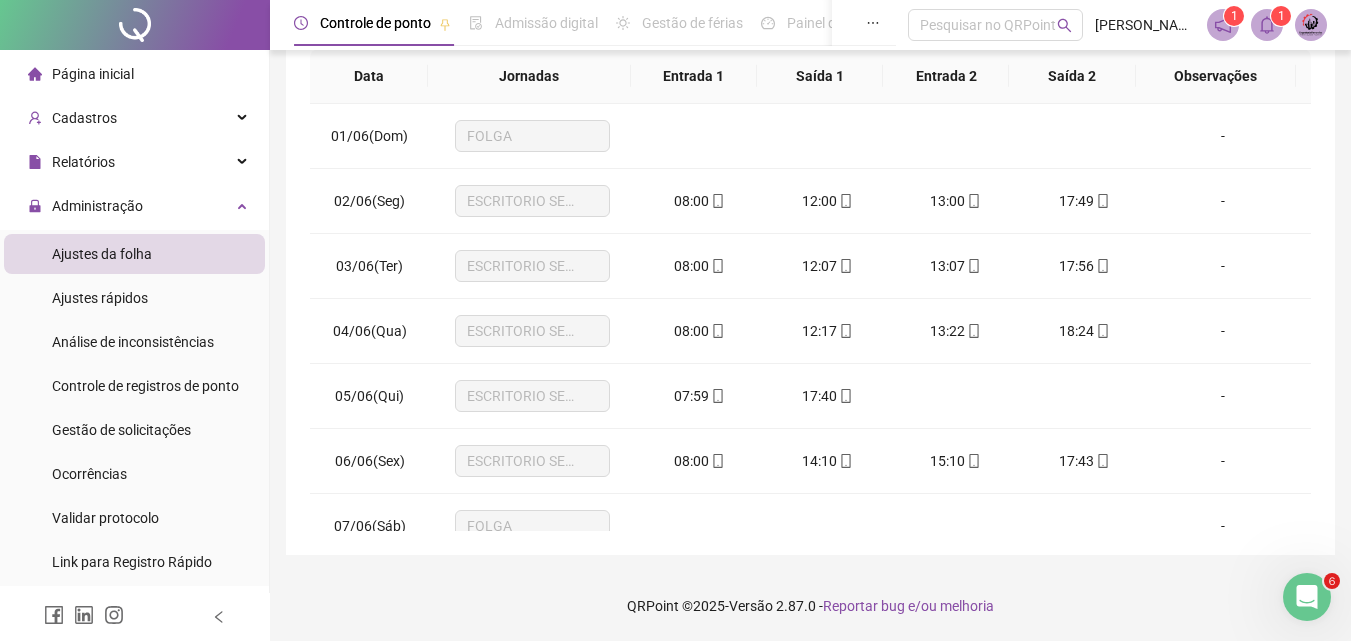 click on "**********" at bounding box center [810, -62] 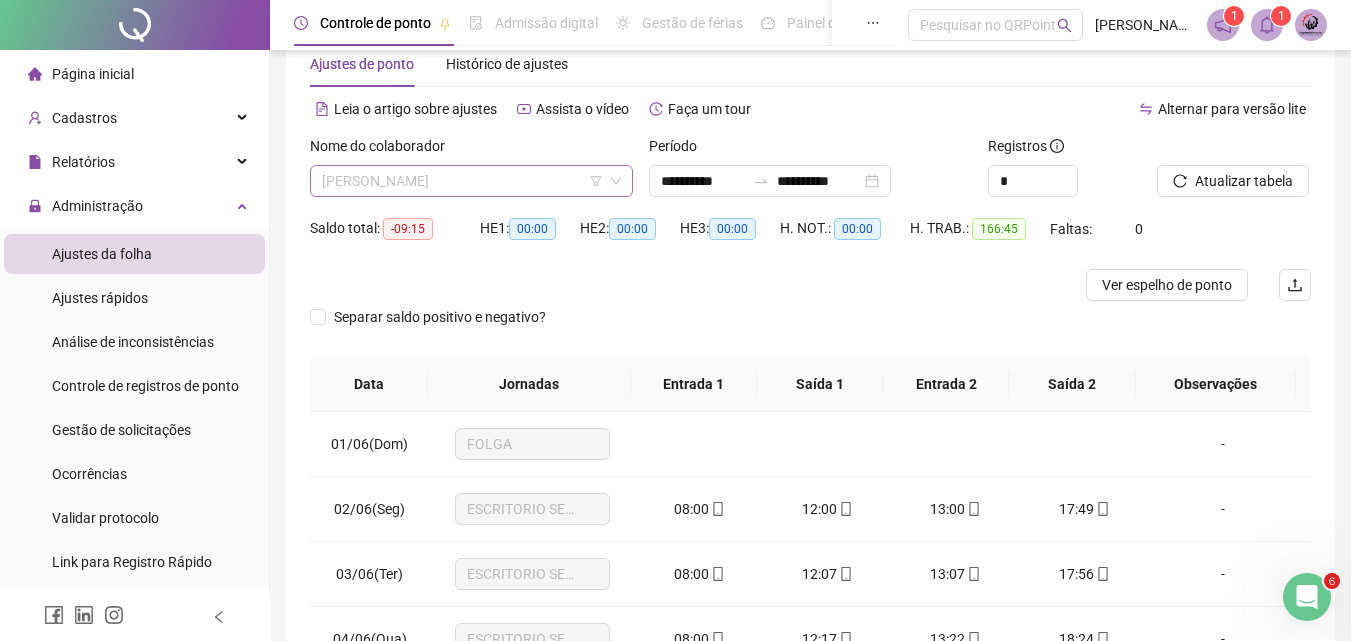 scroll, scrollTop: 400, scrollLeft: 0, axis: vertical 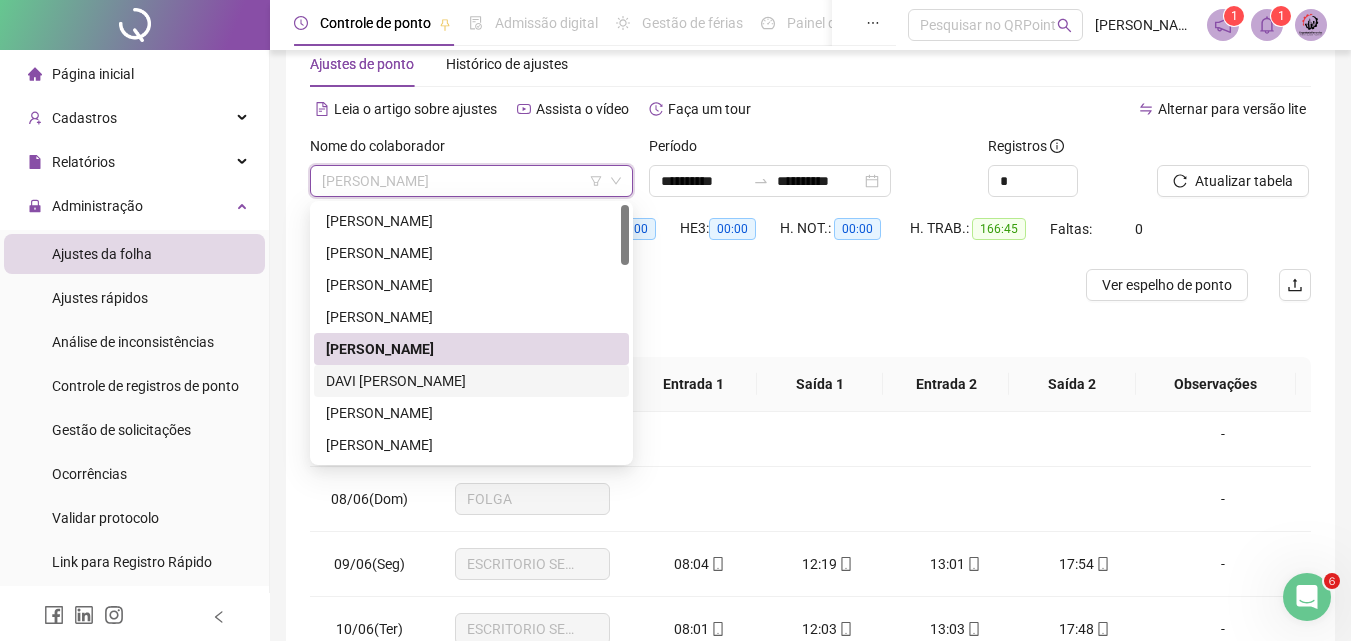 click on "DAVI [PERSON_NAME]" at bounding box center (471, 381) 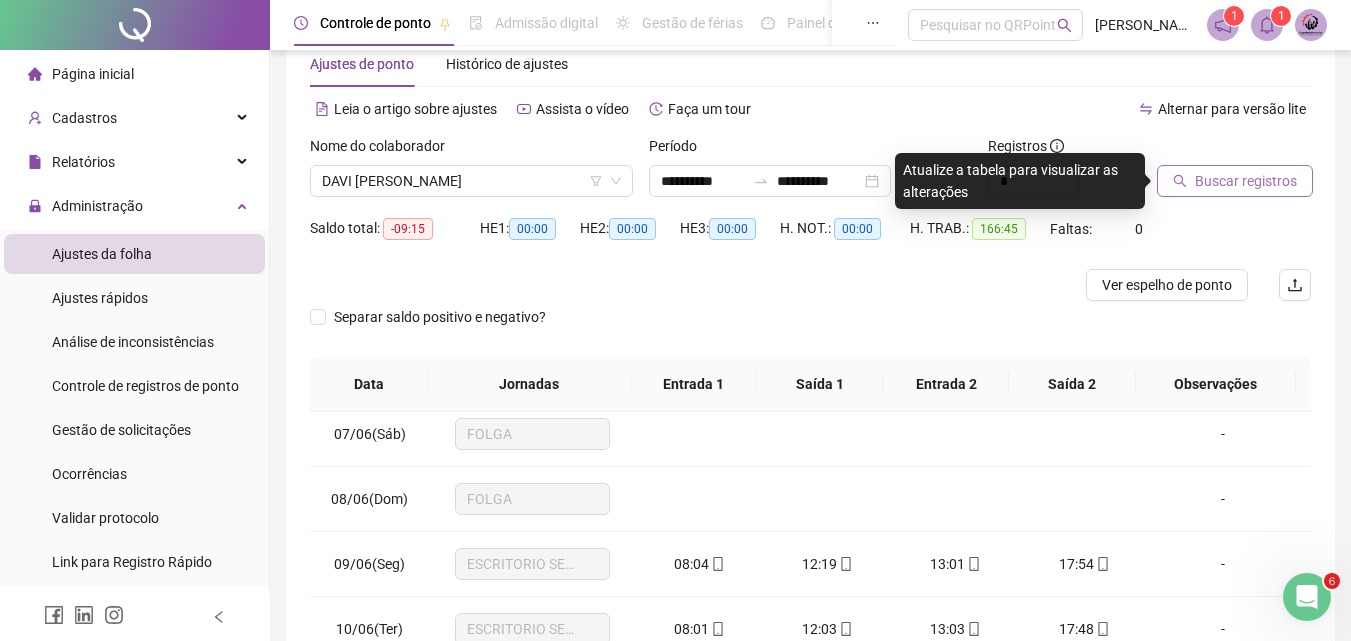 click on "Buscar registros" at bounding box center (1246, 181) 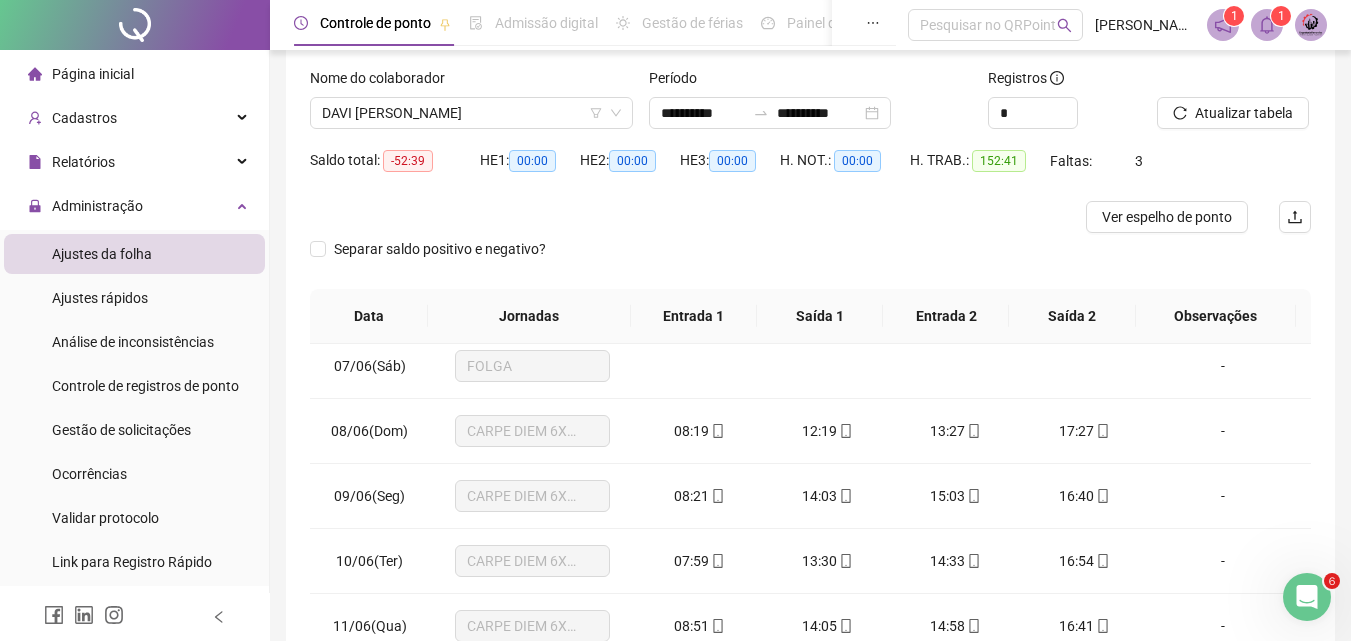 scroll, scrollTop: 249, scrollLeft: 0, axis: vertical 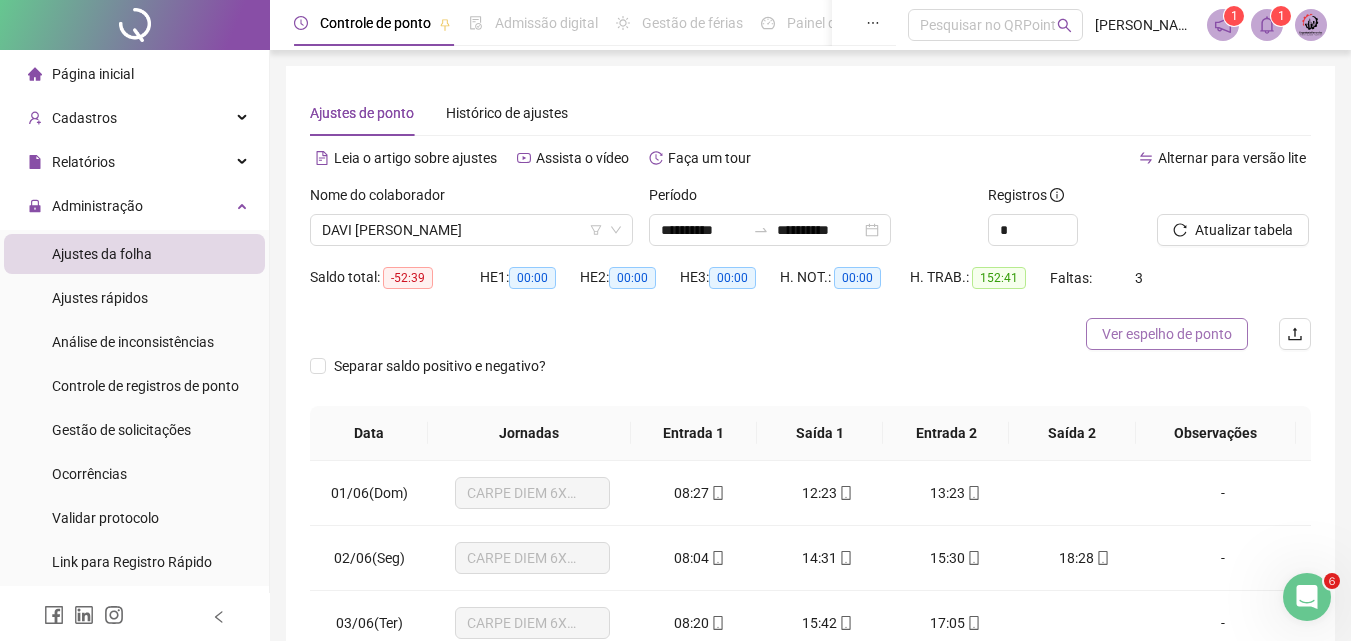 drag, startPoint x: 1154, startPoint y: 335, endPoint x: 1179, endPoint y: 344, distance: 26.57066 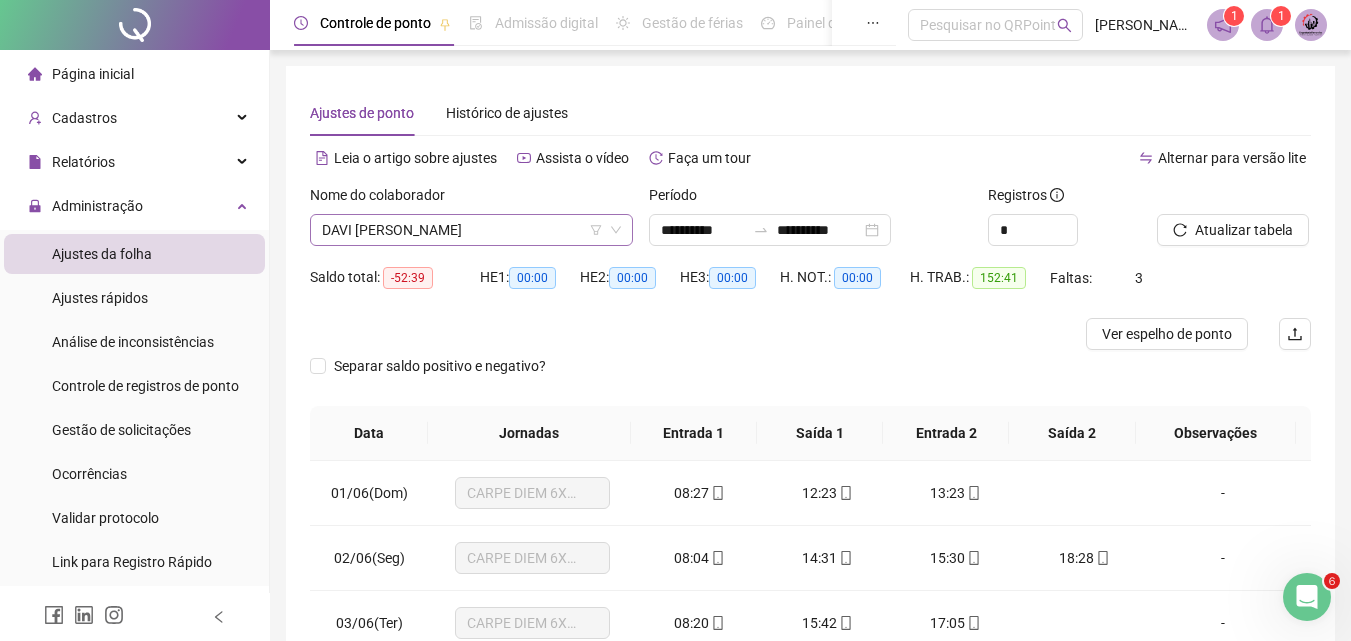 click on "DAVI [PERSON_NAME]" at bounding box center [471, 230] 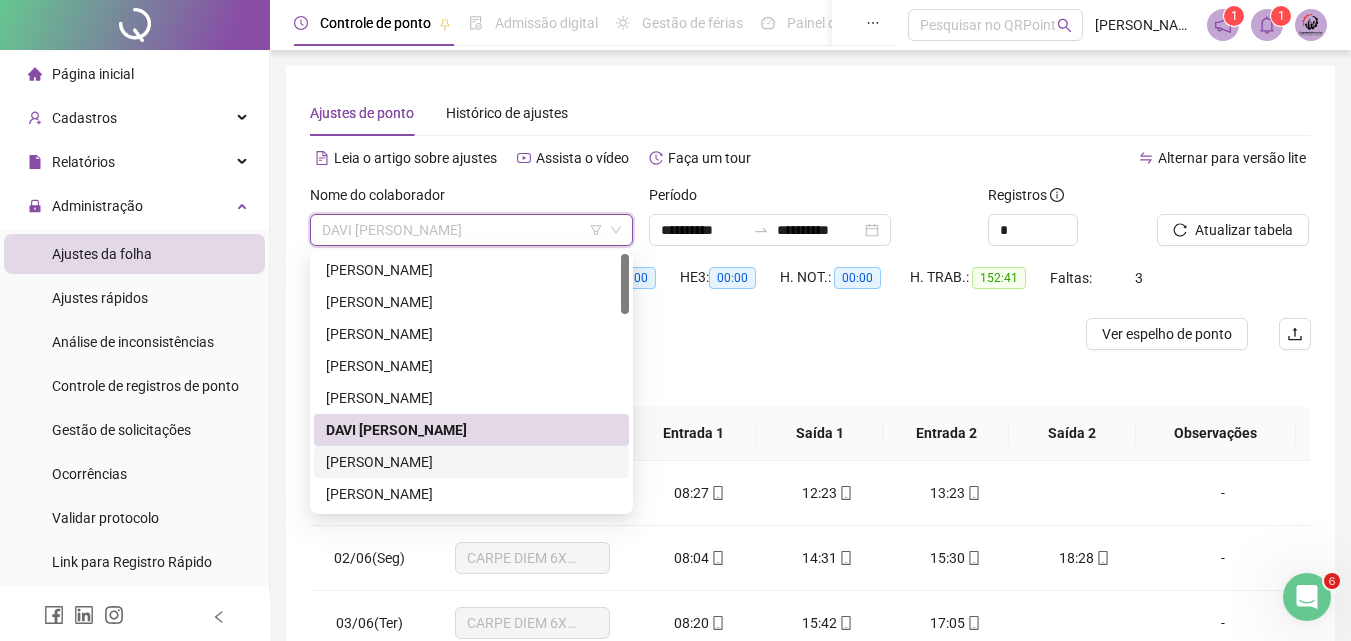 drag, startPoint x: 402, startPoint y: 459, endPoint x: 1060, endPoint y: 229, distance: 697.0394 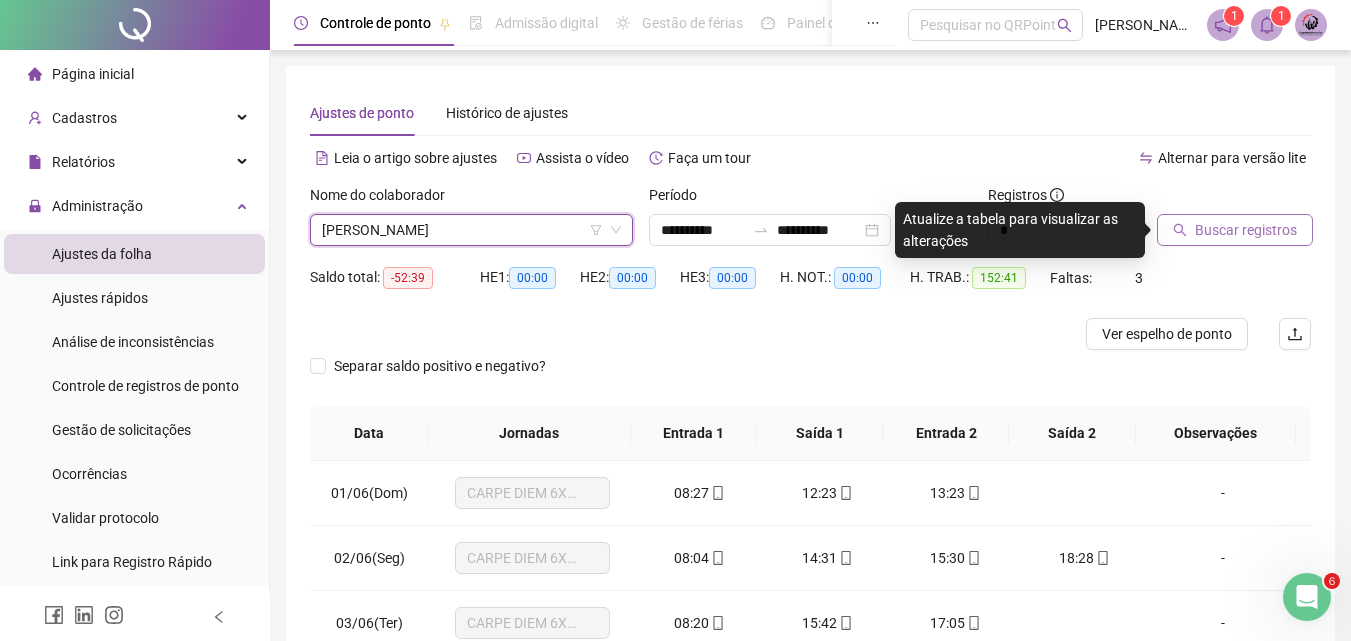 click on "Buscar registros" at bounding box center [1235, 230] 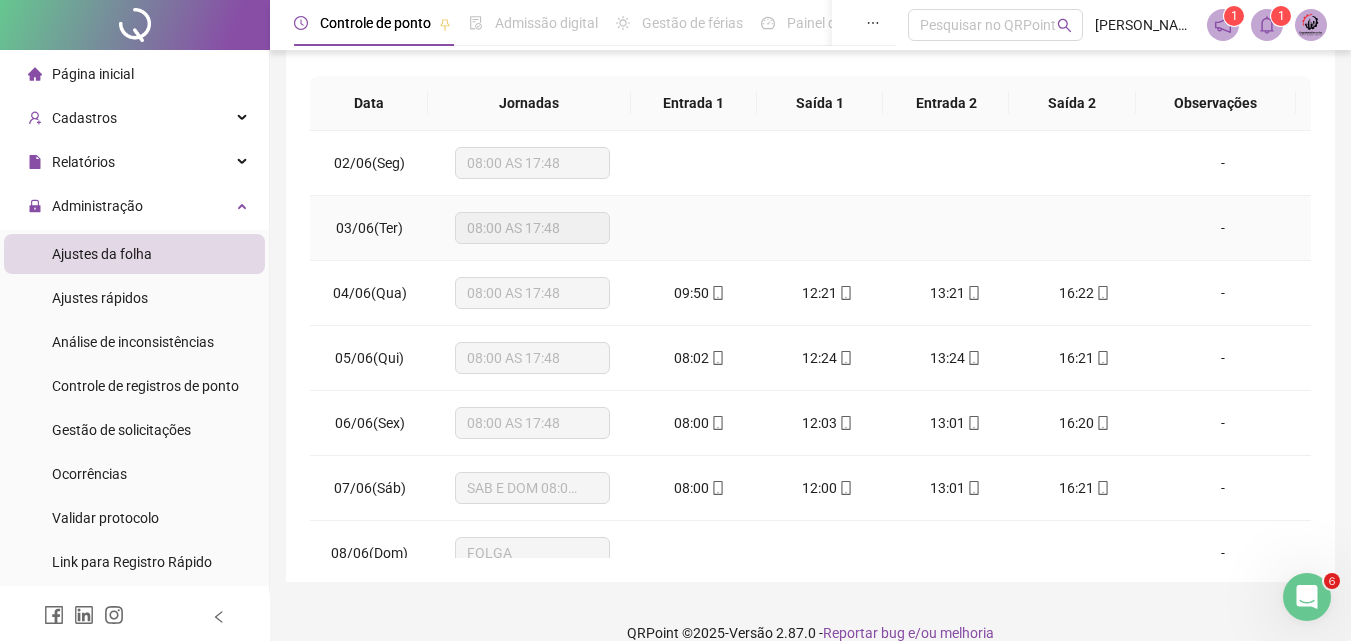 scroll, scrollTop: 357, scrollLeft: 0, axis: vertical 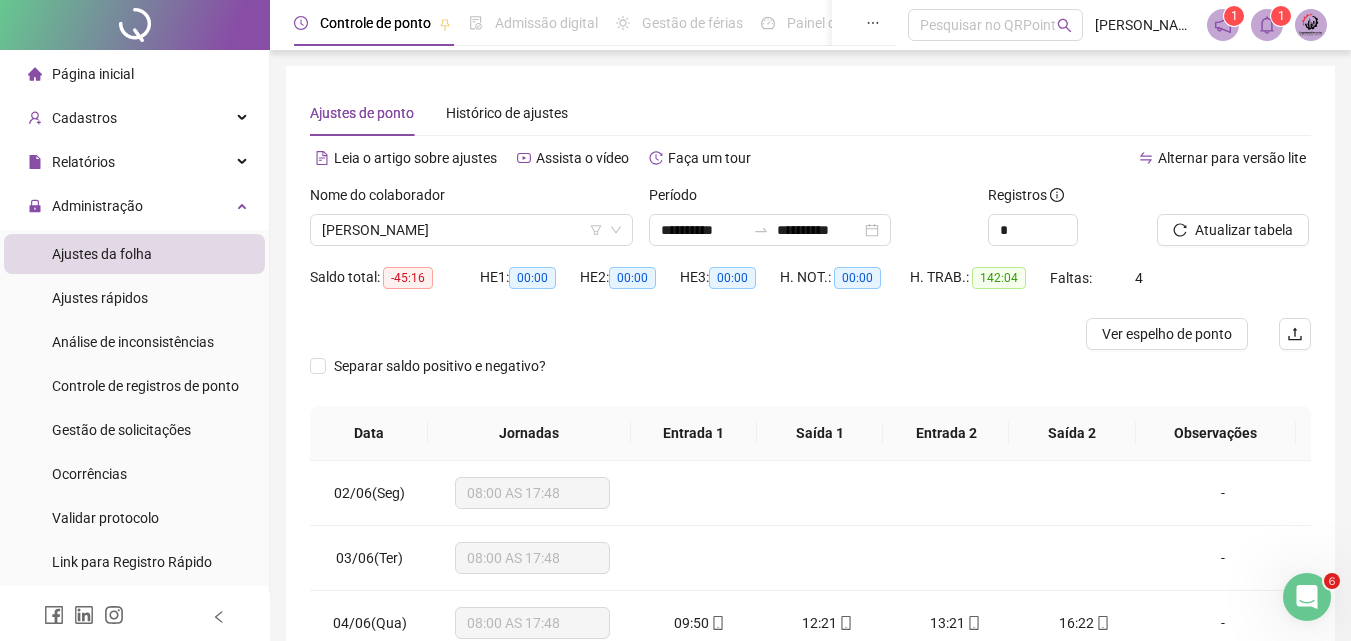 click on "Nome do colaborador DIOGO SANTOS DE SOUZA" at bounding box center (471, 223) 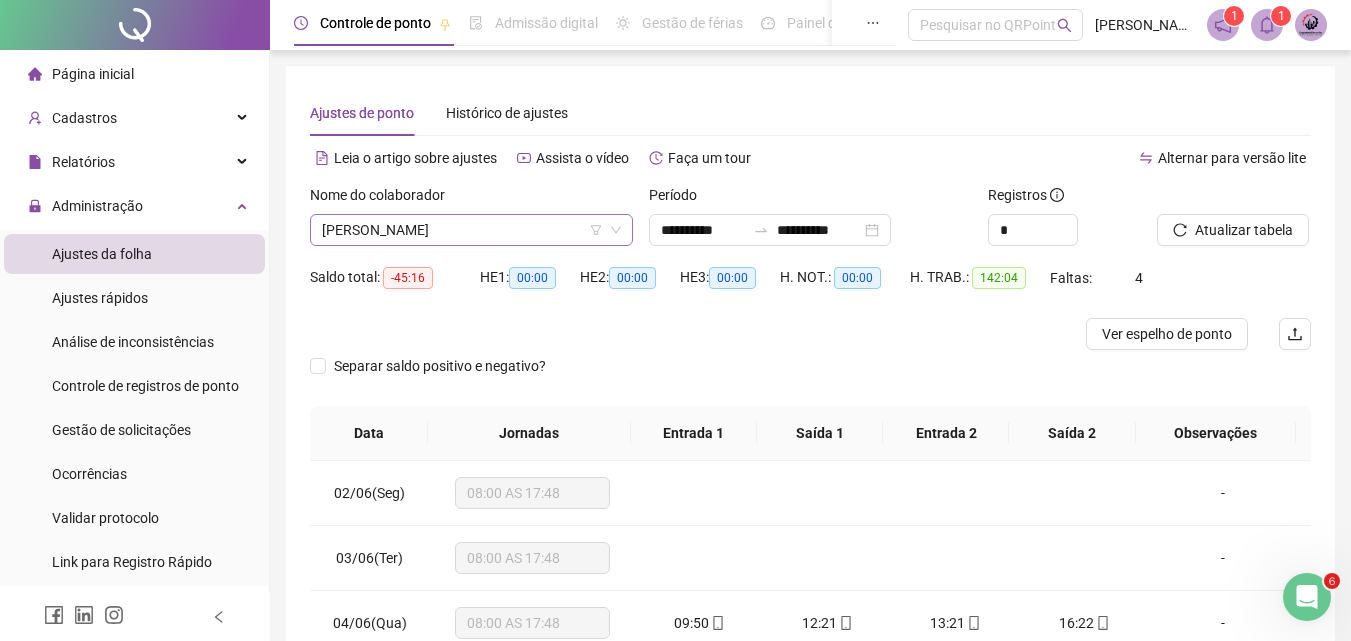 click on "[PERSON_NAME]" at bounding box center [471, 230] 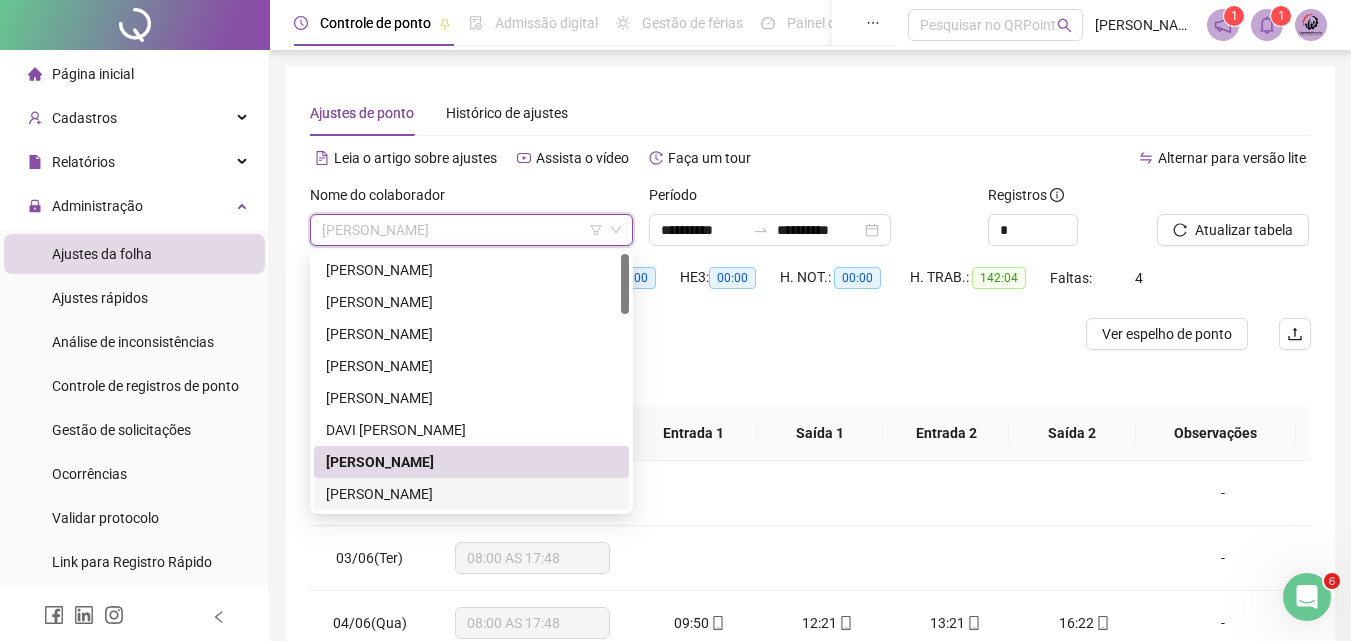 click on "[PERSON_NAME]" at bounding box center (471, 494) 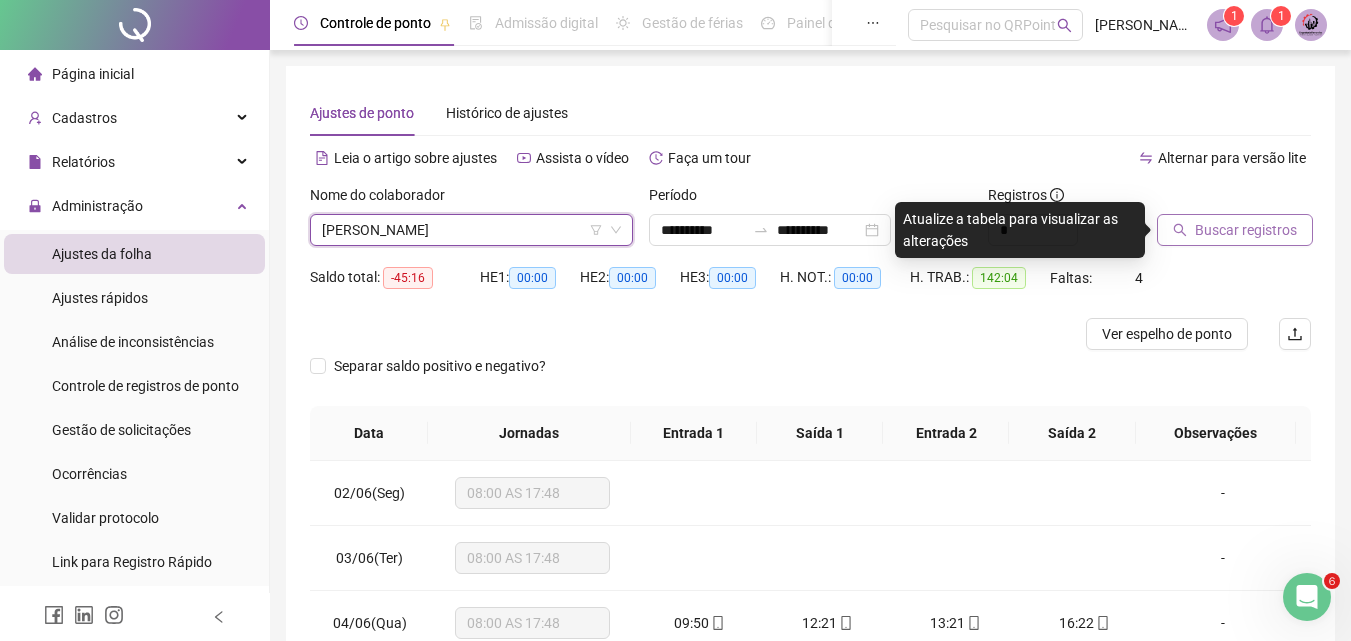 click on "Buscar registros" at bounding box center [1246, 230] 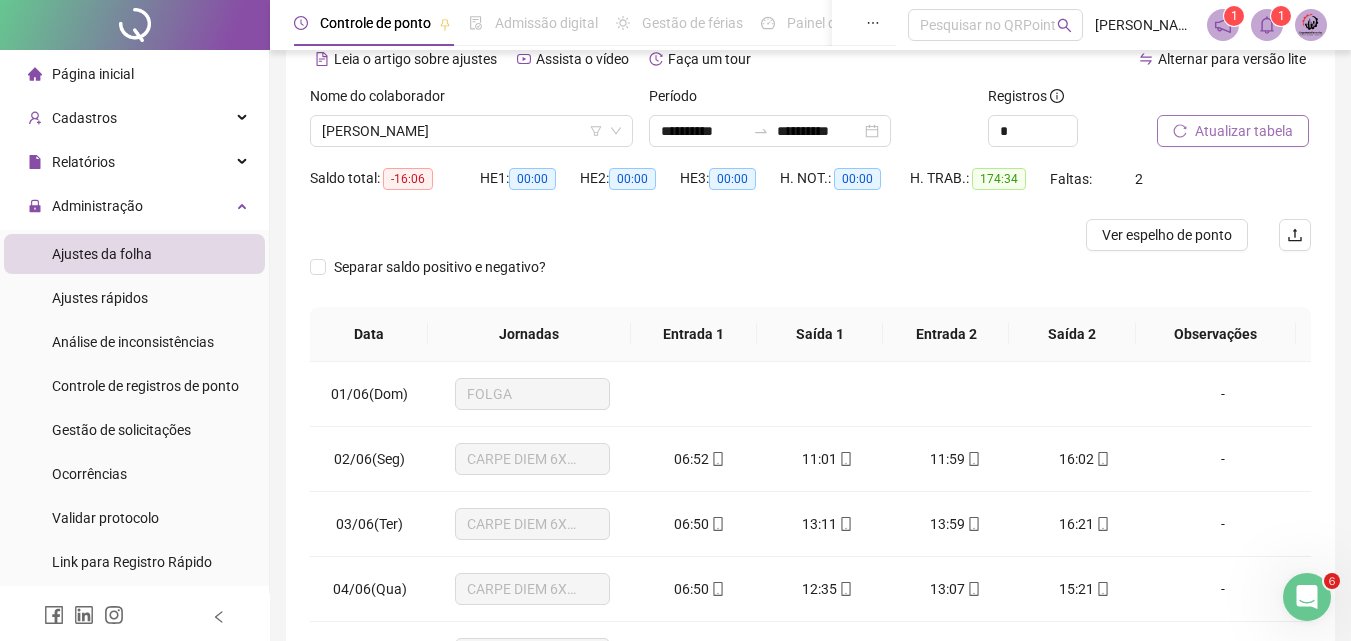 scroll, scrollTop: 100, scrollLeft: 0, axis: vertical 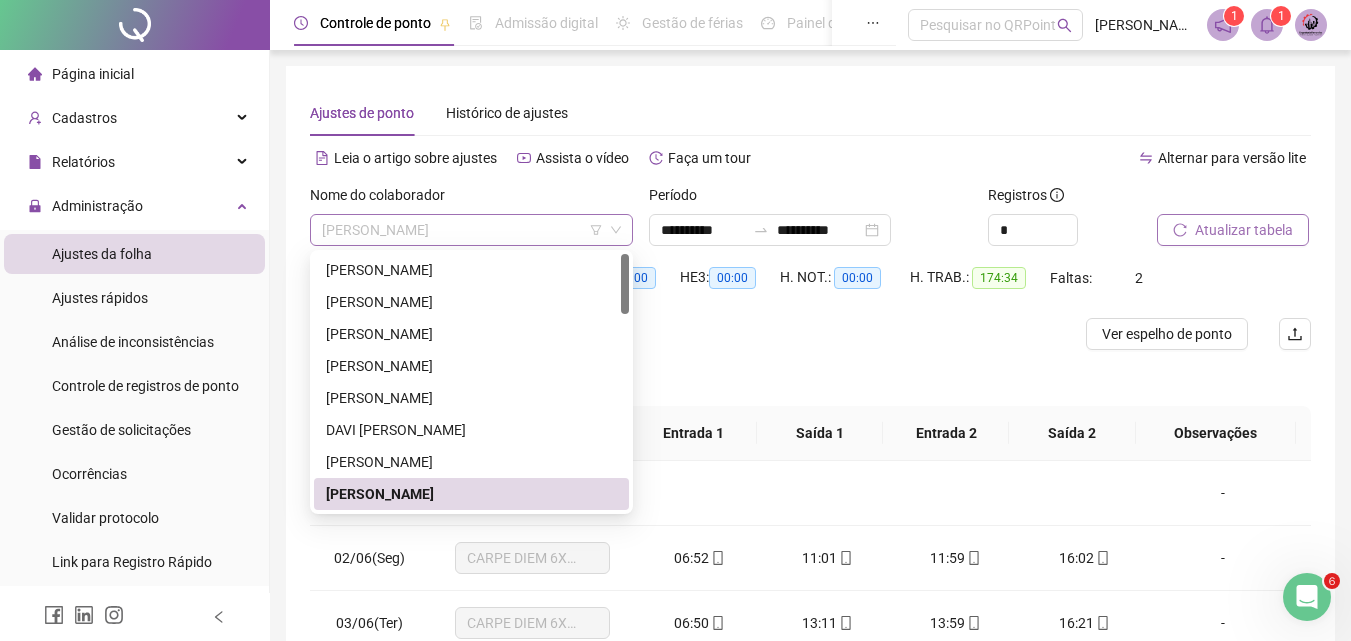 click on "[PERSON_NAME]" at bounding box center [471, 230] 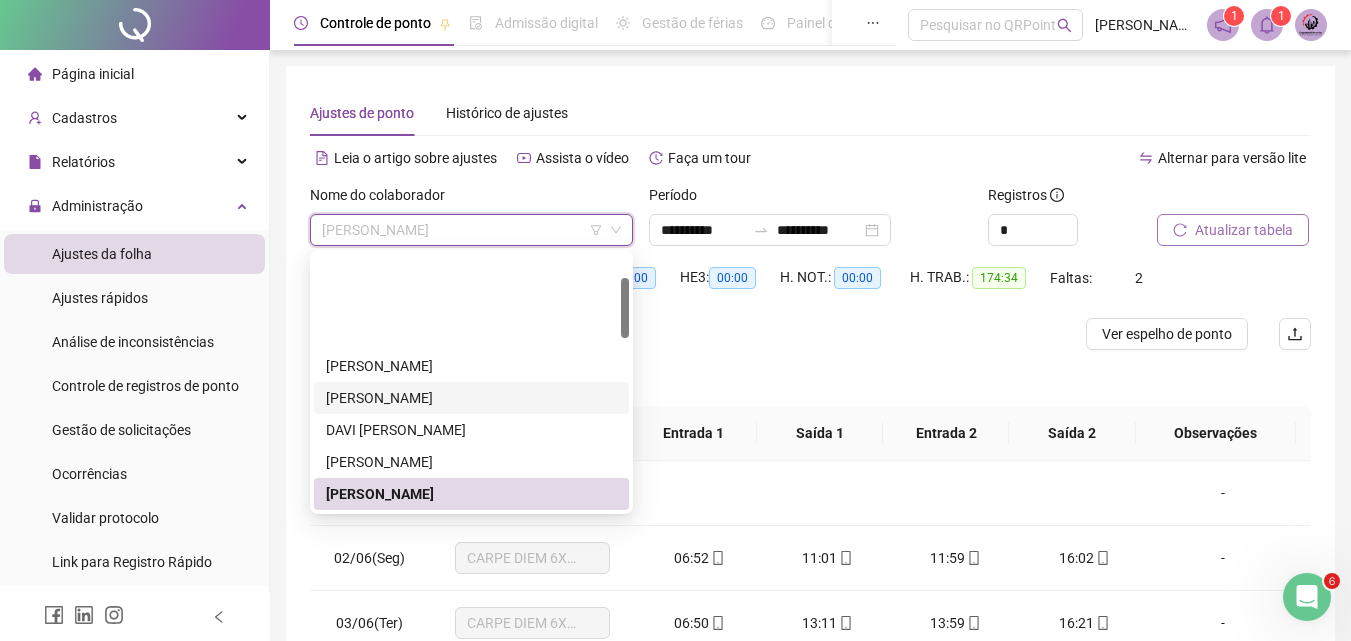 scroll, scrollTop: 100, scrollLeft: 0, axis: vertical 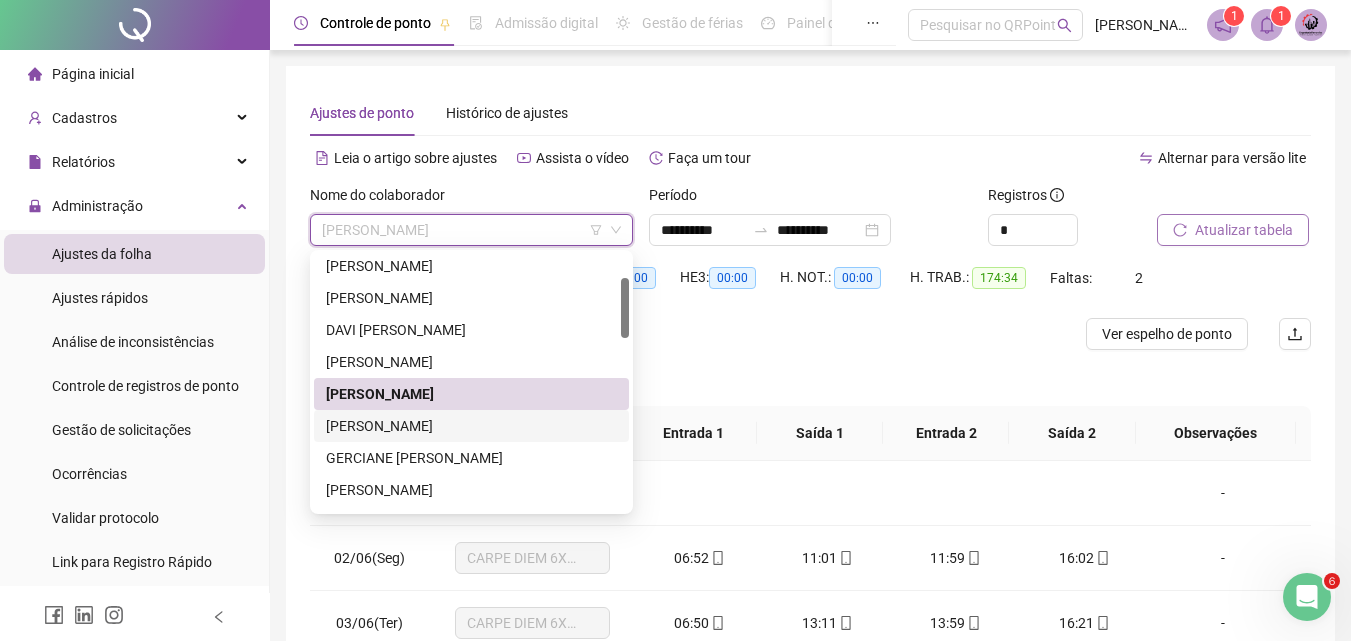 click on "[PERSON_NAME]" at bounding box center [471, 426] 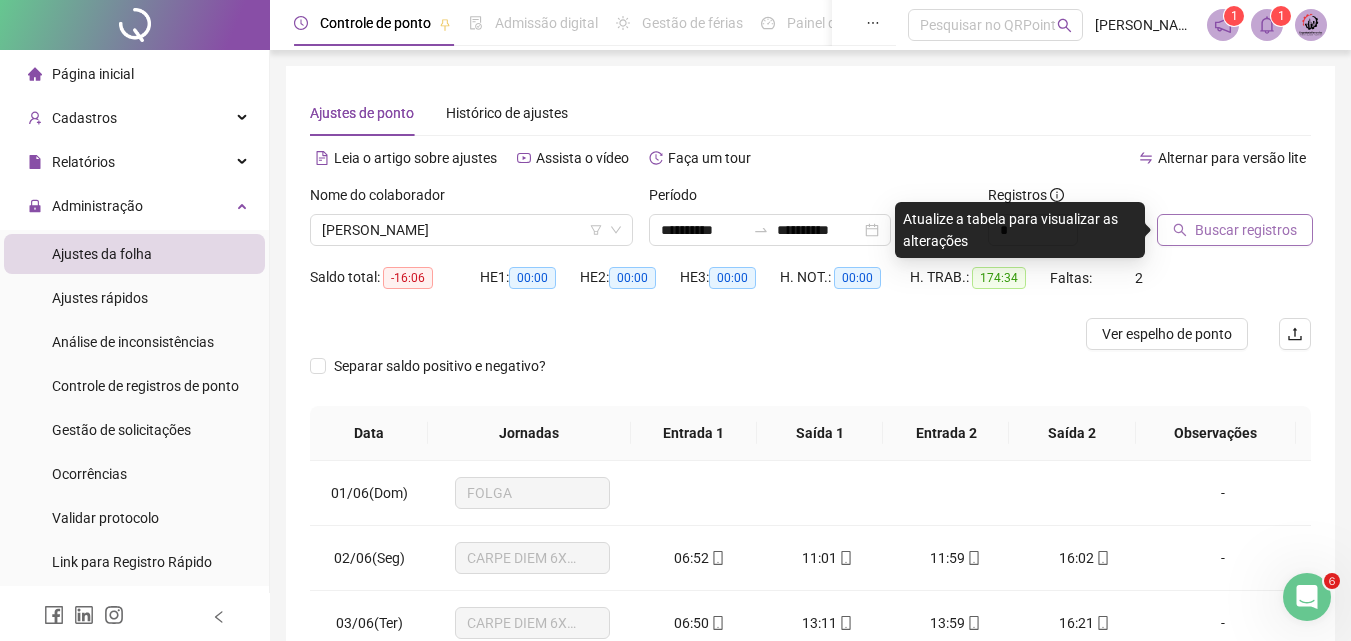 click on "Buscar registros" at bounding box center [1246, 230] 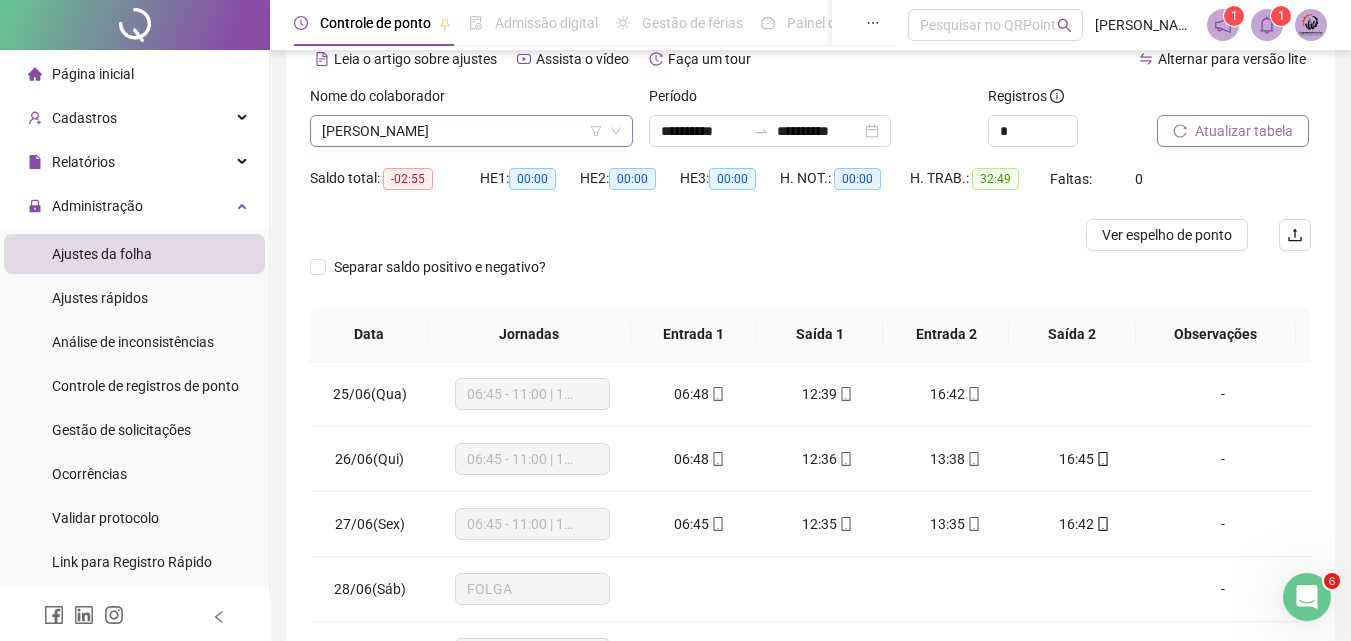 scroll, scrollTop: 0, scrollLeft: 0, axis: both 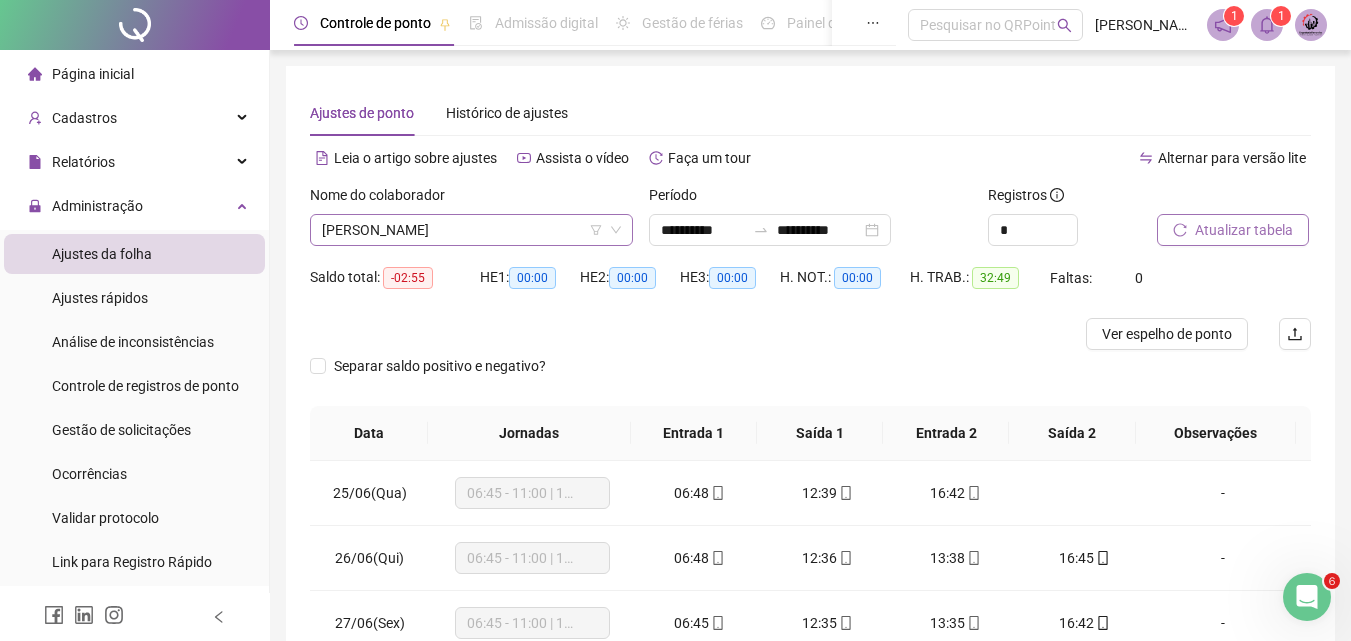 click on "[PERSON_NAME]" at bounding box center [471, 230] 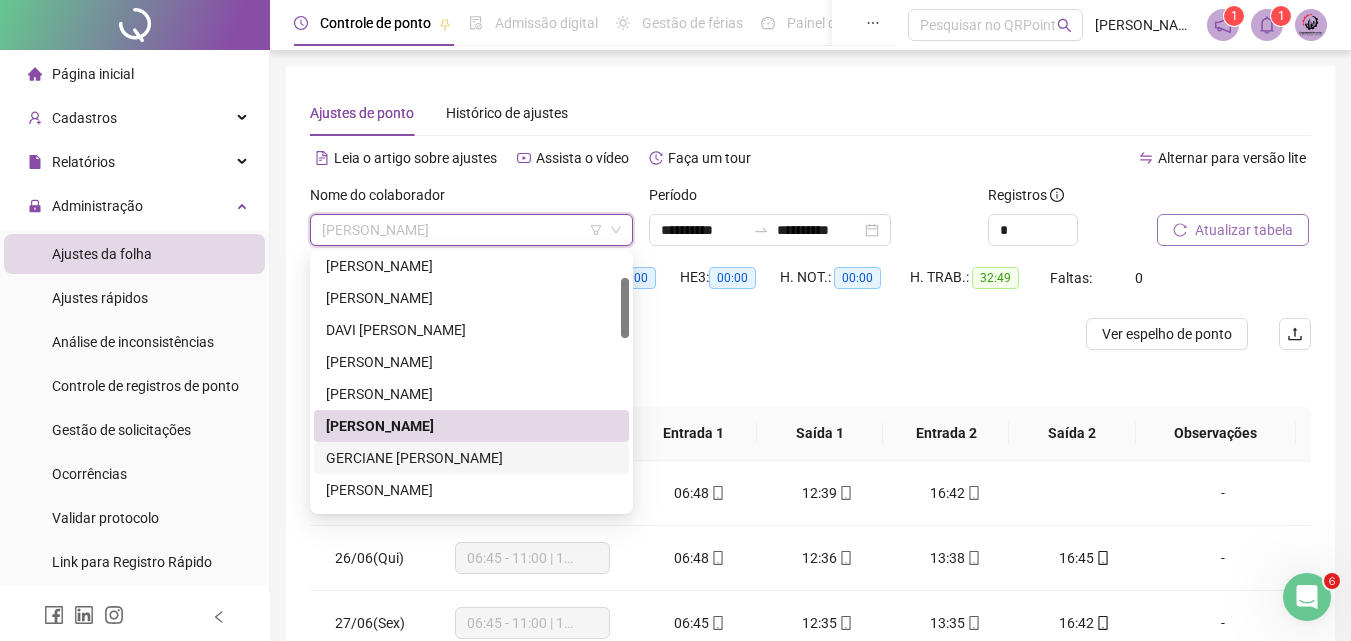 click on "GERCIANE [PERSON_NAME]" at bounding box center (471, 458) 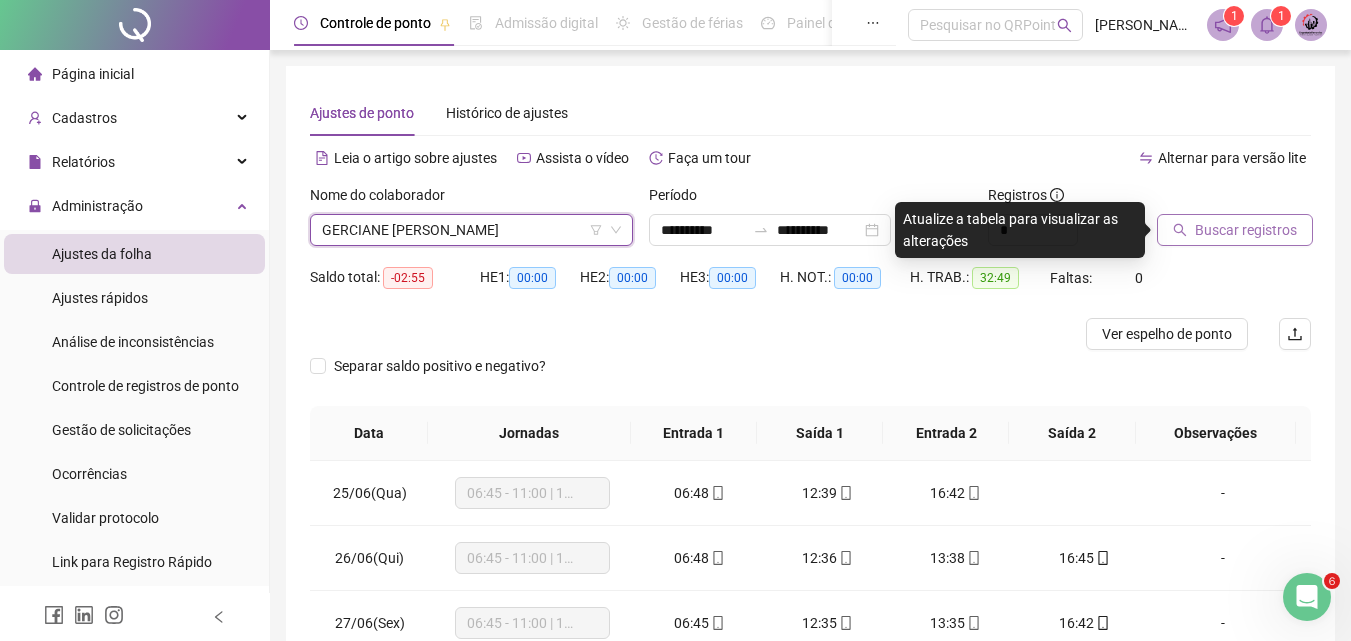click on "Buscar registros" at bounding box center [1235, 230] 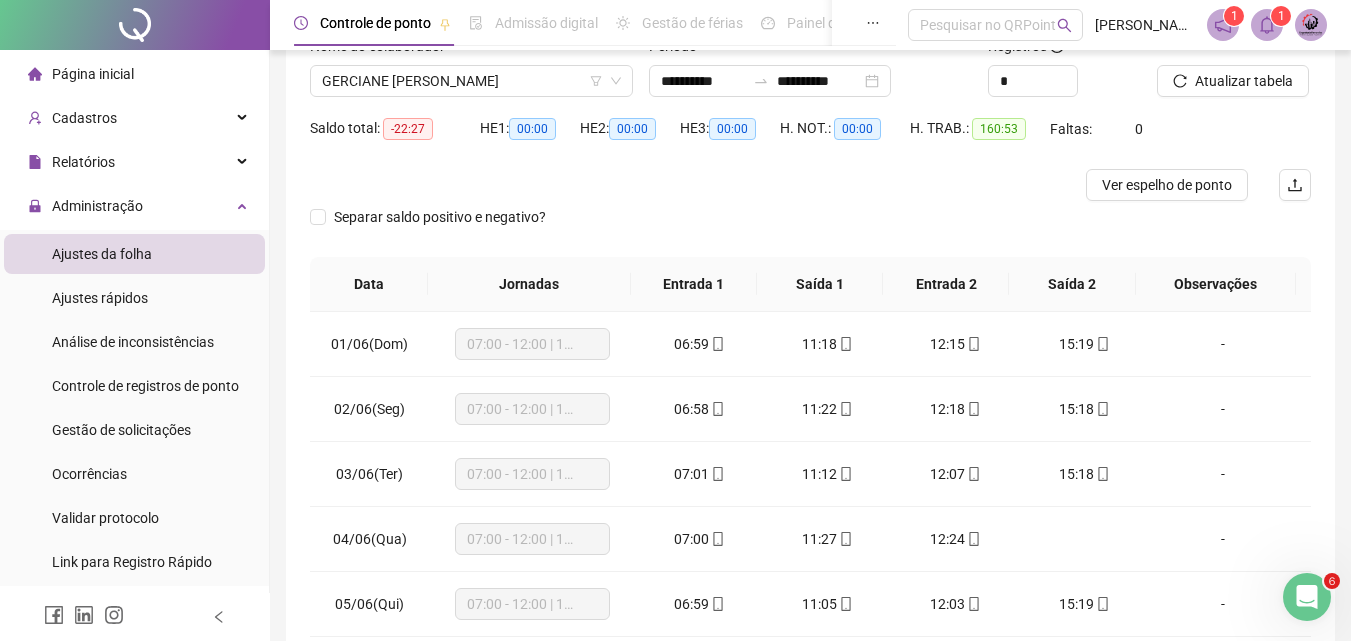 scroll, scrollTop: 200, scrollLeft: 0, axis: vertical 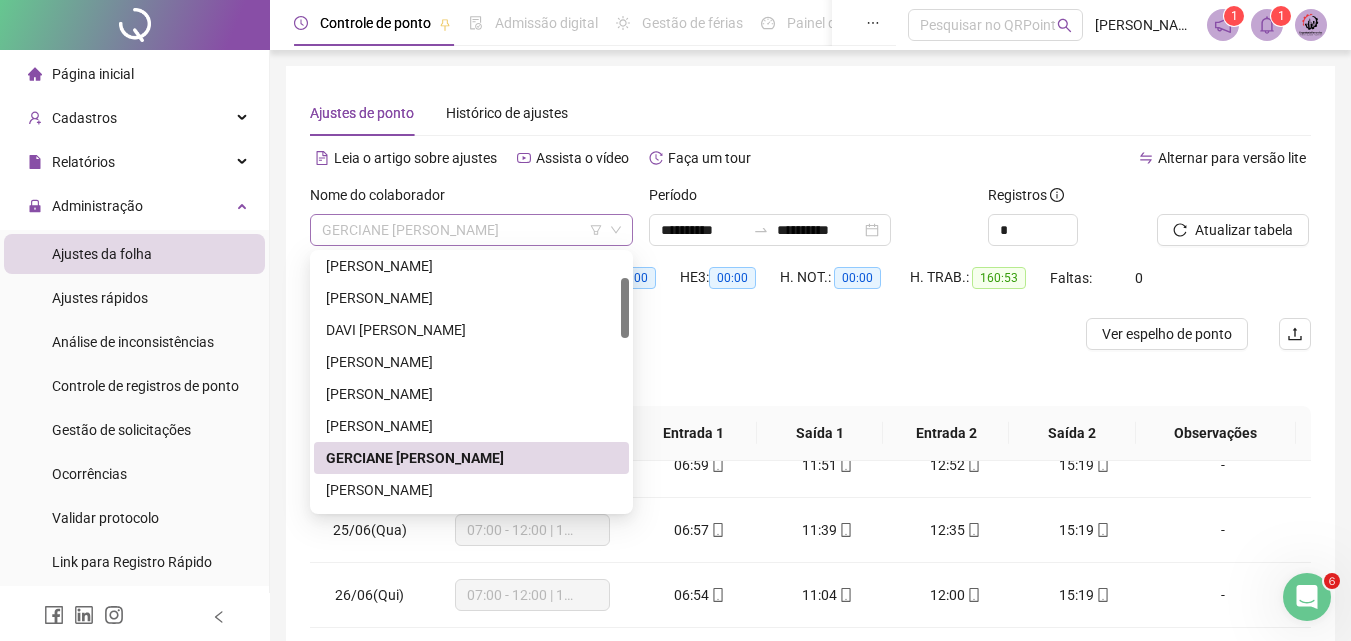 click on "GERCIANE [PERSON_NAME]" at bounding box center (471, 230) 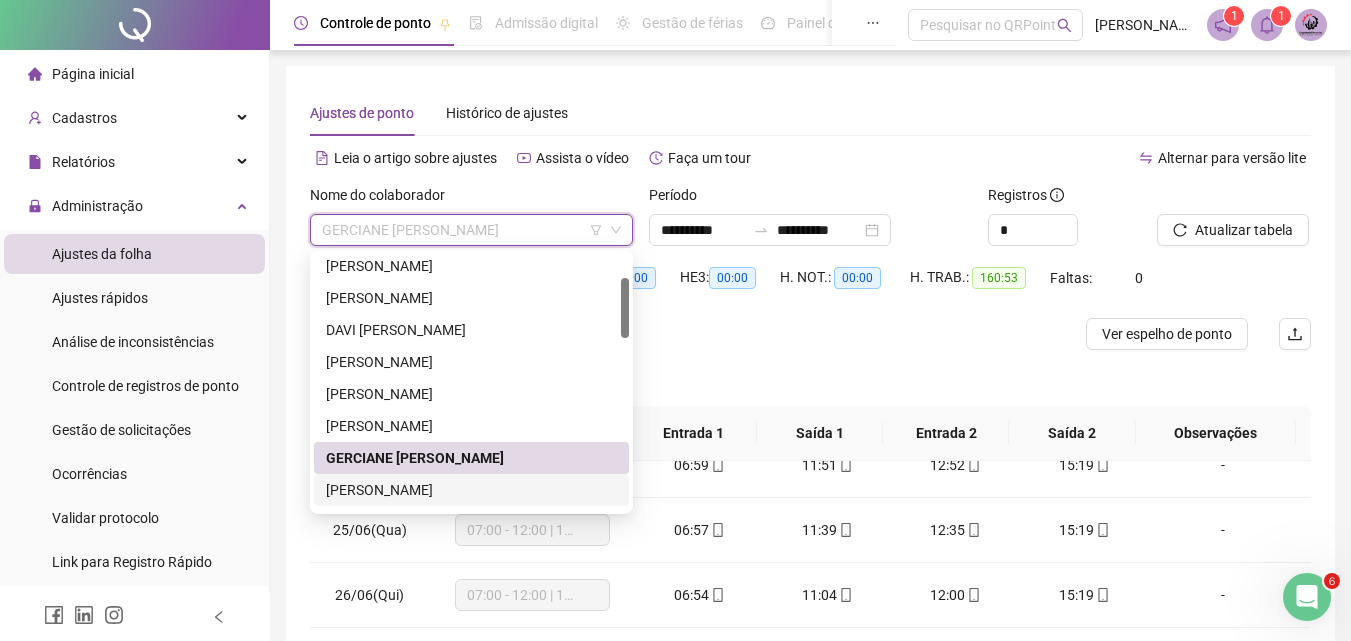 click on "[PERSON_NAME]" at bounding box center [471, 490] 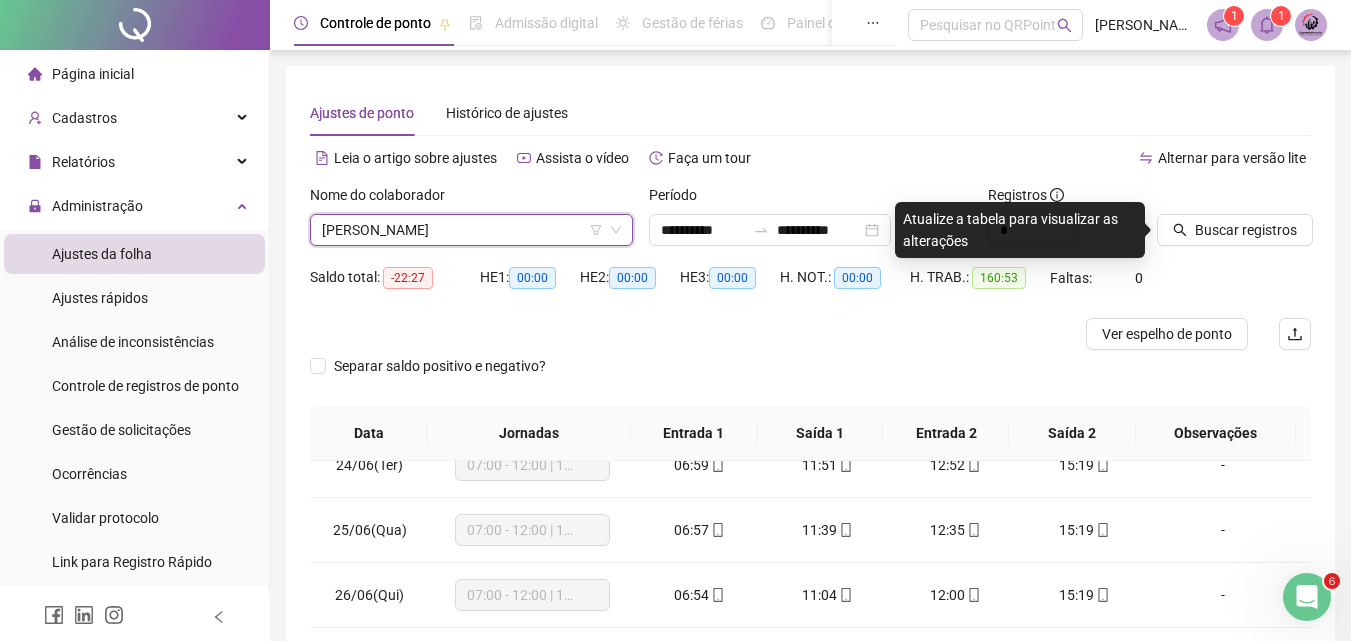 click at bounding box center (1209, 199) 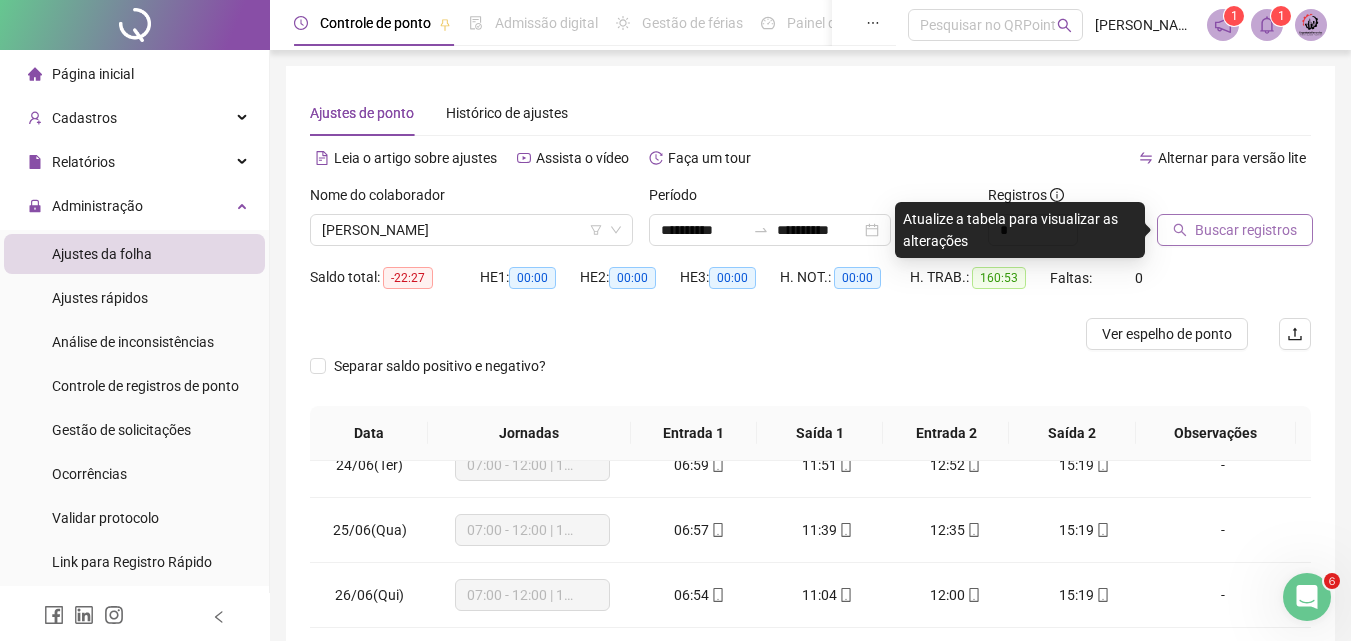 click on "Buscar registros" at bounding box center (1246, 230) 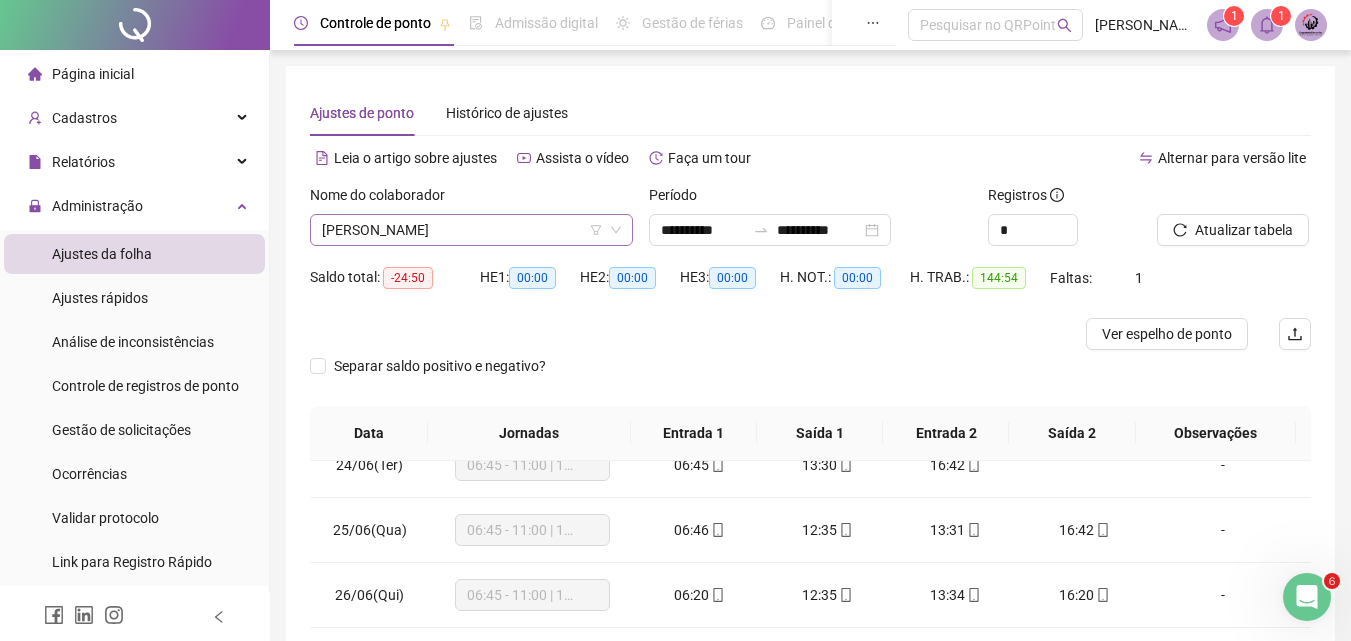click on "[PERSON_NAME]" at bounding box center (471, 230) 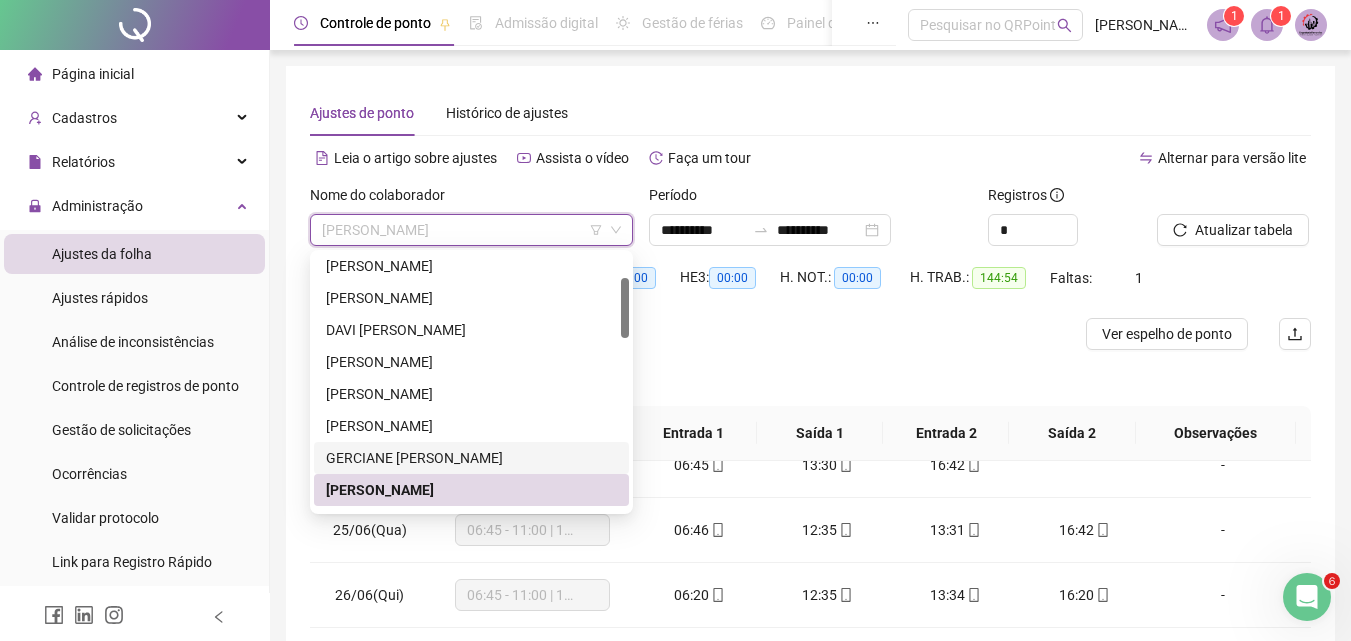 scroll, scrollTop: 200, scrollLeft: 0, axis: vertical 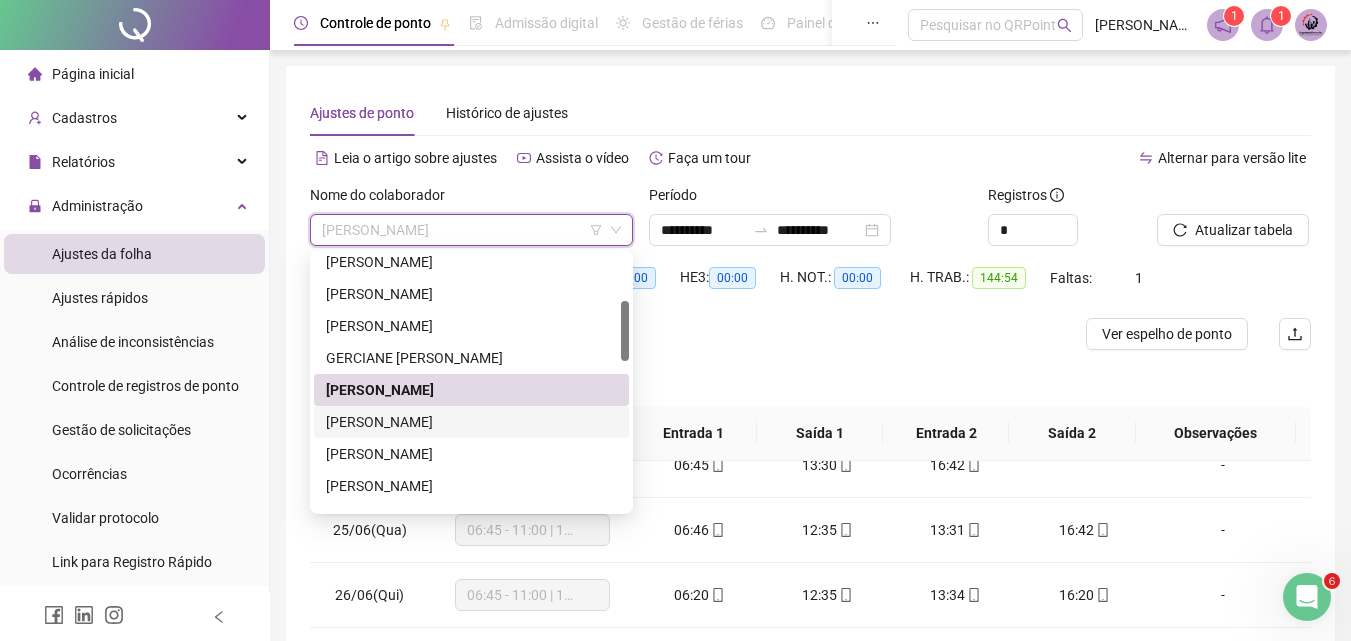 click on "[PERSON_NAME]" at bounding box center [471, 422] 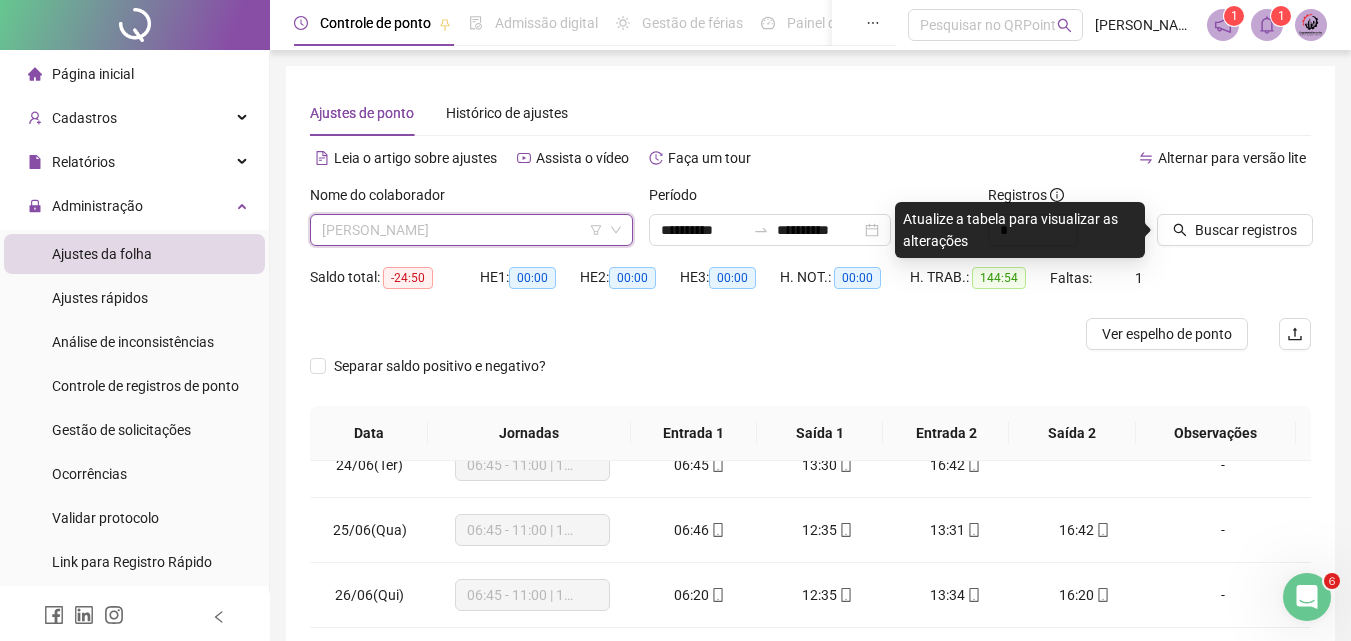 click on "[PERSON_NAME]" at bounding box center (471, 230) 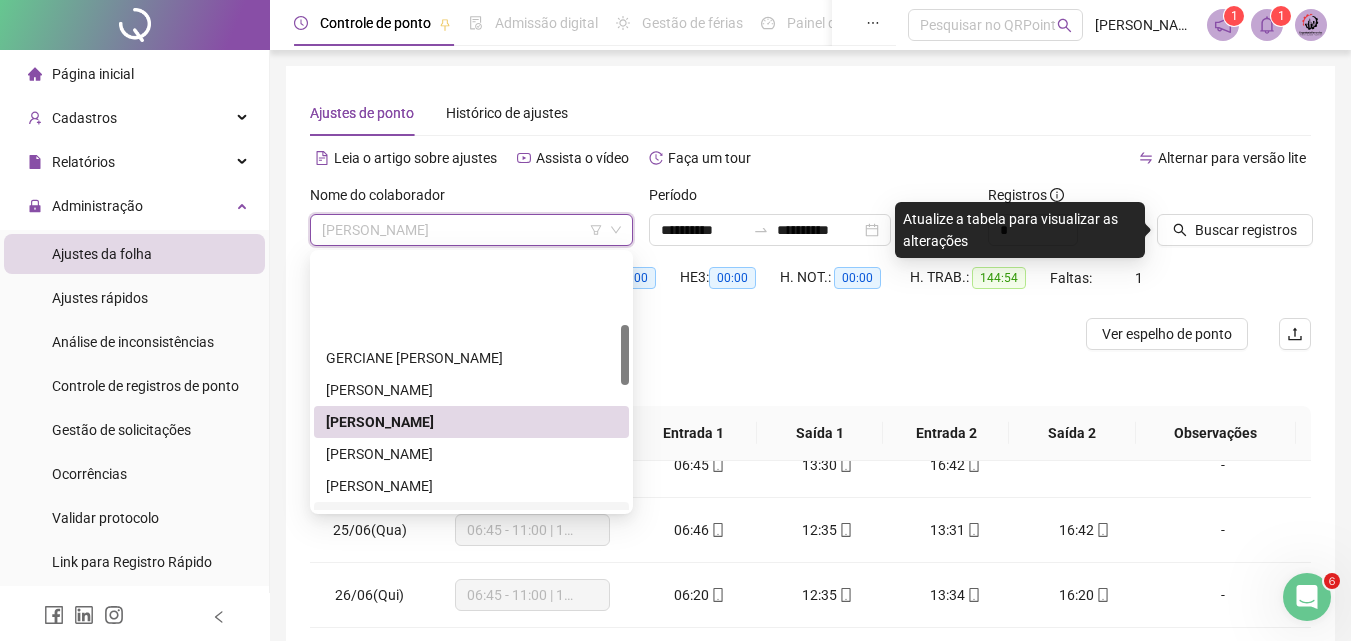scroll, scrollTop: 300, scrollLeft: 0, axis: vertical 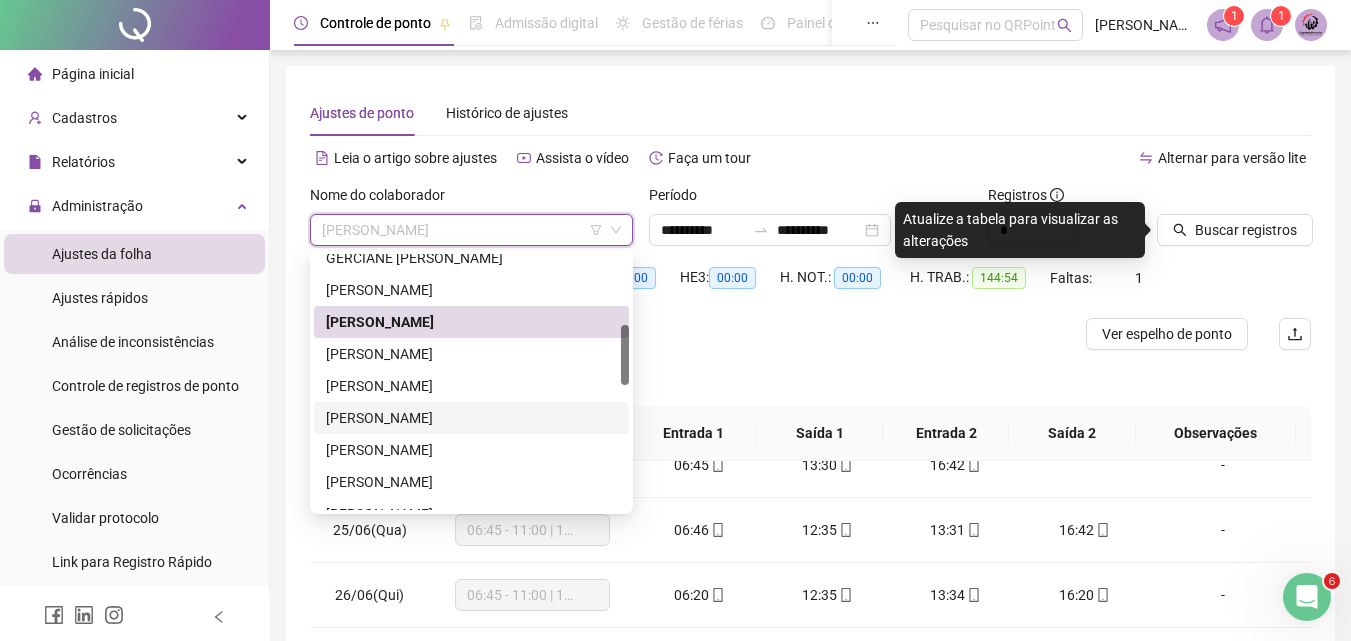 click on "[PERSON_NAME]" at bounding box center (471, 418) 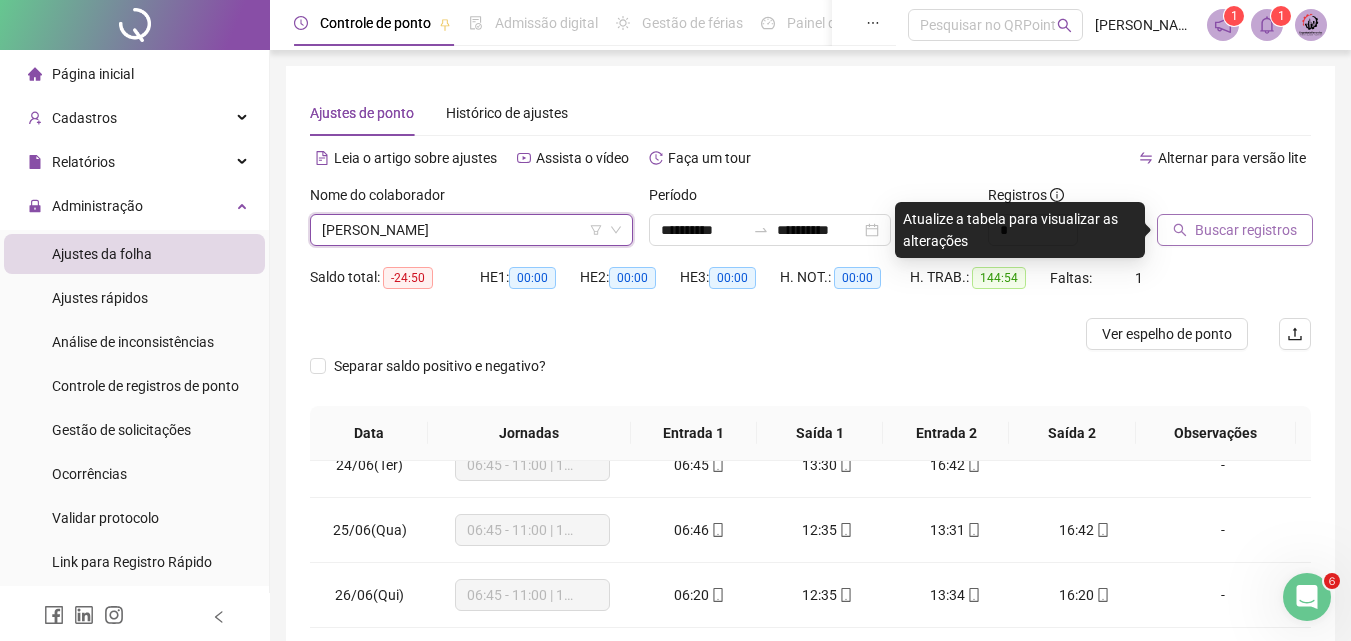 click on "Buscar registros" at bounding box center [1246, 230] 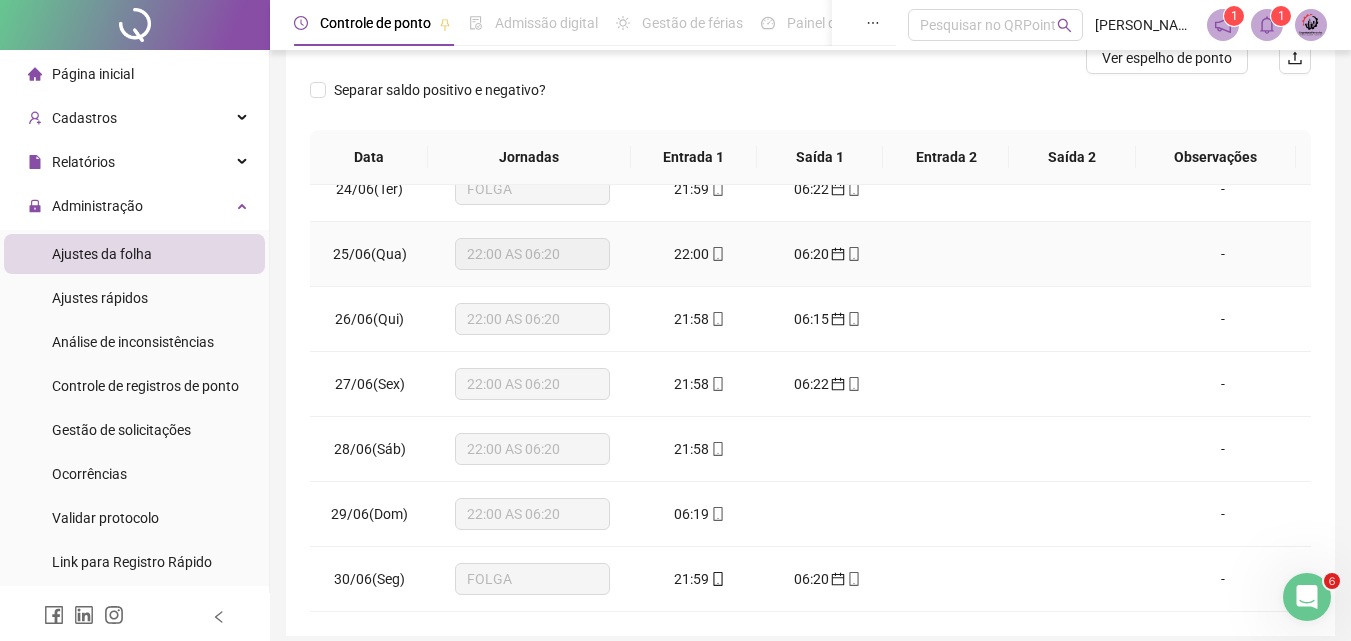 scroll, scrollTop: 357, scrollLeft: 0, axis: vertical 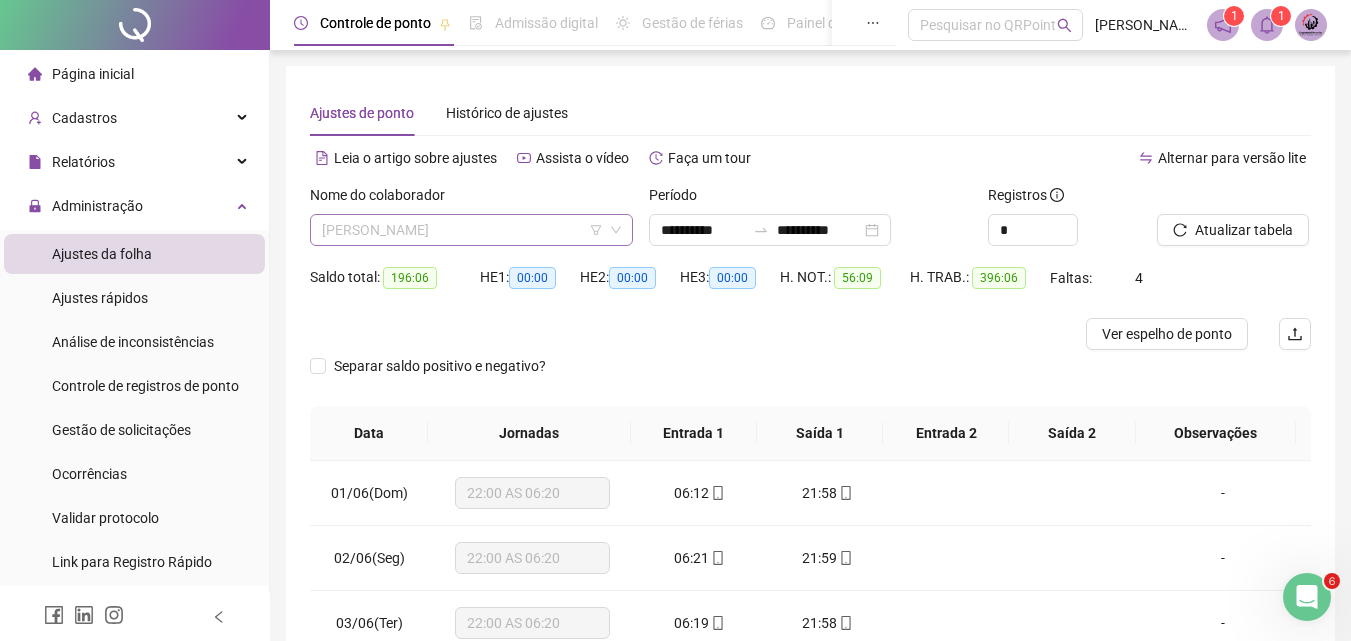 click on "[PERSON_NAME]" at bounding box center (471, 230) 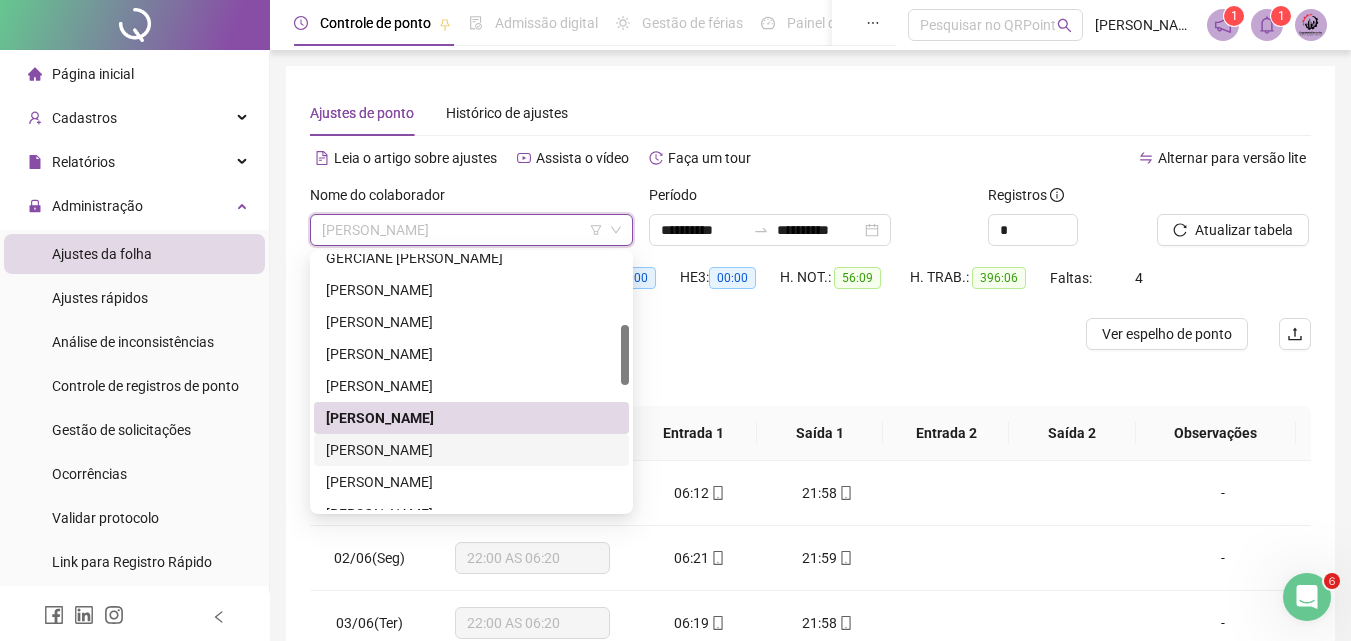 click on "[PERSON_NAME]" at bounding box center [471, 450] 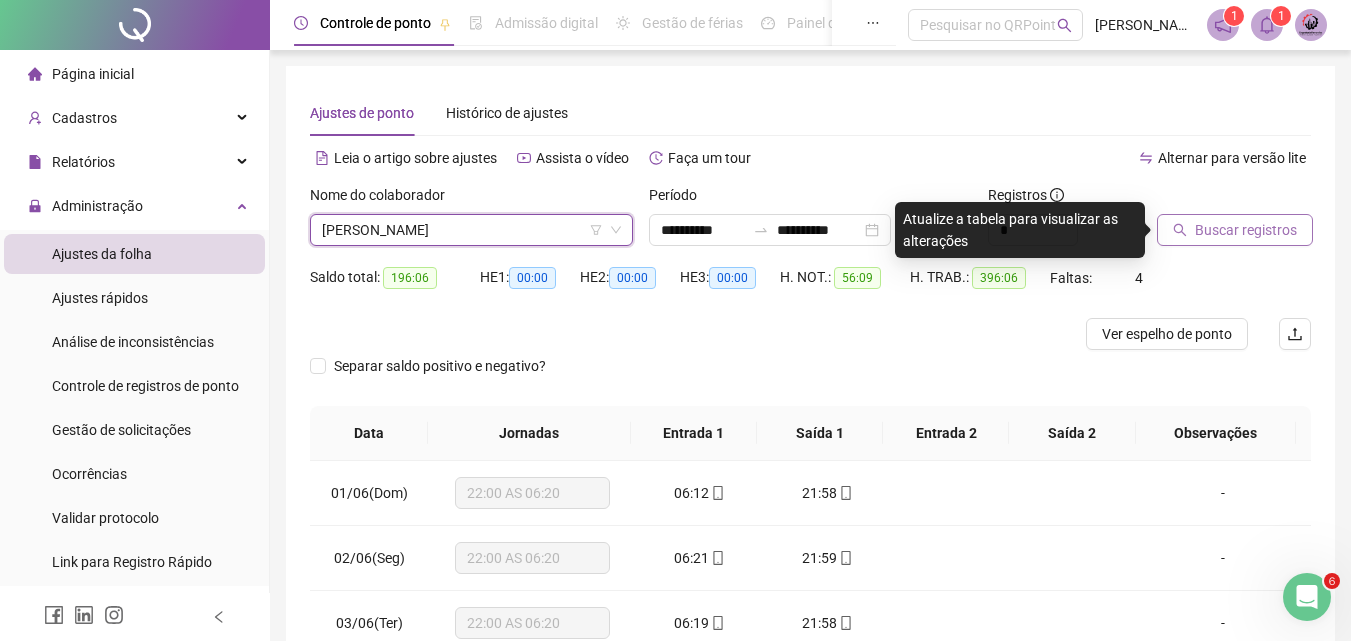 click on "Buscar registros" at bounding box center (1246, 230) 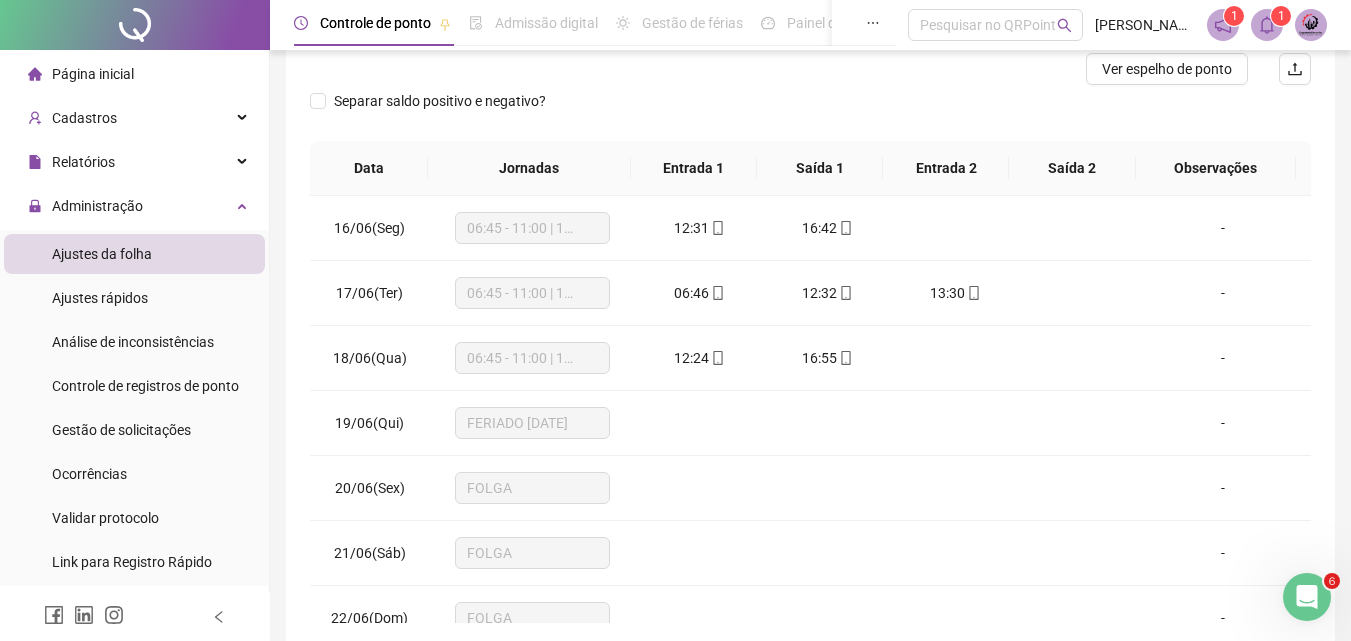 scroll, scrollTop: 300, scrollLeft: 0, axis: vertical 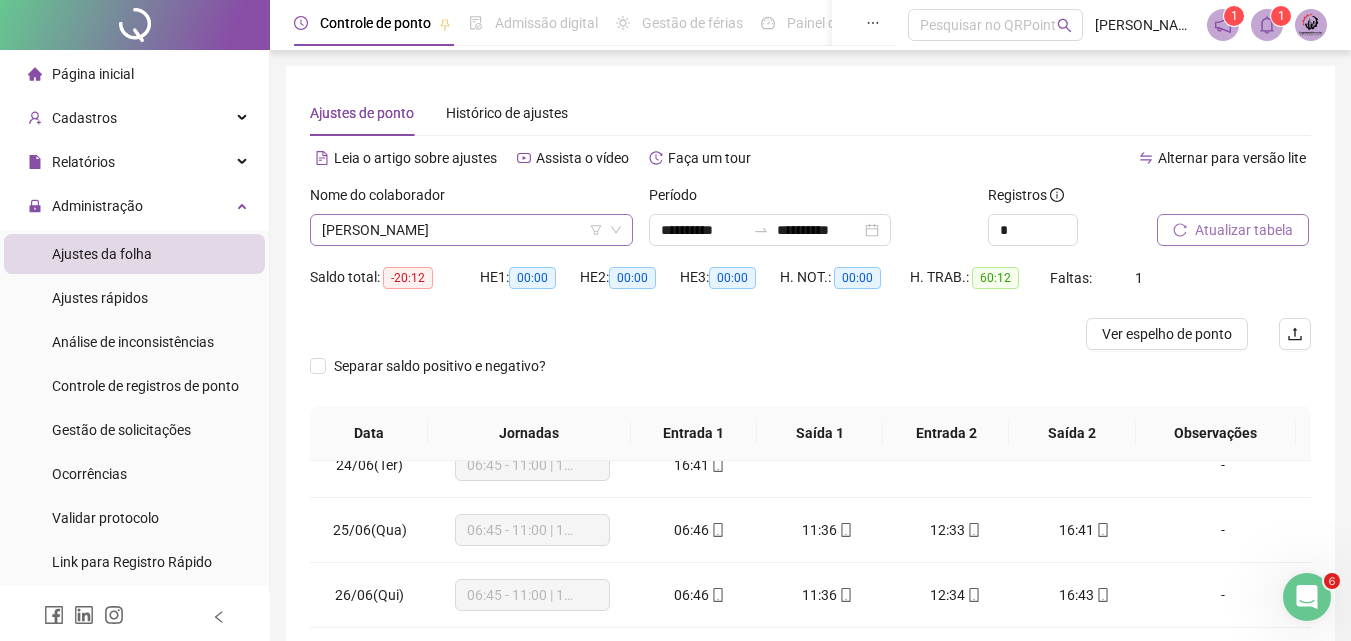 click on "[PERSON_NAME]" at bounding box center (471, 230) 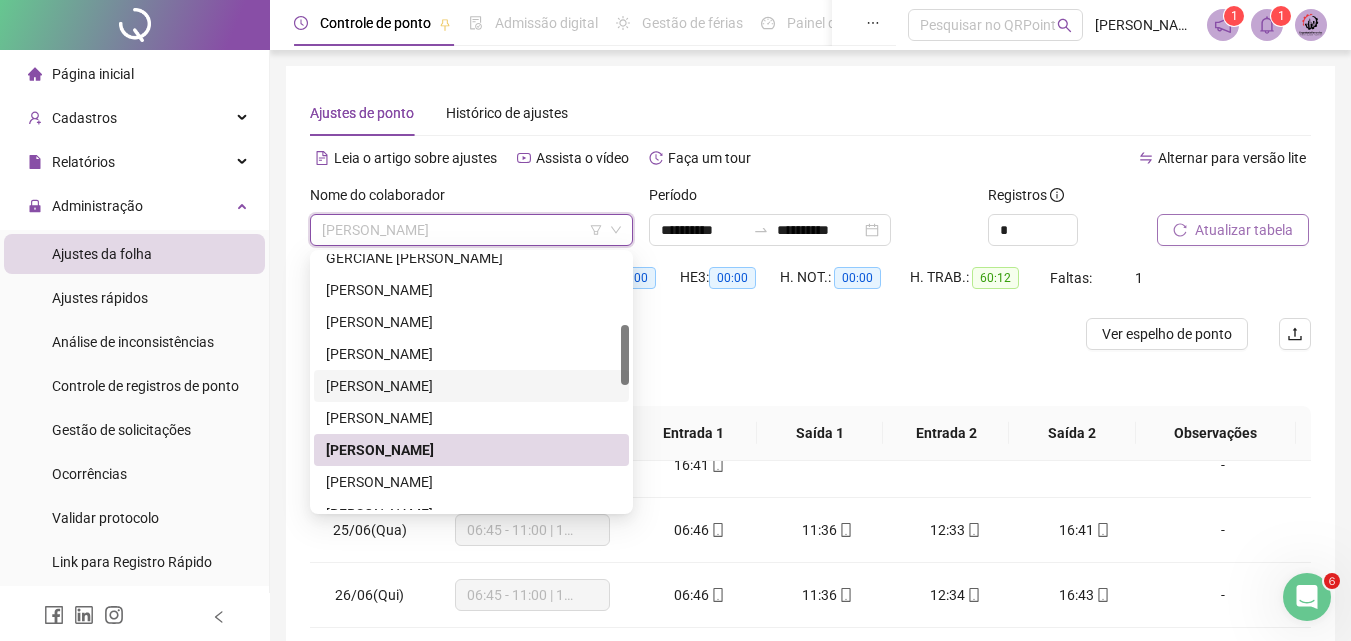 scroll, scrollTop: 400, scrollLeft: 0, axis: vertical 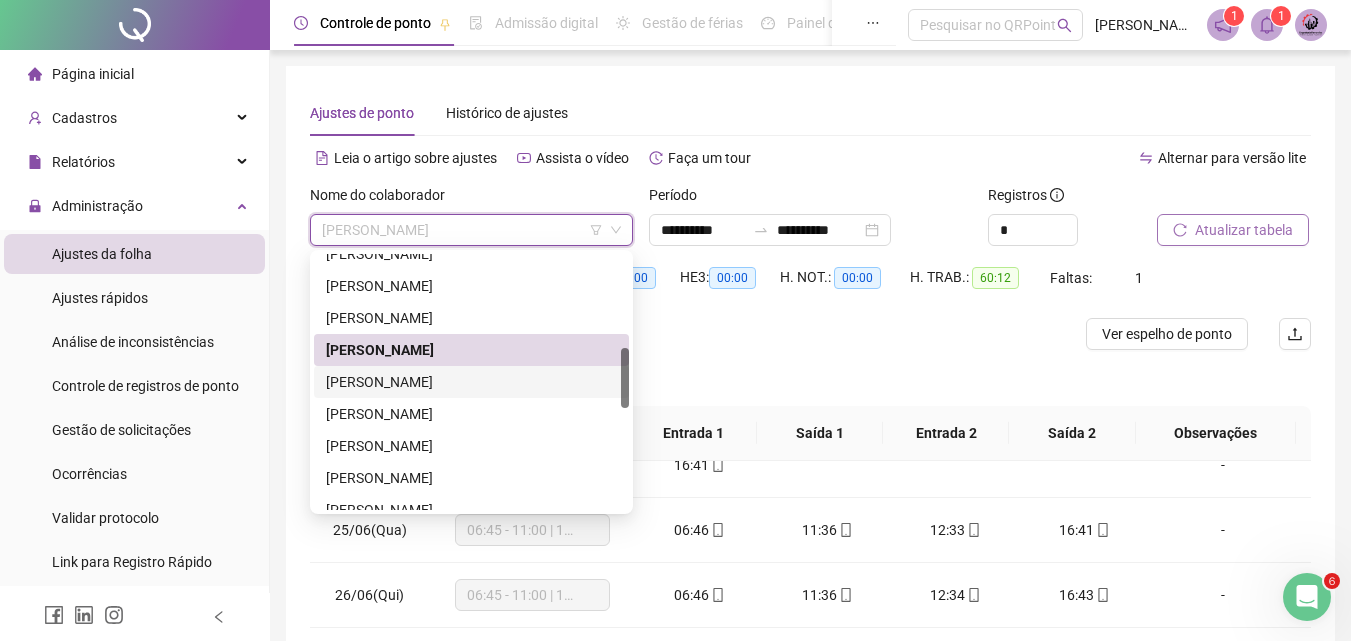 click on "[PERSON_NAME]" at bounding box center (471, 382) 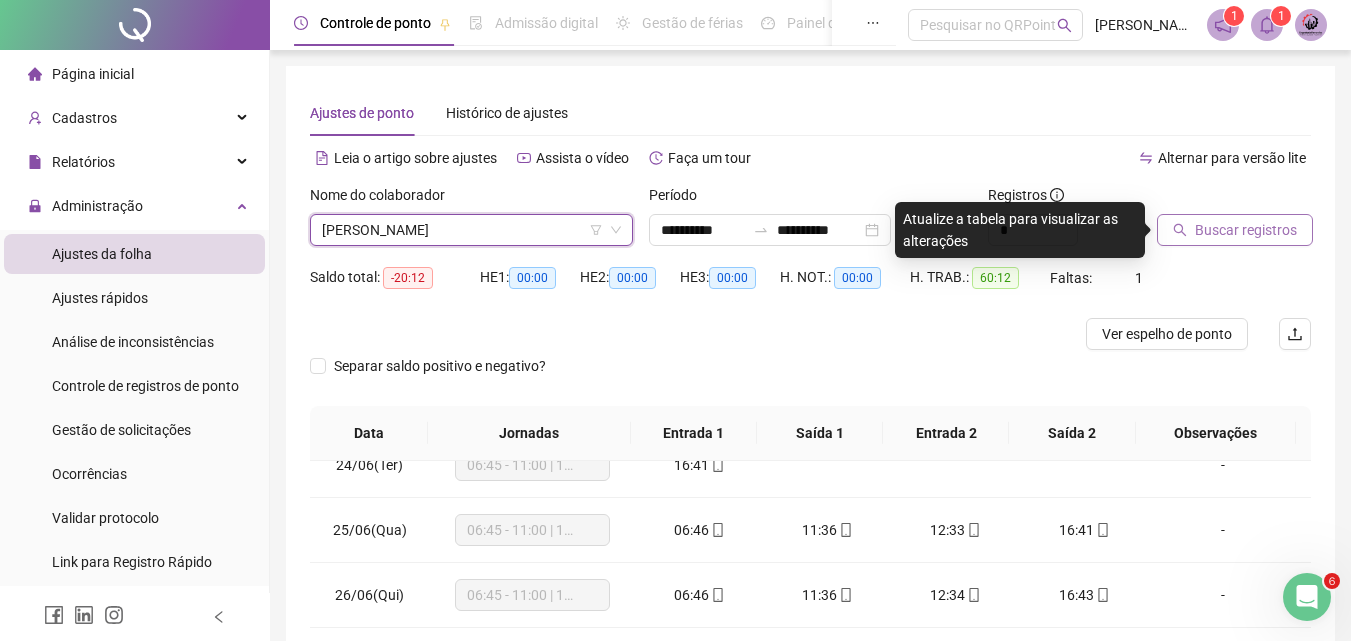 click on "Buscar registros" at bounding box center (1246, 230) 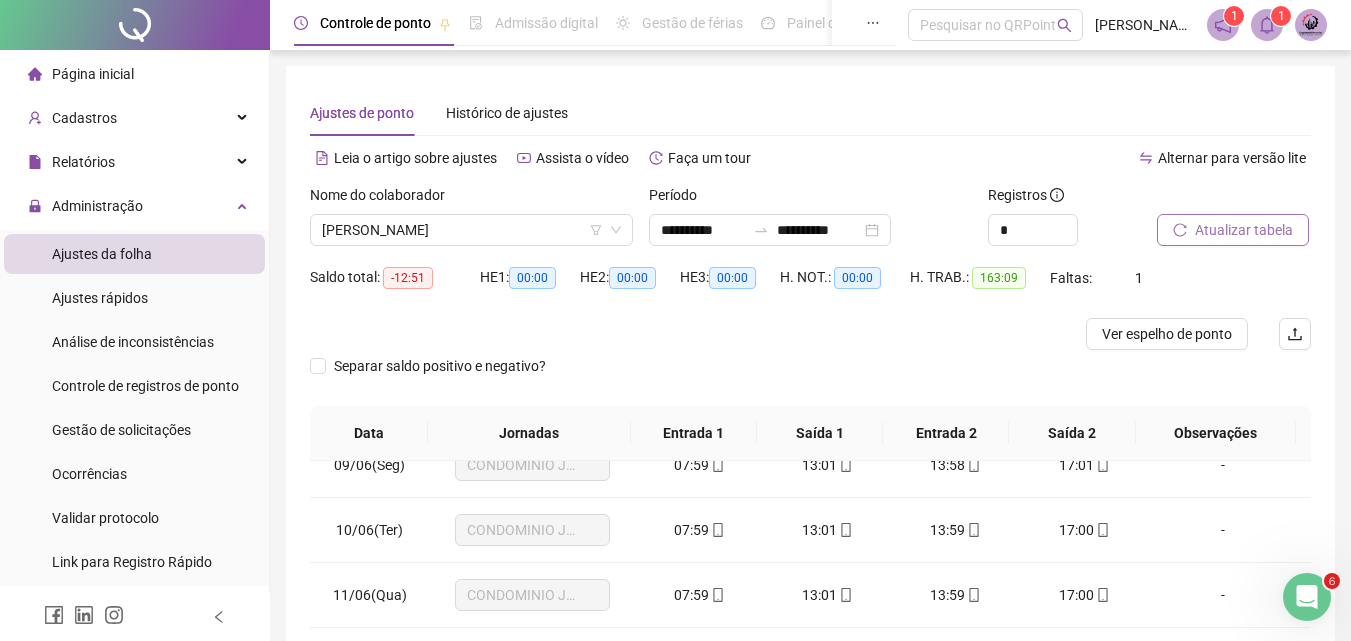 click on "[PERSON_NAME]" at bounding box center (471, 230) 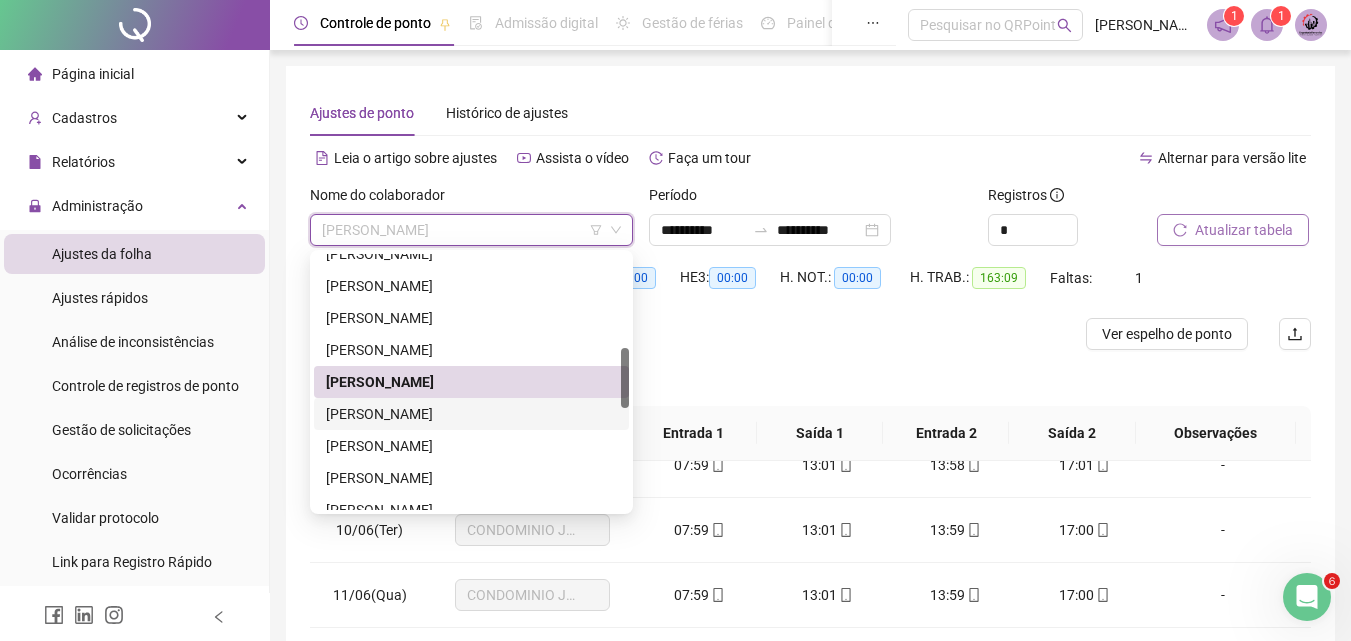 click on "[PERSON_NAME]" at bounding box center [471, 414] 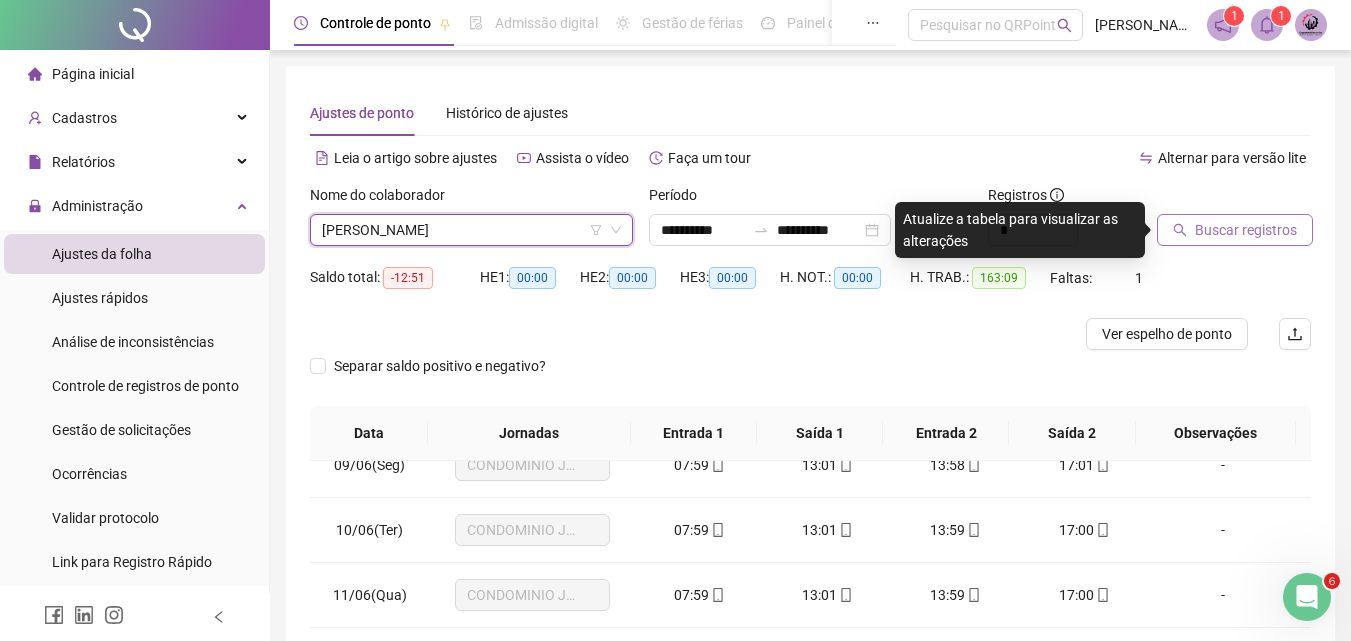 click on "Buscar registros" at bounding box center [1235, 230] 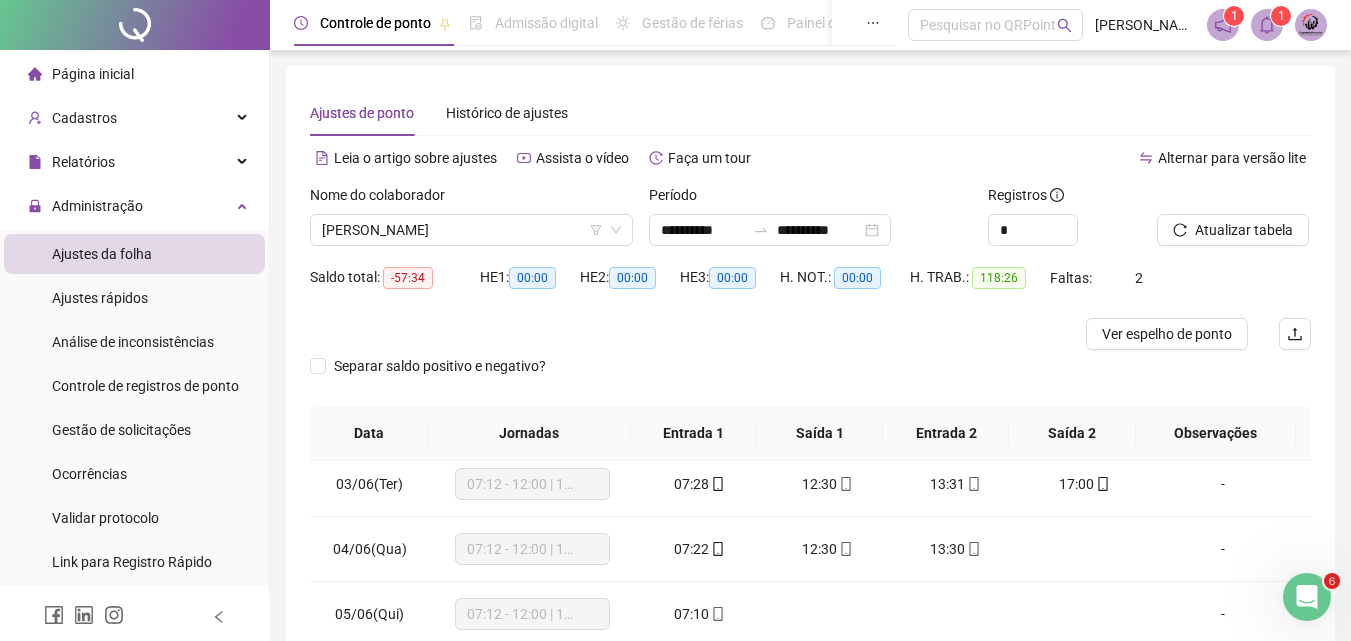 scroll, scrollTop: 0, scrollLeft: 0, axis: both 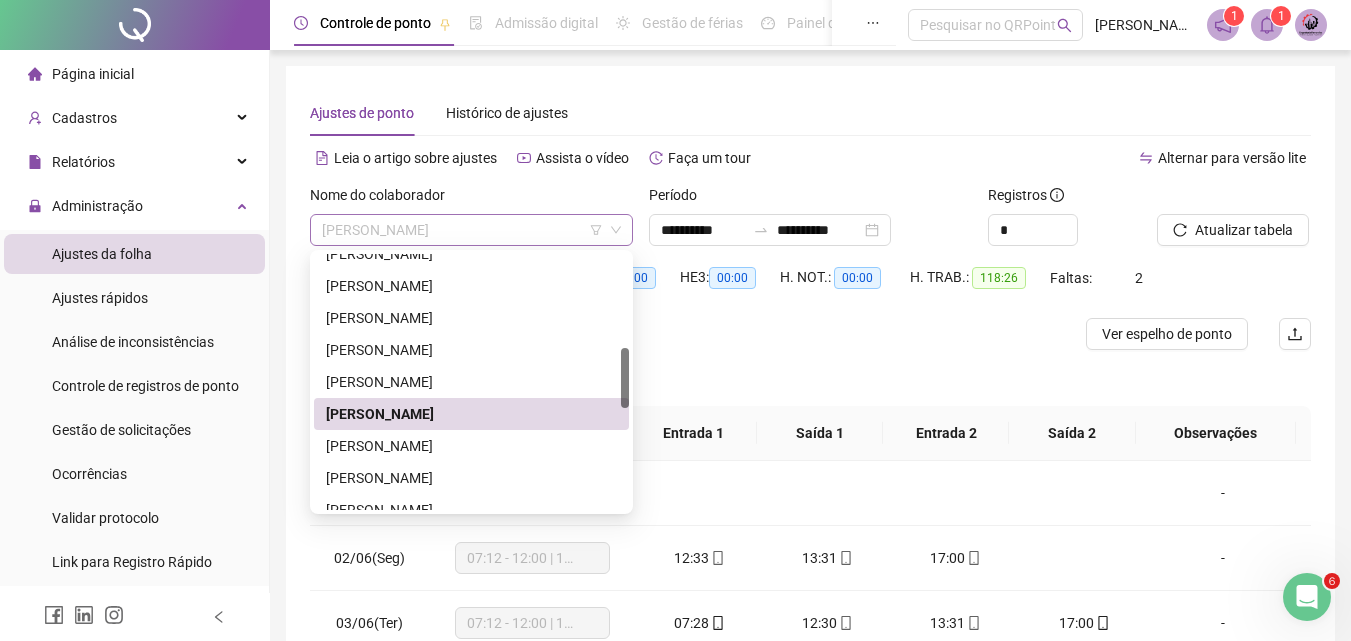 click on "[PERSON_NAME]" at bounding box center [471, 230] 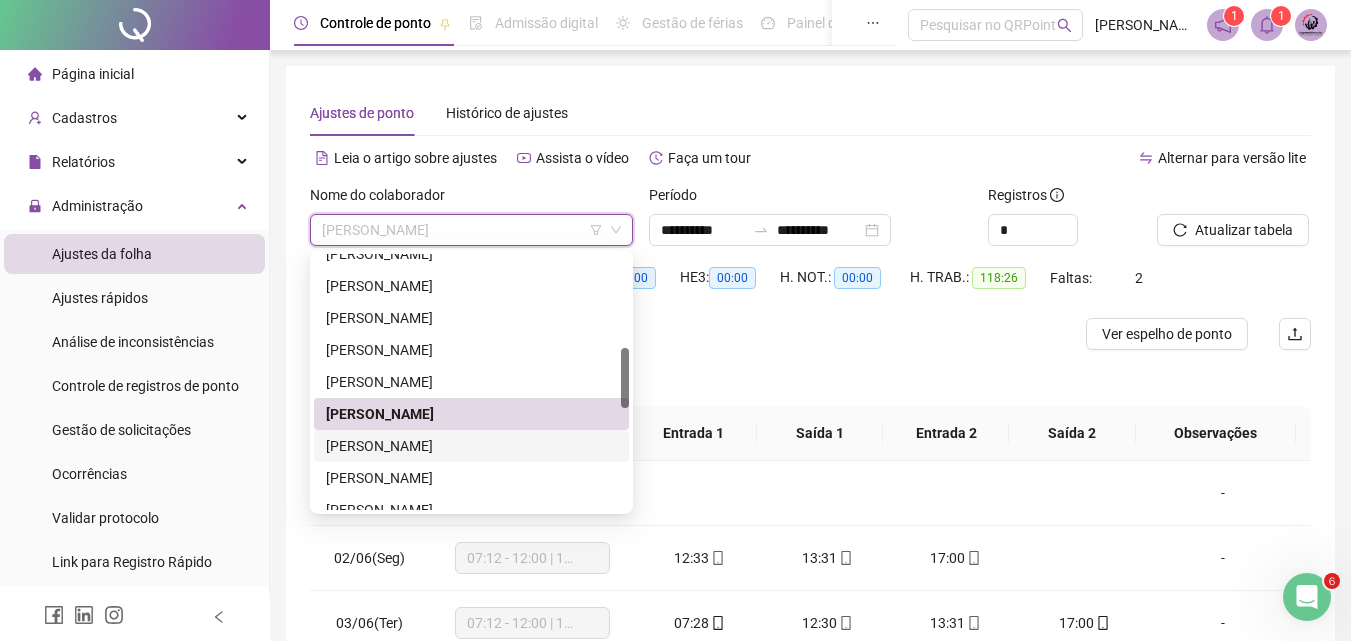 click on "[PERSON_NAME]" at bounding box center (471, 446) 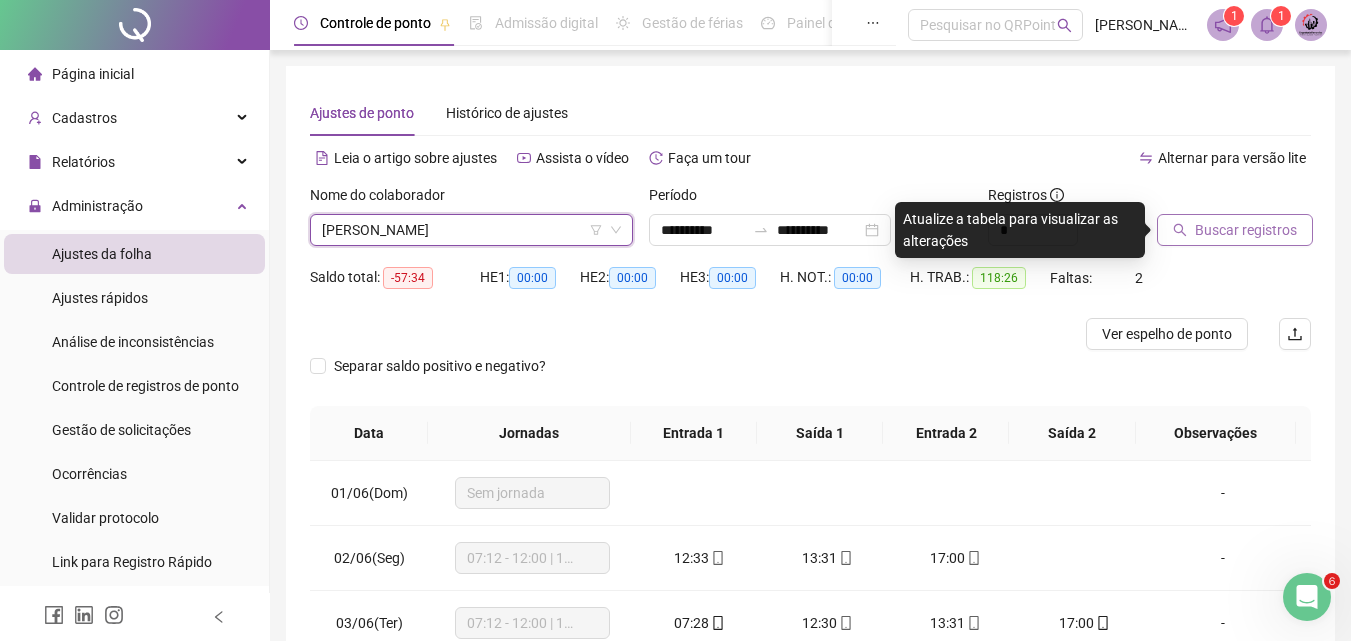 click on "Buscar registros" at bounding box center [1246, 230] 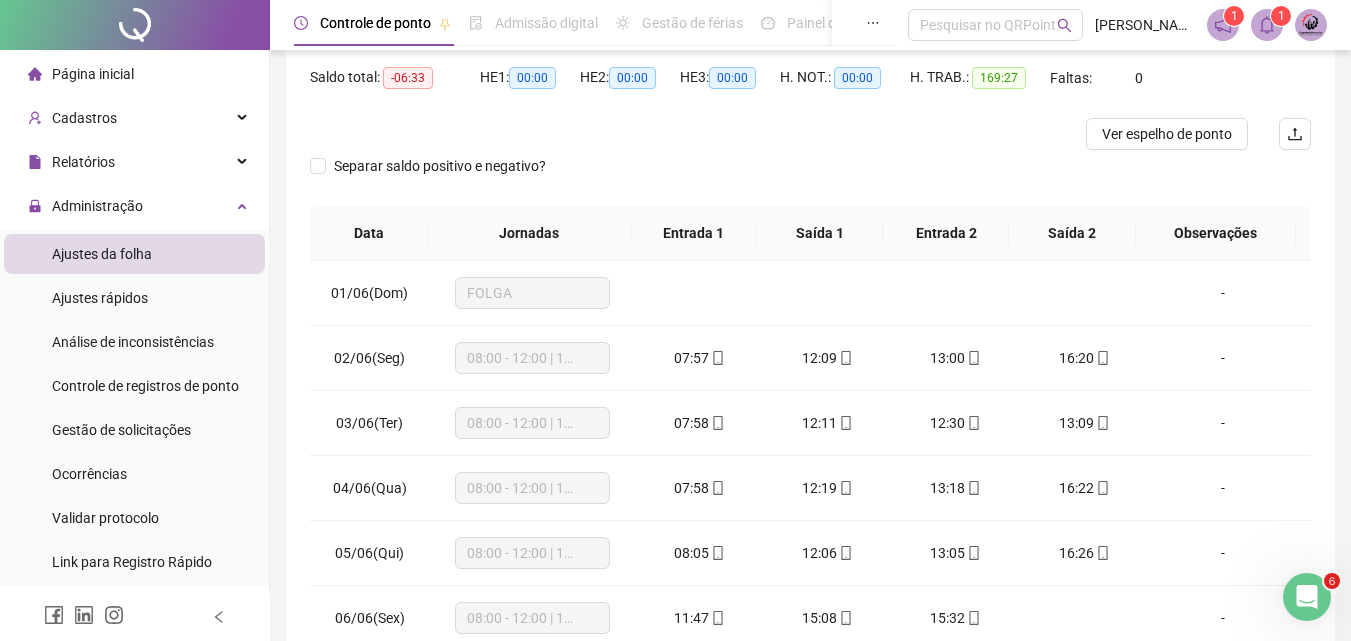 scroll, scrollTop: 0, scrollLeft: 0, axis: both 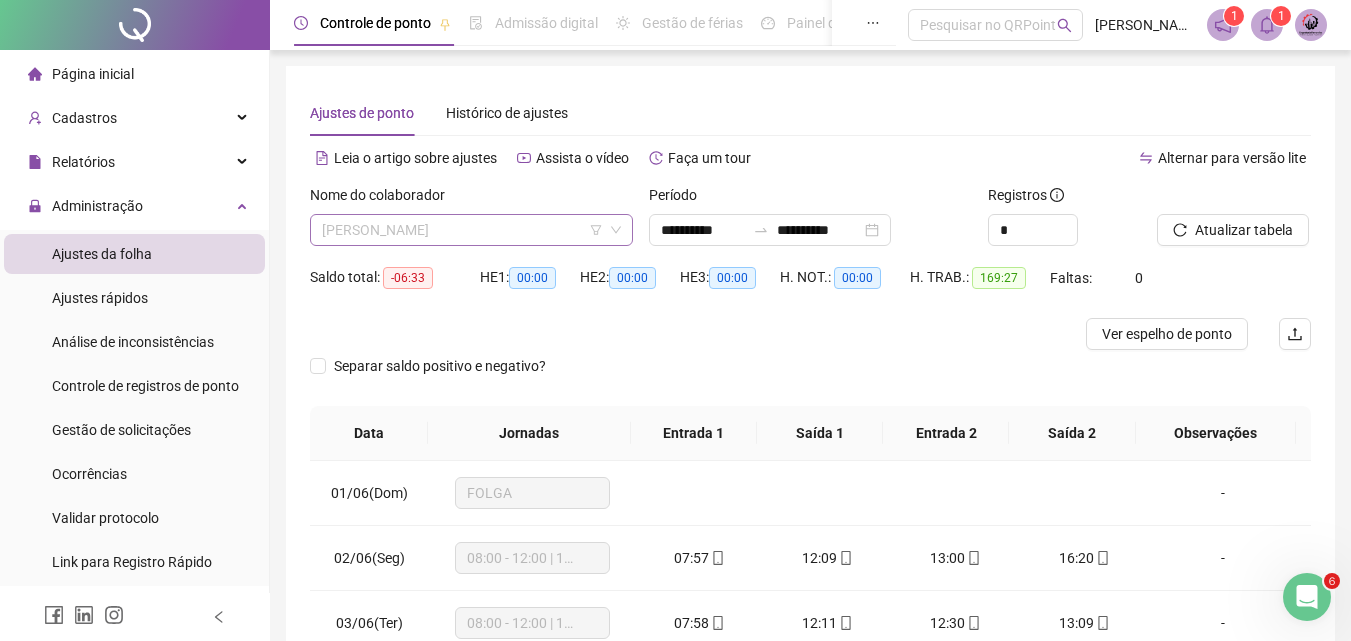 click on "[PERSON_NAME]" at bounding box center [471, 230] 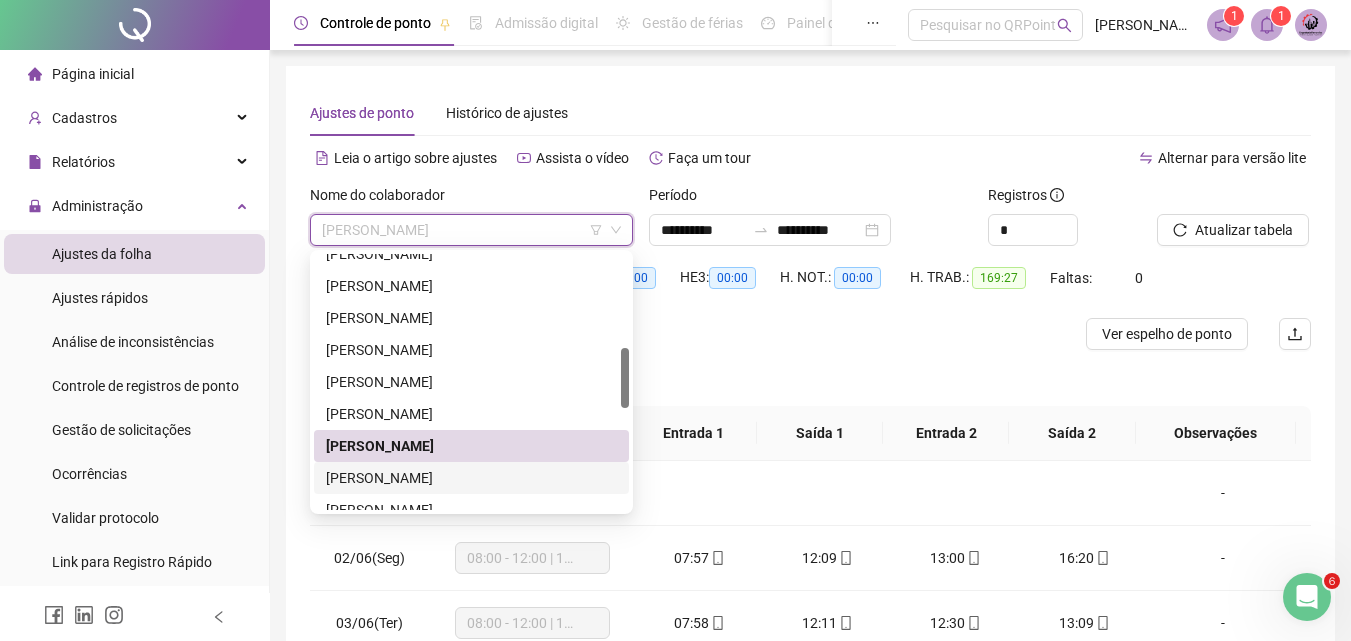 click on "[PERSON_NAME]" at bounding box center [471, 478] 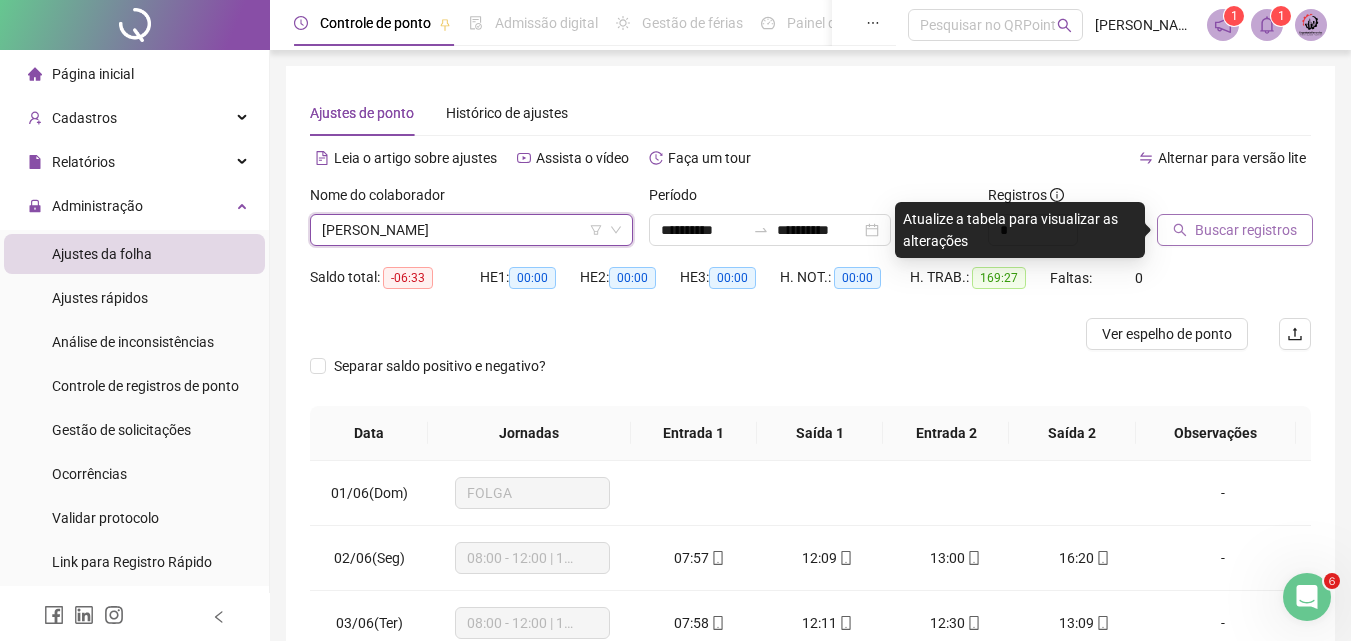 click on "Buscar registros" at bounding box center (1246, 230) 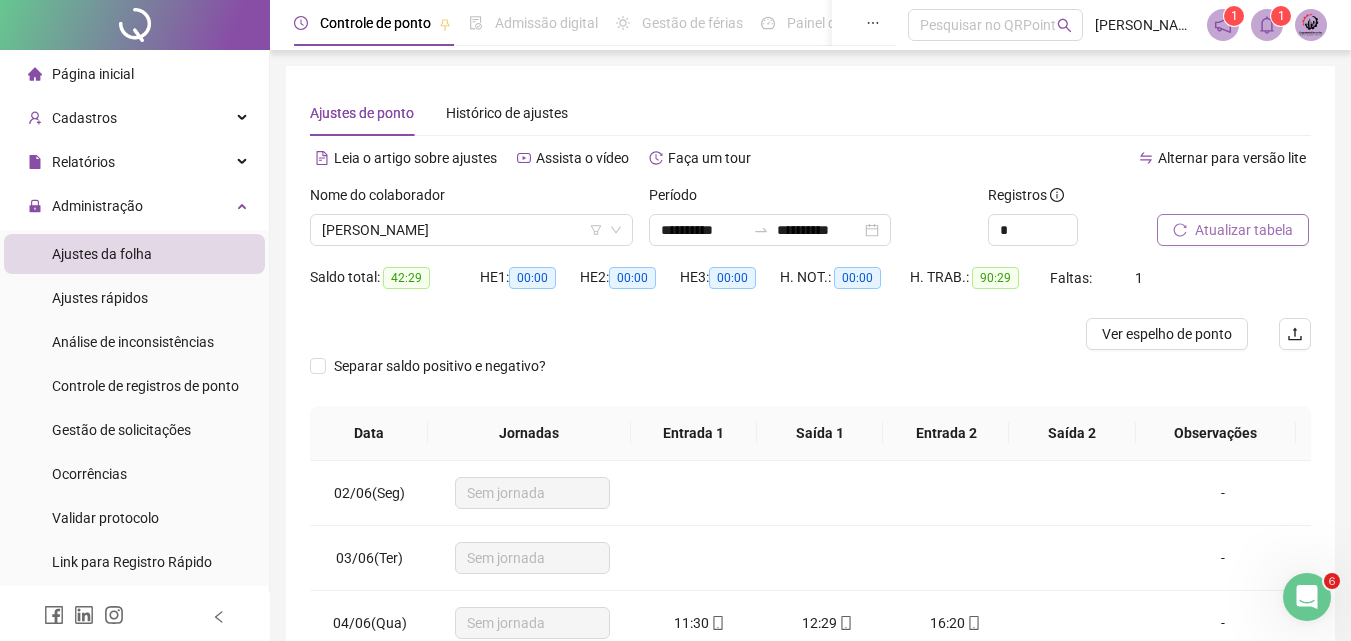 click on "Nome do colaborador KAIQUE MIRANDA DE SOUZA" at bounding box center [471, 223] 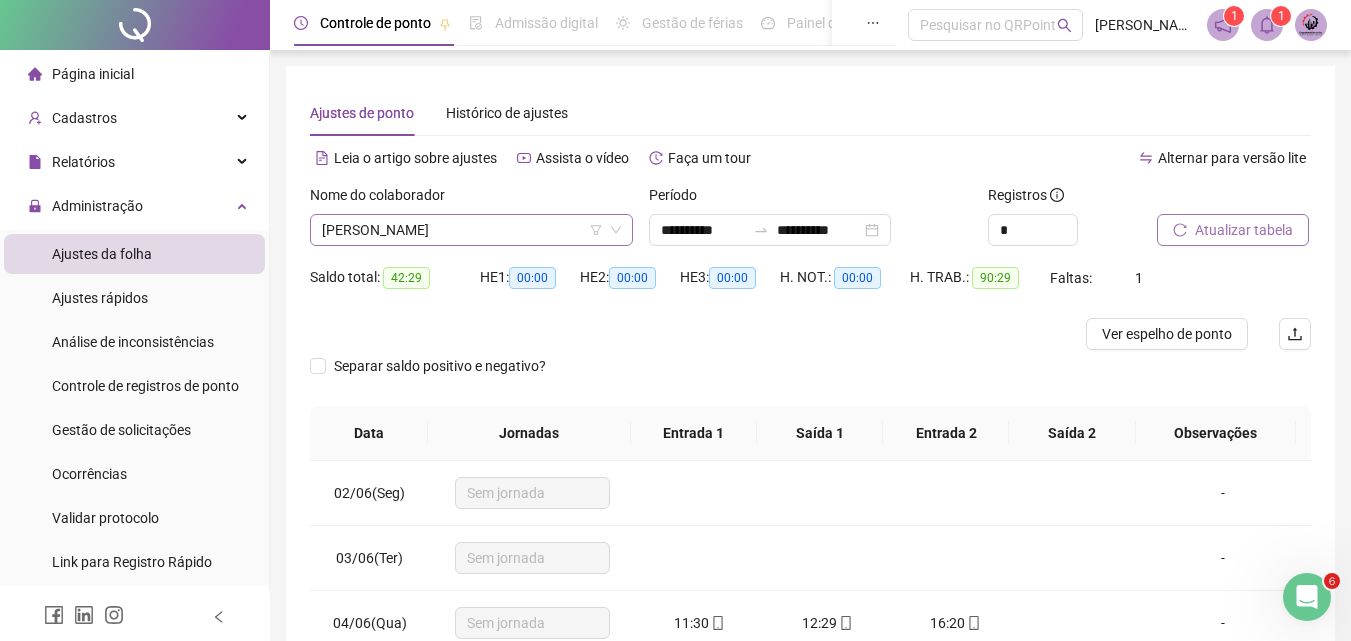 click on "[PERSON_NAME]" at bounding box center (471, 230) 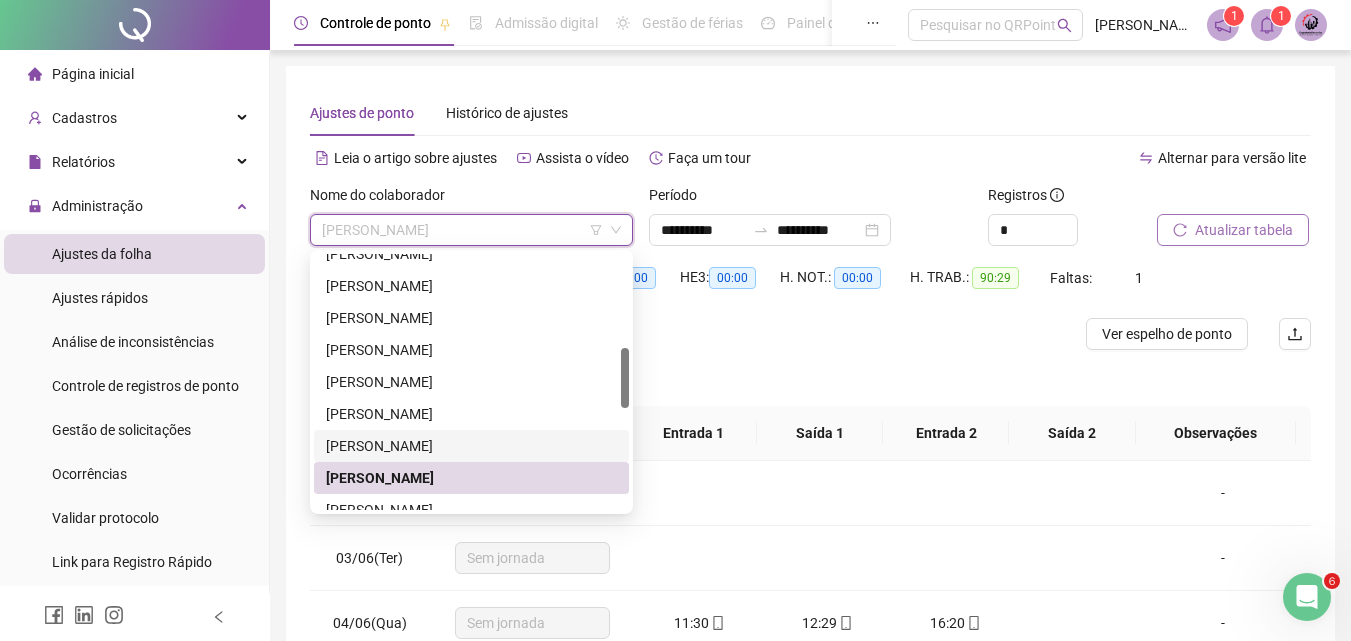 scroll, scrollTop: 500, scrollLeft: 0, axis: vertical 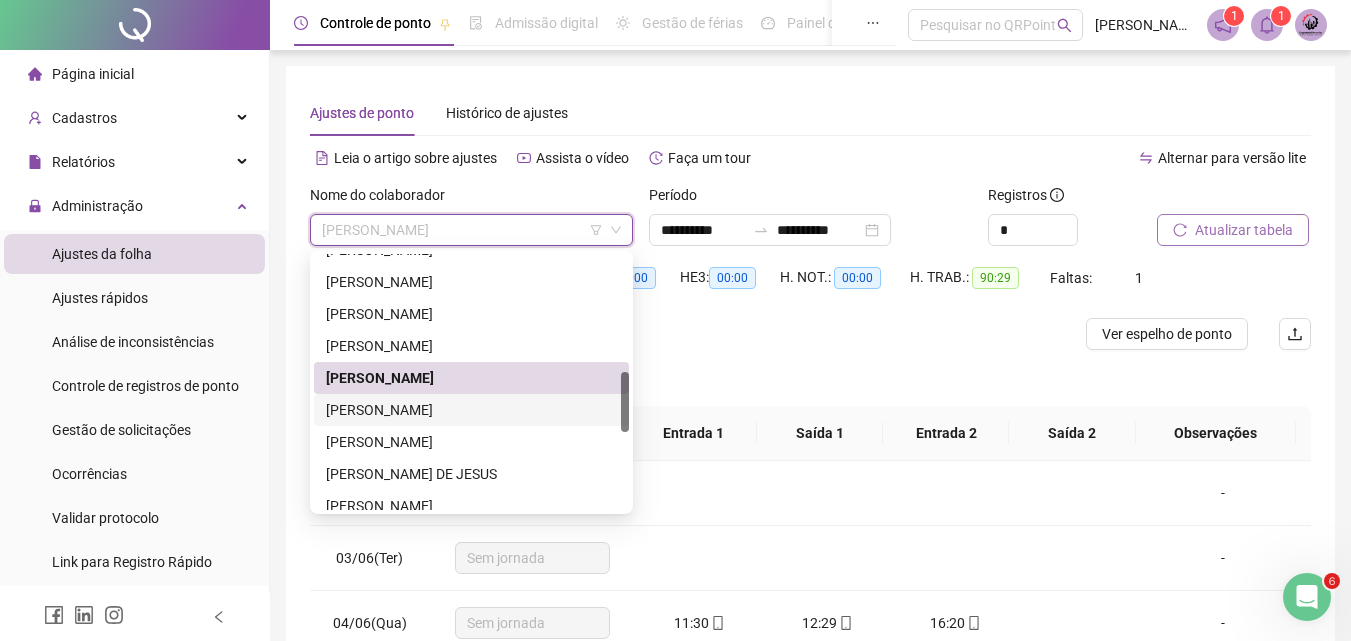 click on "[PERSON_NAME]" at bounding box center (471, 410) 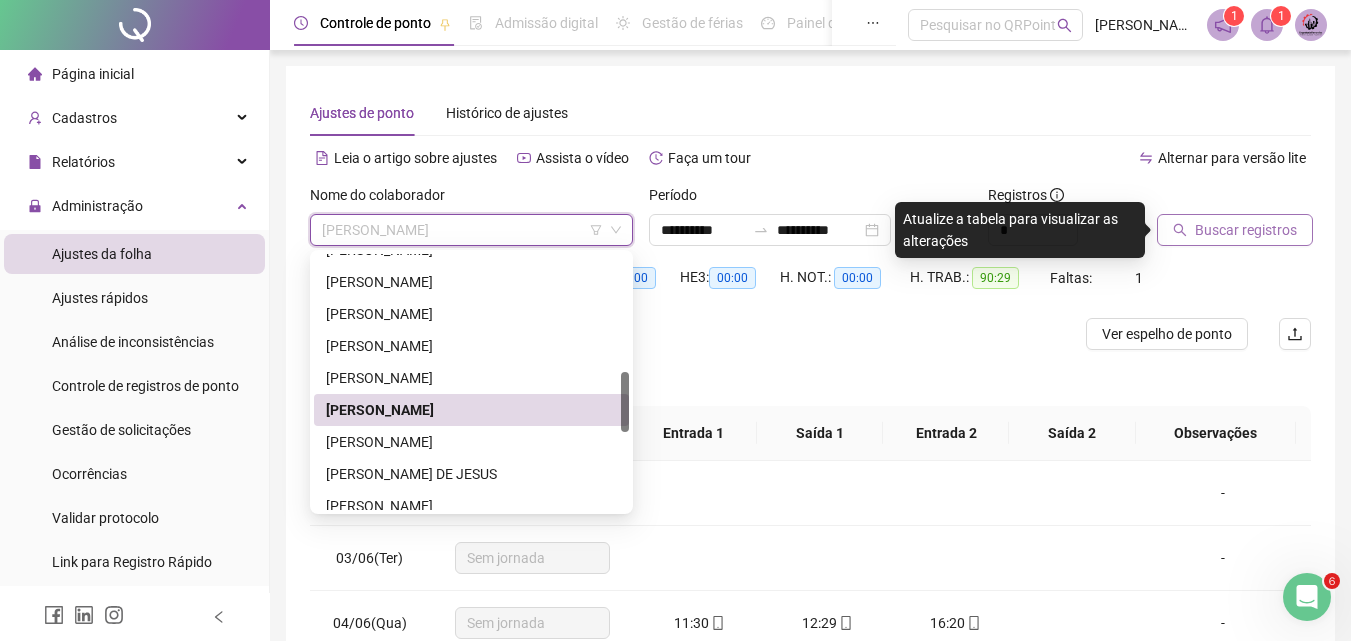 click on "[PERSON_NAME]" at bounding box center [471, 230] 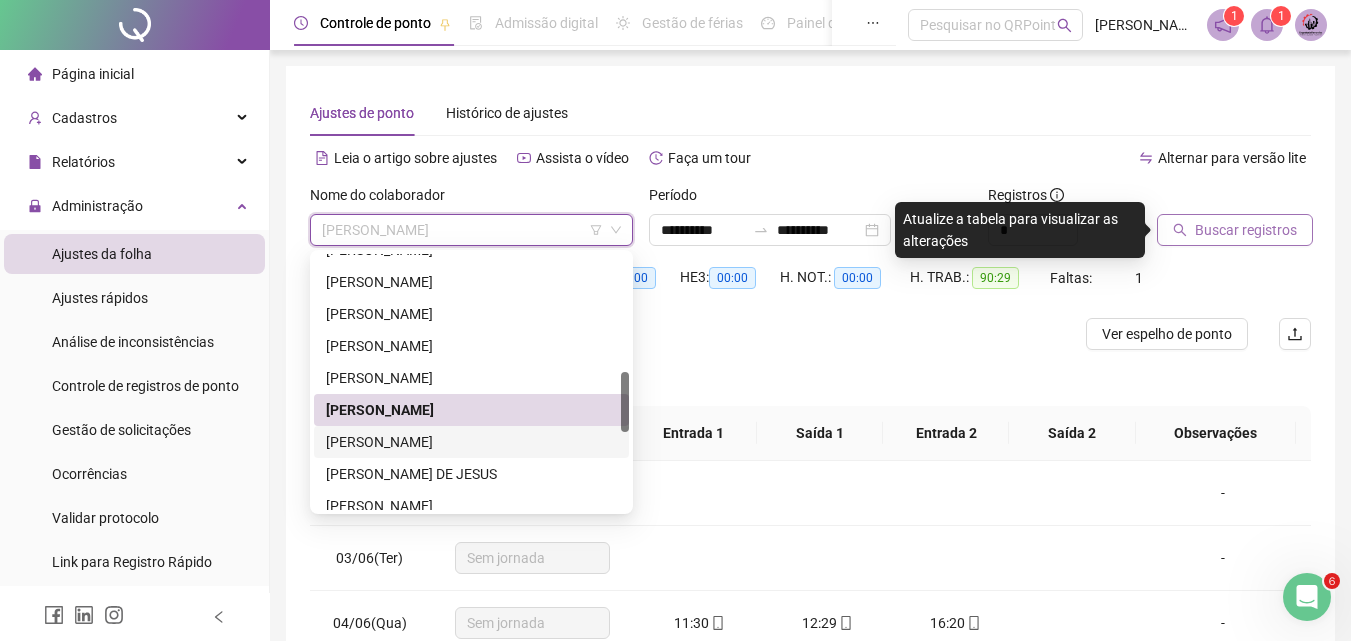click on "[PERSON_NAME]" at bounding box center (471, 442) 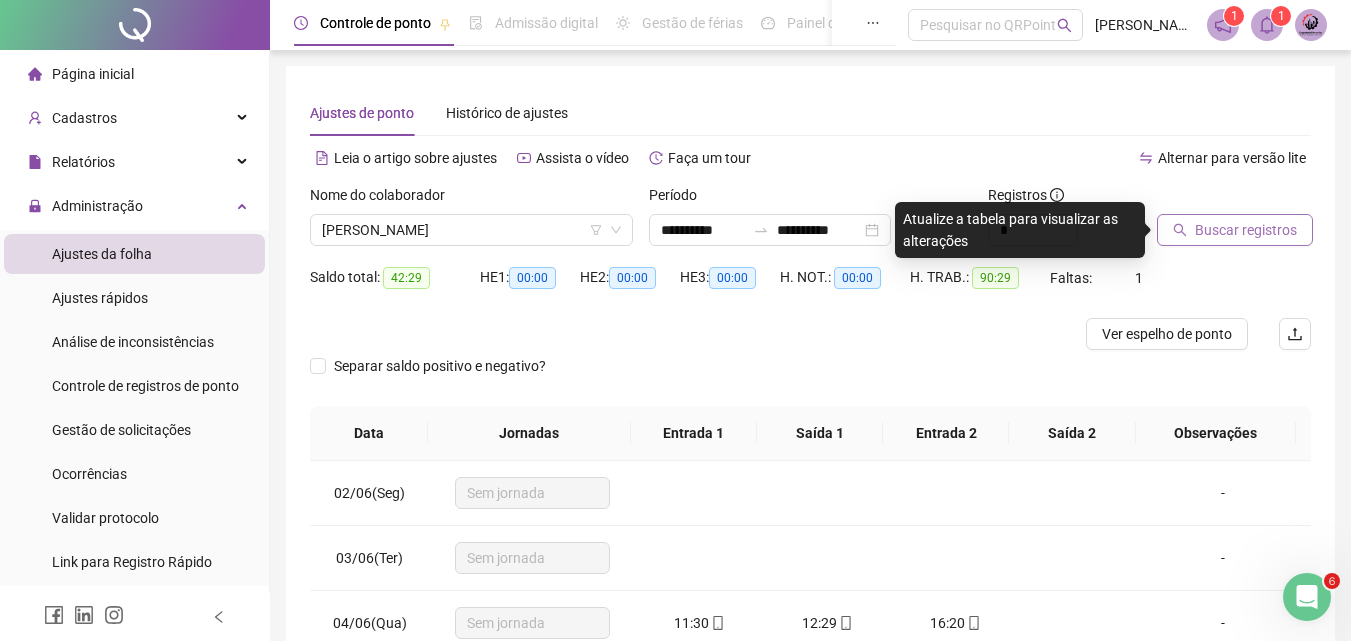 click on "Buscar registros" at bounding box center [1246, 230] 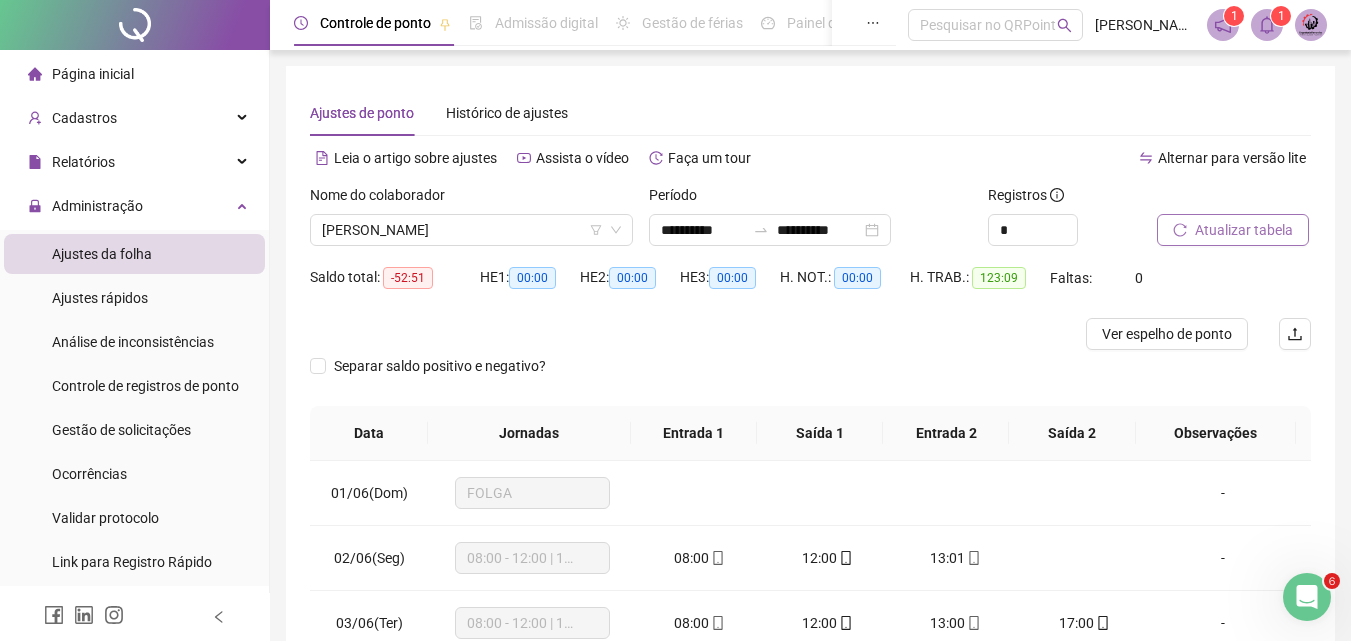 scroll, scrollTop: 300, scrollLeft: 0, axis: vertical 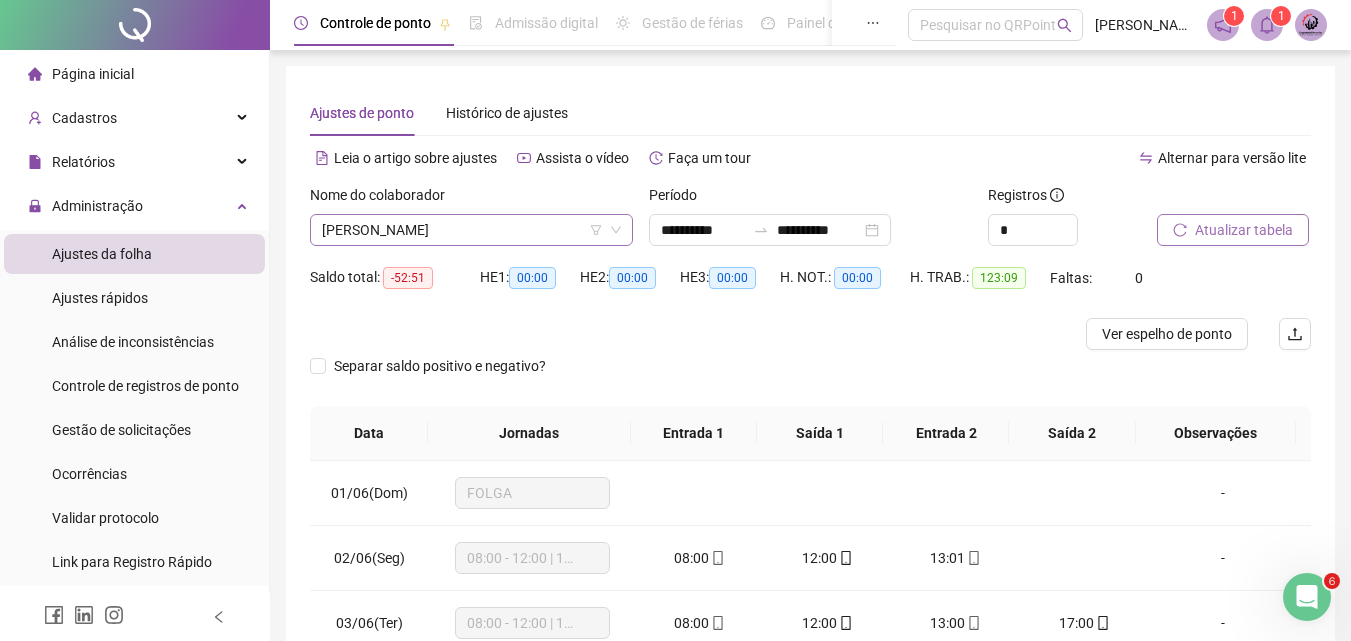 click on "[PERSON_NAME]" at bounding box center (471, 230) 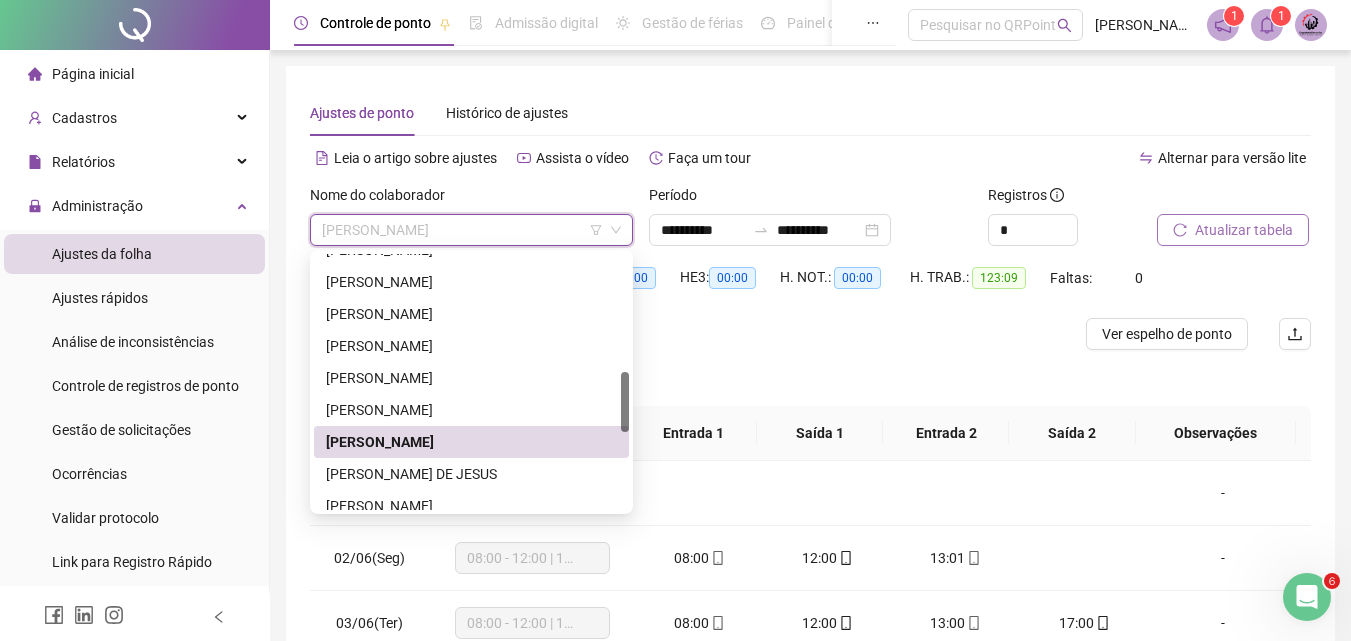 scroll, scrollTop: 600, scrollLeft: 0, axis: vertical 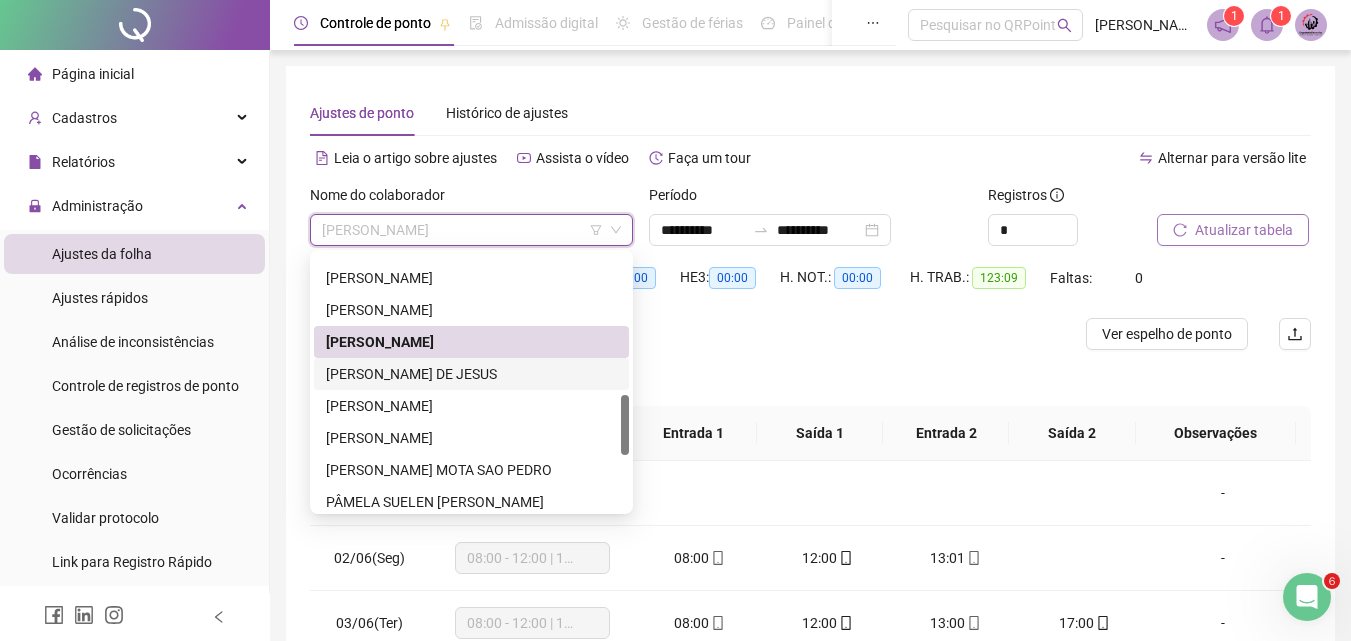 click on "[PERSON_NAME] DE JESUS" at bounding box center [471, 374] 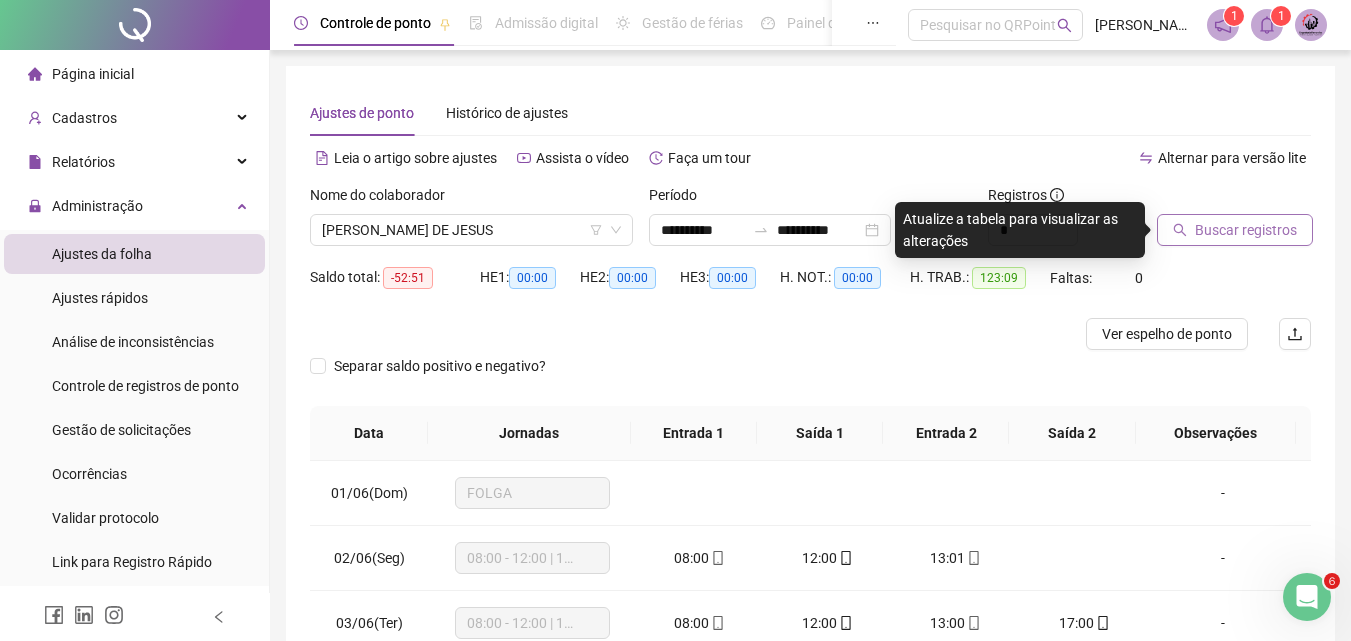 click on "Buscar registros" at bounding box center (1246, 230) 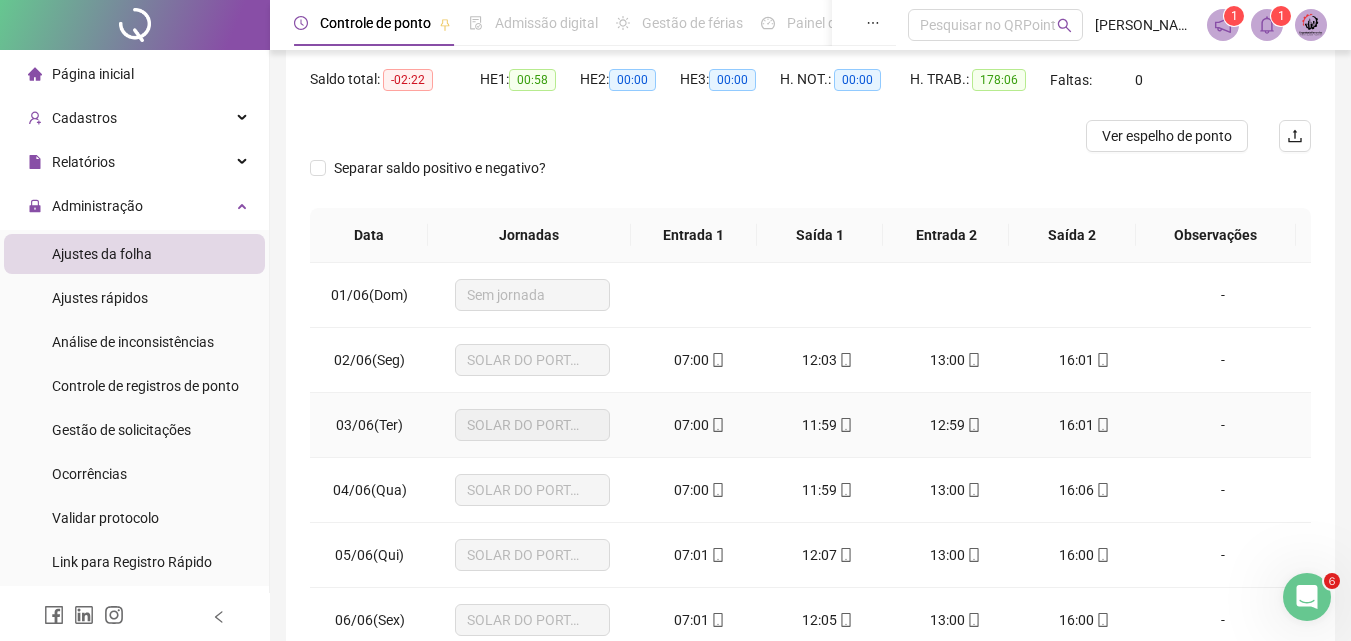 scroll, scrollTop: 300, scrollLeft: 0, axis: vertical 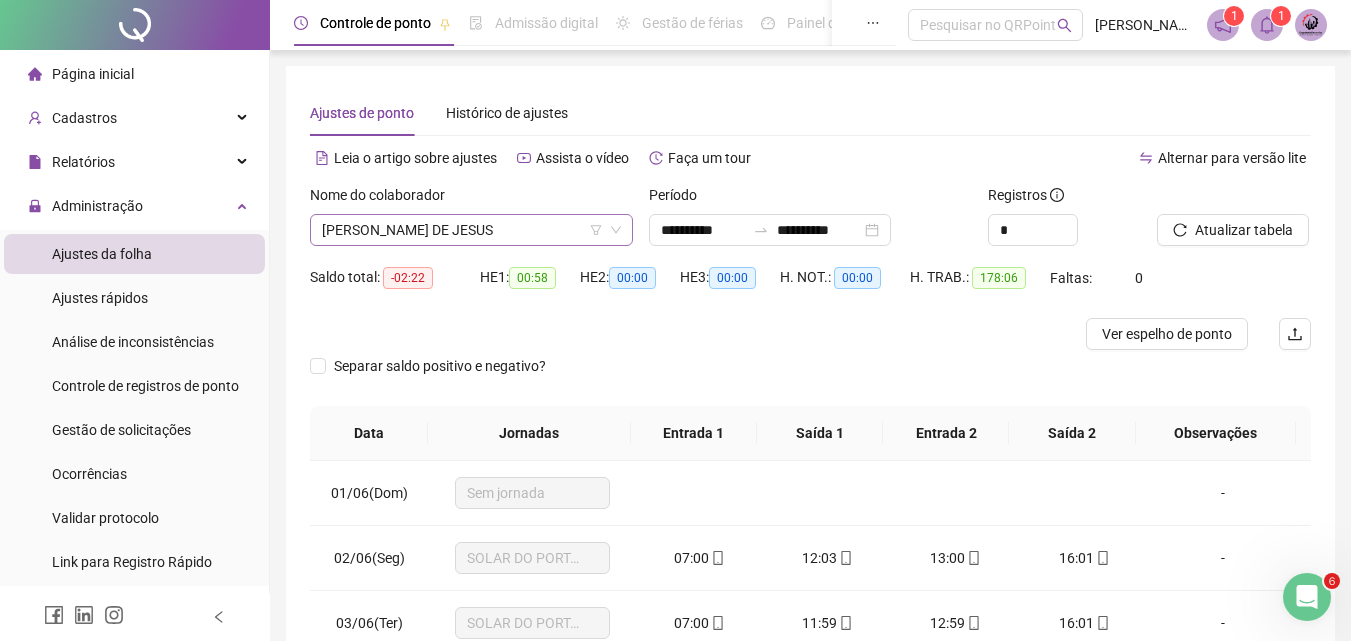 click on "[PERSON_NAME] DE JESUS" at bounding box center [471, 230] 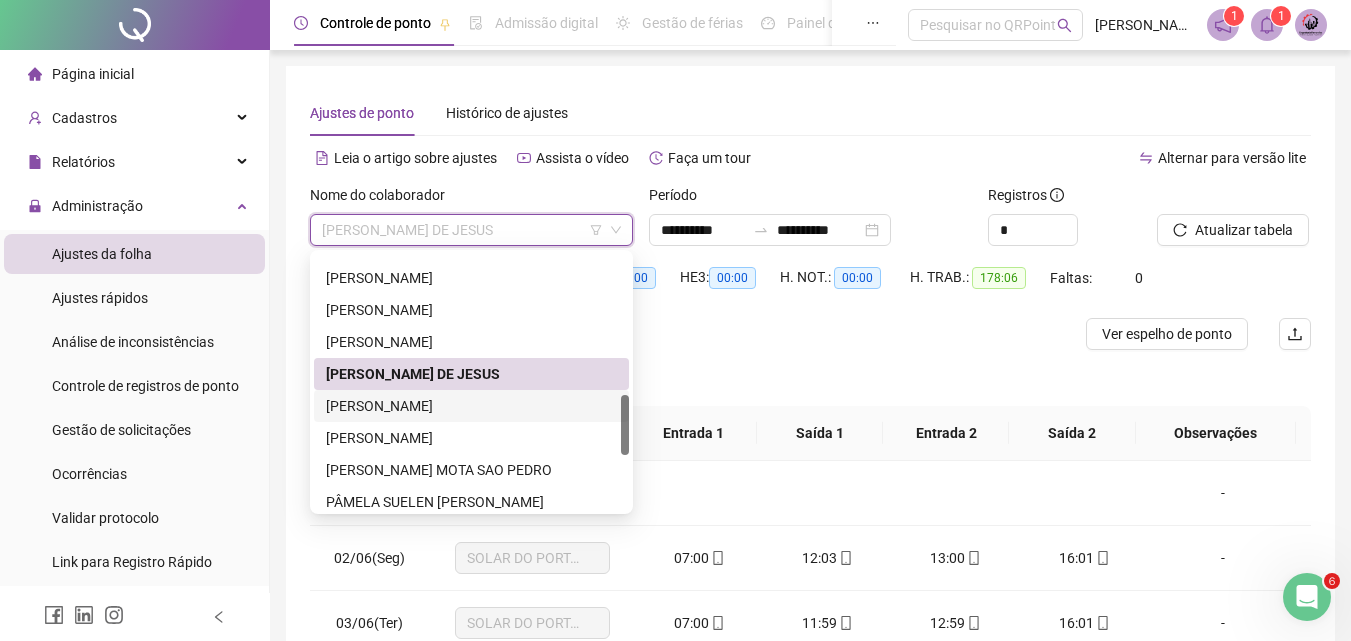 click on "[PERSON_NAME]" at bounding box center [471, 406] 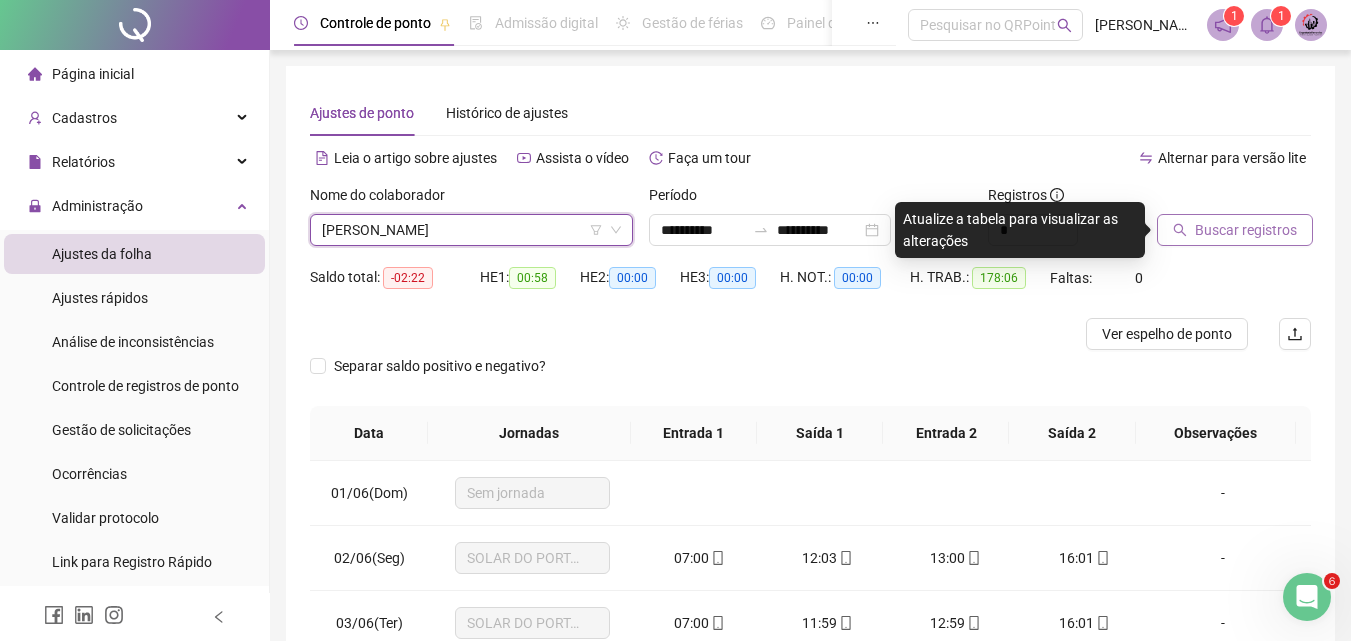 click on "Buscar registros" at bounding box center [1246, 230] 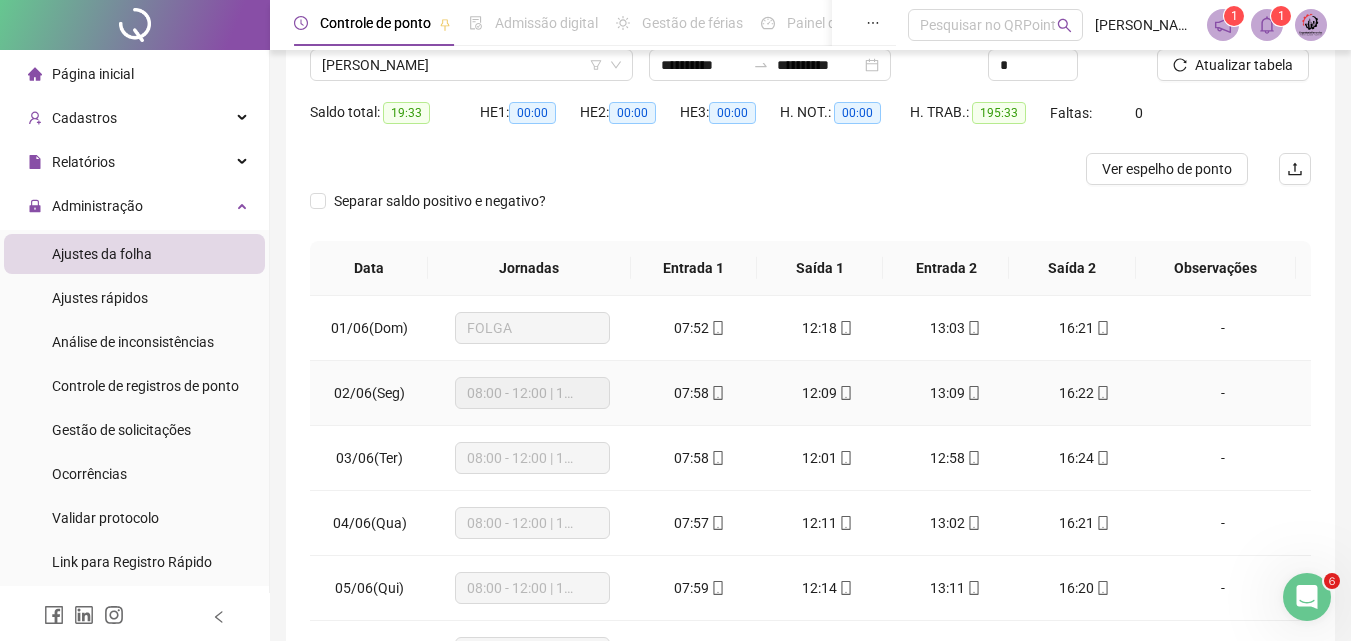 scroll, scrollTop: 200, scrollLeft: 0, axis: vertical 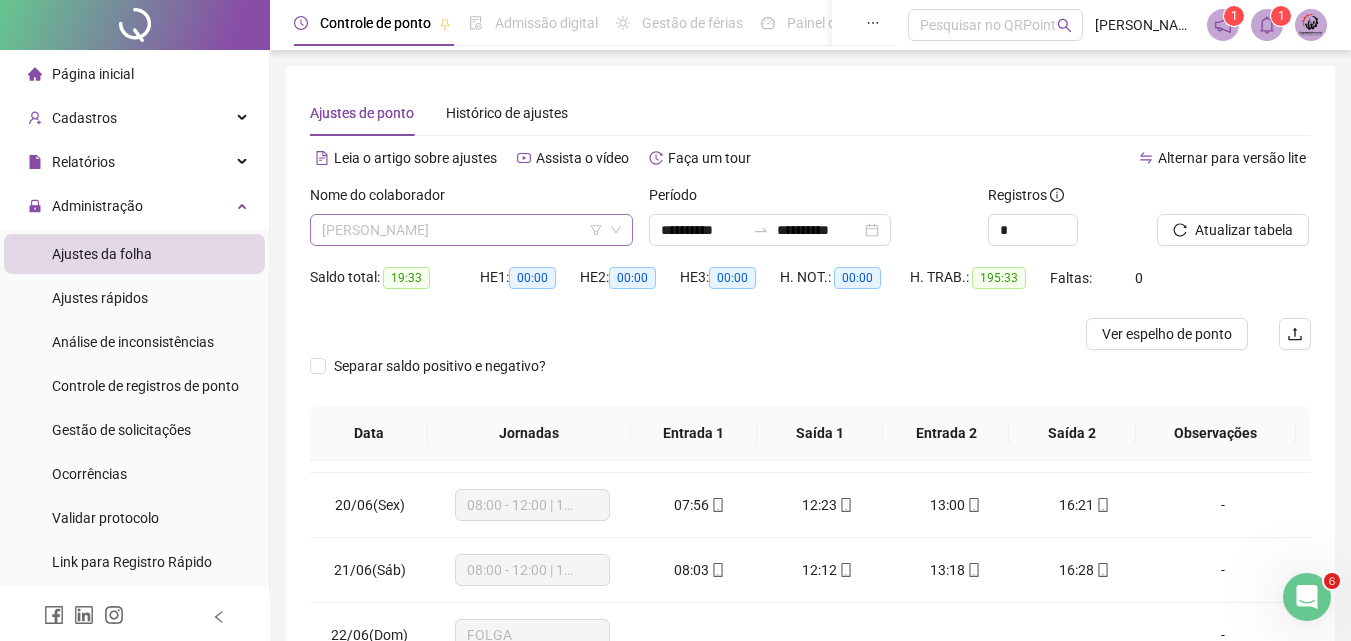 click on "[PERSON_NAME]" at bounding box center (471, 230) 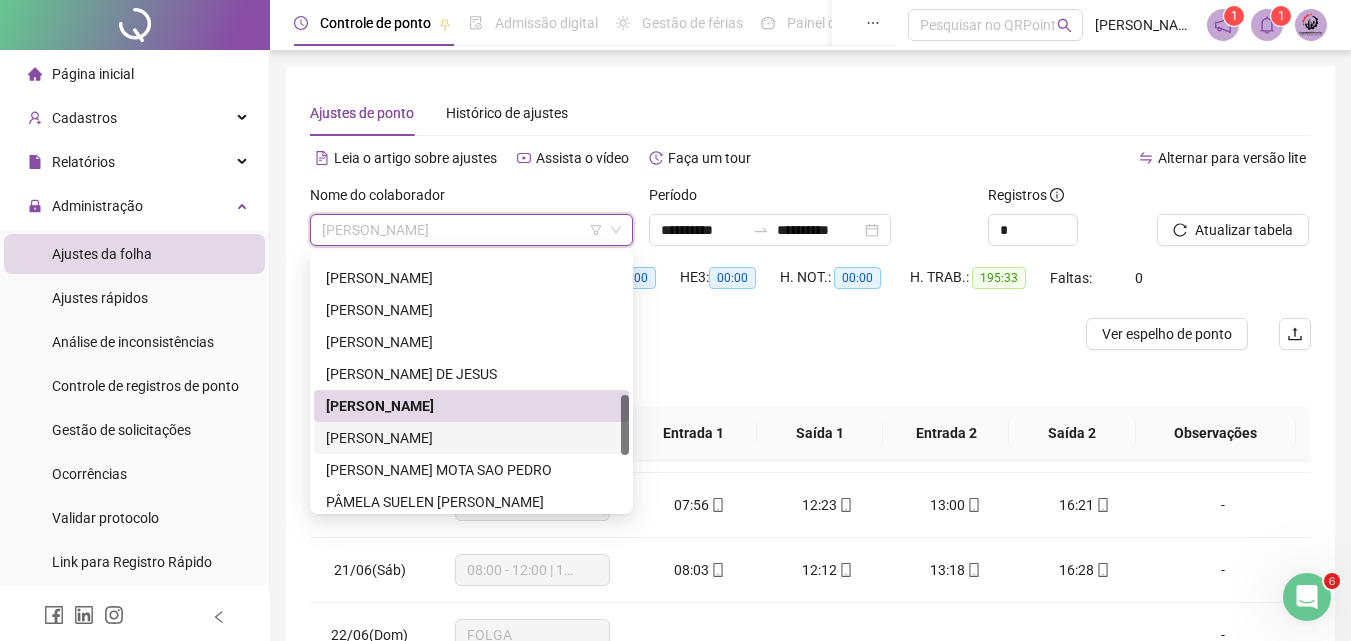 click on "[PERSON_NAME]" at bounding box center [471, 438] 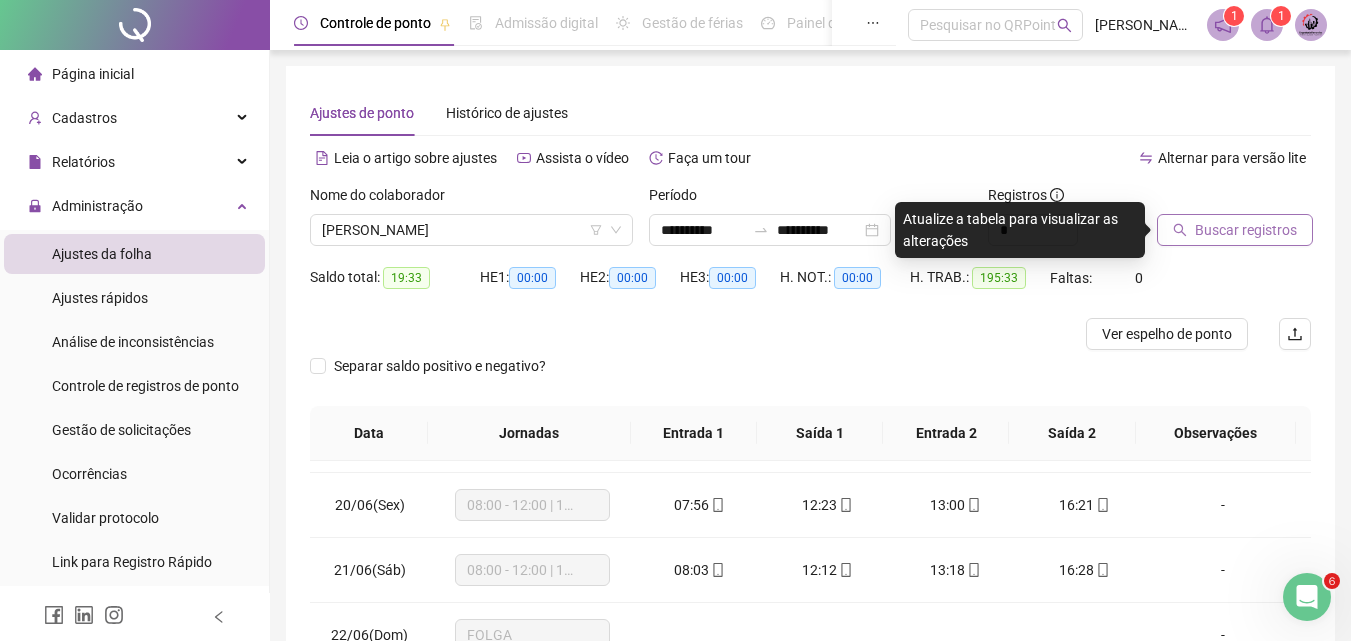 click on "Buscar registros" at bounding box center [1246, 230] 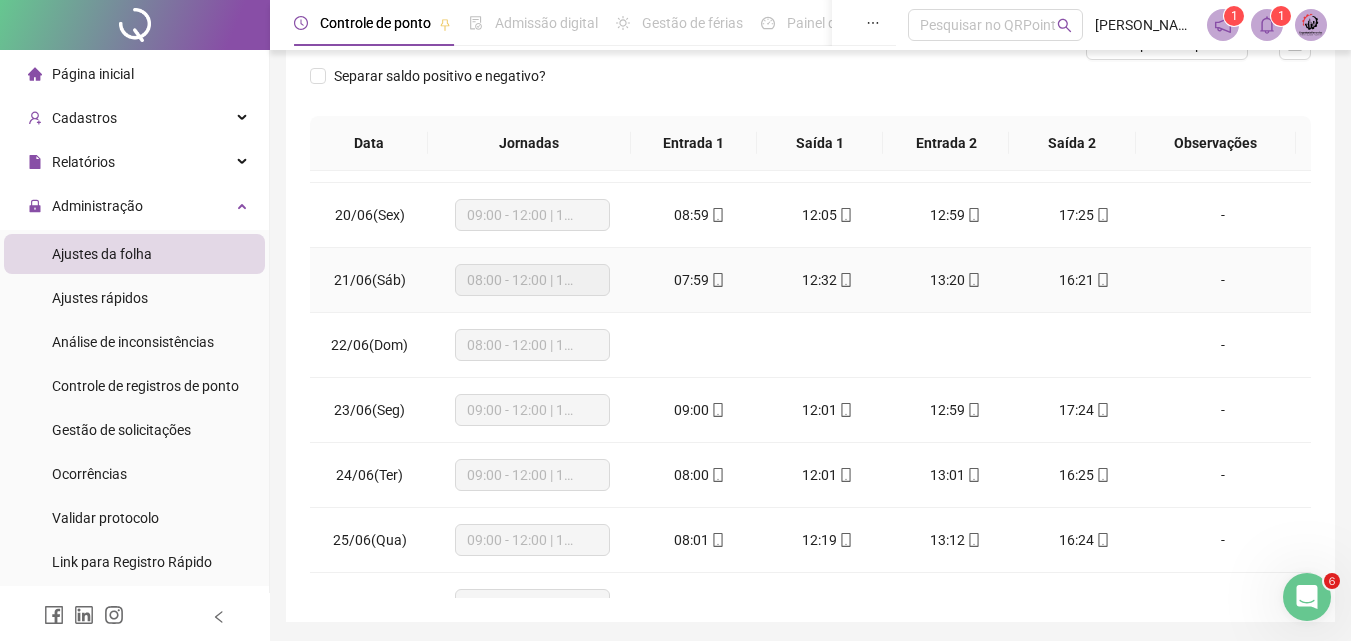 scroll, scrollTop: 300, scrollLeft: 0, axis: vertical 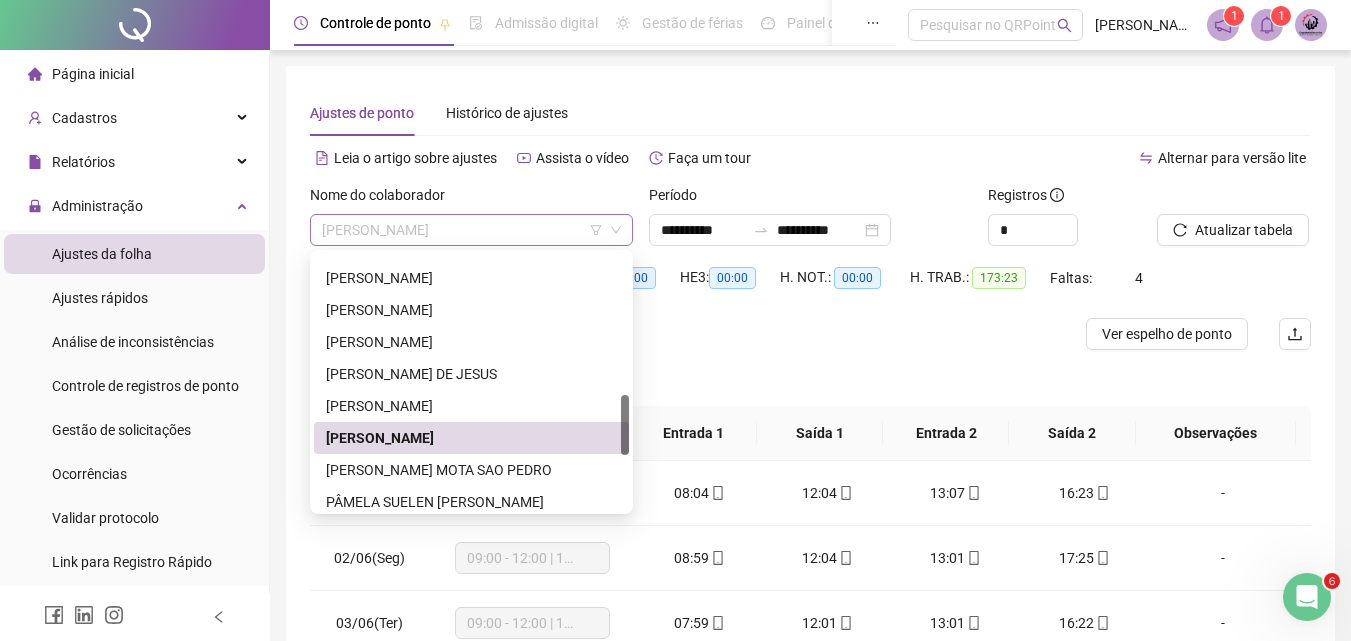 click on "[PERSON_NAME]" at bounding box center (471, 230) 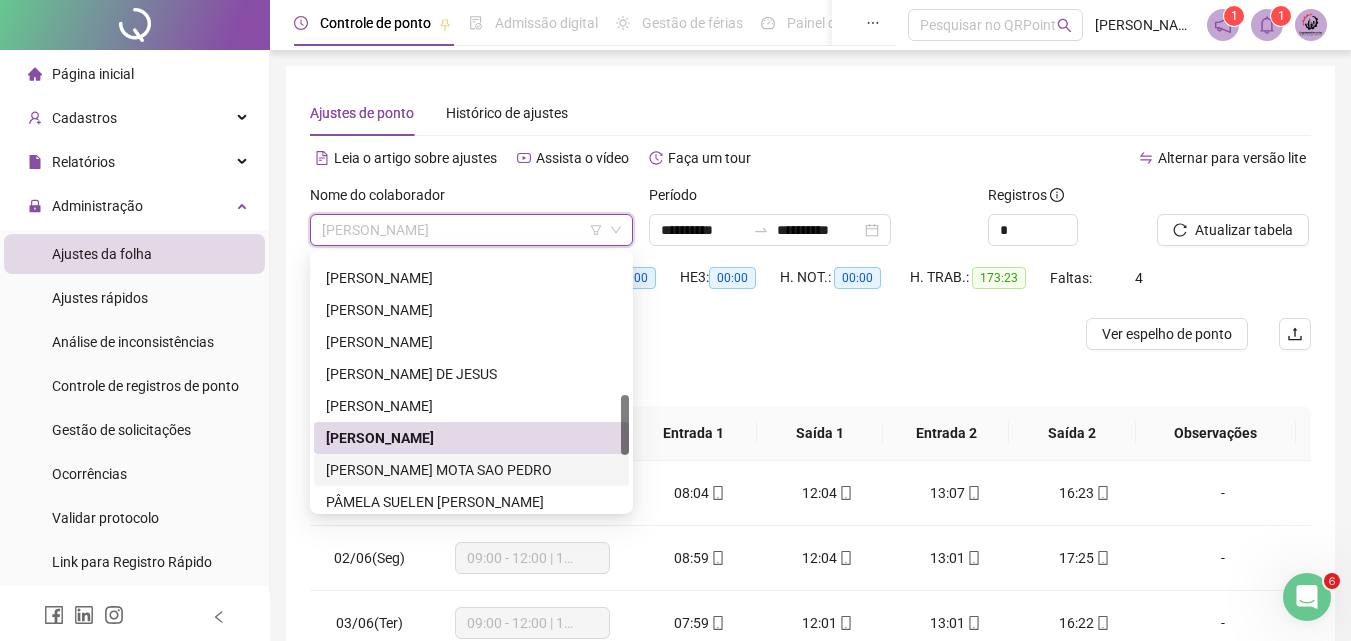 click on "[PERSON_NAME] MOTA SAO PEDRO" at bounding box center (471, 470) 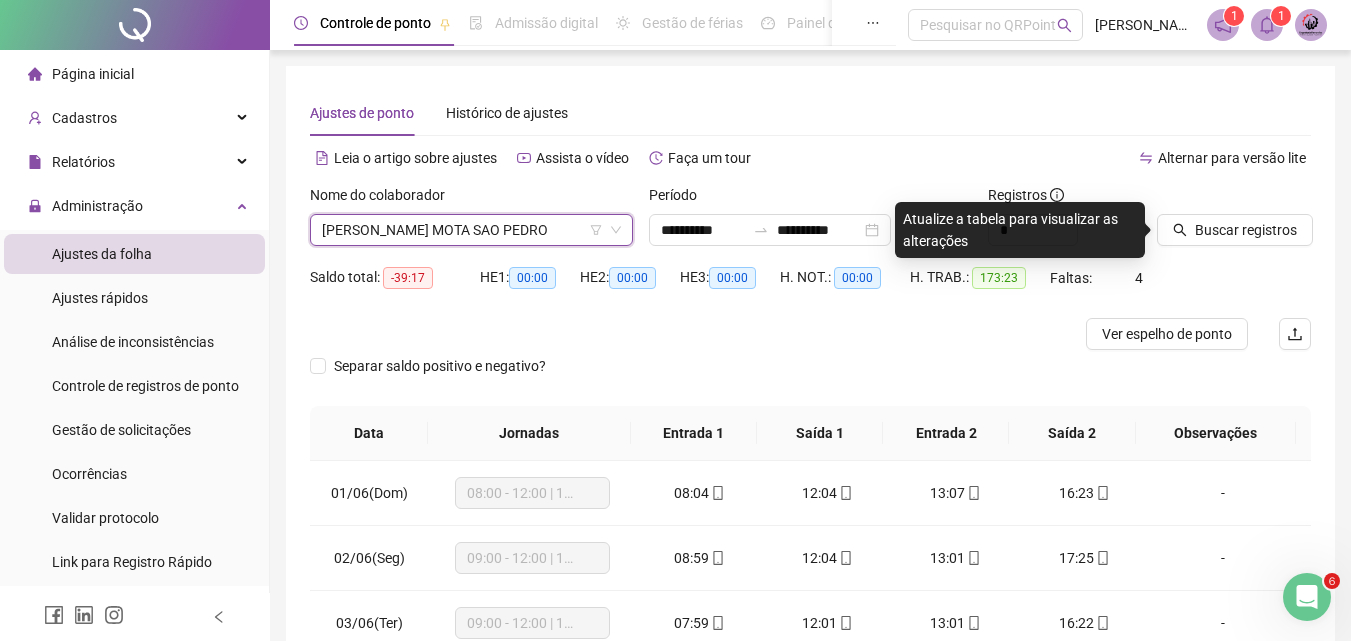 click on "[PERSON_NAME] MOTA SAO PEDRO" at bounding box center (471, 230) 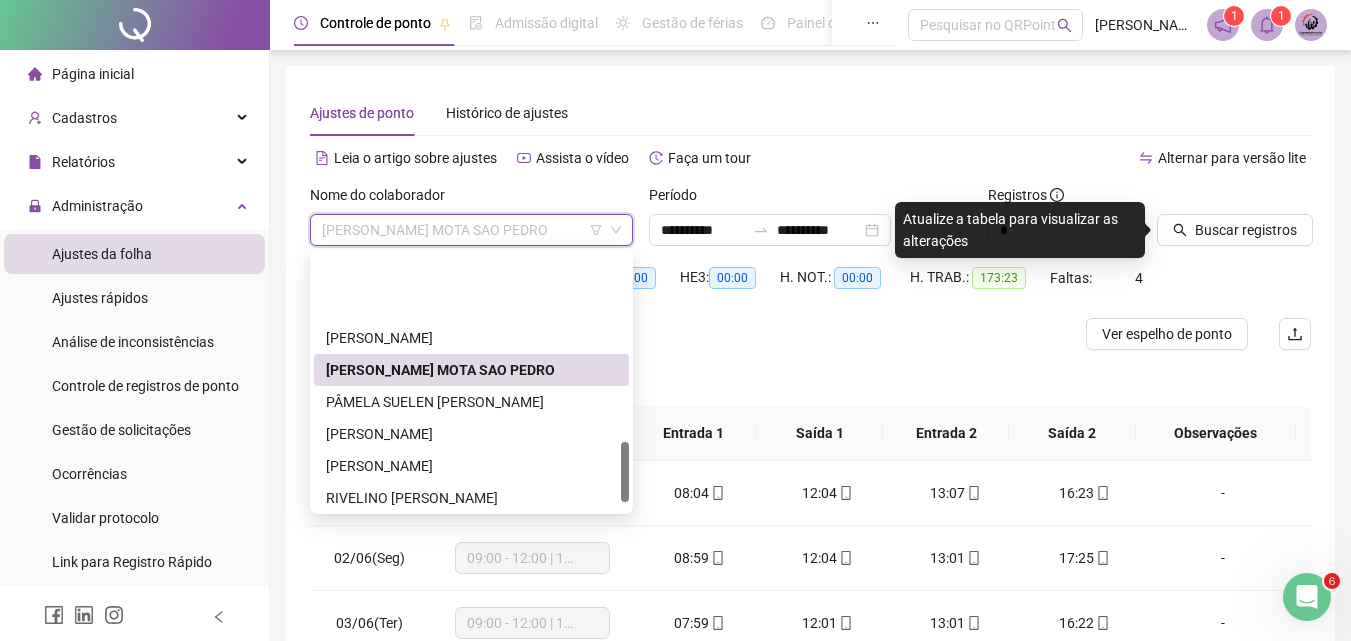 scroll, scrollTop: 832, scrollLeft: 0, axis: vertical 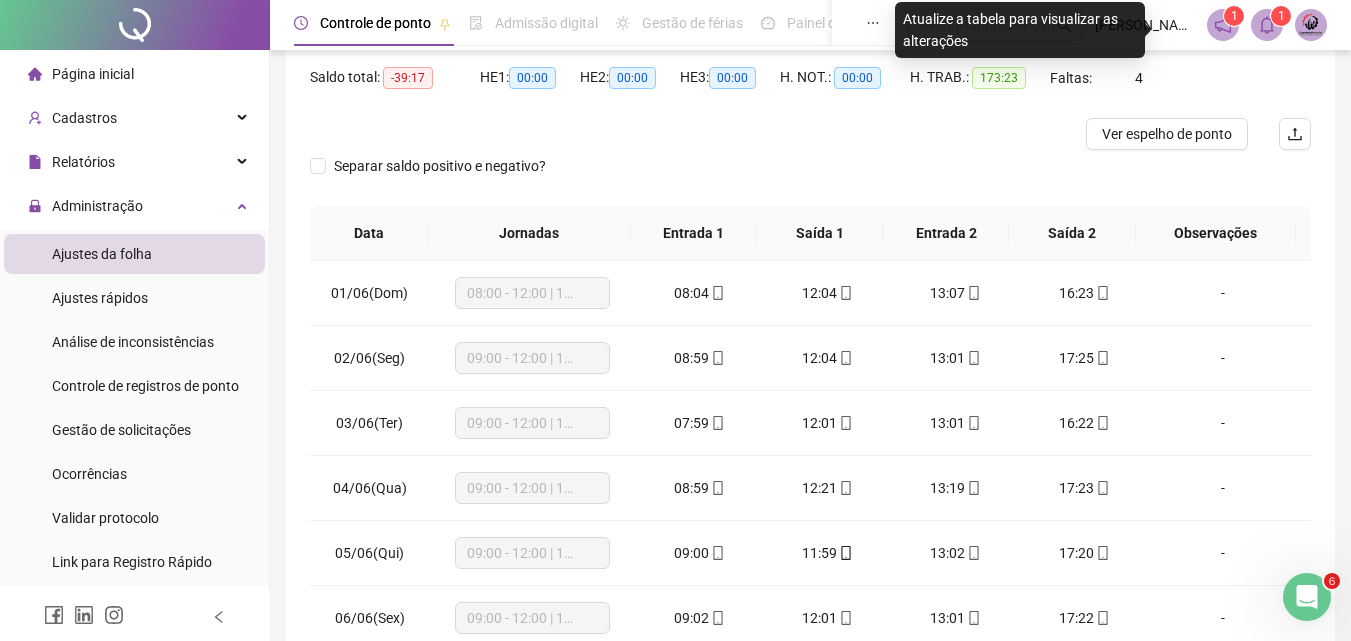 click on "Página inicial Cadastros Relatórios Administração Ajustes da folha Ajustes rápidos Análise de inconsistências Controle de registros de ponto Gestão de solicitações Ocorrências Validar protocolo Link para Registro Rápido Exportações Integrações Aceite de uso Atestado técnico Gerar QRCode Financeiro Central de ajuda Clube QR - Beneficios" at bounding box center (135, 496) 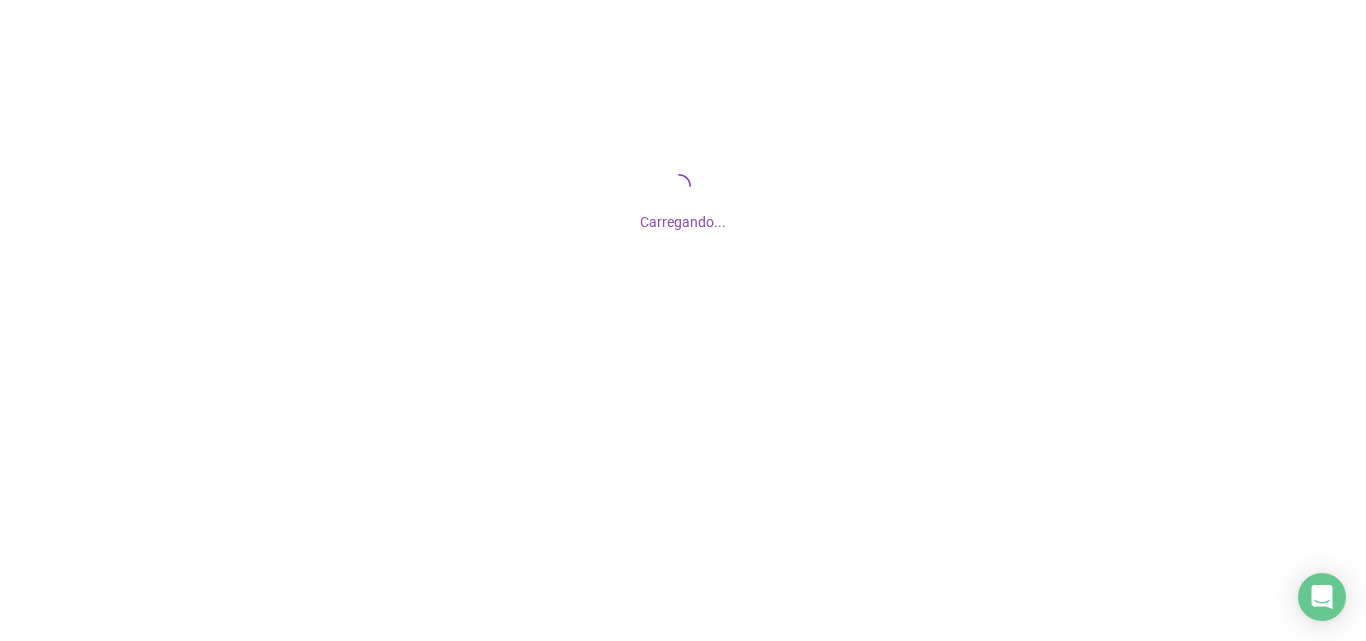 scroll, scrollTop: 0, scrollLeft: 0, axis: both 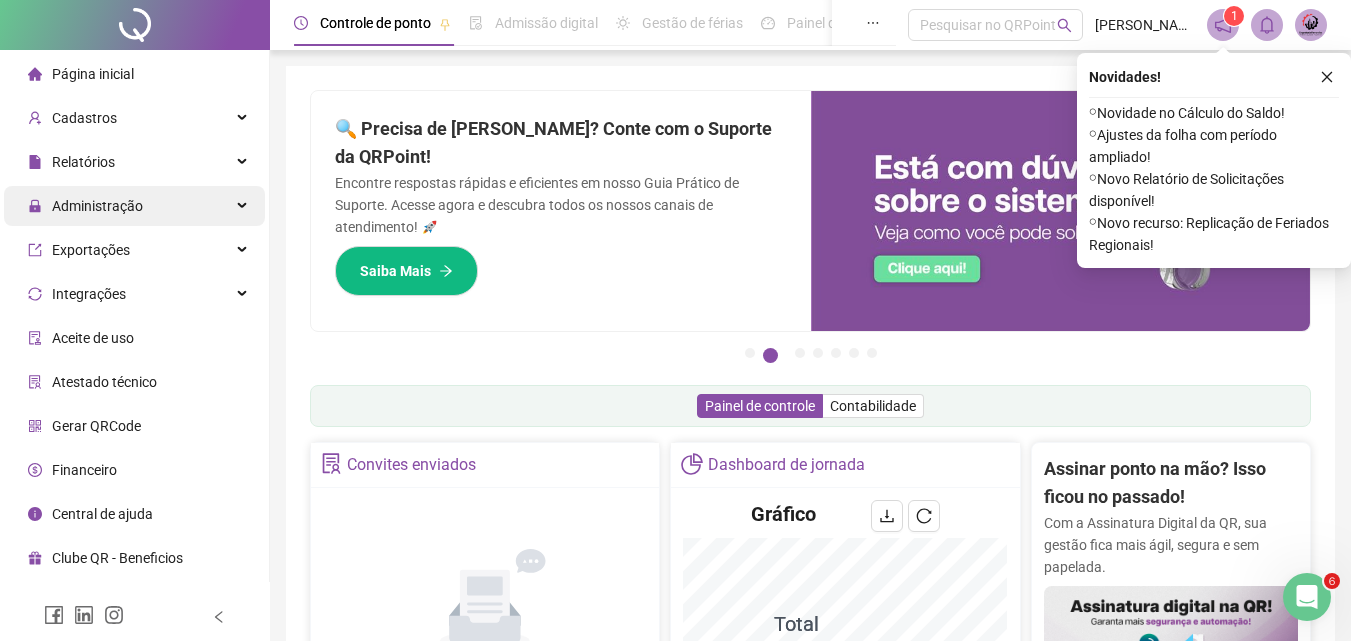click on "Administração" at bounding box center [134, 206] 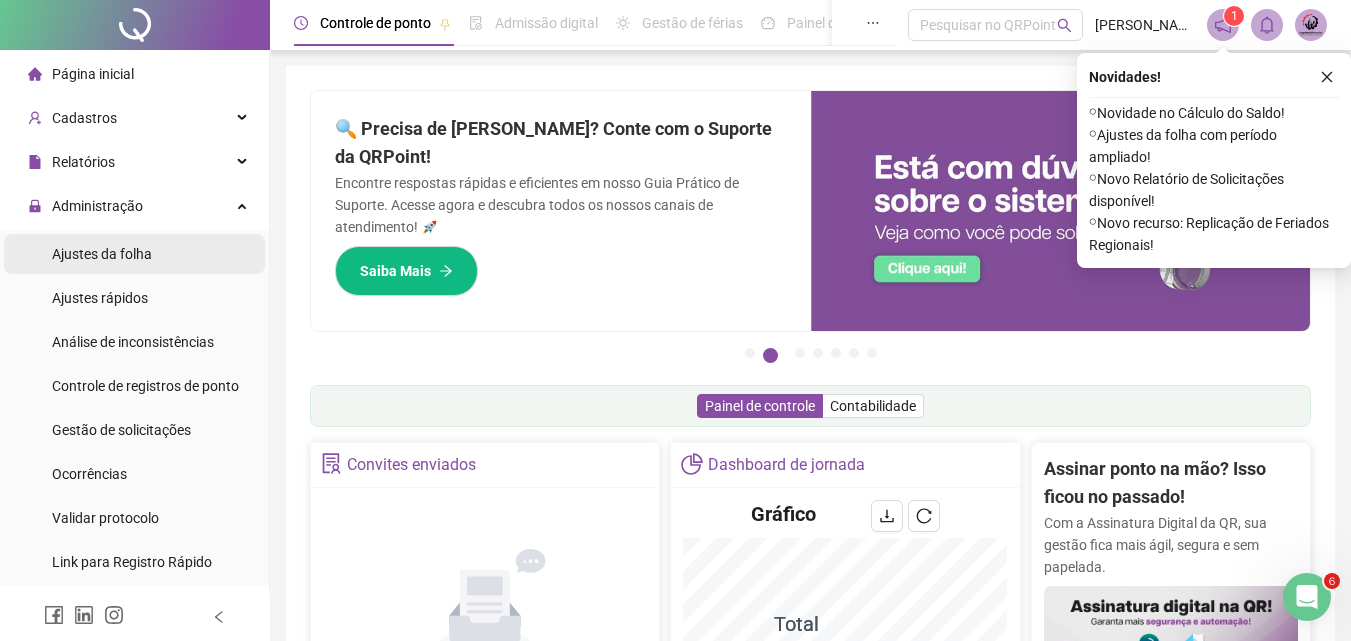 click on "Ajustes da folha" at bounding box center [134, 254] 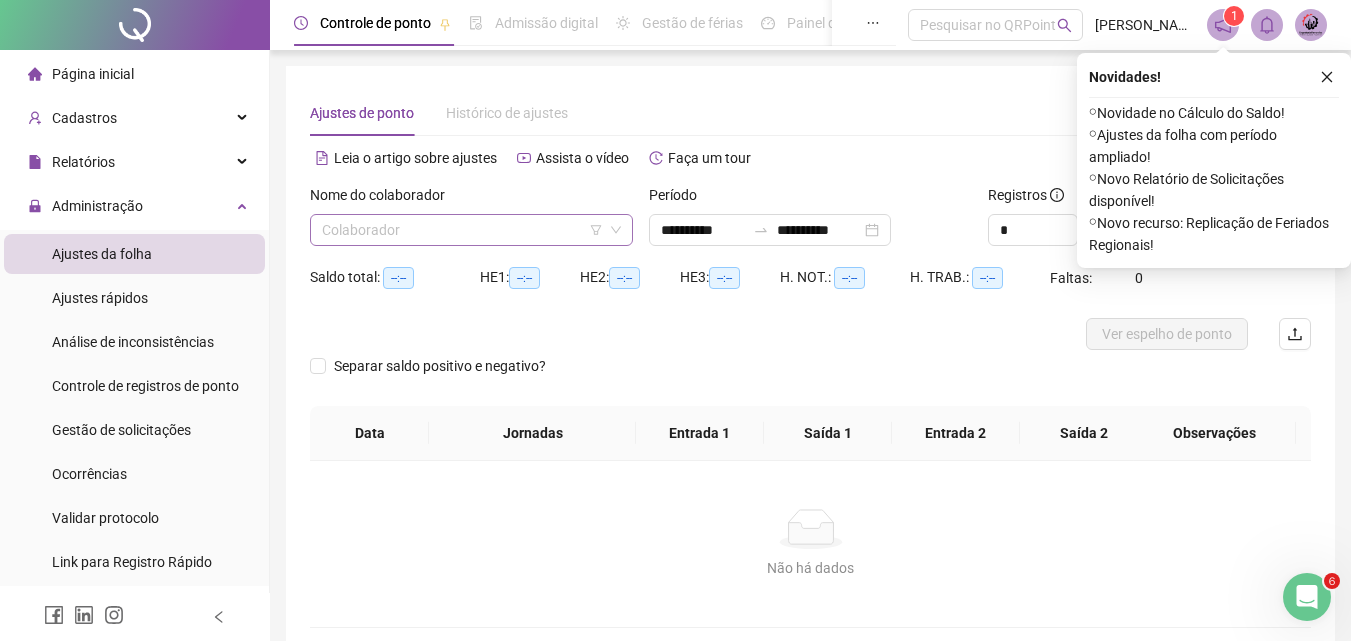 click at bounding box center [465, 230] 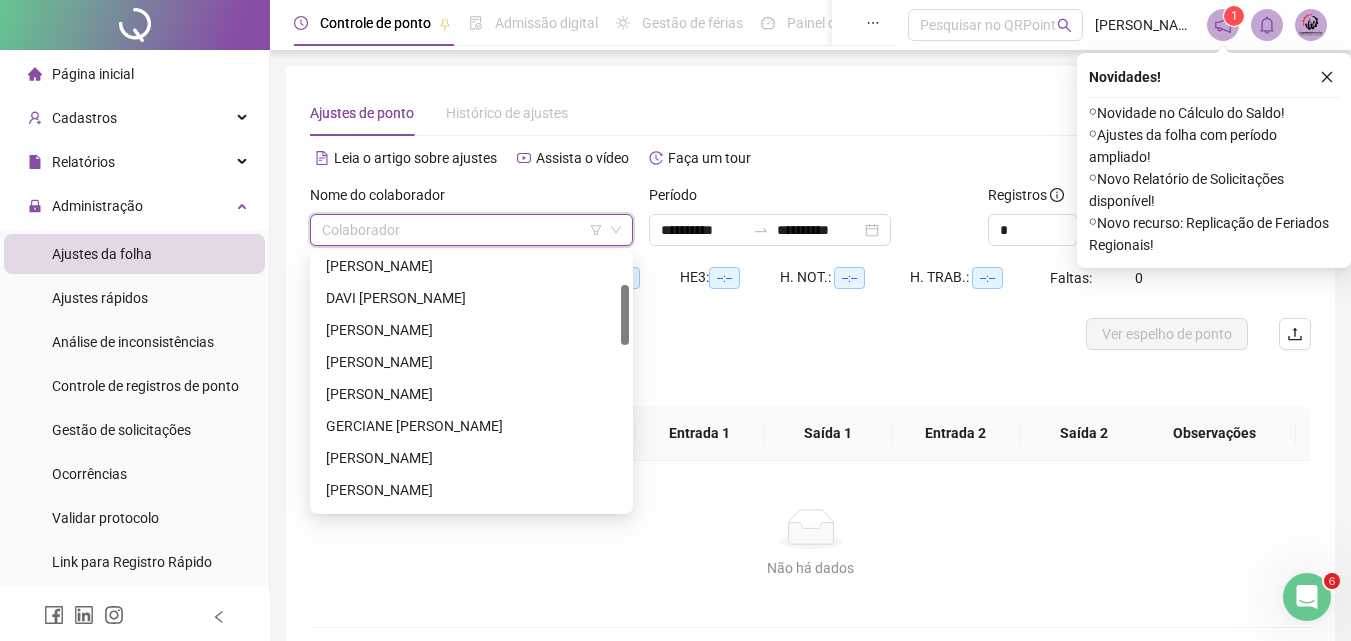 scroll, scrollTop: 332, scrollLeft: 0, axis: vertical 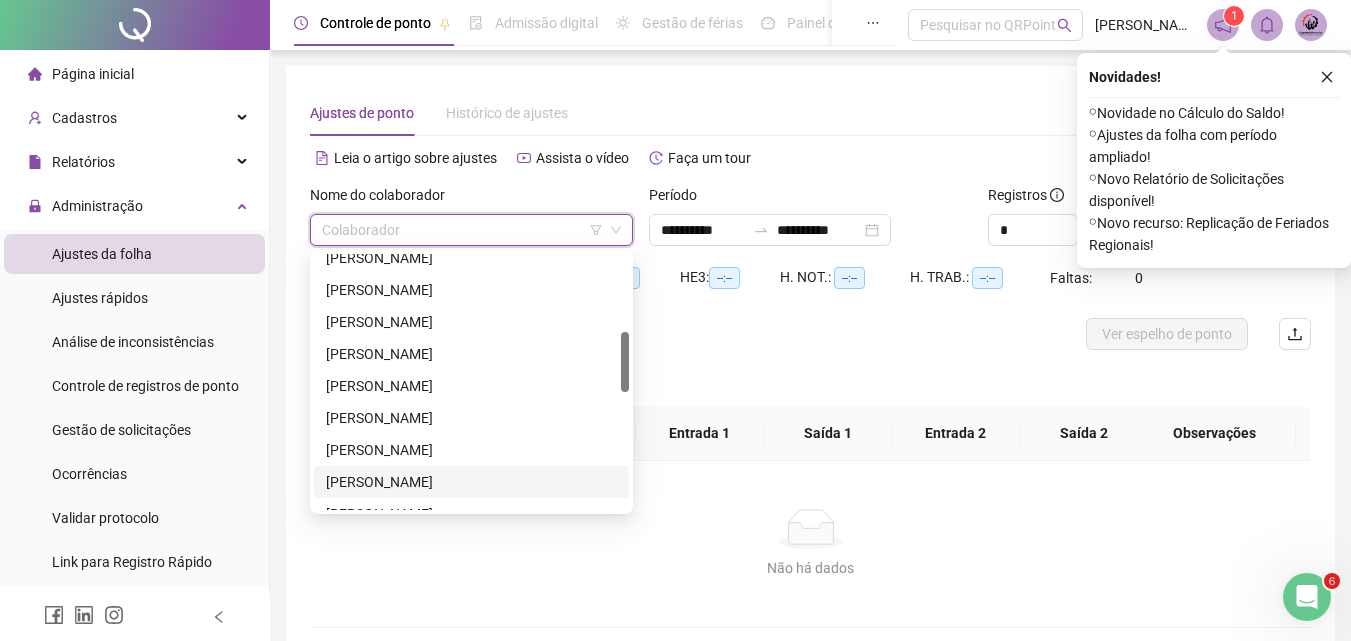 click on "[PERSON_NAME]" at bounding box center (471, 482) 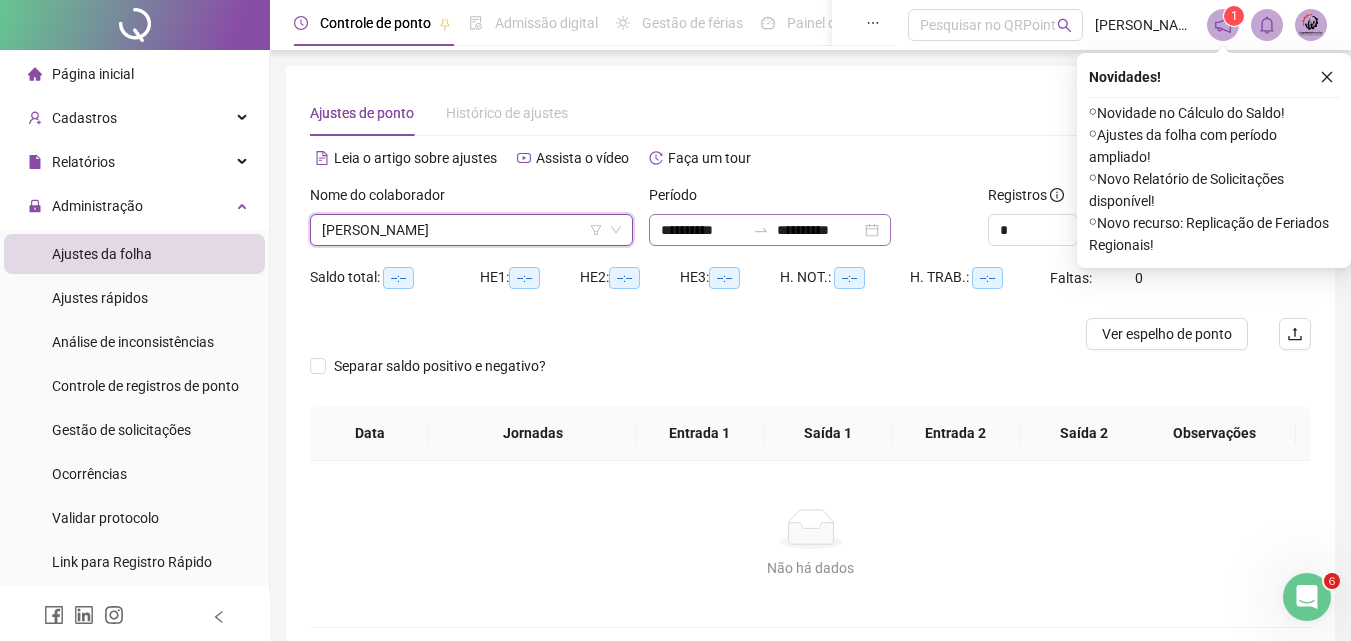 click on "**********" at bounding box center [770, 230] 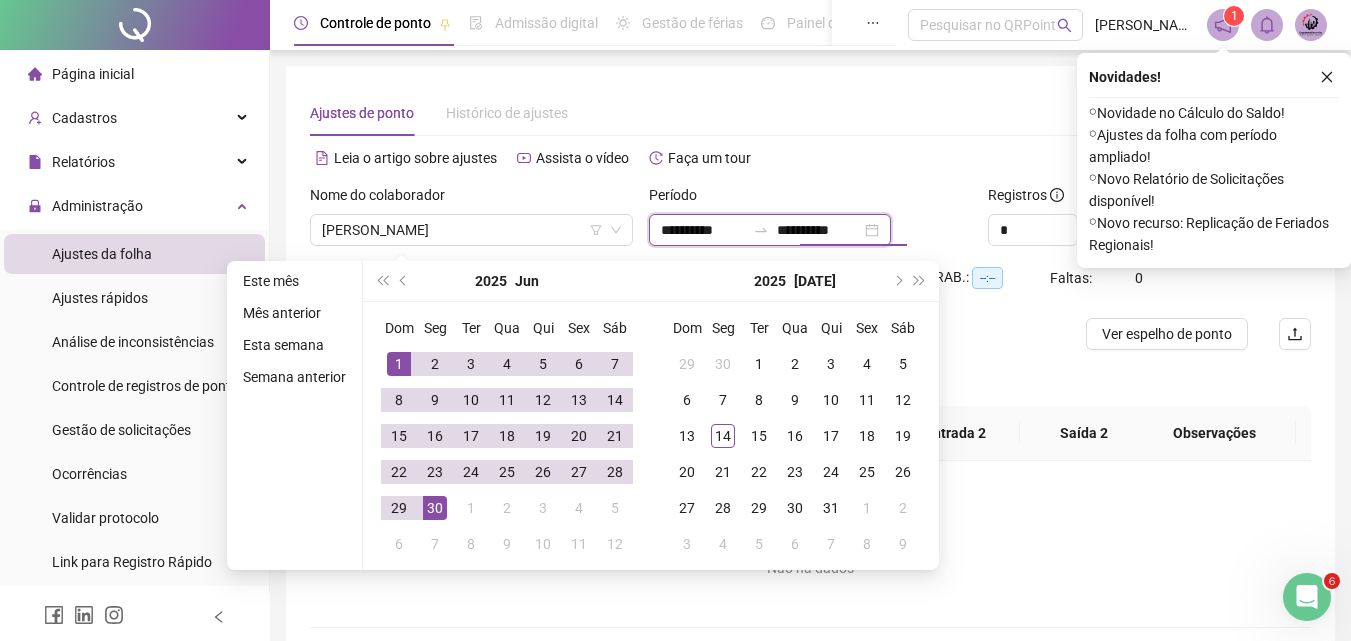 click on "**********" at bounding box center (819, 230) 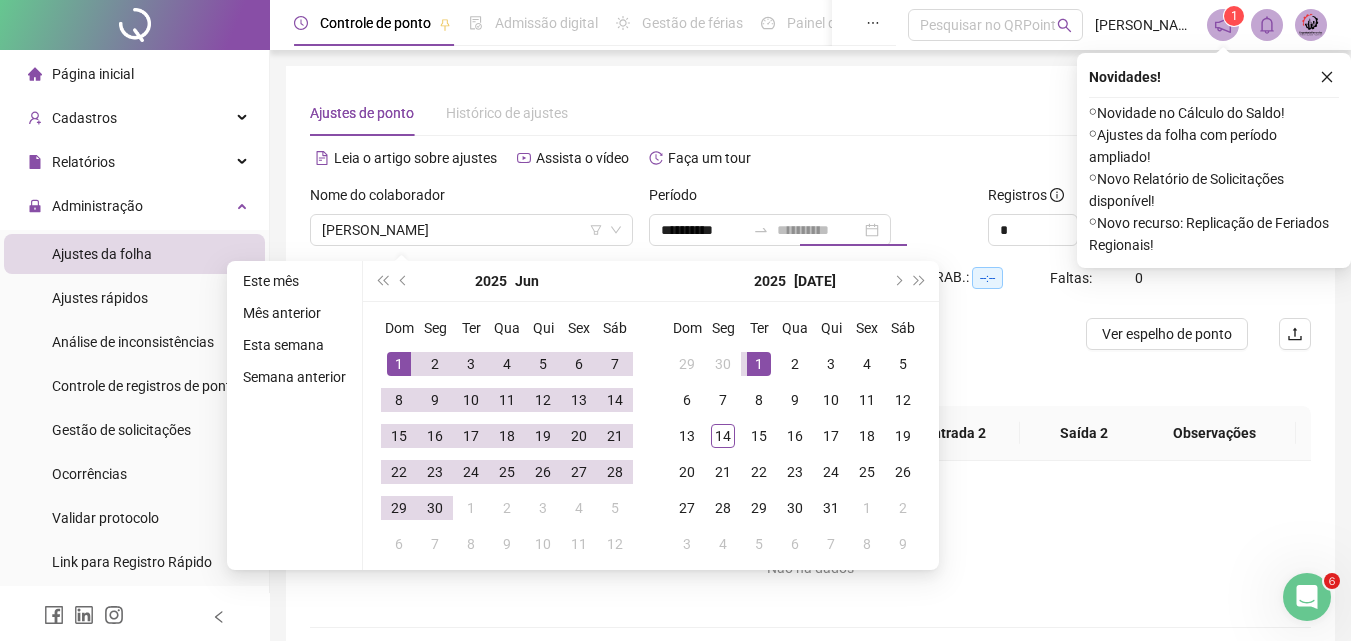 click on "1" at bounding box center (759, 364) 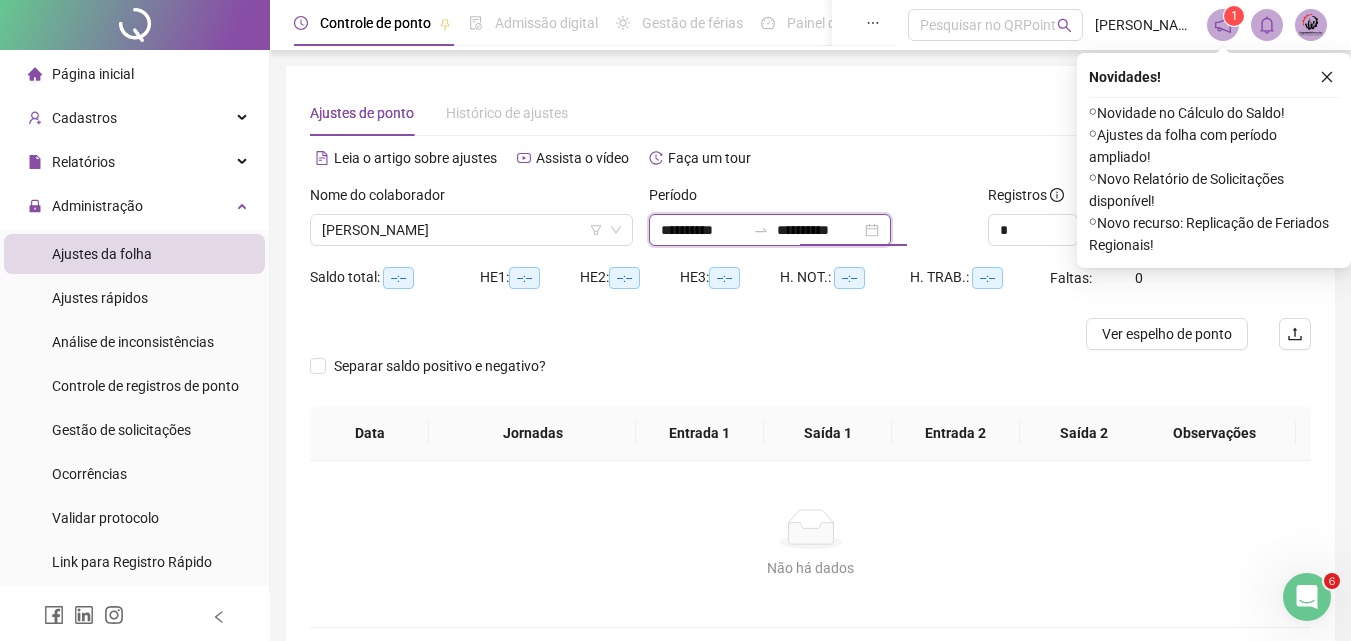 click on "**********" at bounding box center [819, 230] 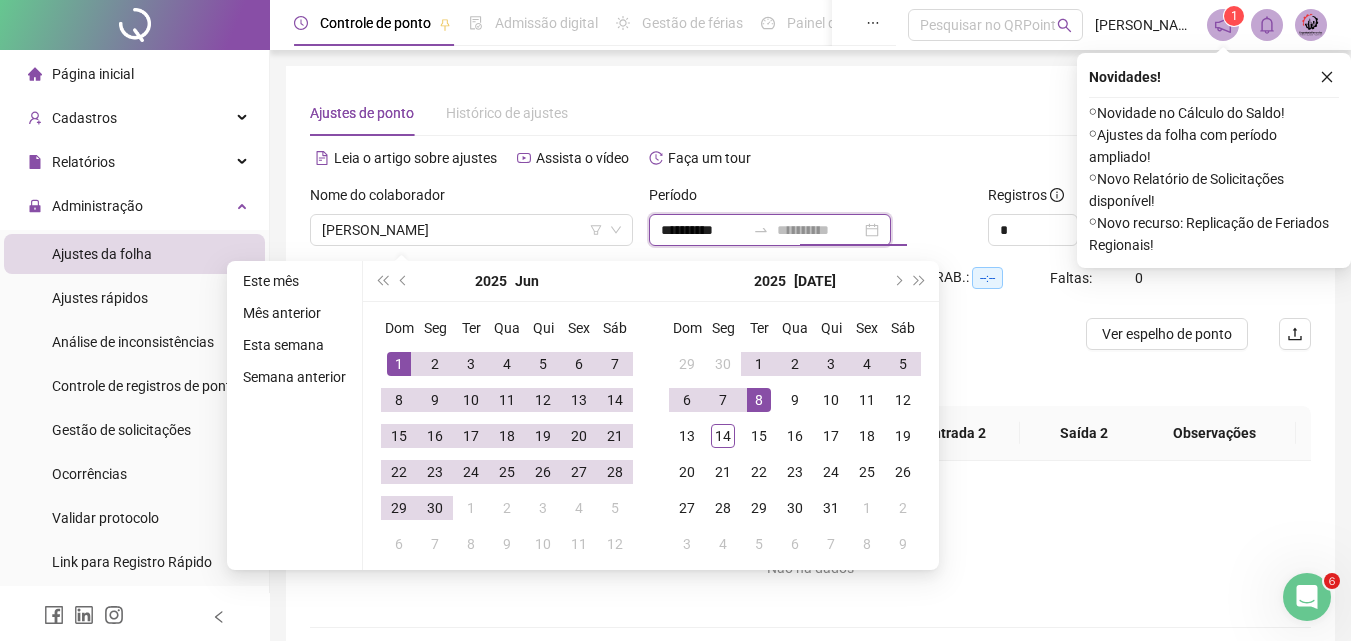 type on "**********" 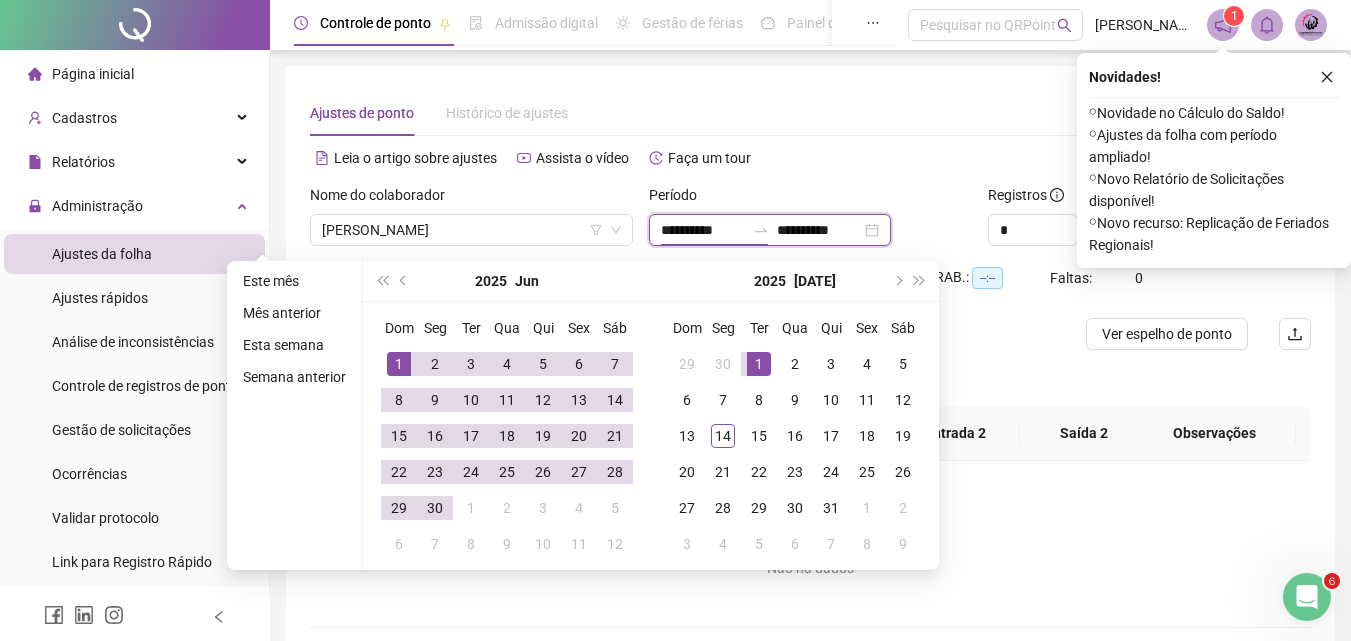 click on "**********" at bounding box center (703, 230) 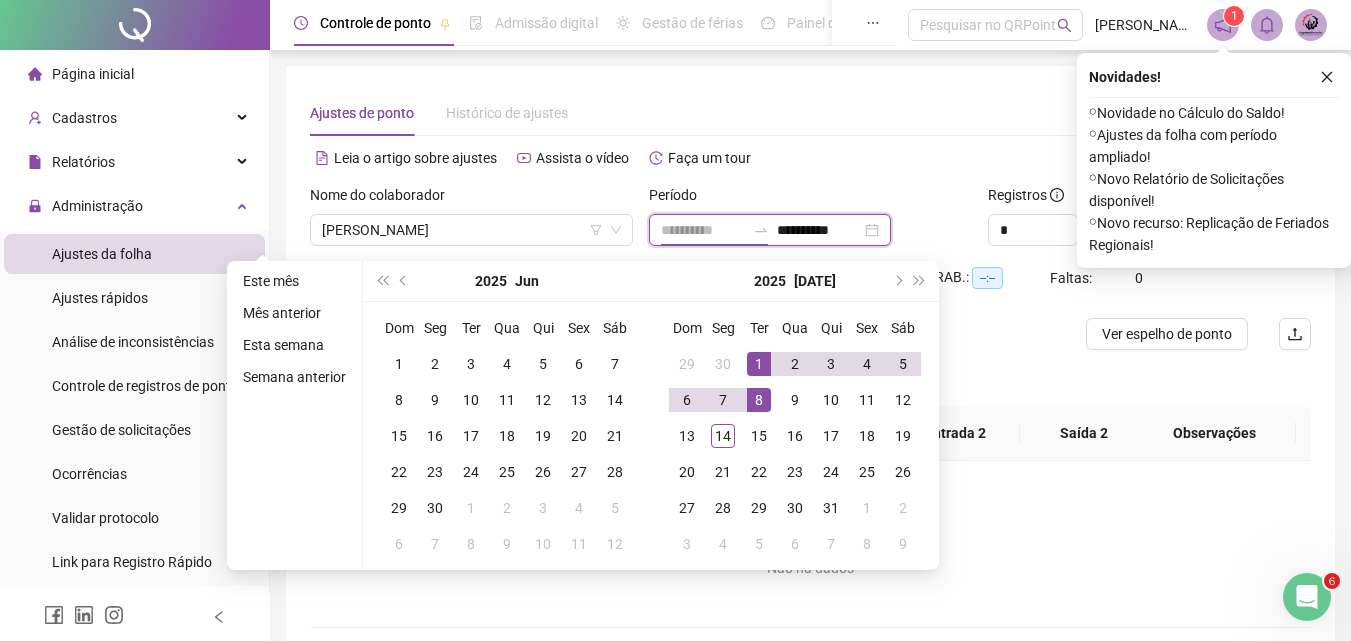type on "**********" 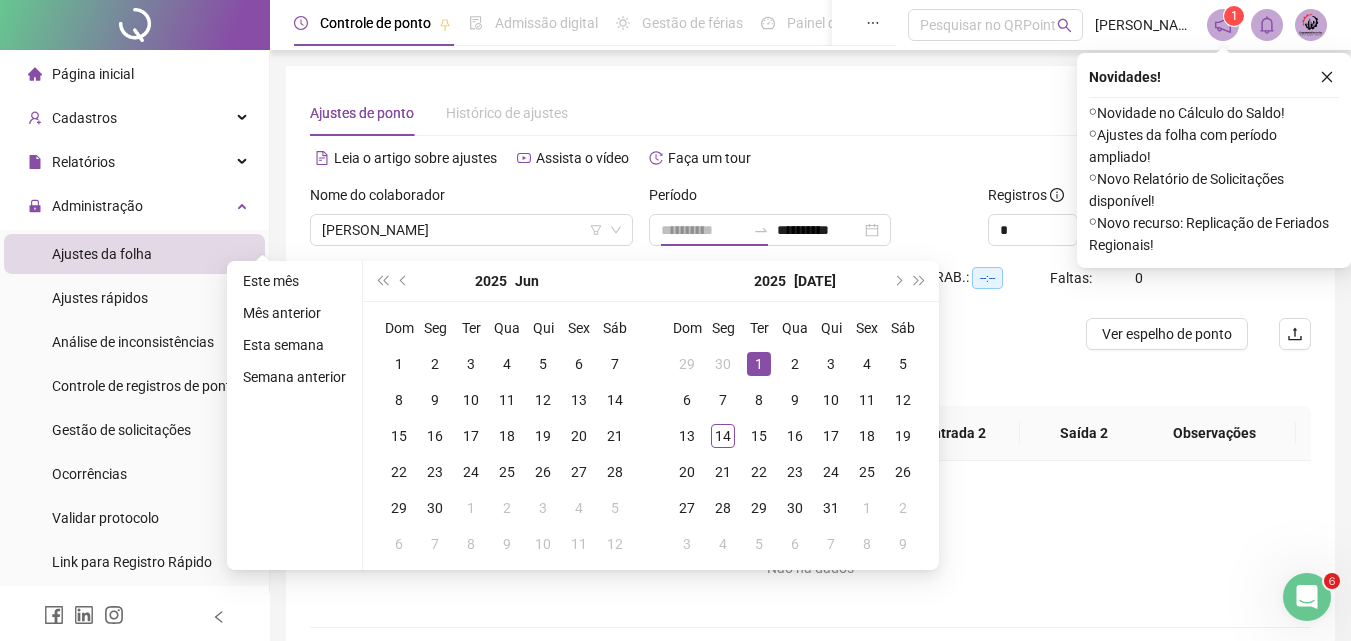 click on "1" at bounding box center (759, 364) 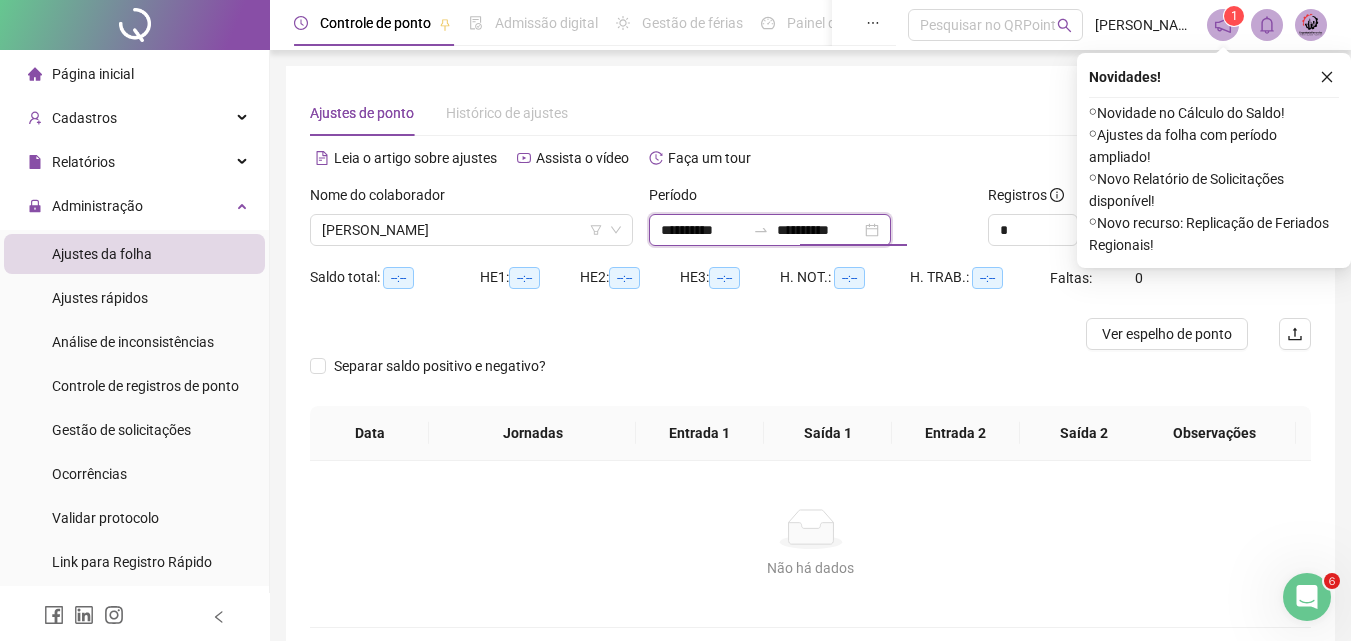 click on "**********" at bounding box center (819, 230) 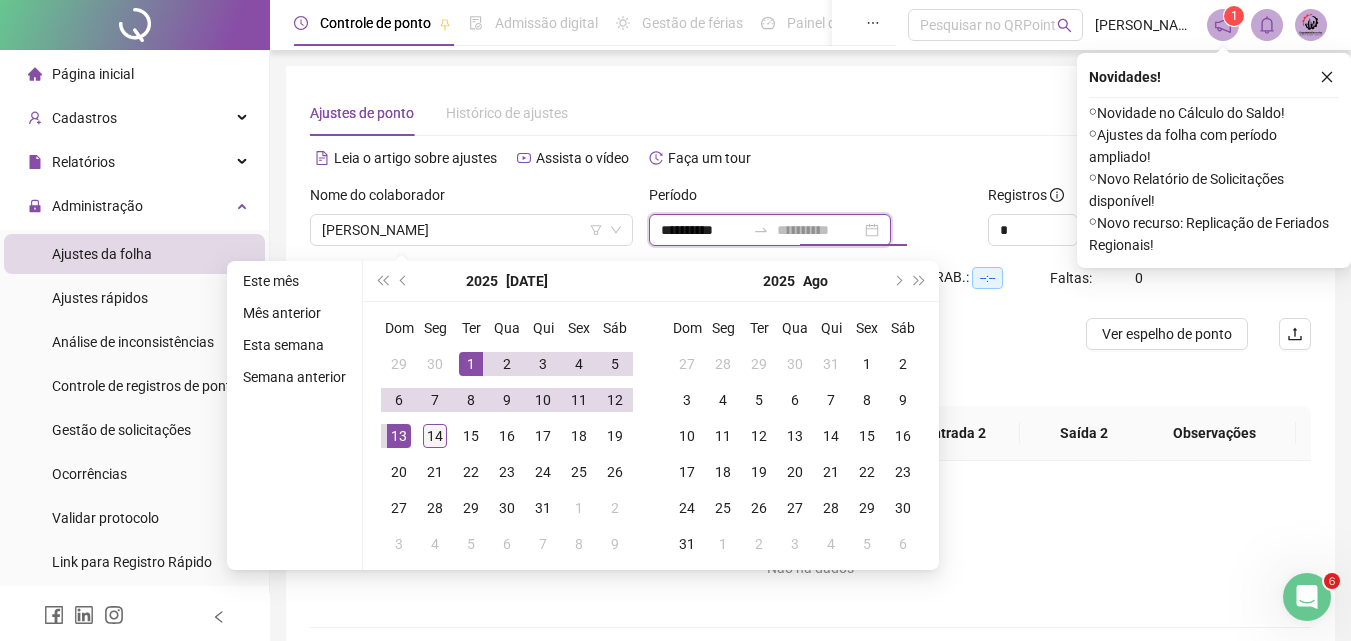 type on "**********" 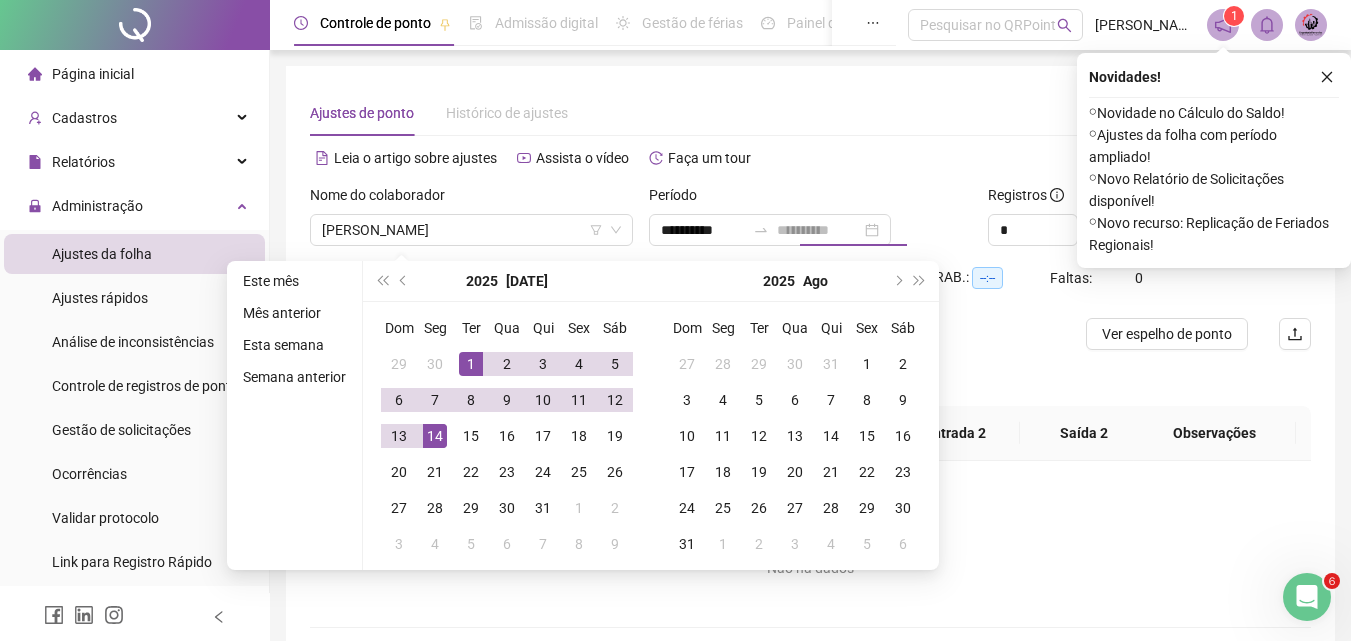 click on "14" at bounding box center (435, 436) 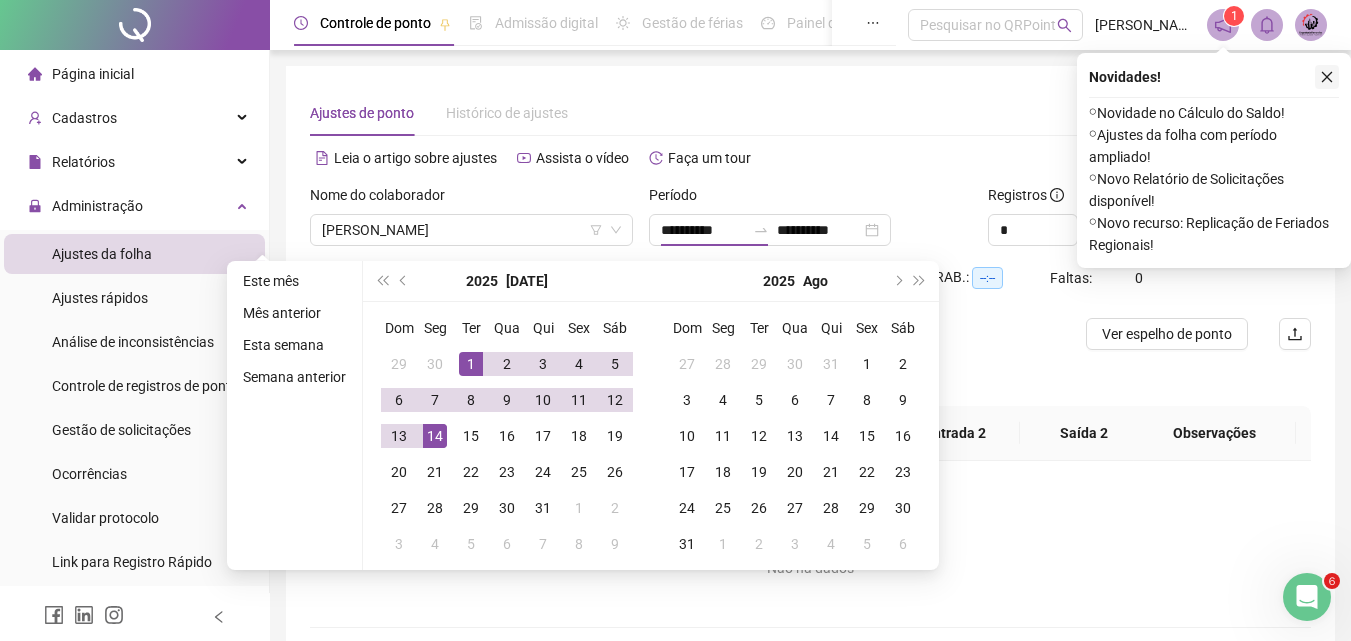 click 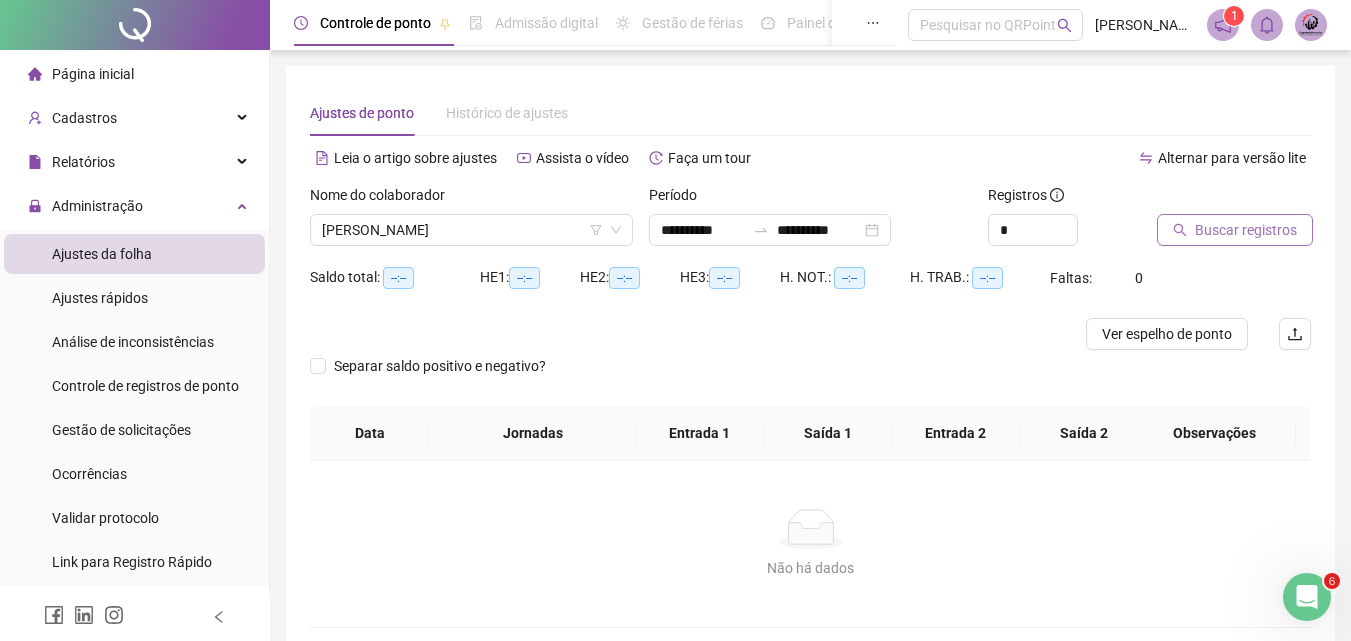 click on "Buscar registros" at bounding box center [1246, 230] 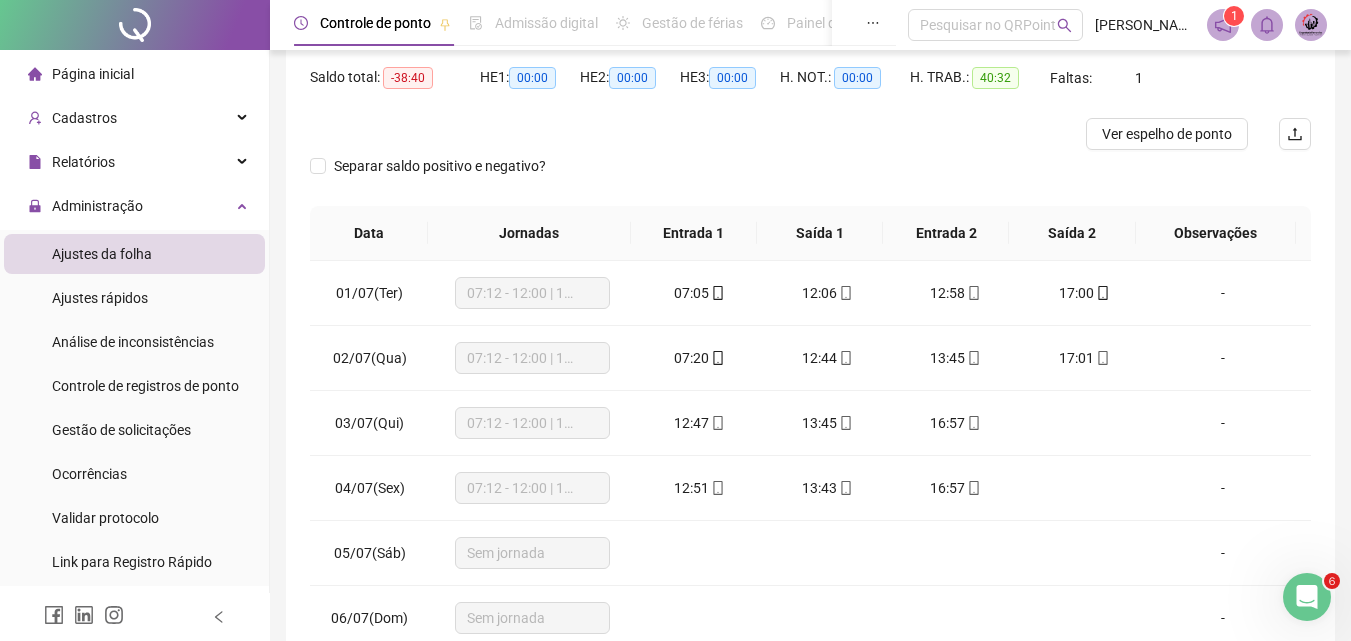 scroll, scrollTop: 300, scrollLeft: 0, axis: vertical 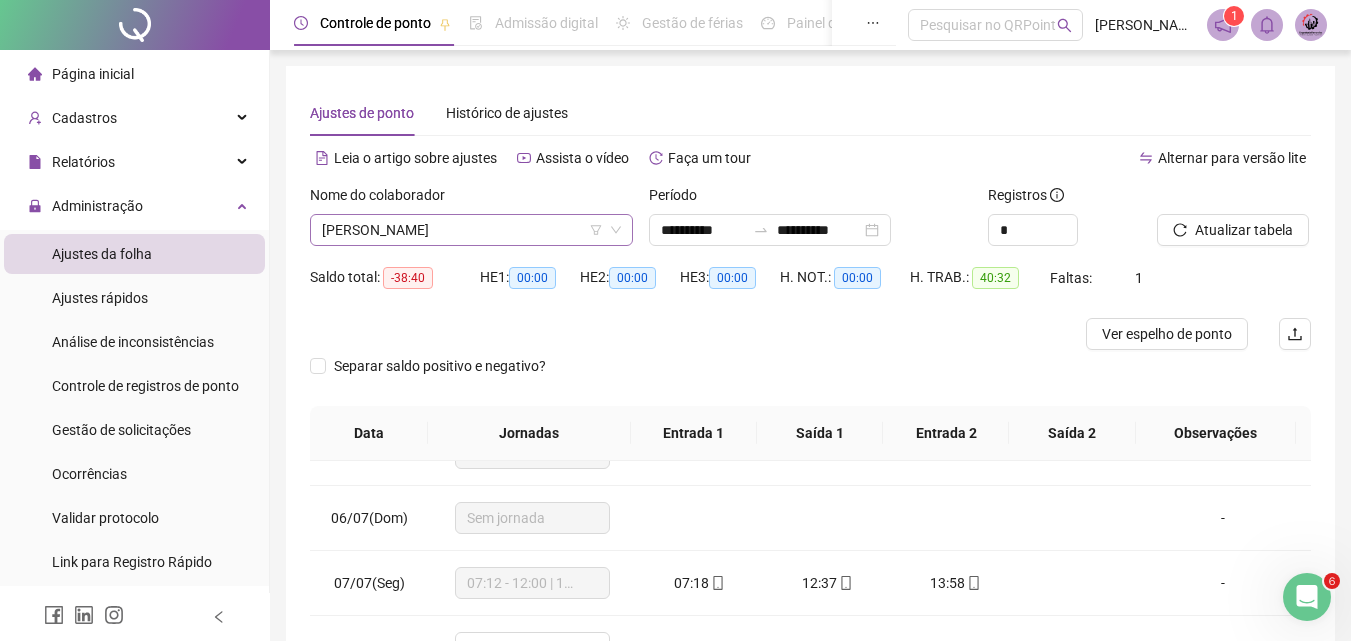 click on "[PERSON_NAME]" at bounding box center (471, 230) 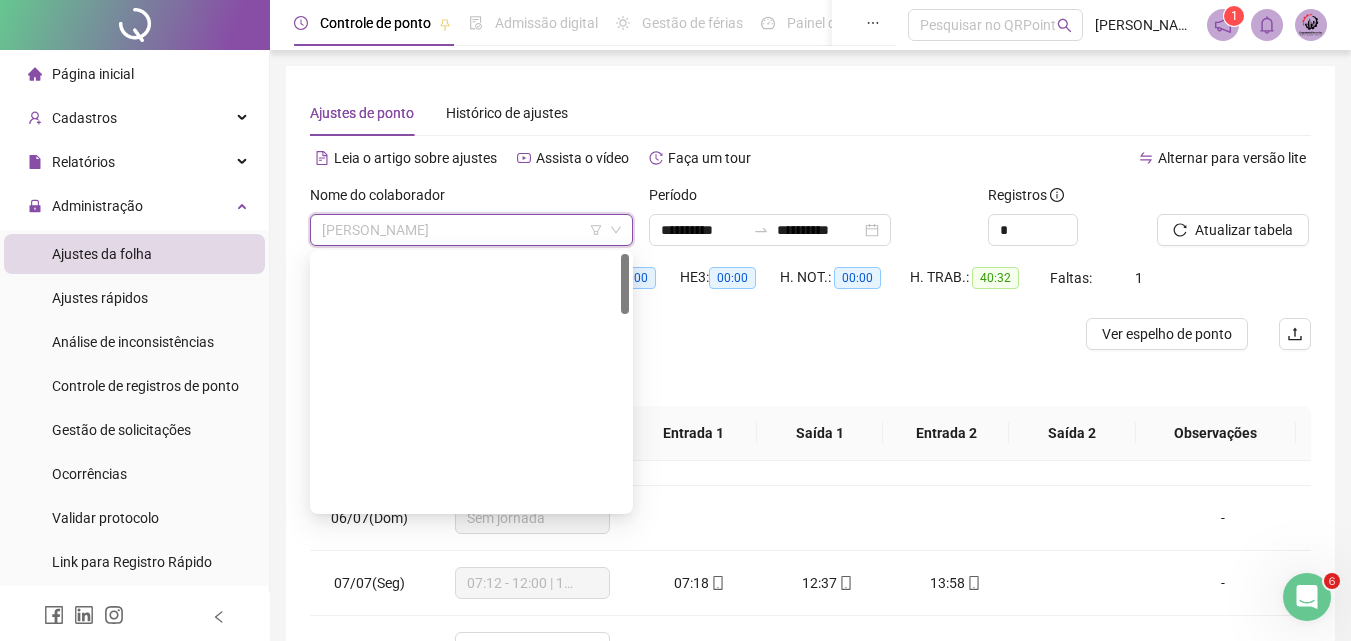 scroll, scrollTop: 0, scrollLeft: 0, axis: both 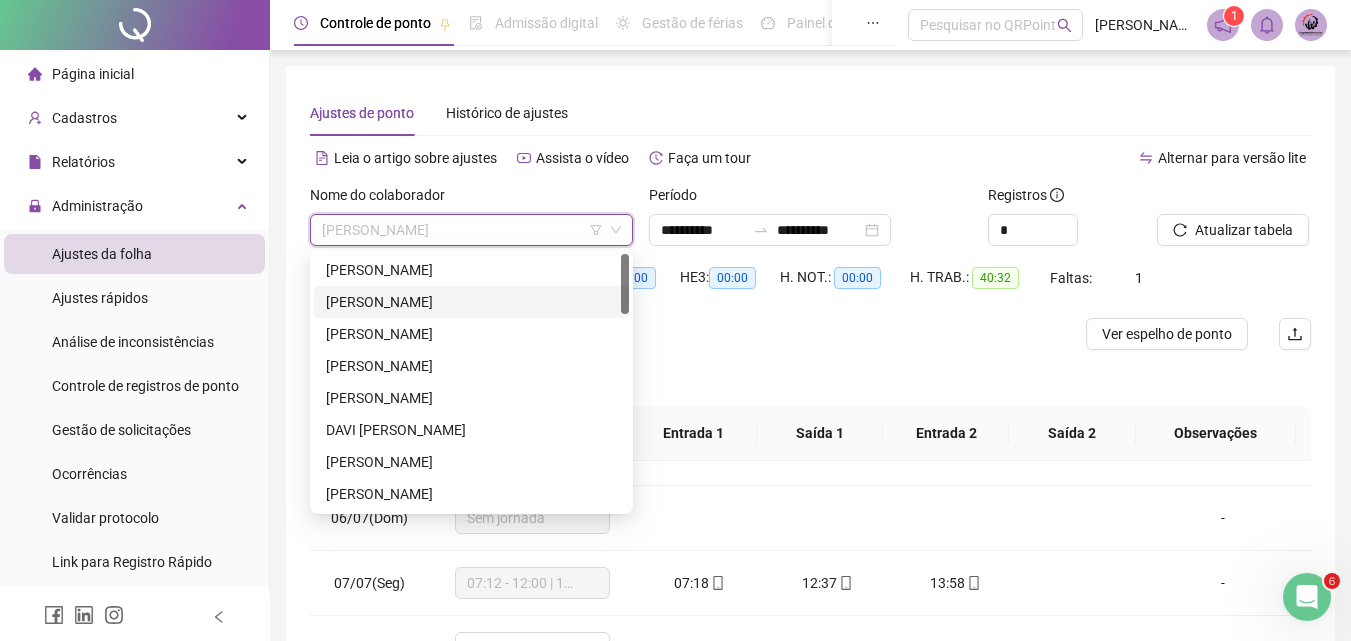 click on "[PERSON_NAME]" at bounding box center (471, 302) 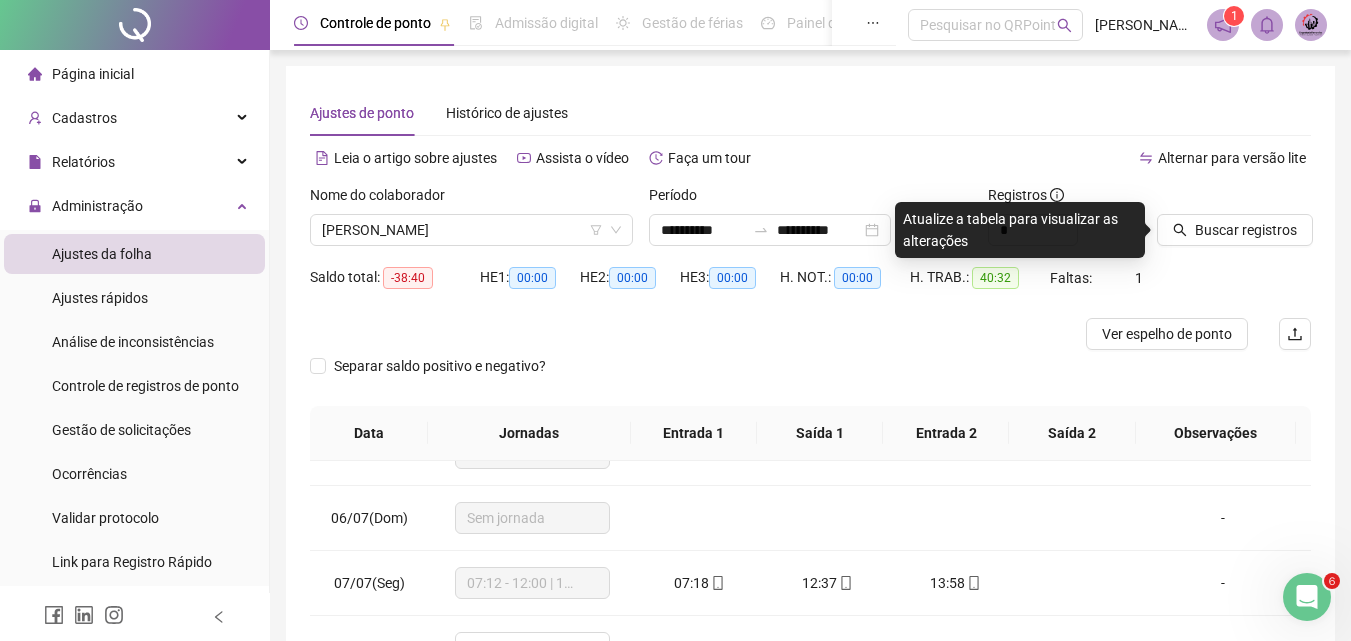 click on "Buscar registros" at bounding box center [1234, 215] 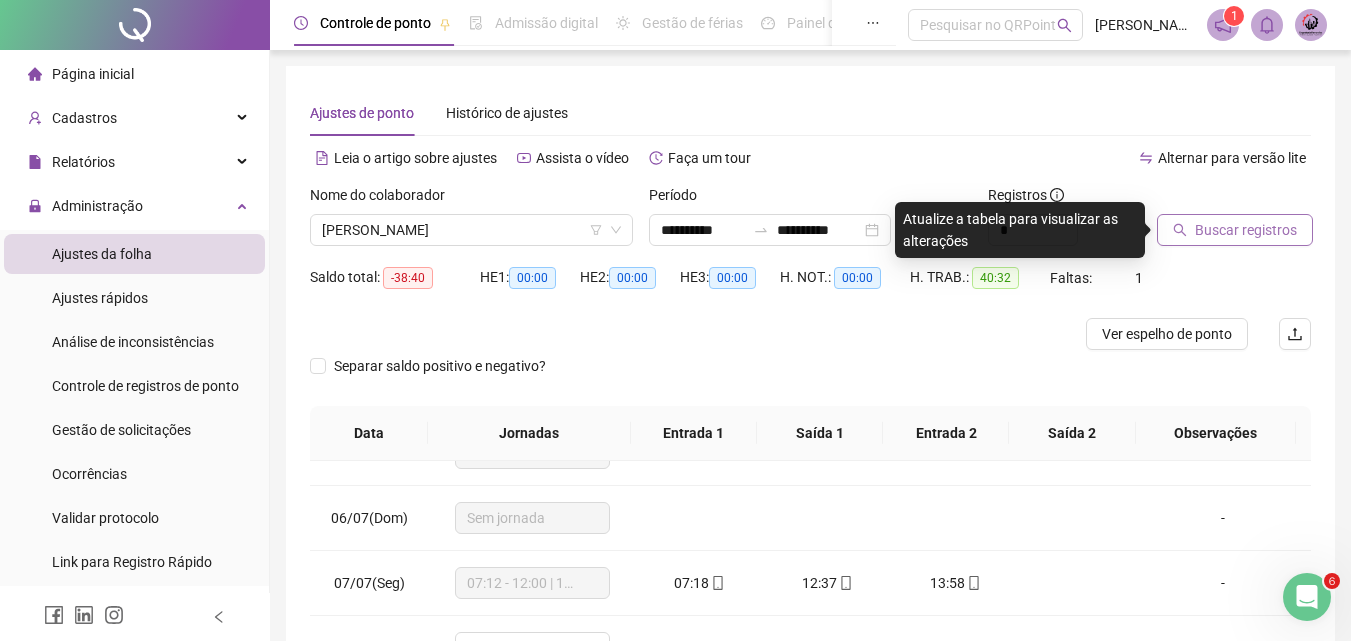 click on "Buscar registros" at bounding box center (1246, 230) 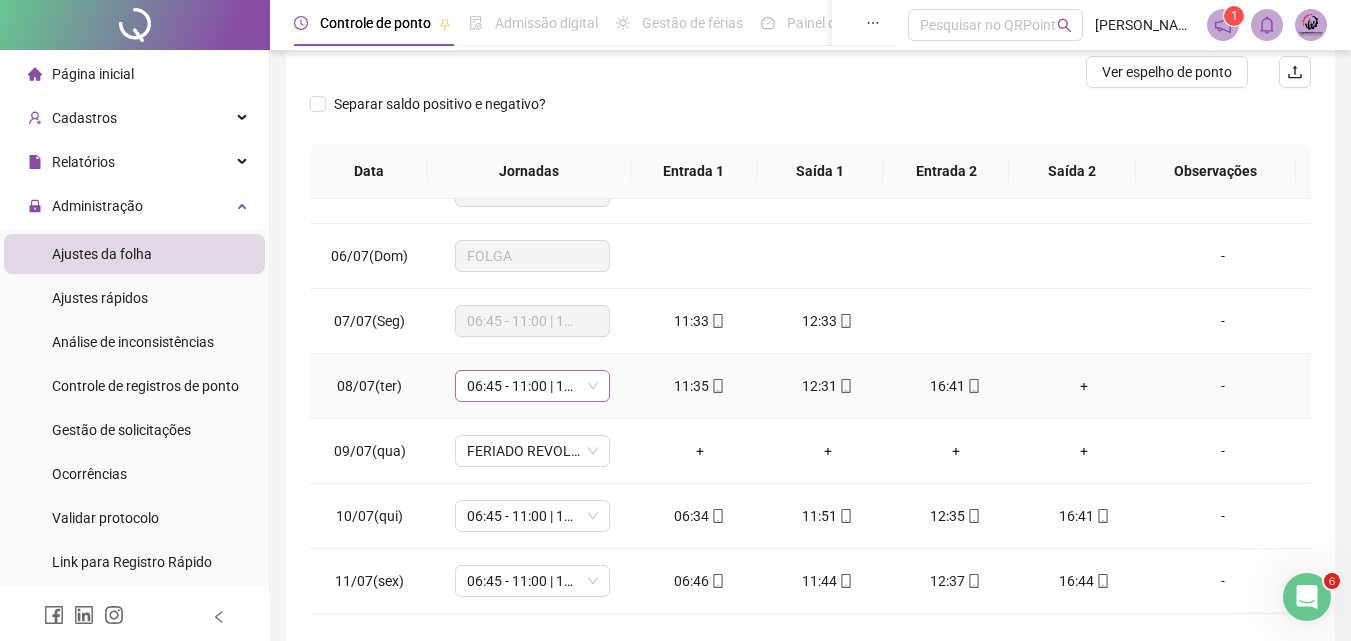 scroll, scrollTop: 300, scrollLeft: 0, axis: vertical 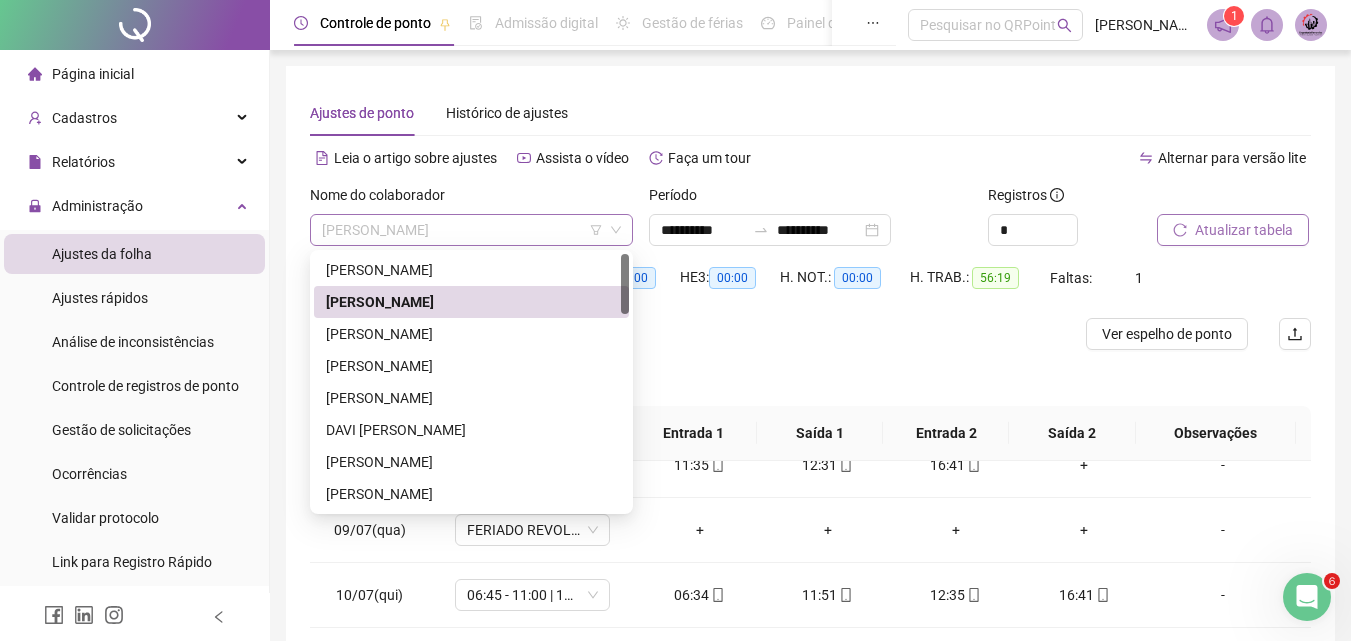 click on "[PERSON_NAME]" at bounding box center [471, 230] 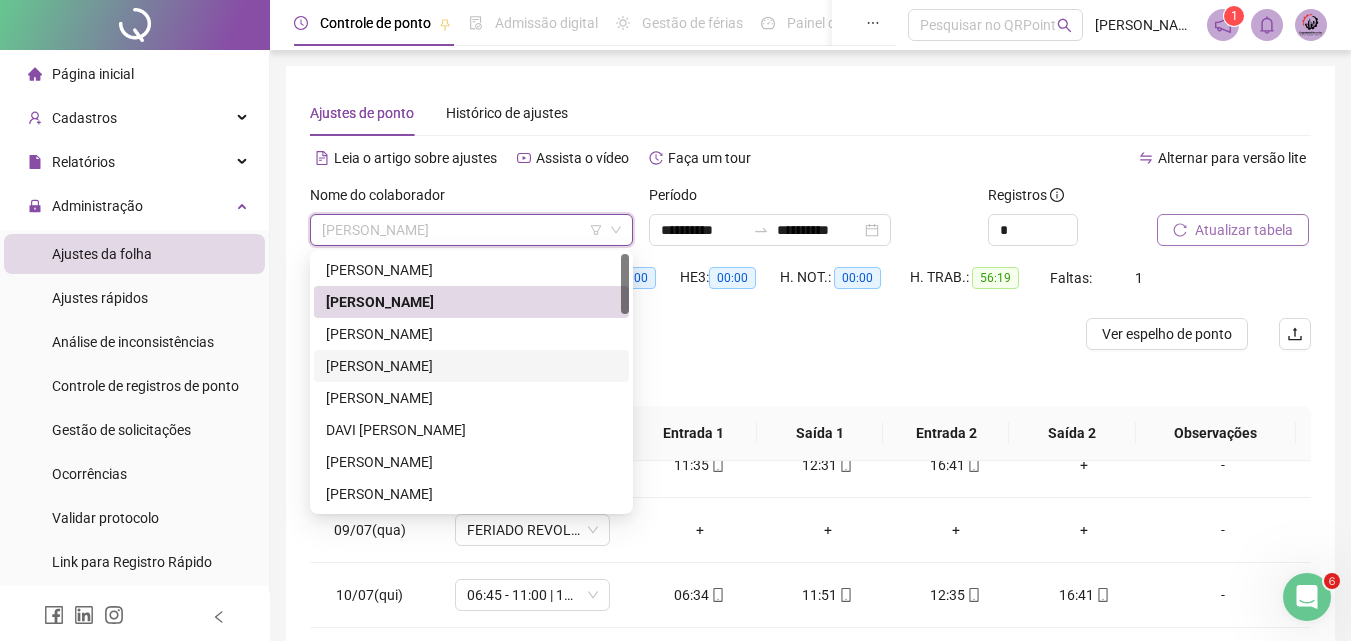 click on "[PERSON_NAME]" at bounding box center [471, 366] 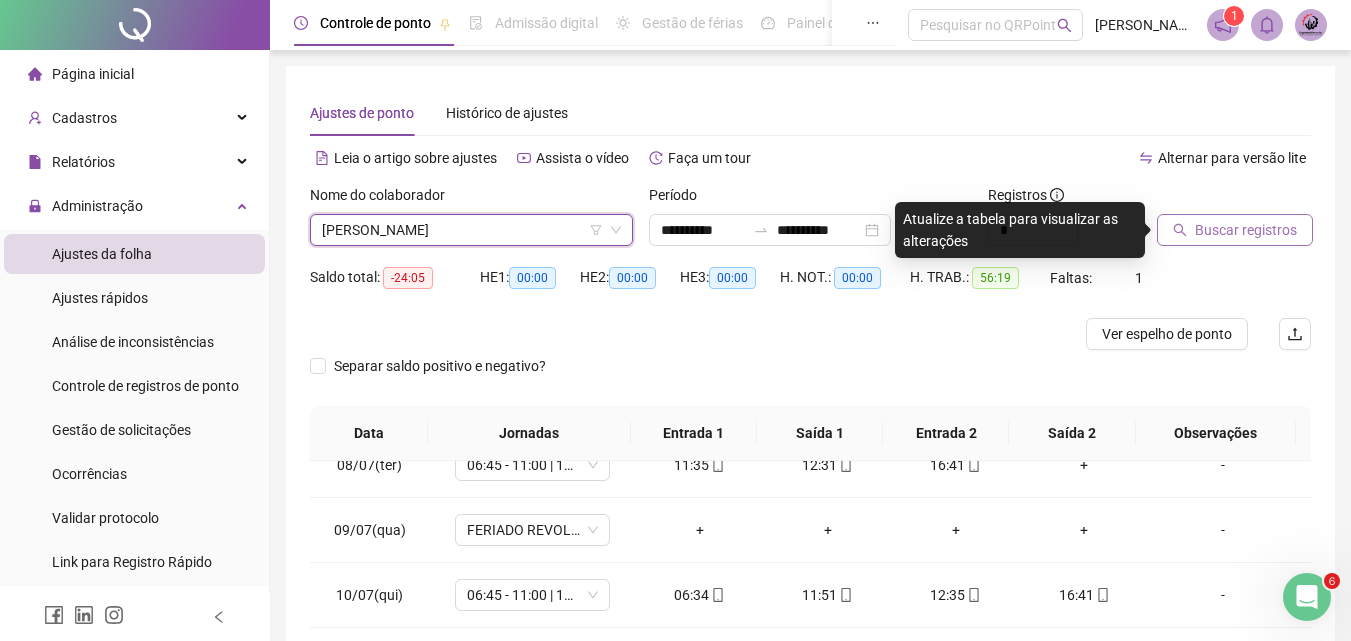 click on "[PERSON_NAME]" at bounding box center (471, 230) 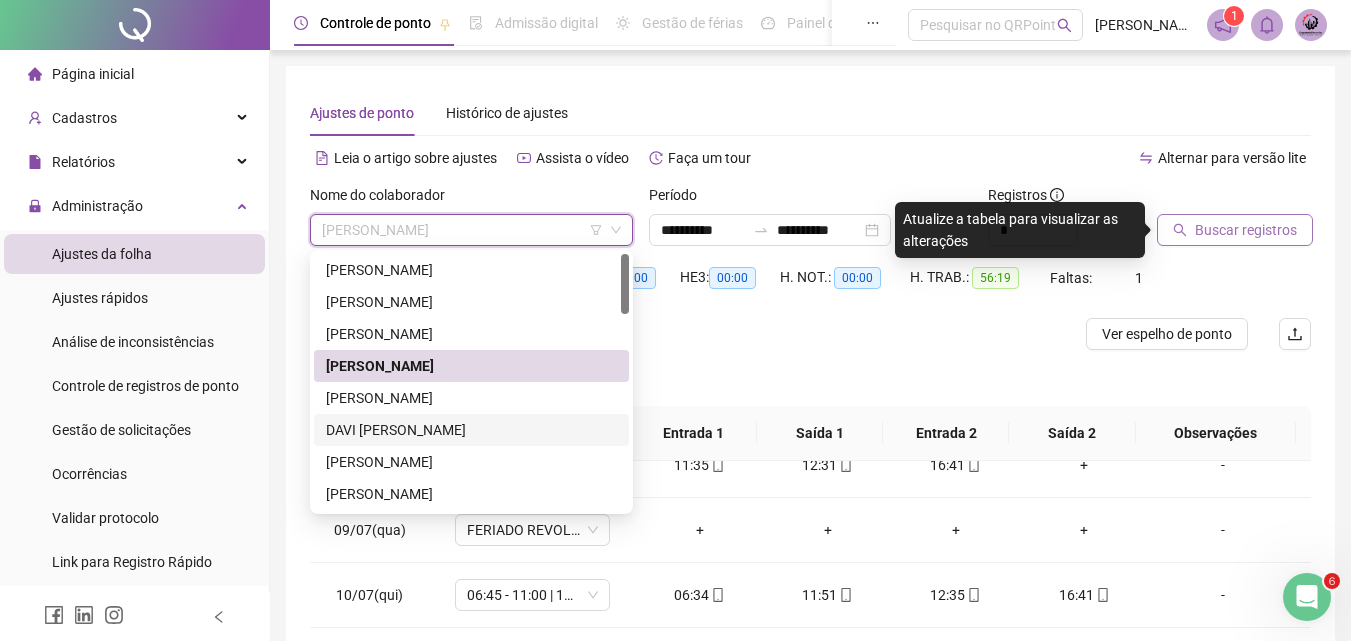 click on "DAVI [PERSON_NAME]" at bounding box center [471, 430] 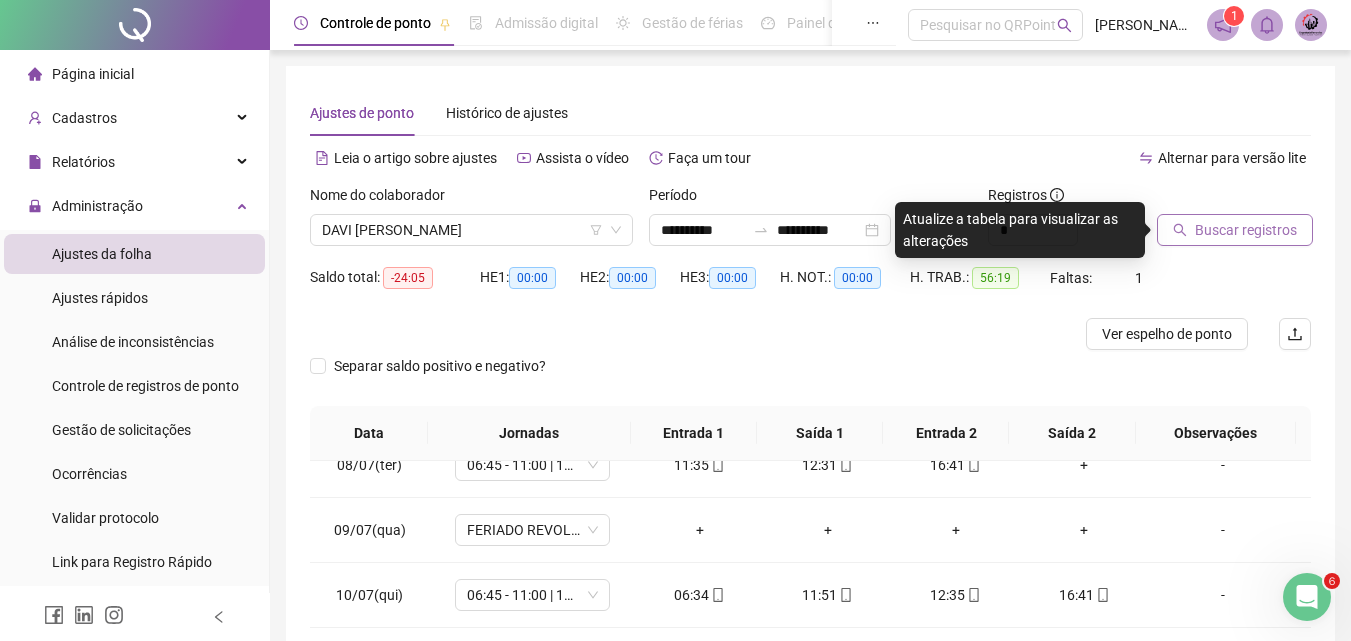 click at bounding box center (1209, 199) 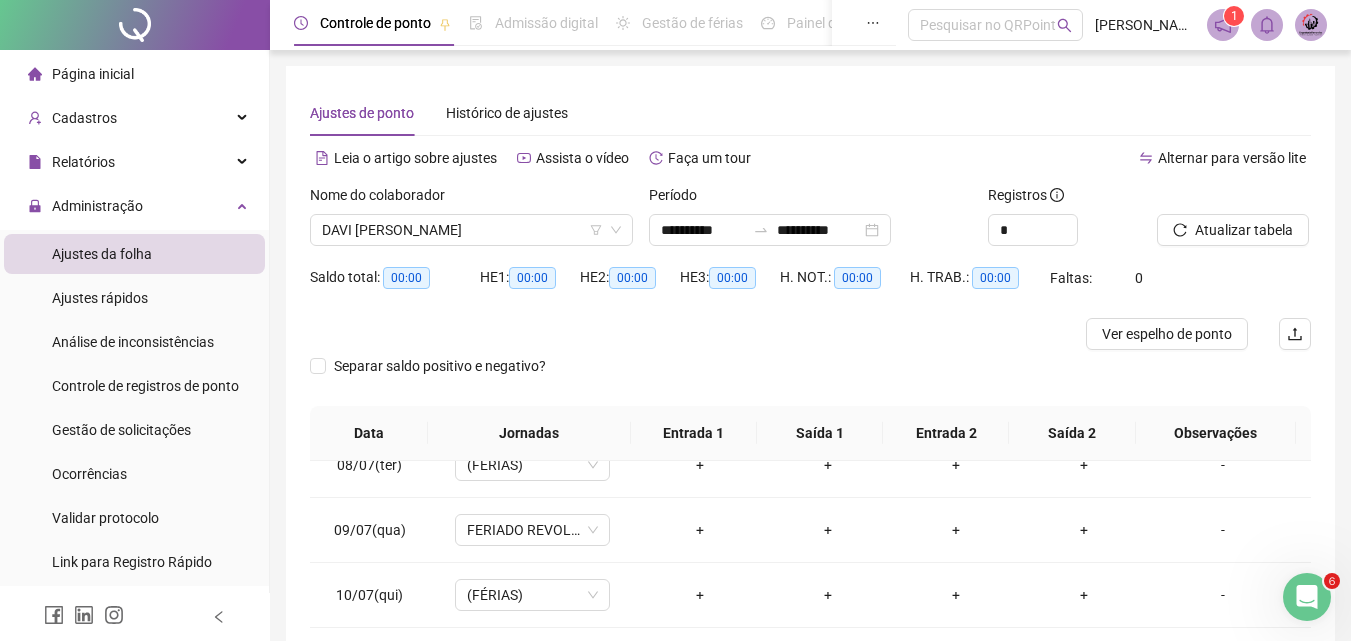 scroll, scrollTop: 100, scrollLeft: 0, axis: vertical 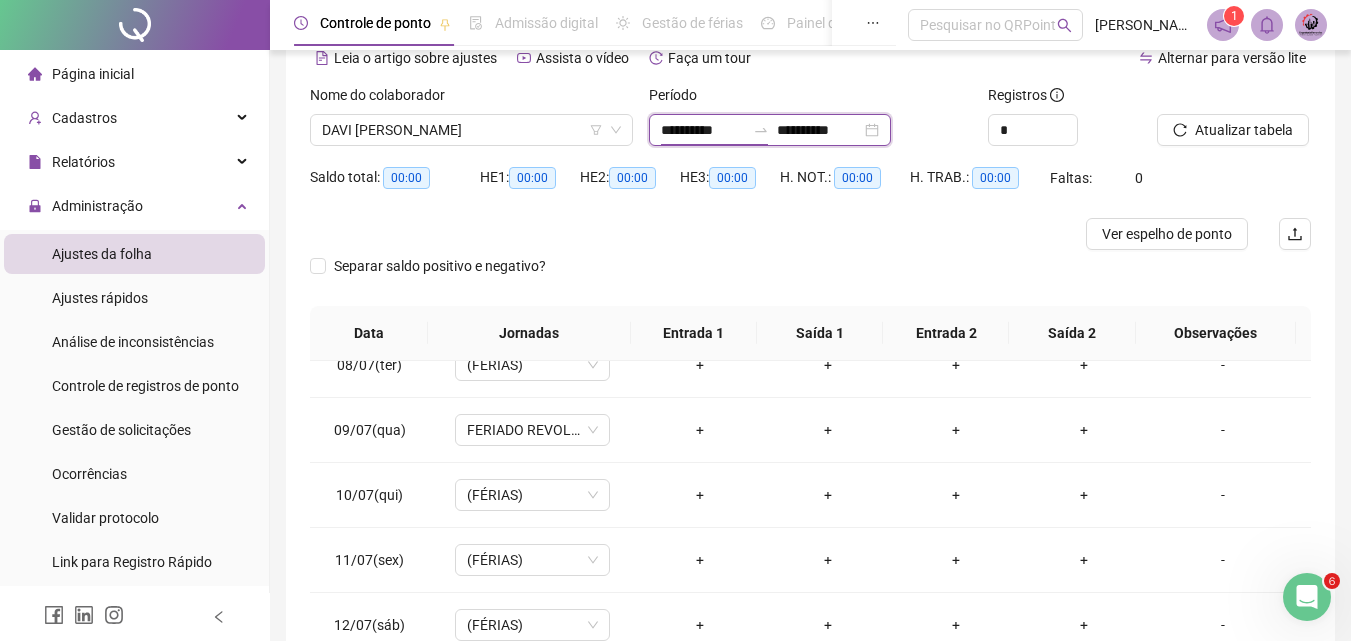 click on "**********" at bounding box center [703, 130] 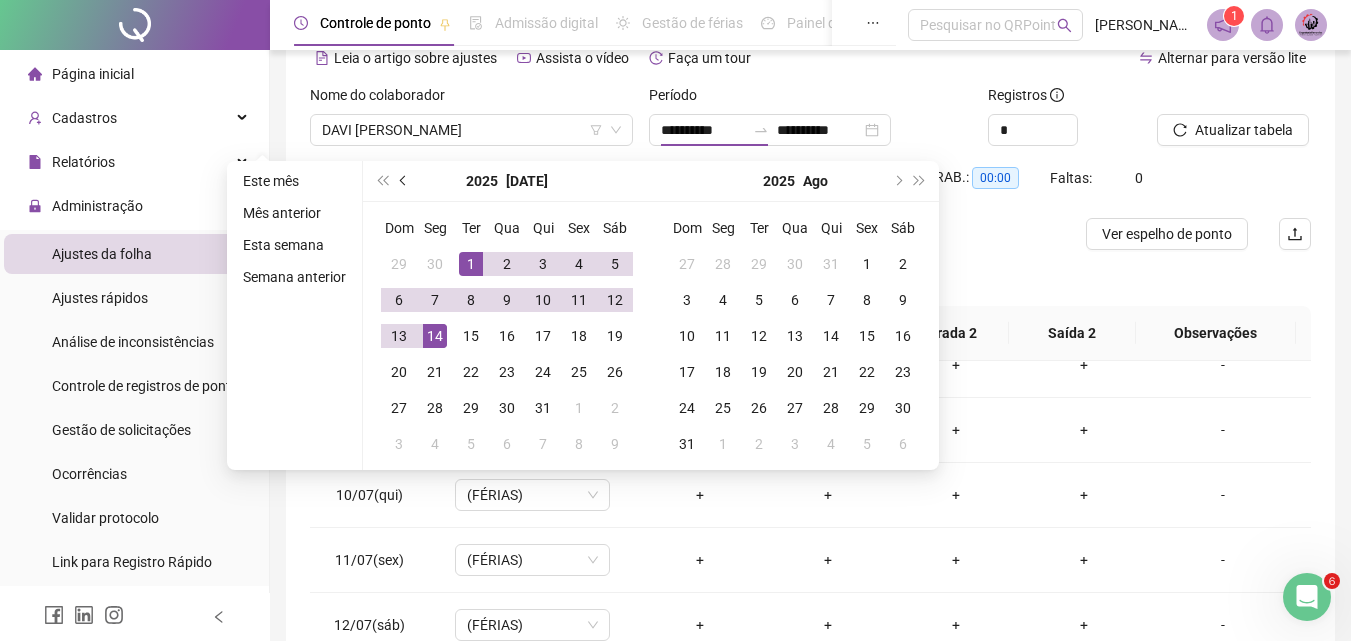 click at bounding box center [405, 181] 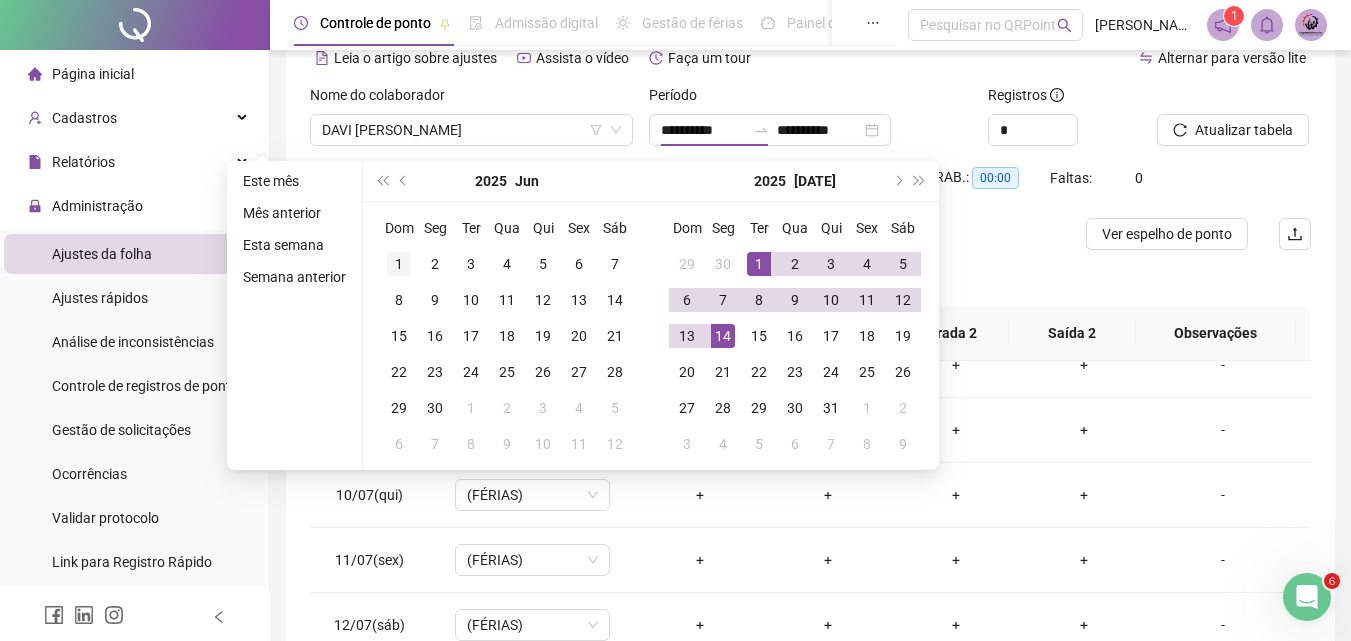 type on "**********" 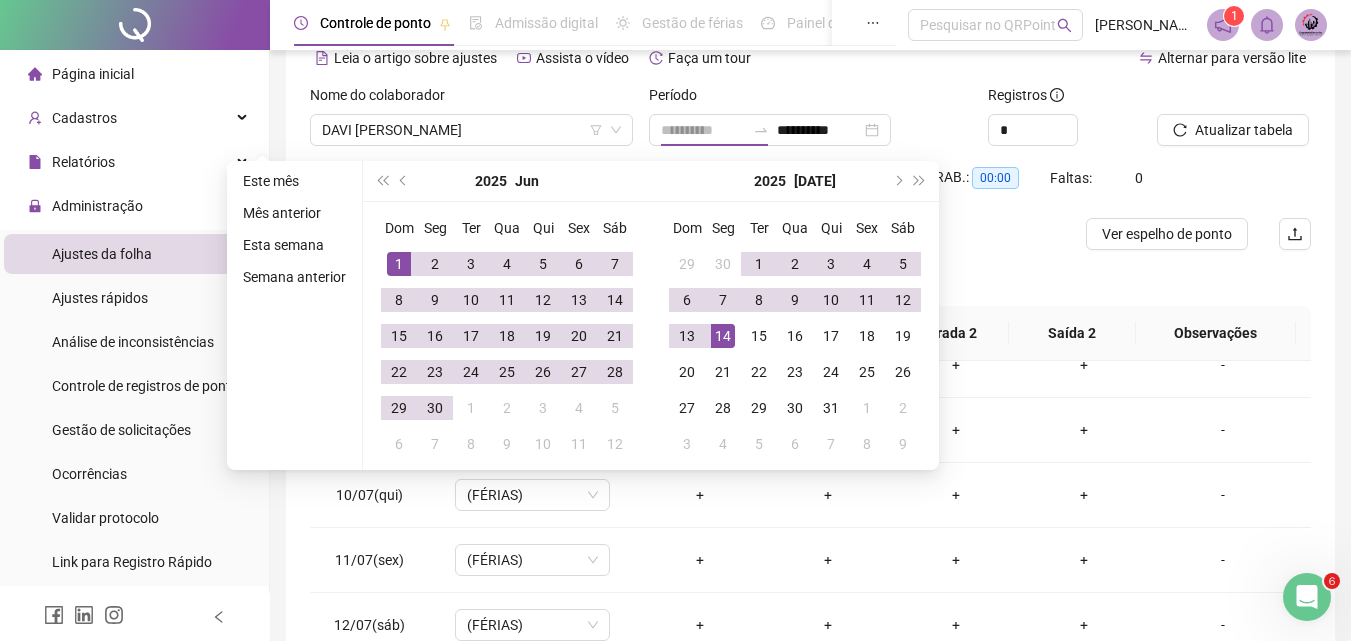 click on "1" at bounding box center (399, 264) 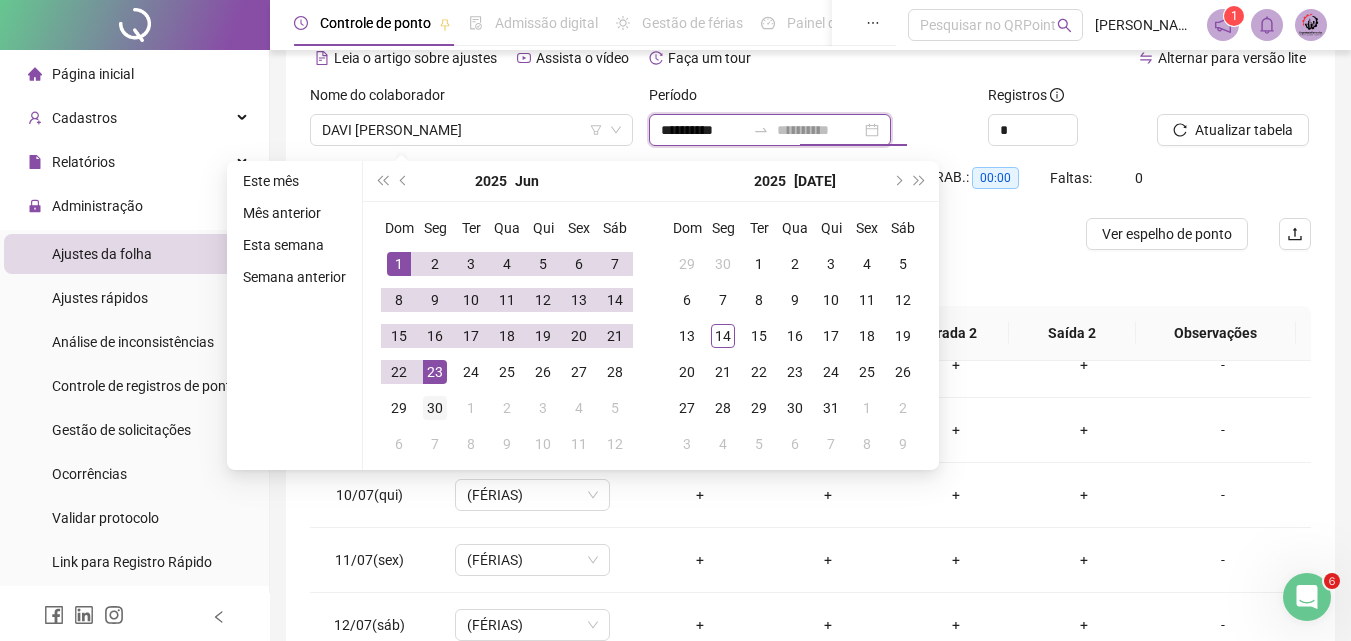 type on "**********" 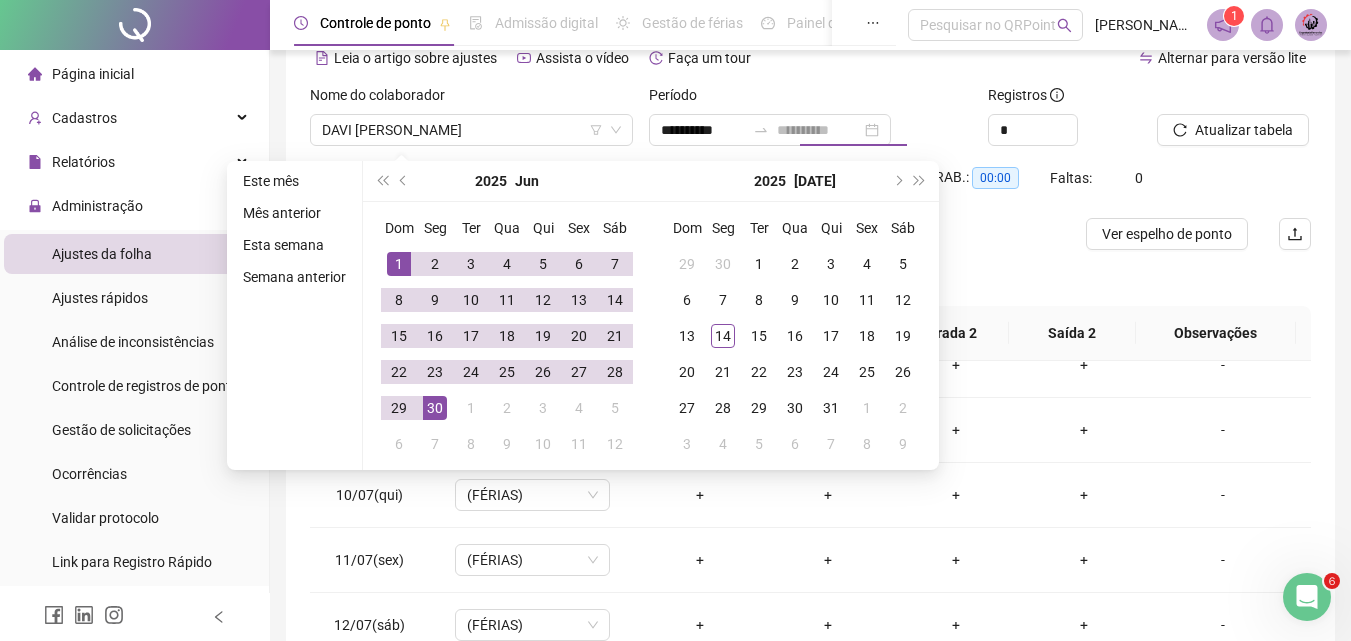 drag, startPoint x: 432, startPoint y: 411, endPoint x: 439, endPoint y: 403, distance: 10.630146 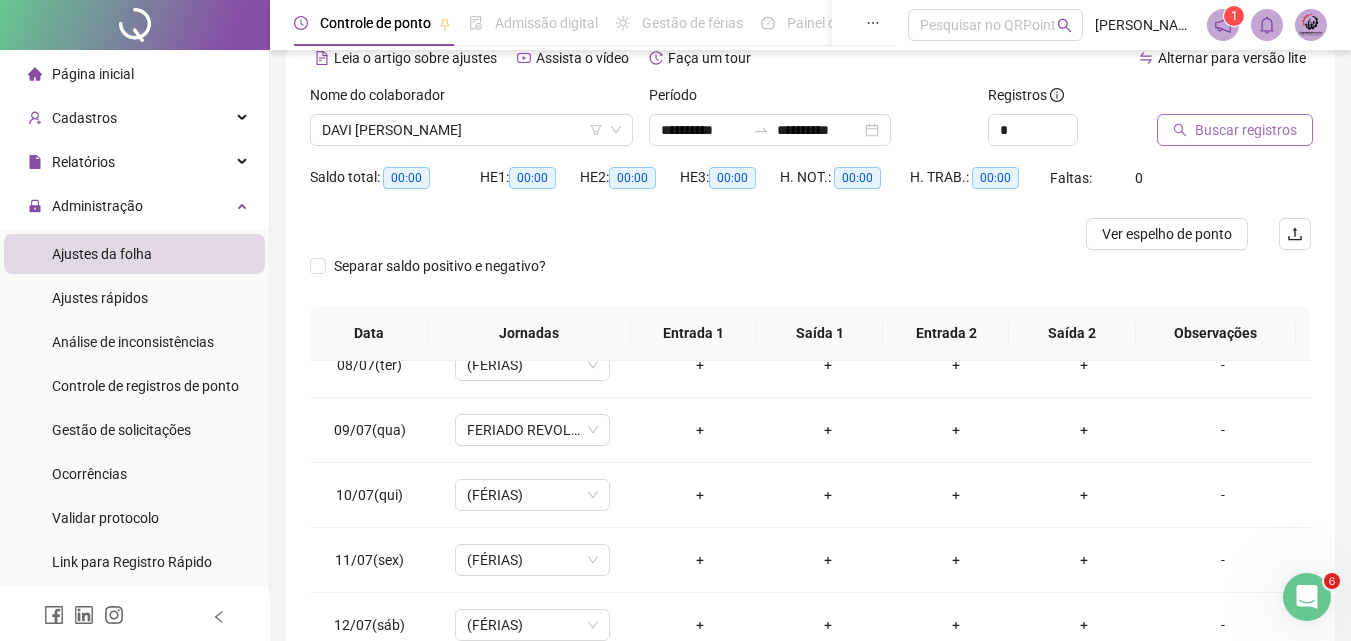 click on "Buscar registros" at bounding box center (1246, 130) 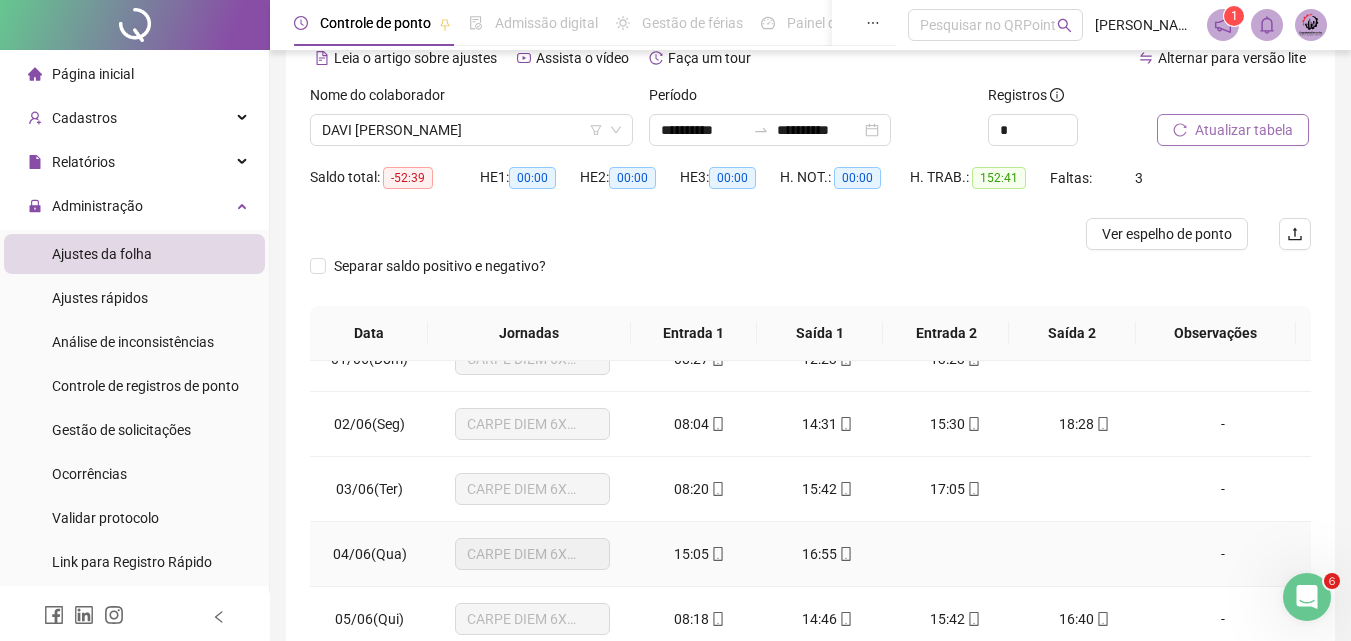 scroll, scrollTop: 0, scrollLeft: 0, axis: both 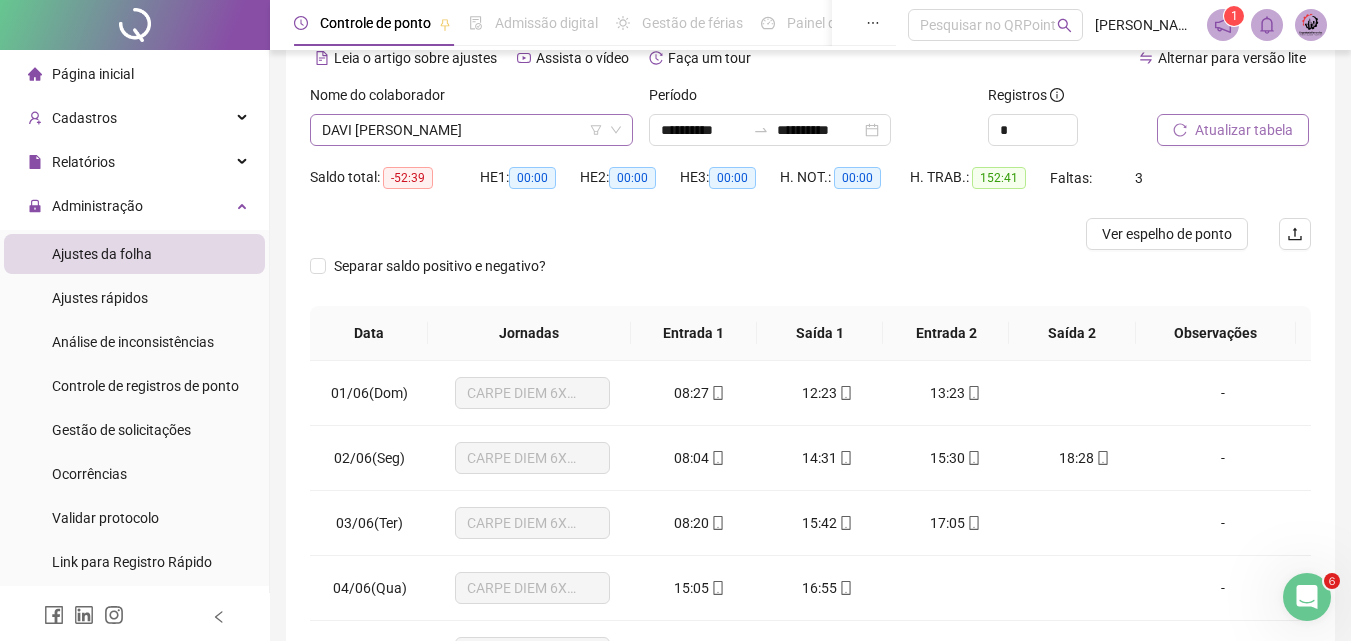 click on "DAVI [PERSON_NAME]" at bounding box center [471, 130] 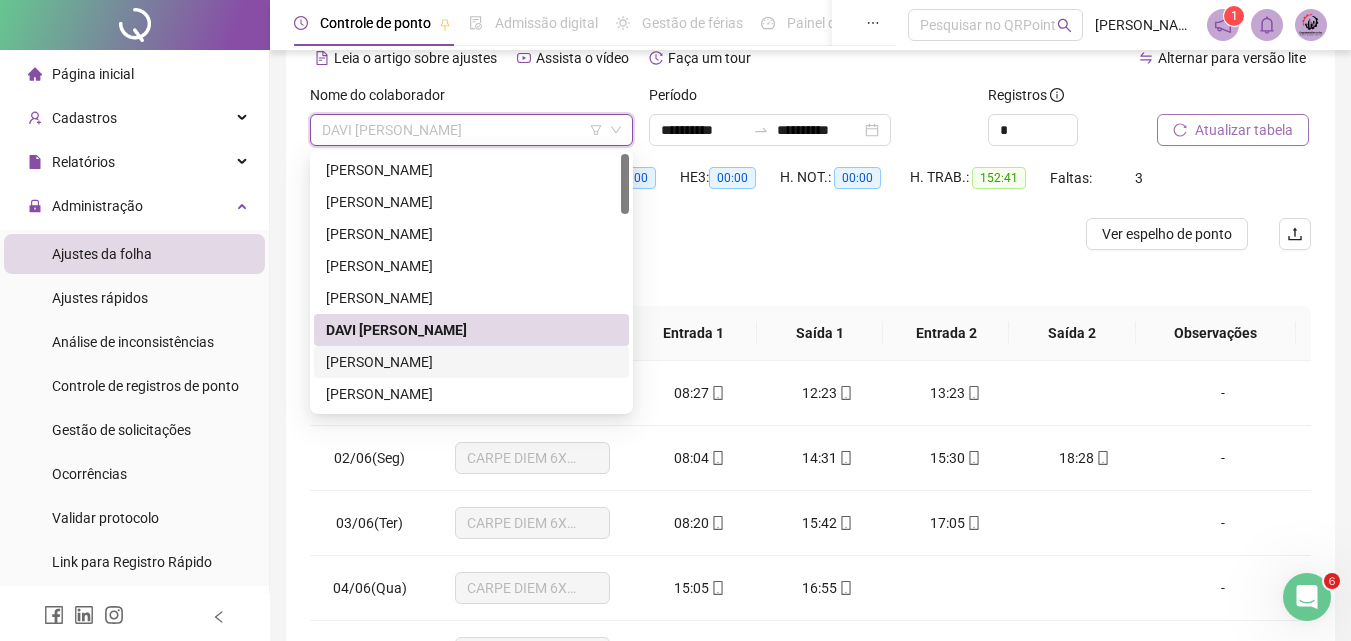 drag, startPoint x: 415, startPoint y: 354, endPoint x: 1223, endPoint y: 265, distance: 812.88684 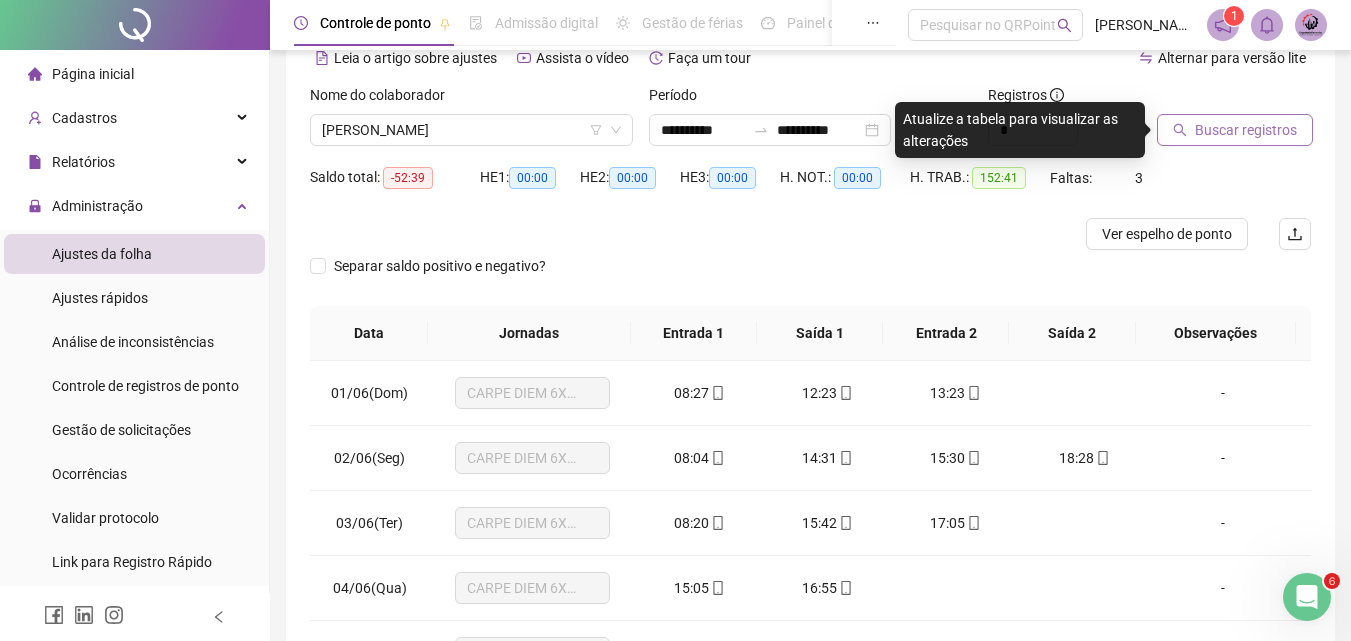 click on "Buscar registros" at bounding box center (1246, 130) 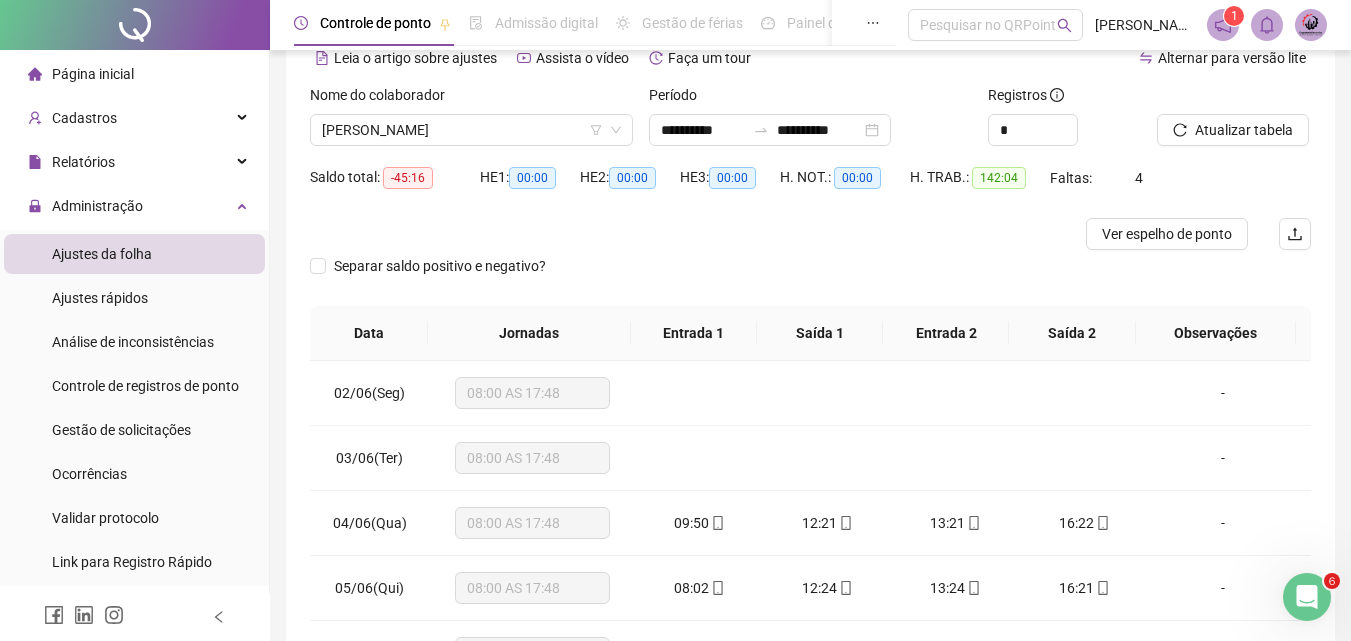 click on "Página inicial" at bounding box center (81, 74) 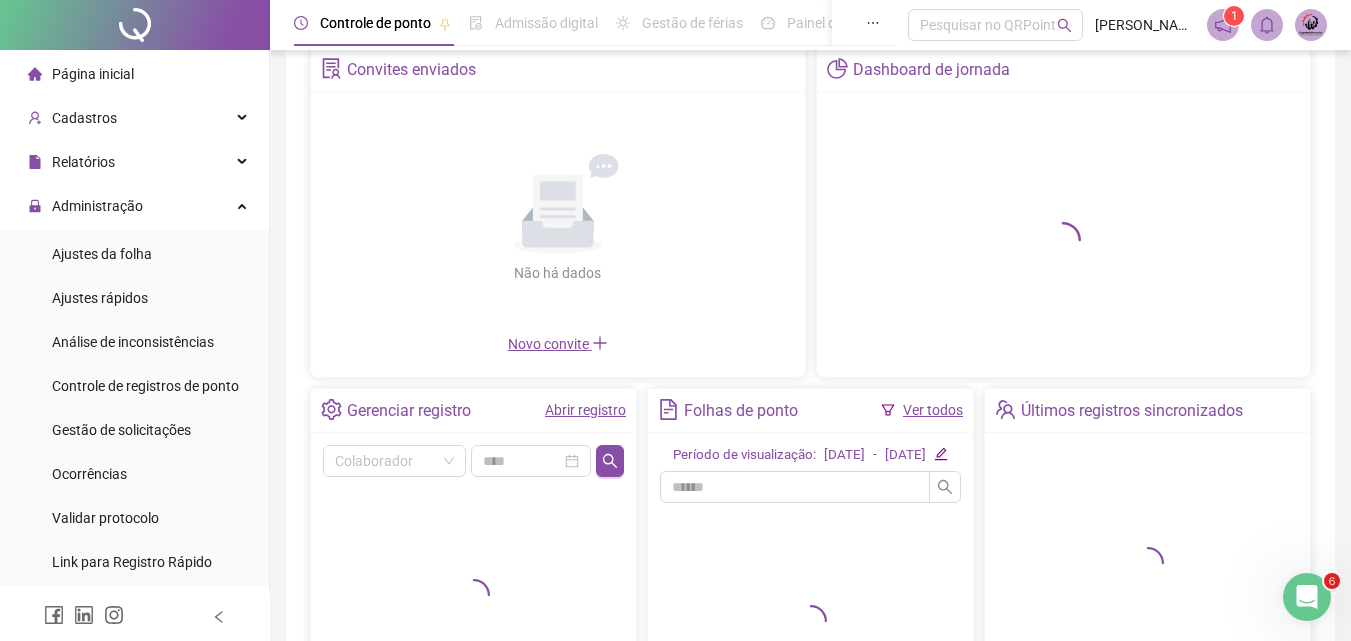 click on "Ver todos" at bounding box center [933, 410] 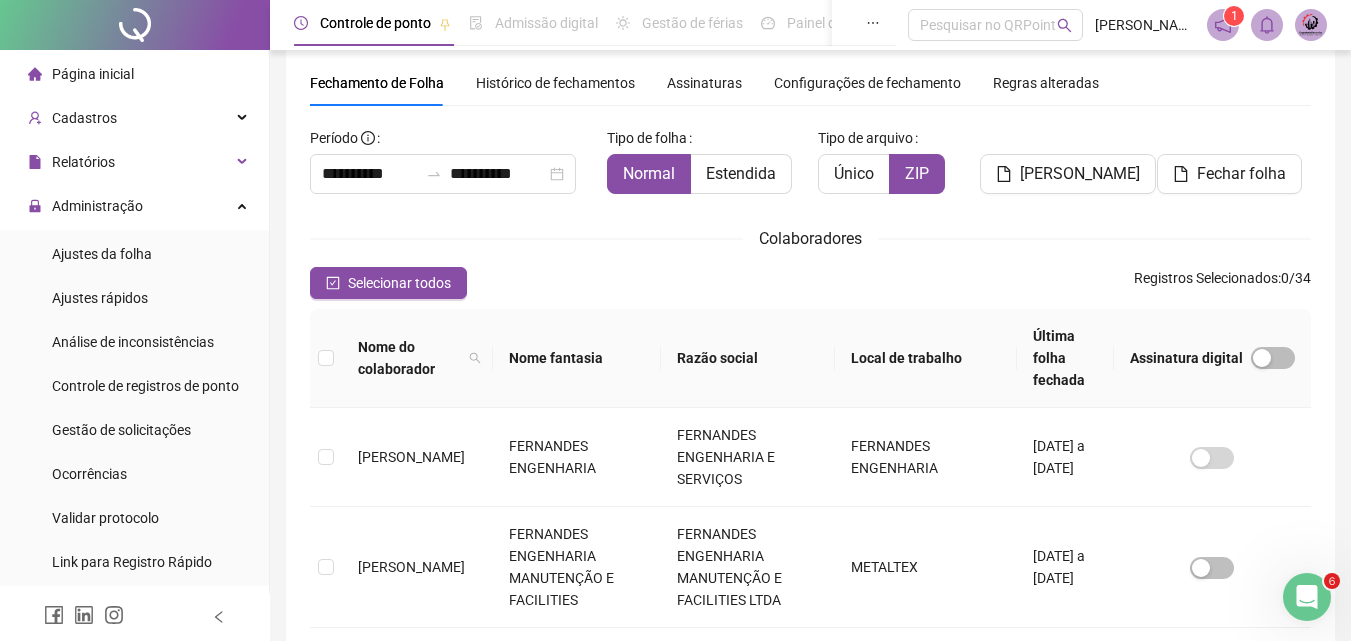 scroll, scrollTop: 89, scrollLeft: 0, axis: vertical 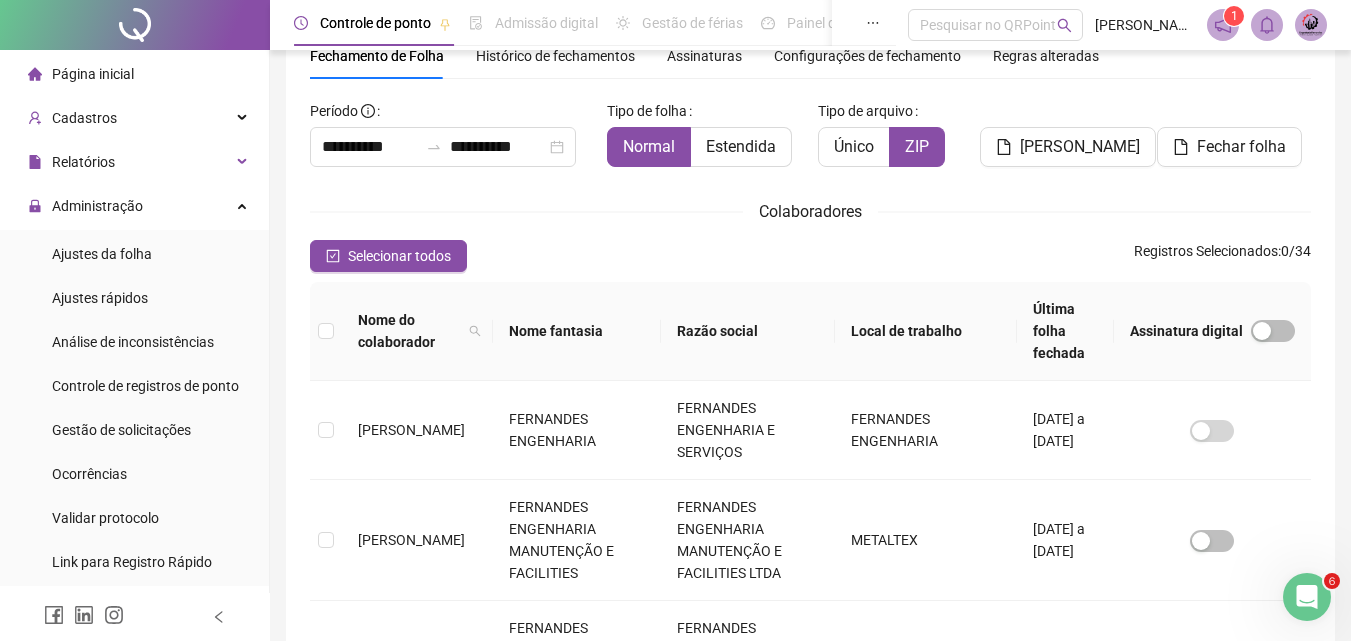 click on "Histórico de fechamentos" at bounding box center (555, 56) 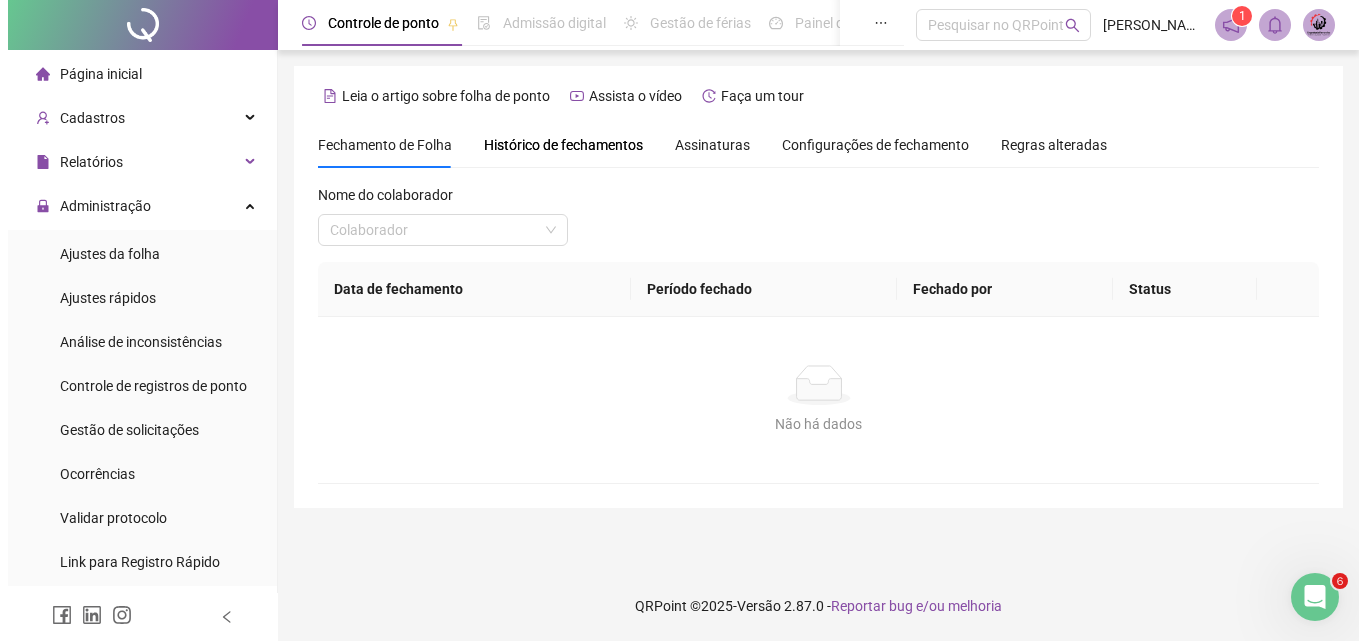 scroll, scrollTop: 0, scrollLeft: 0, axis: both 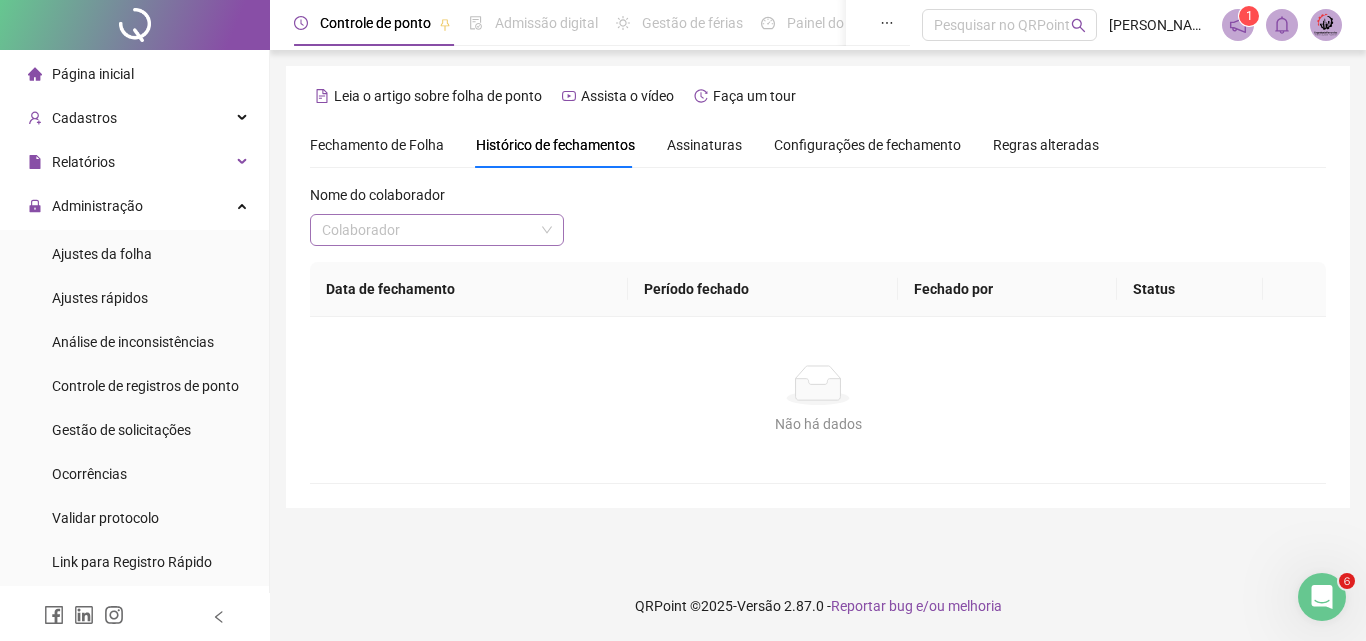click at bounding box center (431, 230) 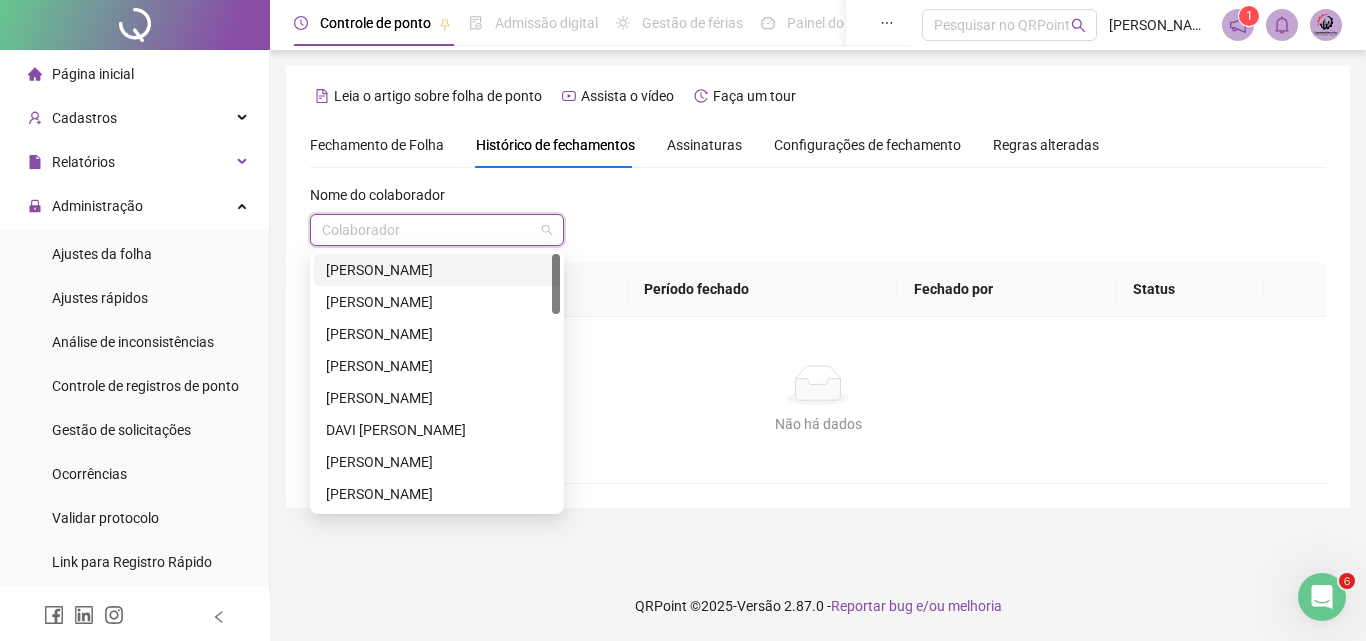 click on "[PERSON_NAME]" at bounding box center (437, 270) 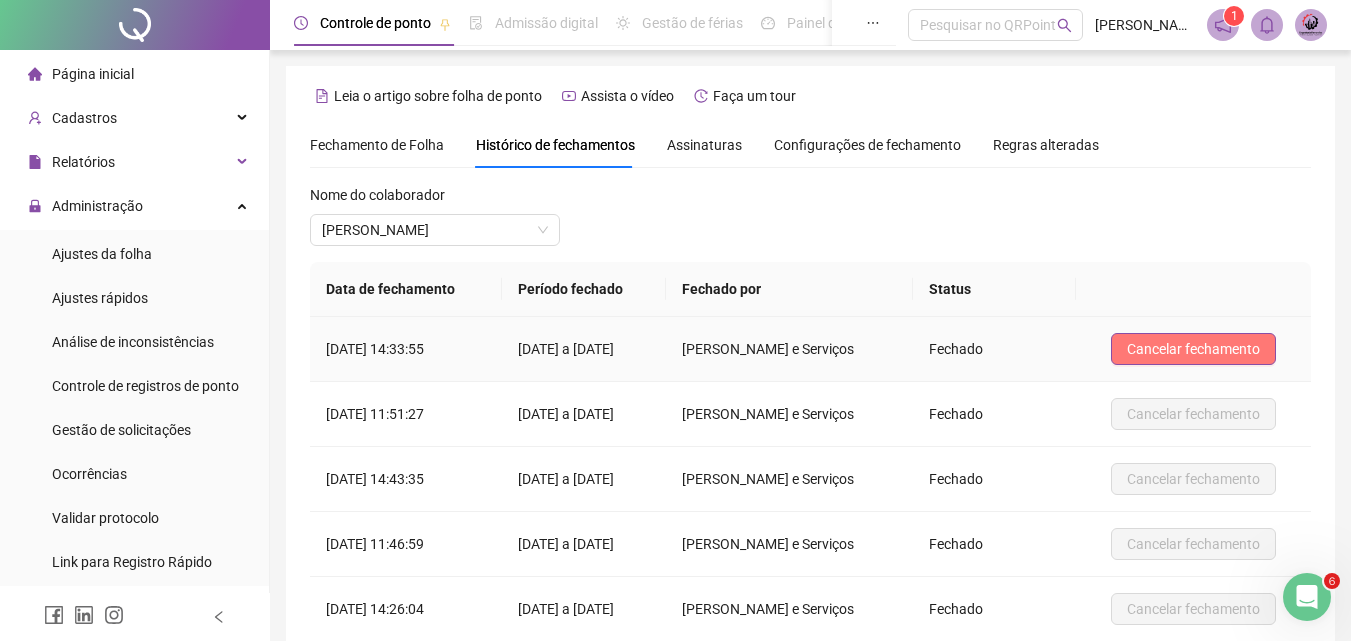 click on "Cancelar fechamento" at bounding box center [1193, 349] 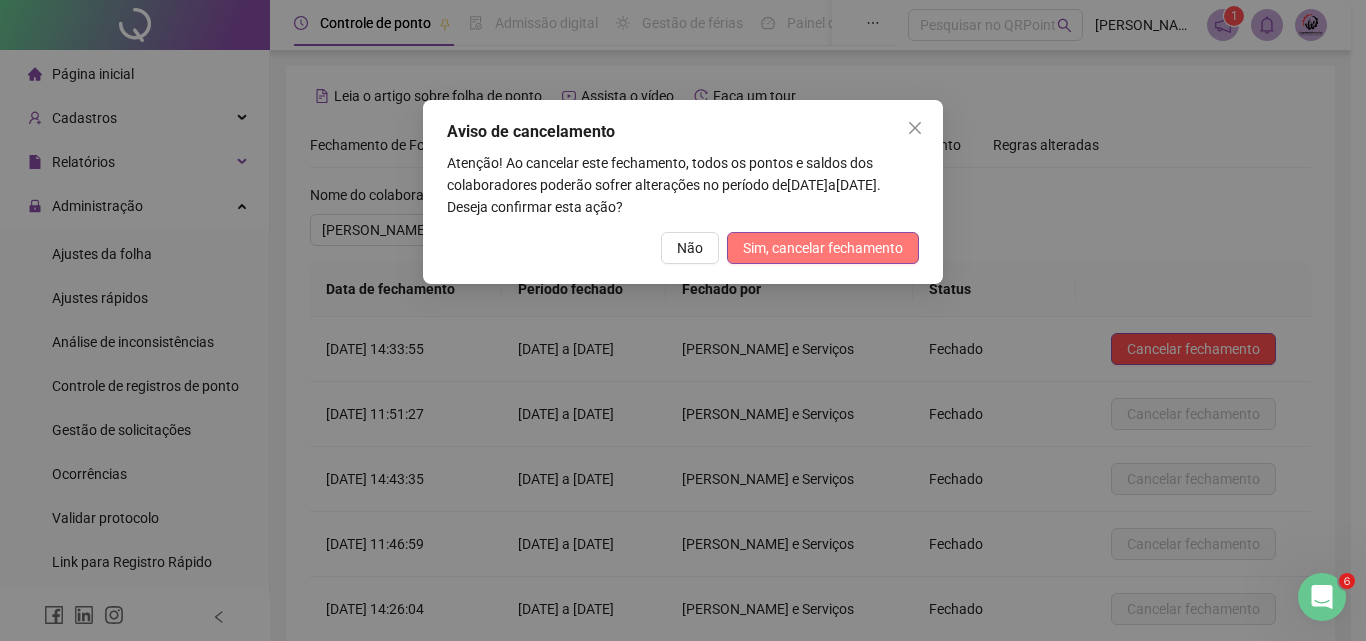 click on "Sim, cancelar fechamento" at bounding box center [823, 248] 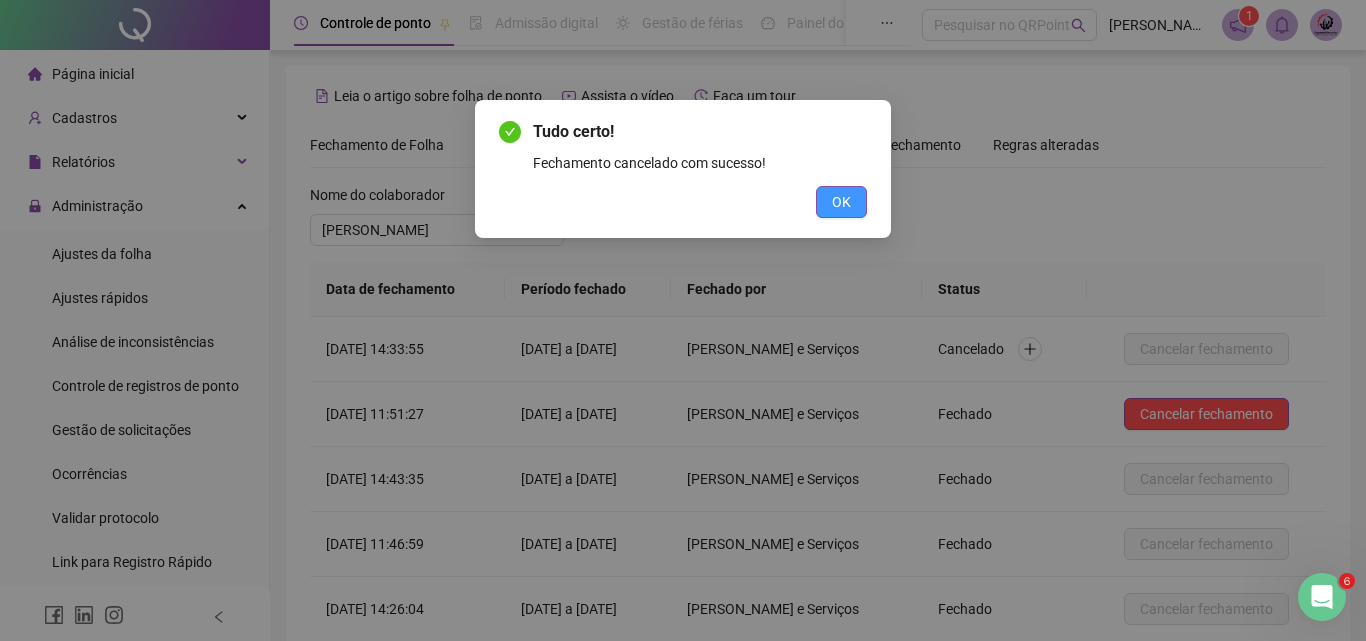 click on "OK" at bounding box center (841, 202) 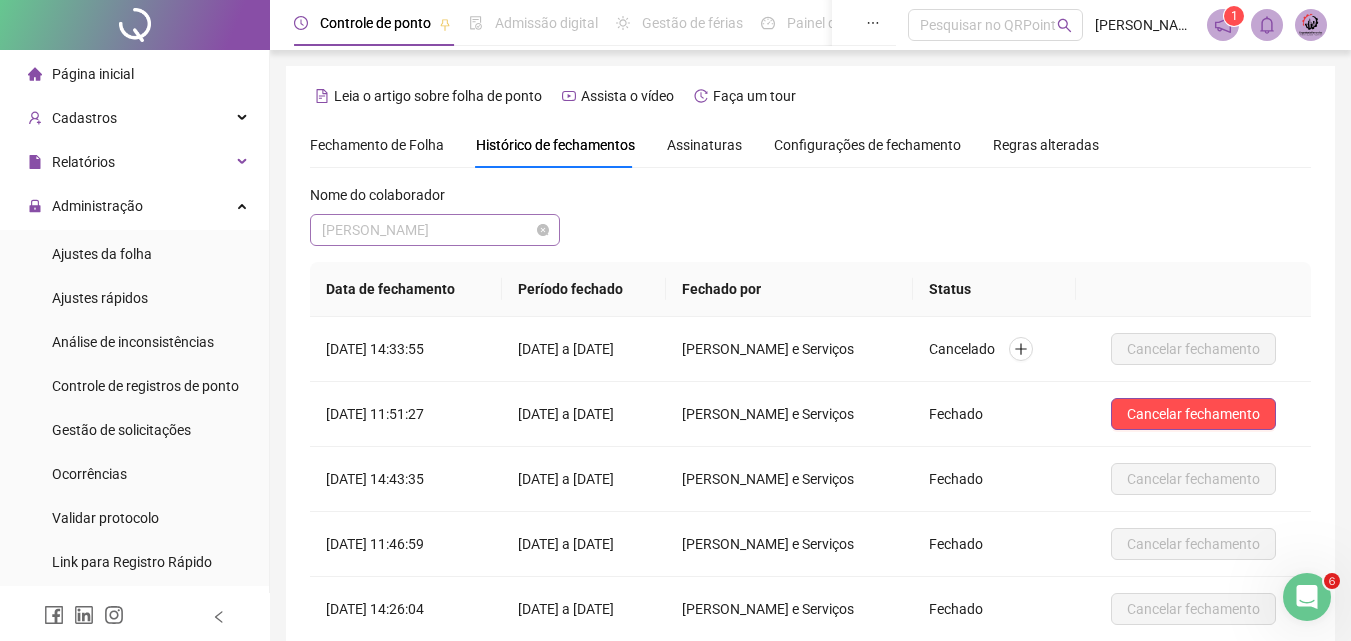 click on "[PERSON_NAME]" at bounding box center [435, 230] 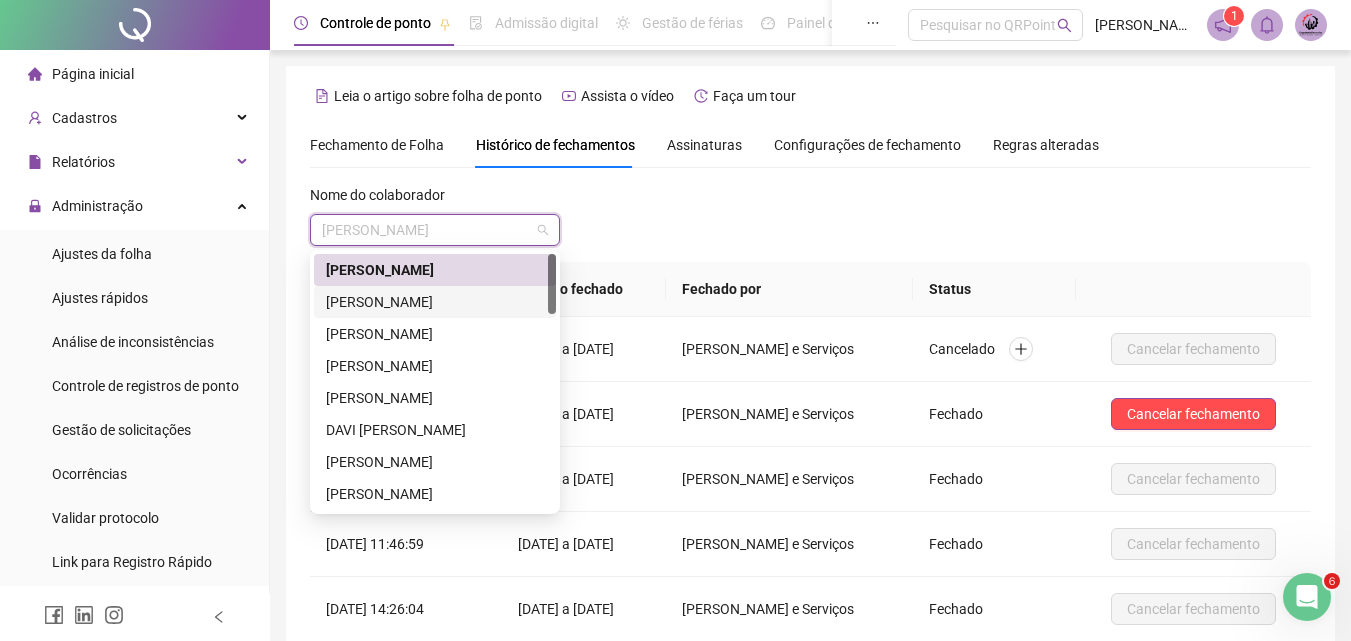 click on "[PERSON_NAME]" at bounding box center [435, 302] 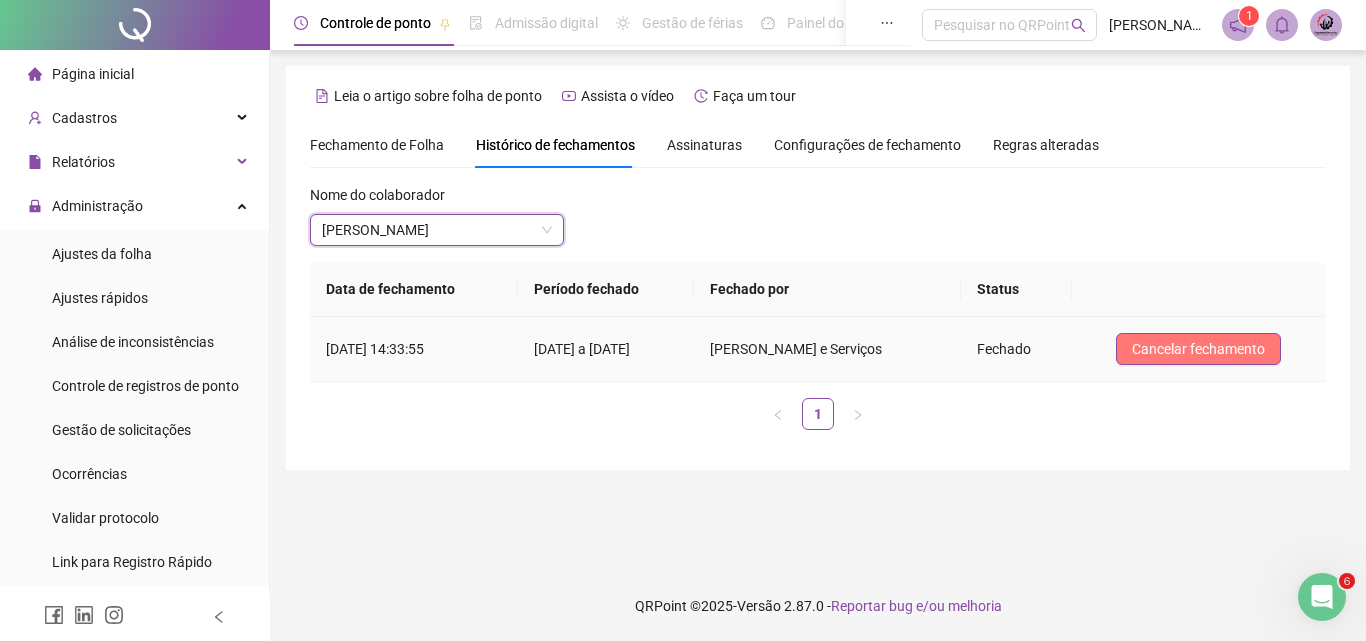 click on "Cancelar fechamento" at bounding box center [1198, 349] 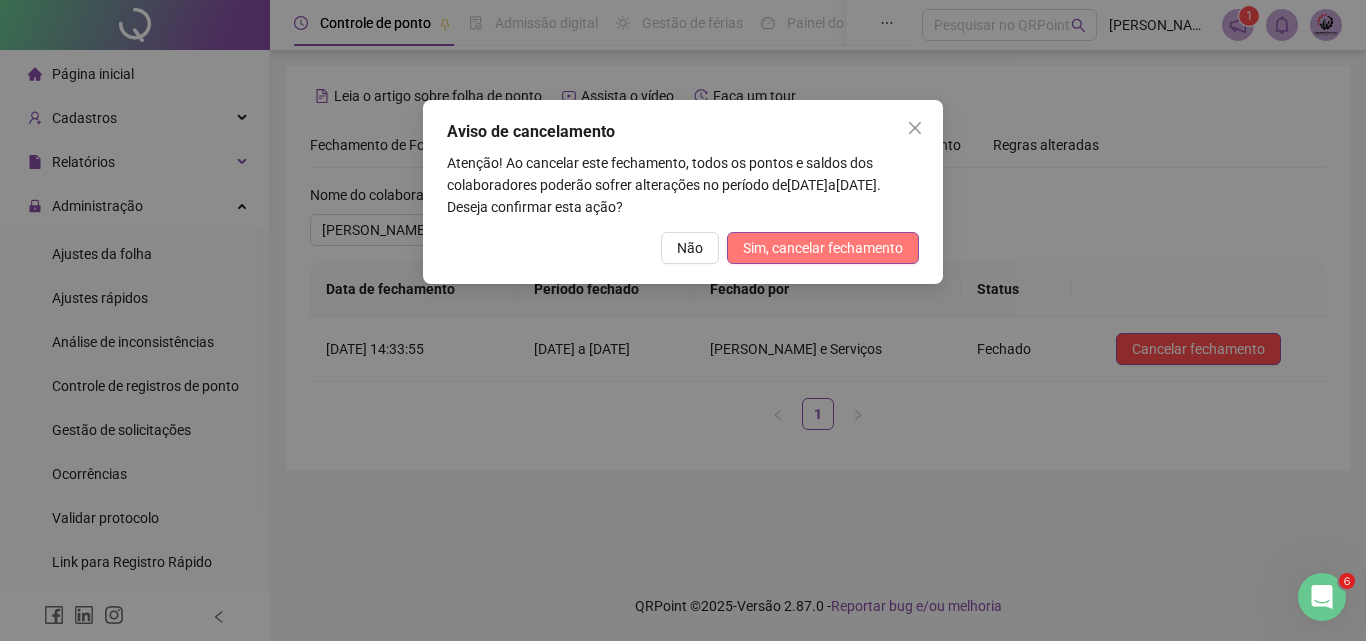 click on "Sim, cancelar fechamento" at bounding box center [823, 248] 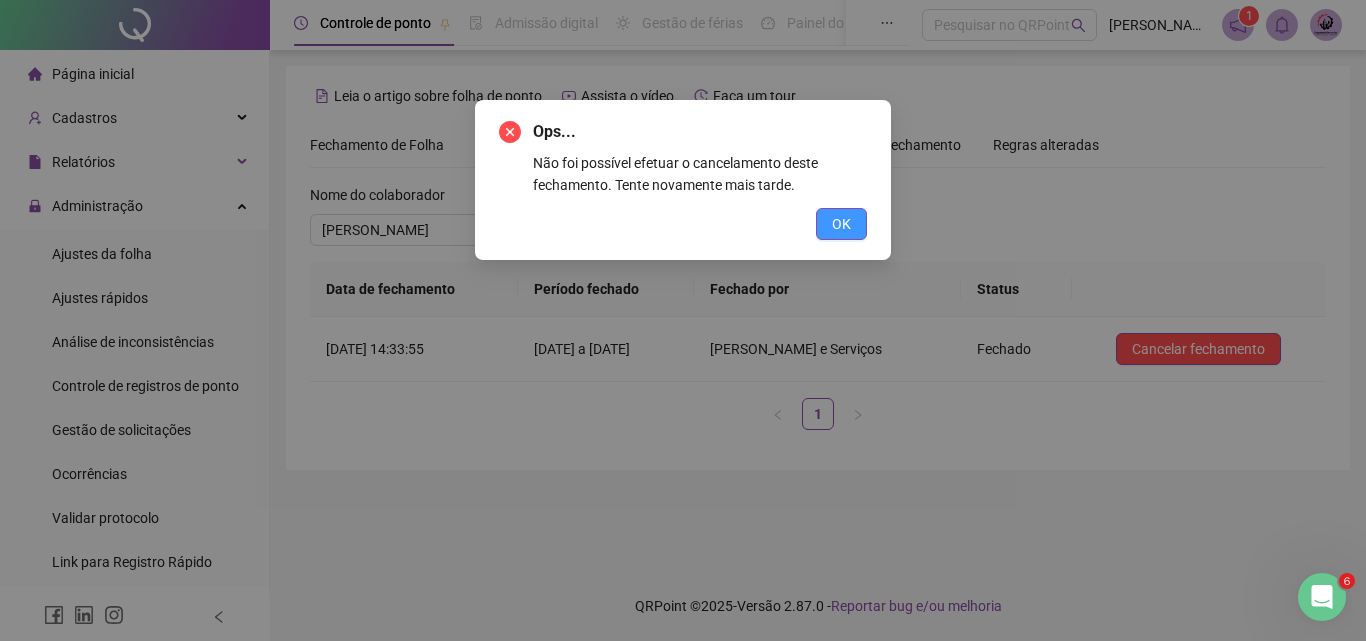 click on "OK" at bounding box center [841, 224] 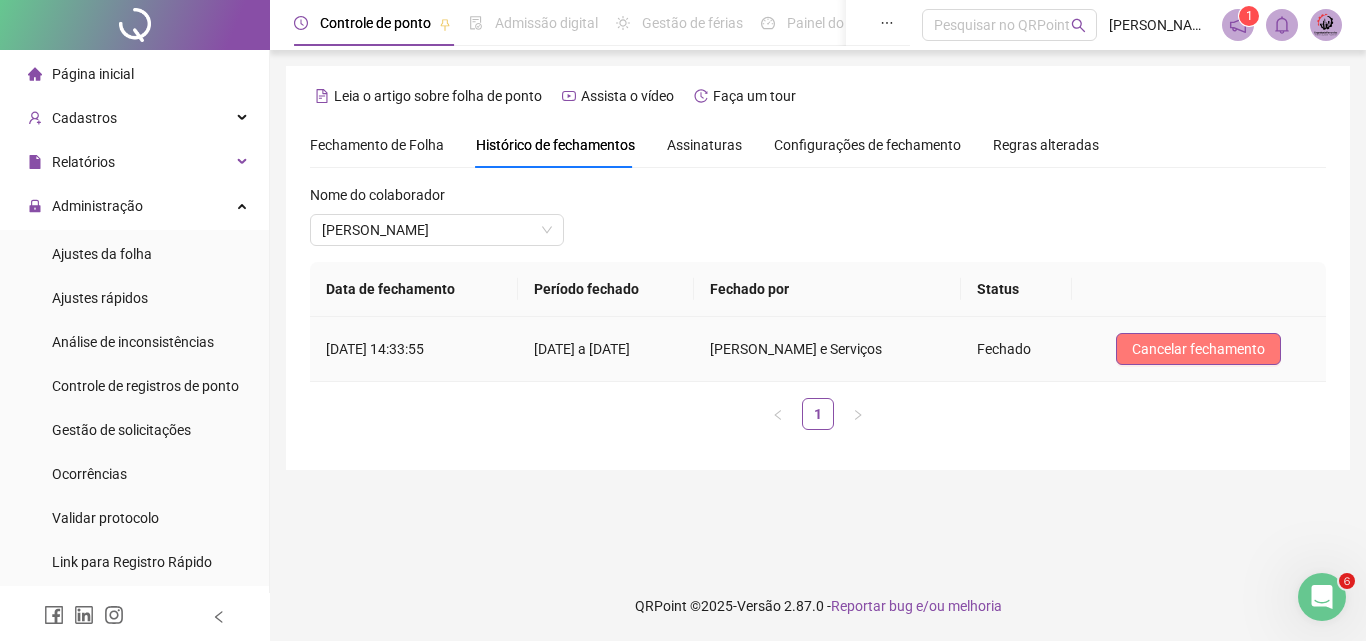 click on "Cancelar fechamento" at bounding box center (1198, 349) 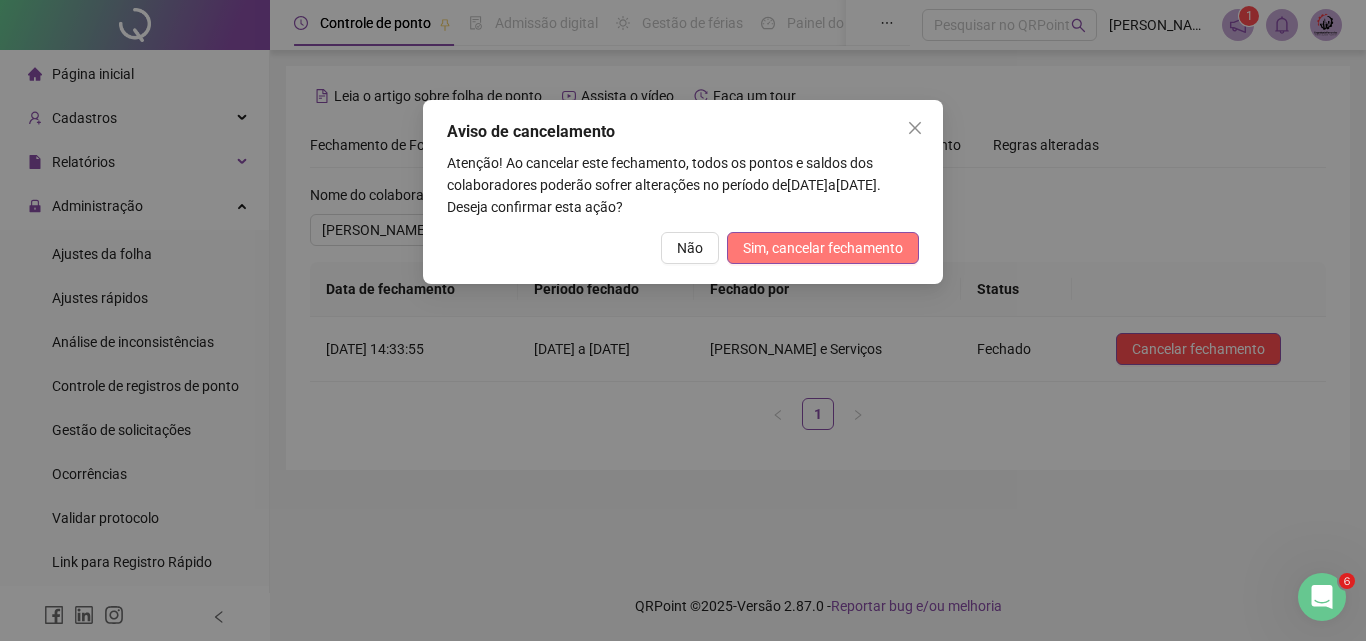 click on "Sim, cancelar fechamento" at bounding box center [823, 248] 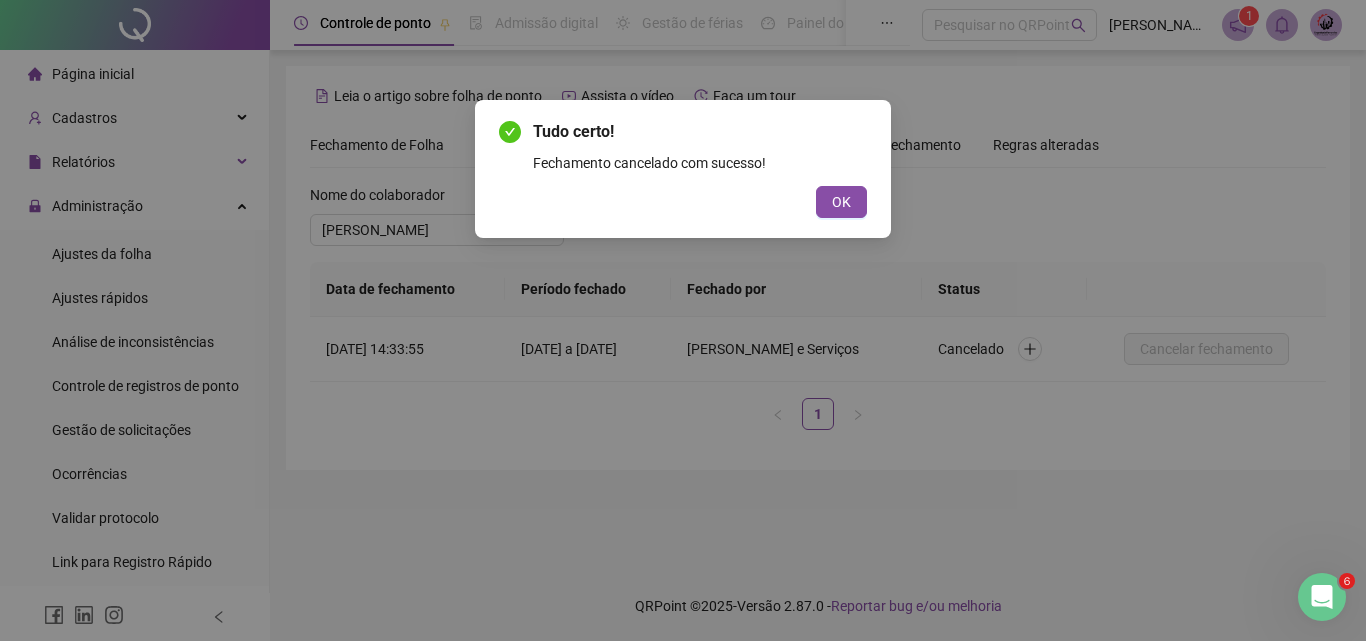 click on "Tudo certo! Fechamento cancelado com sucesso! OK" at bounding box center (683, 169) 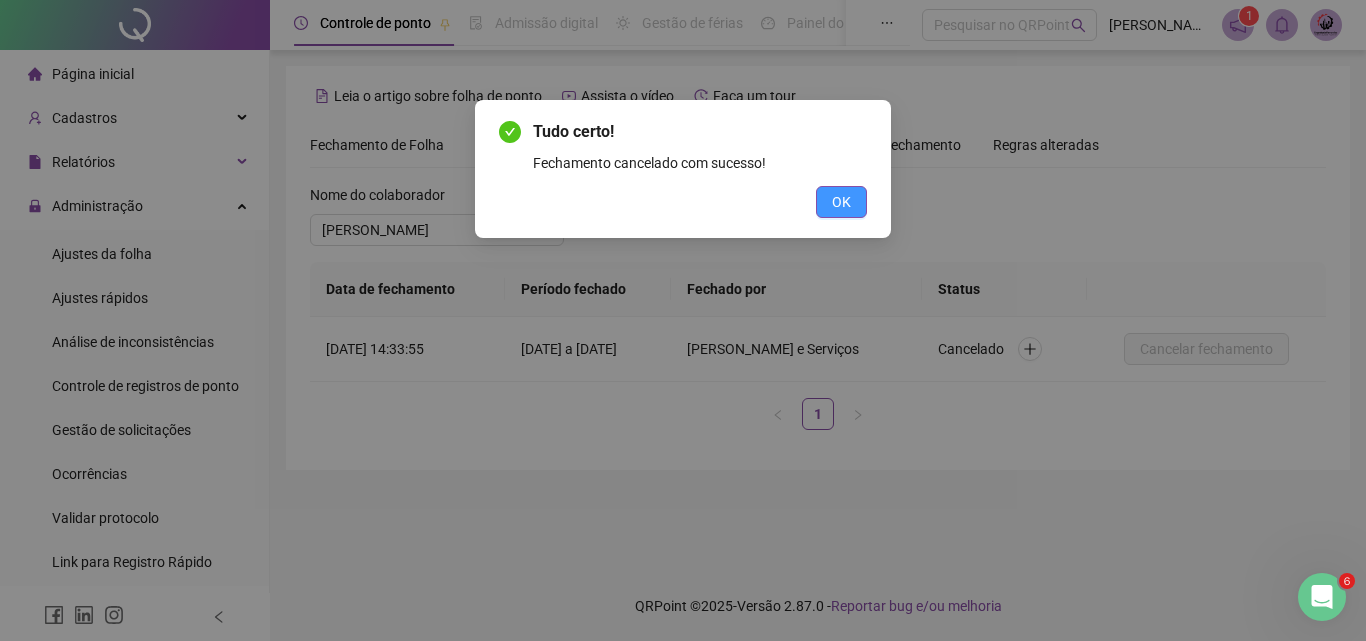 click on "OK" at bounding box center (841, 202) 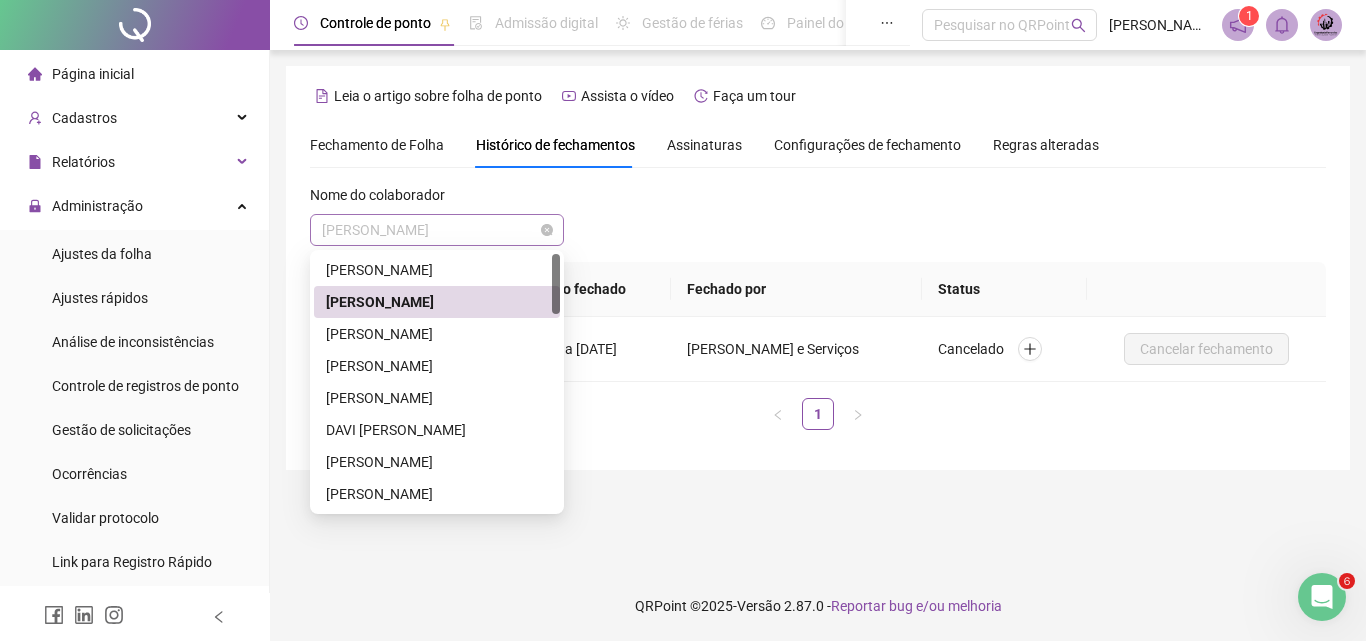 click on "[PERSON_NAME]" at bounding box center (437, 230) 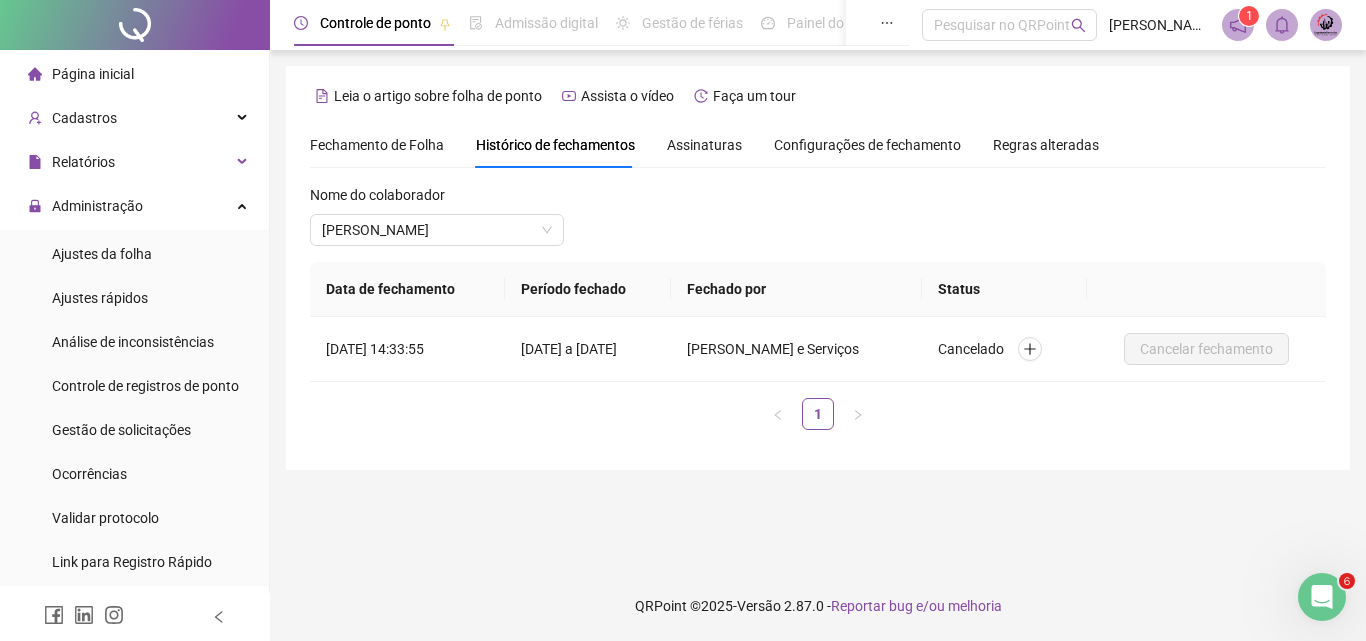 drag, startPoint x: 837, startPoint y: 165, endPoint x: 839, endPoint y: 153, distance: 12.165525 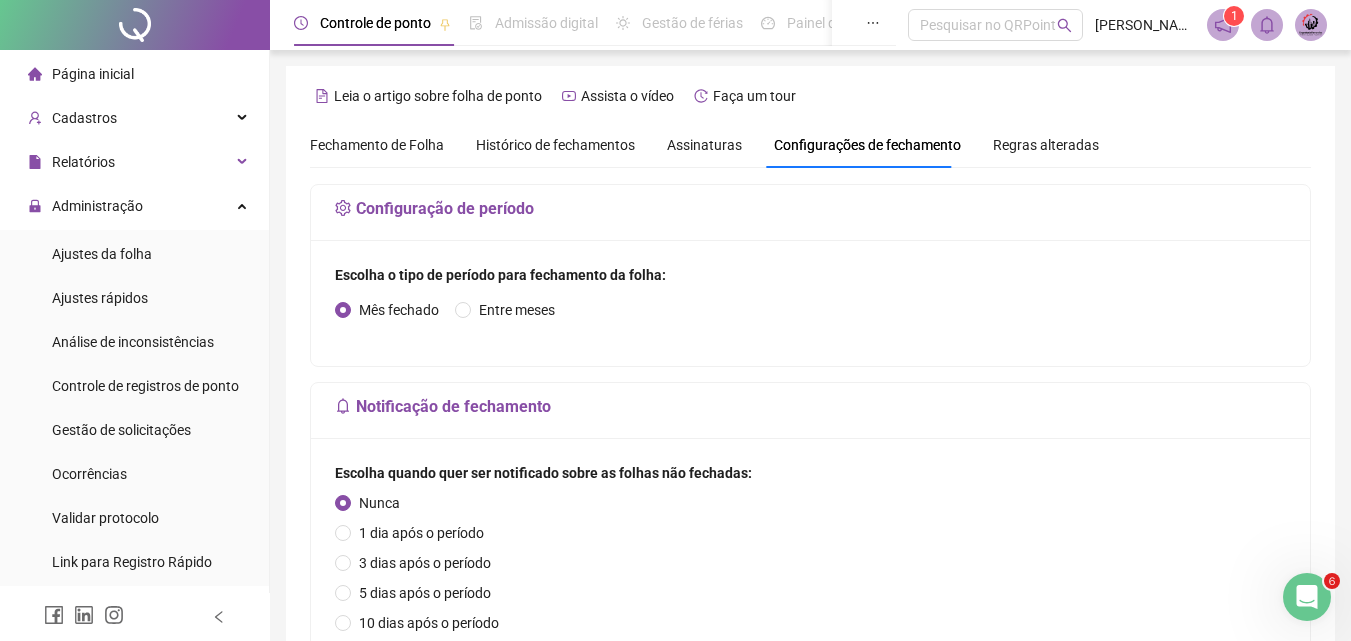 click on "Histórico de fechamentos" at bounding box center [555, 145] 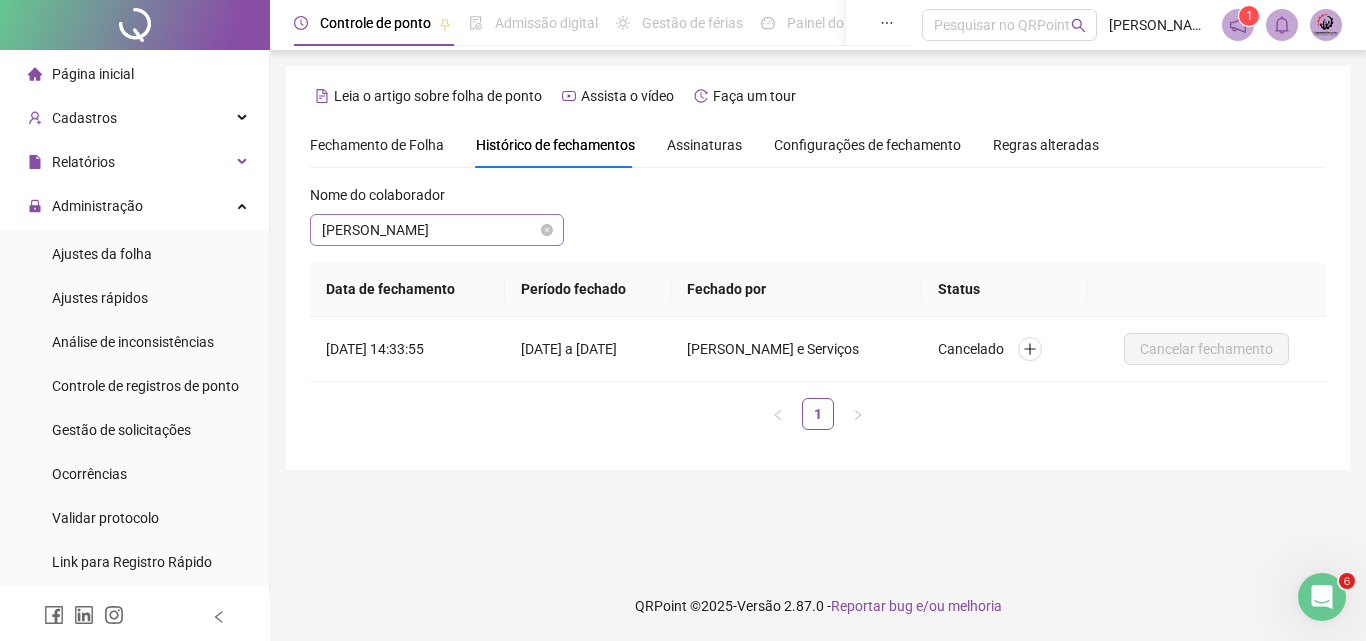 click on "[PERSON_NAME]" at bounding box center (437, 230) 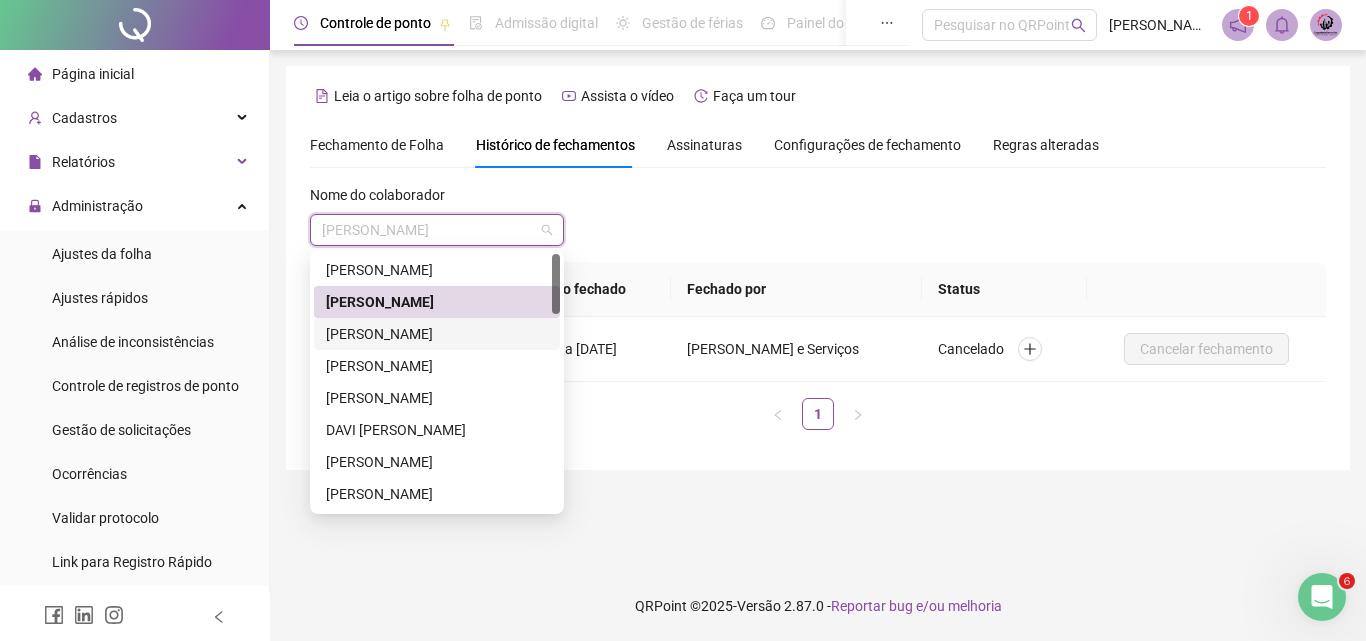 click on "[PERSON_NAME]" at bounding box center [437, 334] 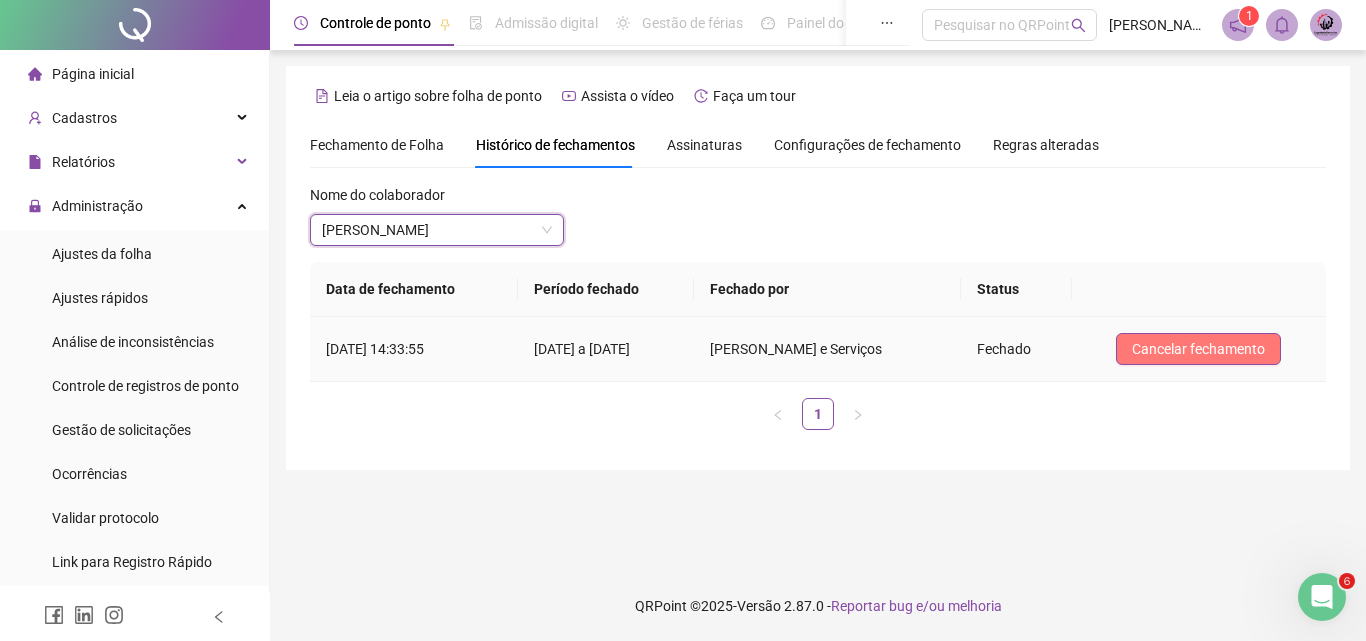 click on "Cancelar fechamento" at bounding box center [1198, 349] 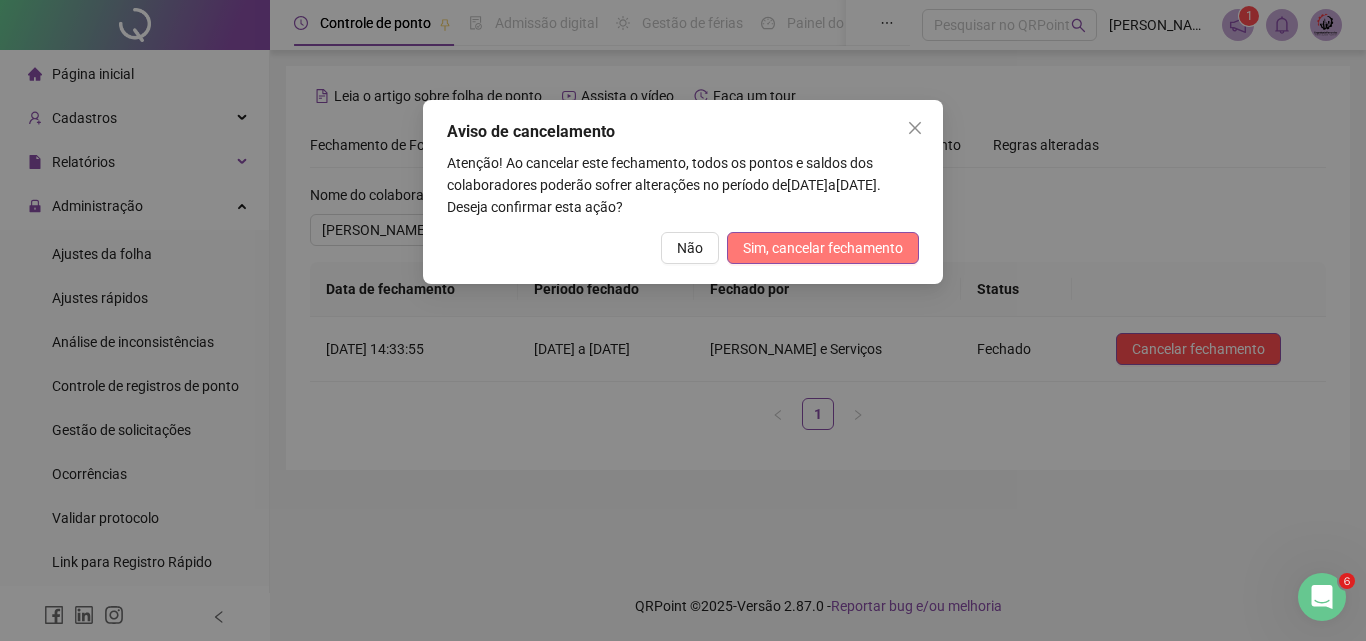 click on "Sim, cancelar fechamento" at bounding box center (823, 248) 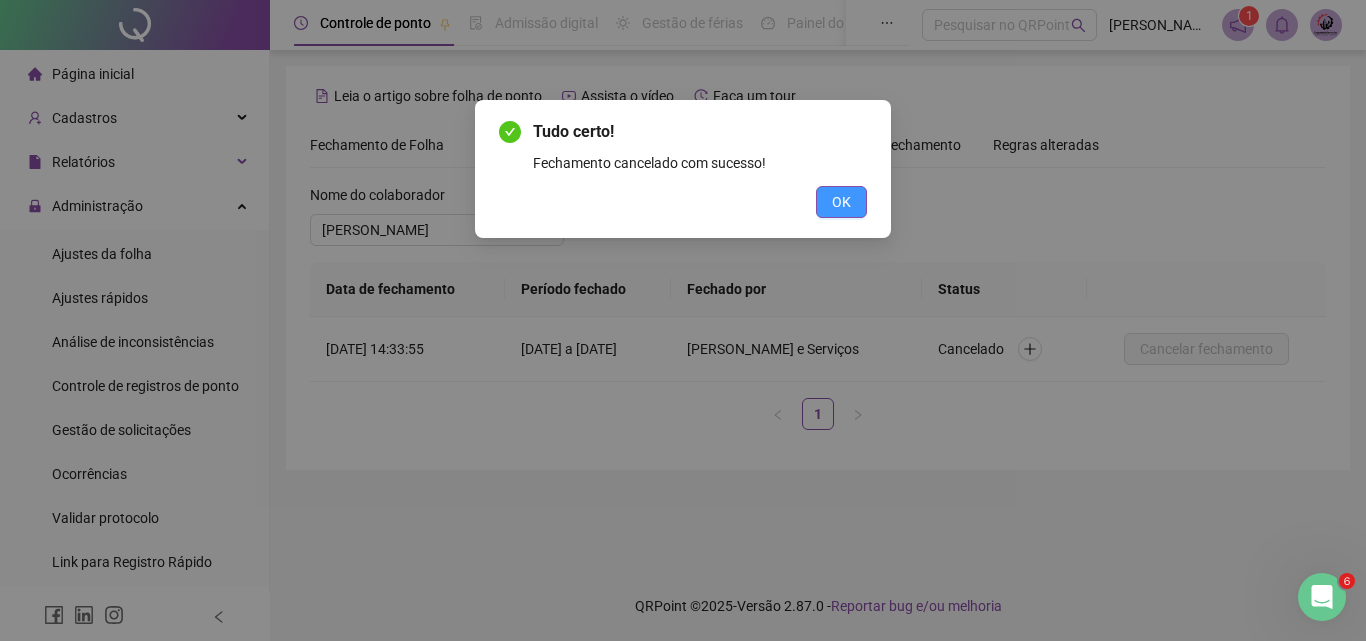 click on "OK" at bounding box center [841, 202] 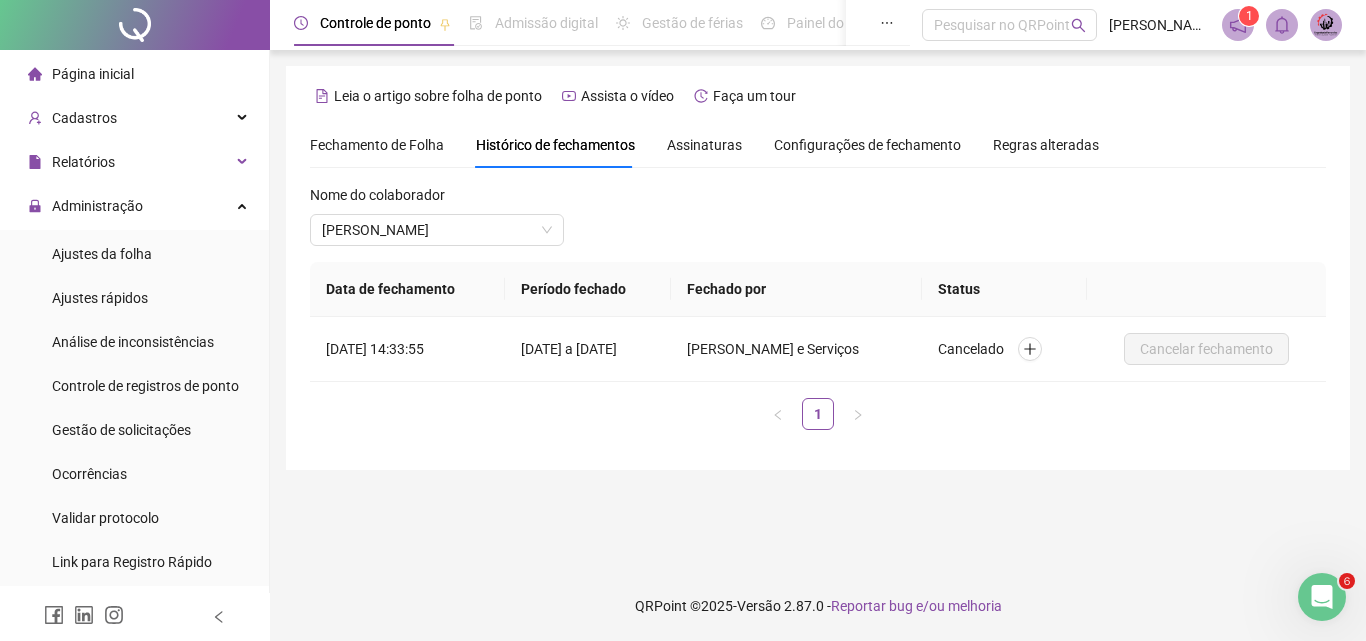 click on "Nome do colaborador [PERSON_NAME]" at bounding box center [437, 223] 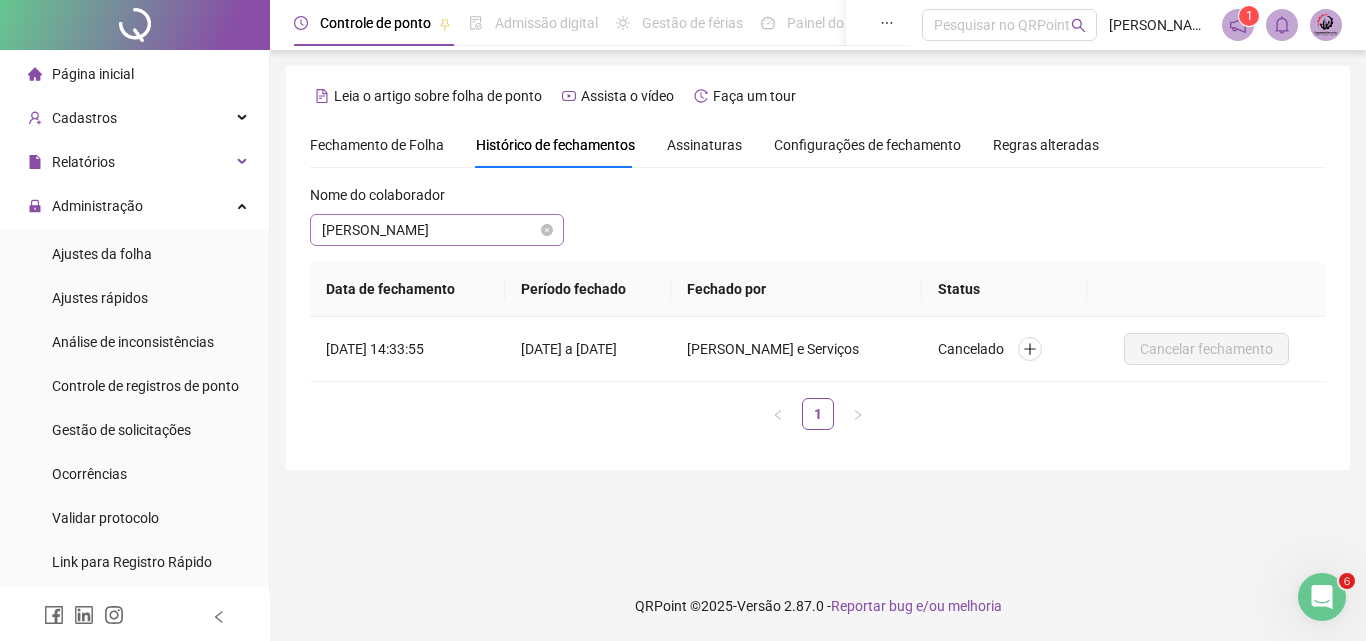 click on "[PERSON_NAME]" at bounding box center [437, 230] 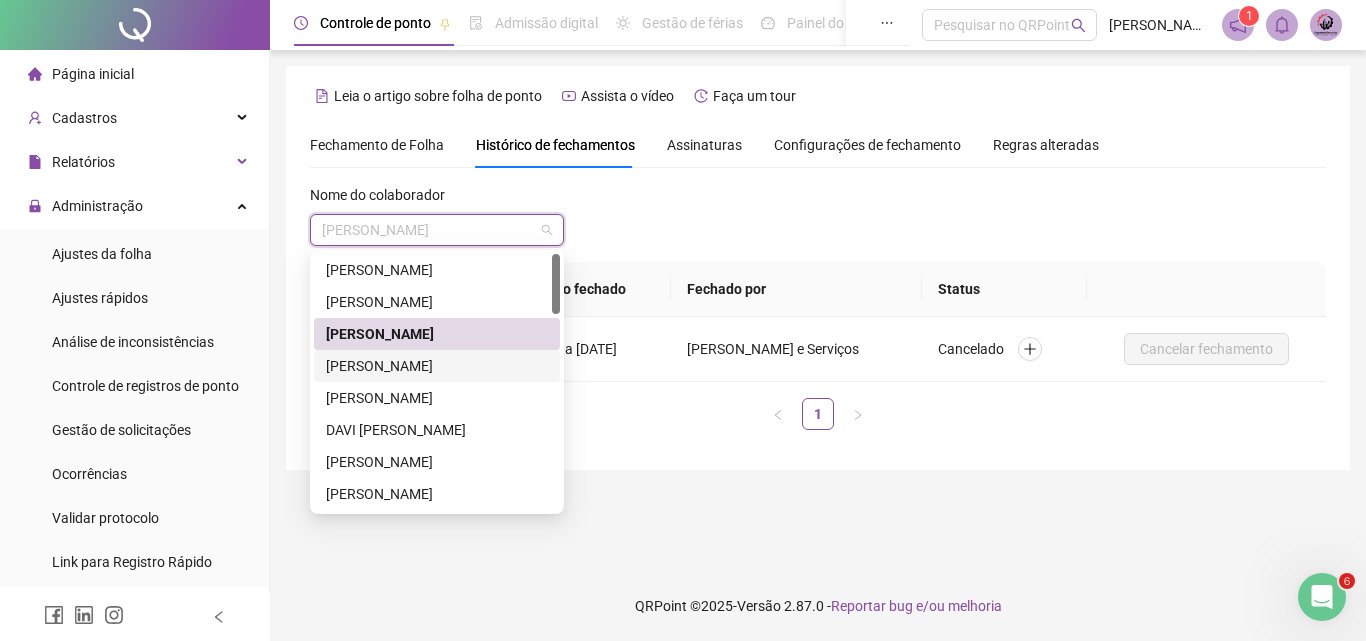 click on "[PERSON_NAME]" at bounding box center [437, 366] 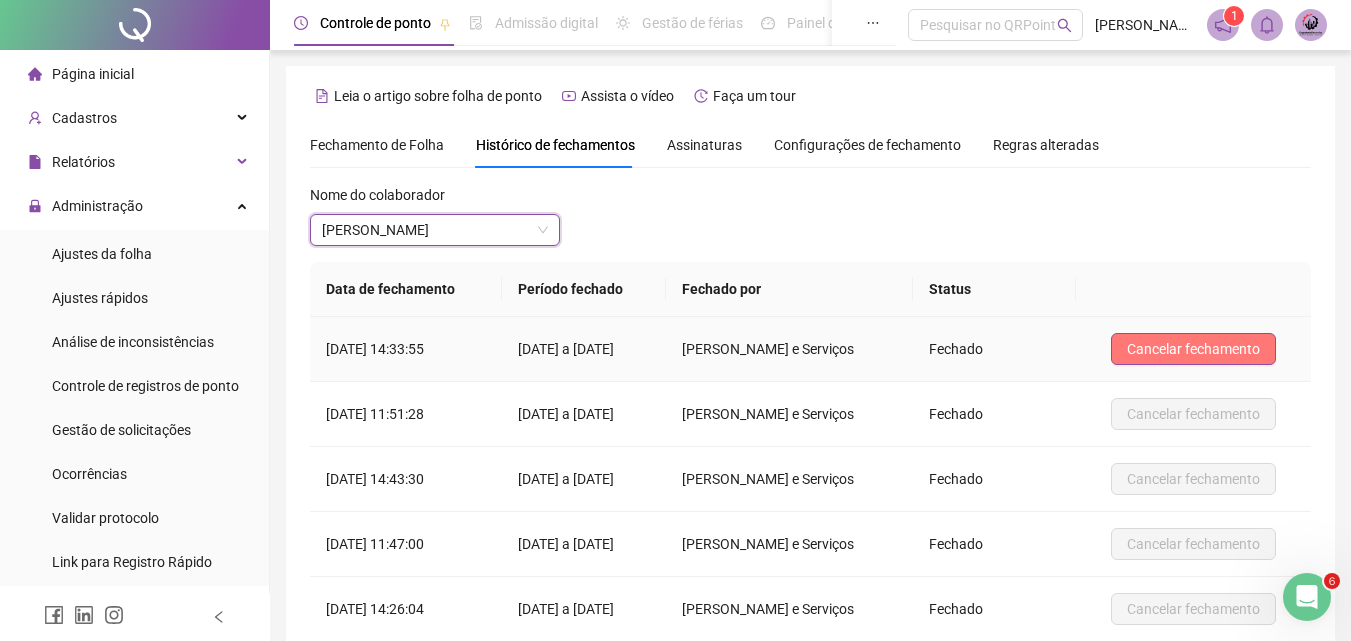 click on "Cancelar fechamento" at bounding box center (1193, 349) 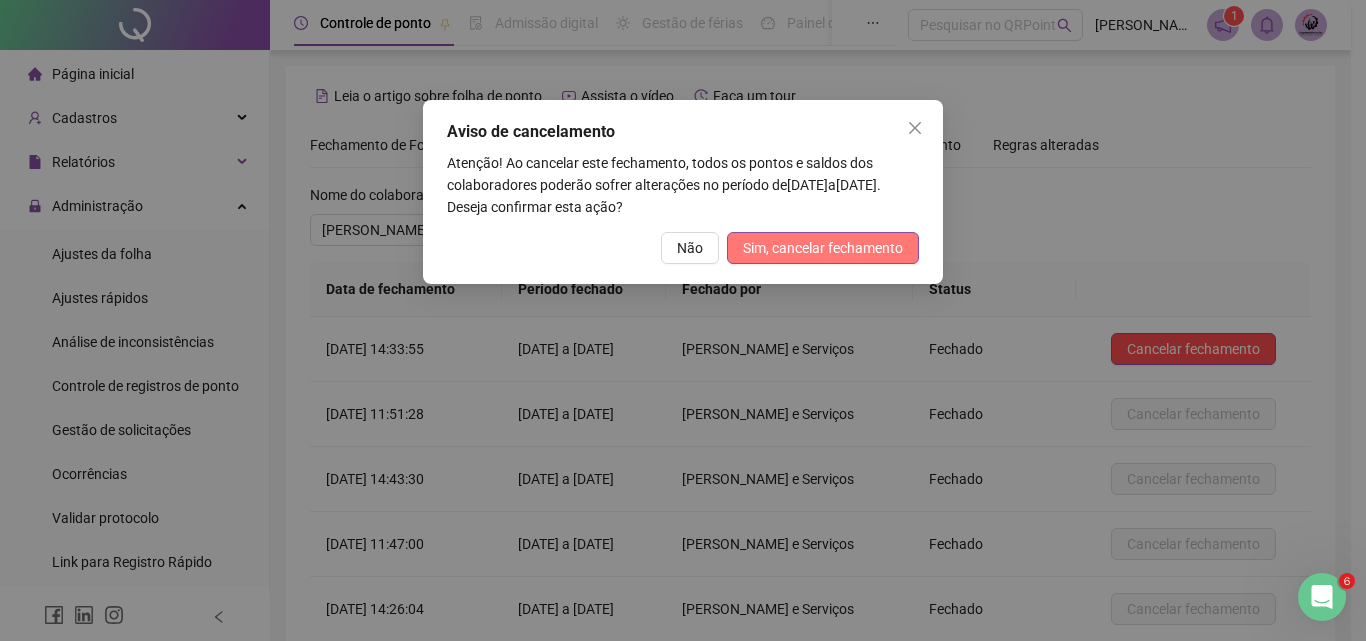 click on "Sim, cancelar fechamento" at bounding box center (823, 248) 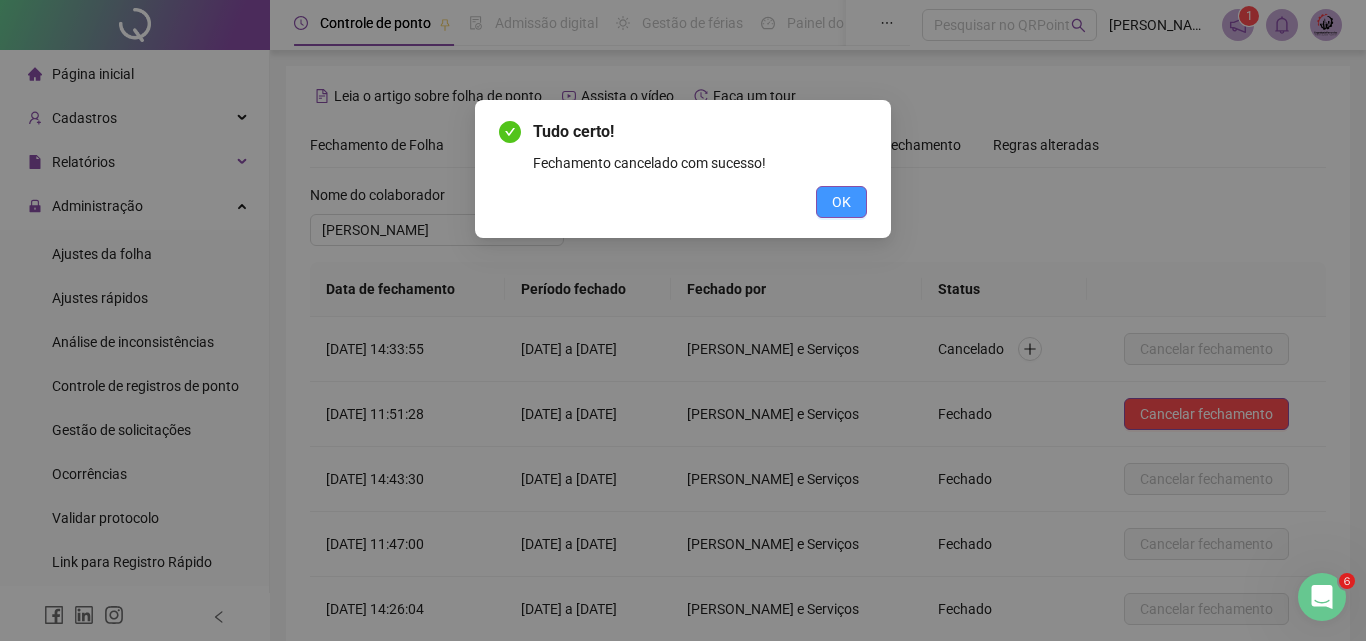 click on "OK" at bounding box center [841, 202] 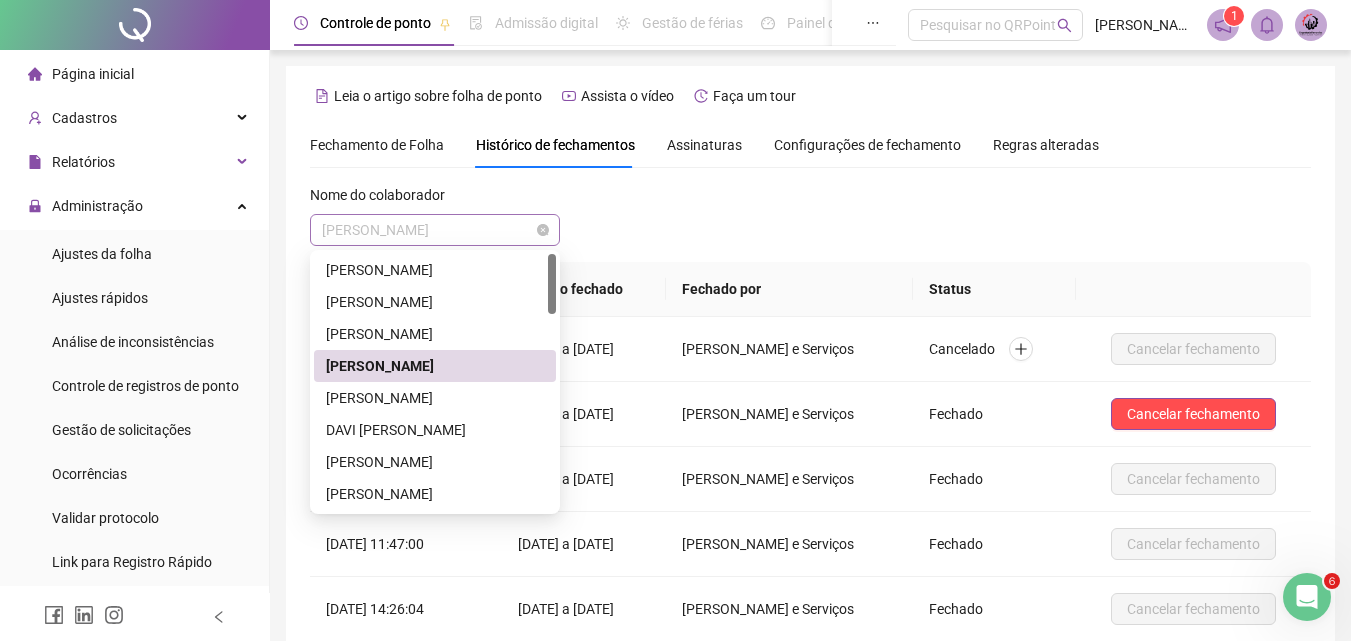 click on "[PERSON_NAME]" at bounding box center (435, 230) 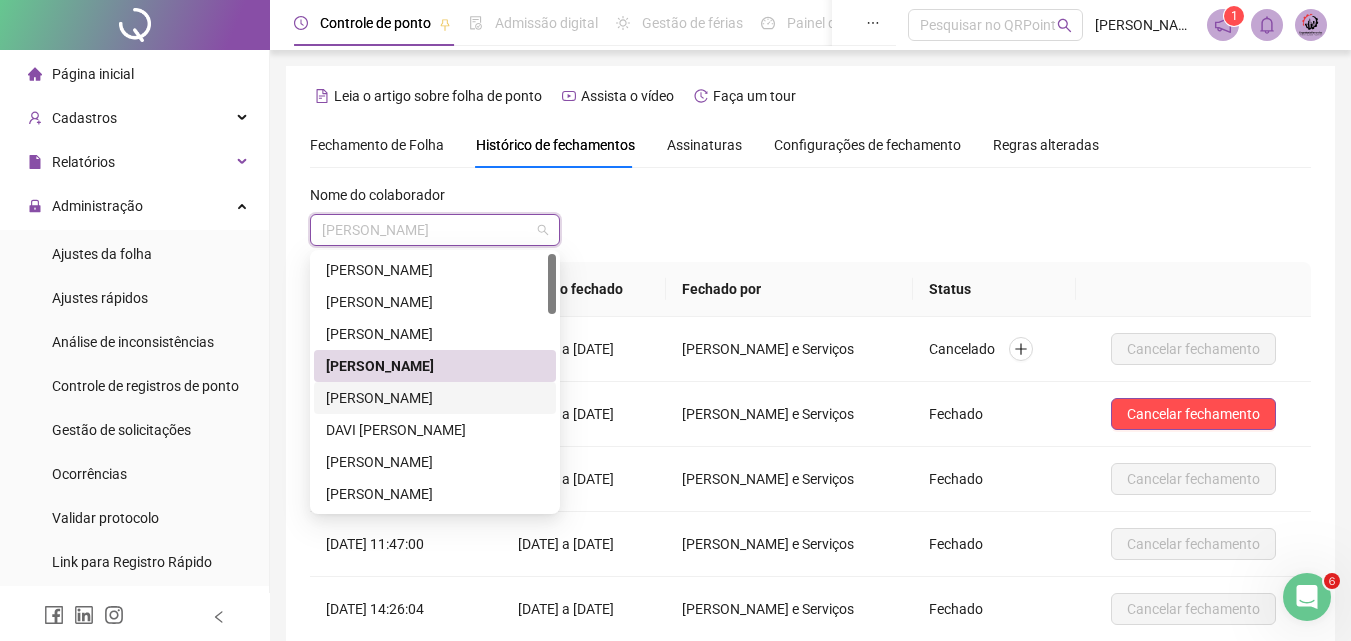 click on "[PERSON_NAME]" at bounding box center [435, 398] 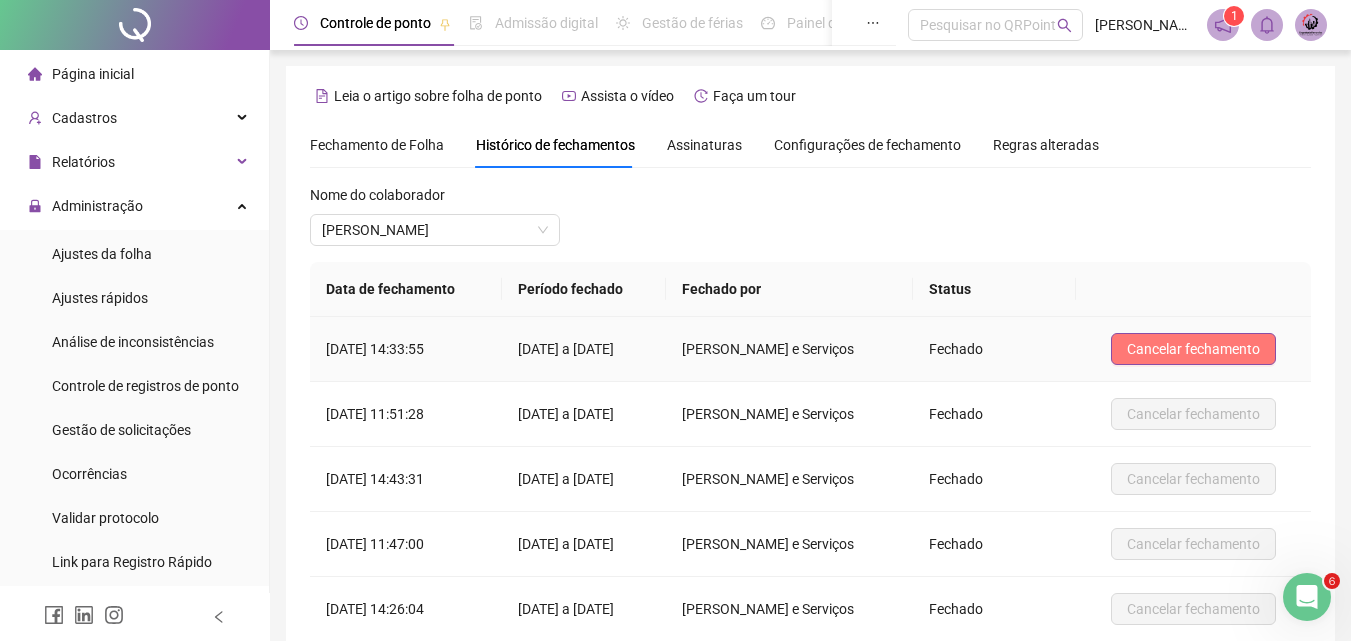 click on "Cancelar fechamento" at bounding box center (1193, 349) 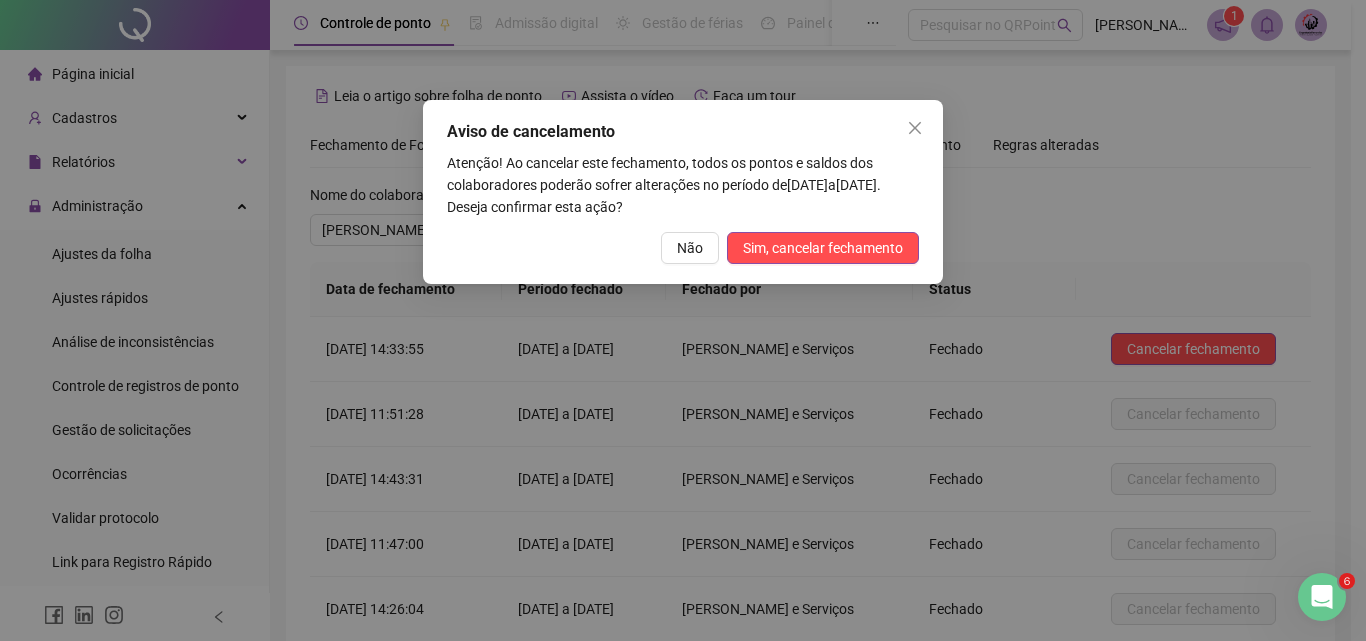 click on "Aviso de cancelamento Atenção!
Ao cancelar este fechamento, todos os pontos e saldos dos
colaboradores poderão sofrer alterações no período de  [DATE]  a  [DATE] . Deseja confirmar esta ação? Não Sim, cancelar fechamento" at bounding box center (683, 320) 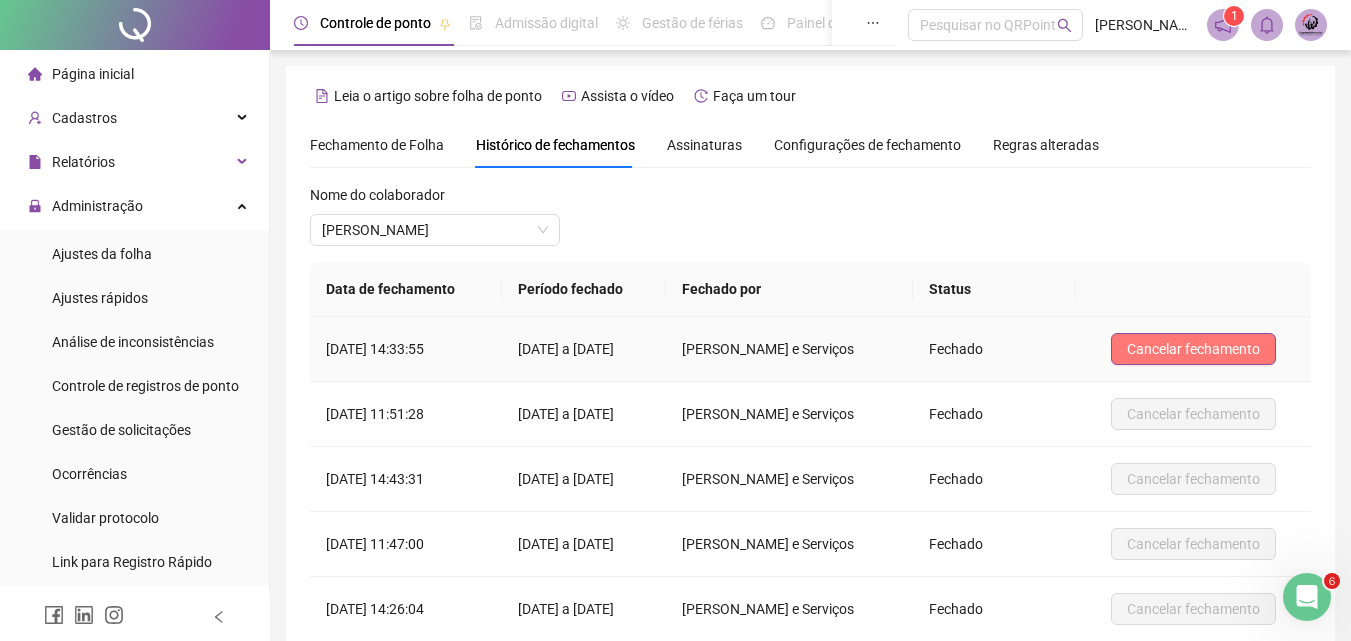 click on "Cancelar fechamento" at bounding box center [1193, 349] 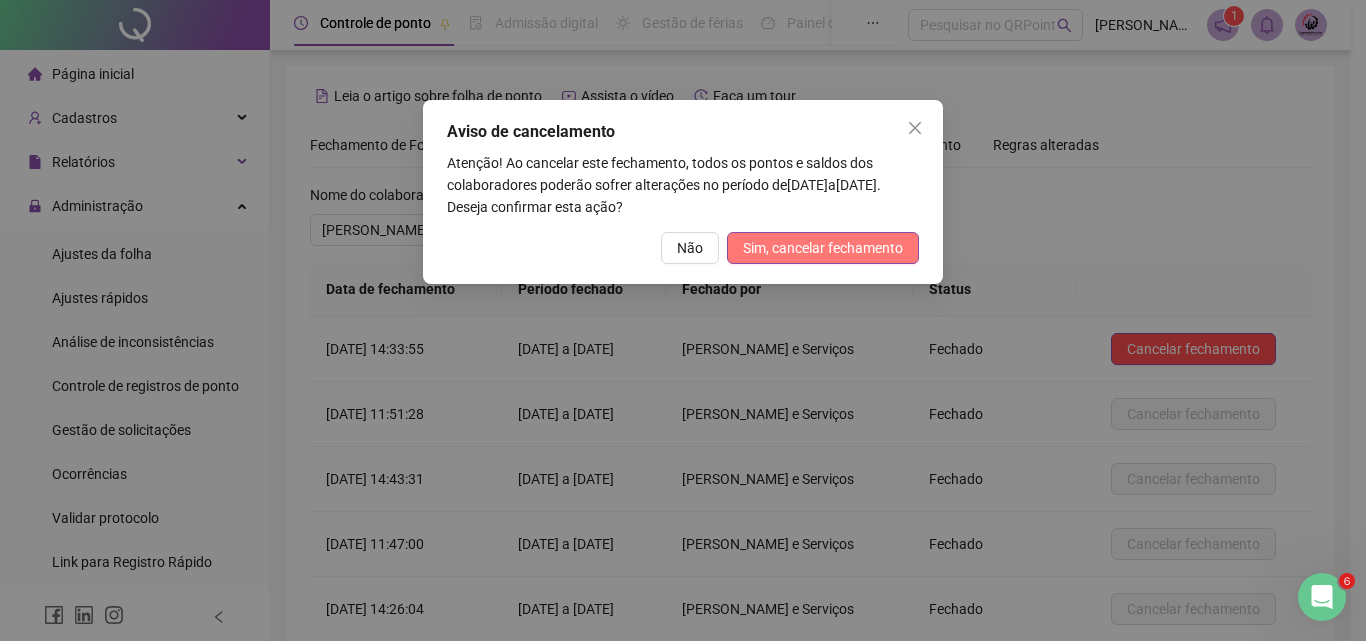click on "Sim, cancelar fechamento" at bounding box center [823, 248] 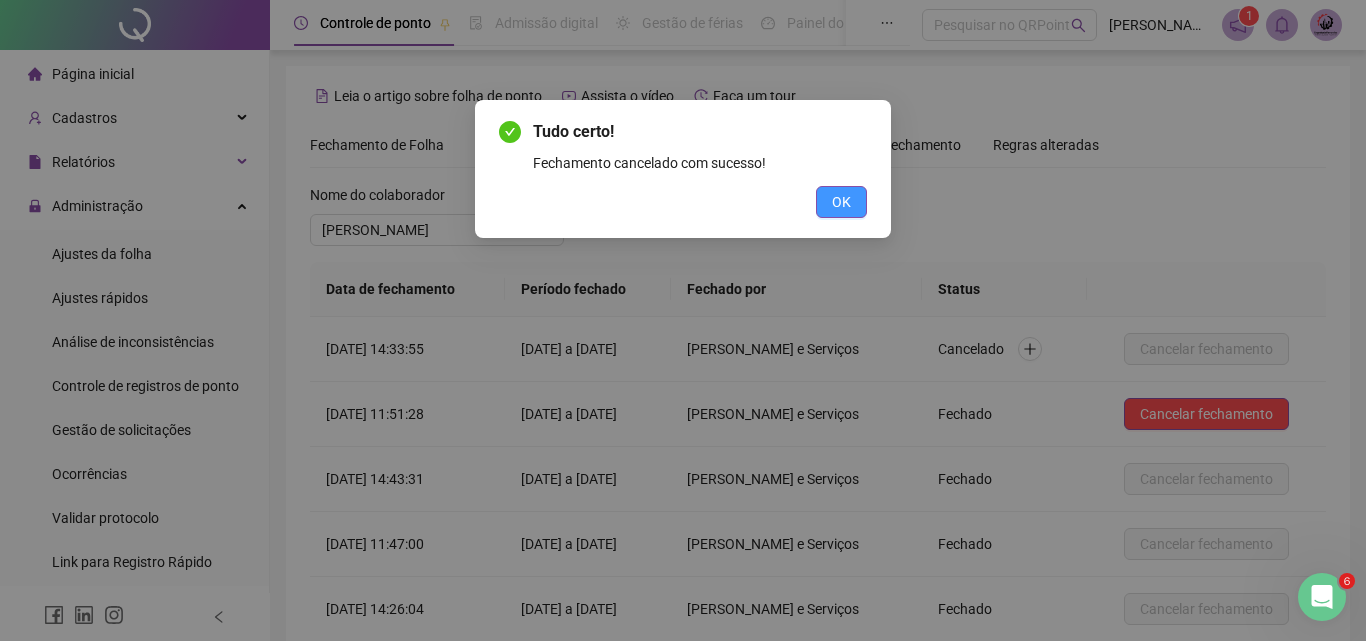 click on "OK" at bounding box center [841, 202] 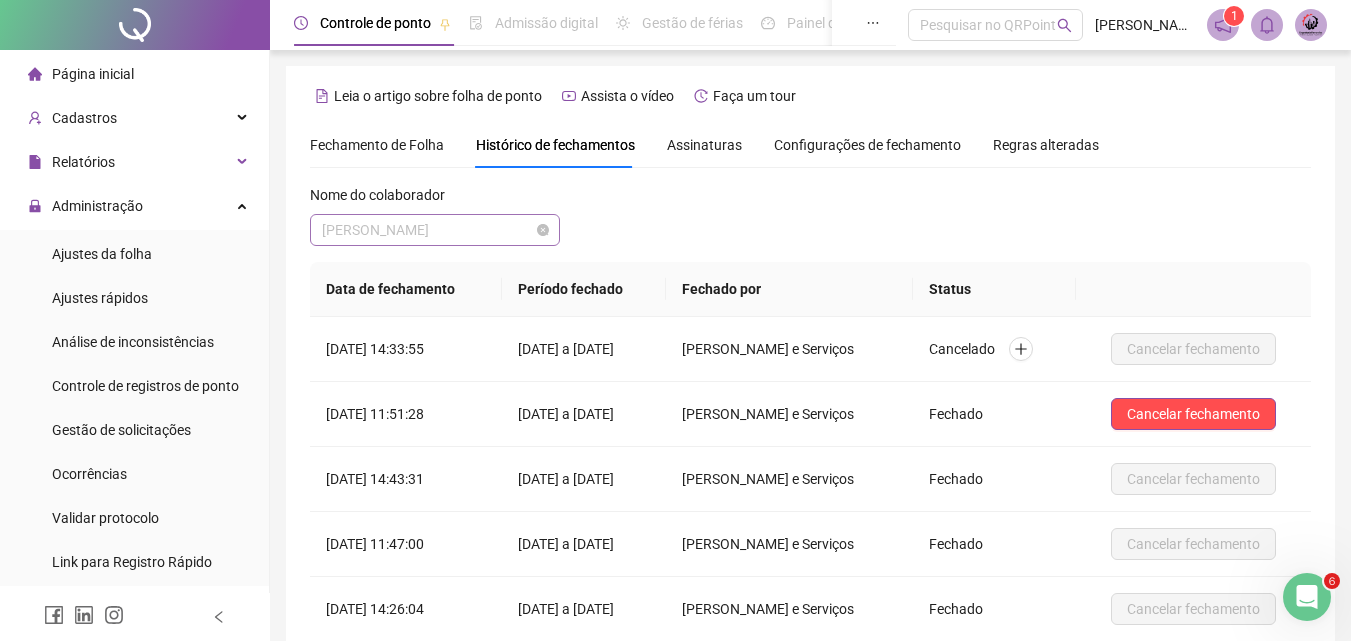 click on "[PERSON_NAME]" at bounding box center [435, 230] 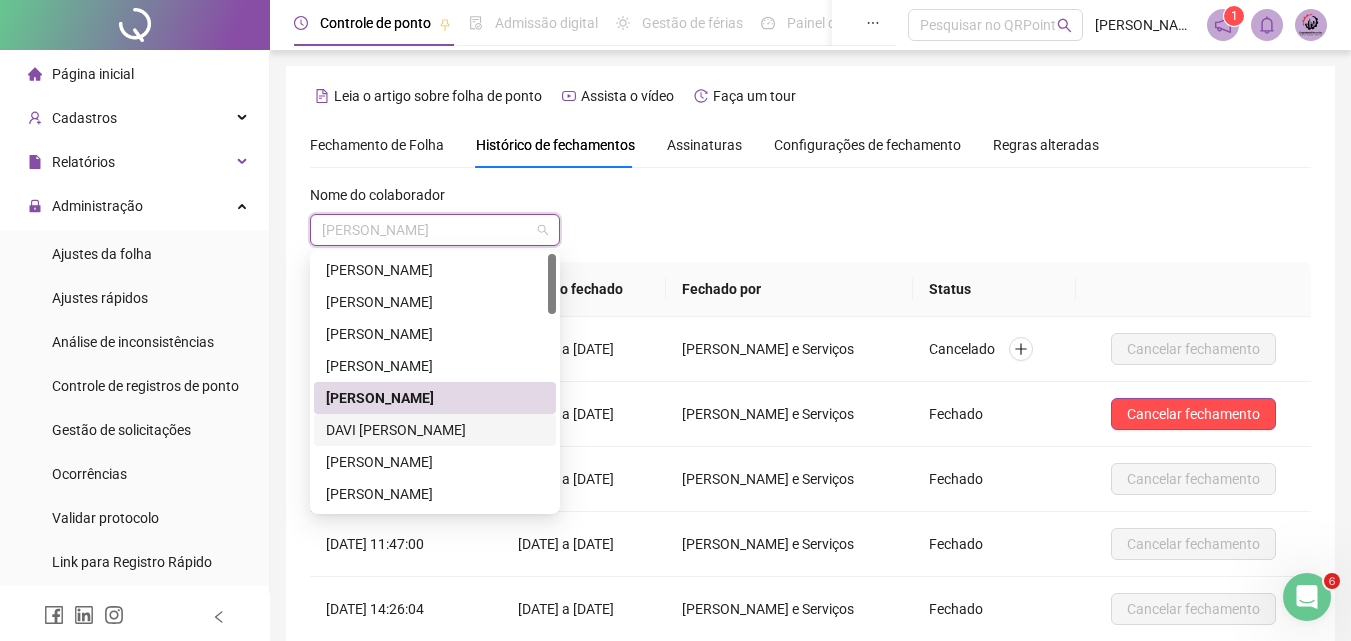click on "DAVI [PERSON_NAME]" at bounding box center [435, 430] 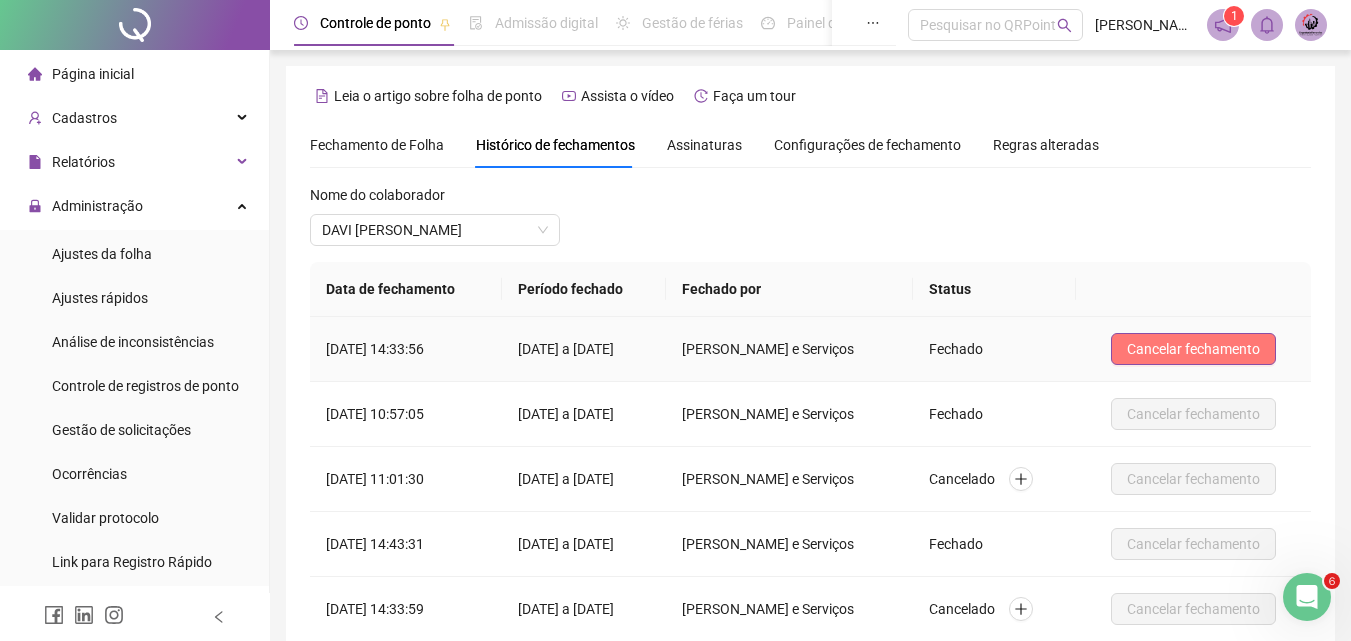 click on "Cancelar fechamento" at bounding box center [1193, 349] 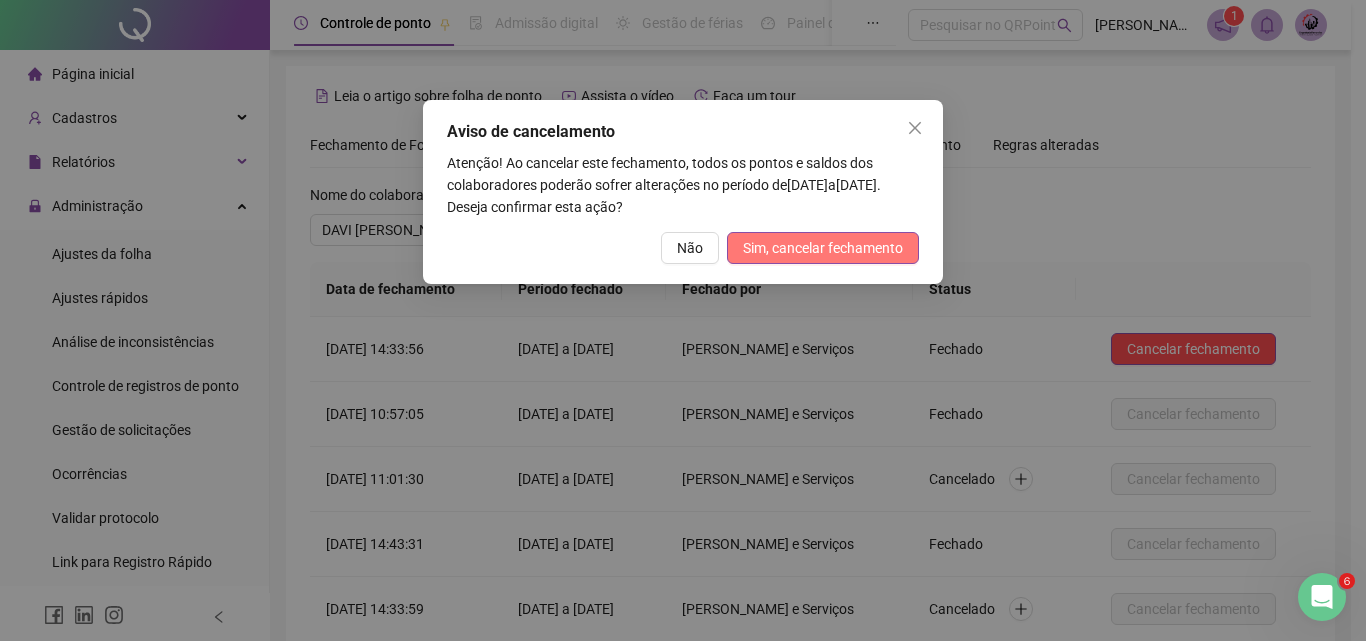 click on "Sim, cancelar fechamento" at bounding box center [823, 248] 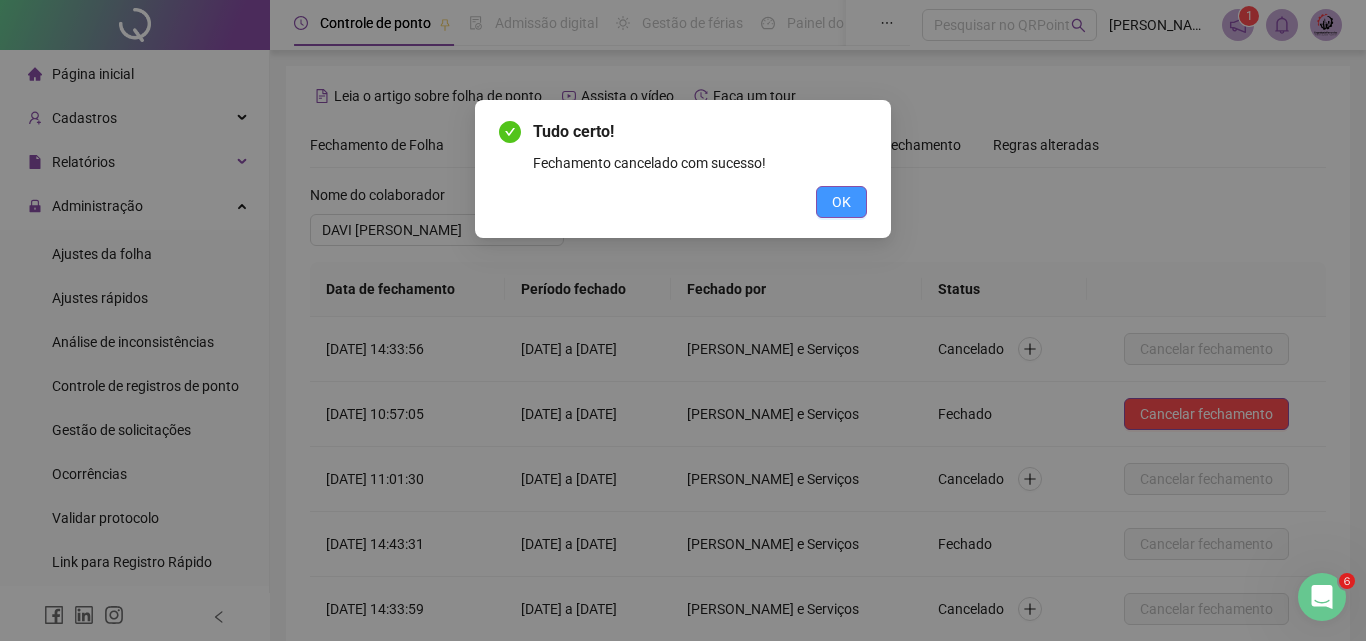 click on "OK" at bounding box center (841, 202) 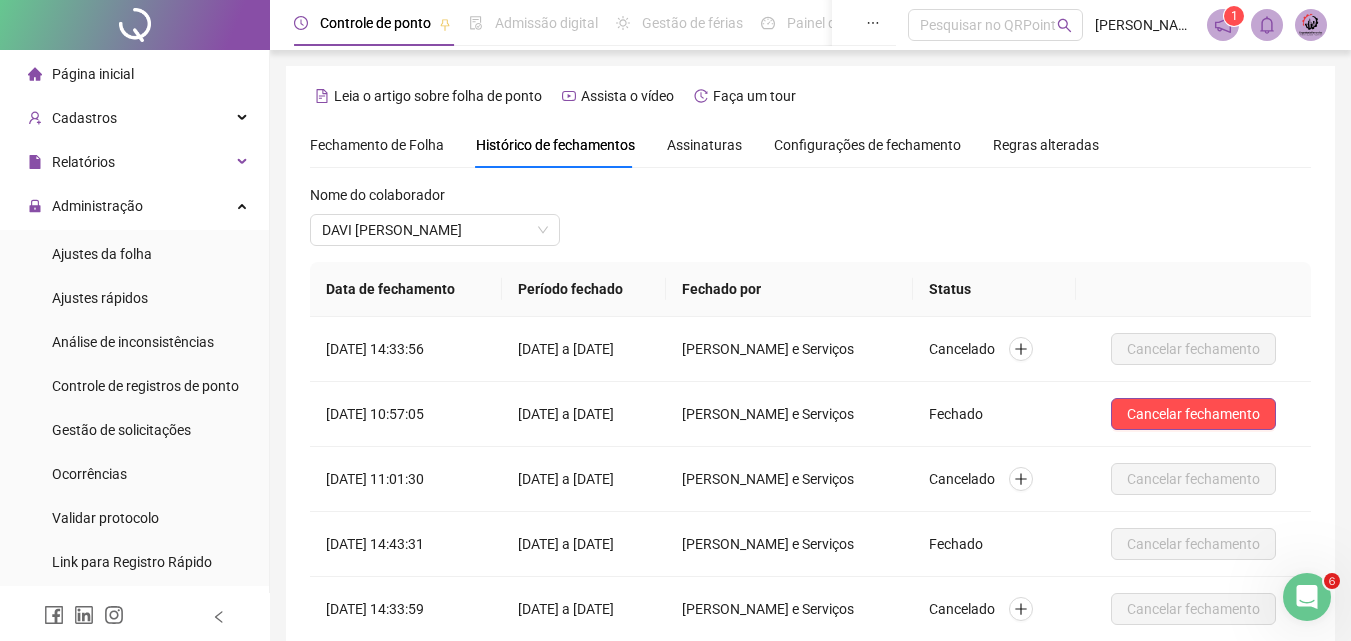 click on "Nome do colaborador DAVI [PERSON_NAME]" at bounding box center [435, 223] 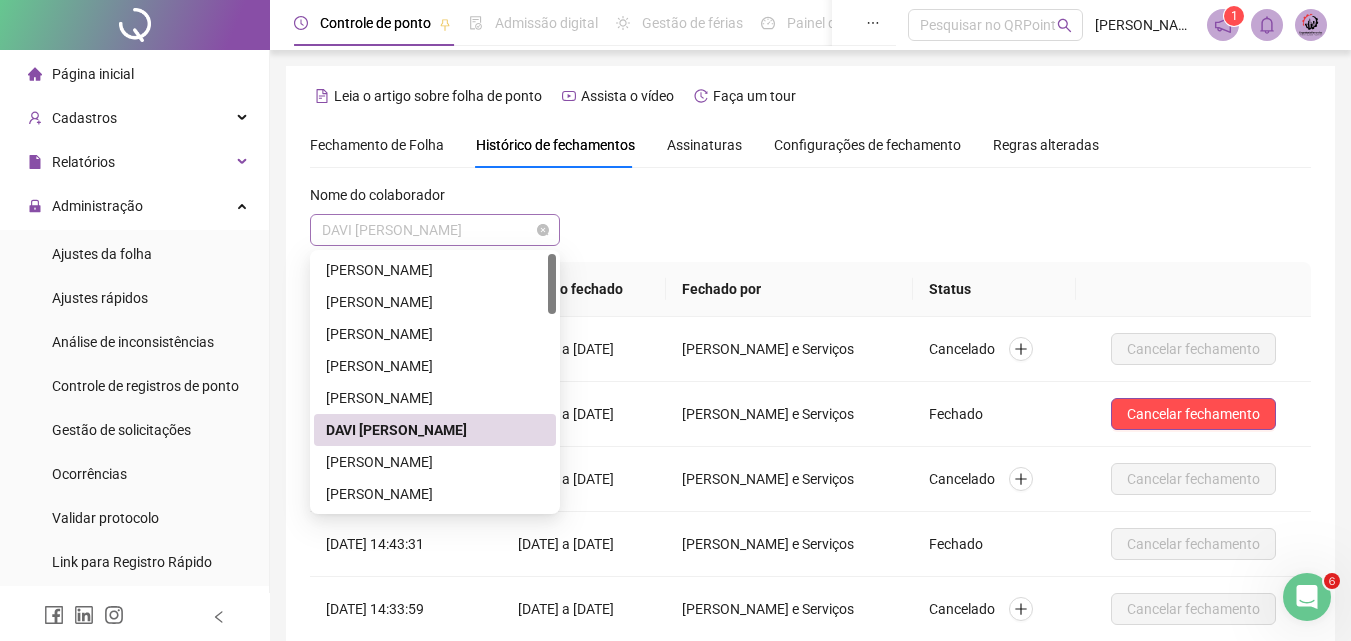 click on "DAVI [PERSON_NAME]" at bounding box center (435, 230) 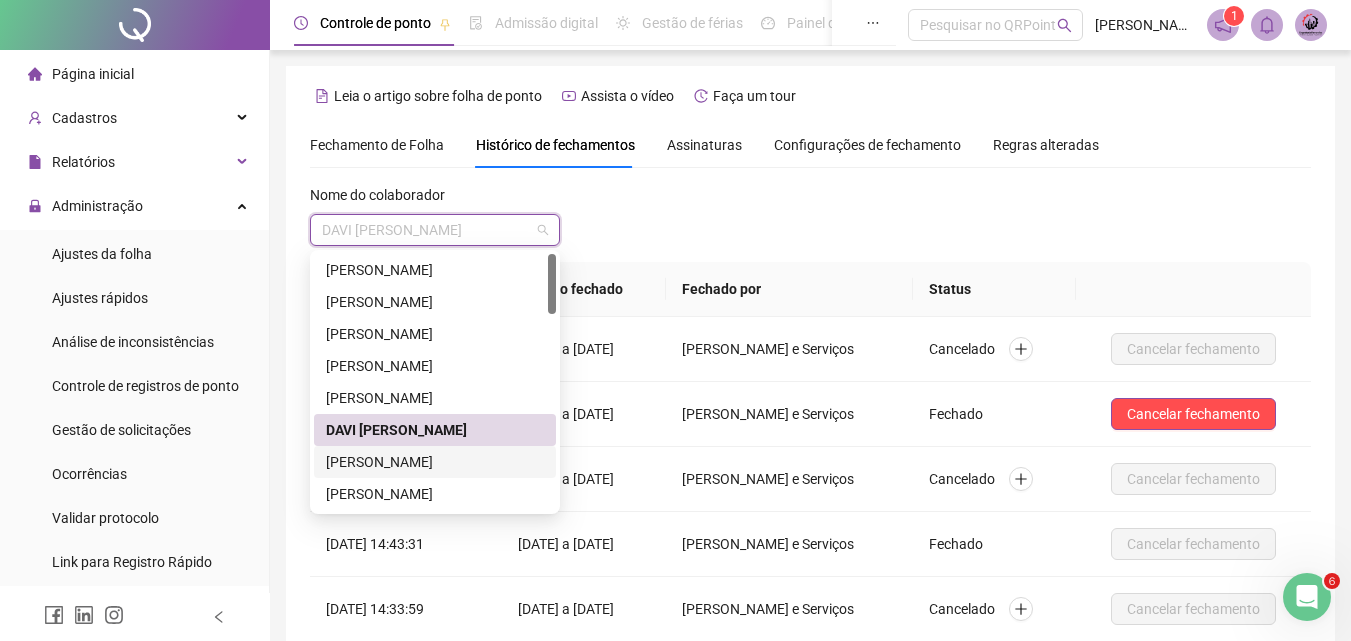 click on "[PERSON_NAME]" at bounding box center (435, 462) 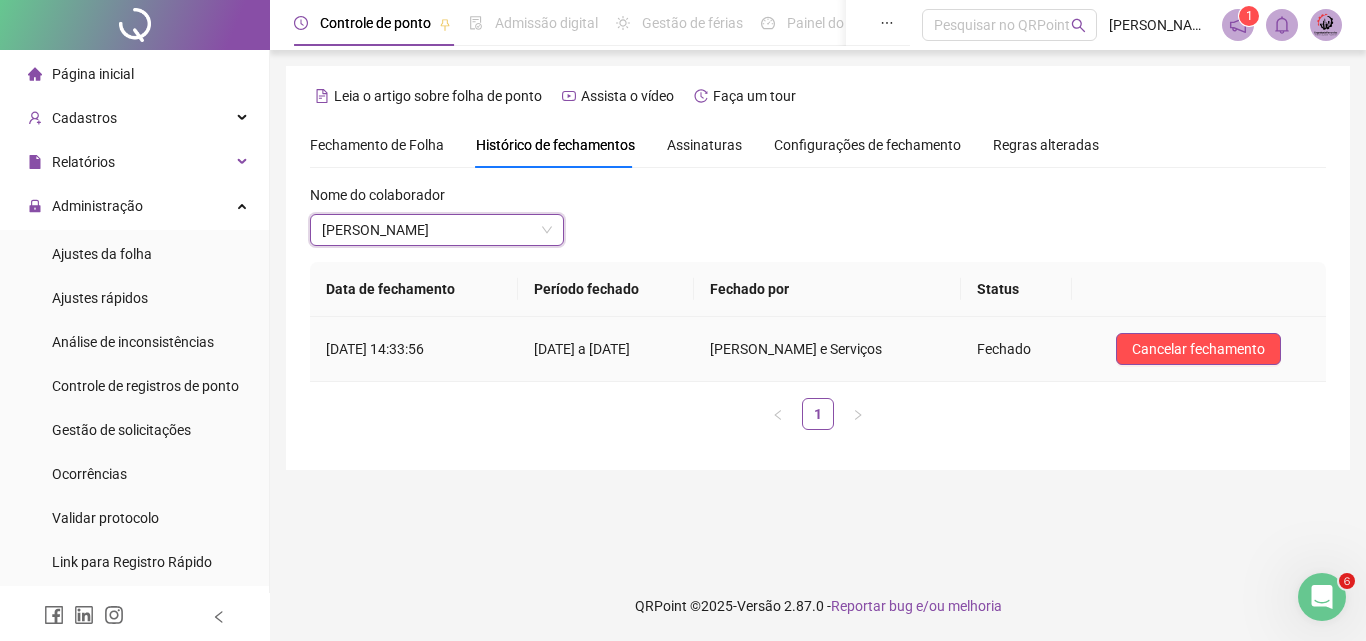 click on "Cancelar fechamento" at bounding box center [1199, 349] 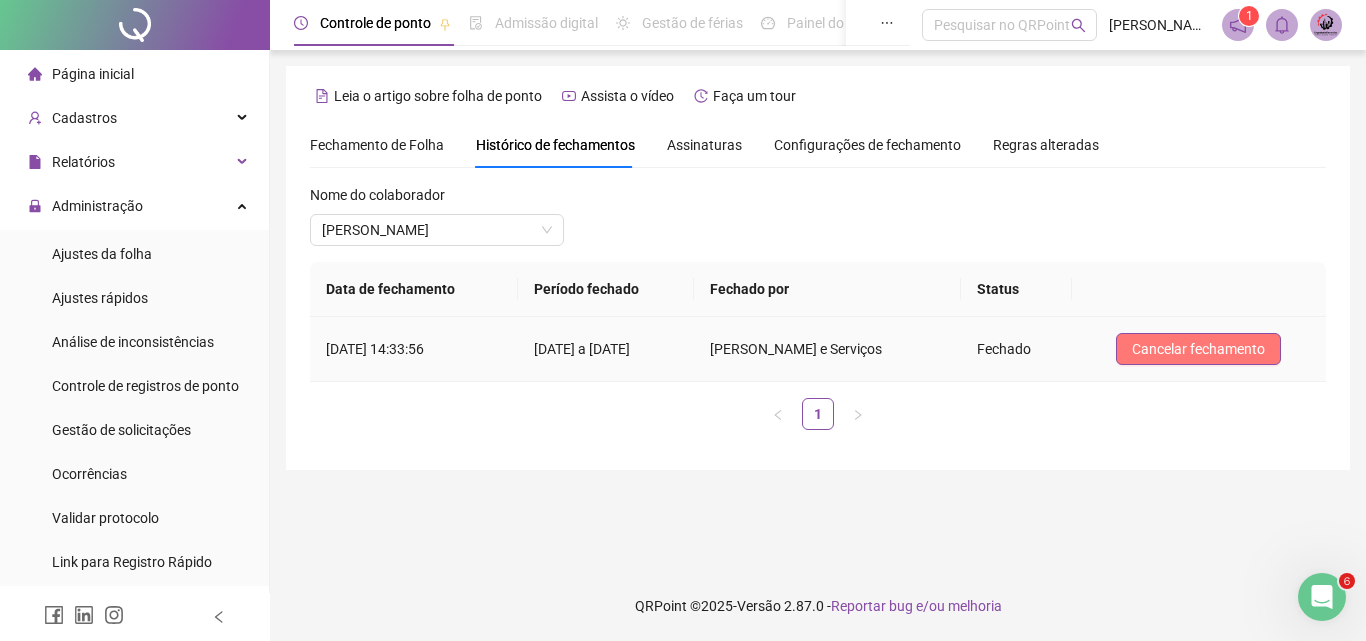click on "Cancelar fechamento" at bounding box center [1198, 349] 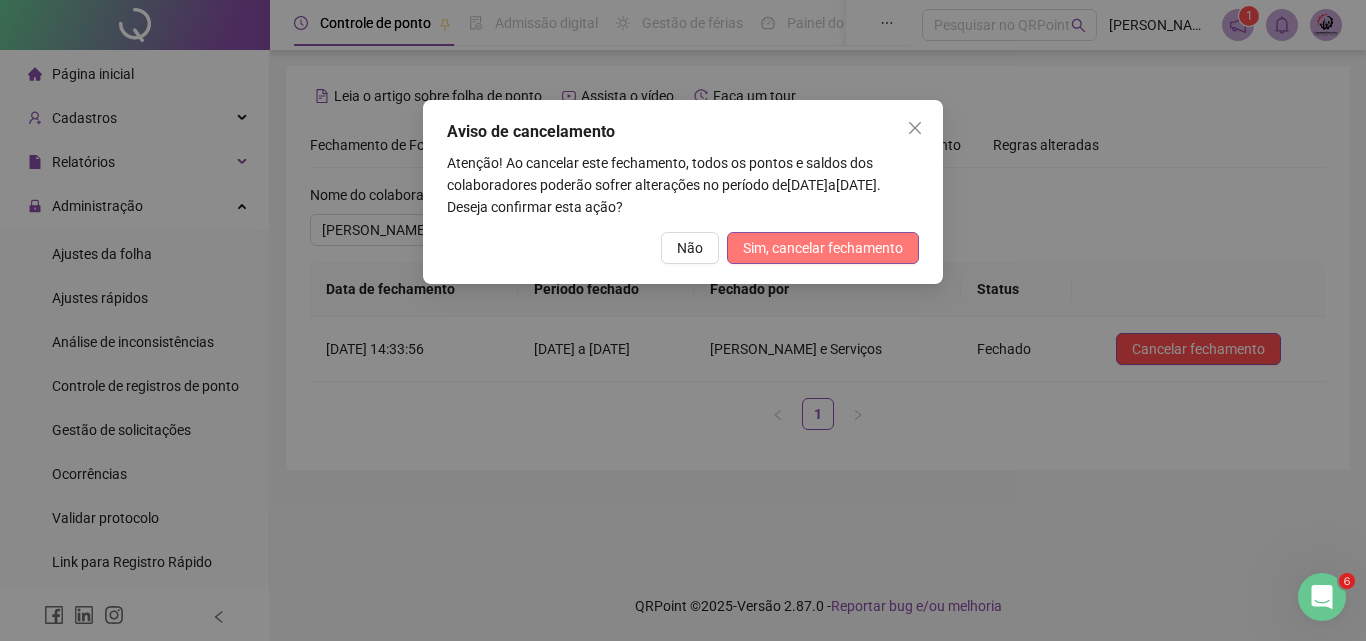 click on "Sim, cancelar fechamento" at bounding box center (823, 248) 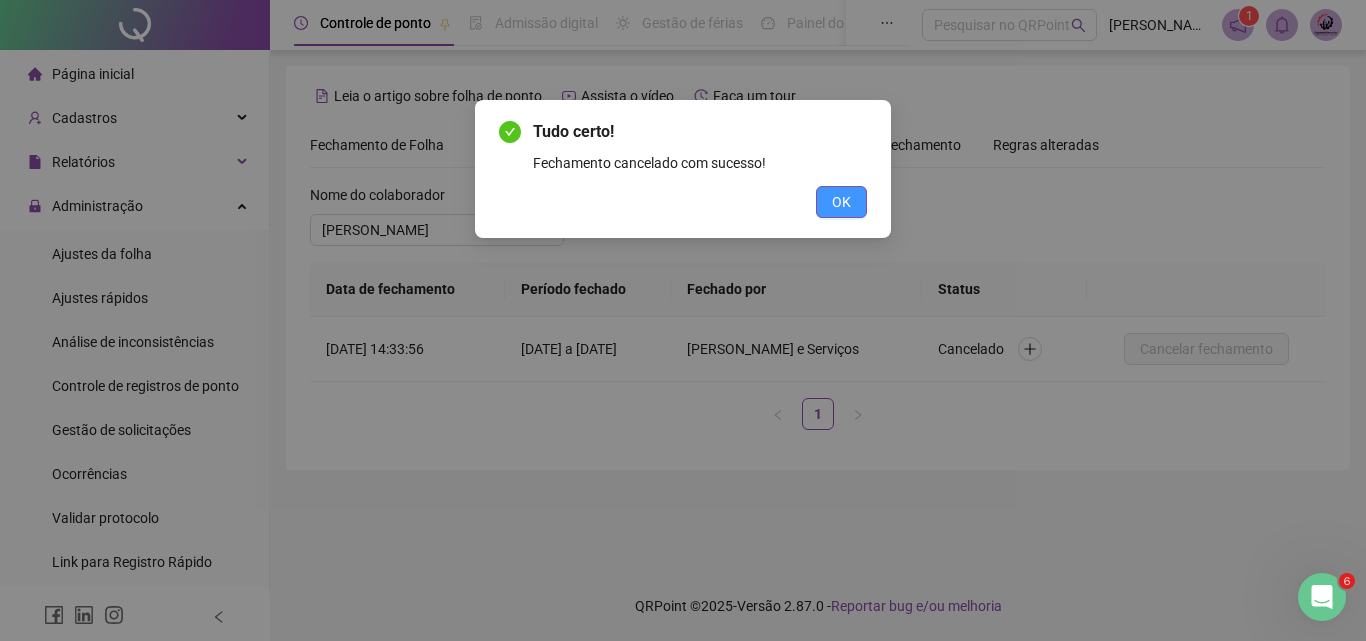 click on "OK" at bounding box center (841, 202) 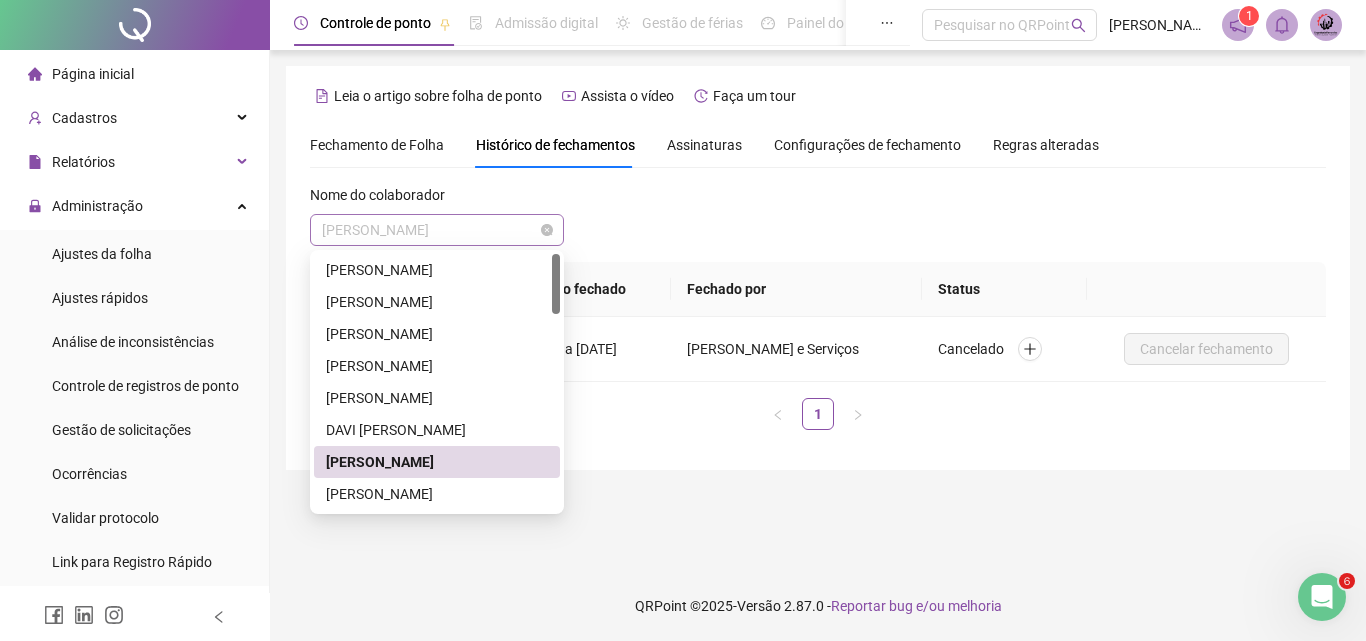 click on "[PERSON_NAME]" at bounding box center [437, 230] 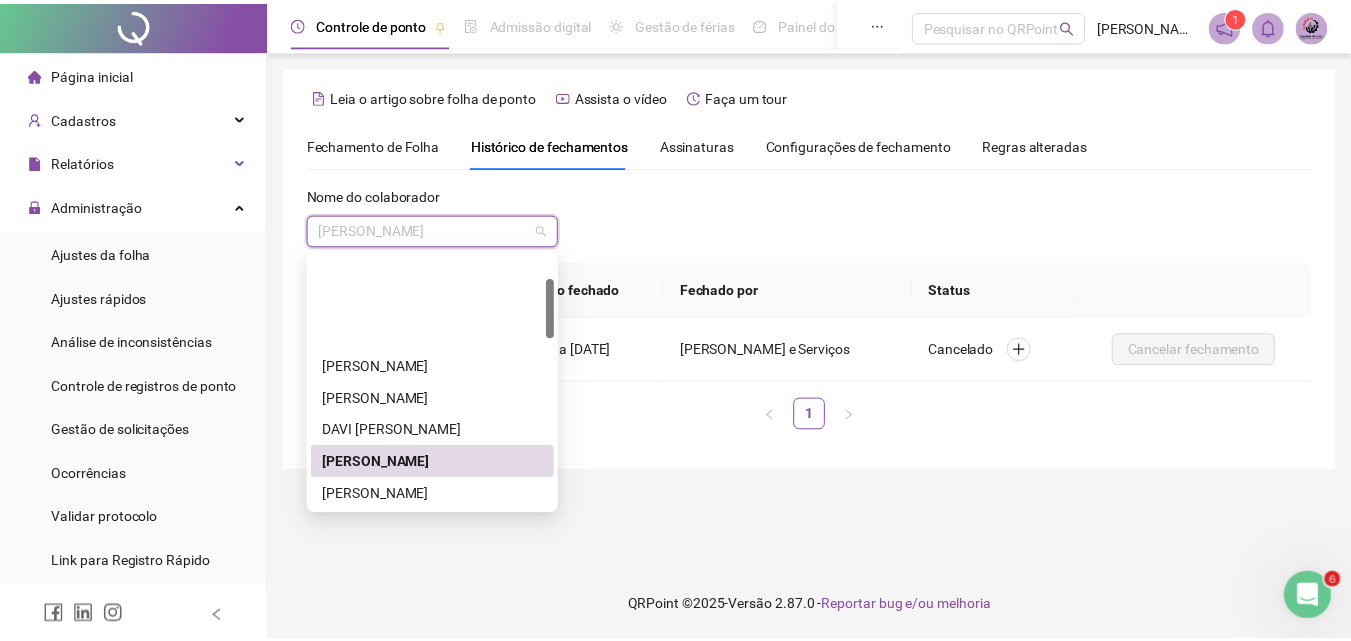 scroll, scrollTop: 100, scrollLeft: 0, axis: vertical 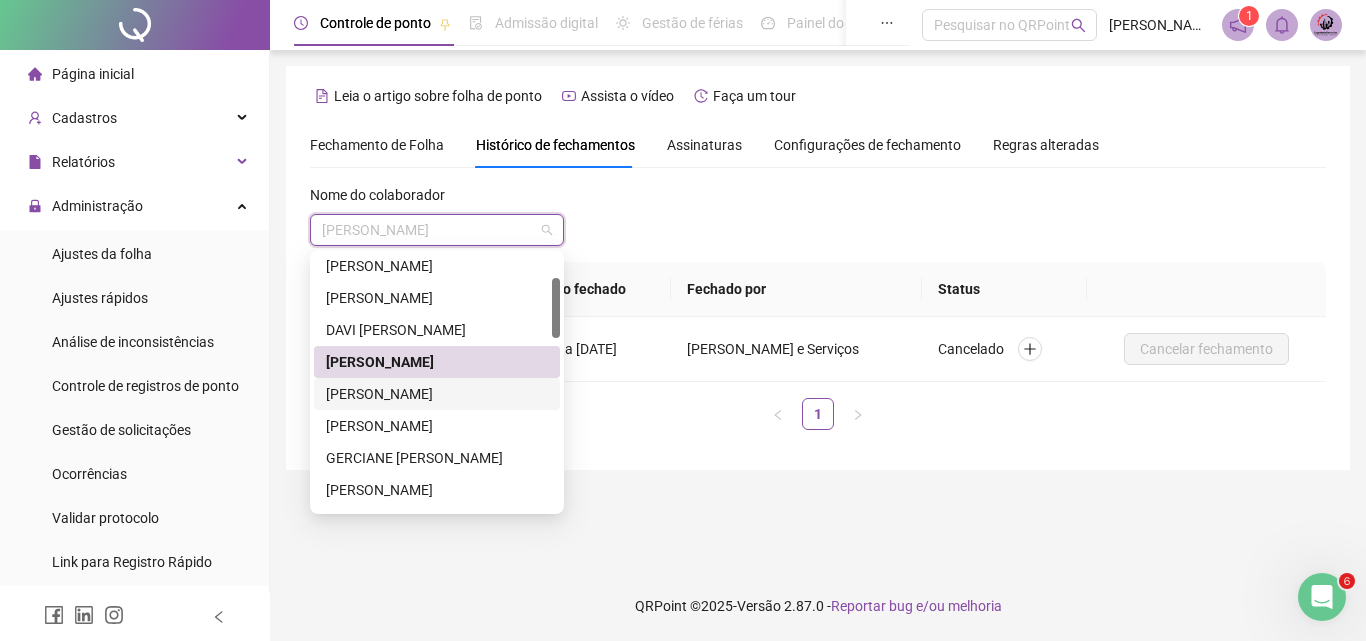 click on "[PERSON_NAME]" at bounding box center [437, 394] 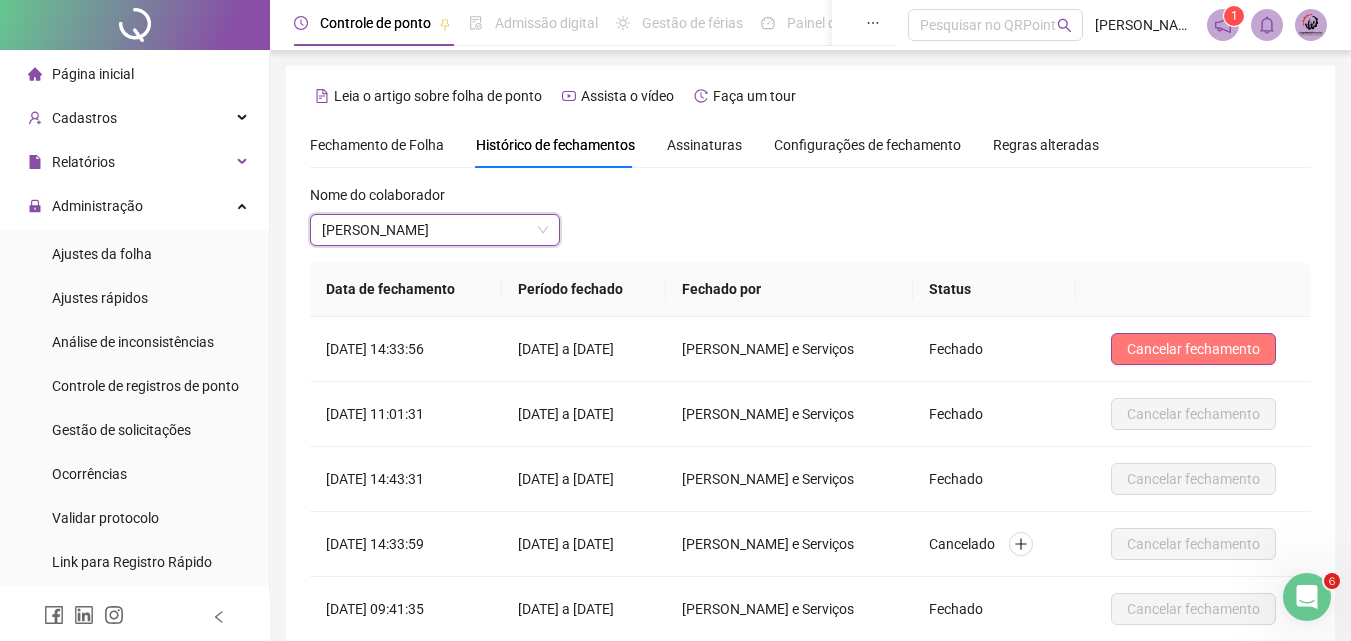 click on "Cancelar fechamento" at bounding box center [1193, 349] 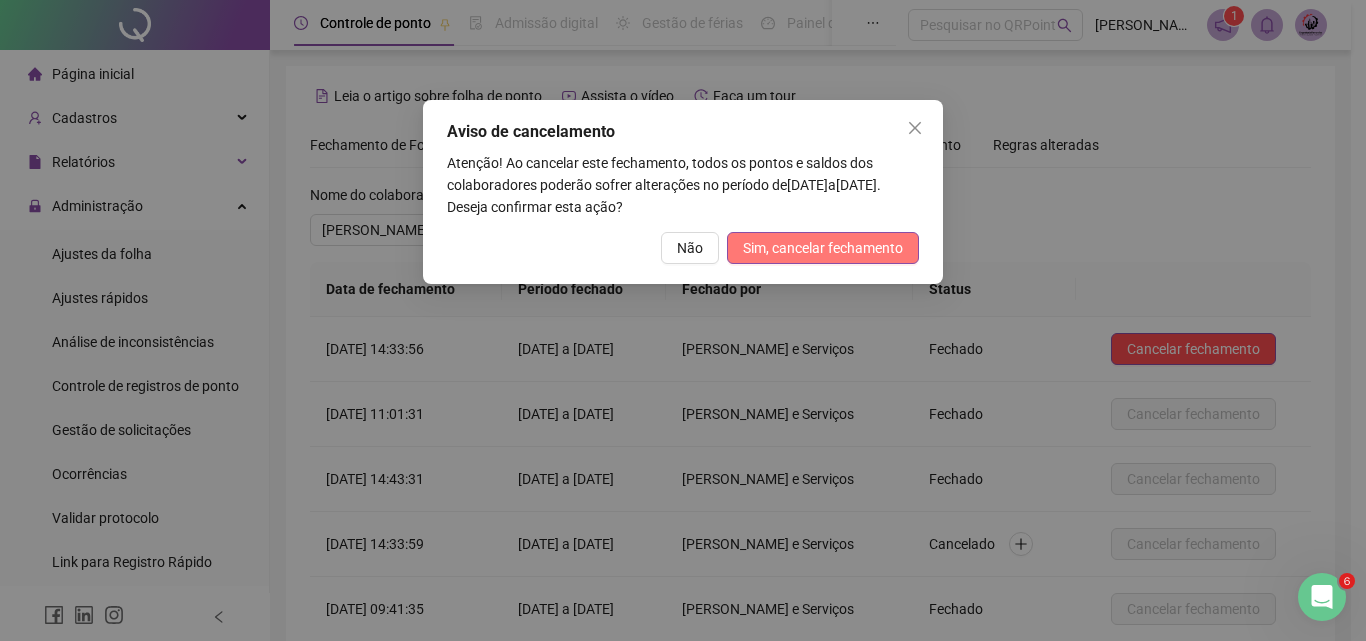 click on "Sim, cancelar fechamento" at bounding box center (823, 248) 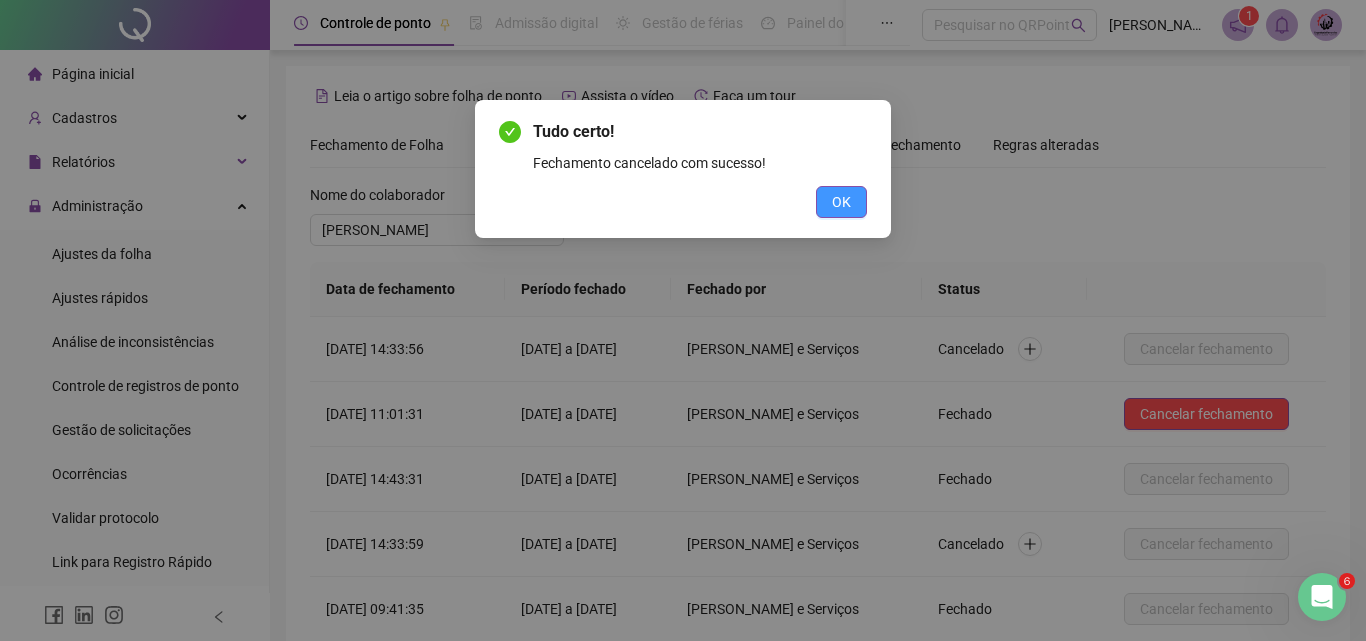 click on "OK" at bounding box center (841, 202) 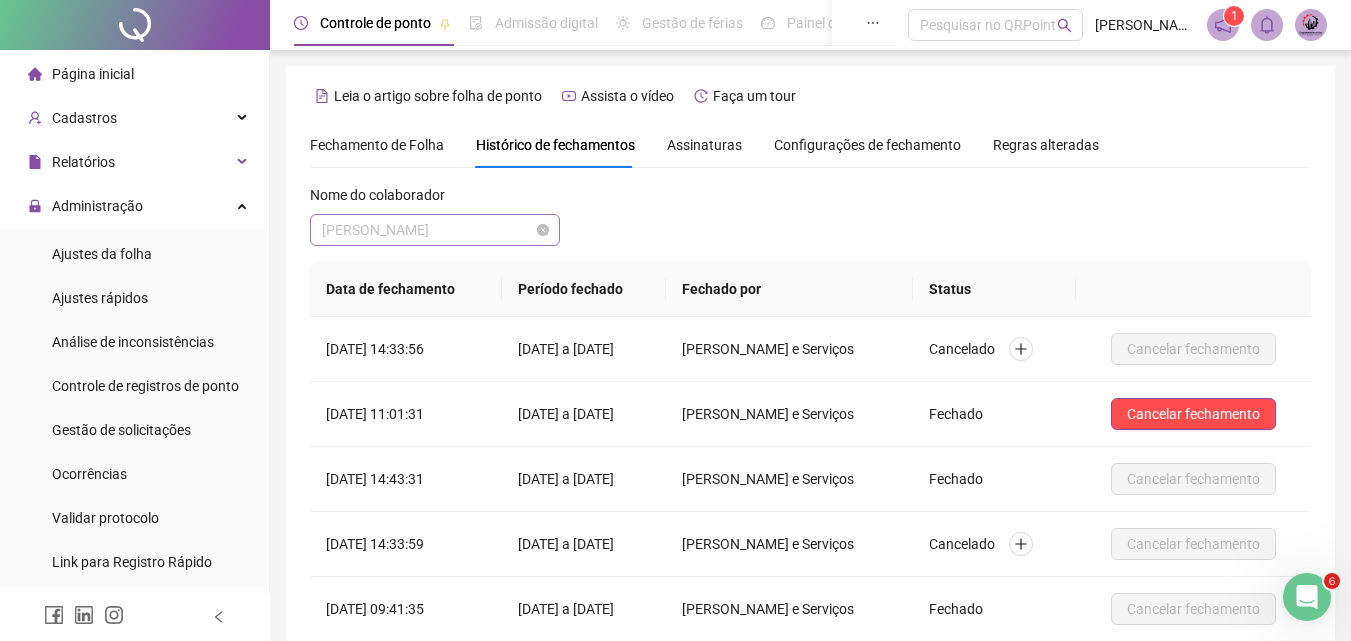 click on "[PERSON_NAME]" at bounding box center [435, 230] 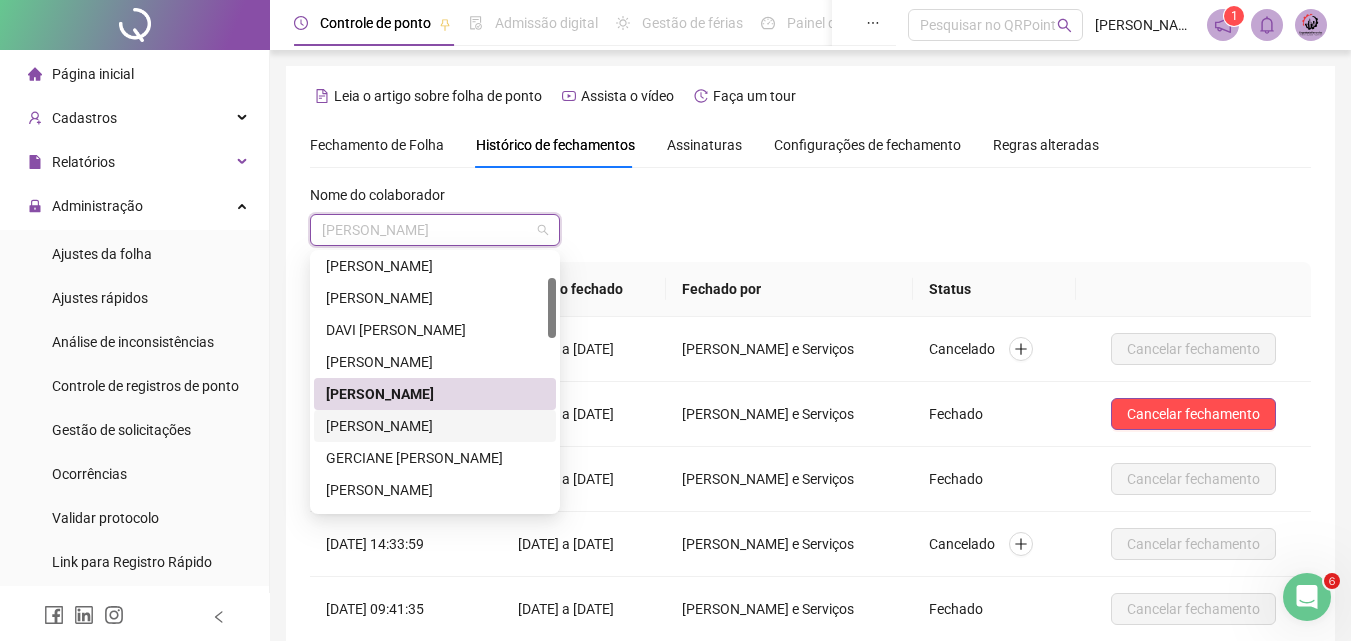 click on "[PERSON_NAME]" at bounding box center (435, 426) 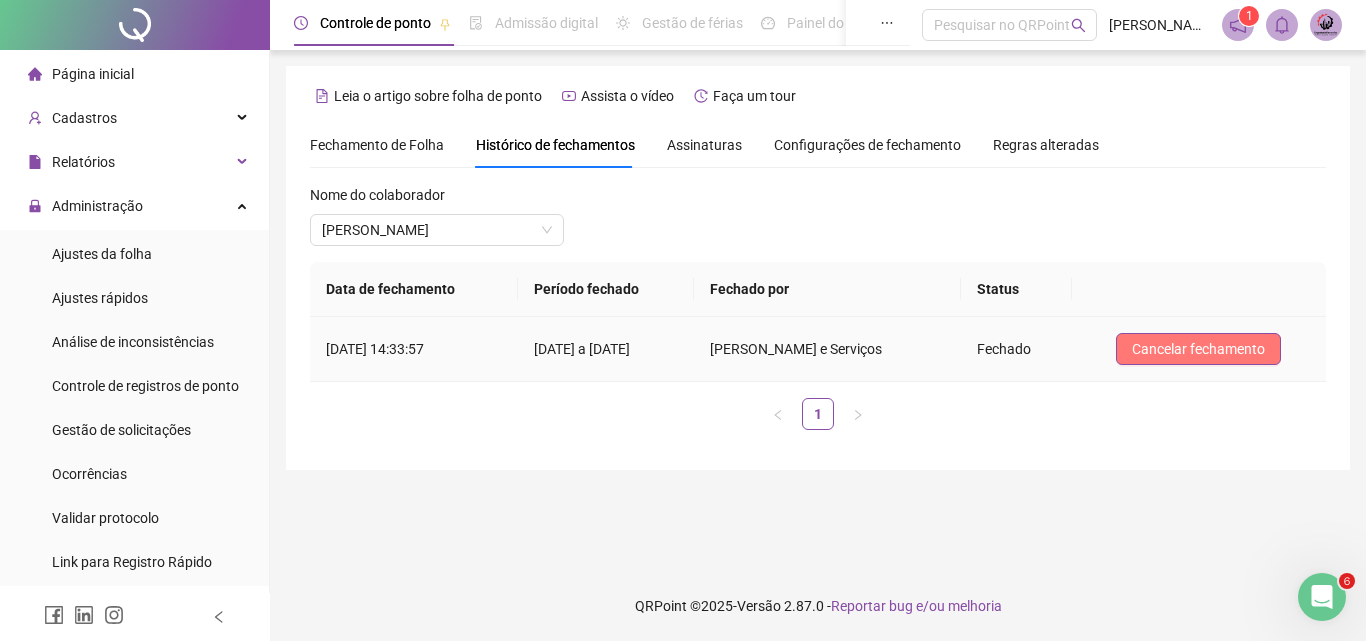 click on "Cancelar fechamento" at bounding box center (1198, 349) 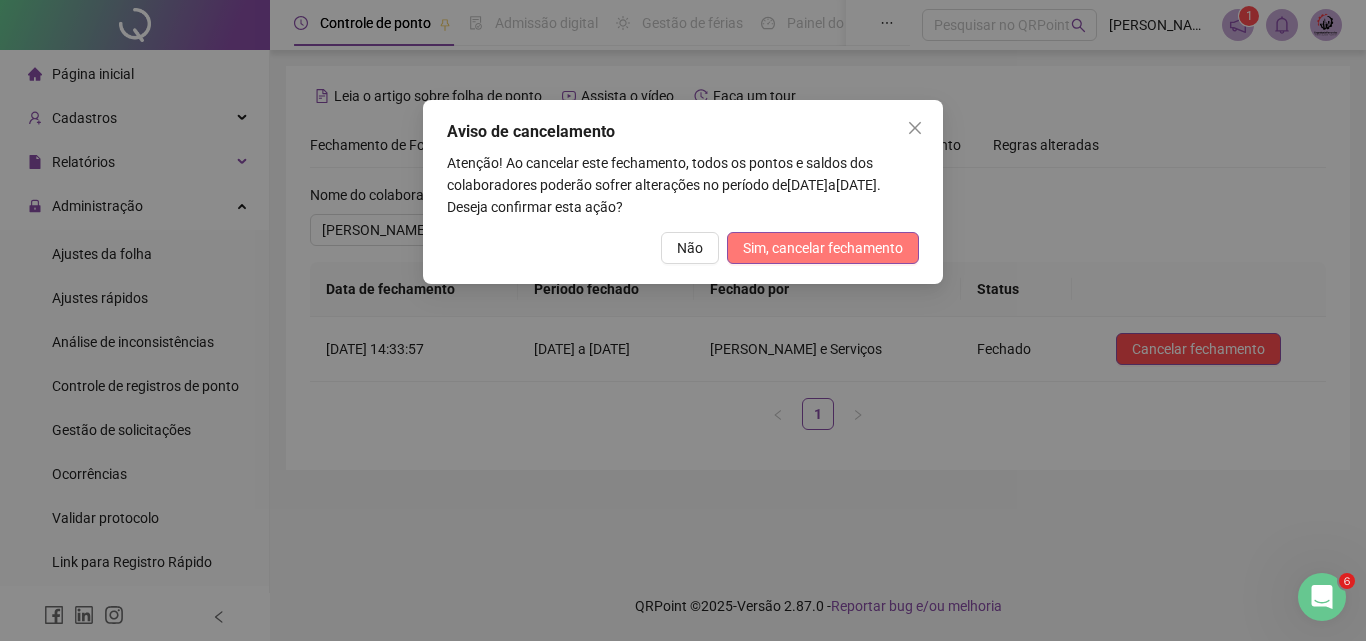 click on "Sim, cancelar fechamento" at bounding box center (823, 248) 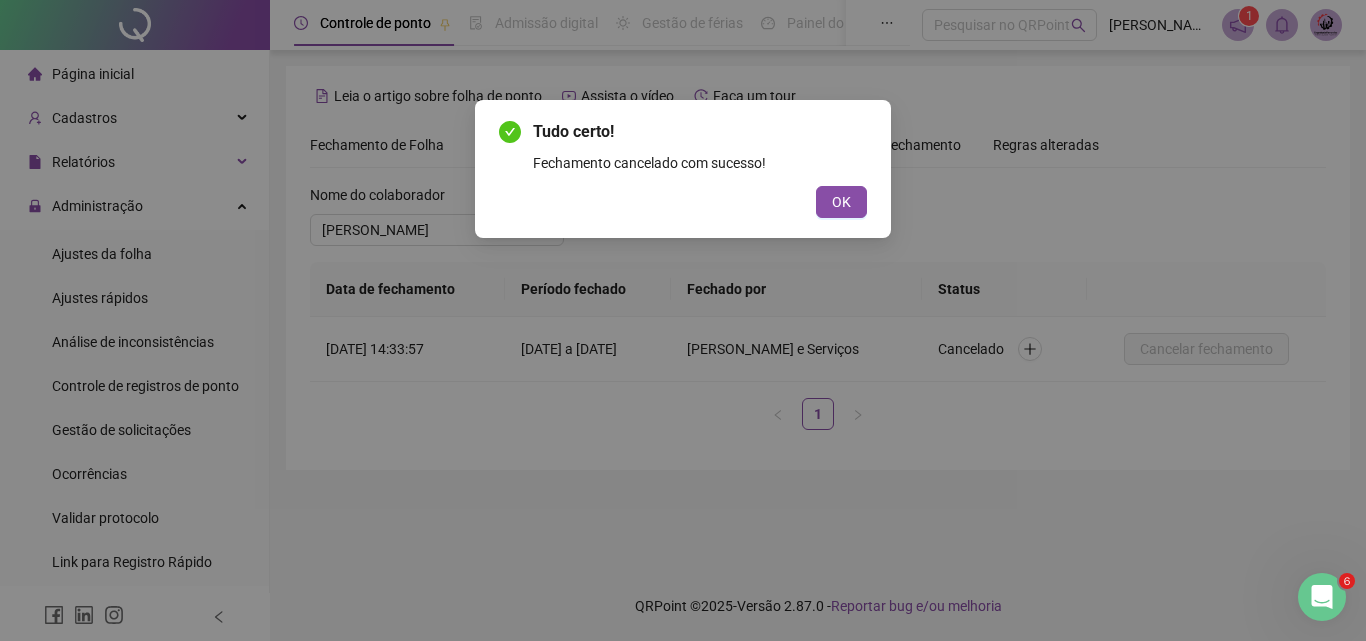 click on "Tudo certo! Fechamento cancelado com sucesso! OK" at bounding box center (683, 169) 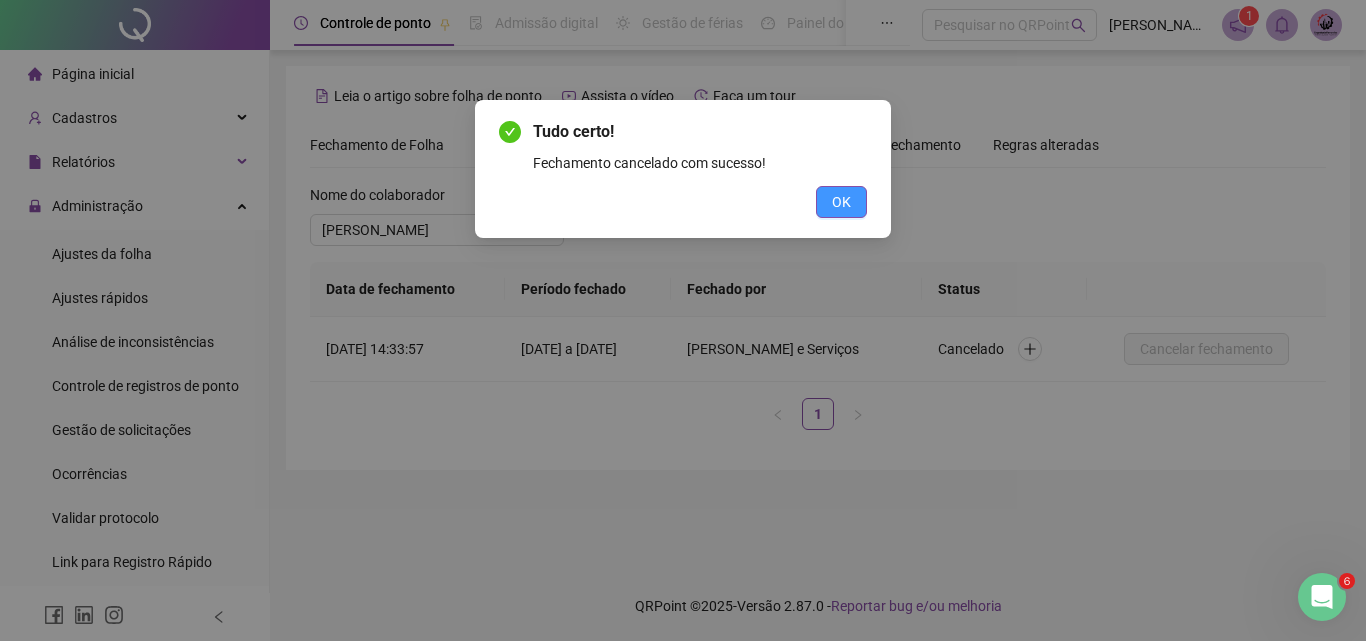 click on "OK" at bounding box center (841, 202) 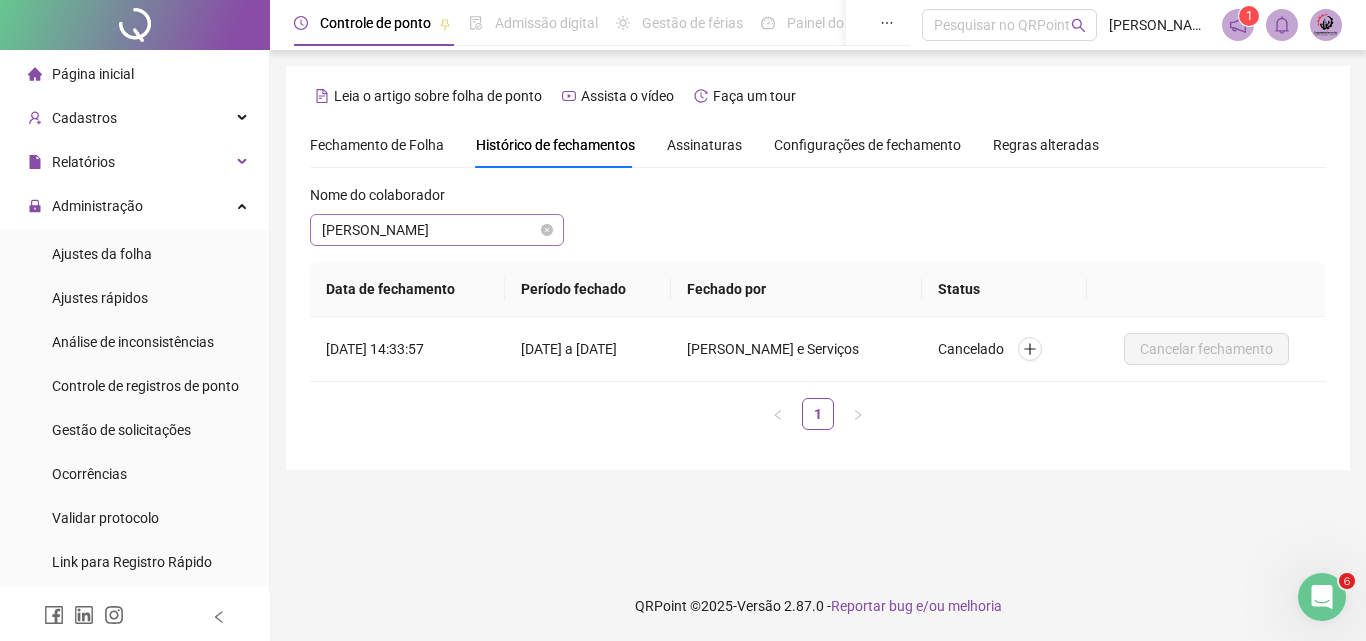 click on "[PERSON_NAME]" at bounding box center [437, 230] 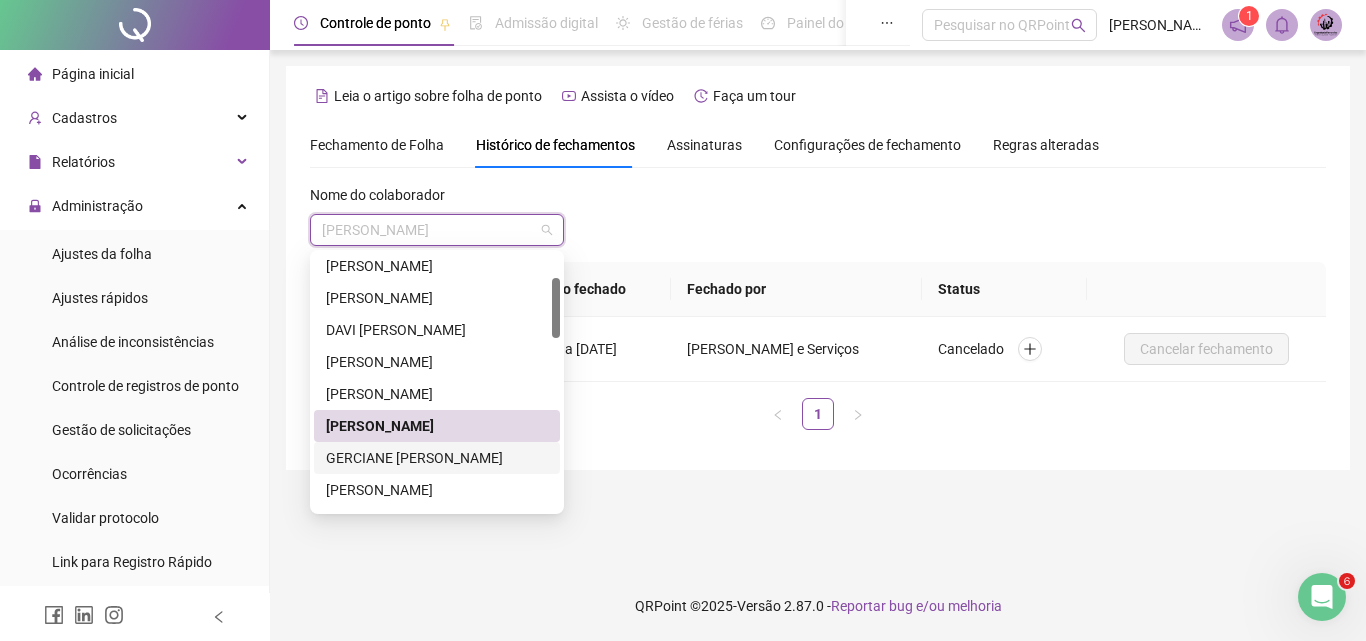 click on "GERCIANE [PERSON_NAME]" at bounding box center [437, 458] 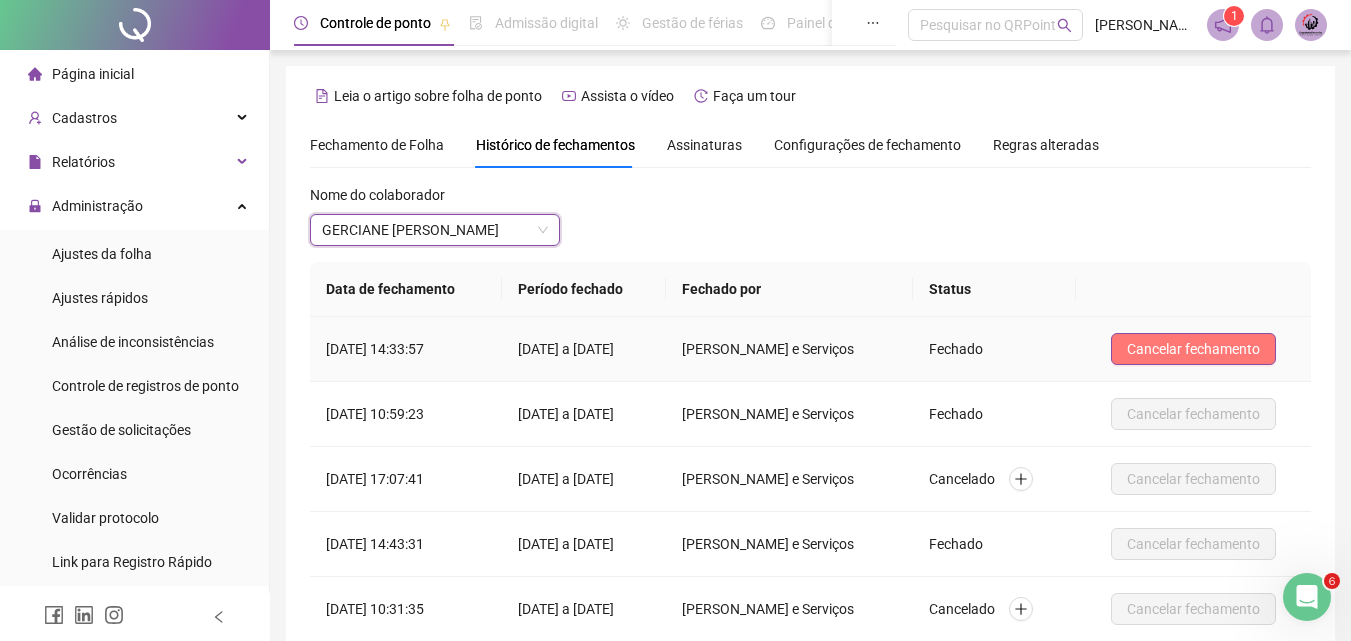 click on "Cancelar fechamento" at bounding box center (1193, 349) 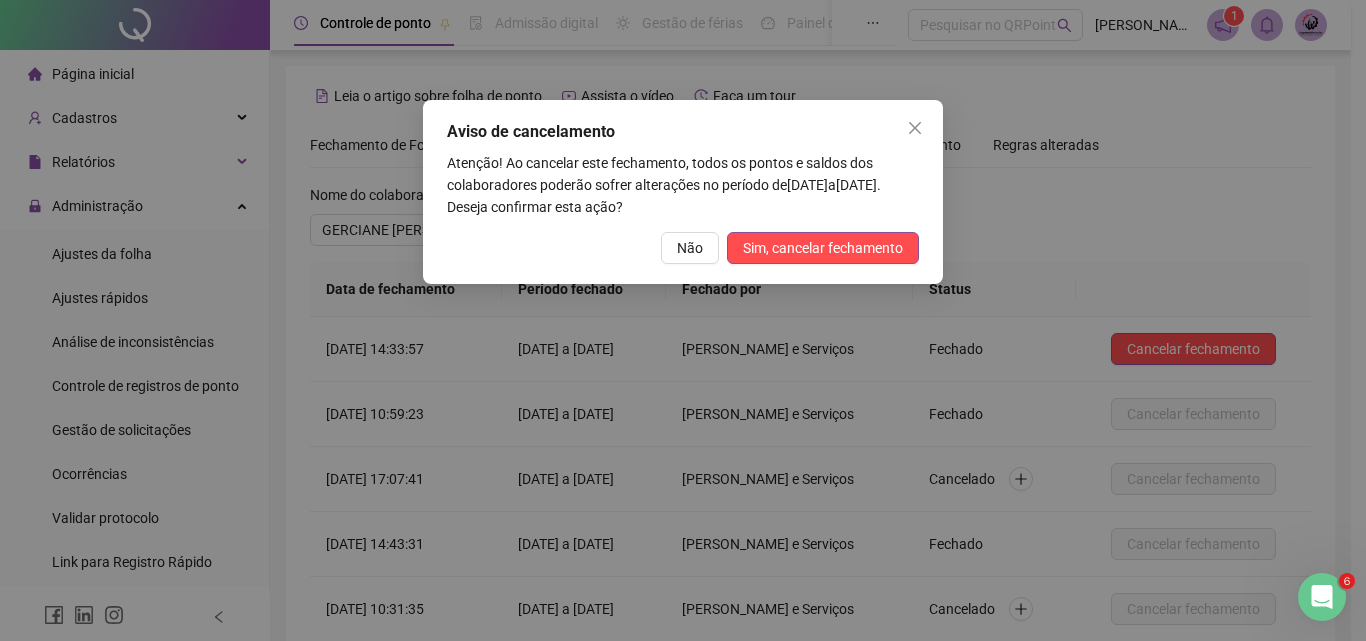 click on "Aviso de cancelamento Atenção!
Ao cancelar este fechamento, todos os pontos e saldos dos
colaboradores poderão sofrer alterações no período de  [DATE]  a  [DATE] . Deseja confirmar esta ação? Não Sim, cancelar fechamento" at bounding box center [683, 192] 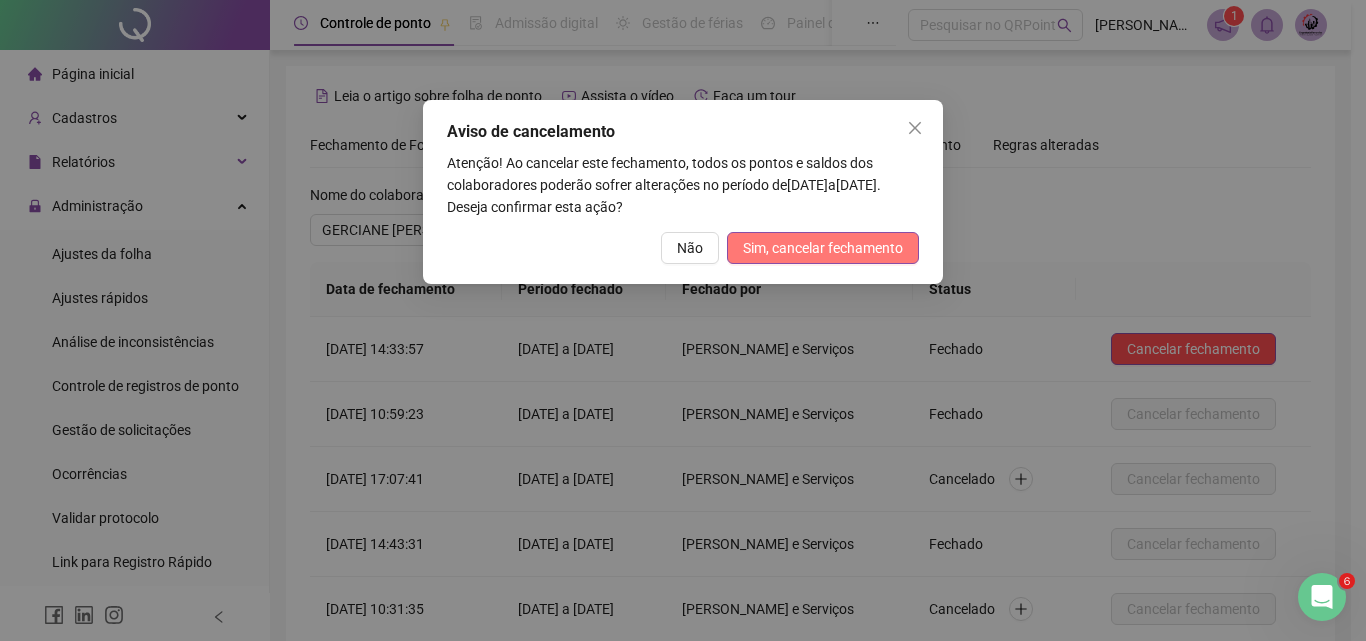 click on "Sim, cancelar fechamento" at bounding box center [823, 248] 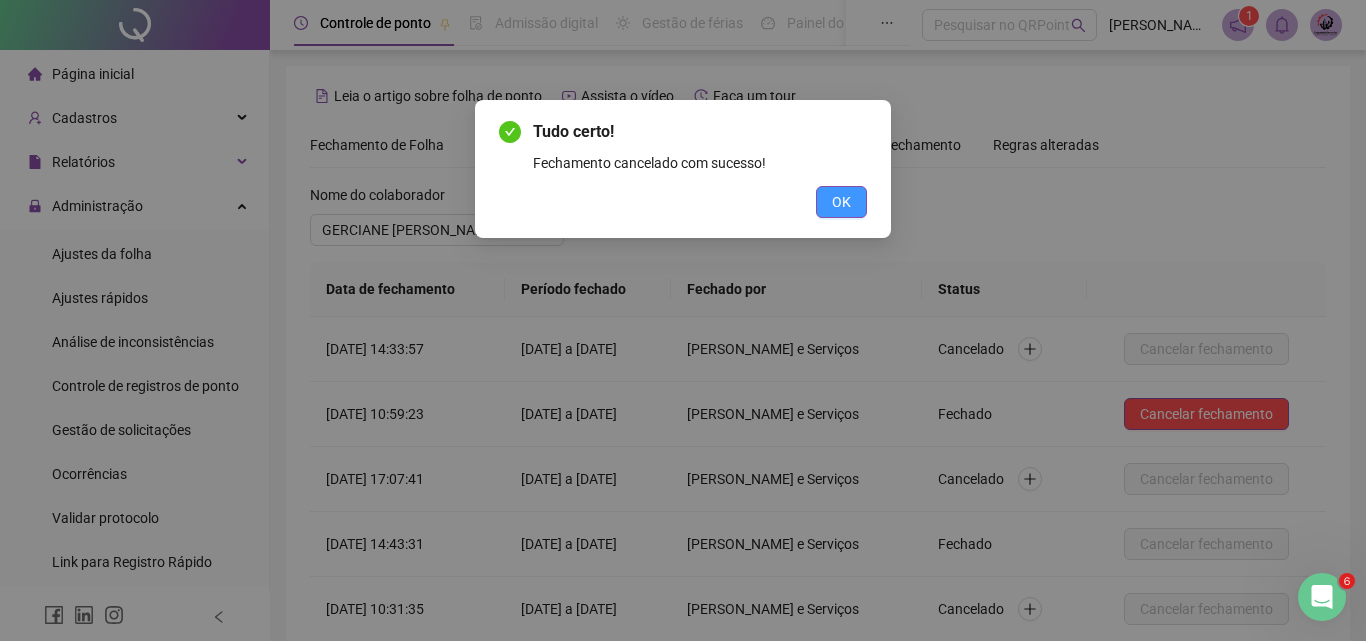 click on "OK" at bounding box center [841, 202] 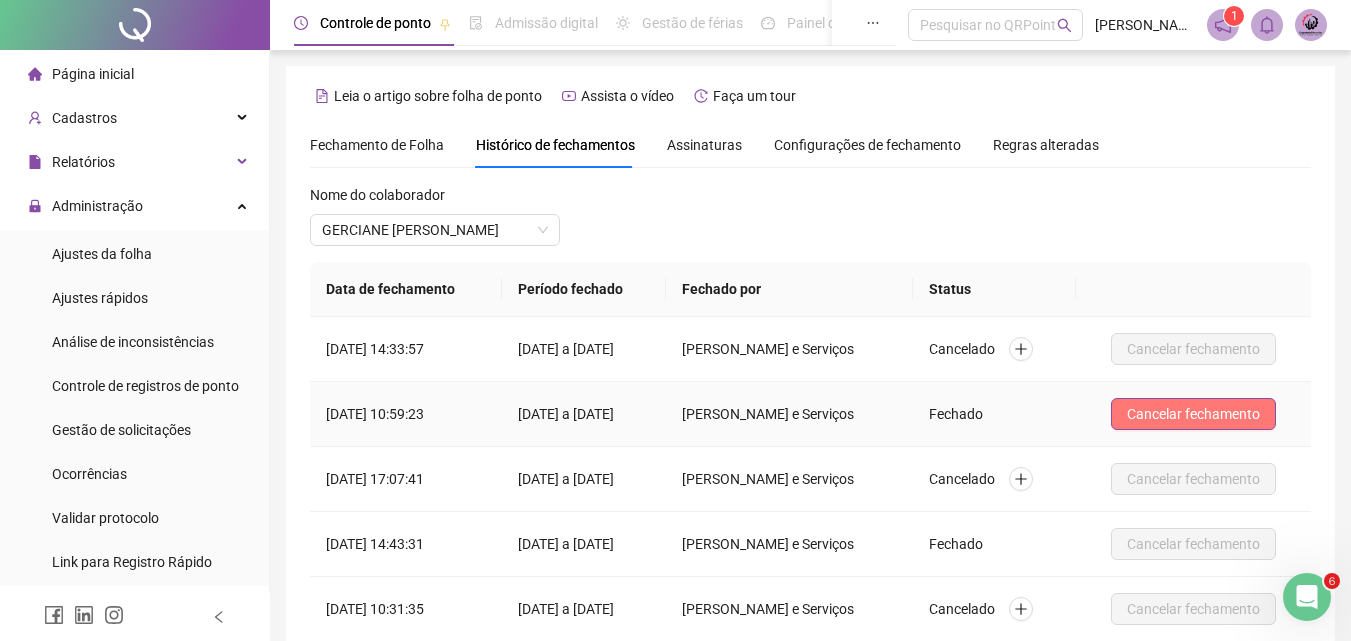 click on "Cancelar fechamento" at bounding box center [1193, 414] 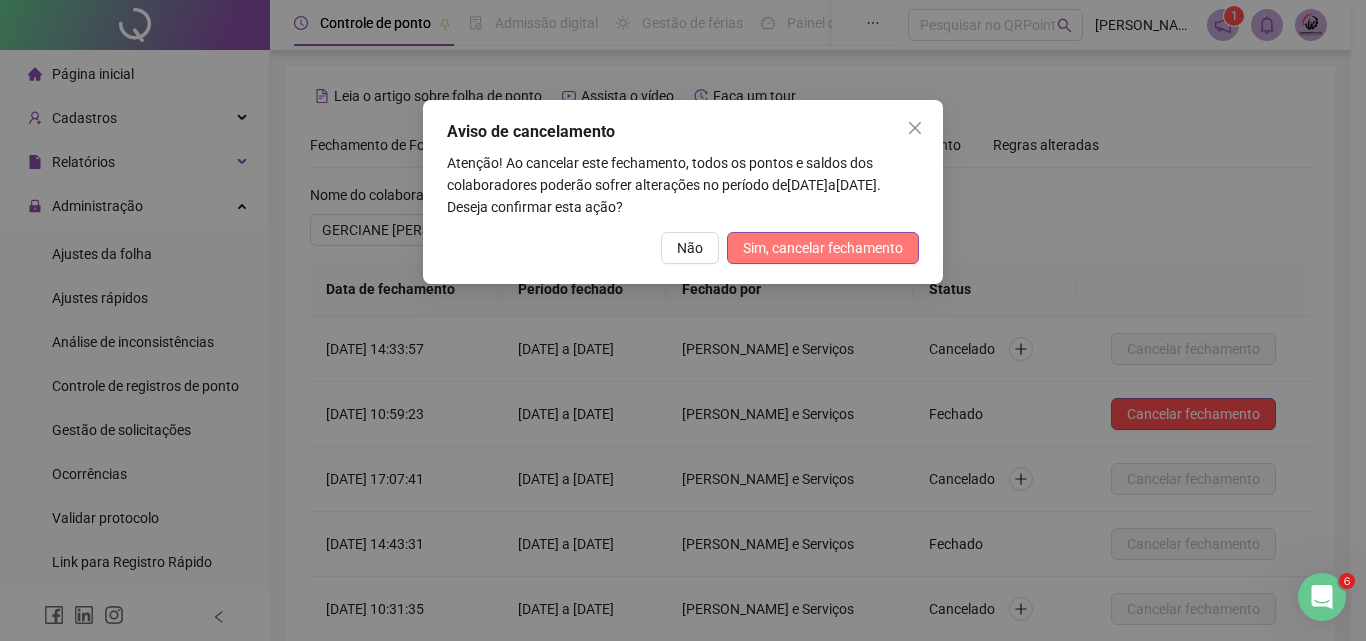 click on "Sim, cancelar fechamento" at bounding box center [823, 248] 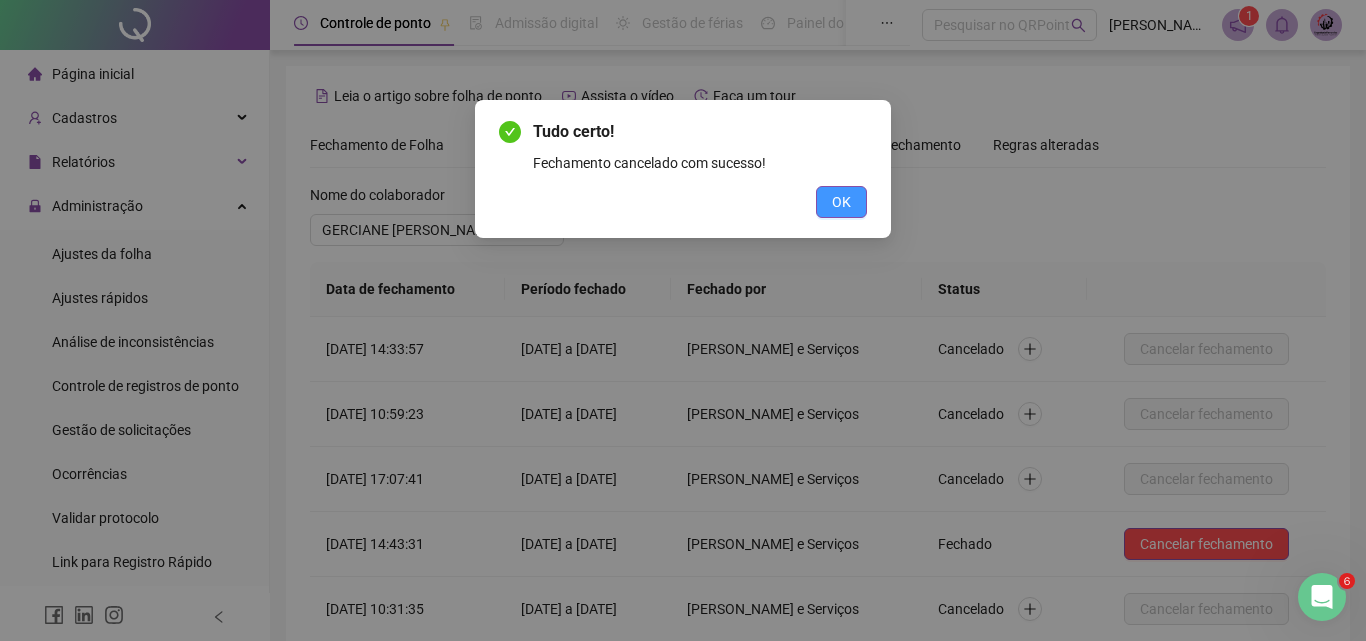 click on "OK" at bounding box center [841, 202] 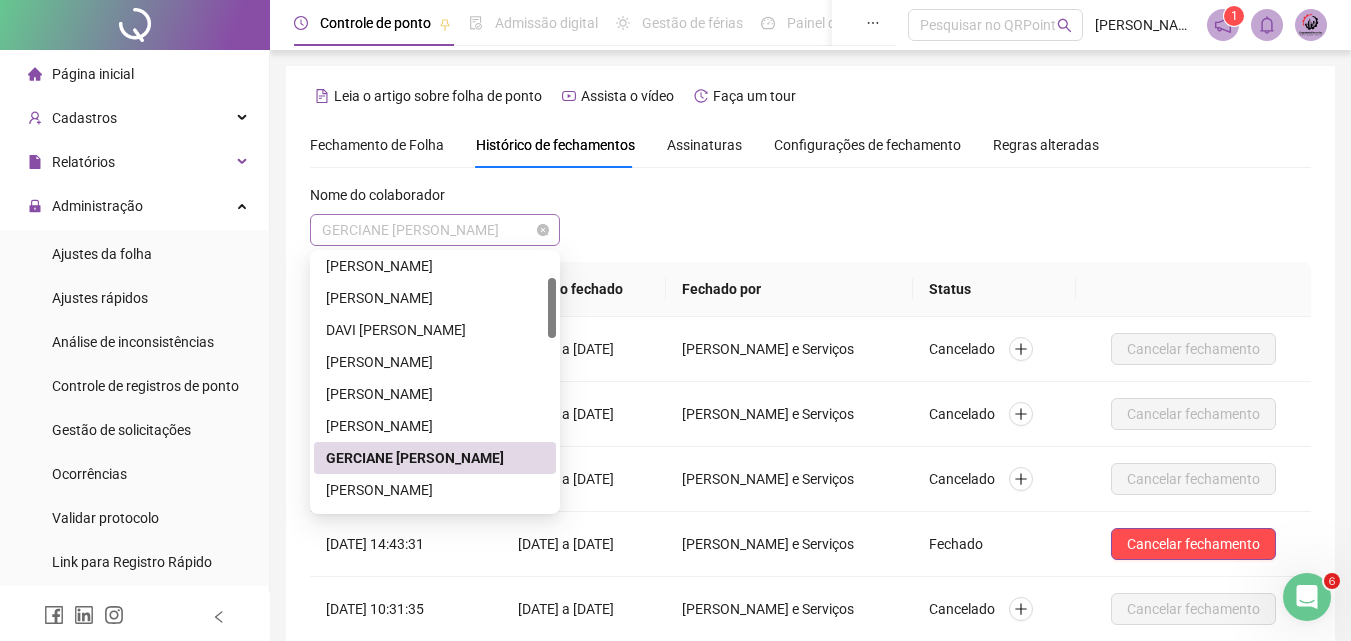 click on "GERCIANE [PERSON_NAME]" at bounding box center (435, 230) 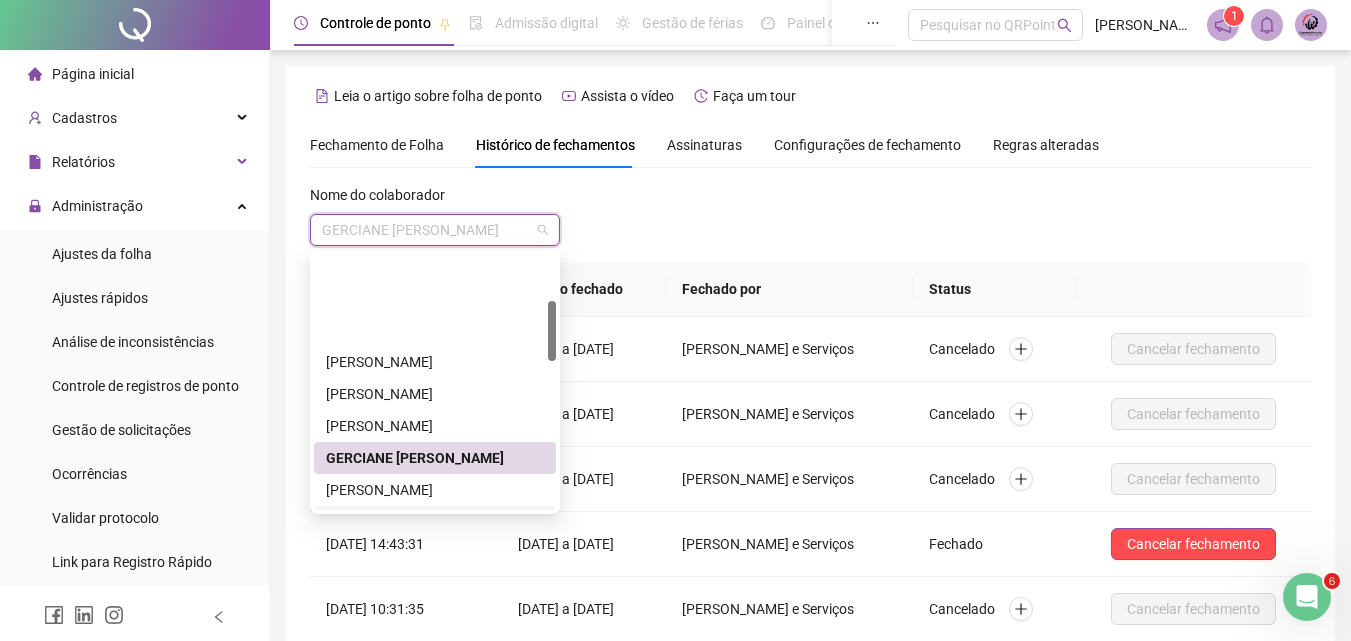 scroll, scrollTop: 200, scrollLeft: 0, axis: vertical 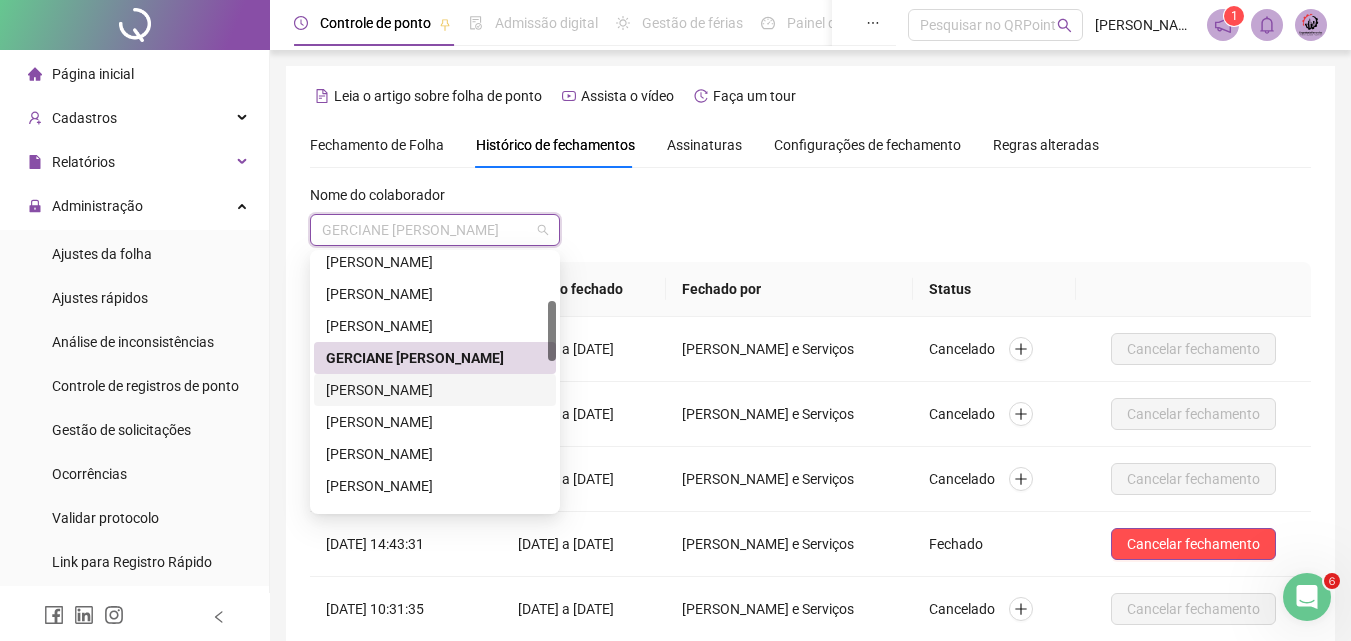 click on "[PERSON_NAME]" at bounding box center (435, 390) 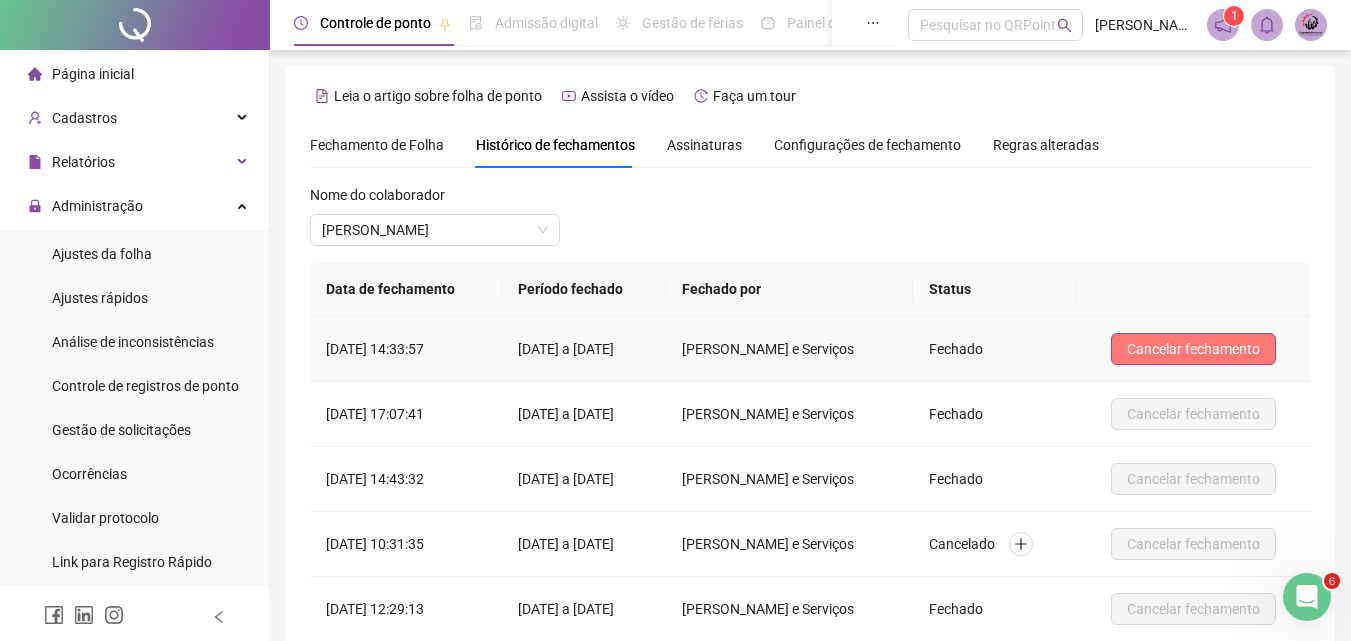 click on "Cancelar fechamento" at bounding box center [1193, 349] 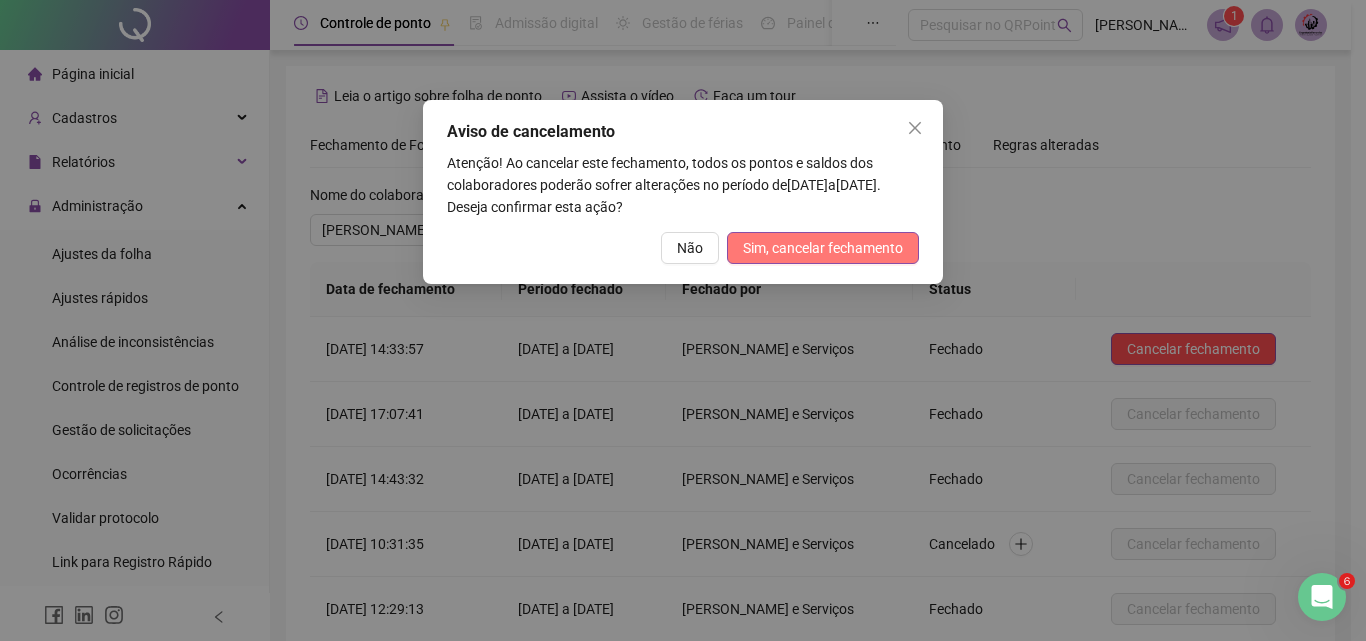 click on "Sim, cancelar fechamento" at bounding box center [823, 248] 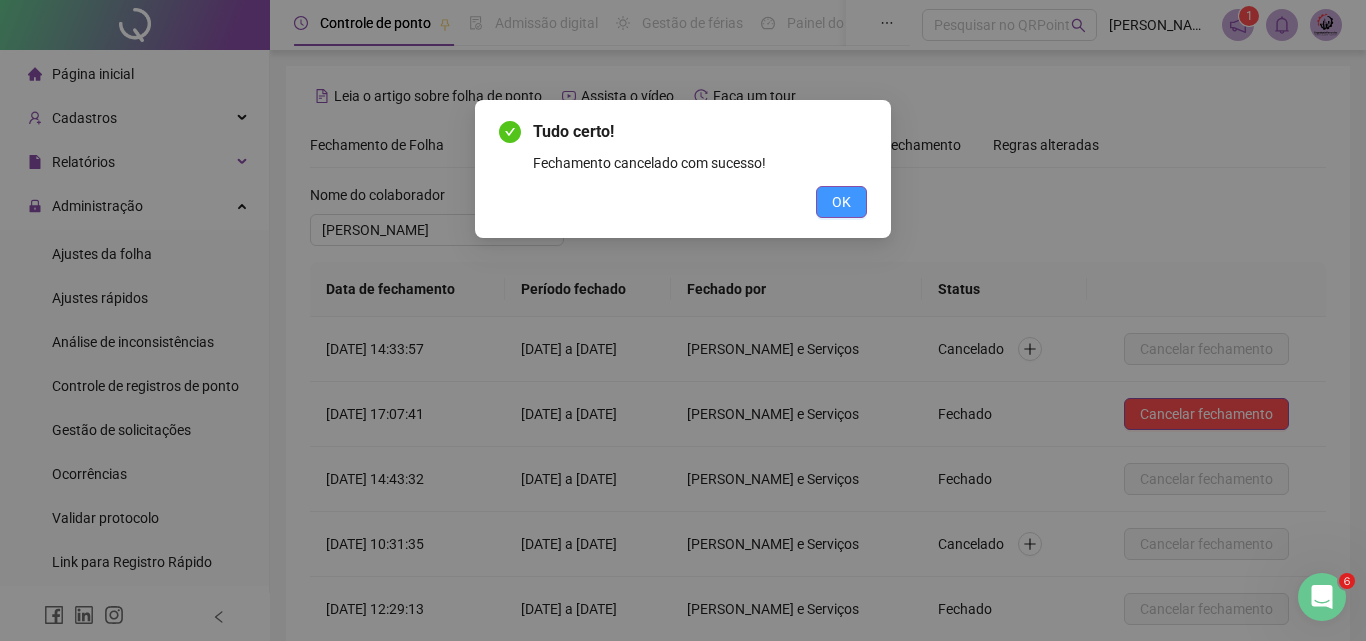 click on "OK" at bounding box center [841, 202] 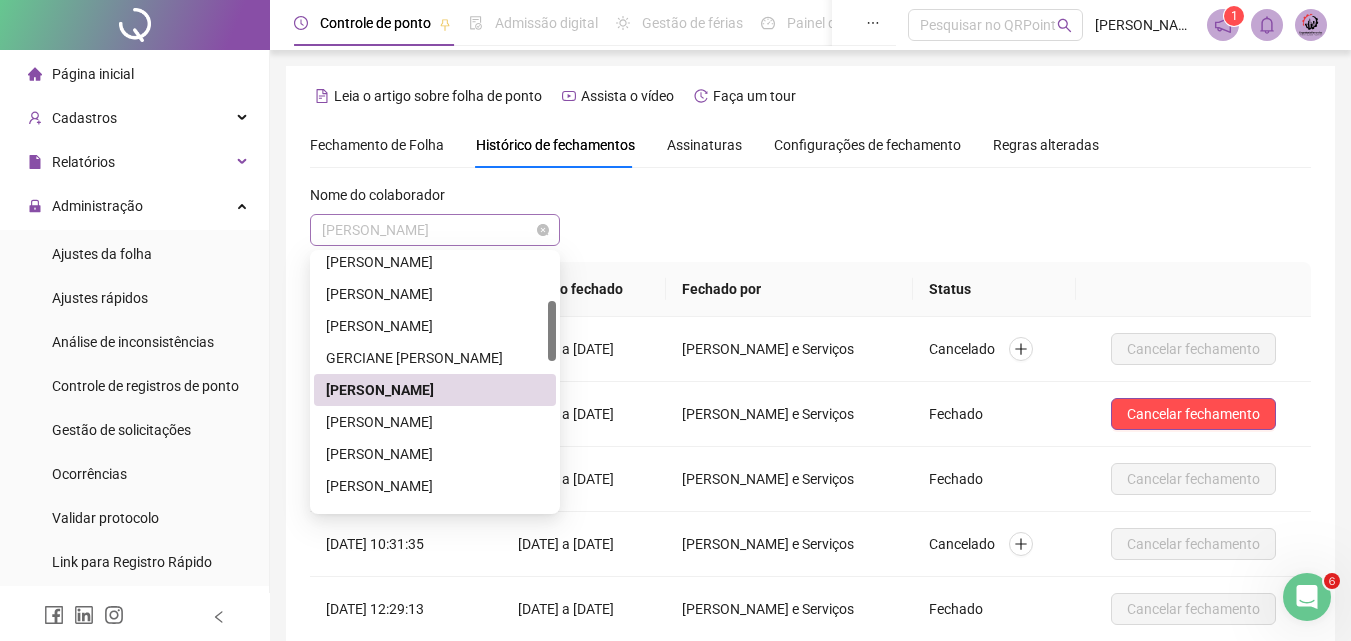 click on "[PERSON_NAME]" at bounding box center [435, 230] 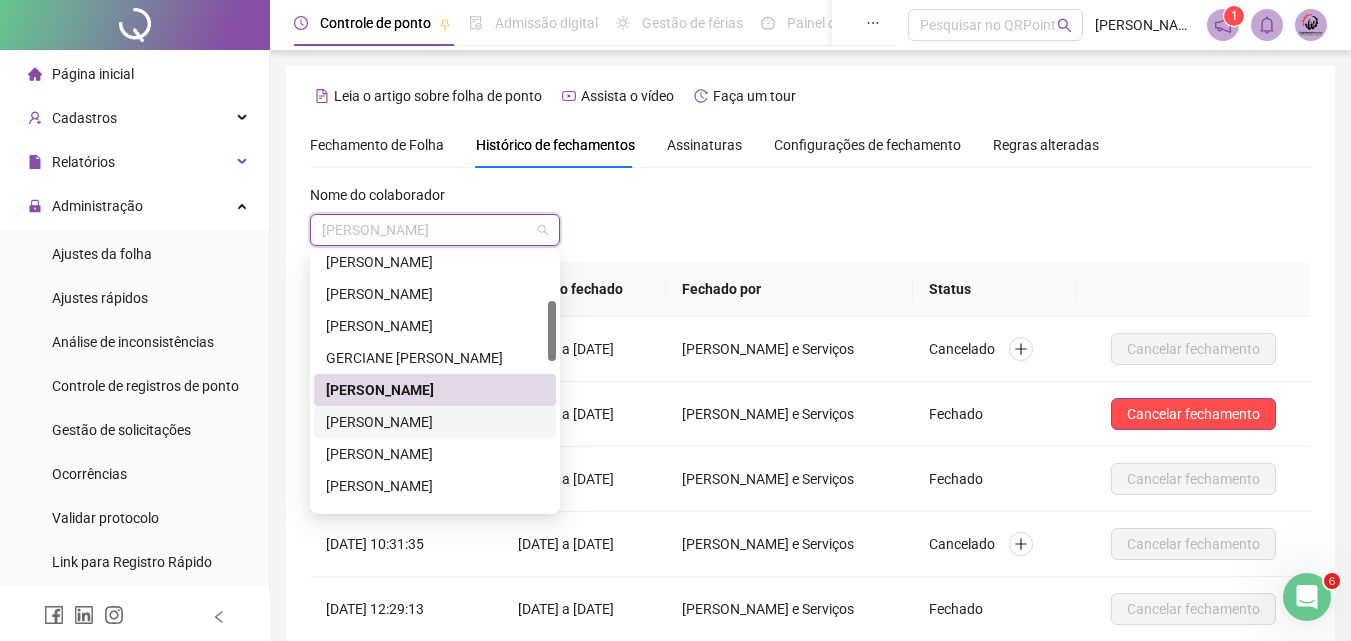 click on "[PERSON_NAME]" at bounding box center [435, 422] 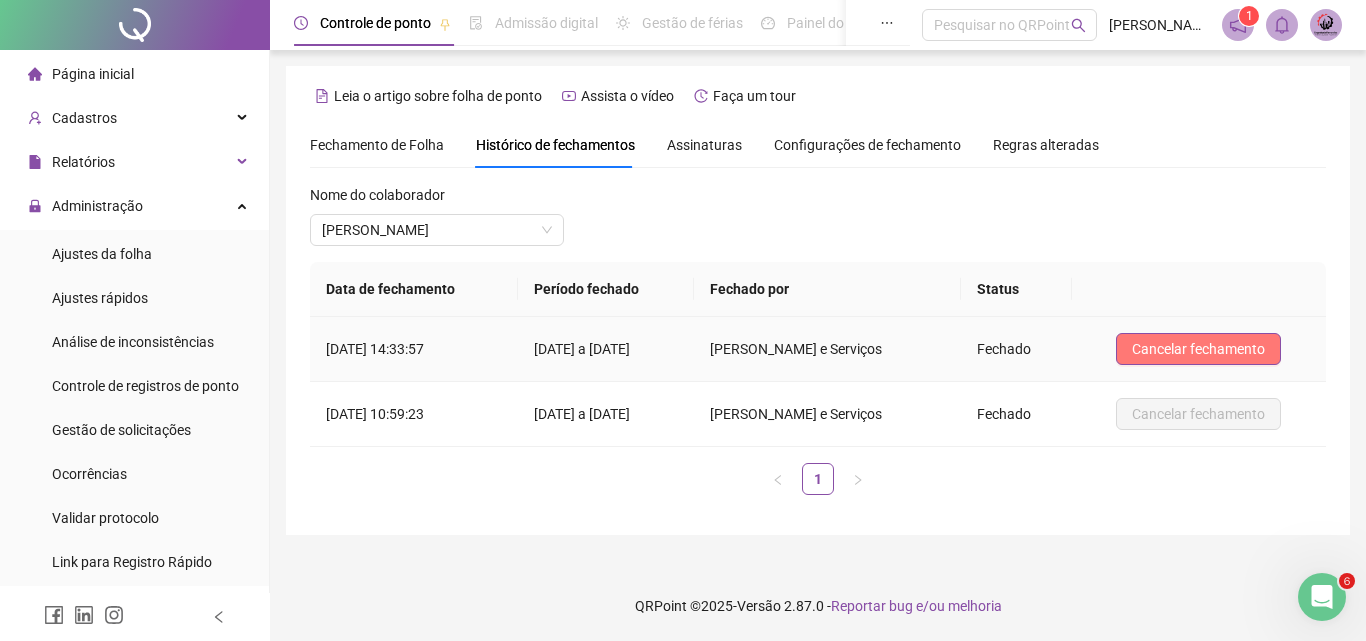 click on "Cancelar fechamento" at bounding box center [1198, 349] 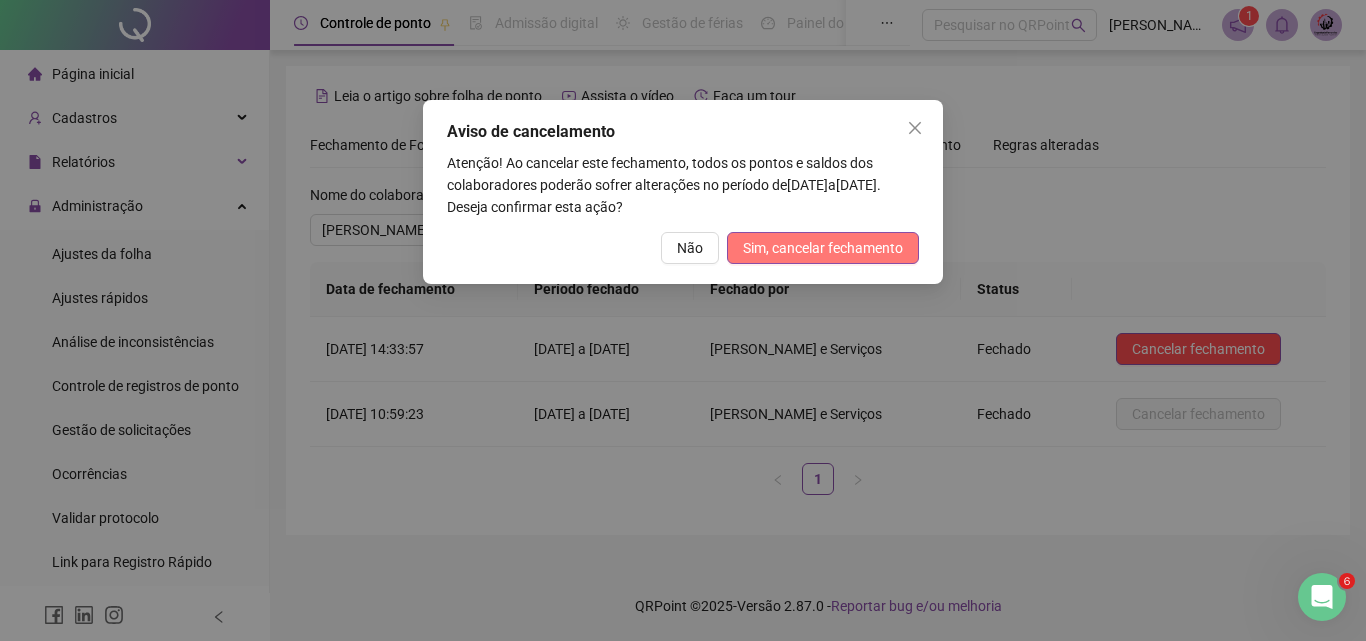click on "Sim, cancelar fechamento" at bounding box center (823, 248) 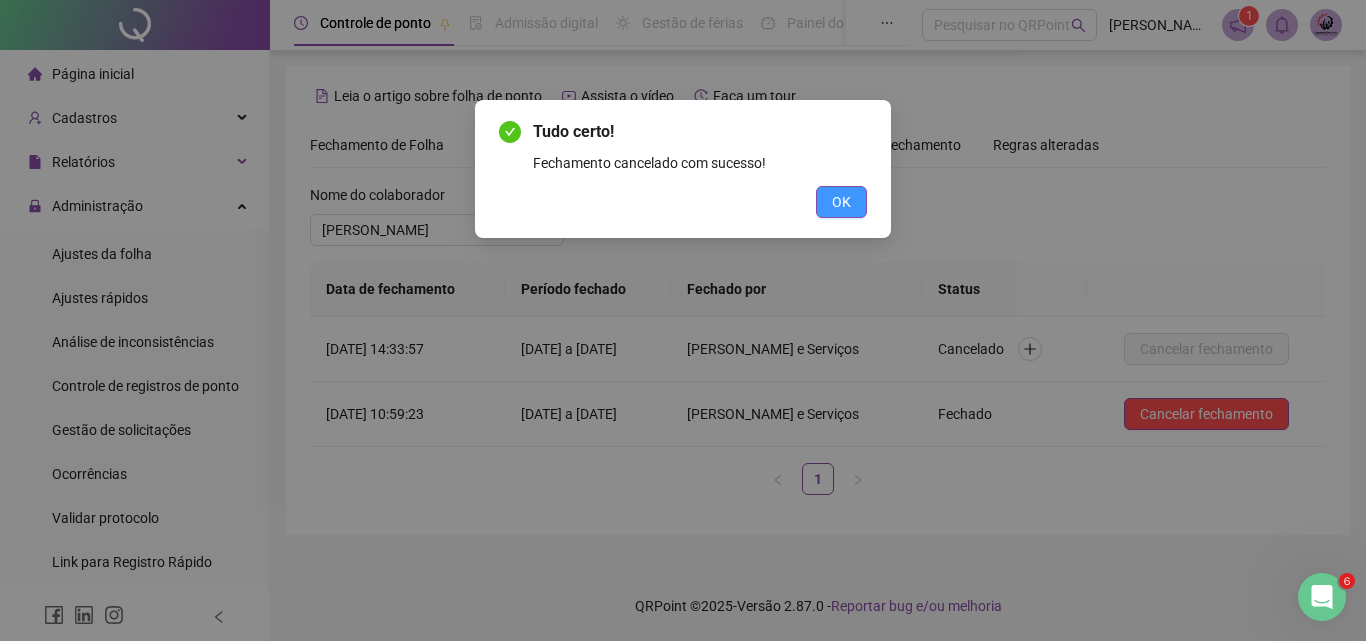 click on "OK" at bounding box center (841, 202) 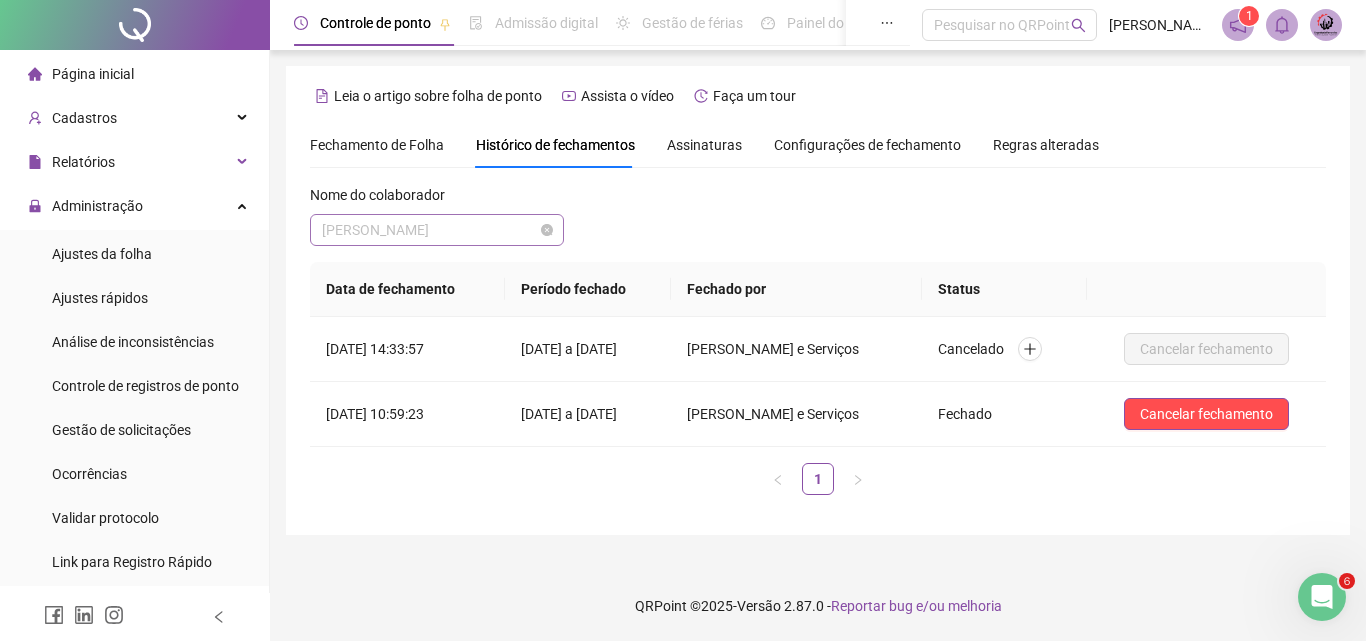 click on "[PERSON_NAME]" at bounding box center (437, 230) 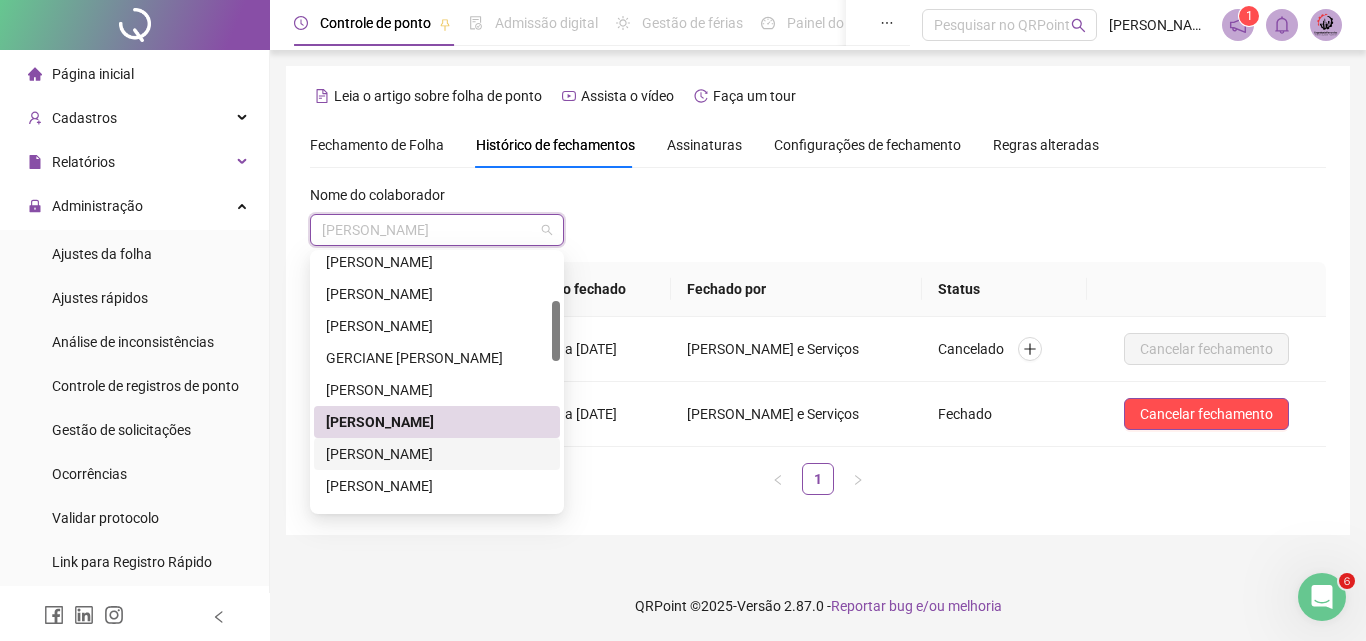 click on "[PERSON_NAME]" at bounding box center [437, 454] 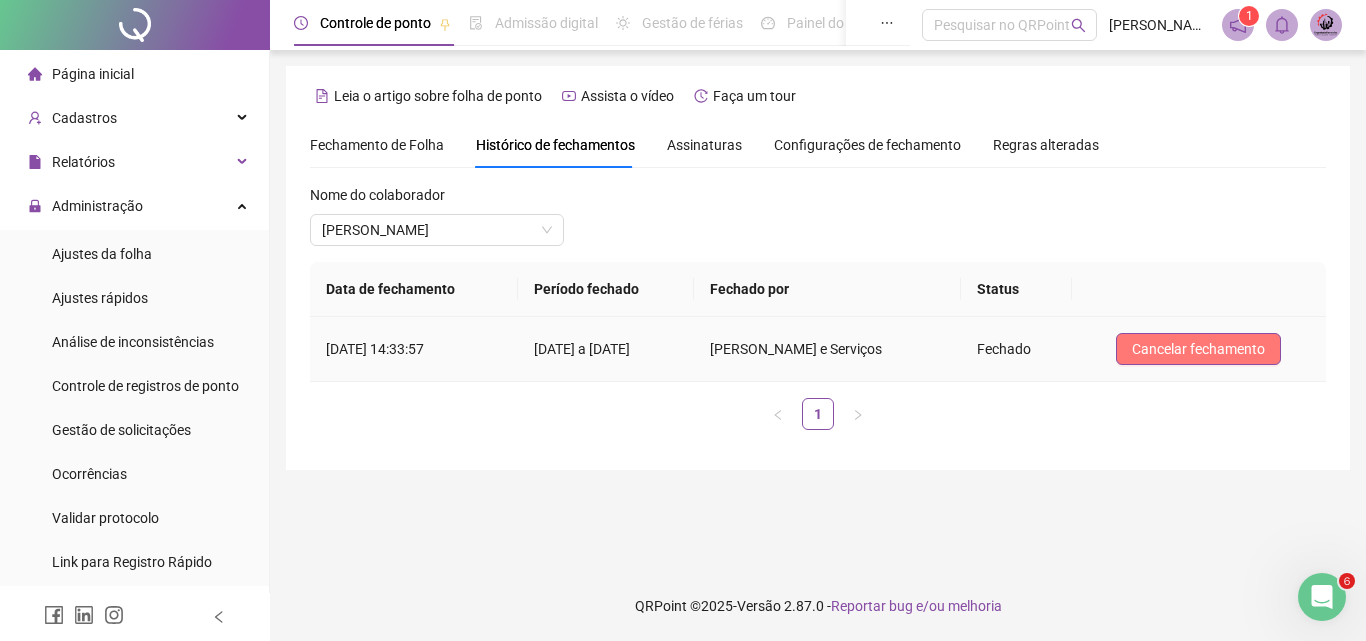 click on "Cancelar fechamento" at bounding box center [1198, 349] 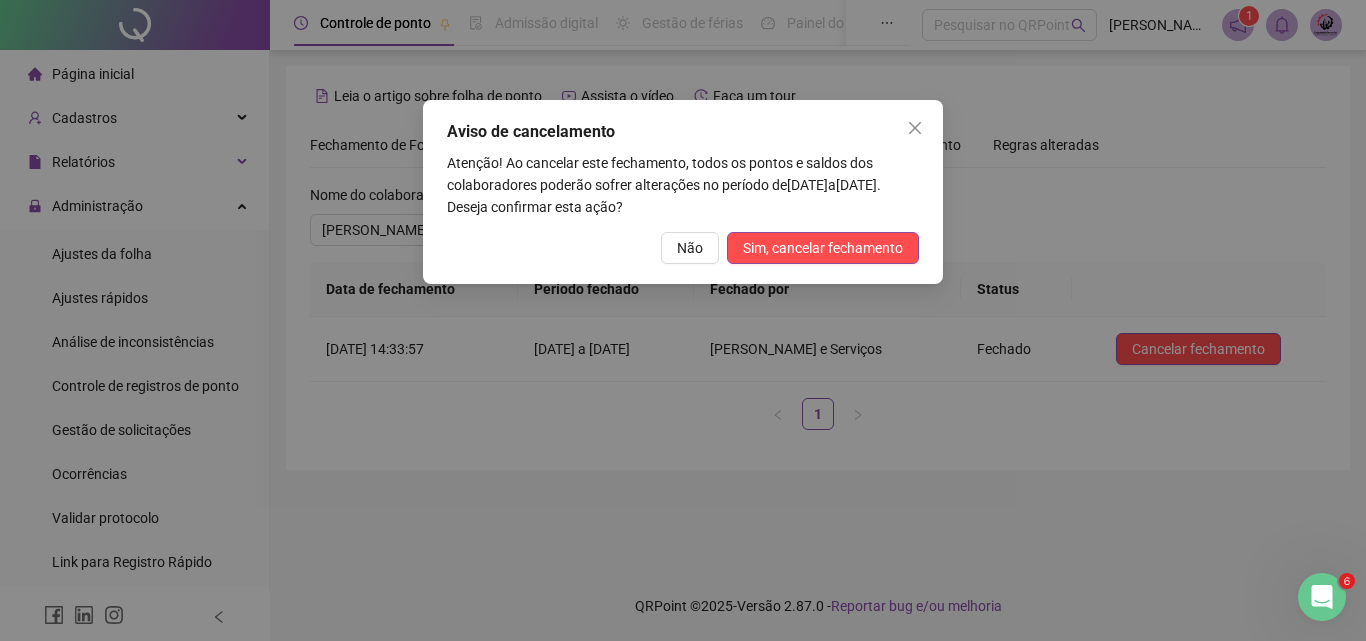 click on "Aviso de cancelamento Atenção!
Ao cancelar este fechamento, todos os pontos e saldos dos
colaboradores poderão sofrer alterações no período de  [DATE]  a  [DATE] . Deseja confirmar esta ação? Não Sim, cancelar fechamento" at bounding box center [683, 192] 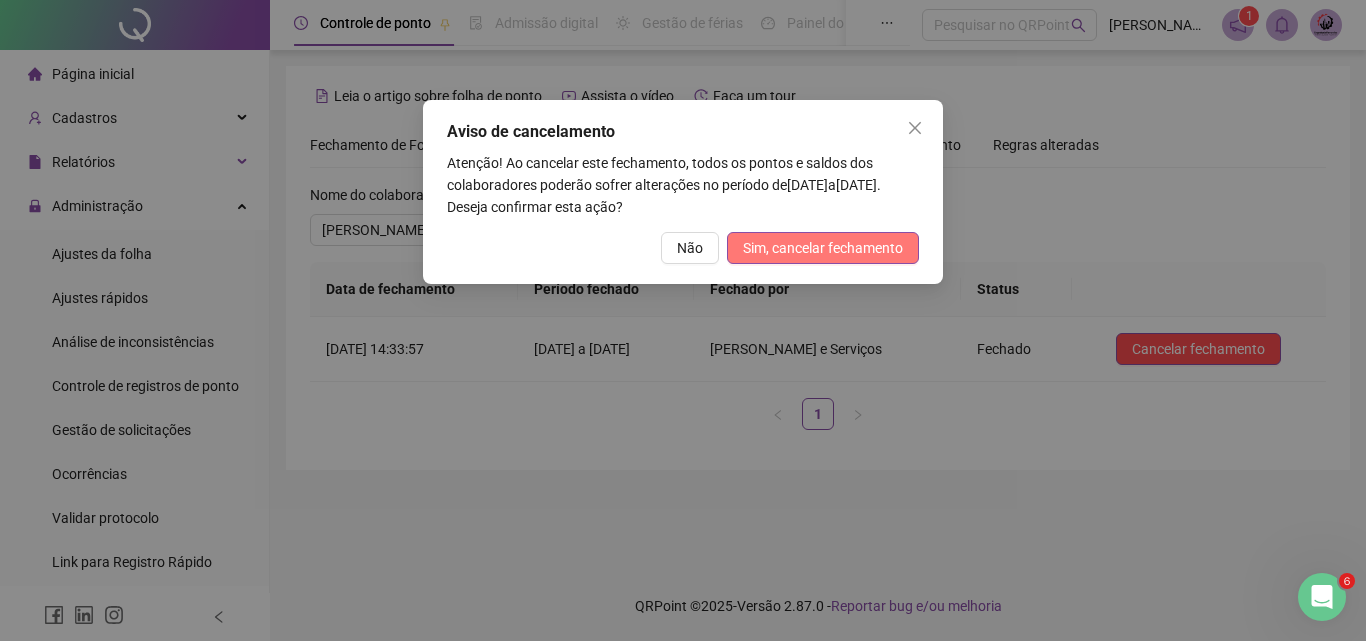 click on "Sim, cancelar fechamento" at bounding box center (823, 248) 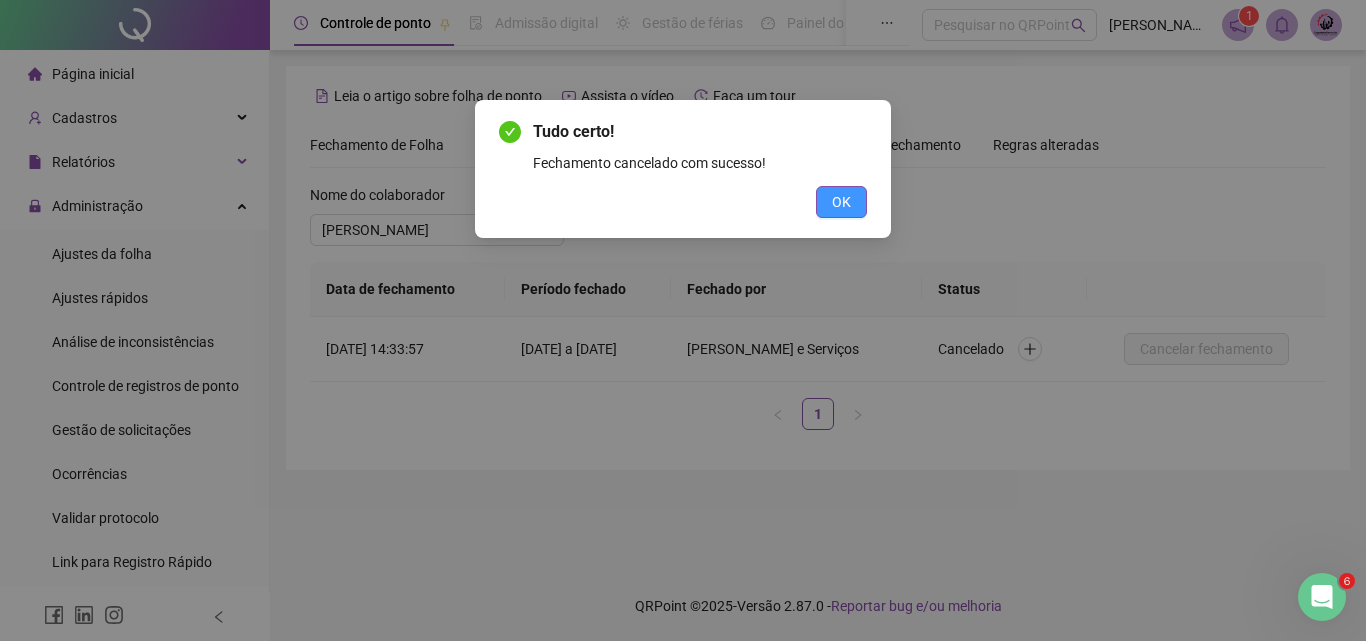 click on "OK" at bounding box center [841, 202] 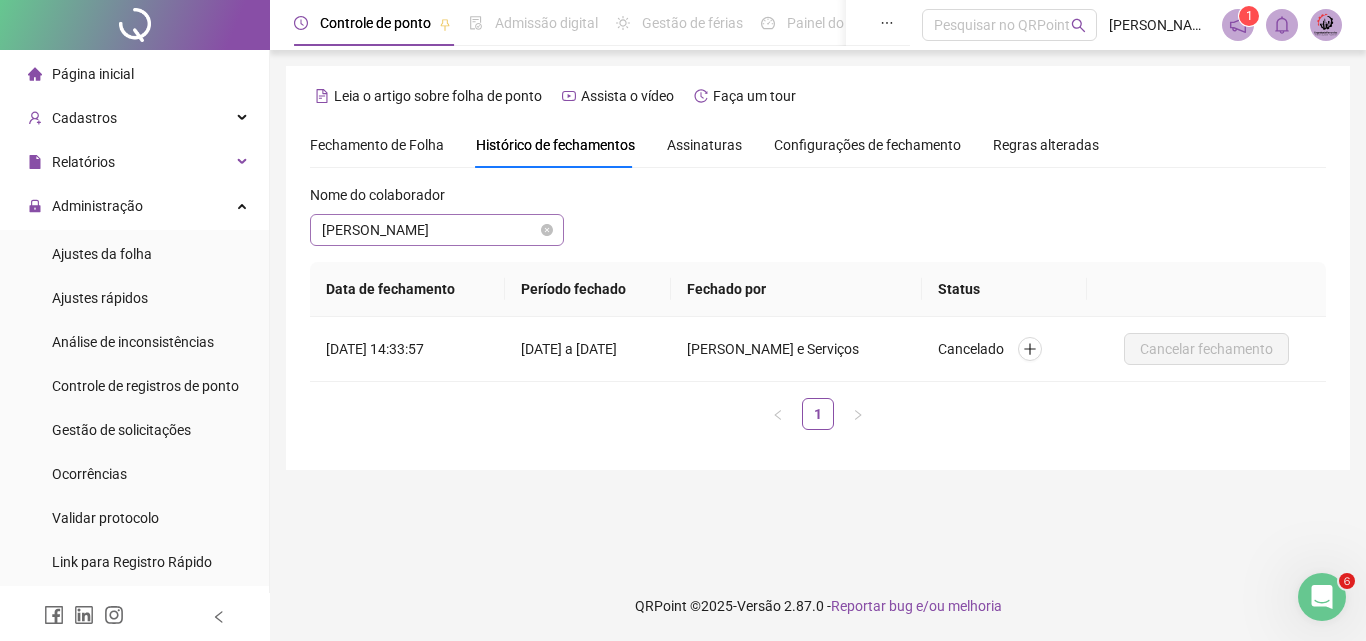 click on "[PERSON_NAME]" at bounding box center [437, 230] 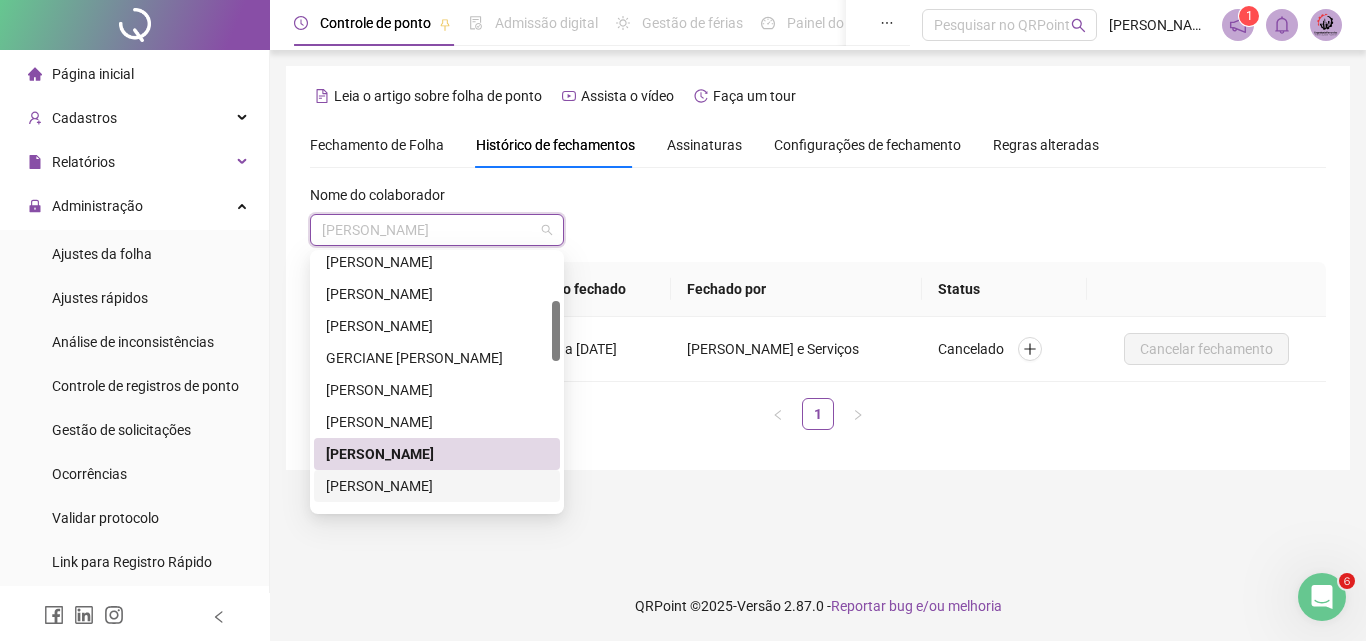 click on "[PERSON_NAME]" at bounding box center (437, 486) 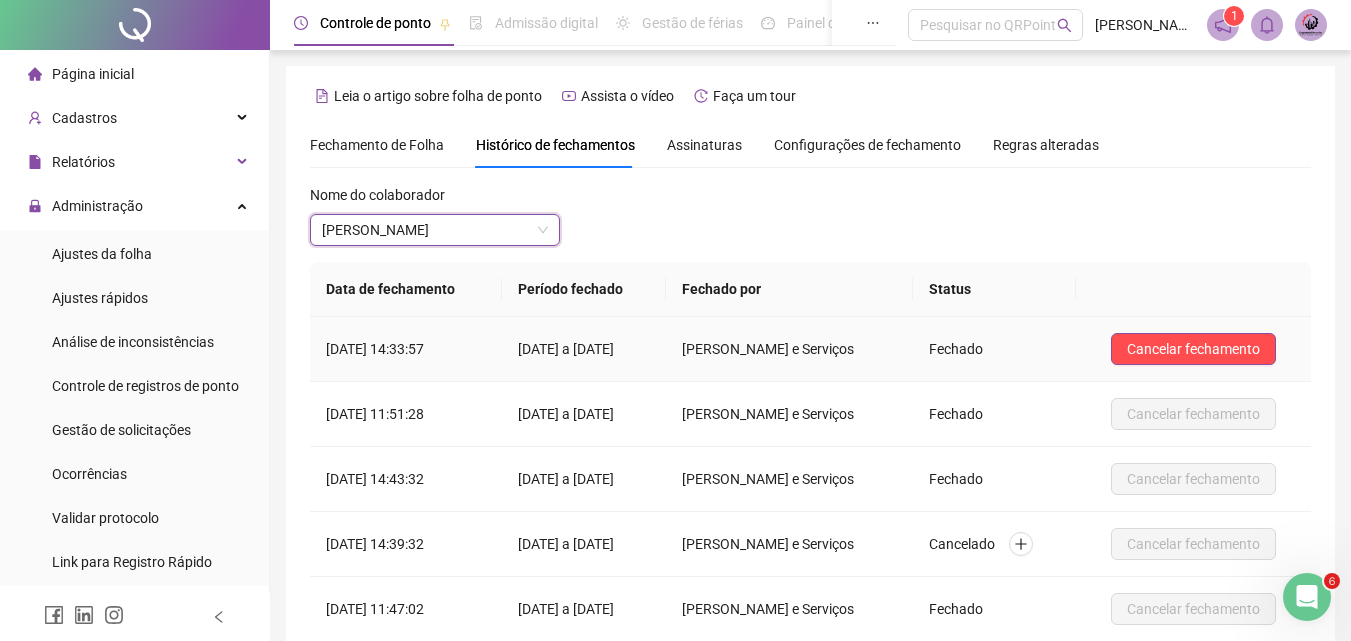 click on "Cancelar fechamento" at bounding box center (1193, 349) 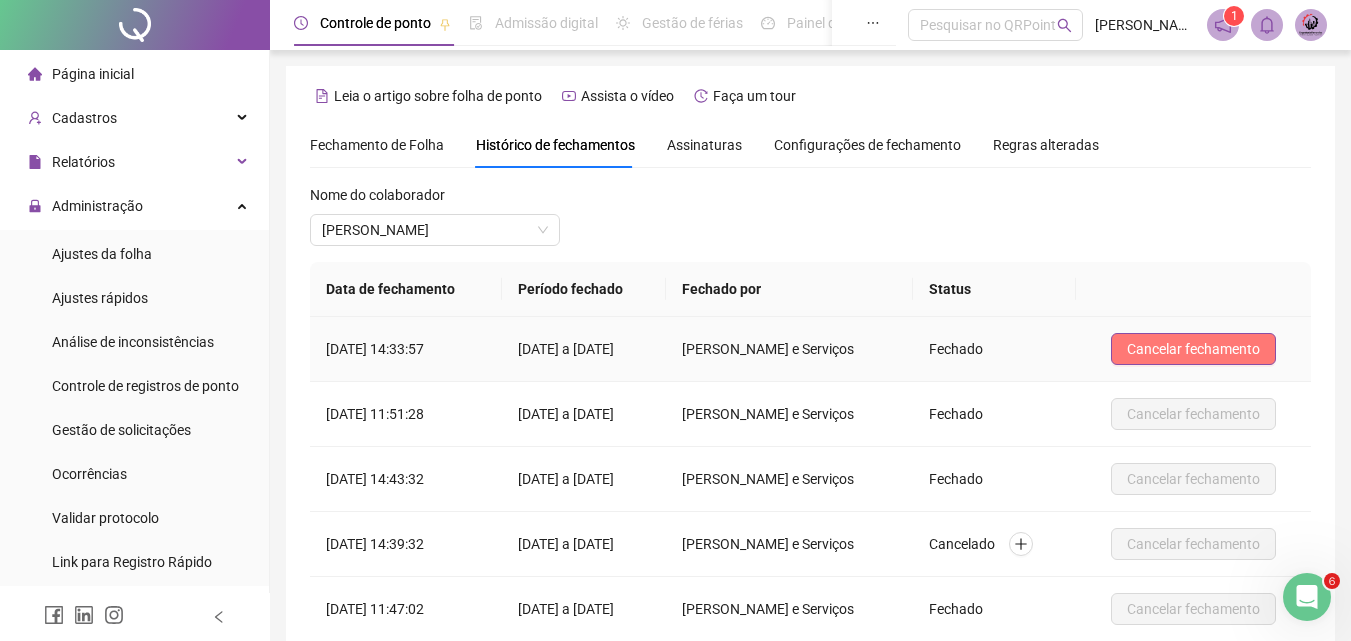 click on "Cancelar fechamento" at bounding box center [1193, 349] 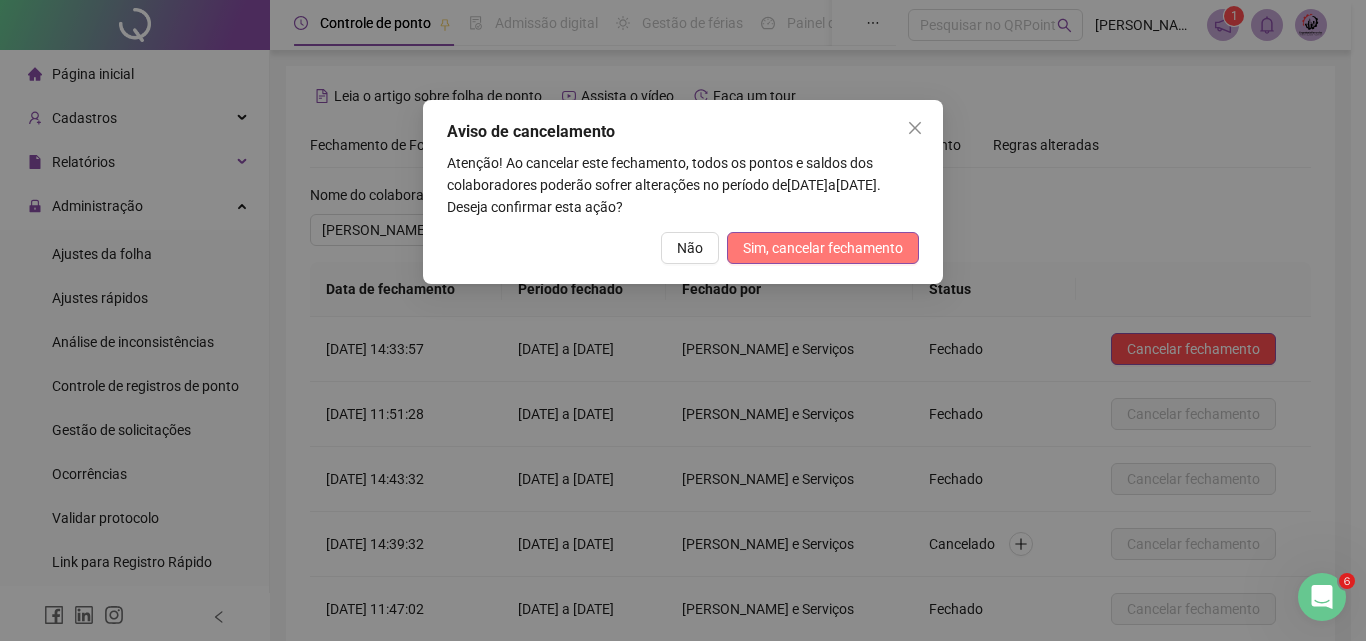 click on "Sim, cancelar fechamento" at bounding box center (823, 248) 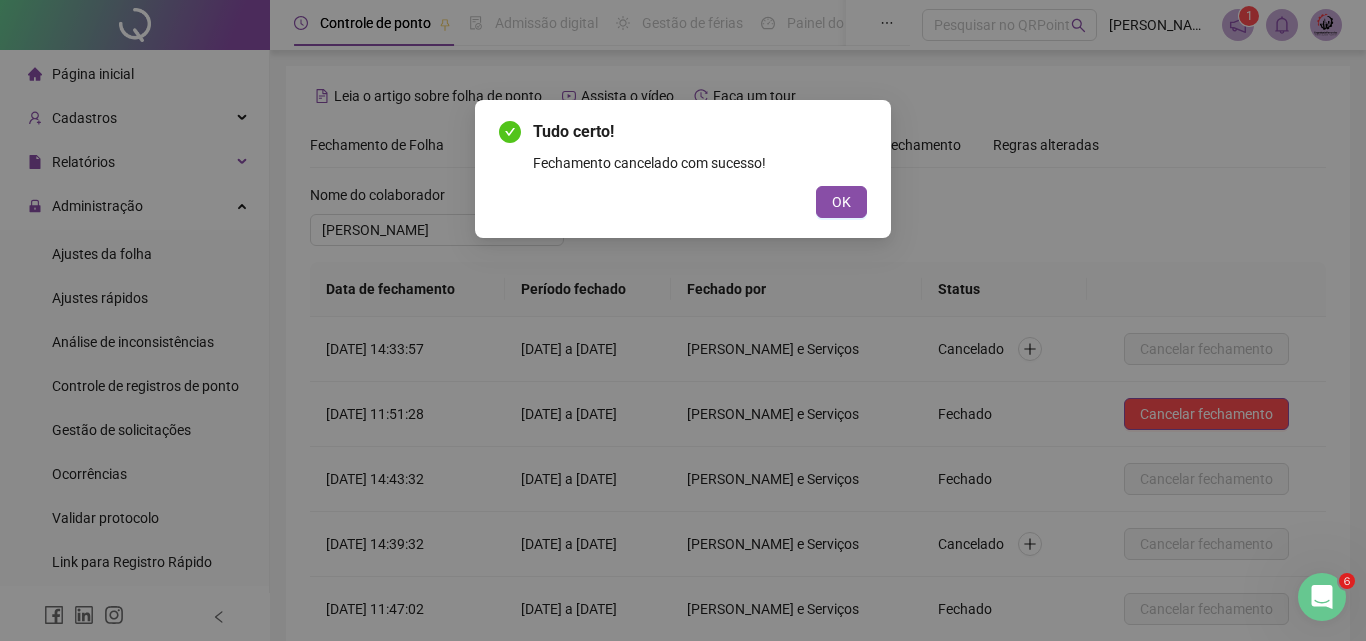 drag, startPoint x: 841, startPoint y: 202, endPoint x: 699, endPoint y: 242, distance: 147.52628 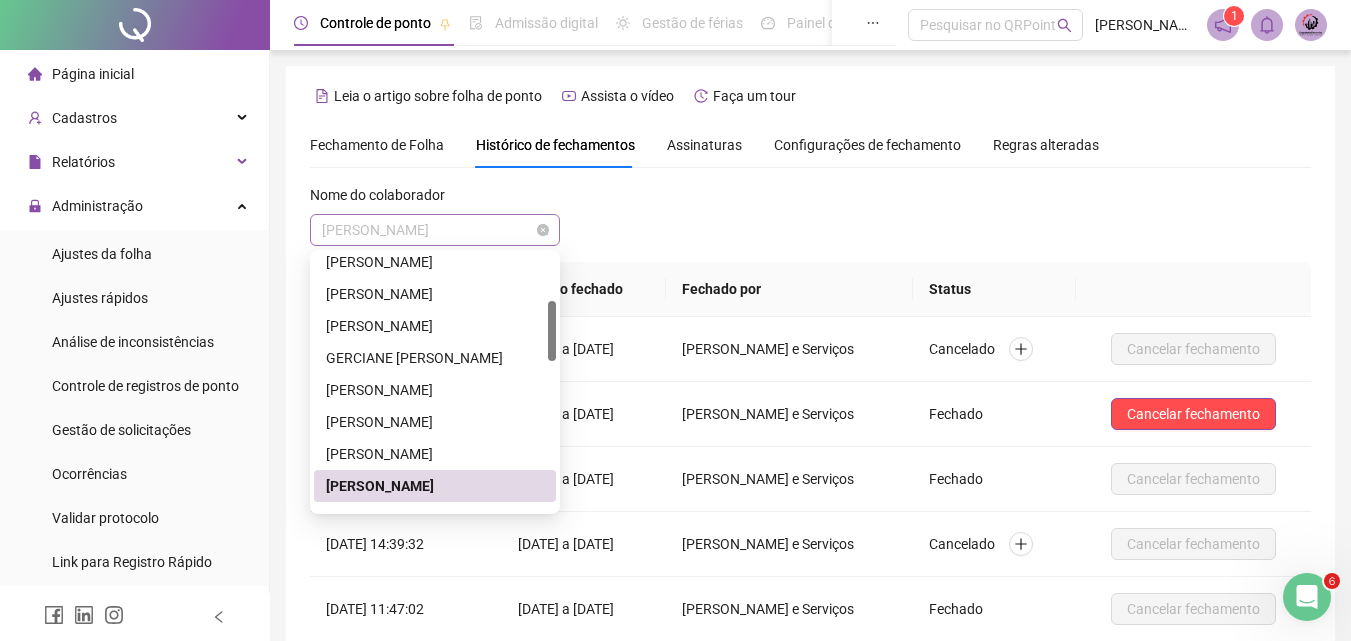click on "[PERSON_NAME]" at bounding box center (435, 230) 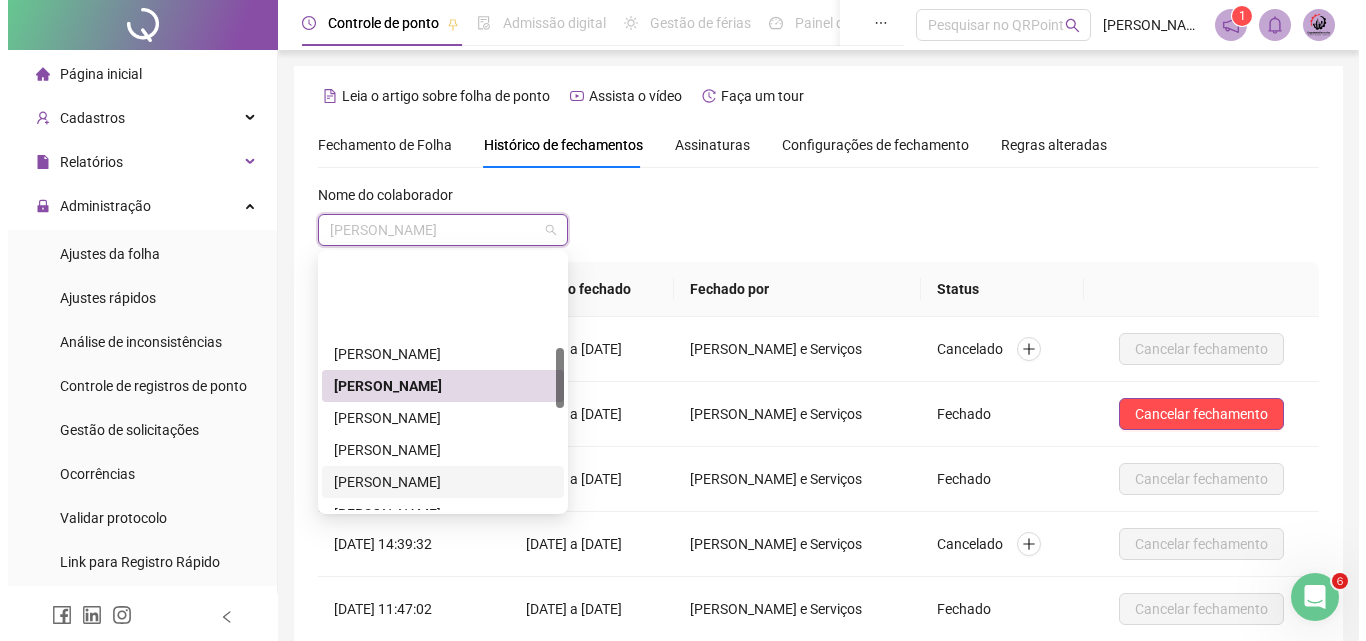 scroll, scrollTop: 400, scrollLeft: 0, axis: vertical 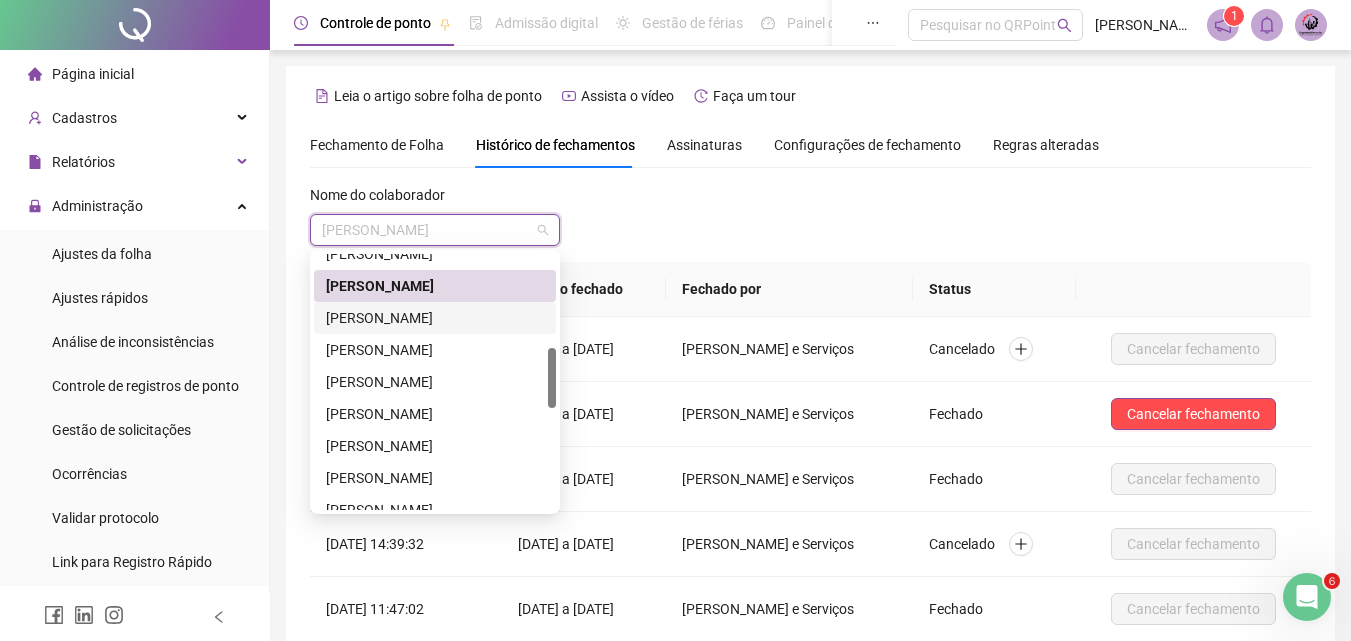 click on "[PERSON_NAME]" at bounding box center [435, 318] 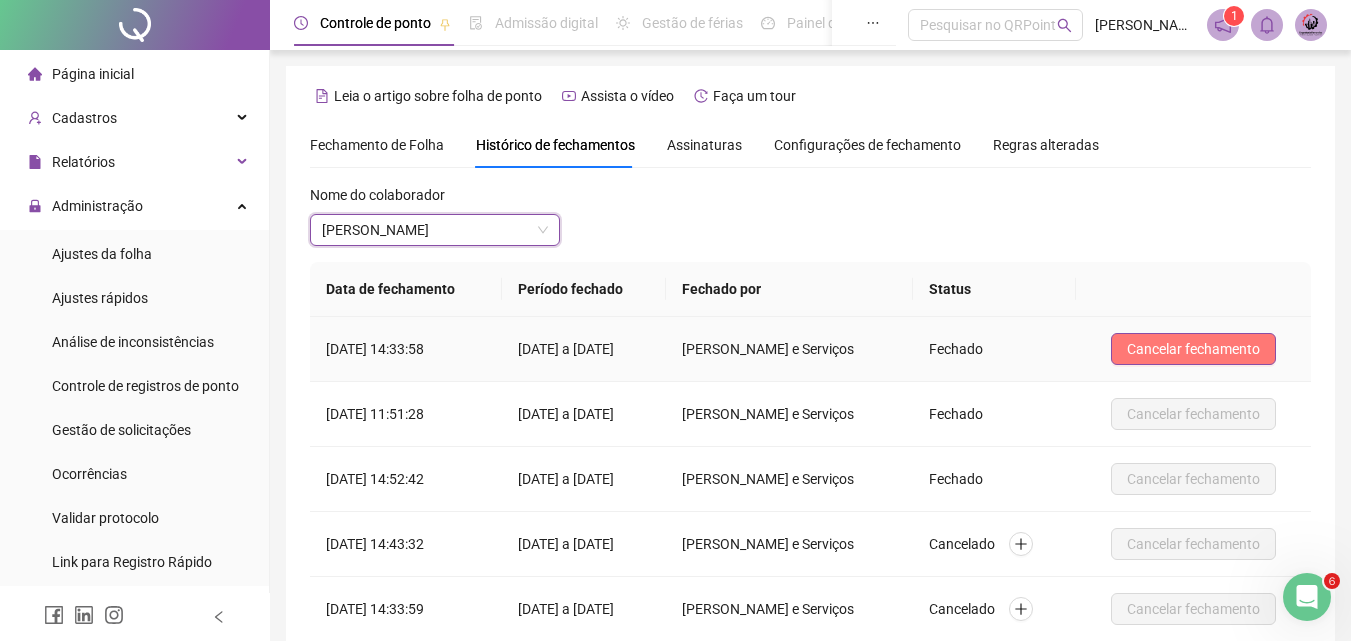 click on "Cancelar fechamento" at bounding box center (1193, 349) 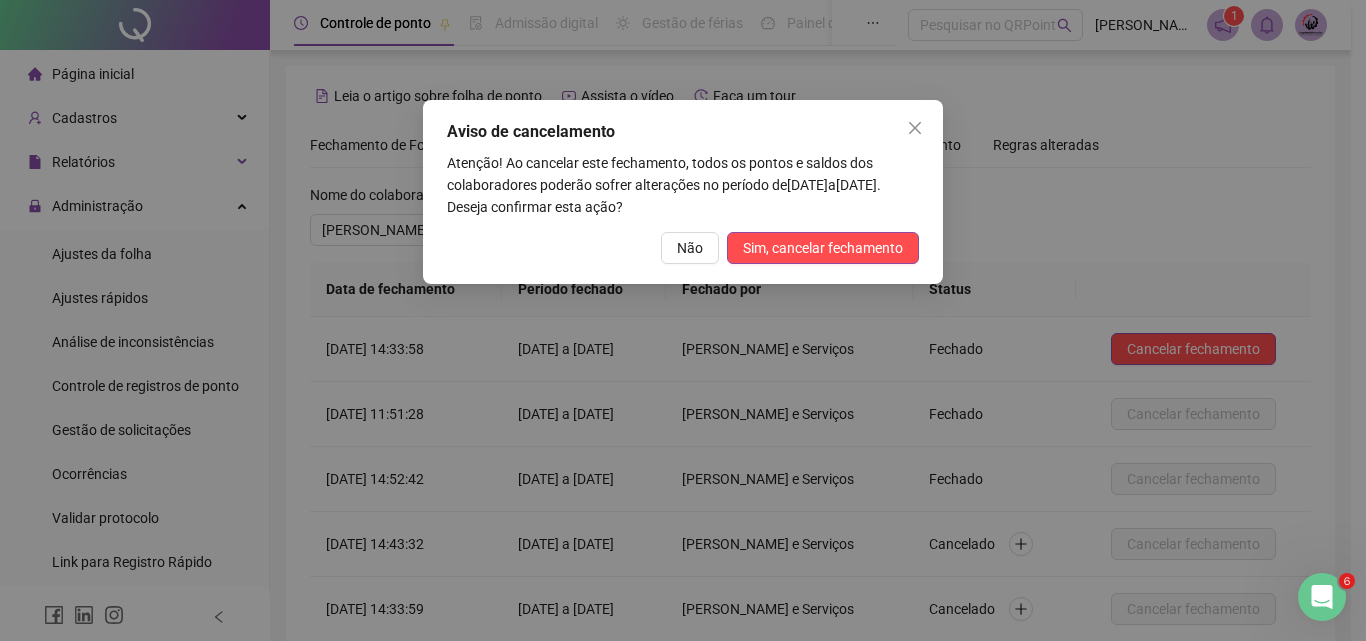 click on "Aviso de cancelamento Atenção!
Ao cancelar este fechamento, todos os pontos e saldos dos
colaboradores poderão sofrer alterações no período de  [DATE]  a  [DATE] . Deseja confirmar esta ação? Não Sim, cancelar fechamento" at bounding box center [683, 192] 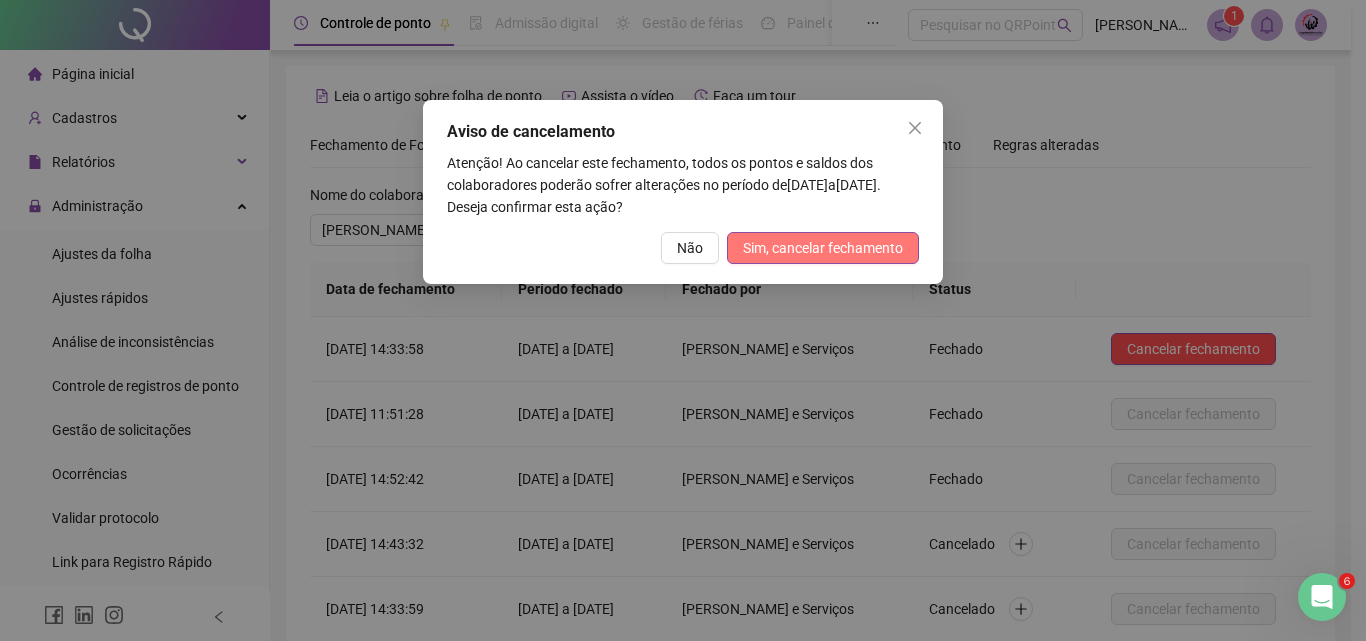 click on "Sim, cancelar fechamento" at bounding box center (823, 248) 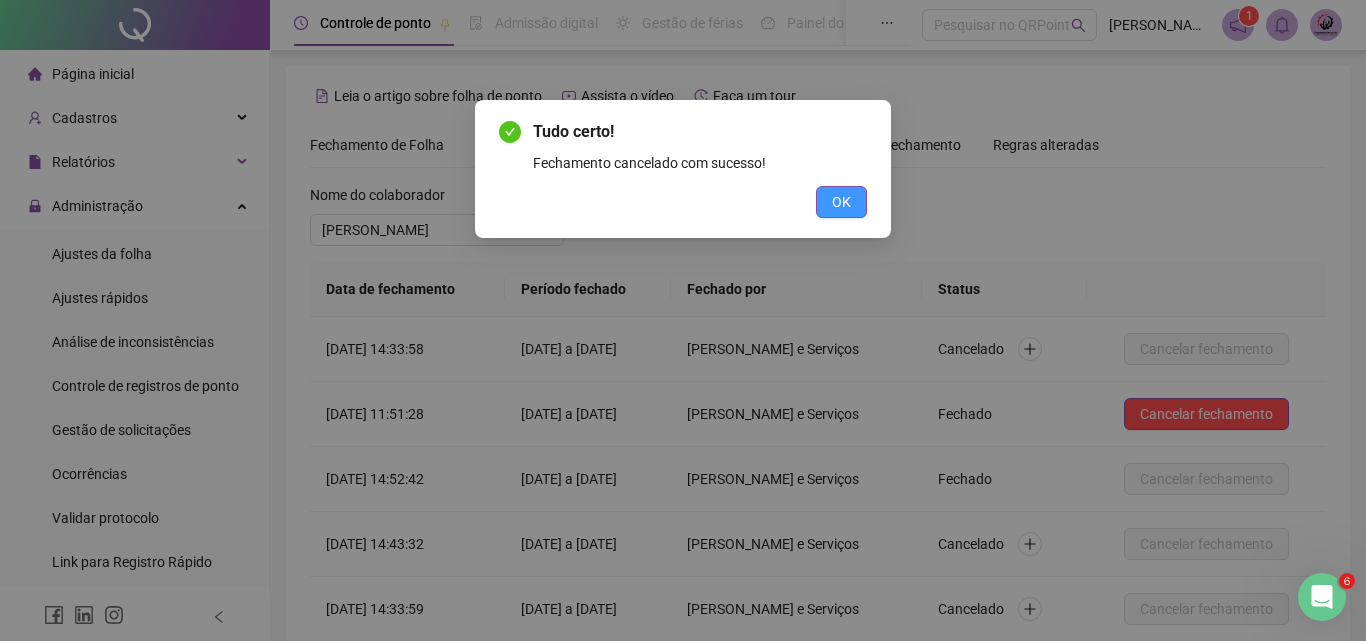click on "OK" at bounding box center [841, 202] 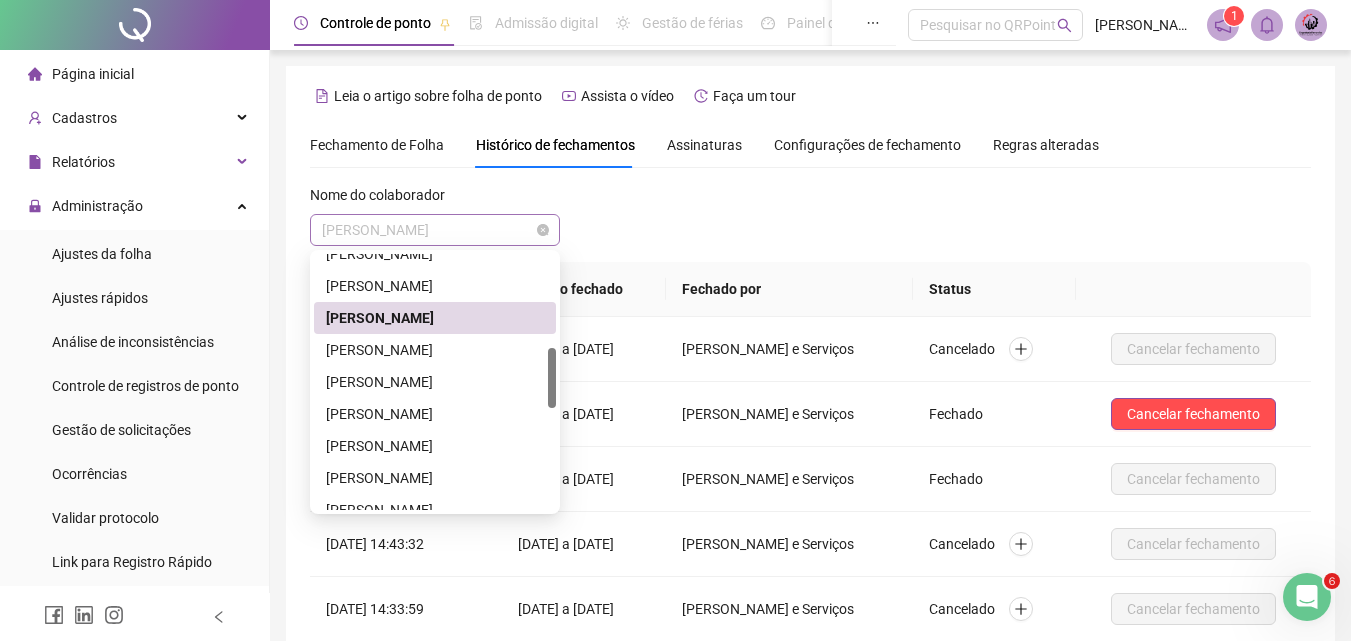 click on "[PERSON_NAME]" at bounding box center [435, 230] 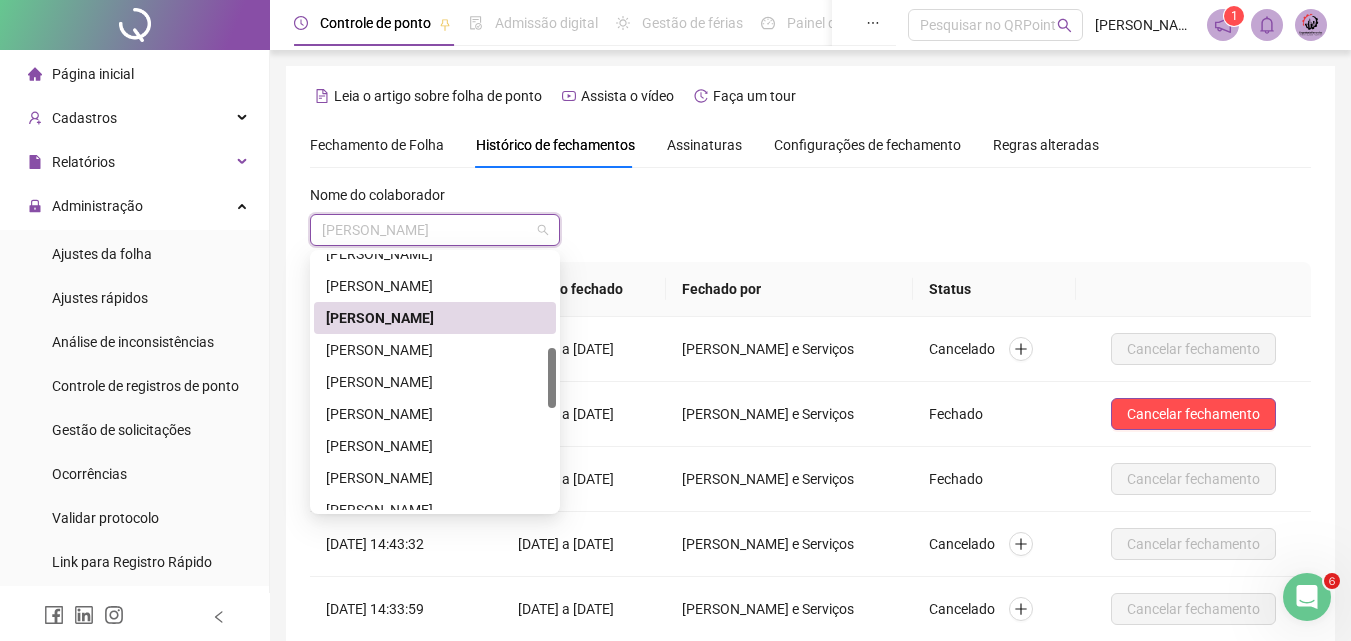click on "[PERSON_NAME]" at bounding box center [435, 318] 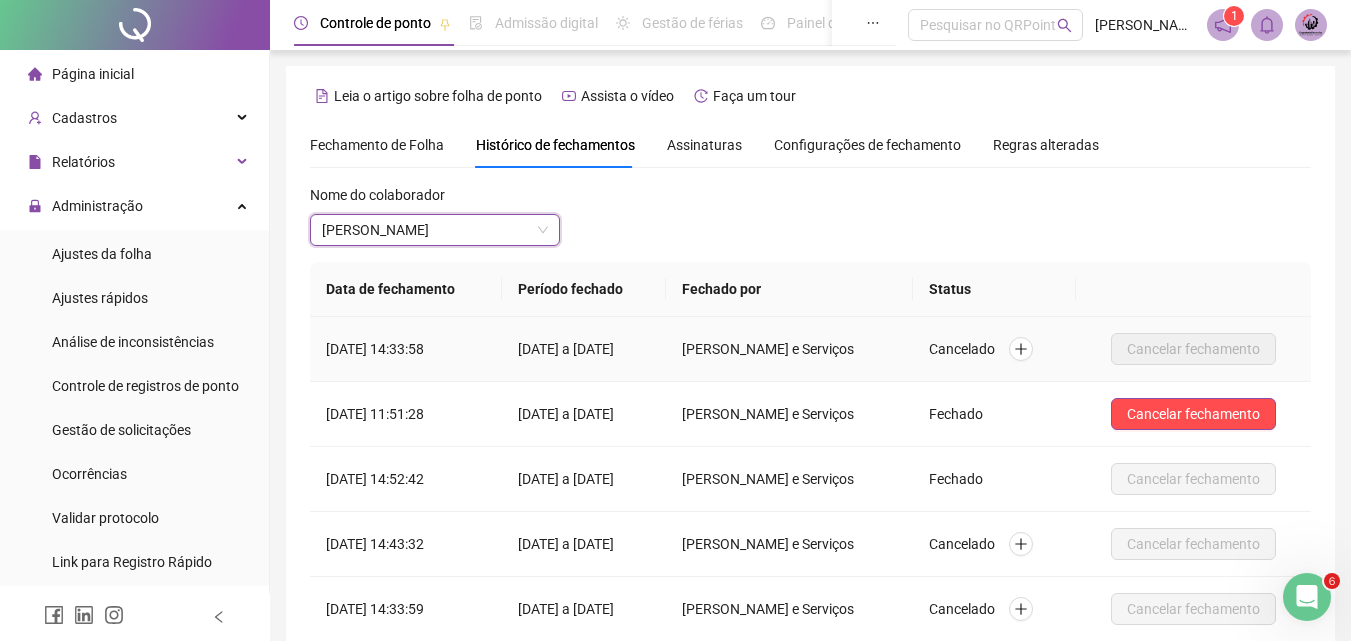 click on "[DATE] 14:33:58" at bounding box center (406, 349) 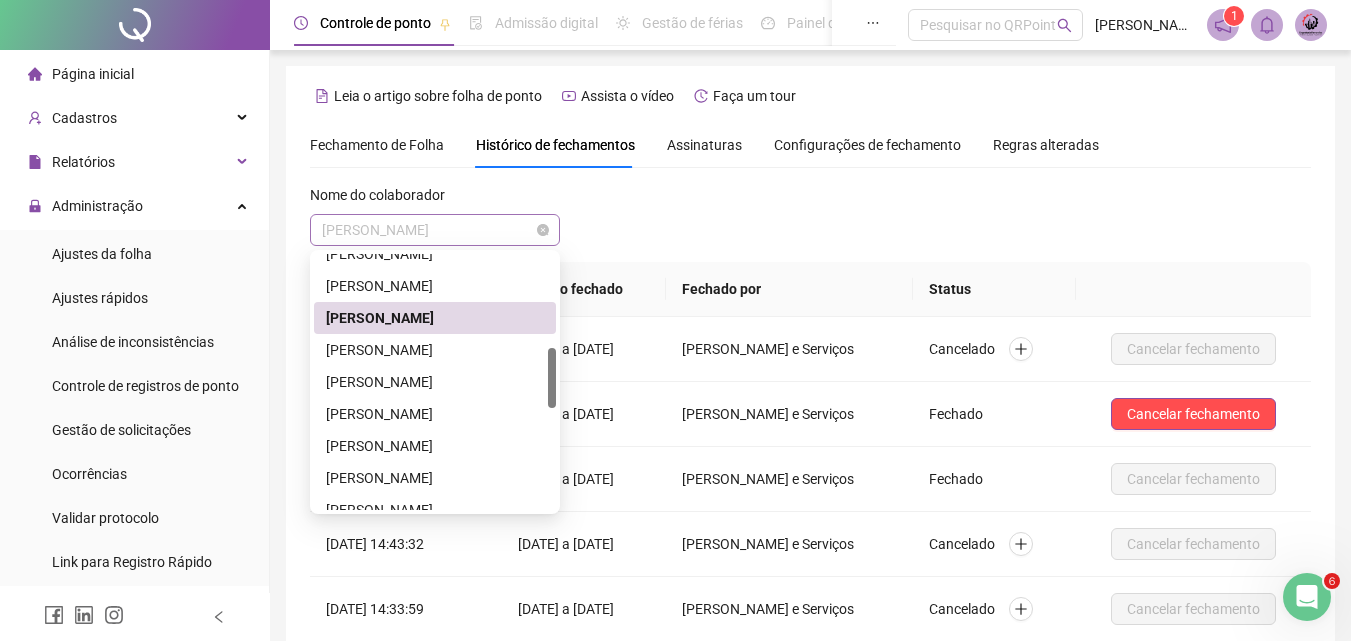click on "[PERSON_NAME]" at bounding box center (435, 230) 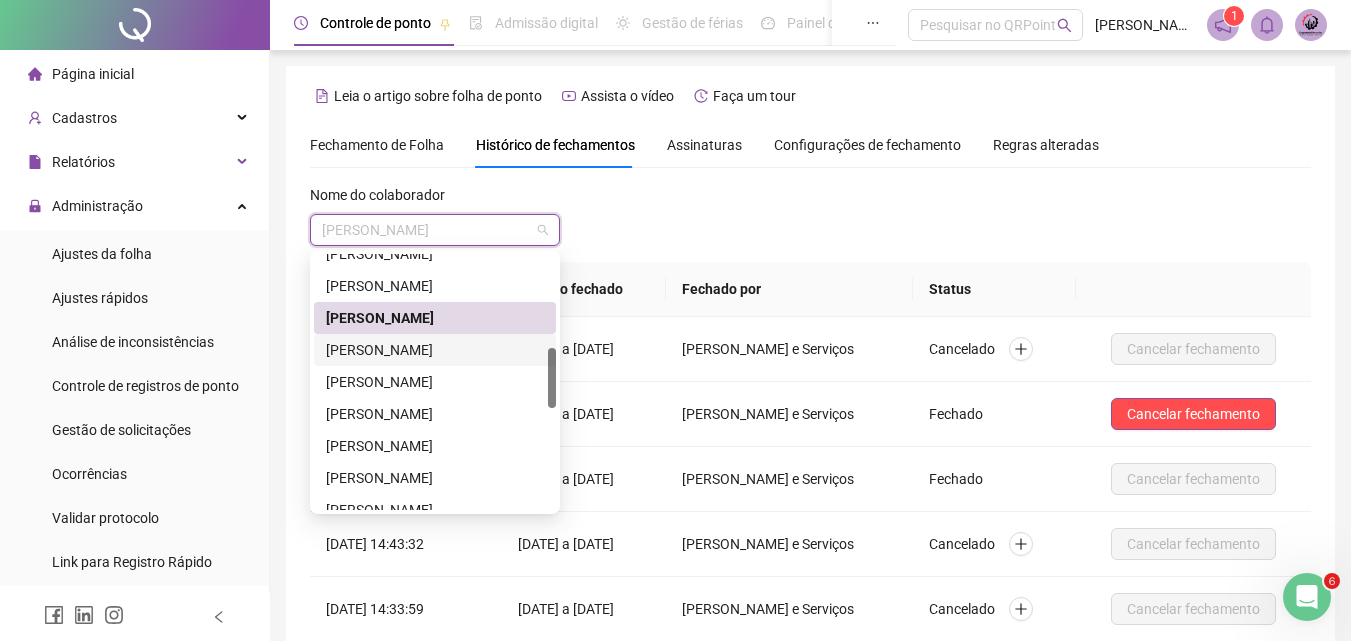 click on "[PERSON_NAME]" at bounding box center [435, 350] 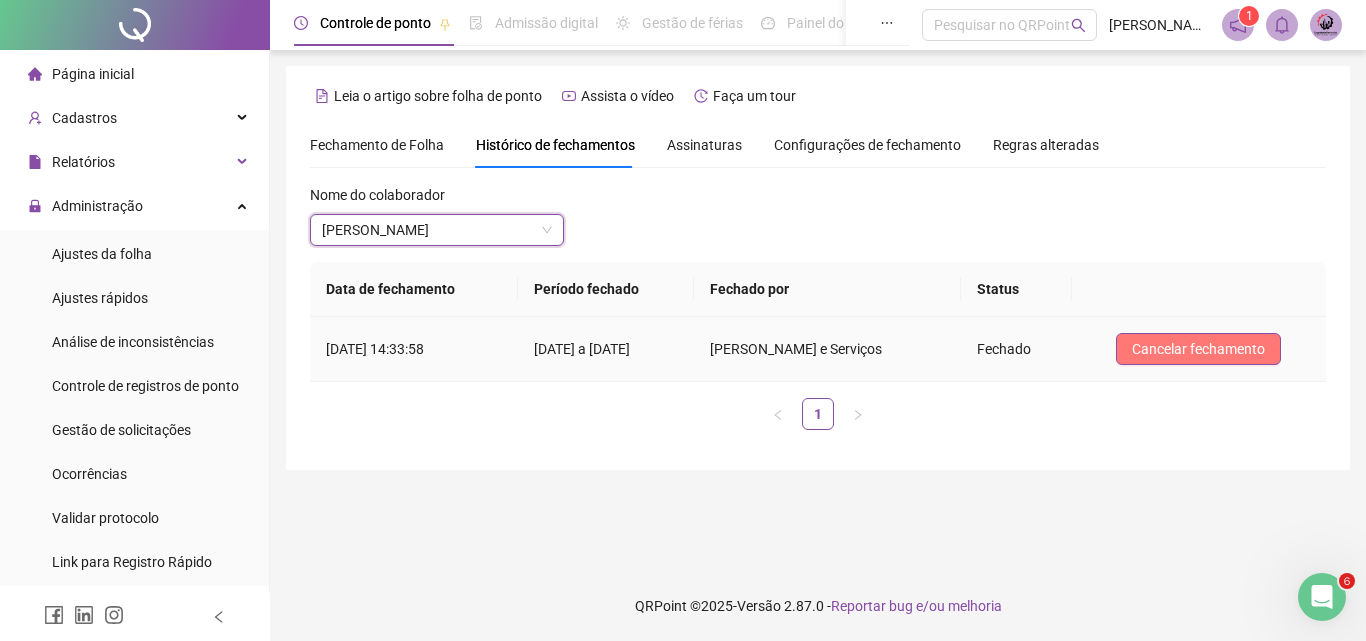 click on "Cancelar fechamento" at bounding box center (1198, 349) 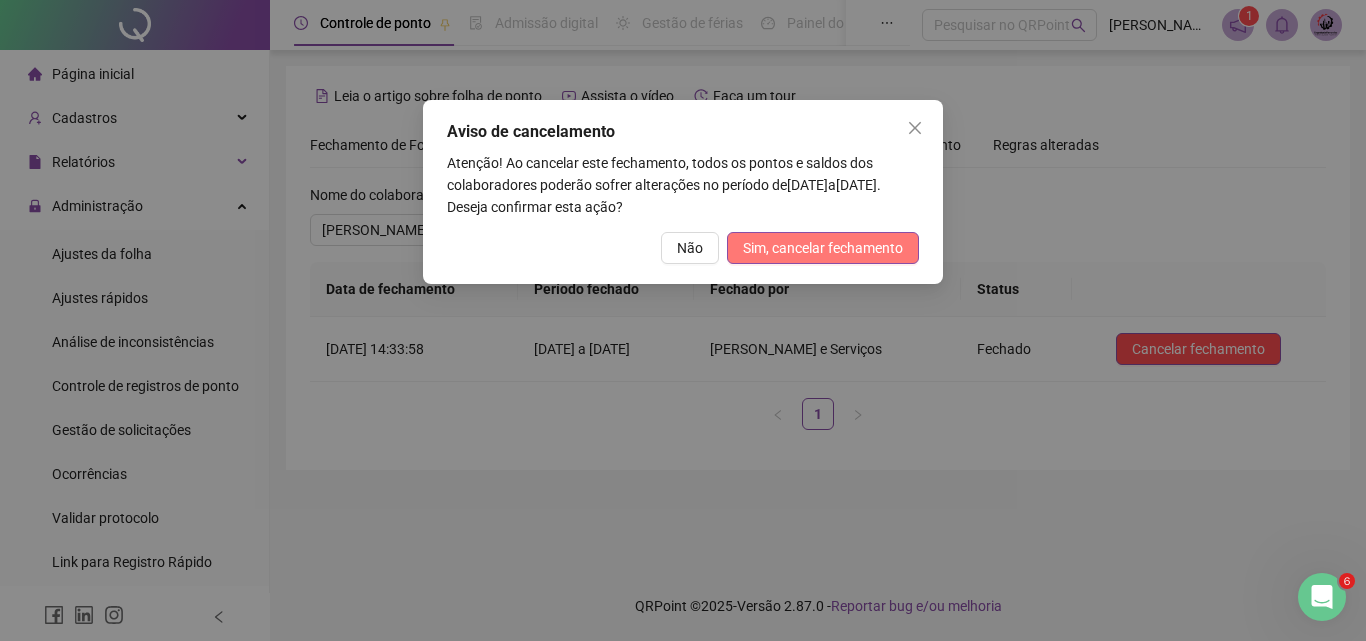 drag, startPoint x: 805, startPoint y: 250, endPoint x: 754, endPoint y: 256, distance: 51.351727 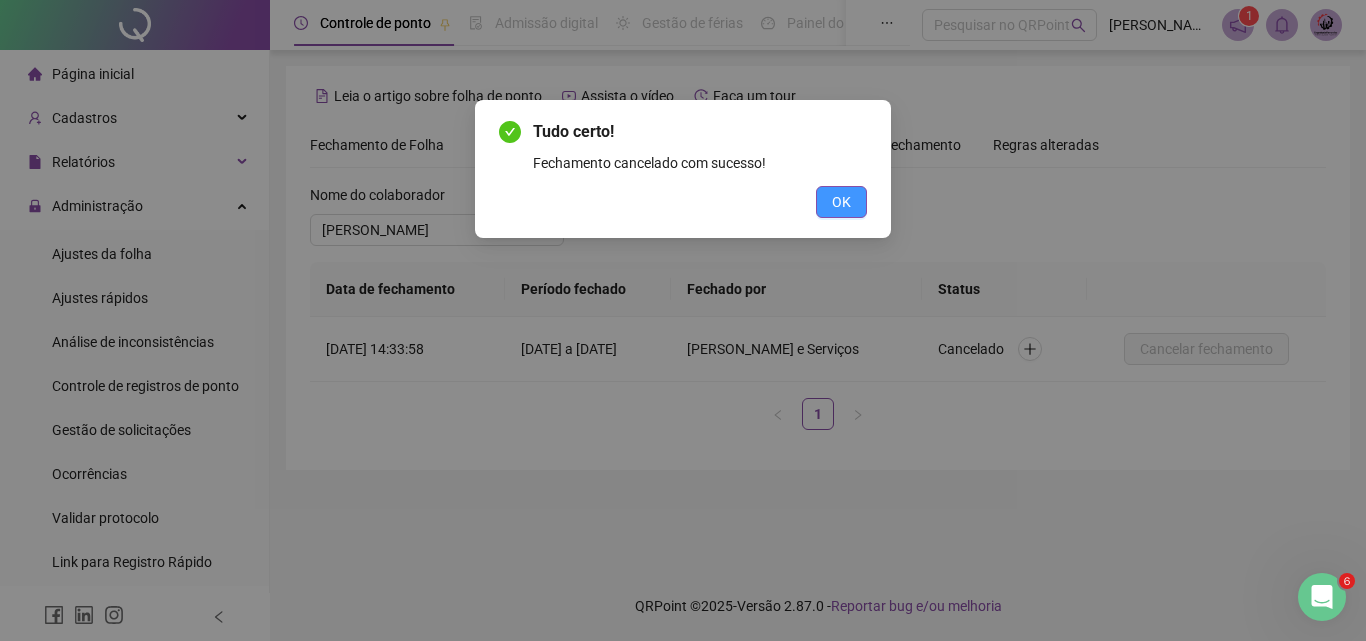 click on "OK" at bounding box center (841, 202) 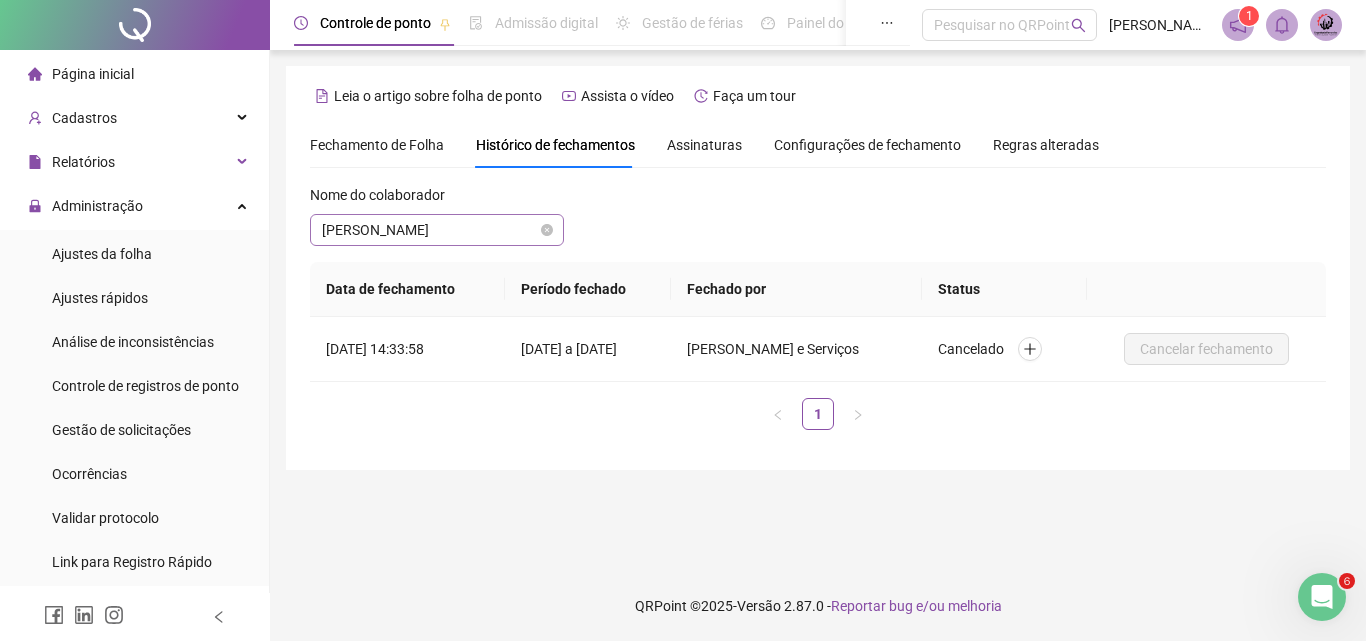 click on "[PERSON_NAME]" at bounding box center (437, 230) 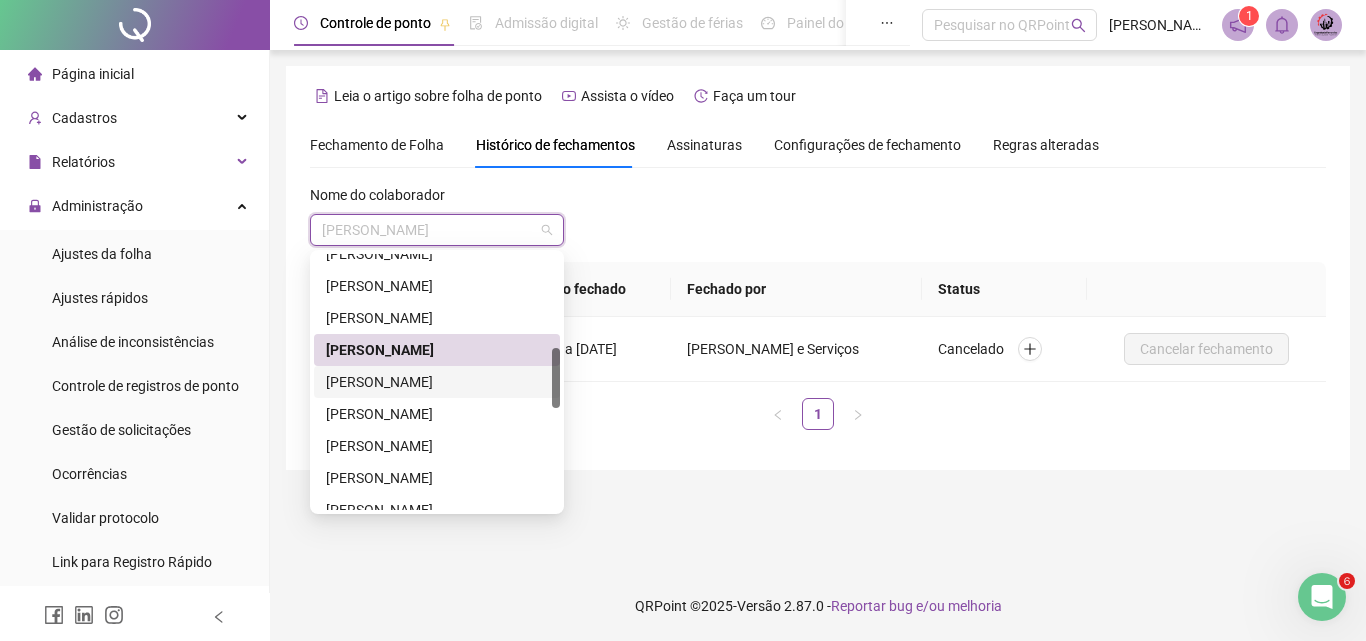 click on "[PERSON_NAME]" at bounding box center (437, 382) 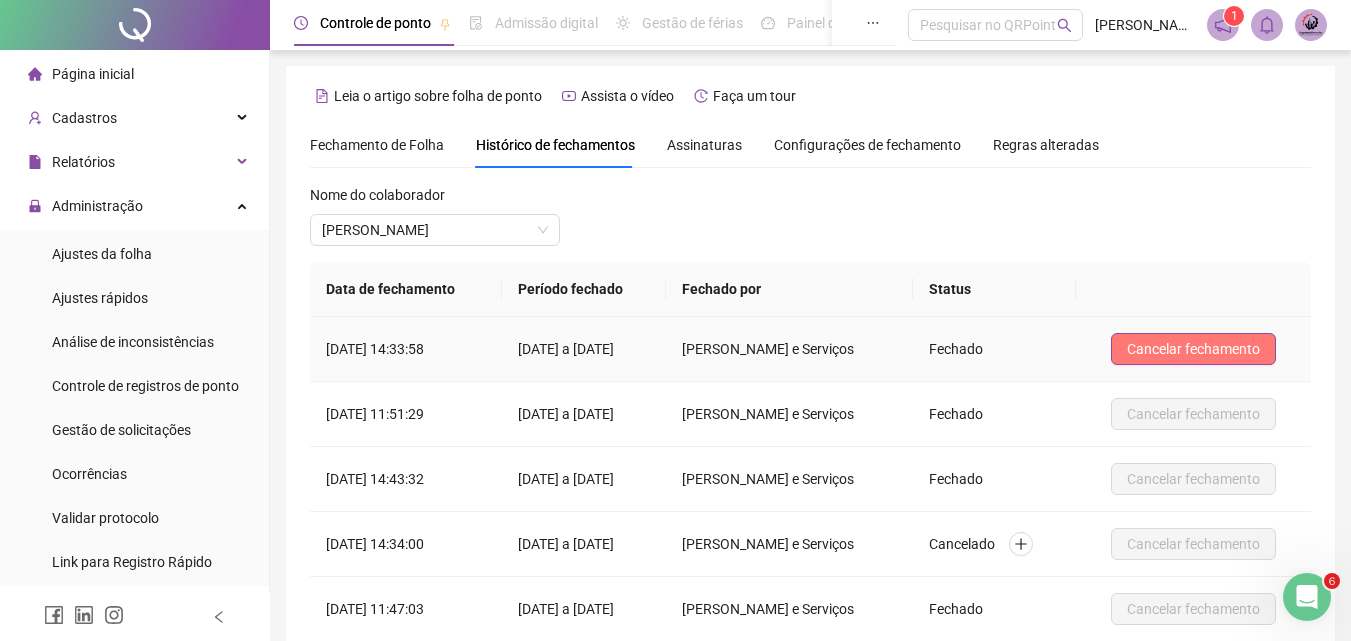 click on "Cancelar fechamento" at bounding box center (1193, 349) 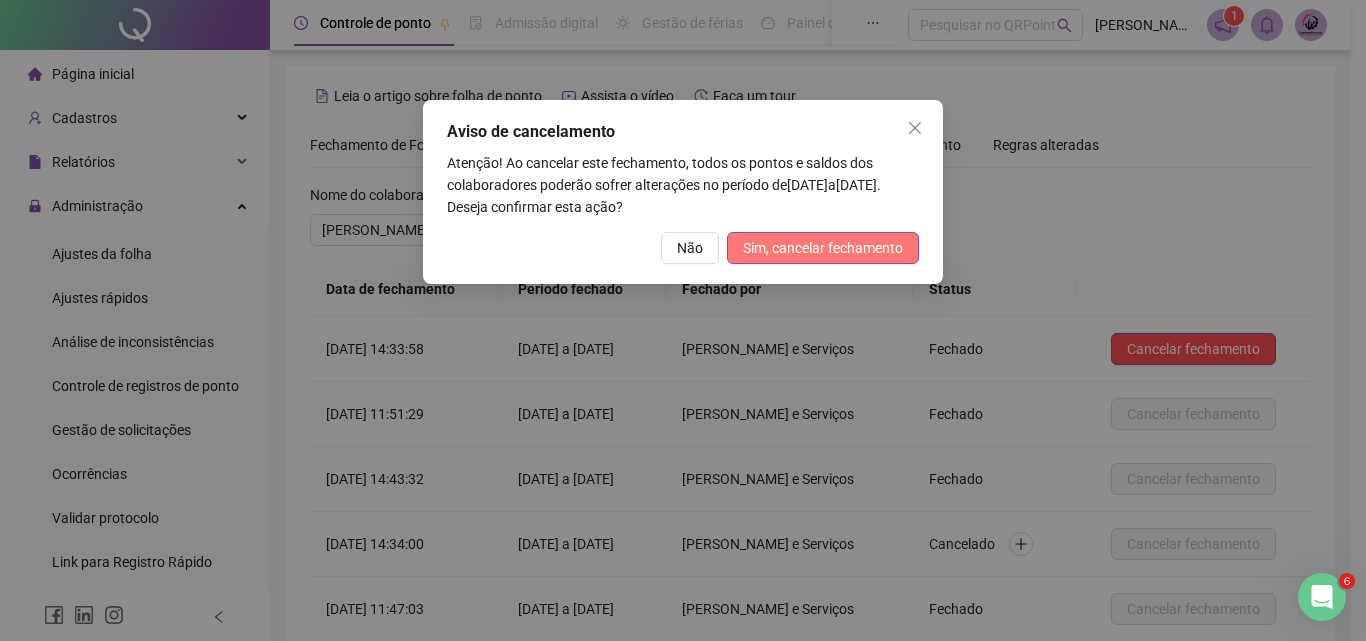 click on "Sim, cancelar fechamento" at bounding box center [823, 248] 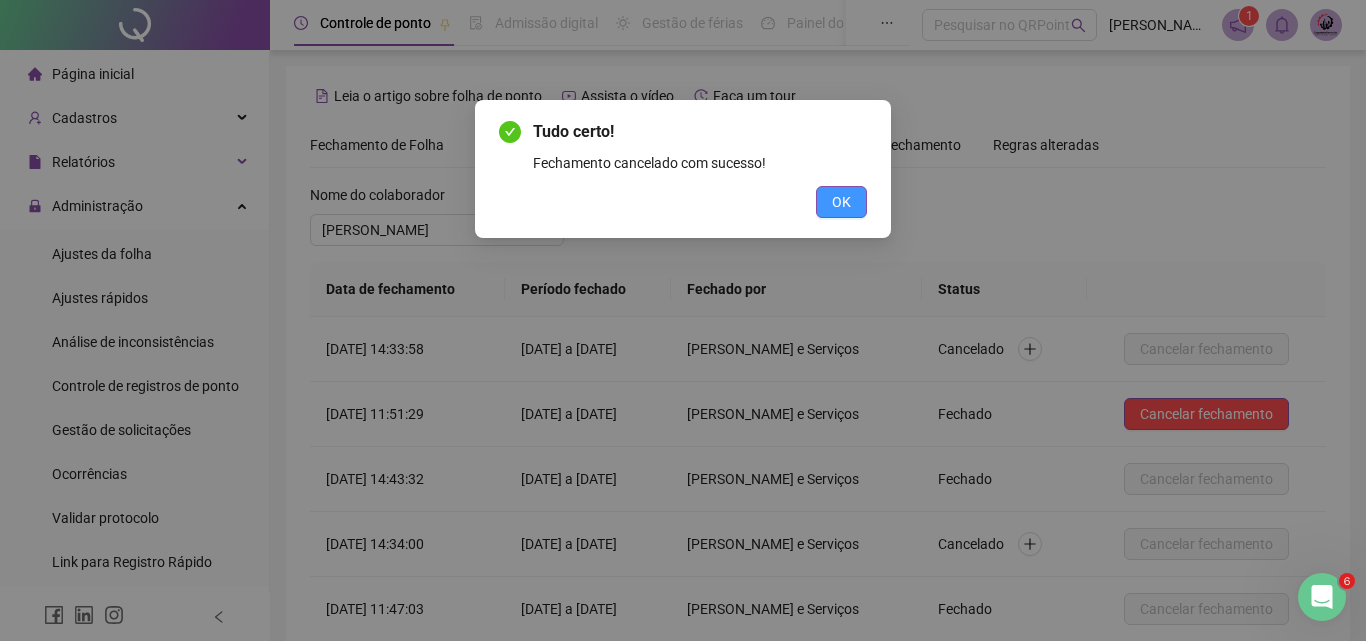 click on "OK" at bounding box center [841, 202] 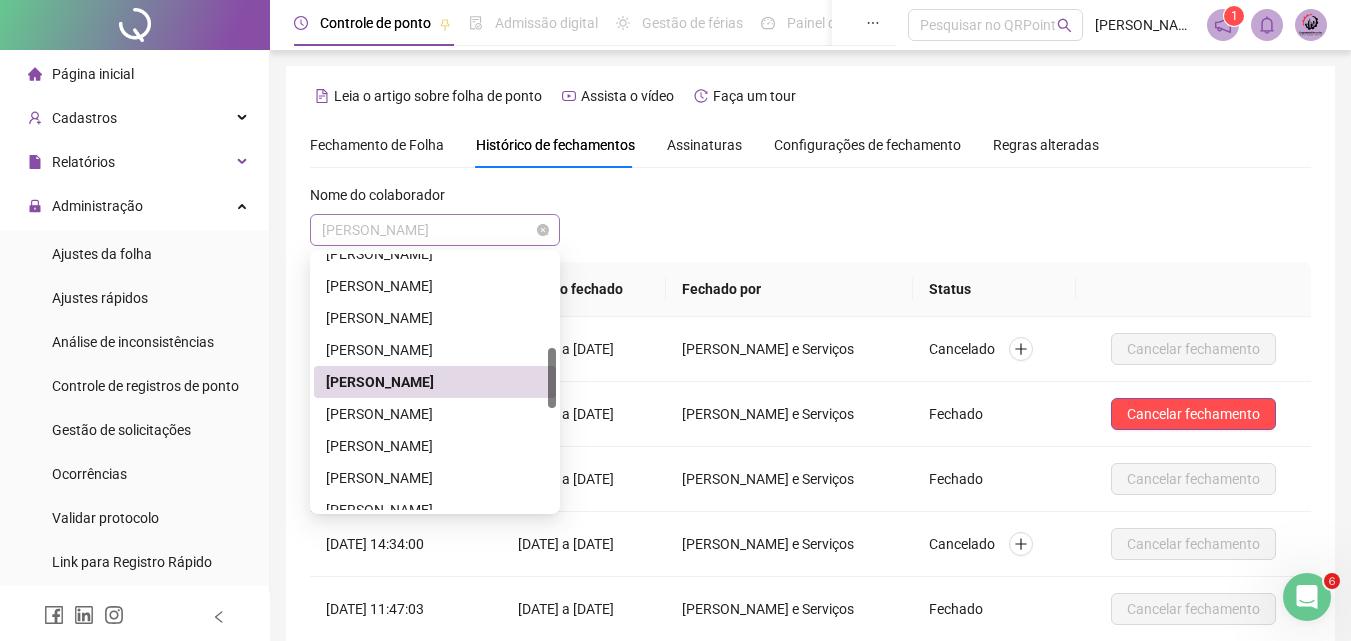 click on "[PERSON_NAME]" at bounding box center [435, 230] 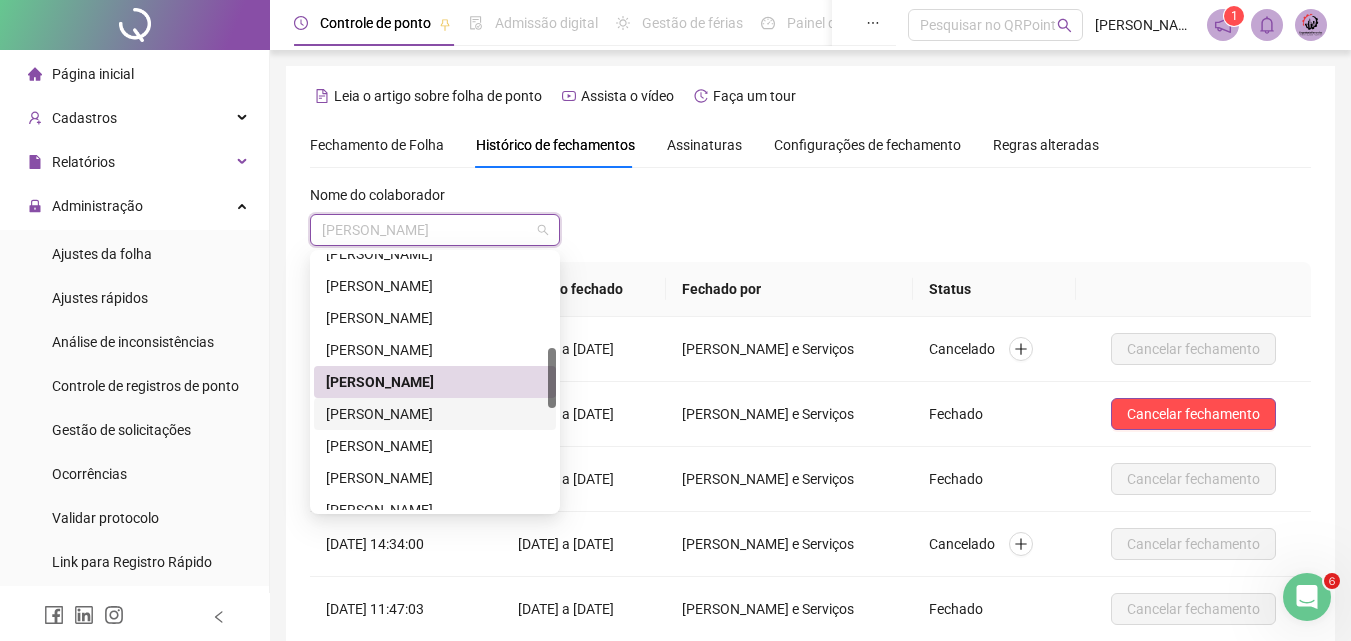 click on "[PERSON_NAME]" at bounding box center [435, 414] 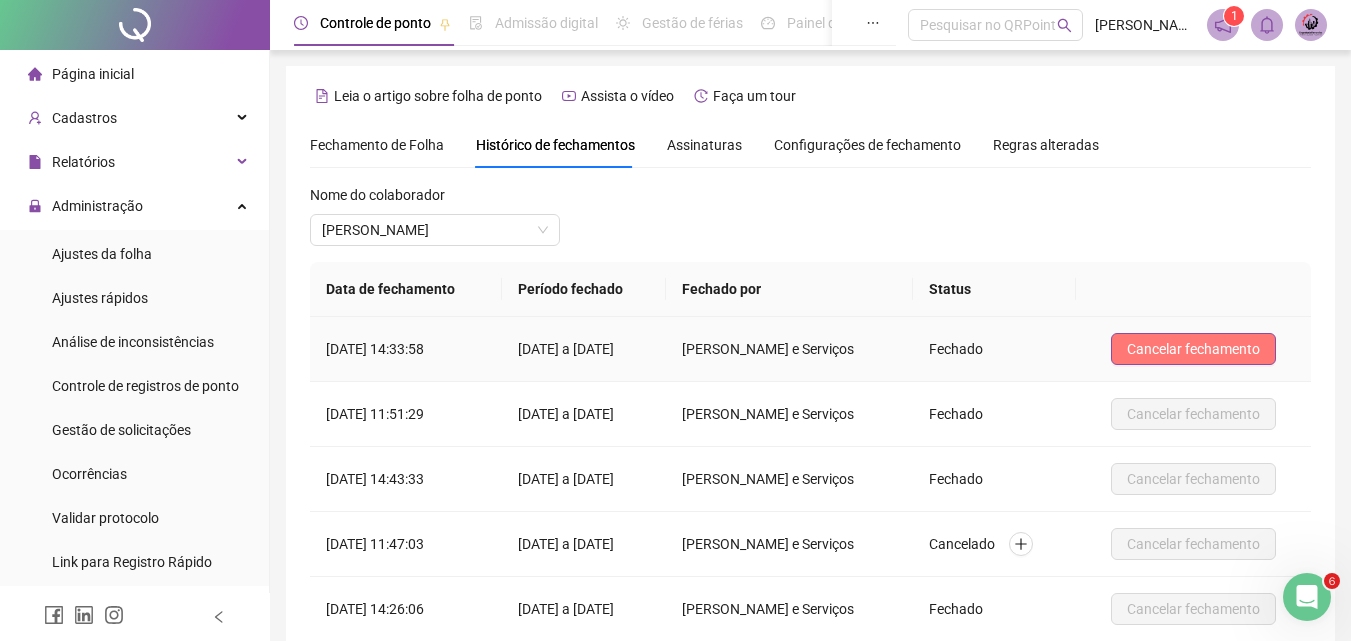 click on "Cancelar fechamento" at bounding box center (1193, 349) 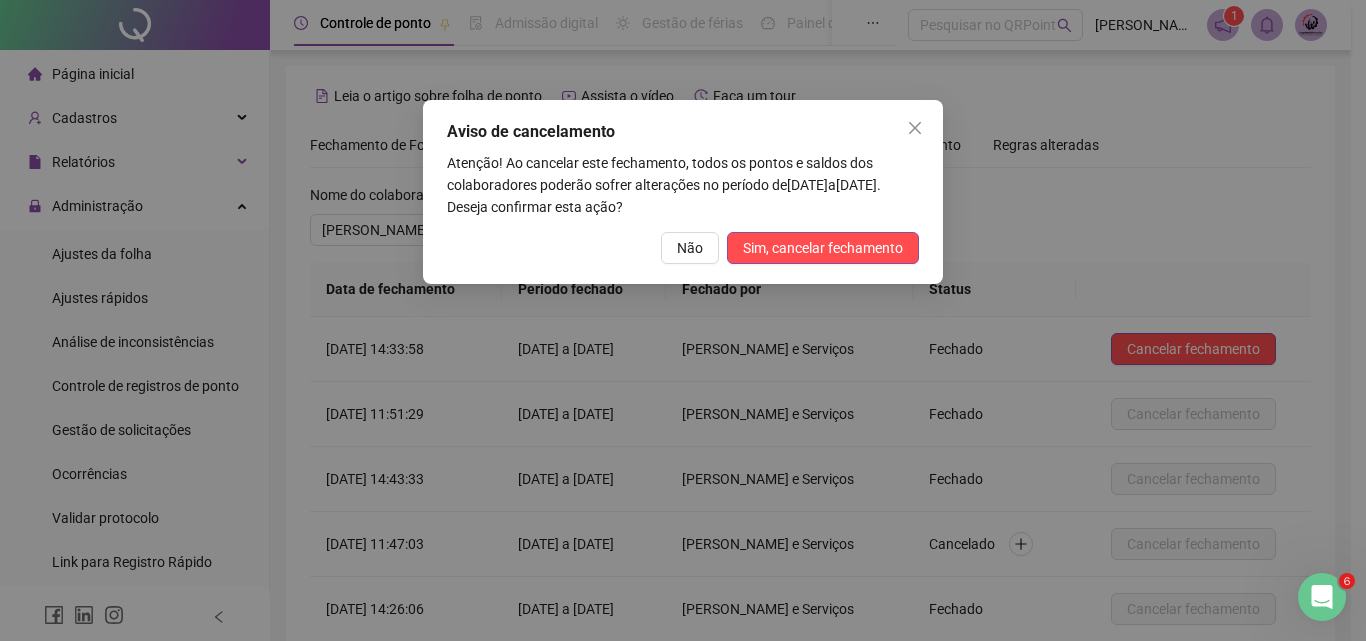 click on "Aviso de cancelamento Atenção!
Ao cancelar este fechamento, todos os pontos e saldos dos
colaboradores poderão sofrer alterações no período de  [DATE]  a  [DATE] . Deseja confirmar esta ação? Não Sim, cancelar fechamento" at bounding box center (683, 192) 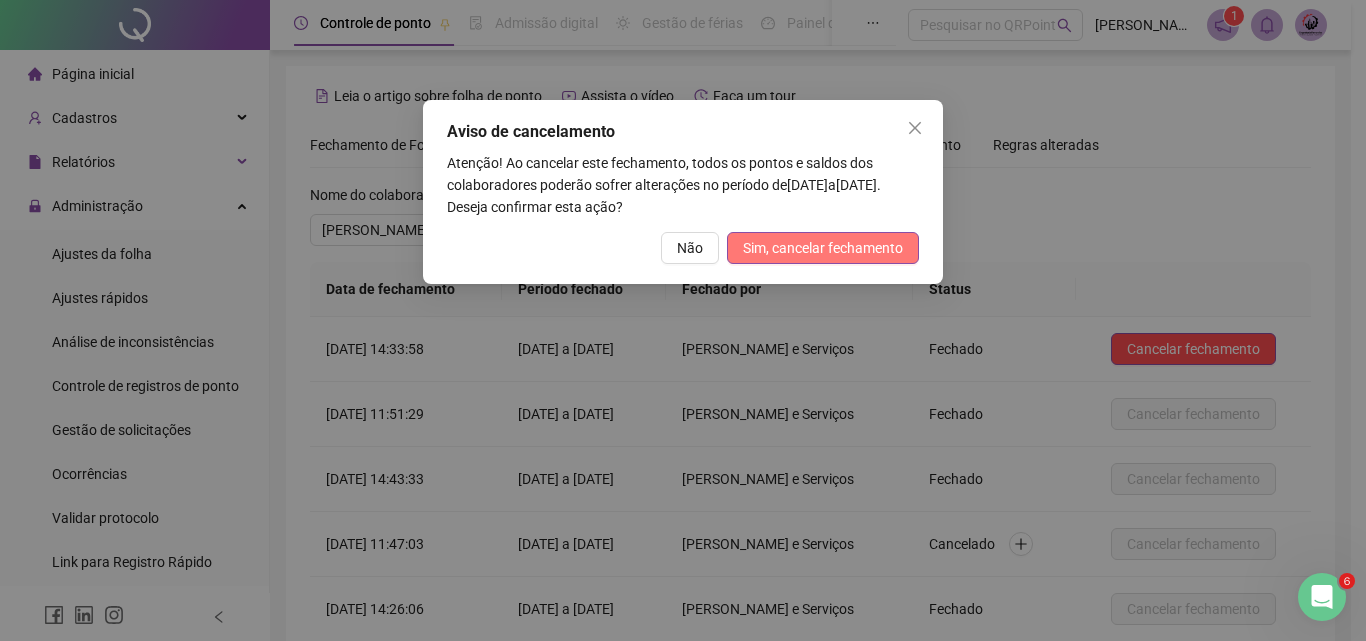 click on "Sim, cancelar fechamento" at bounding box center (823, 248) 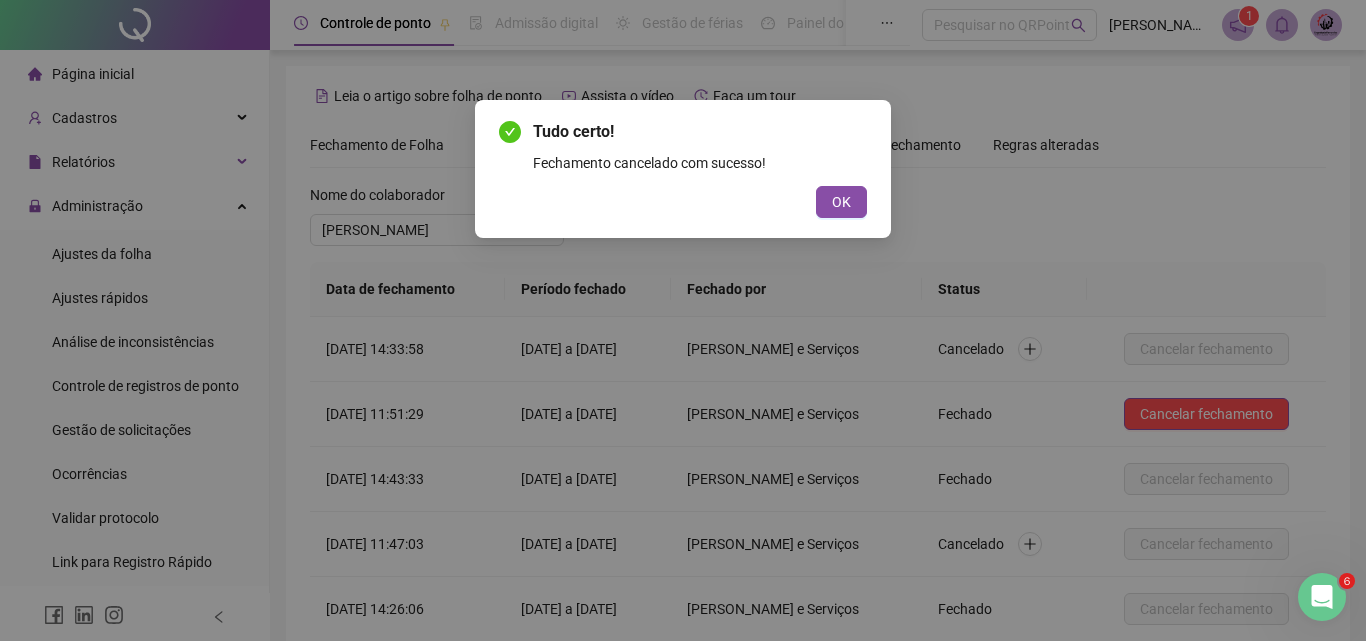 click on "Tudo certo! Fechamento cancelado com sucesso! OK" at bounding box center (683, 169) 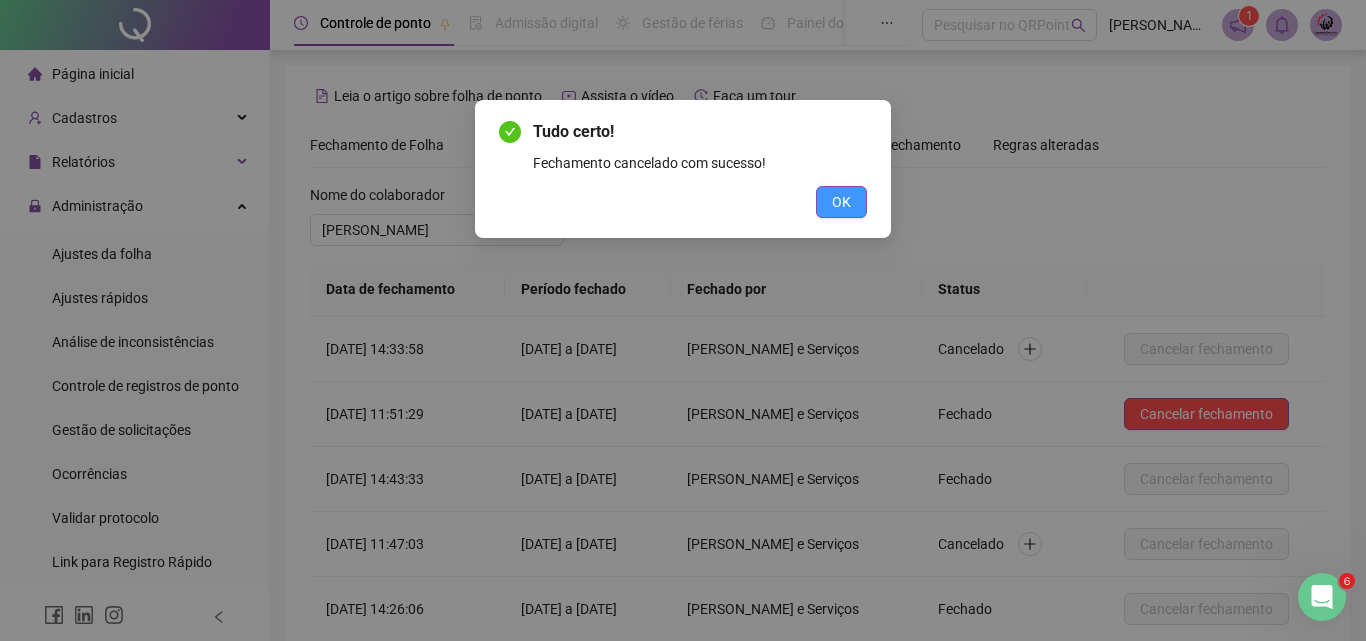 click on "OK" at bounding box center [841, 202] 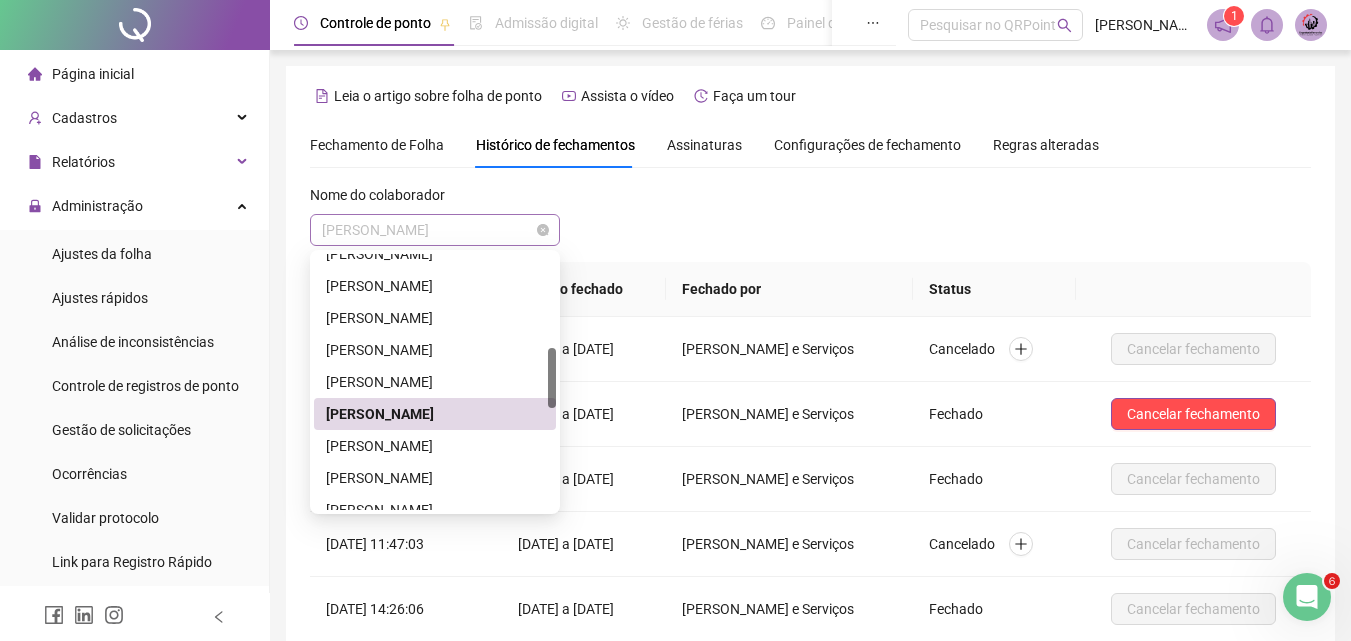 click on "[PERSON_NAME]" at bounding box center (435, 230) 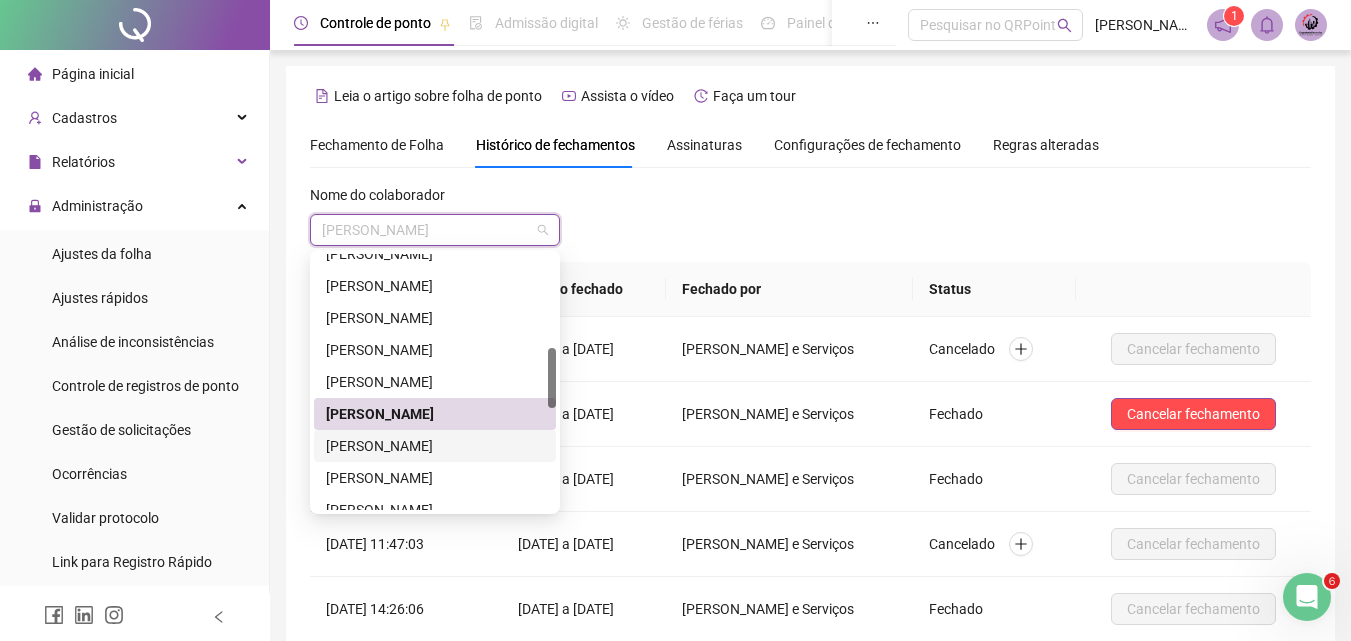 click on "[PERSON_NAME]" at bounding box center [435, 446] 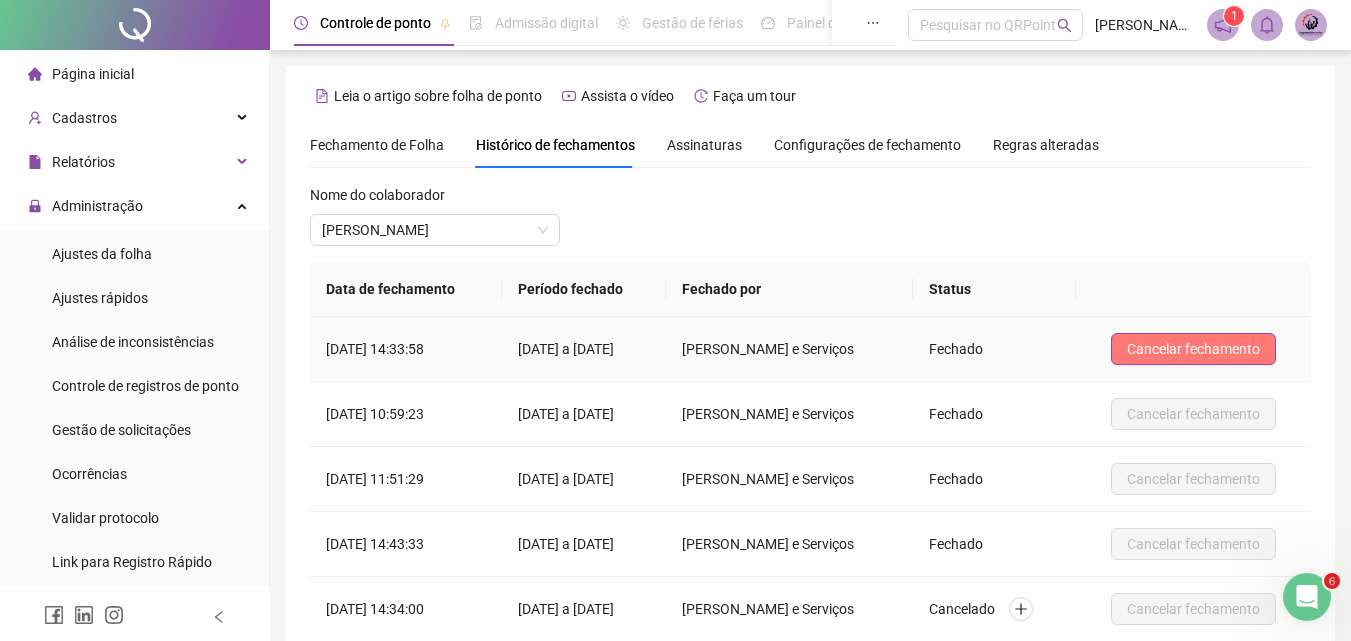 click on "Cancelar fechamento" at bounding box center [1193, 349] 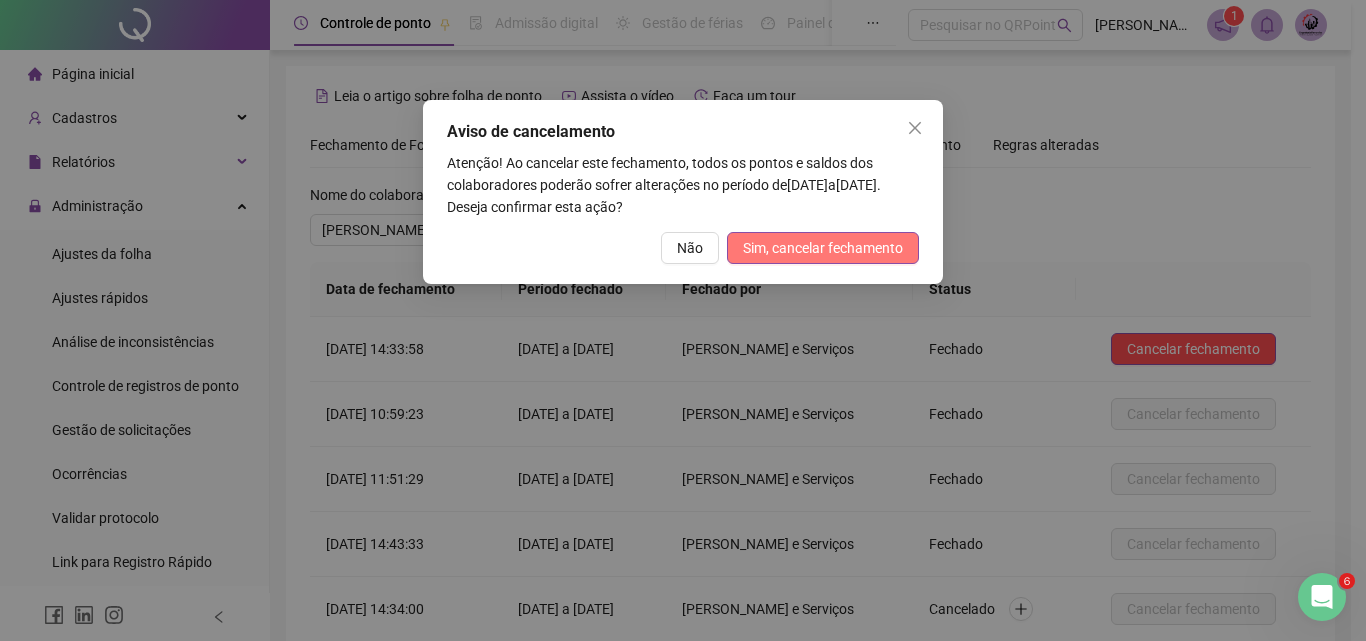 click on "Sim, cancelar fechamento" at bounding box center [823, 248] 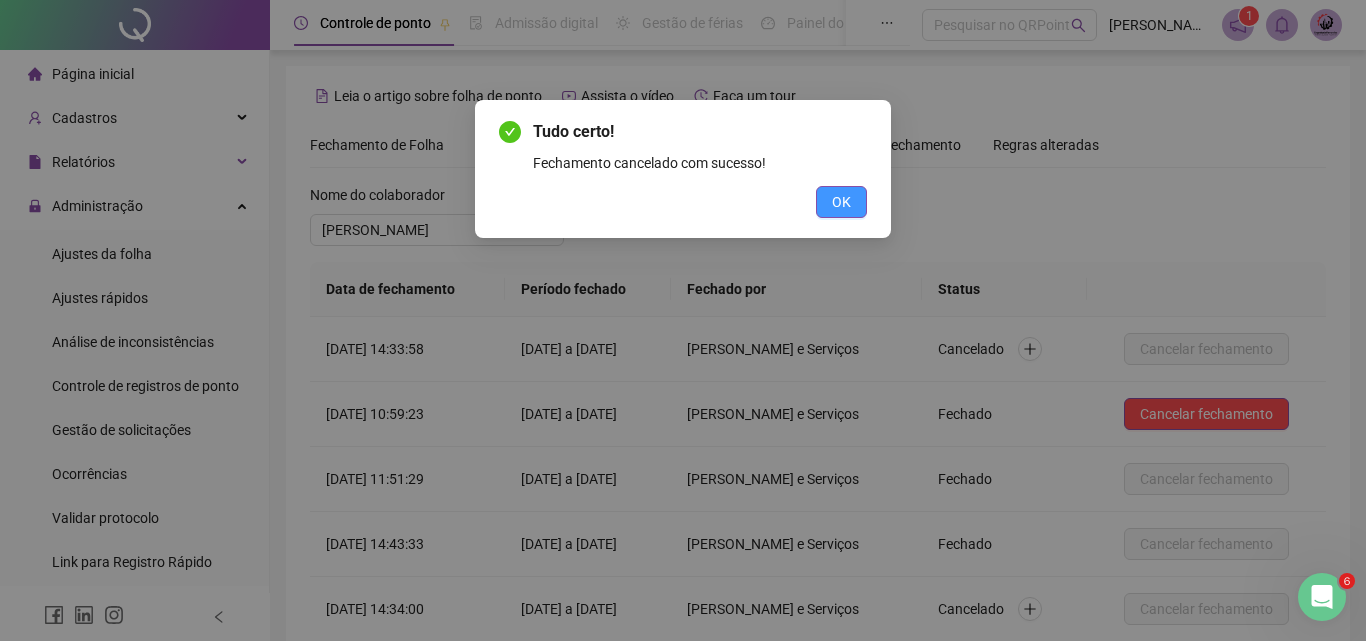 click on "OK" at bounding box center [841, 202] 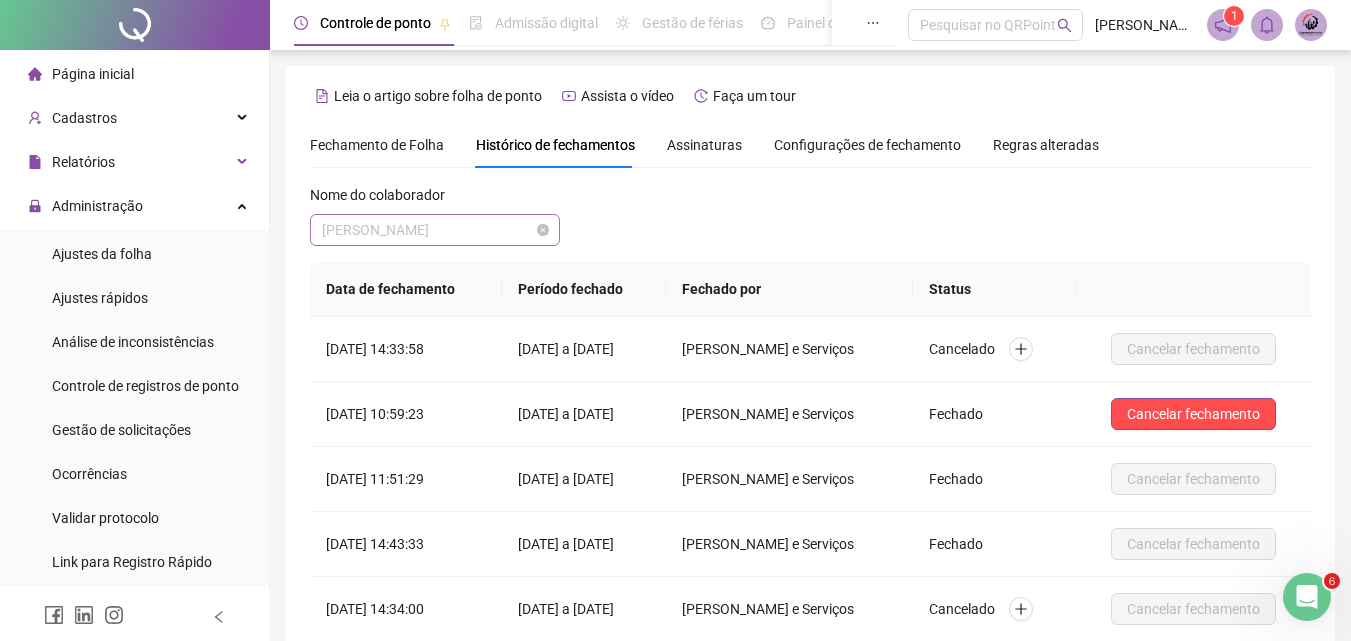 click on "[PERSON_NAME]" at bounding box center [435, 230] 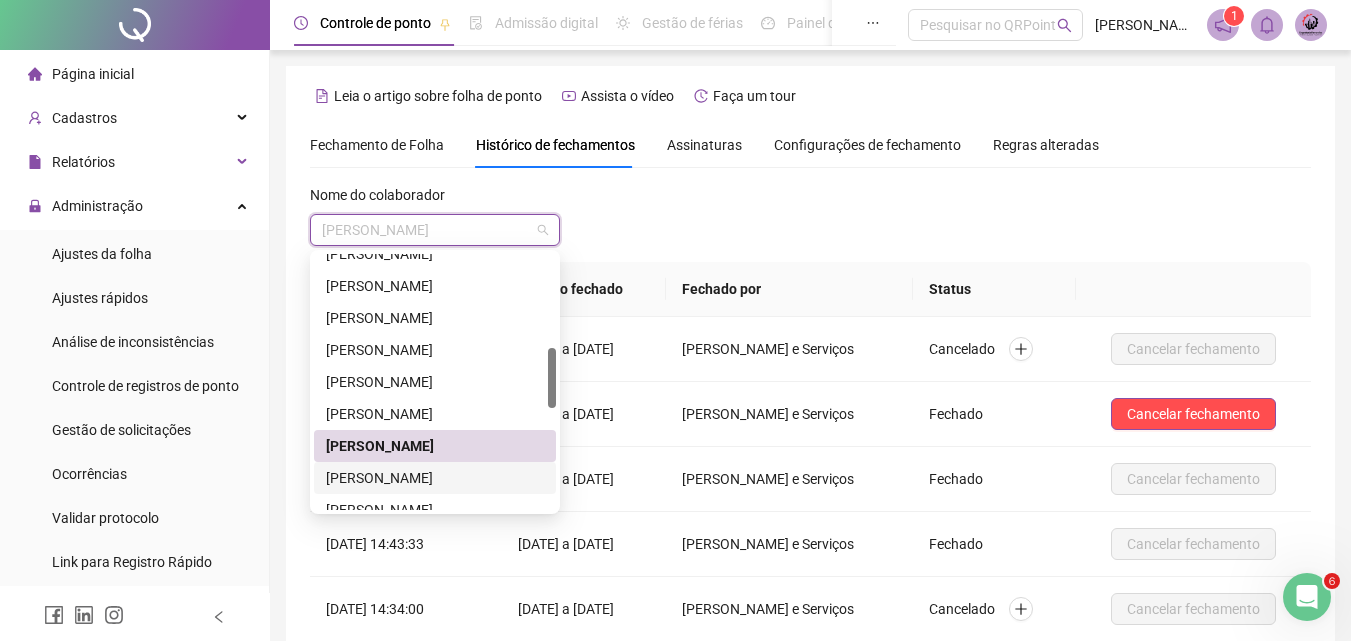 click on "[PERSON_NAME]" at bounding box center (435, 478) 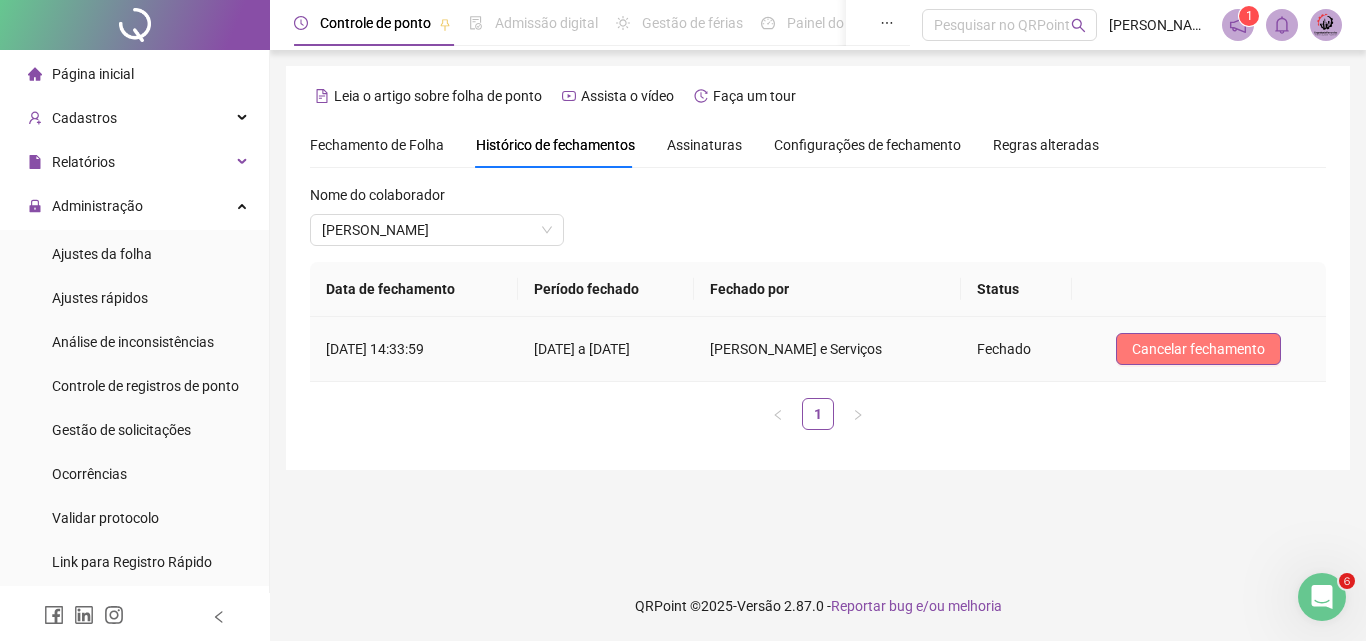 click on "Cancelar fechamento" at bounding box center [1198, 349] 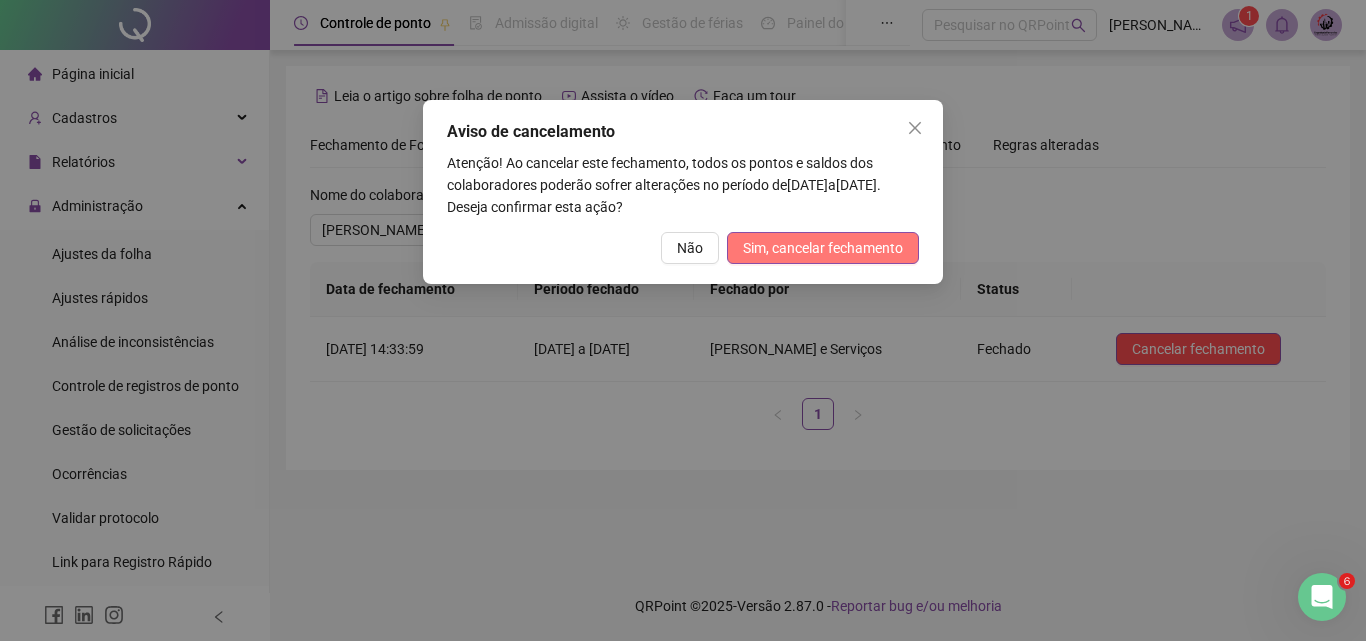 click on "Sim, cancelar fechamento" at bounding box center (823, 248) 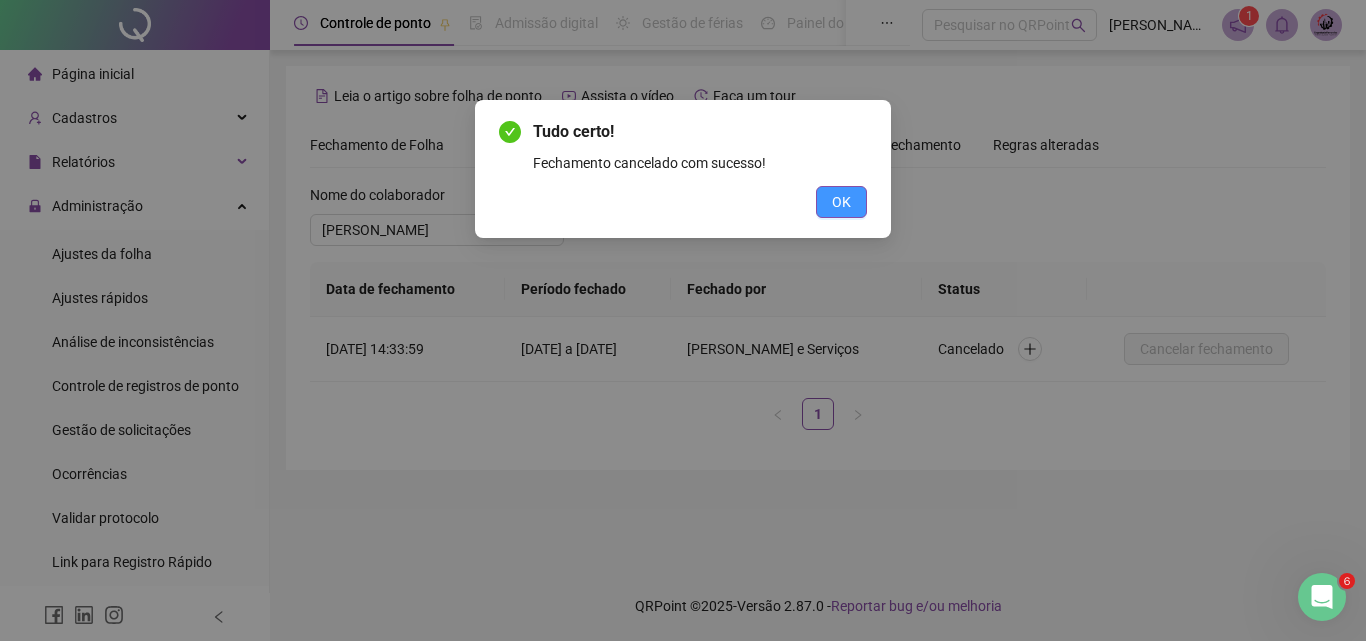click on "OK" at bounding box center [841, 202] 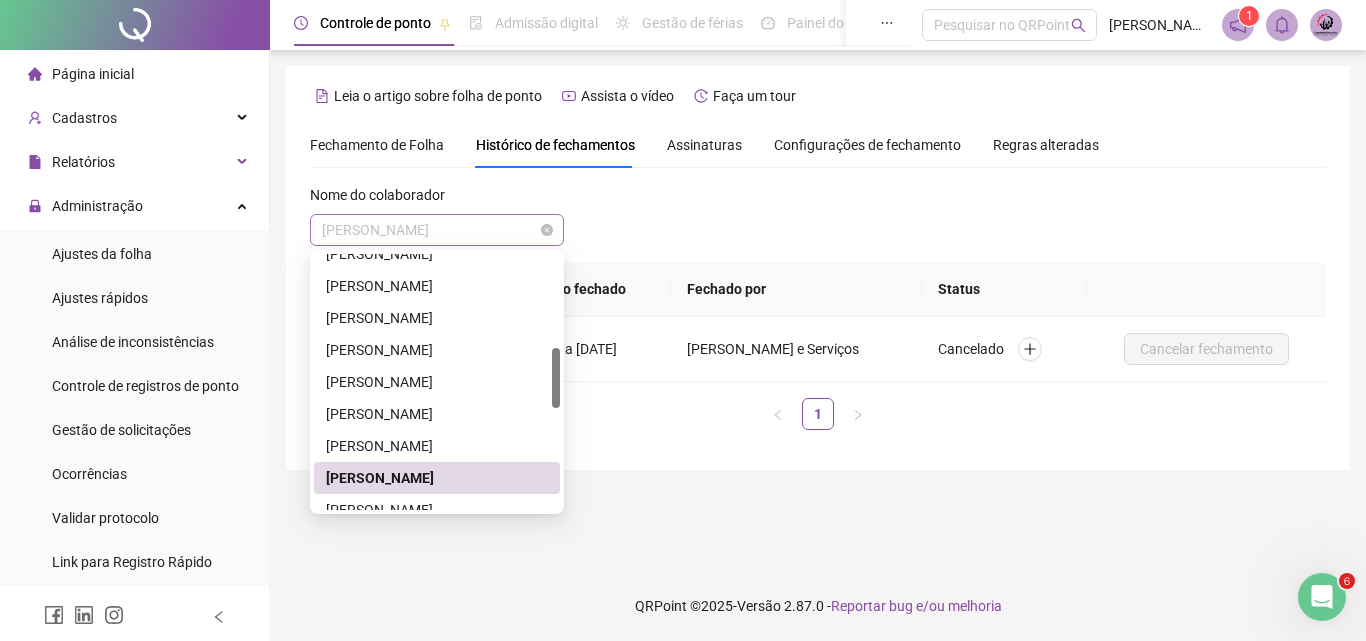 click on "[PERSON_NAME]" at bounding box center (437, 230) 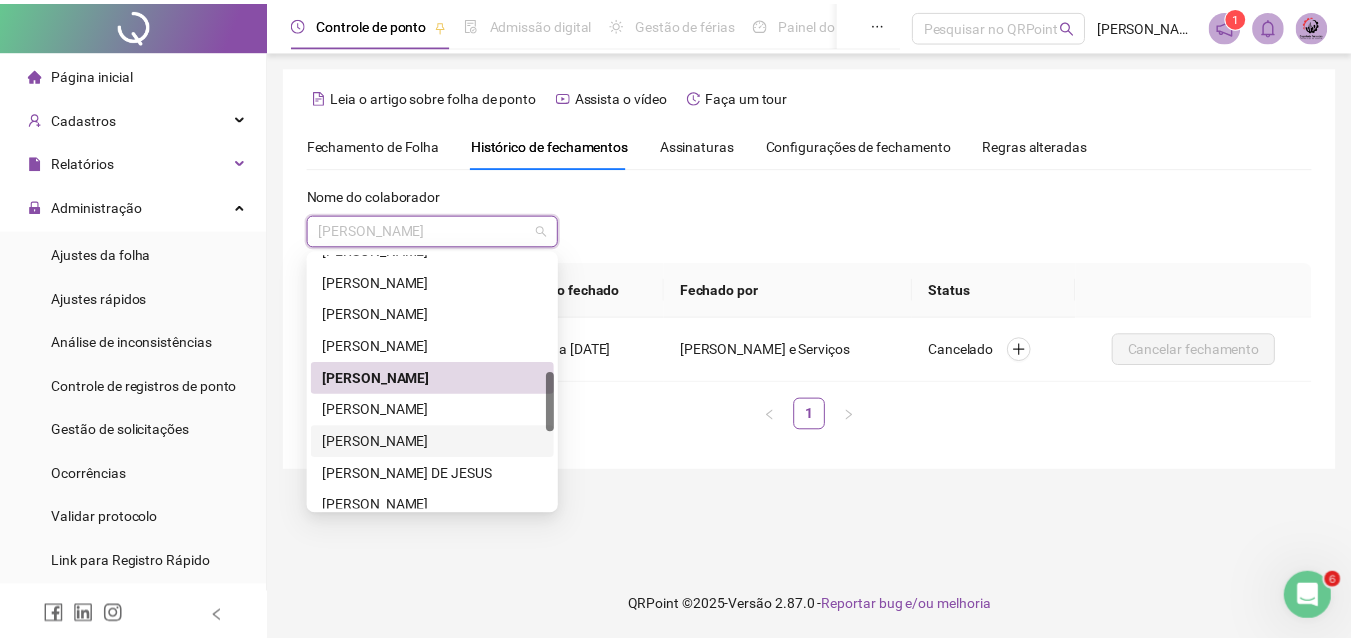 scroll, scrollTop: 600, scrollLeft: 0, axis: vertical 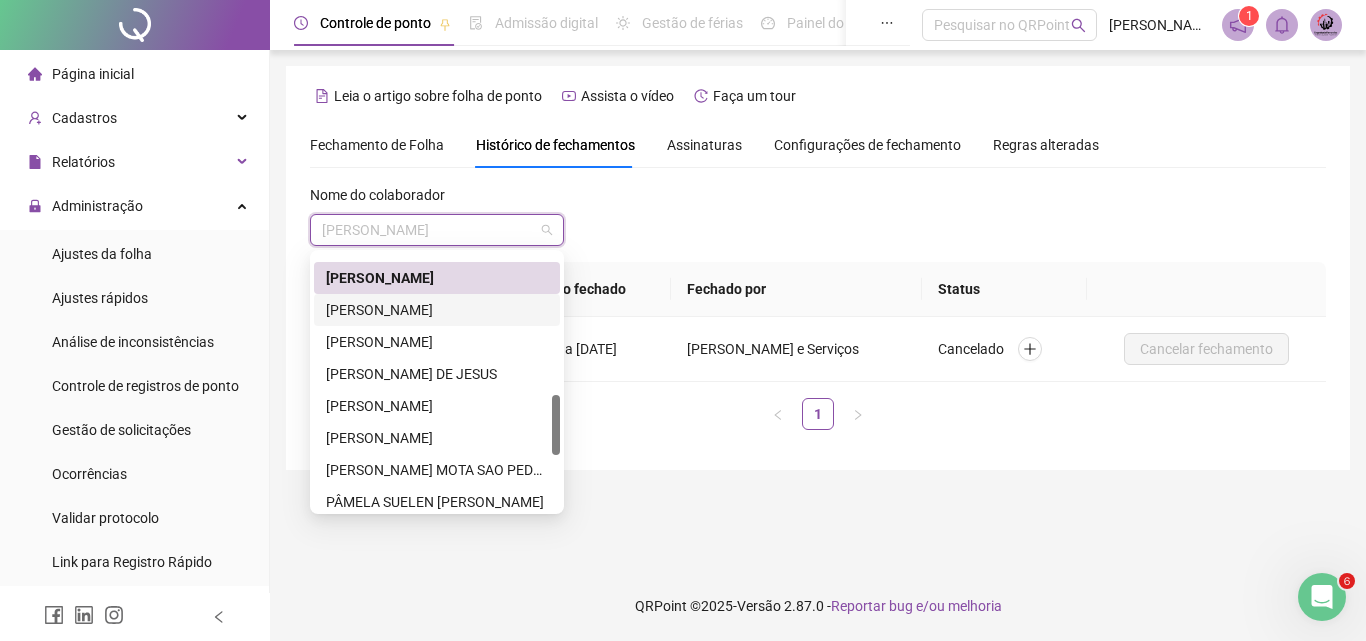 click on "[PERSON_NAME]" at bounding box center (437, 310) 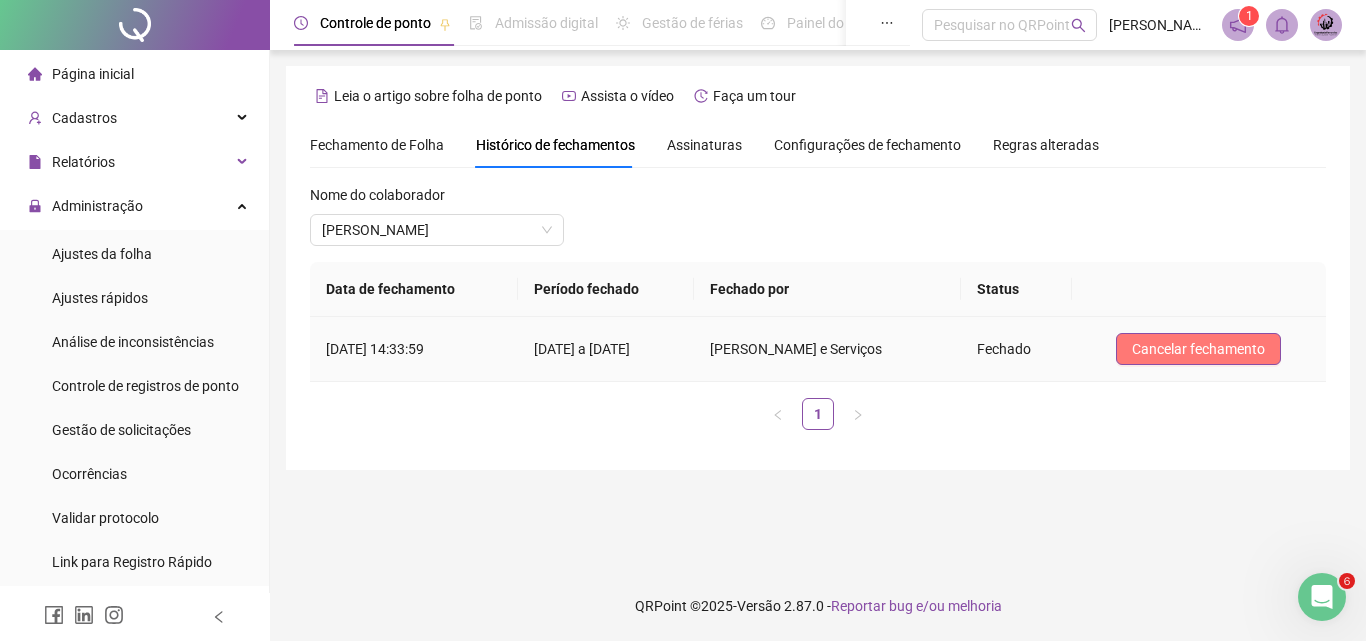 click on "Cancelar fechamento" at bounding box center [1198, 349] 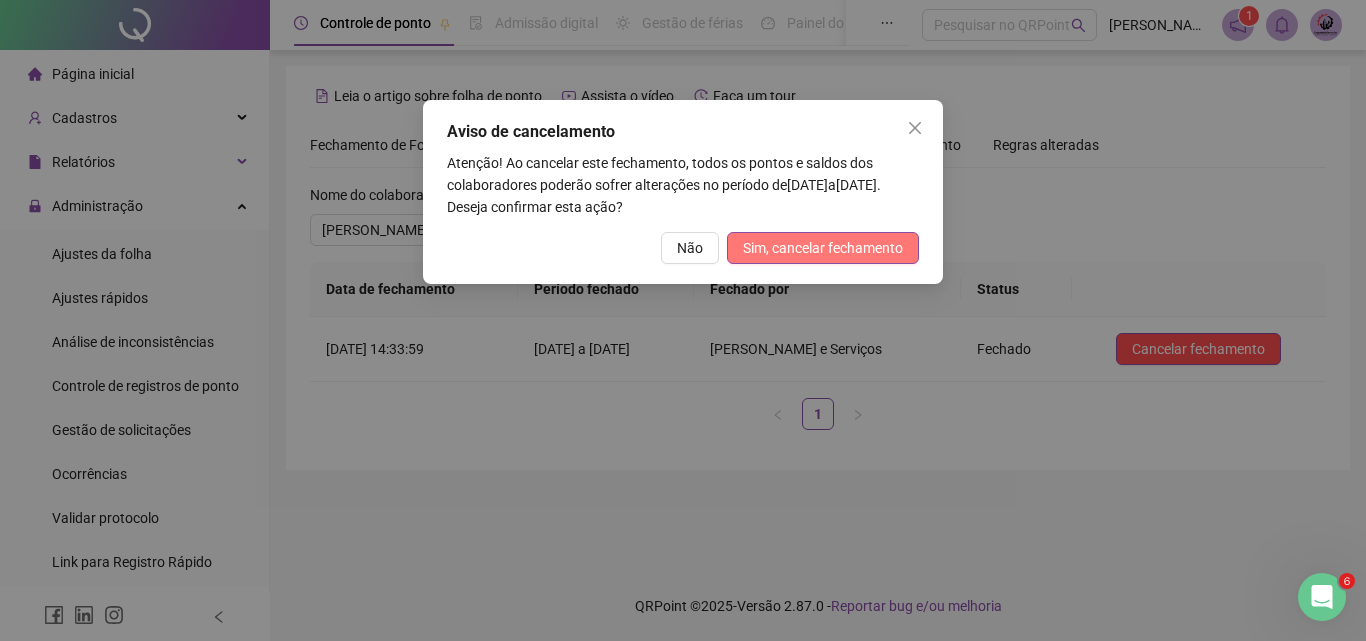 click on "Sim, cancelar fechamento" at bounding box center [823, 248] 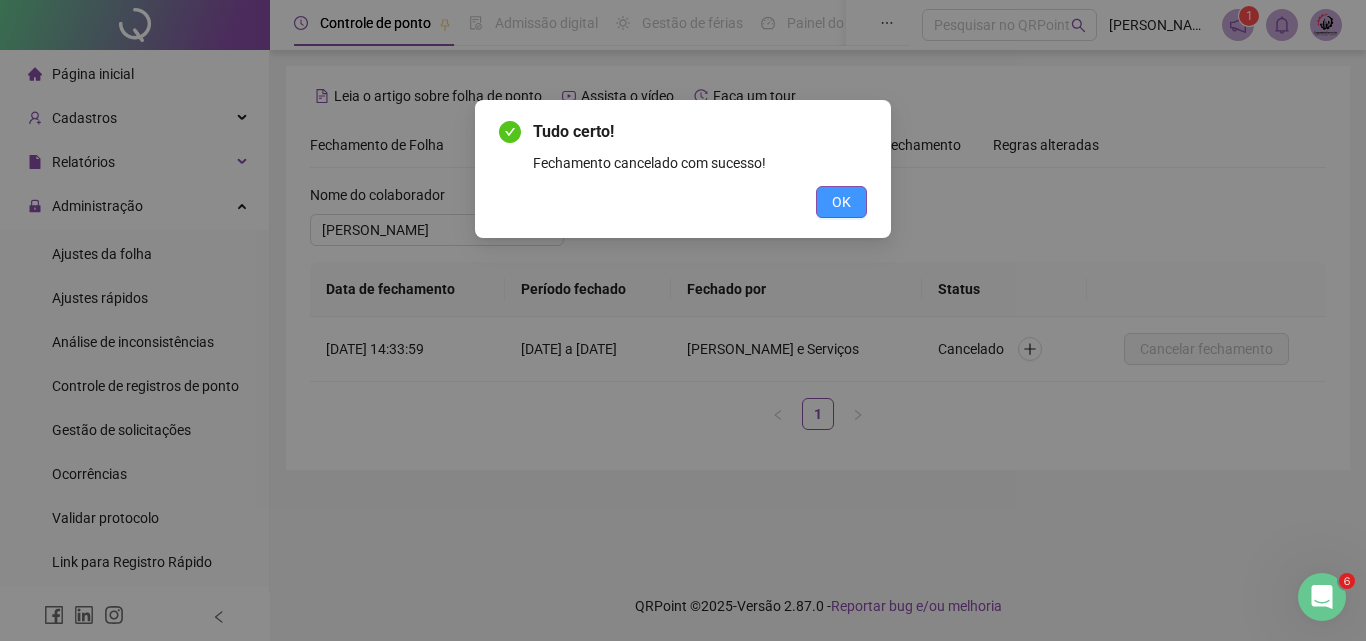 click on "OK" at bounding box center (841, 202) 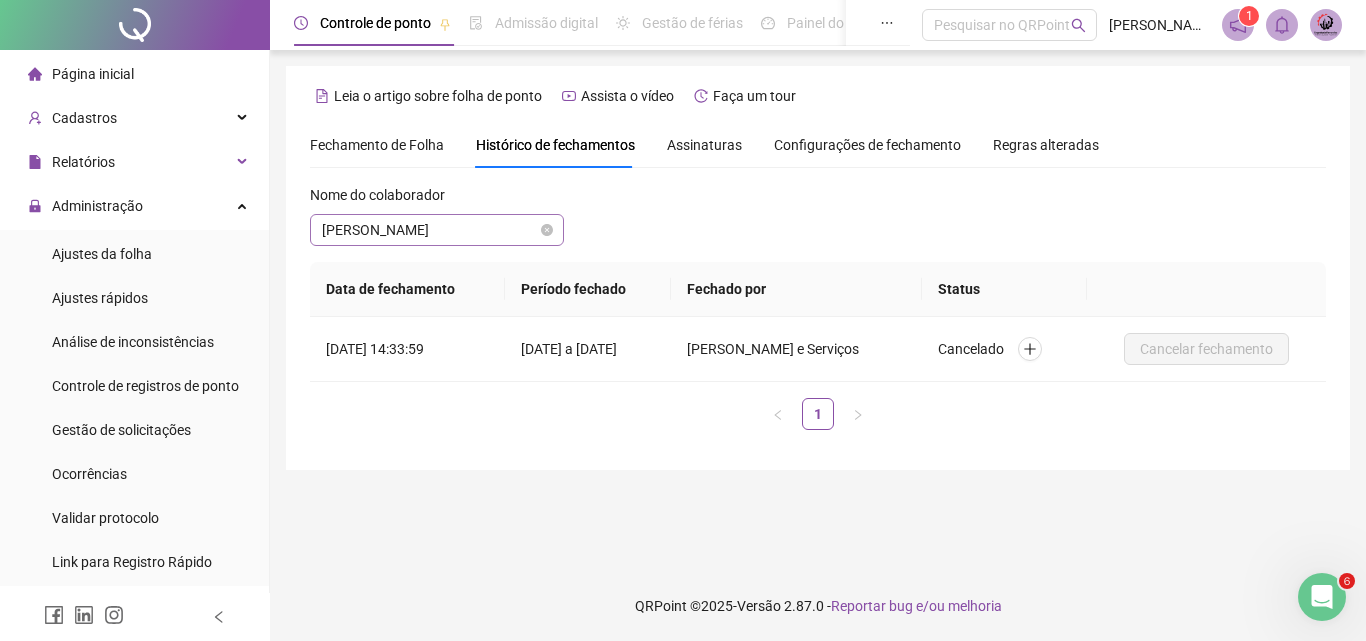 click on "[PERSON_NAME]" at bounding box center [437, 230] 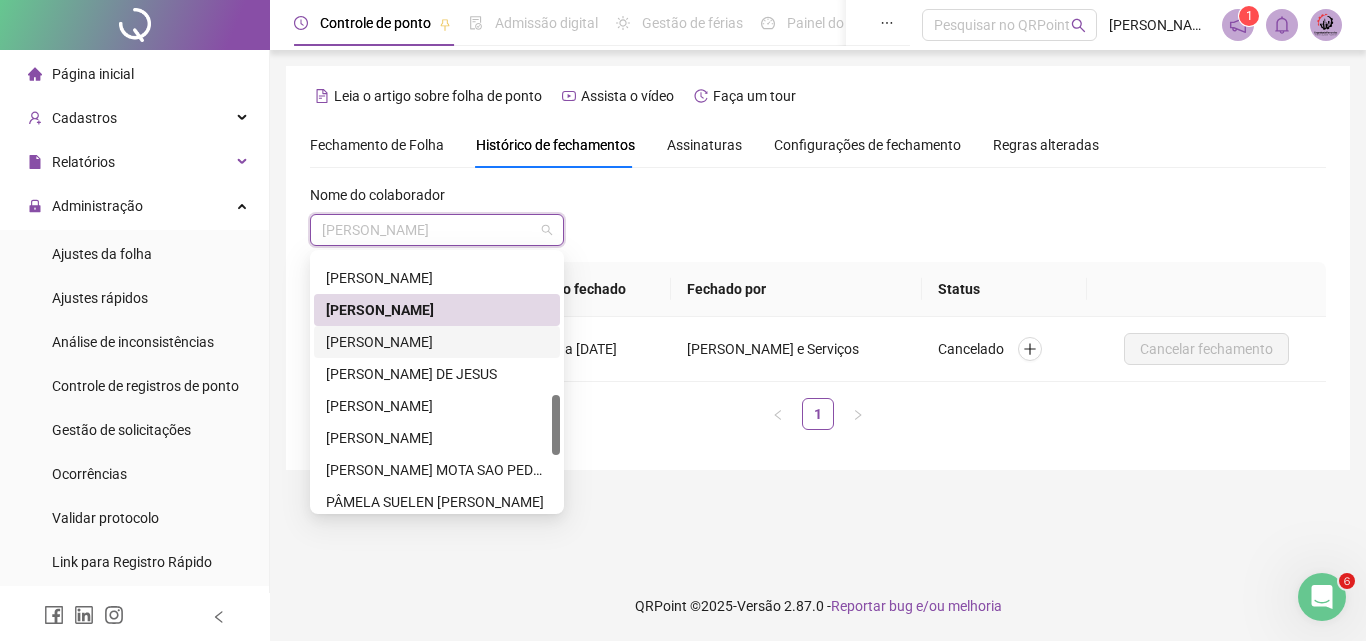 click on "[PERSON_NAME]" at bounding box center (437, 342) 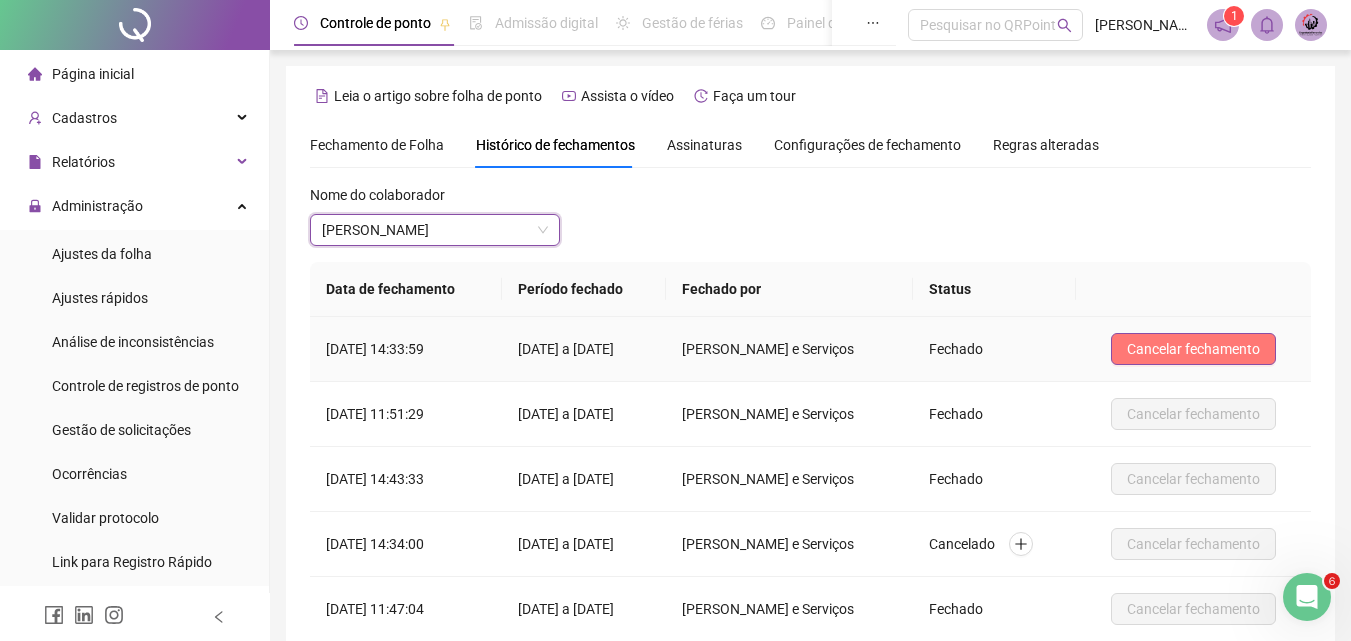 click on "Cancelar fechamento" at bounding box center (1193, 349) 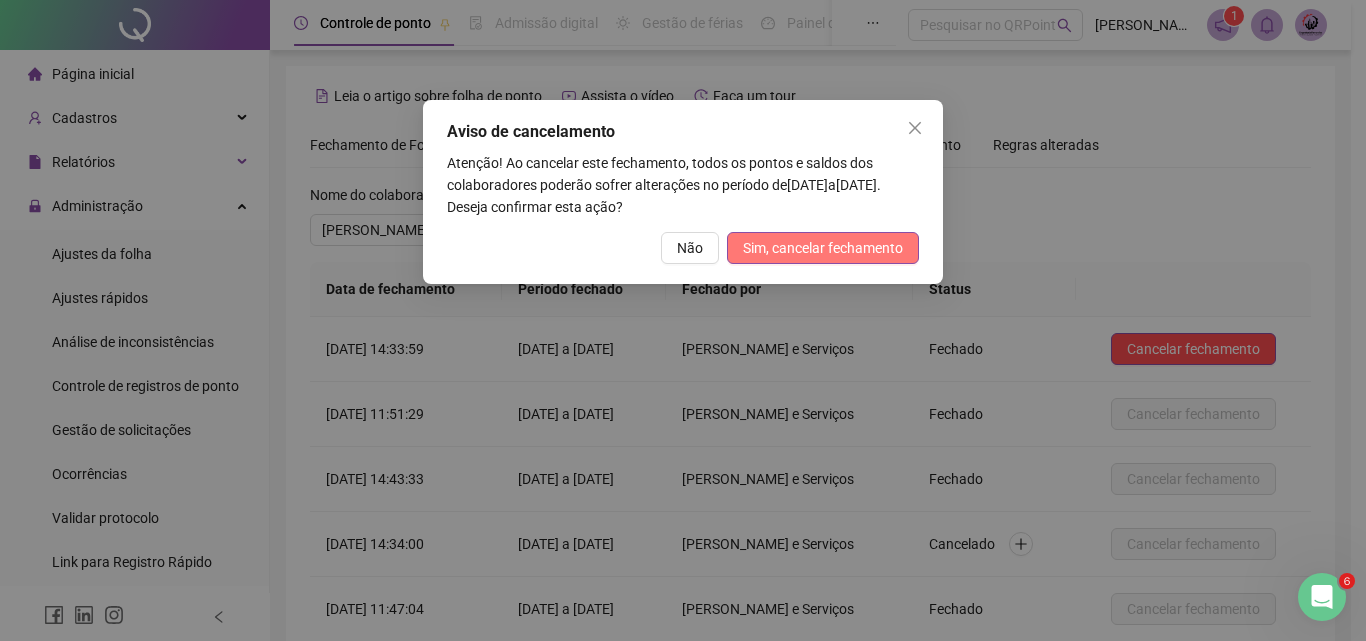 click on "Sim, cancelar fechamento" at bounding box center [823, 248] 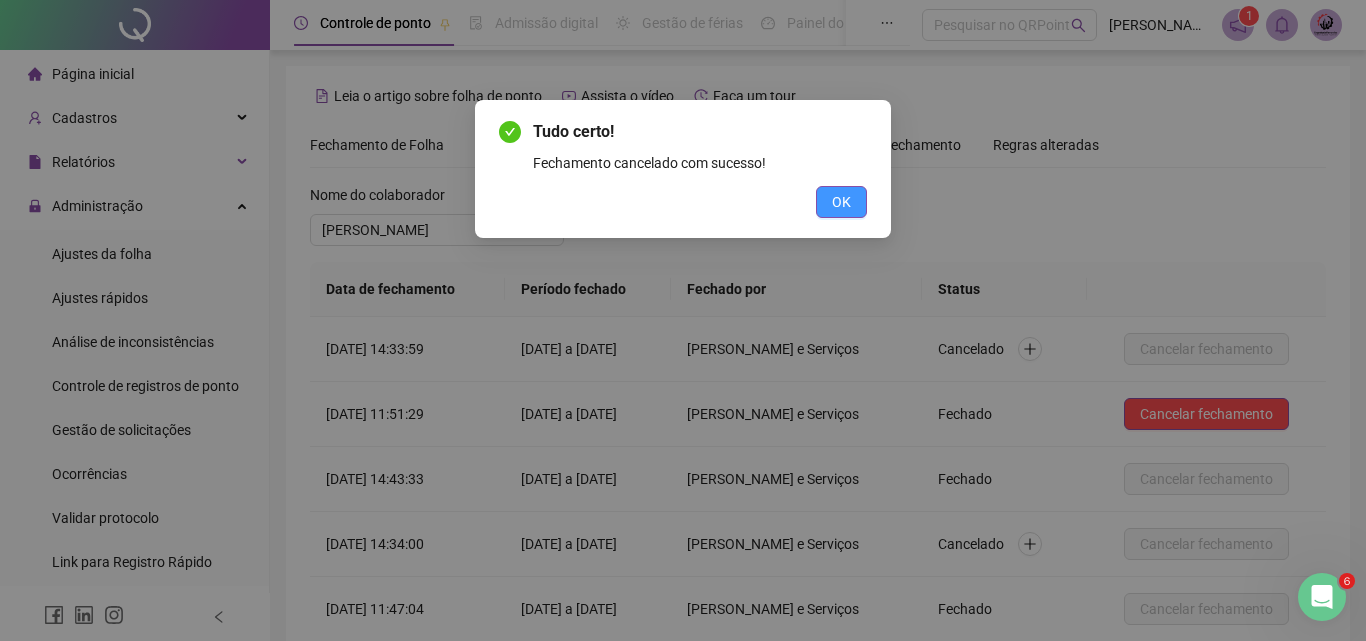 click on "OK" at bounding box center (841, 202) 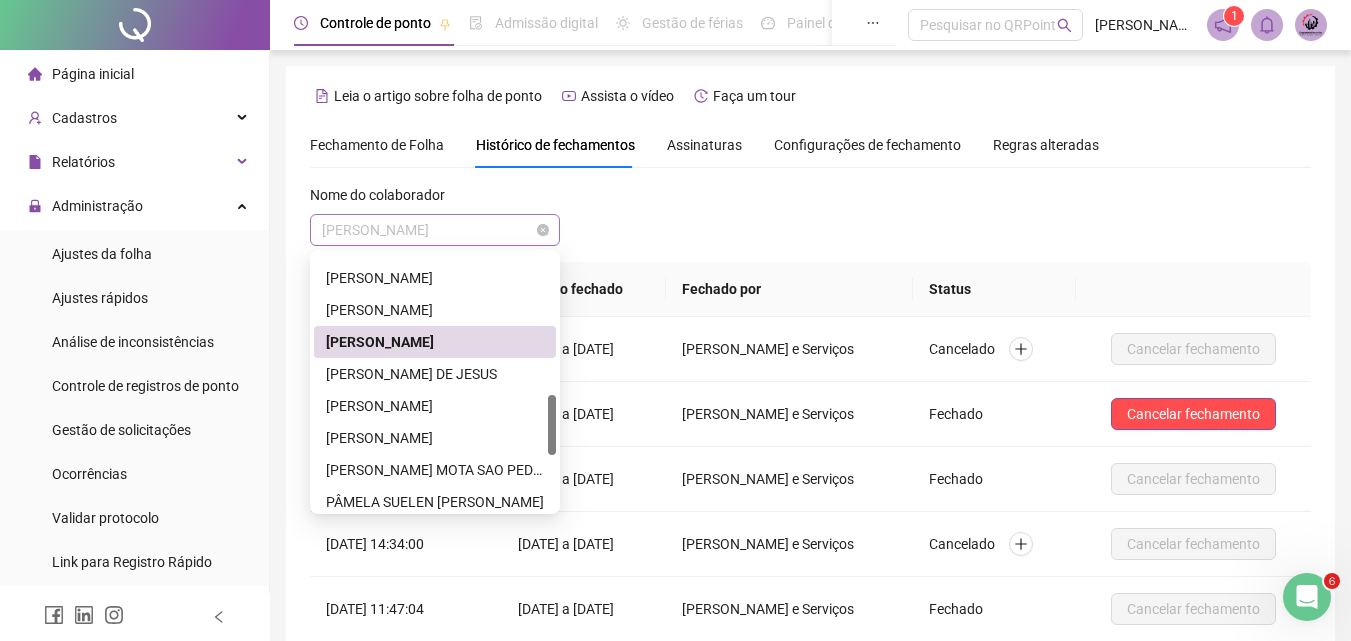 click on "[PERSON_NAME]" at bounding box center (435, 230) 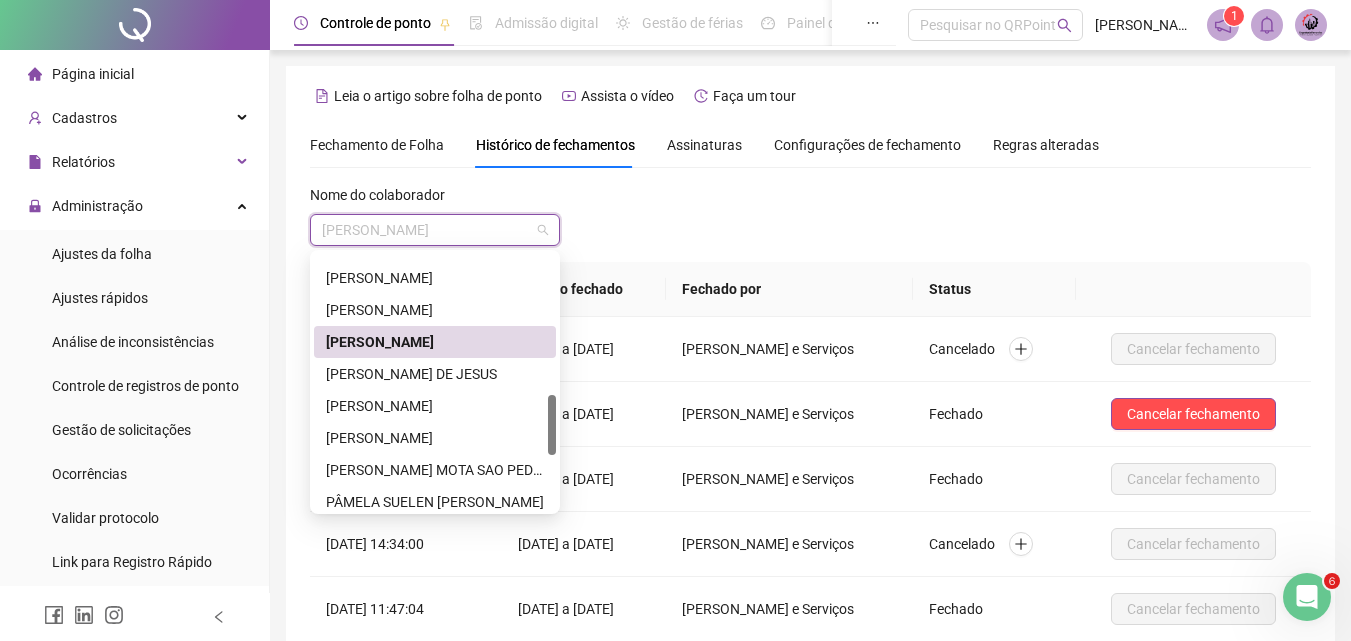 click on "[PERSON_NAME]" at bounding box center (435, 342) 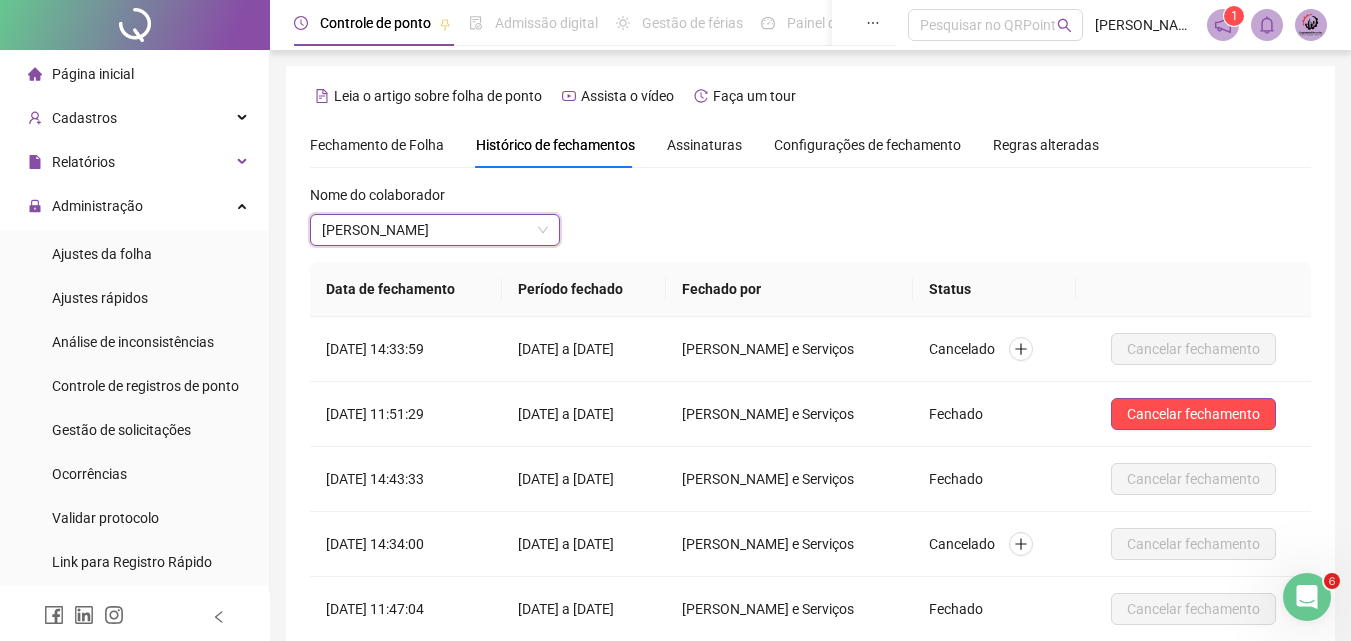click on "Nome do colaborador [PERSON_NAME]" at bounding box center (435, 223) 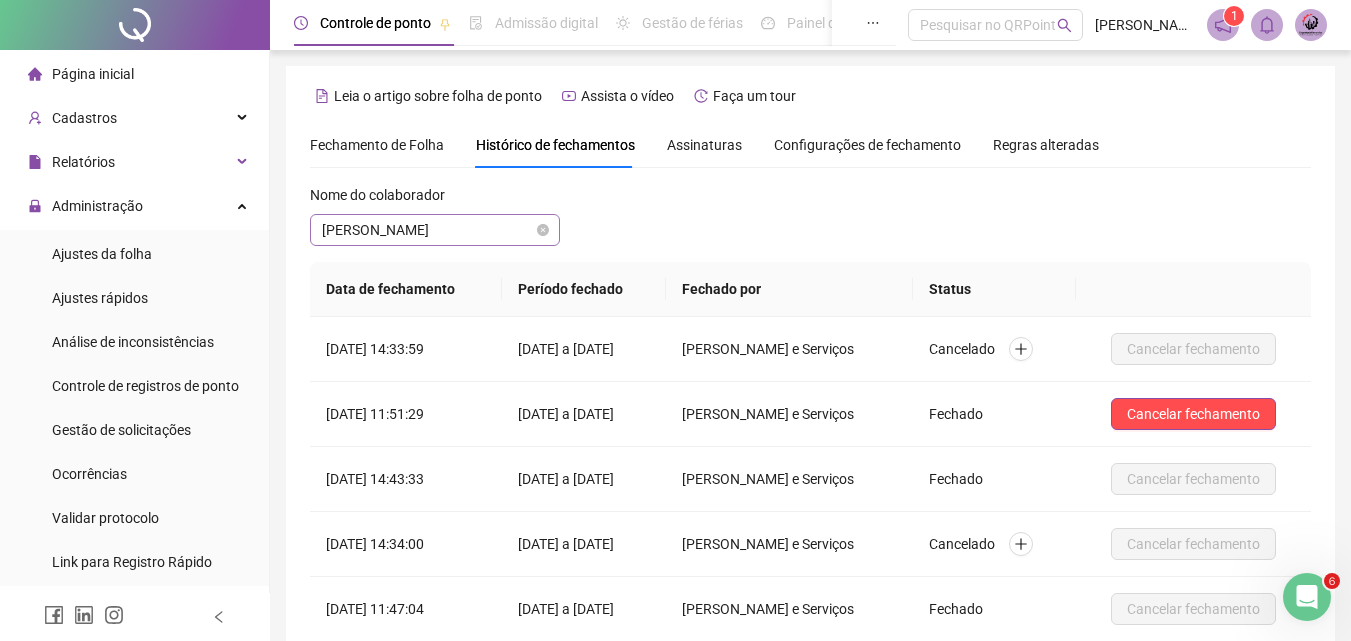 click on "[PERSON_NAME]" at bounding box center [435, 230] 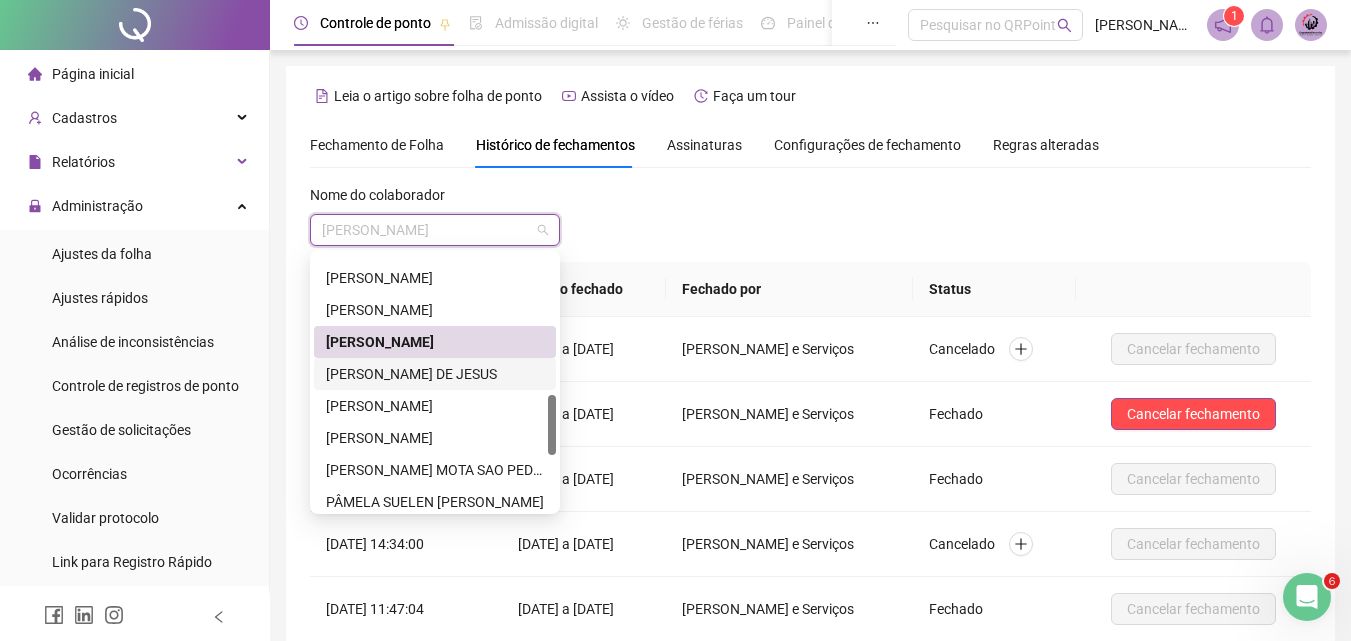 click on "[PERSON_NAME] DE JESUS" at bounding box center (435, 374) 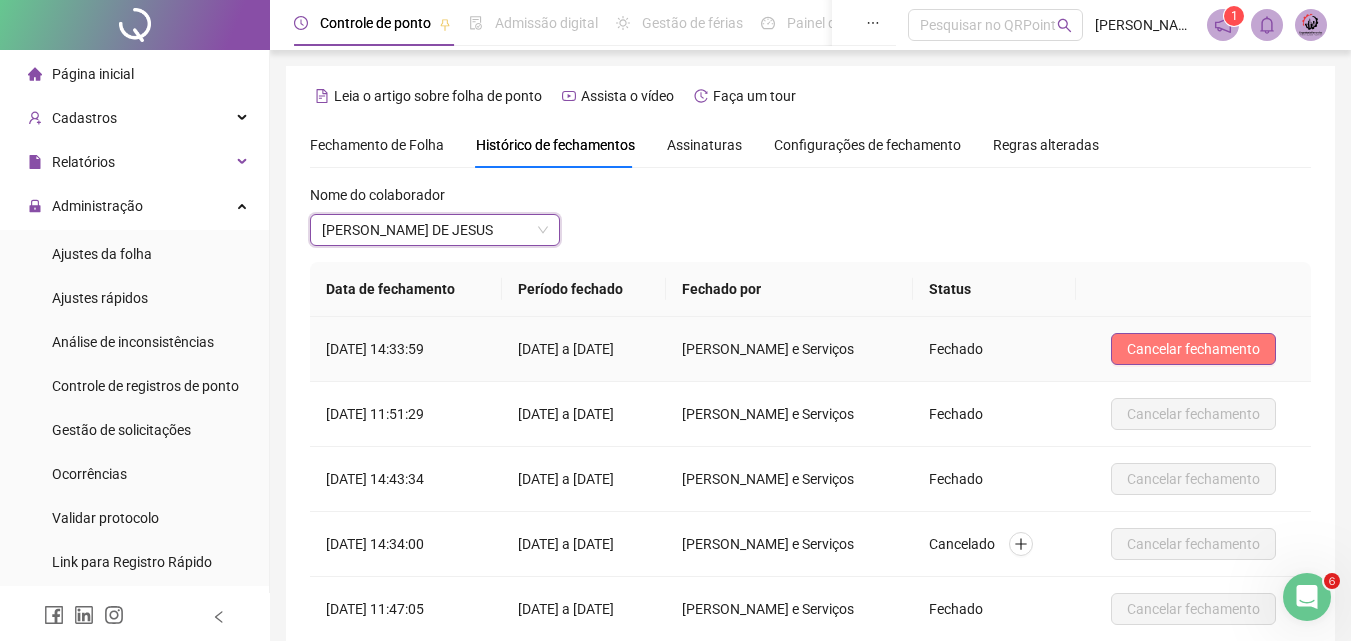 click on "Cancelar fechamento" at bounding box center (1193, 349) 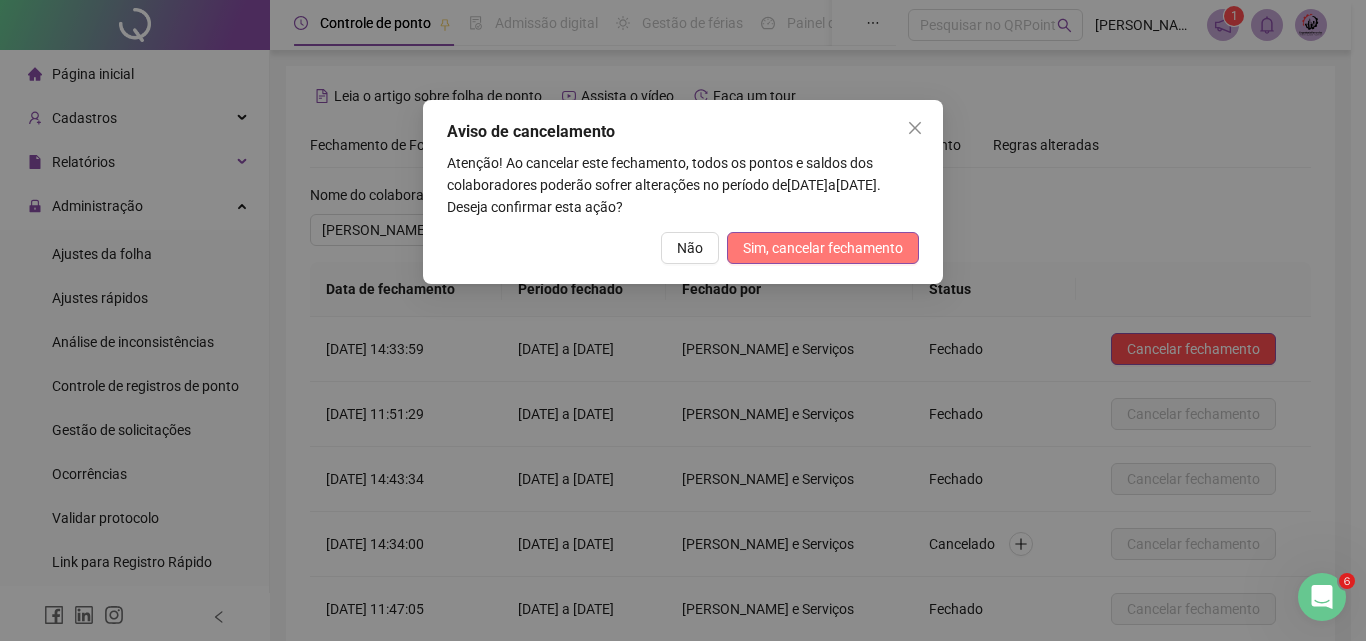 click on "Sim, cancelar fechamento" at bounding box center [823, 248] 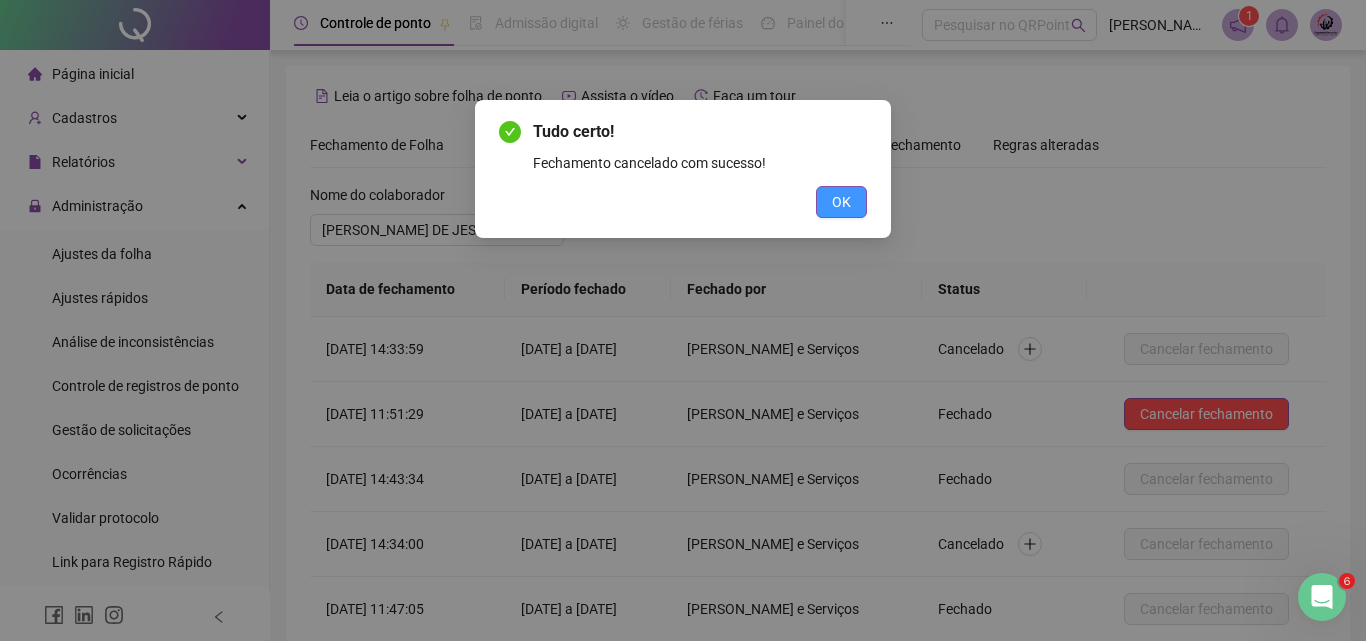 click on "OK" at bounding box center [841, 202] 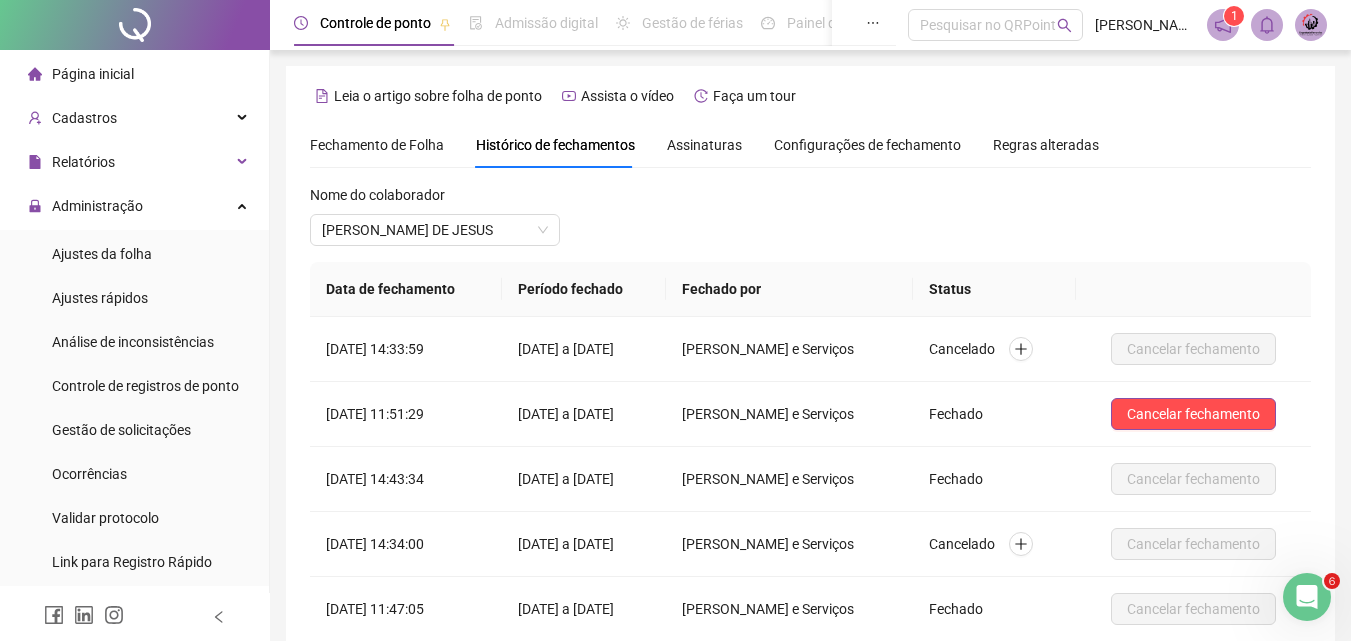 click on "Nome do colaborador [PERSON_NAME] DE JESUS" at bounding box center (435, 223) 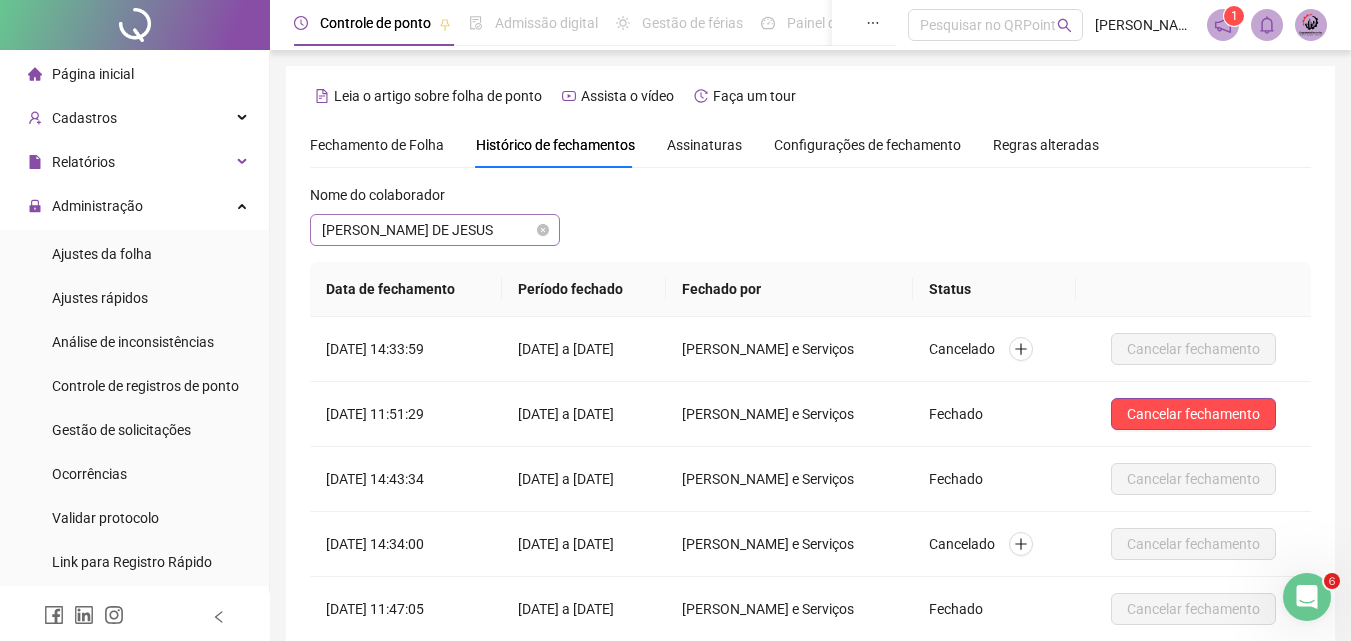click on "[PERSON_NAME] DE JESUS" at bounding box center (435, 230) 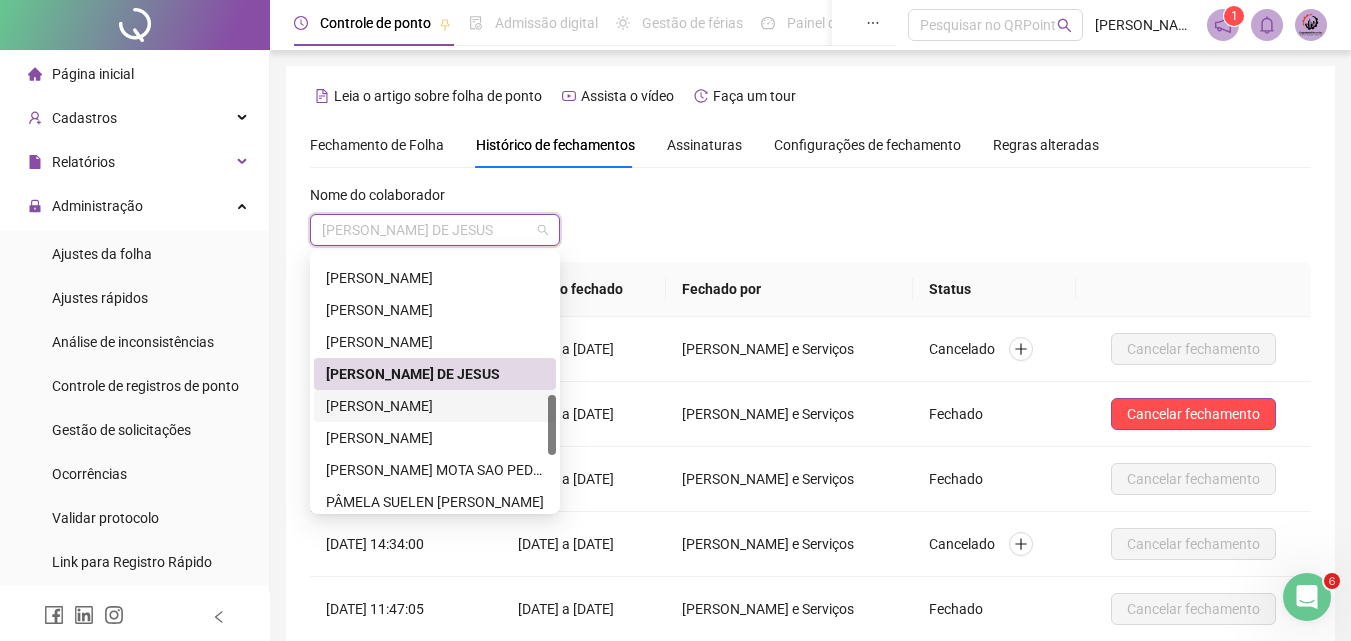 click on "[PERSON_NAME]" at bounding box center [435, 406] 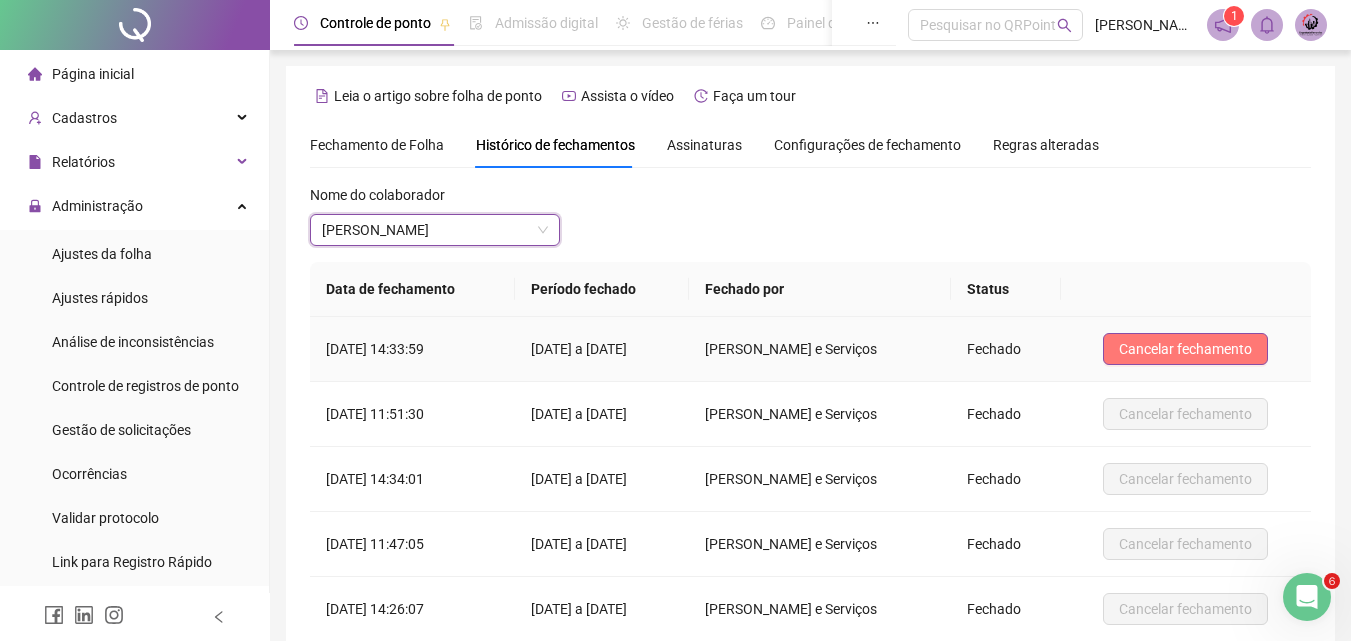 click on "Cancelar fechamento" at bounding box center [1185, 349] 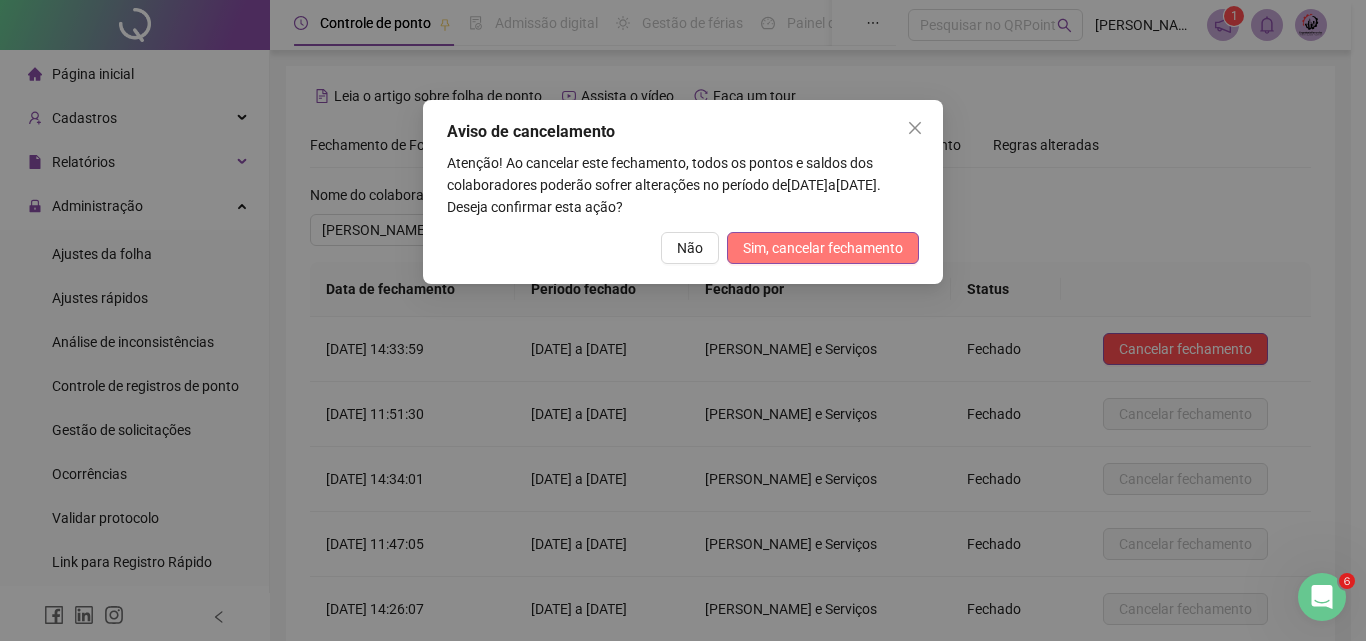 click on "Sim, cancelar fechamento" at bounding box center [823, 248] 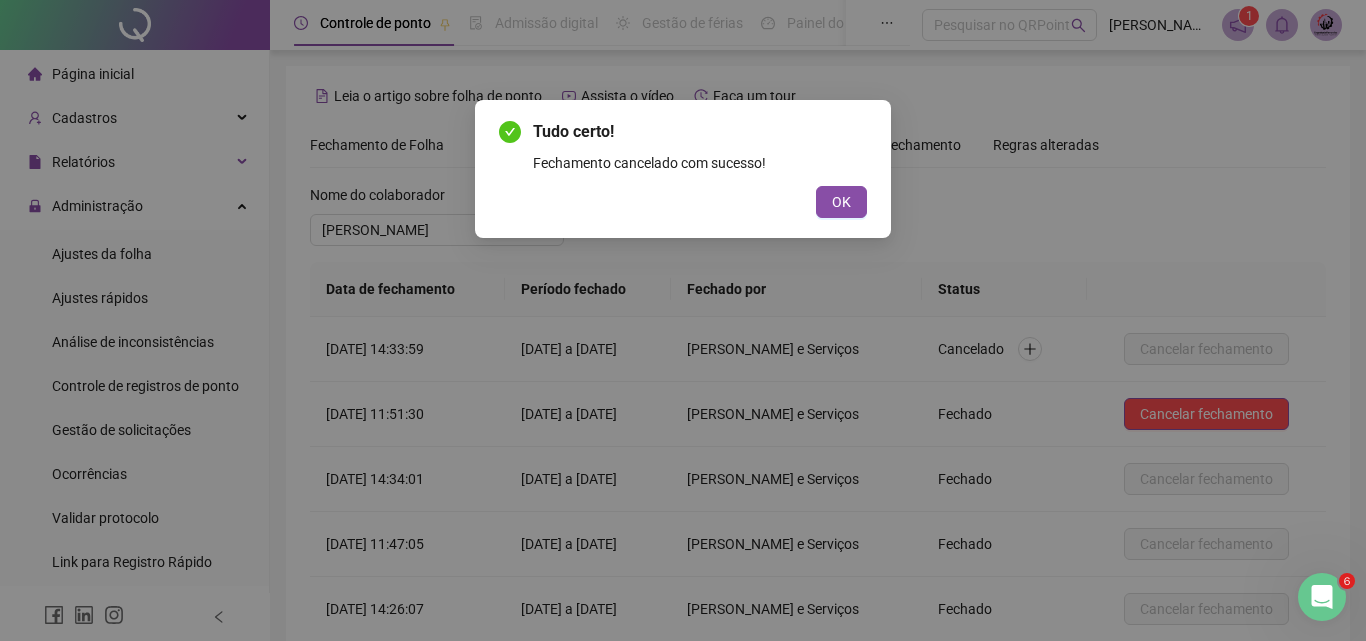 click on "OK" at bounding box center [841, 202] 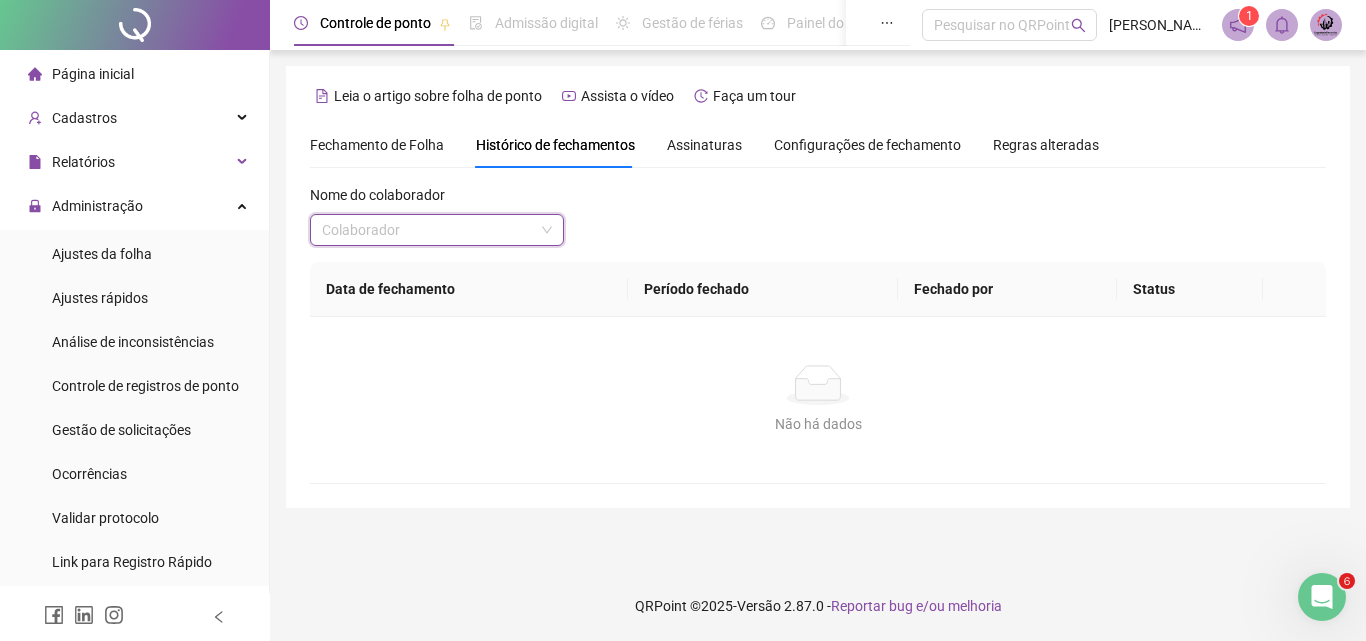 click at bounding box center [431, 230] 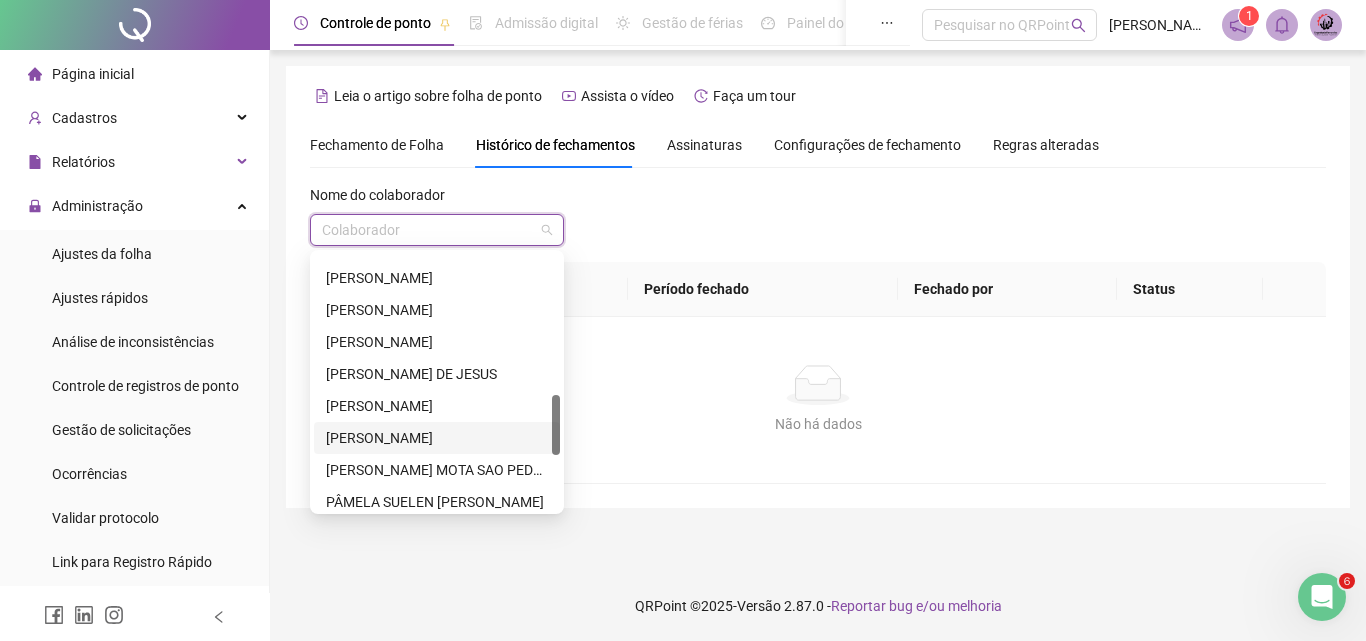 click on "[PERSON_NAME]" at bounding box center [437, 438] 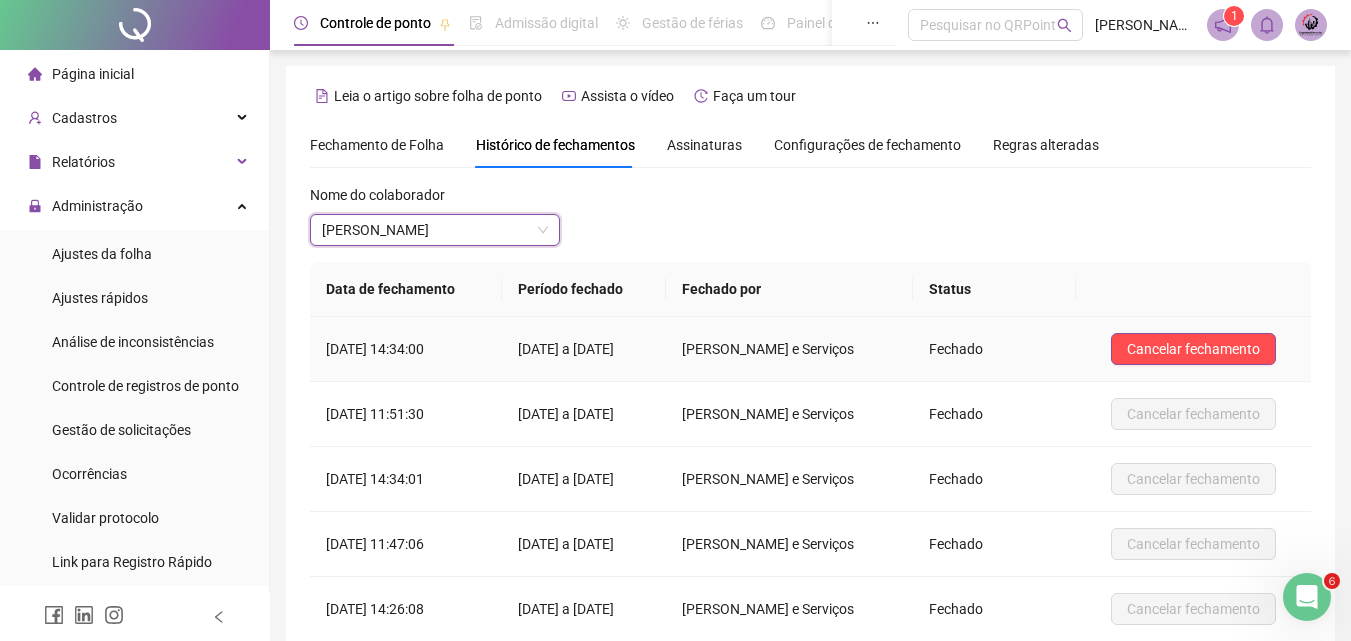 click on "Cancelar fechamento" at bounding box center (1193, 349) 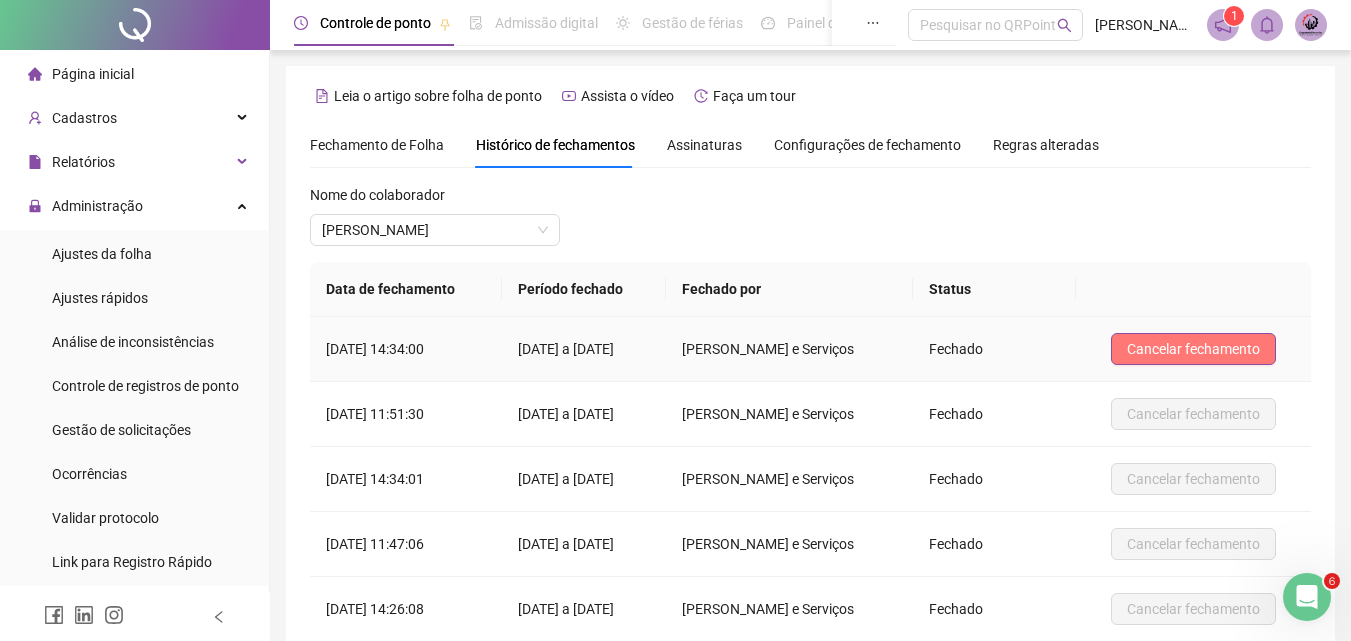 click on "Cancelar fechamento" at bounding box center [1193, 349] 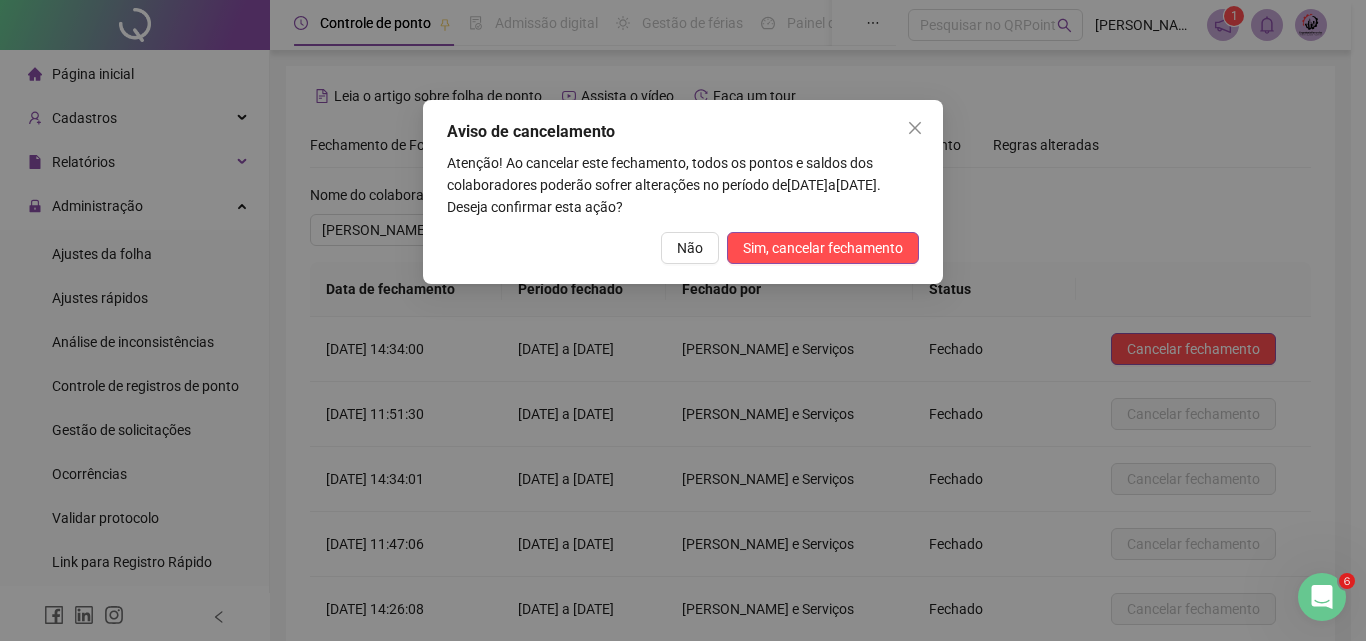 click on "Aviso de cancelamento Atenção!
Ao cancelar este fechamento, todos os pontos e saldos dos
colaboradores poderão sofrer alterações no período de  [DATE]  a  [DATE] . Deseja confirmar esta ação? Não Sim, cancelar fechamento" at bounding box center (683, 192) 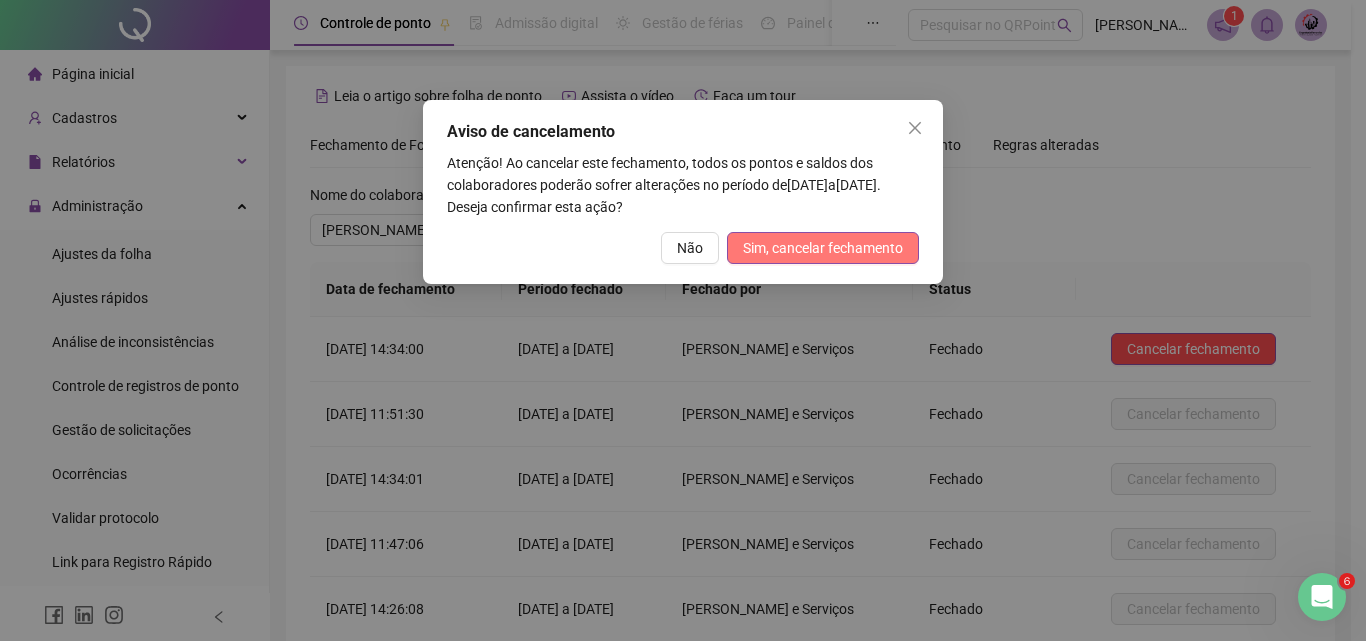 click on "Sim, cancelar fechamento" at bounding box center (823, 248) 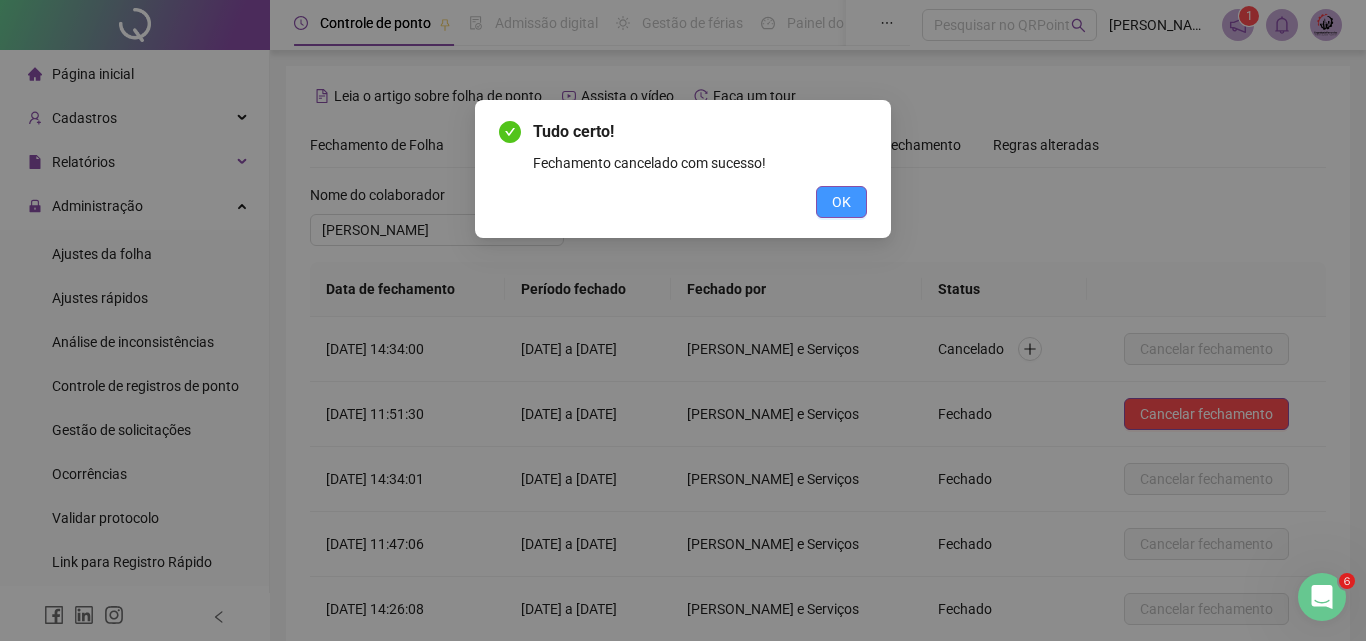 click on "OK" at bounding box center (841, 202) 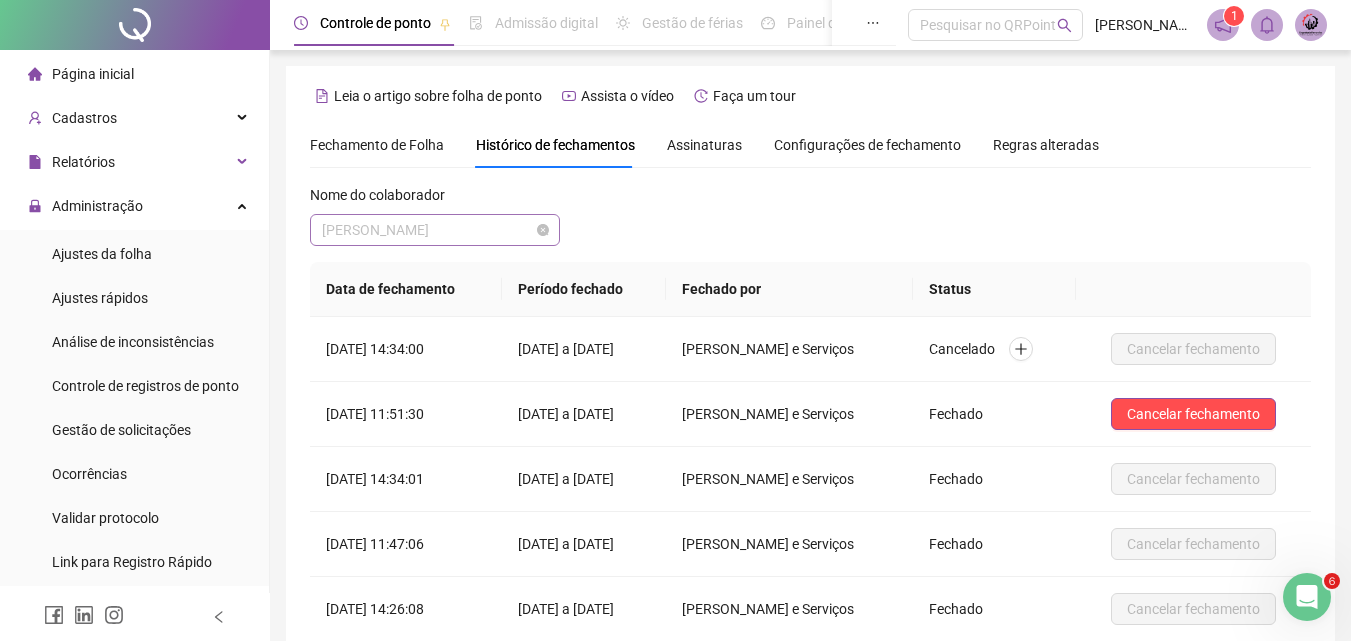 click on "[PERSON_NAME]" at bounding box center [435, 230] 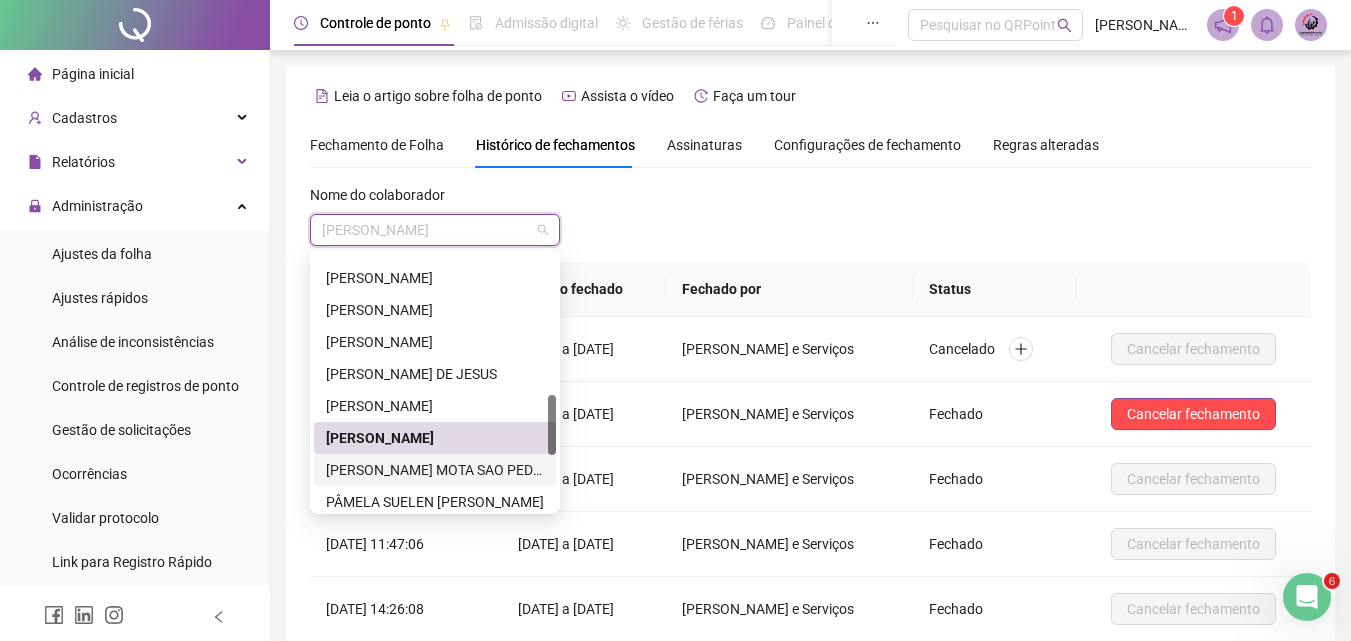 click on "[PERSON_NAME] MOTA SAO PEDRO" at bounding box center [435, 470] 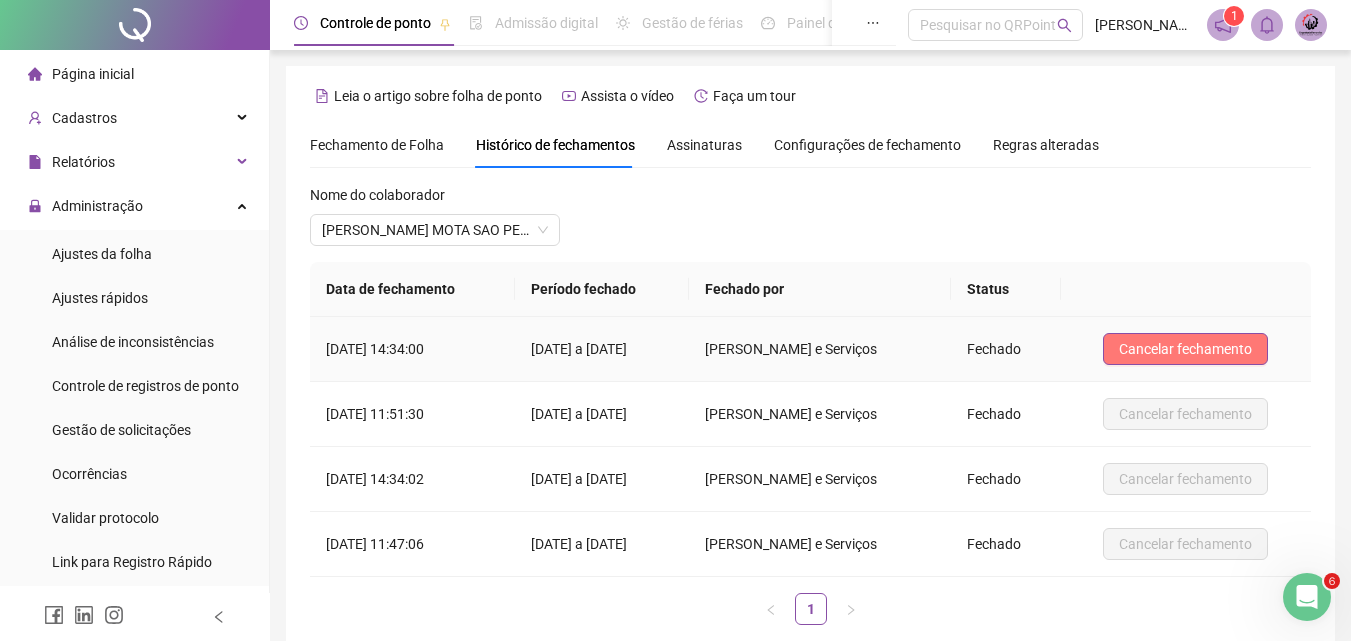 click on "Cancelar fechamento" at bounding box center [1185, 349] 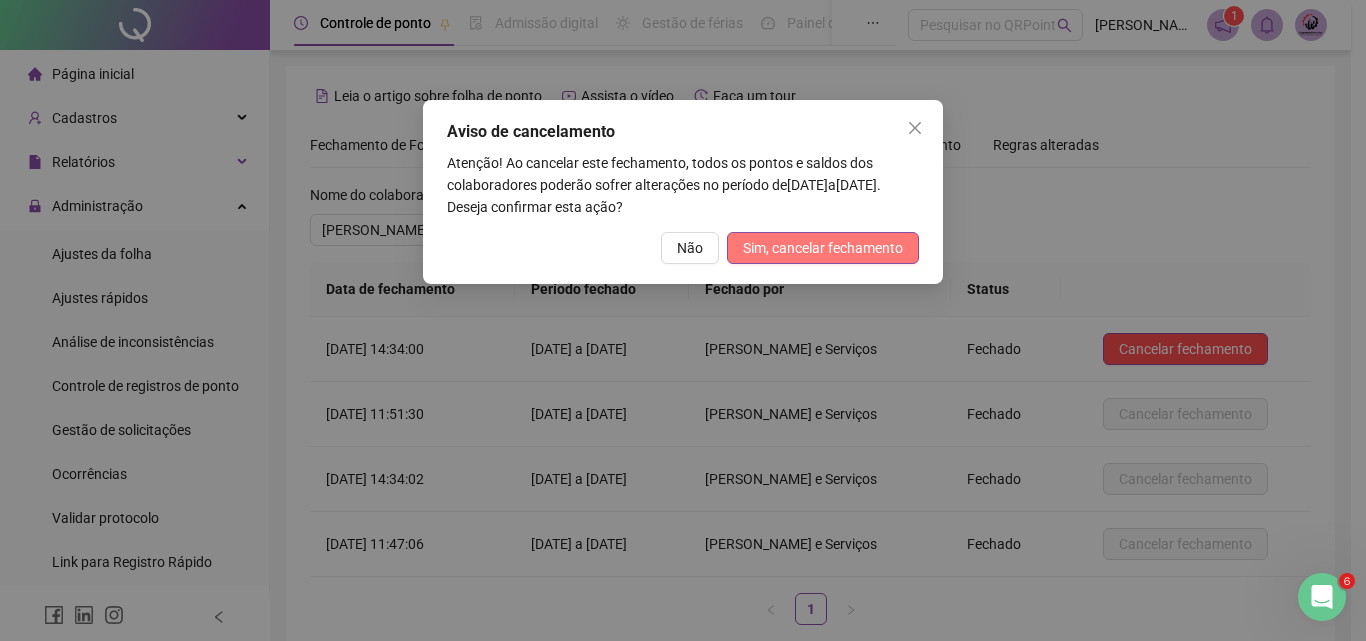 click on "Sim, cancelar fechamento" at bounding box center [823, 248] 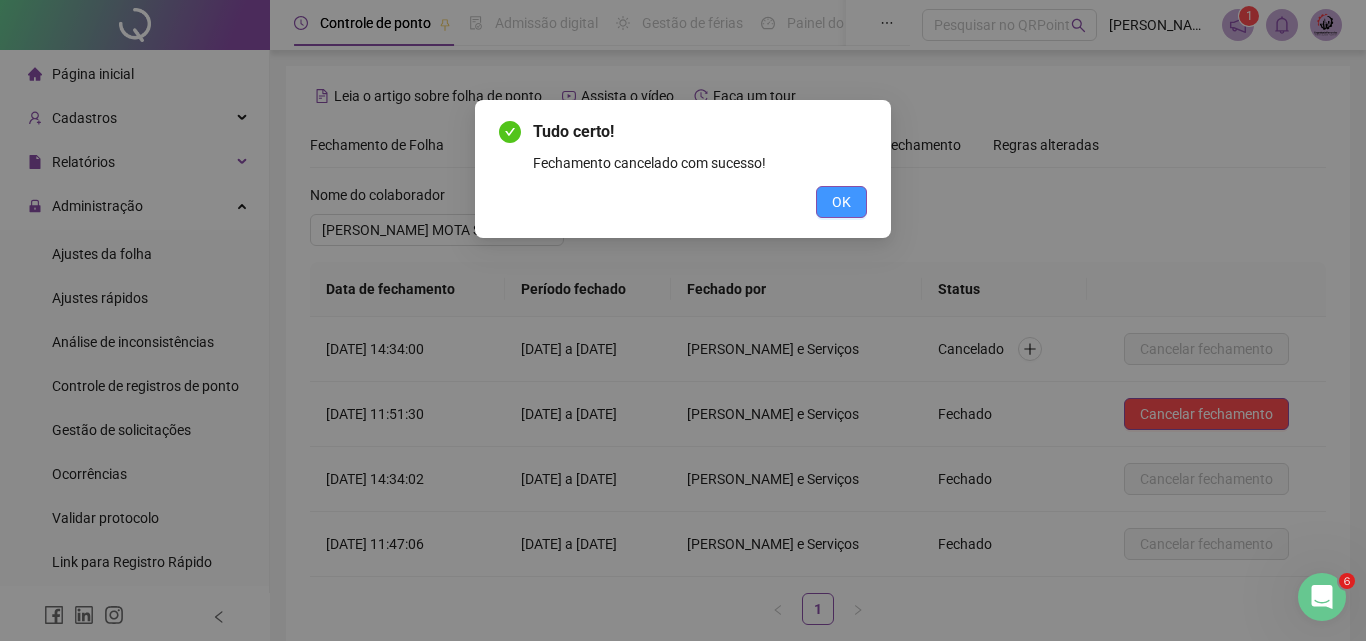 click on "OK" at bounding box center (841, 202) 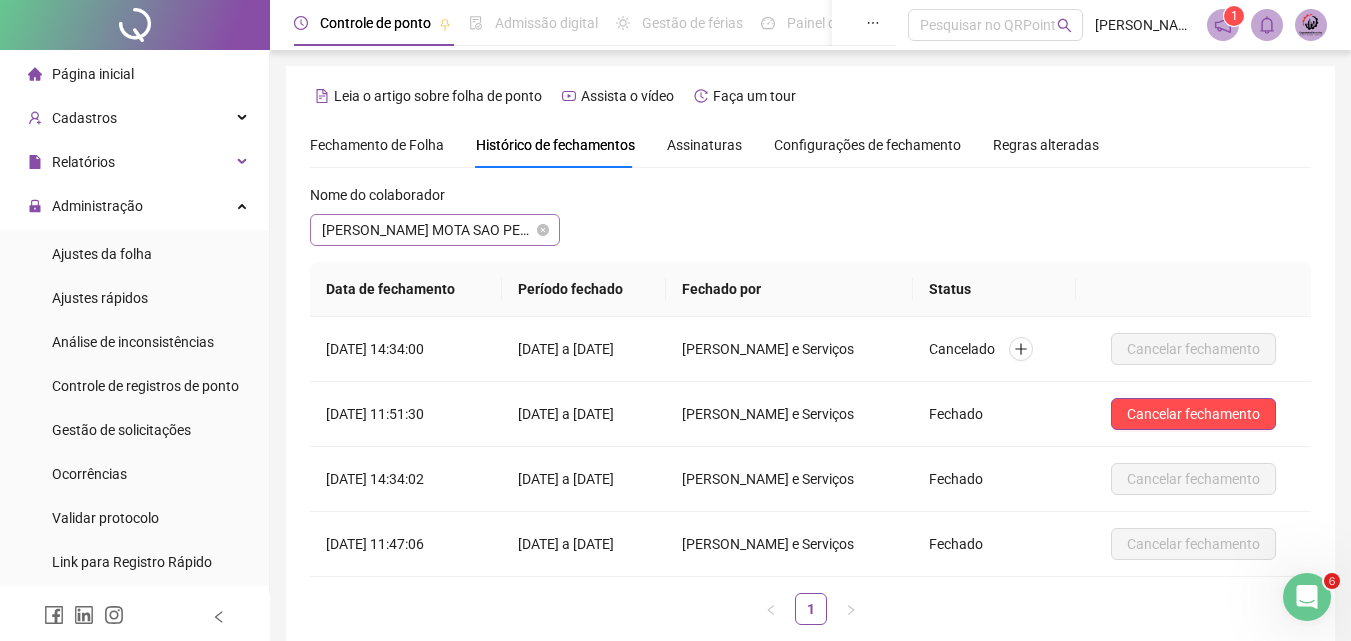 click on "[PERSON_NAME] MOTA SAO PEDRO" at bounding box center (435, 230) 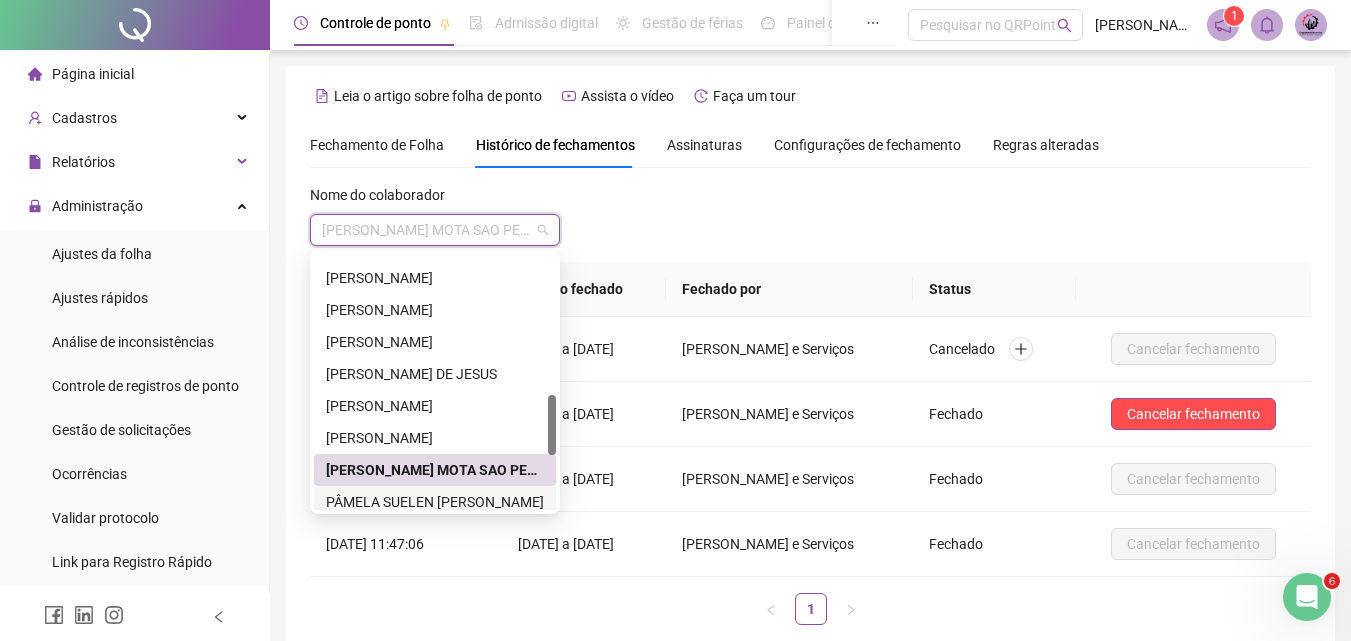 click on "PÂMELA SUELEN [PERSON_NAME]" at bounding box center [435, 502] 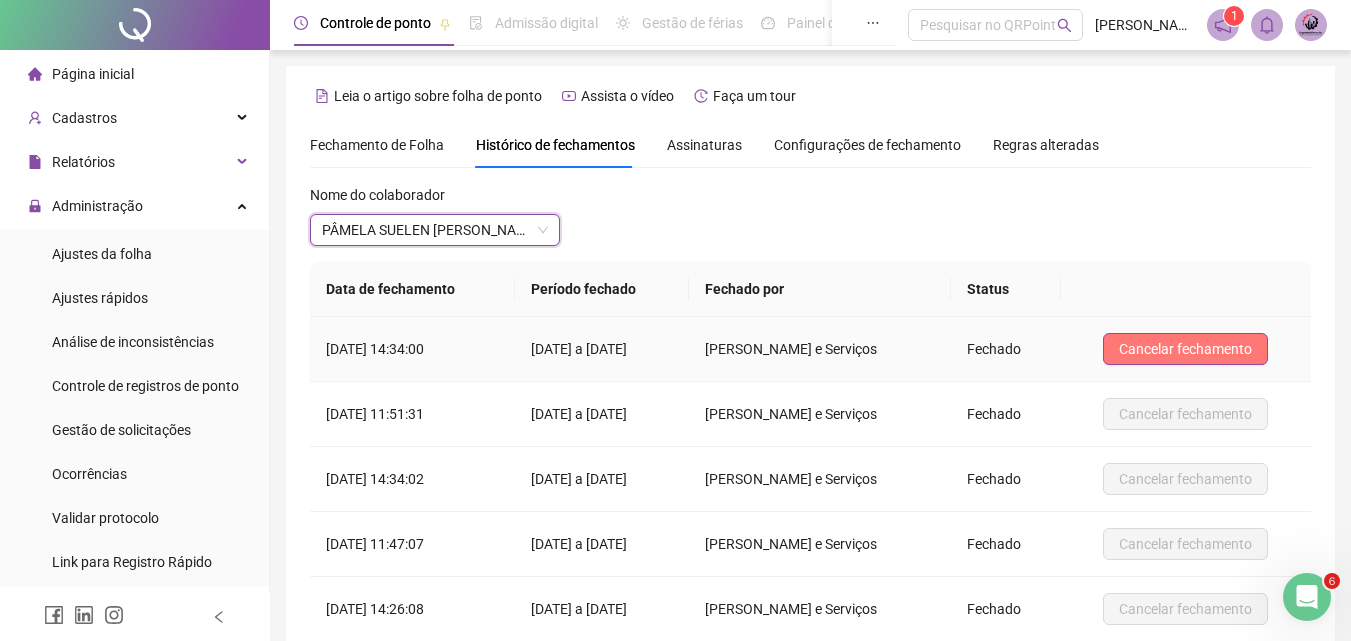 click on "Cancelar fechamento" at bounding box center [1185, 349] 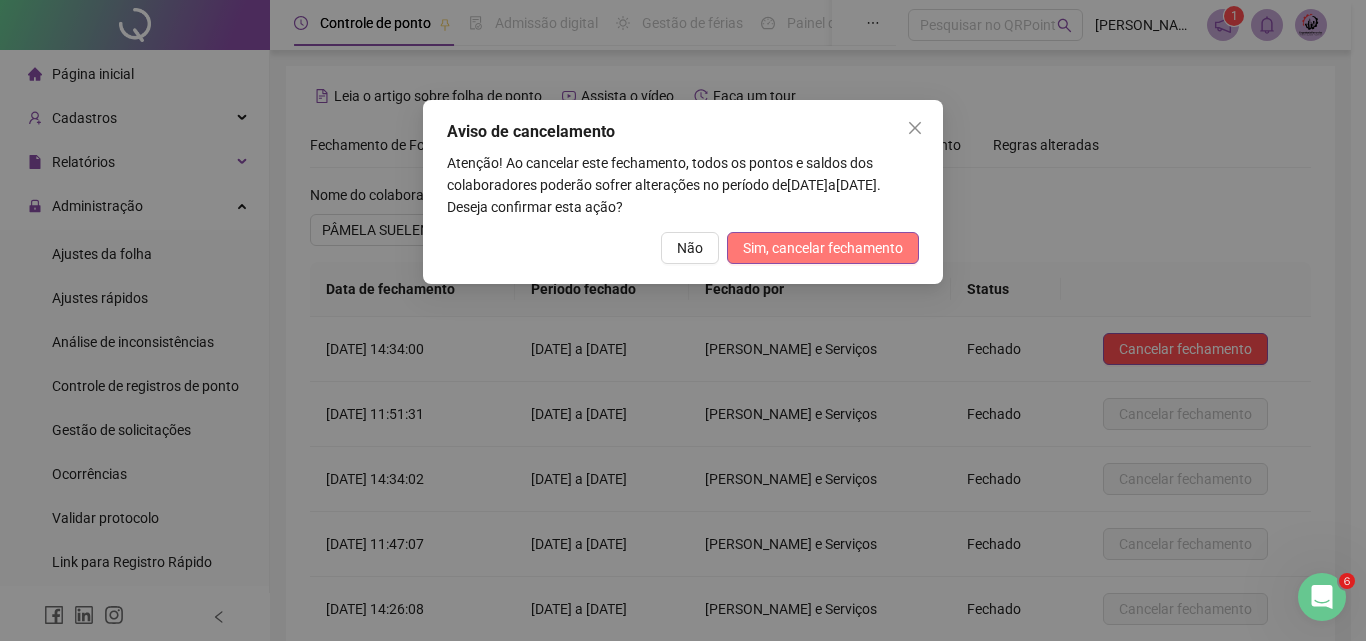click on "Sim, cancelar fechamento" at bounding box center (823, 248) 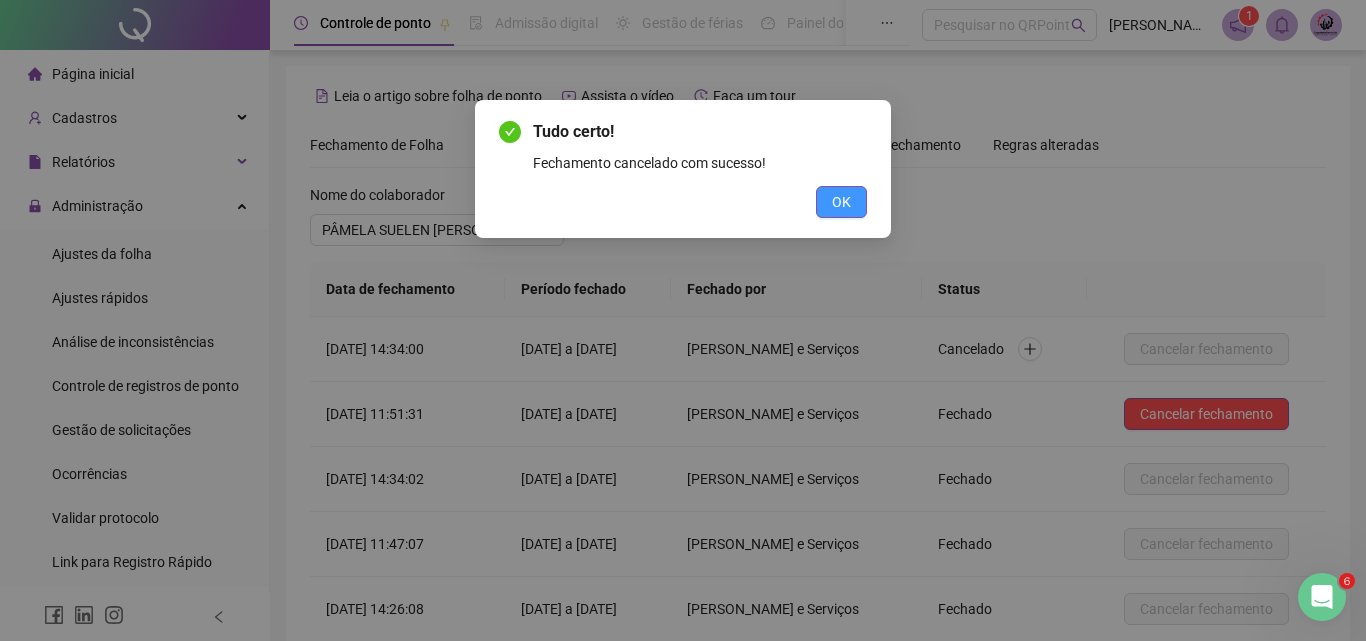 click on "OK" at bounding box center [841, 202] 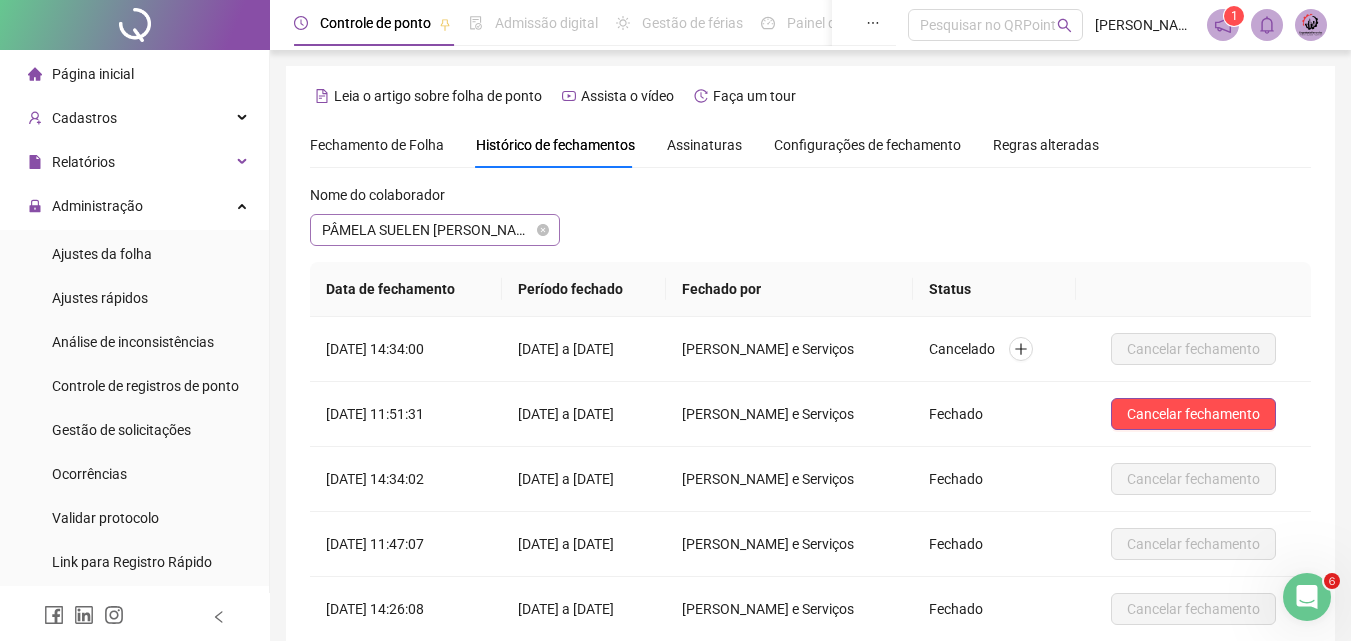 click on "PÂMELA SUELEN [PERSON_NAME]" at bounding box center (435, 230) 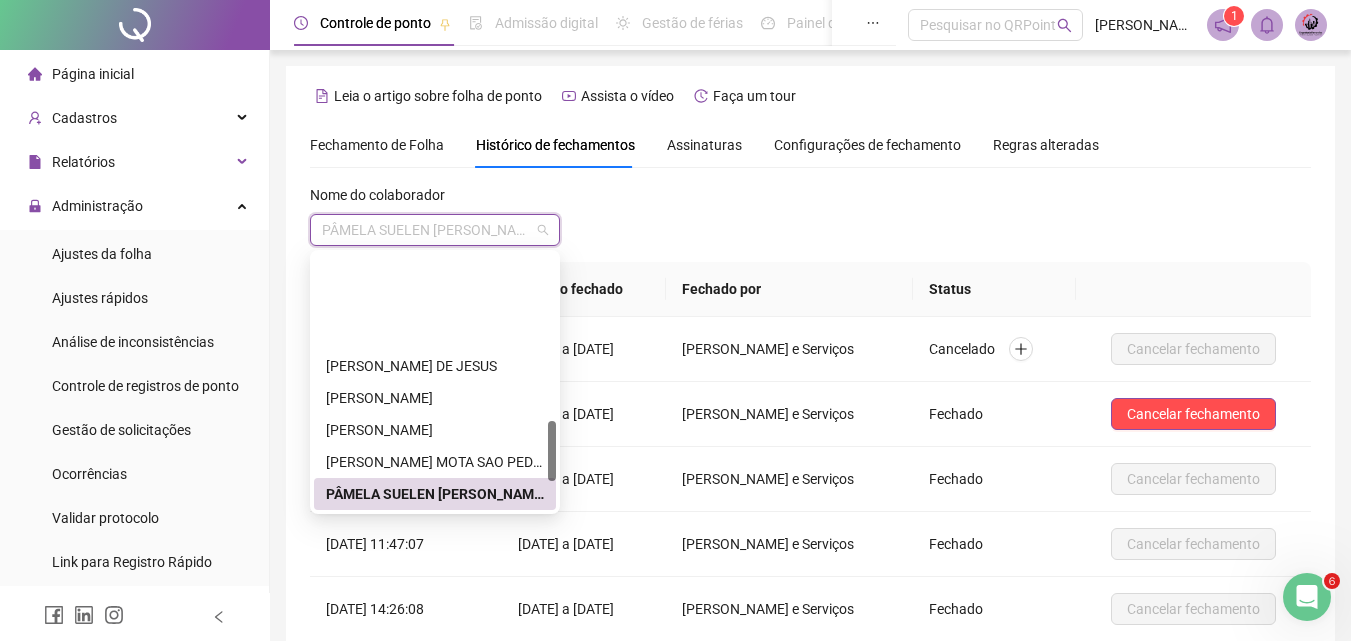 scroll, scrollTop: 708, scrollLeft: 0, axis: vertical 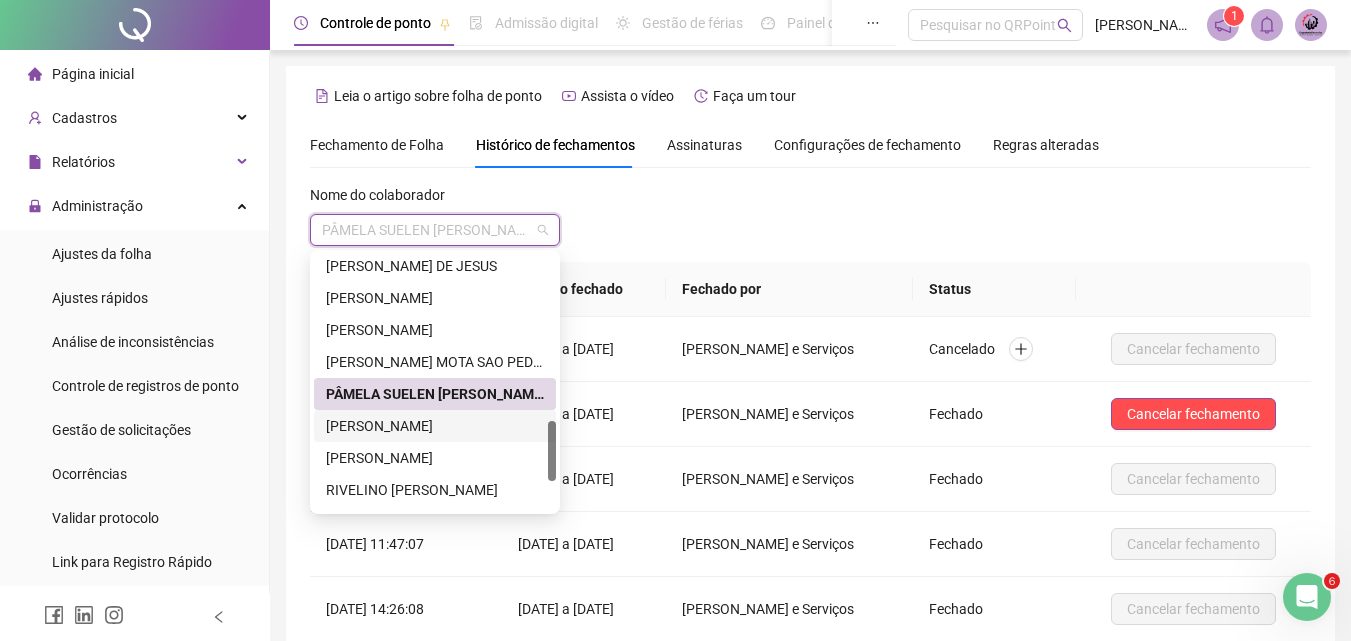click on "[PERSON_NAME]" at bounding box center (435, 426) 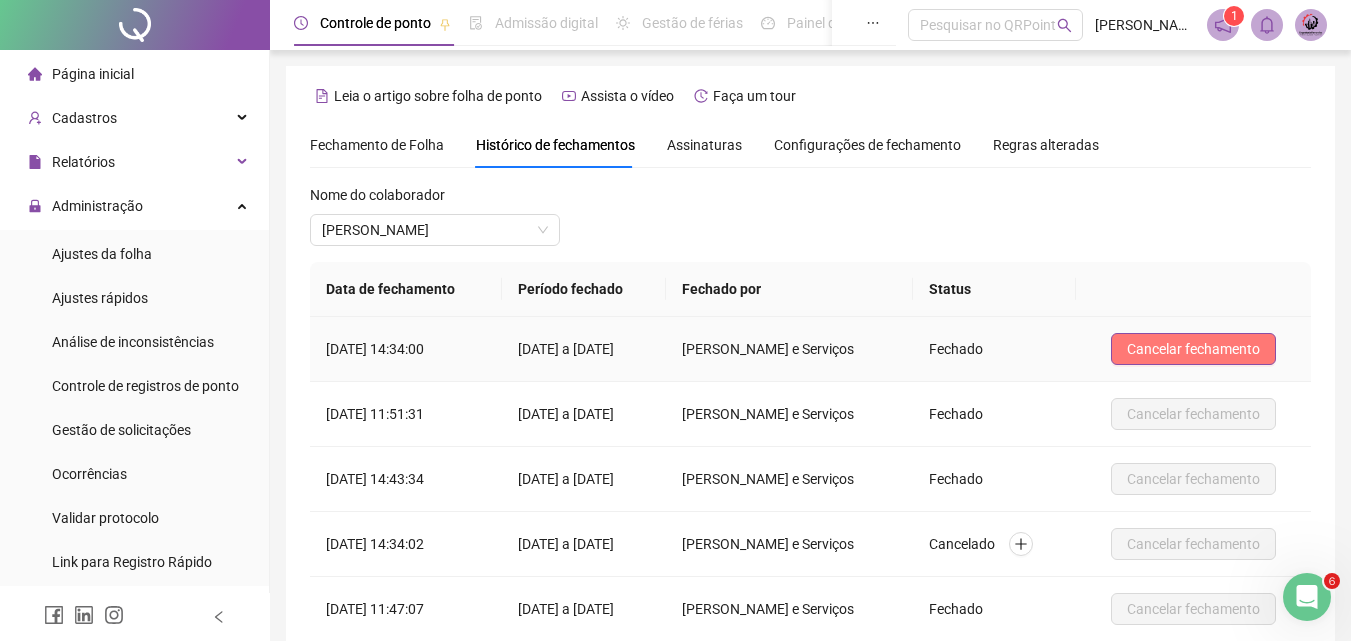 click on "Cancelar fechamento" at bounding box center (1193, 349) 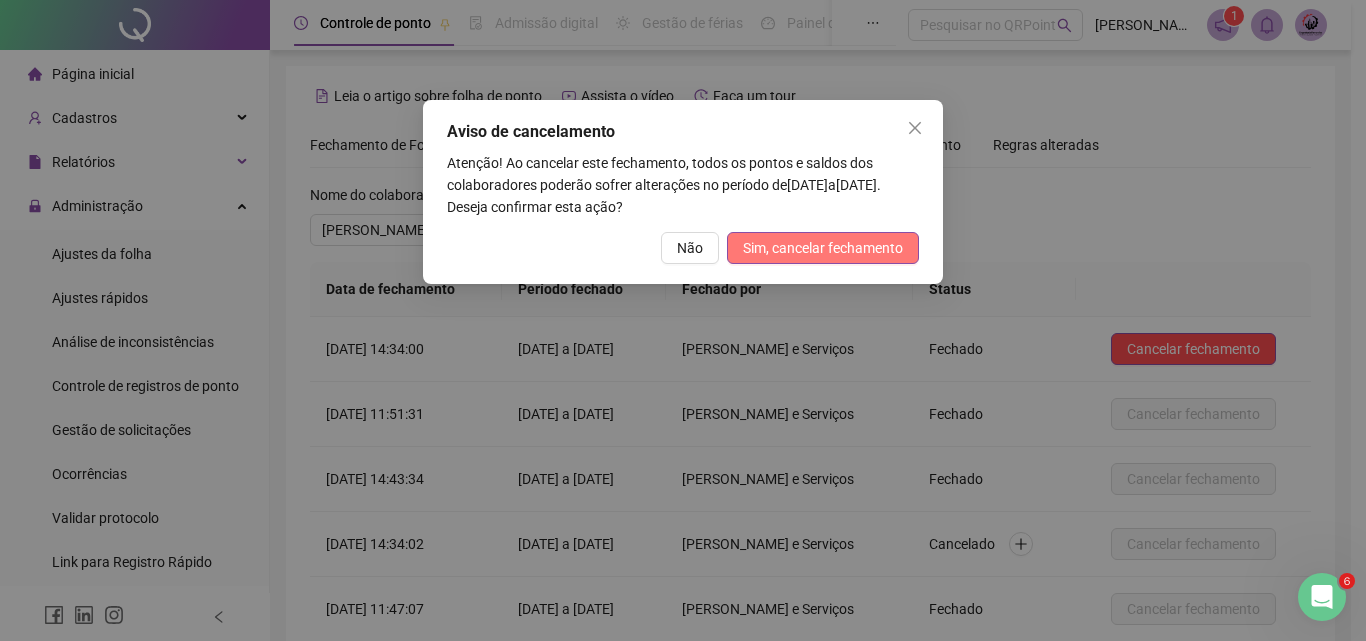 click on "Sim, cancelar fechamento" at bounding box center [823, 248] 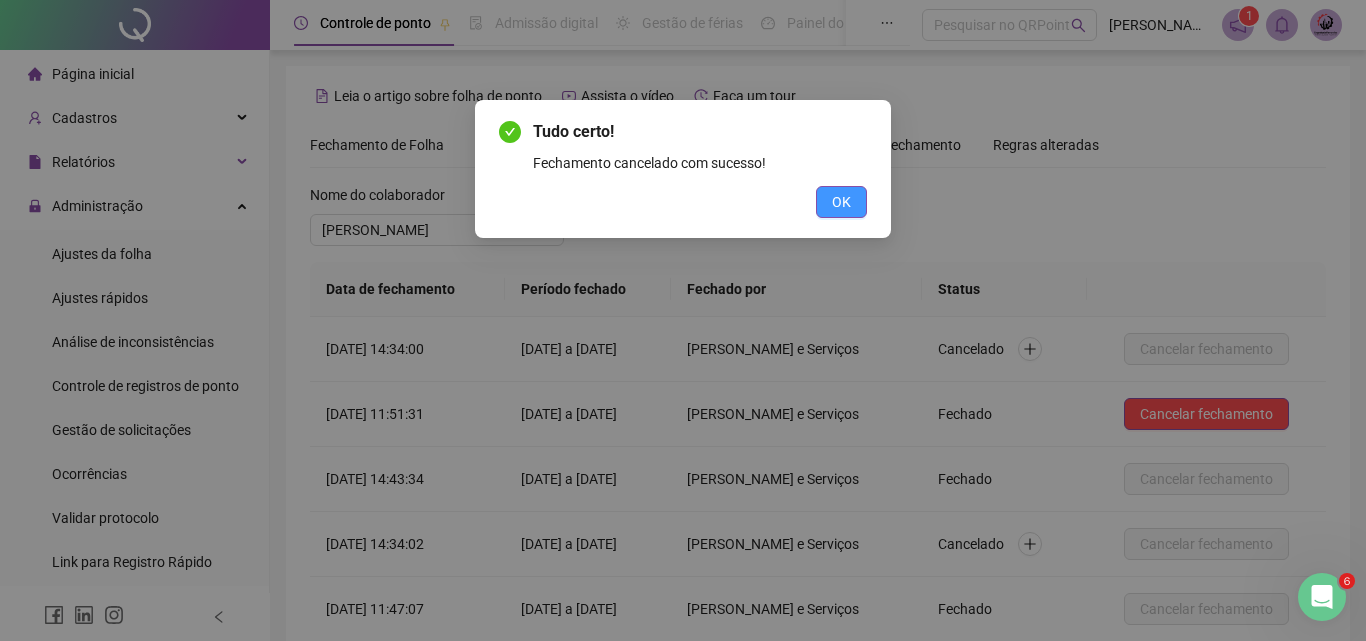 click on "OK" at bounding box center [841, 202] 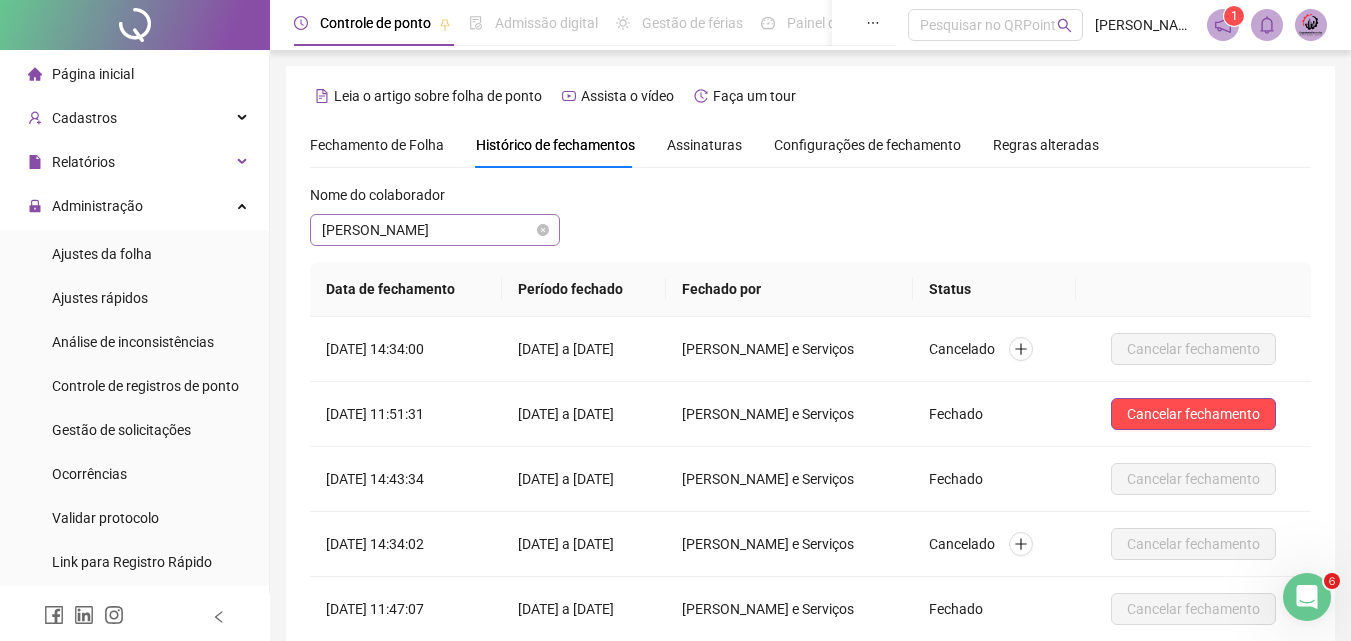 drag, startPoint x: 390, startPoint y: 252, endPoint x: 390, endPoint y: 236, distance: 16 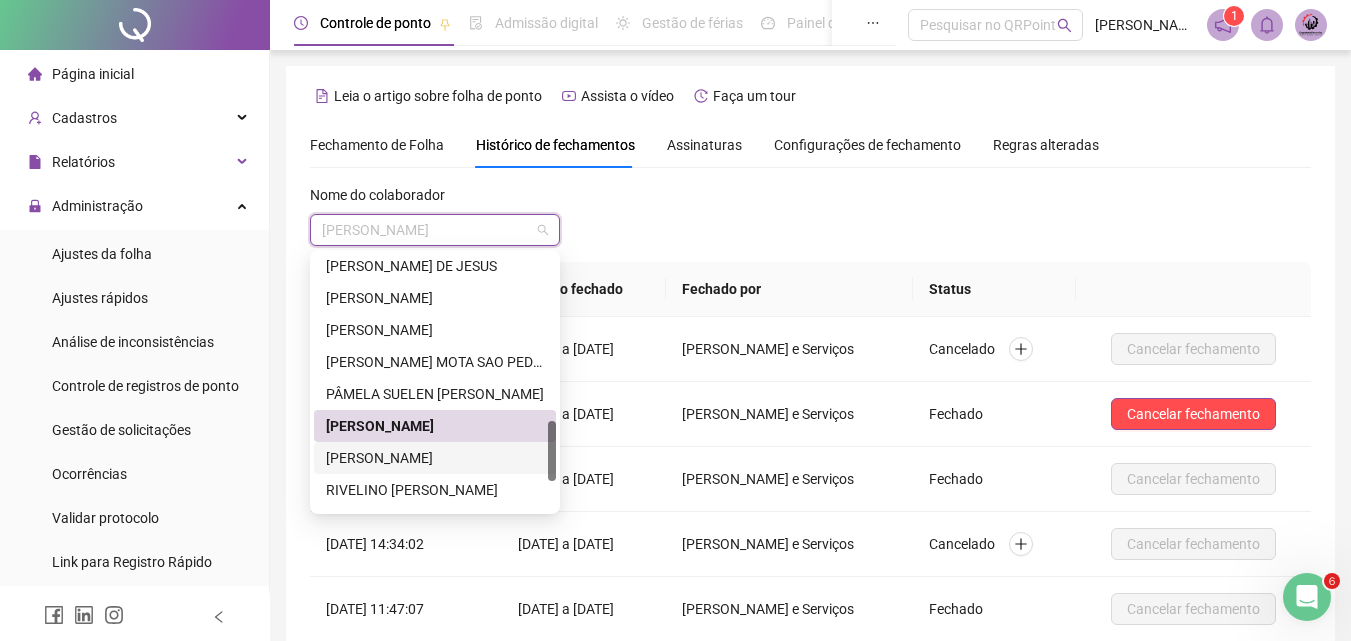 click on "[PERSON_NAME]" at bounding box center [435, 458] 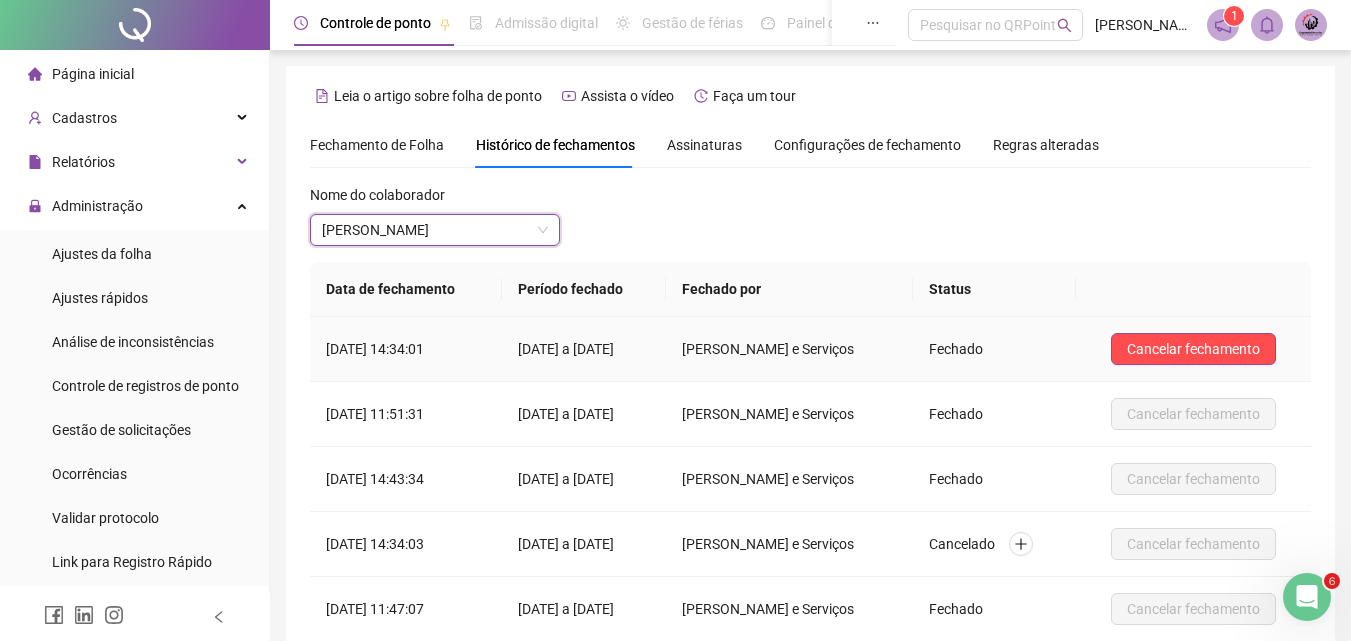 click on "Cancelar fechamento" at bounding box center (1193, 349) 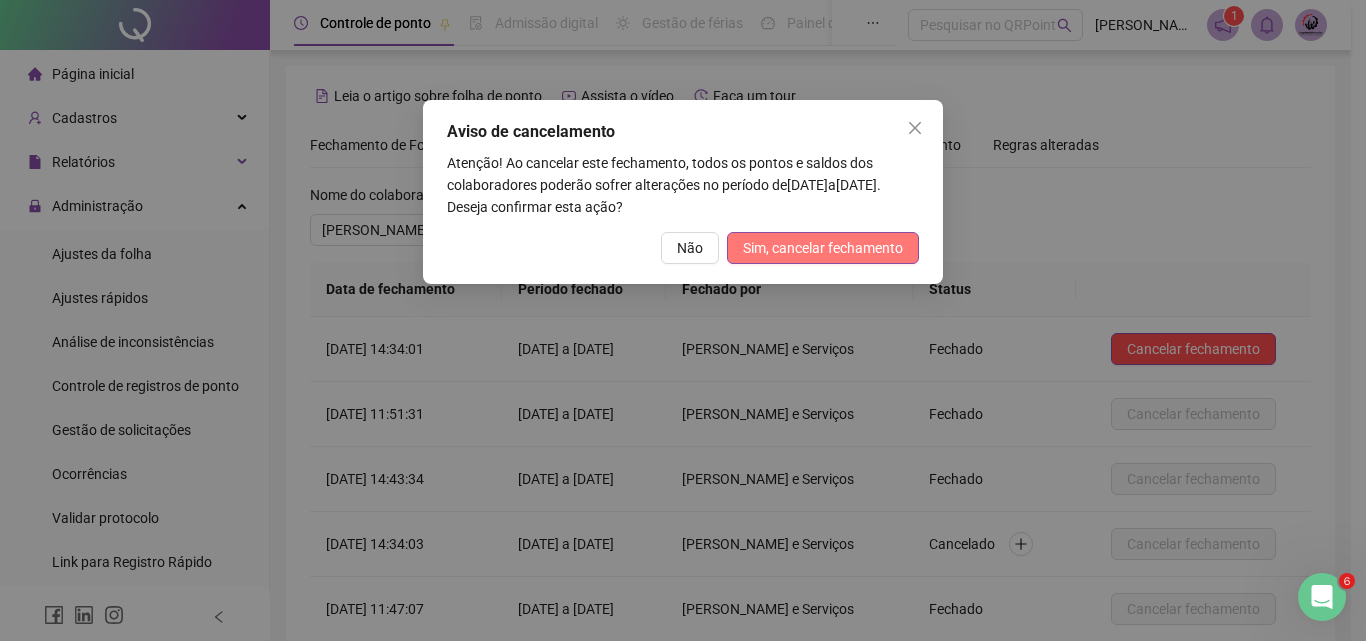 click on "Sim, cancelar fechamento" at bounding box center [823, 248] 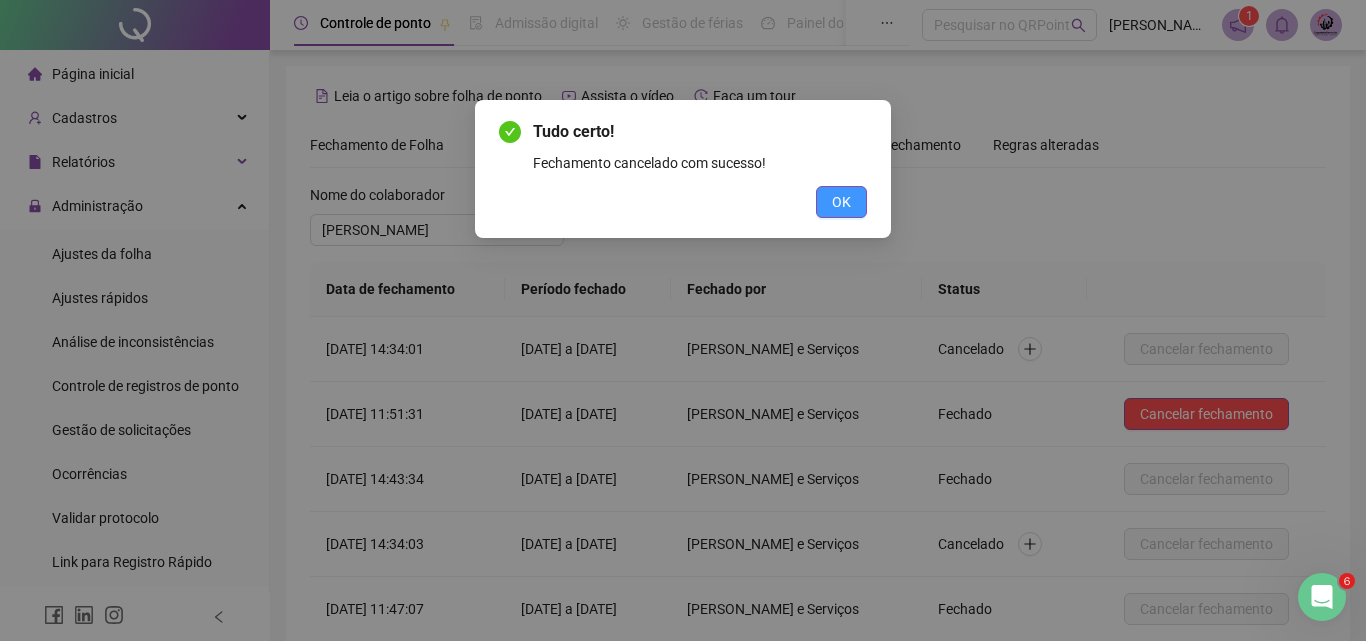 click on "OK" at bounding box center [841, 202] 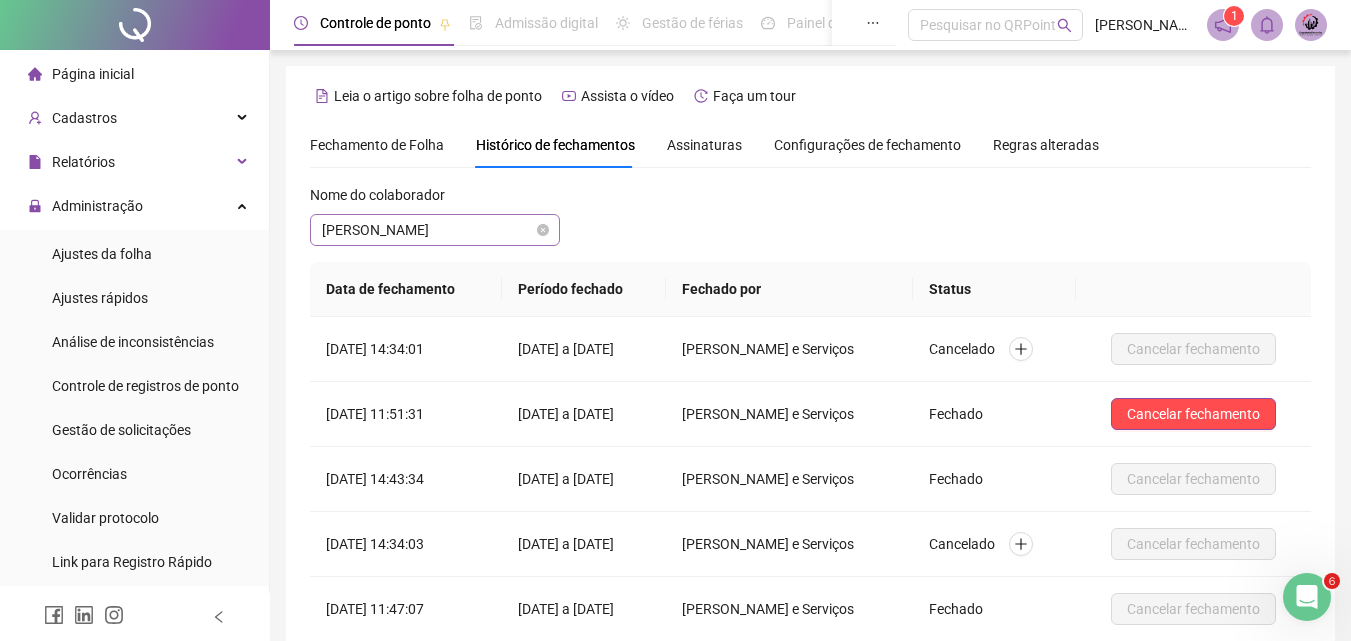 click on "[PERSON_NAME]" at bounding box center [435, 230] 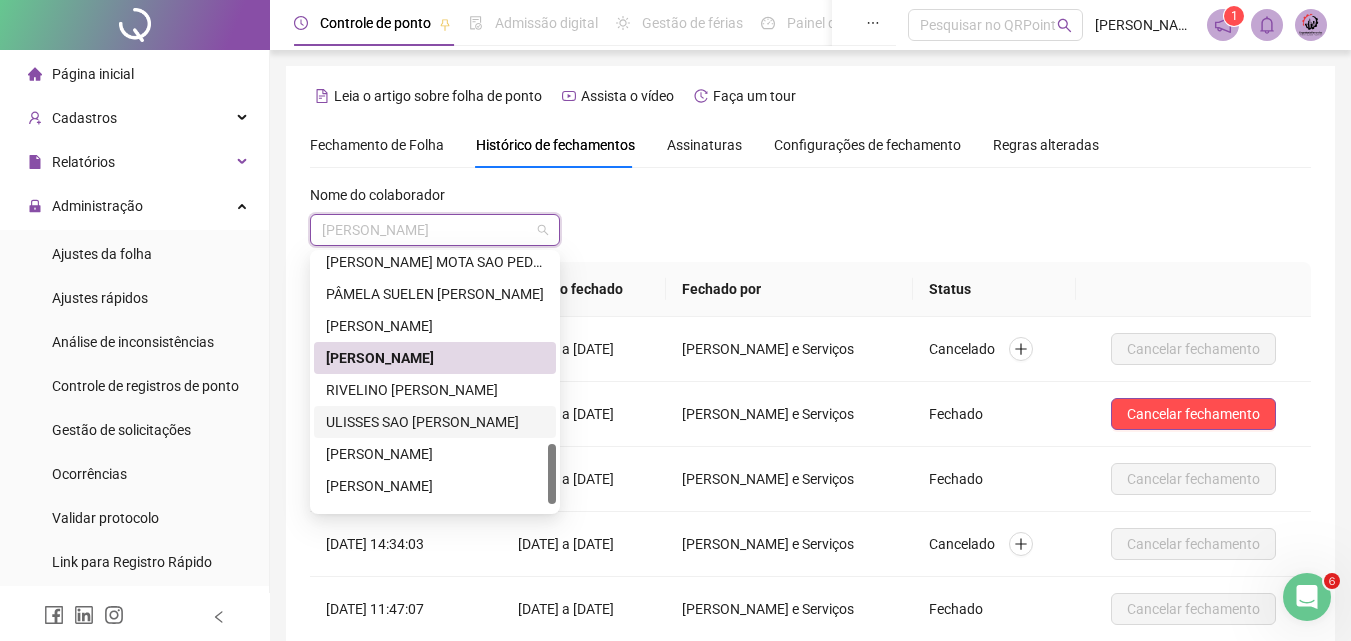 scroll, scrollTop: 832, scrollLeft: 0, axis: vertical 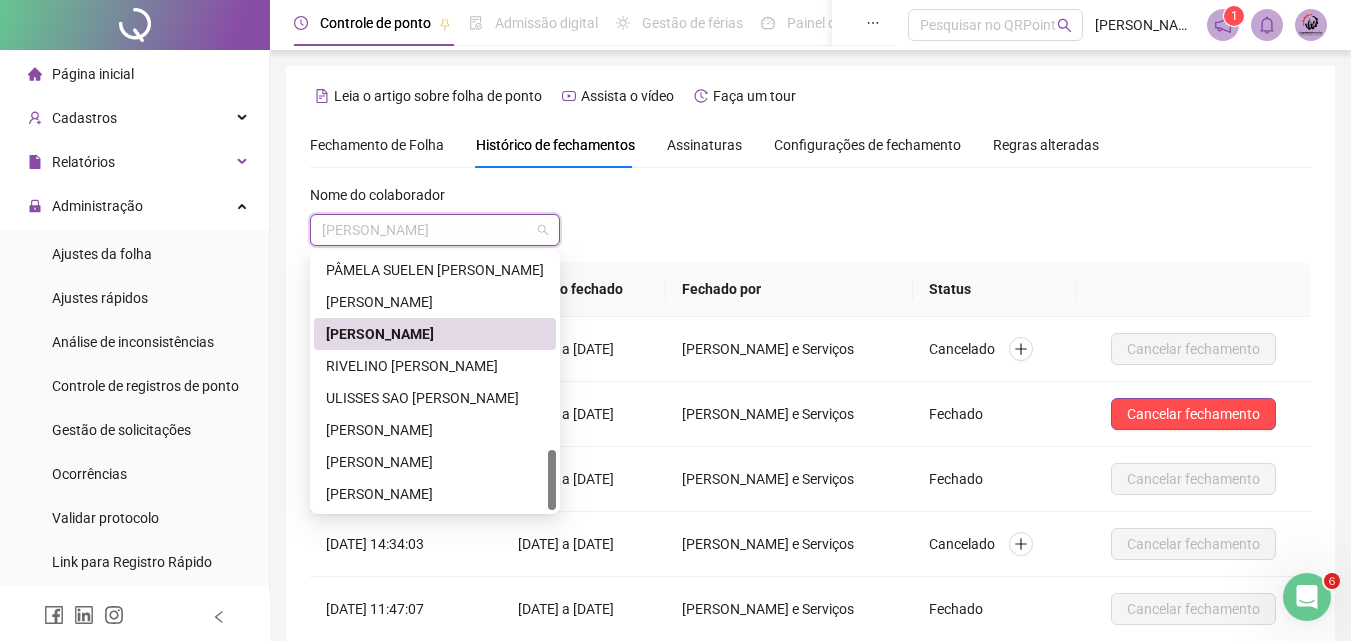 click on "[PERSON_NAME]" at bounding box center (435, 334) 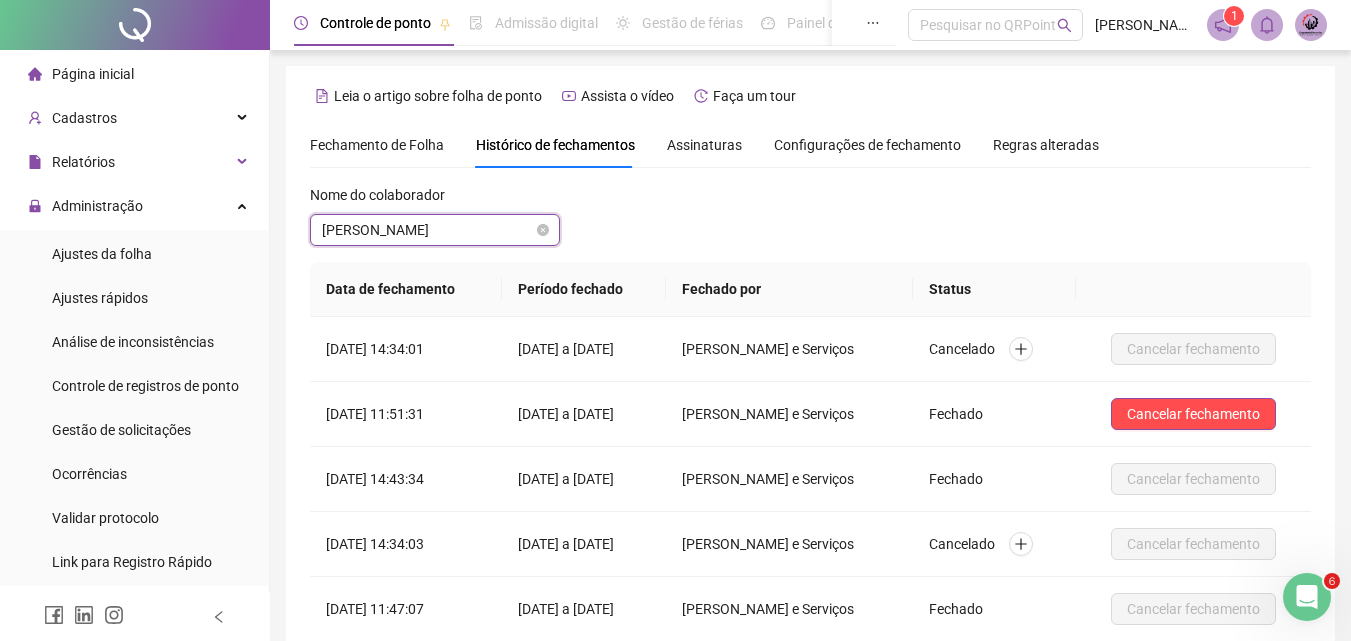click on "[PERSON_NAME]" at bounding box center [435, 230] 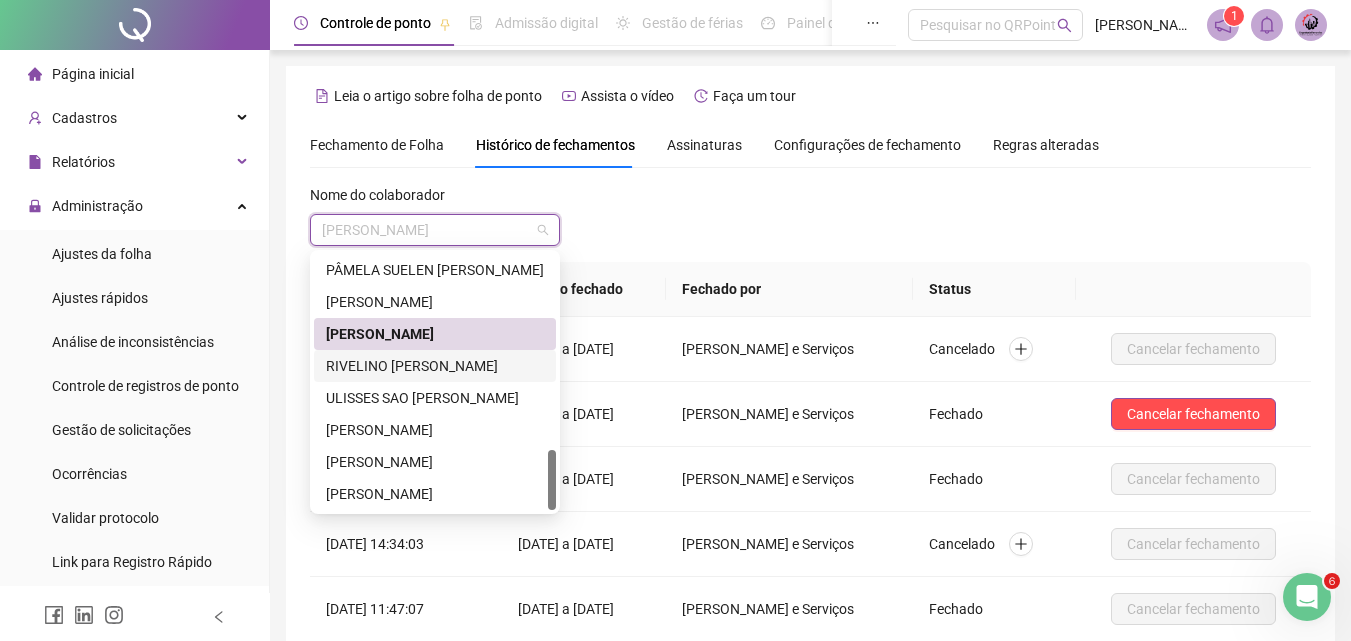 click on "RIVELINO [PERSON_NAME]" at bounding box center [435, 366] 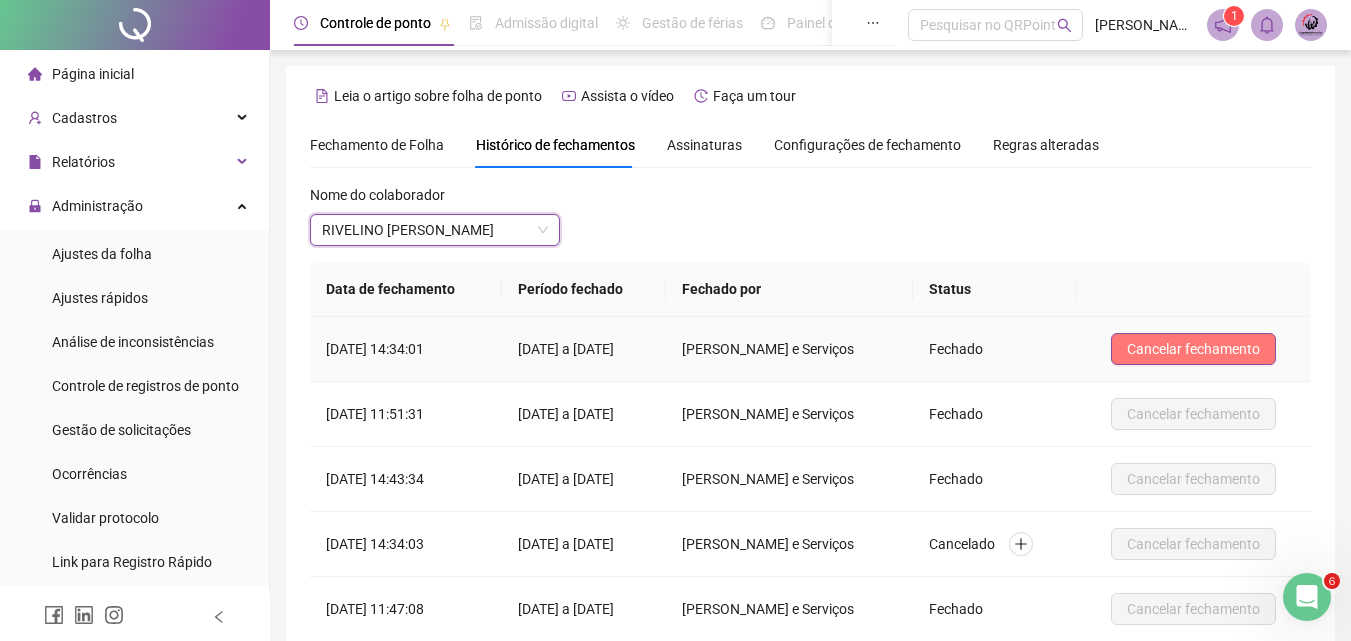 click on "Cancelar fechamento" at bounding box center (1193, 349) 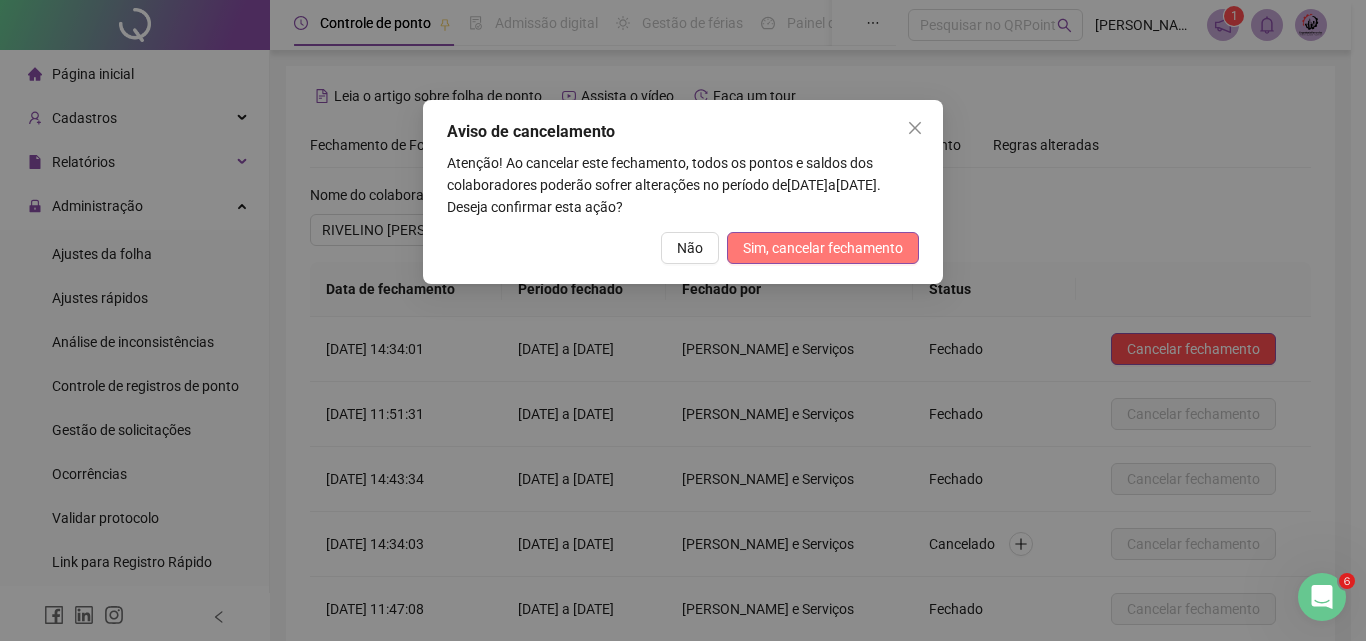 click on "Sim, cancelar fechamento" at bounding box center [823, 248] 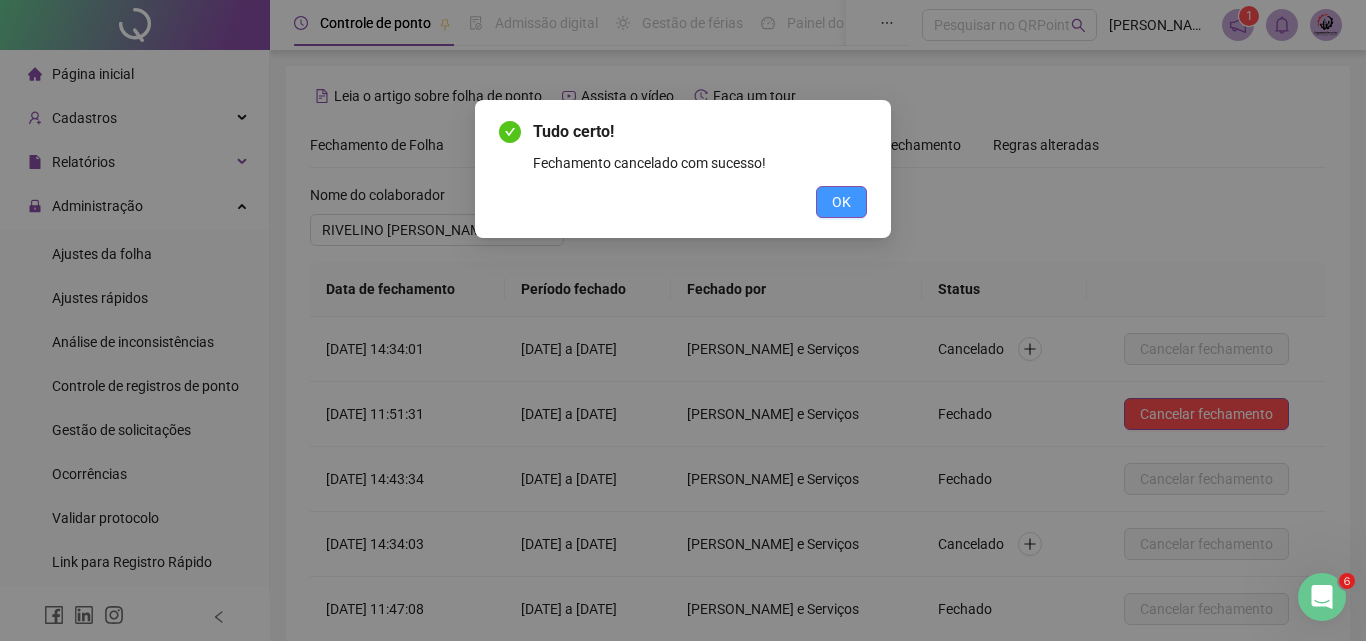 click on "OK" at bounding box center (841, 202) 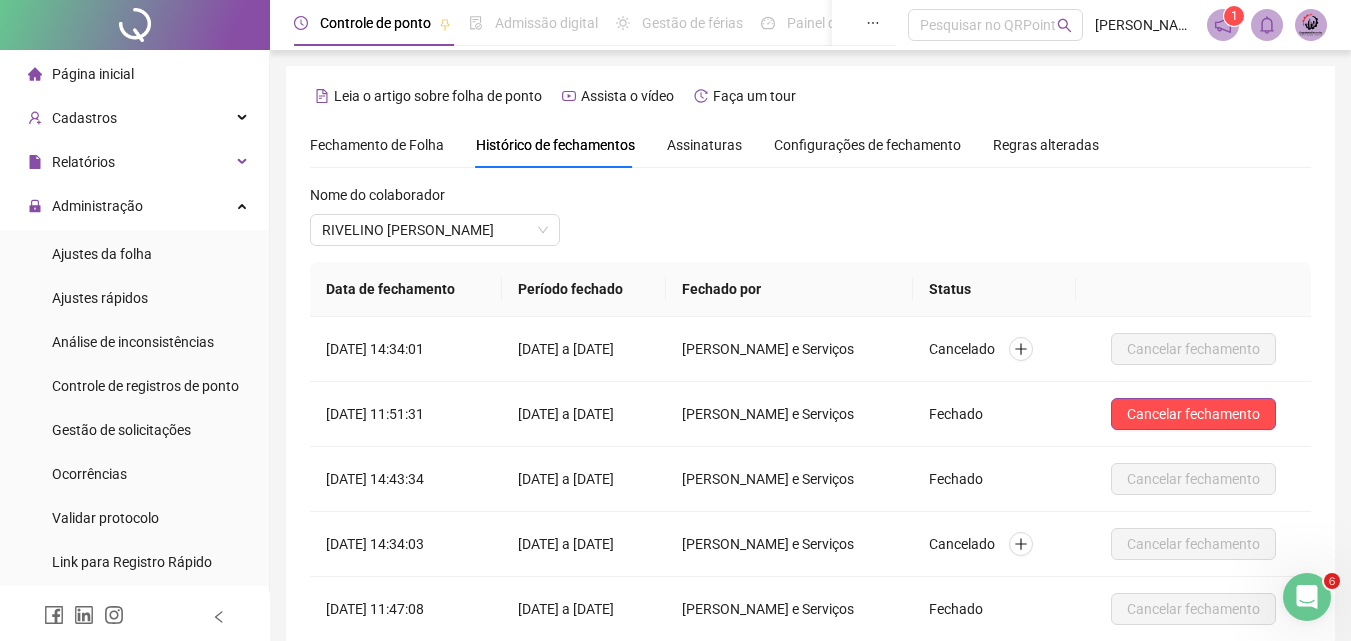 click on "Nome do colaborador" at bounding box center (377, 195) 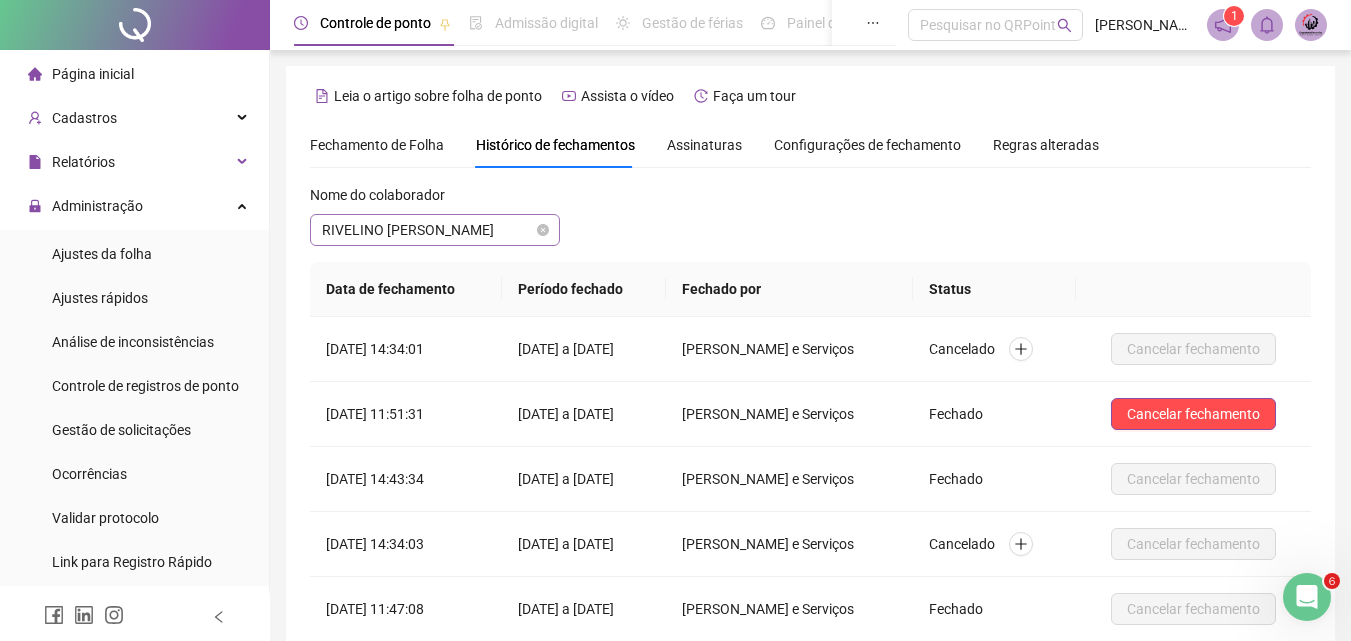 click on "RIVELINO [PERSON_NAME]" at bounding box center [435, 230] 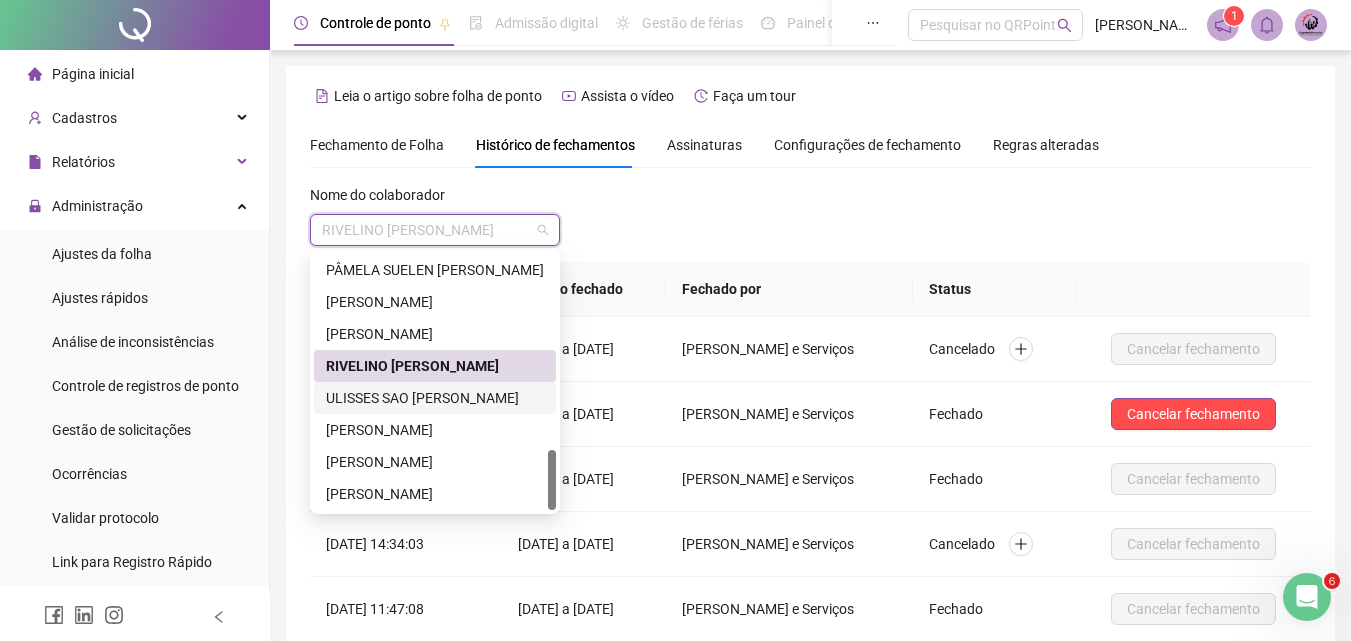 click on "ULISSES SAO [PERSON_NAME]" at bounding box center [435, 398] 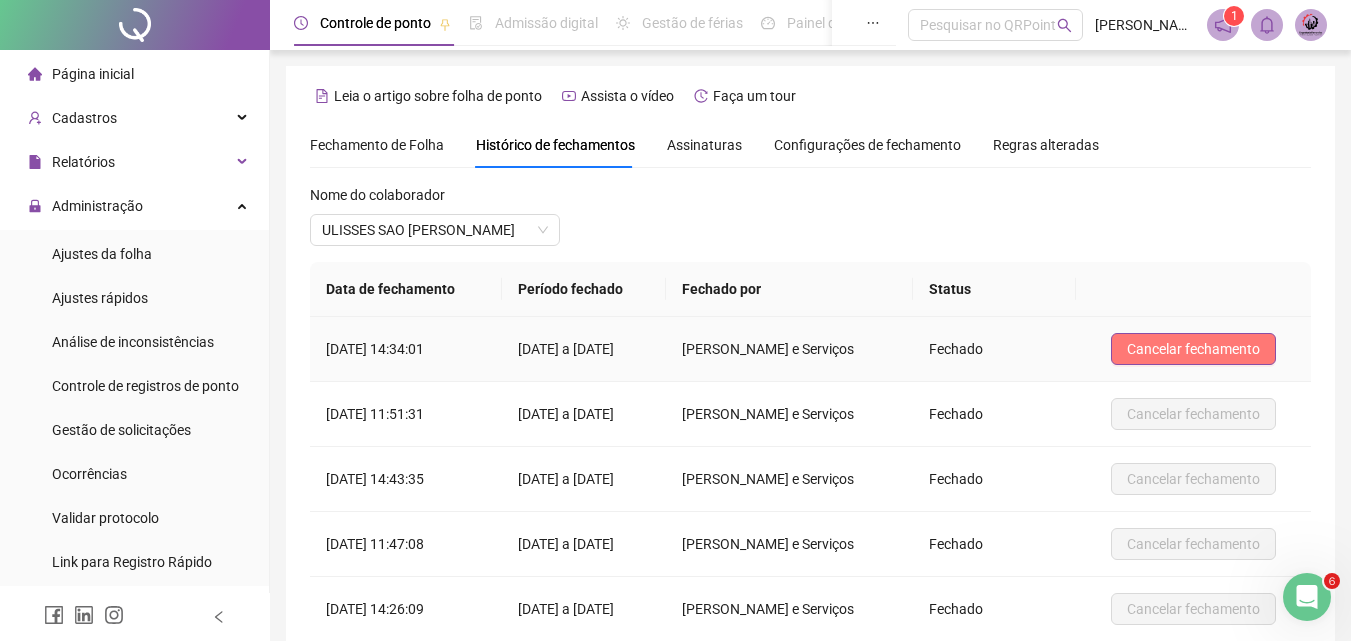 click on "Cancelar fechamento" at bounding box center (1193, 349) 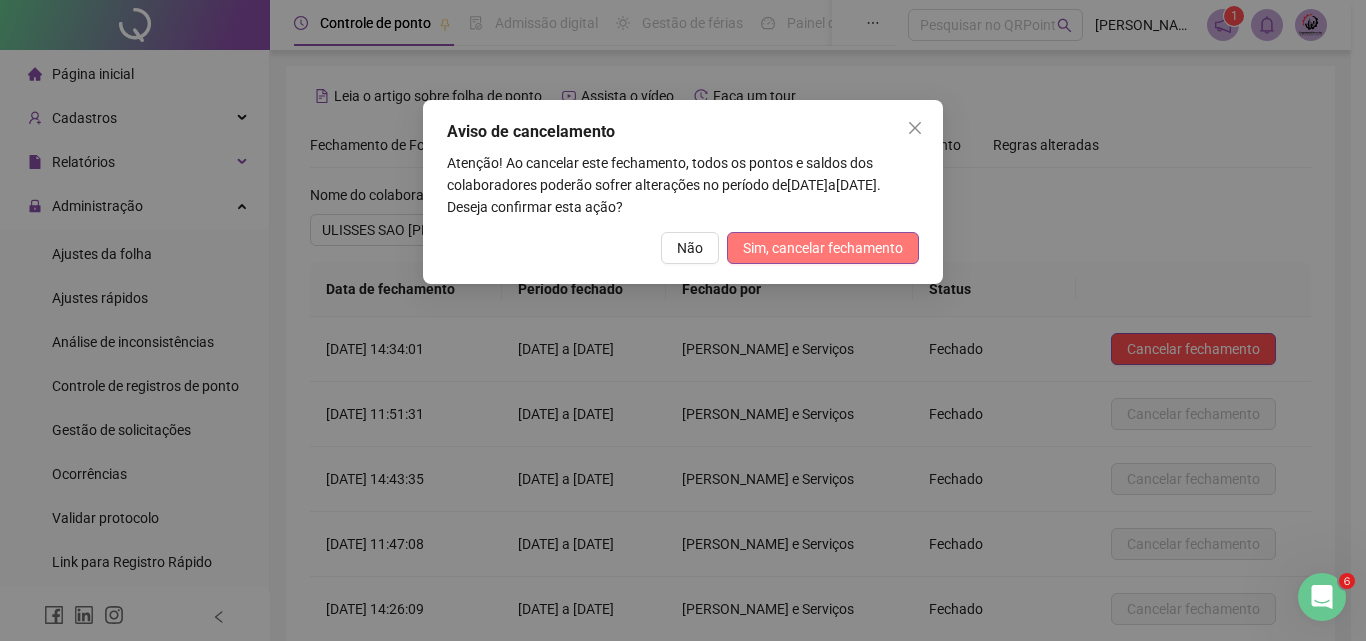 click on "Sim, cancelar fechamento" at bounding box center (823, 248) 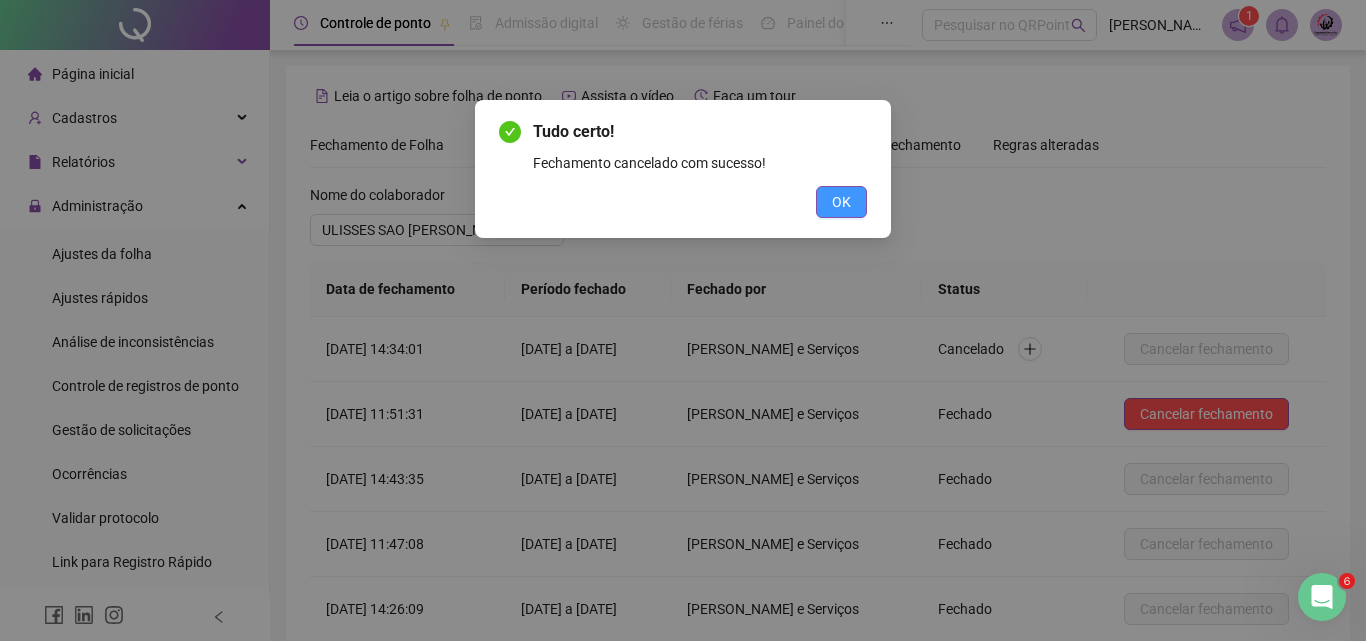 click on "OK" at bounding box center [841, 202] 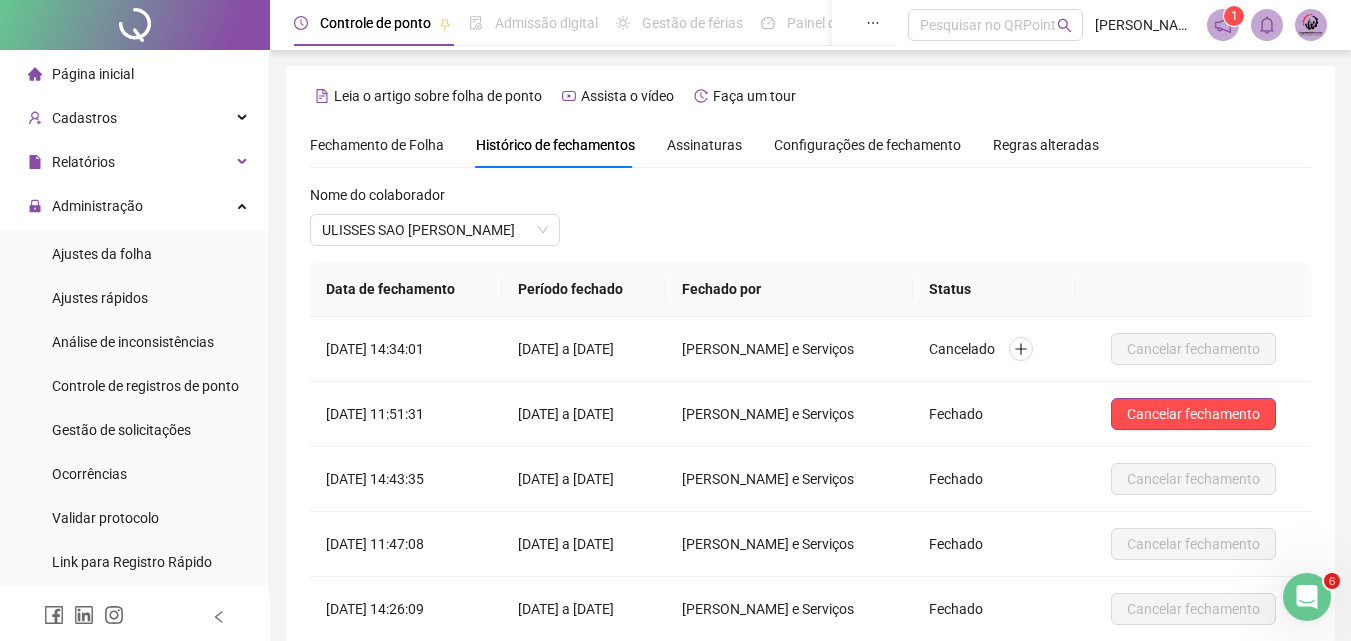 click on "ULISSES SAO [PERSON_NAME]" at bounding box center (435, 230) 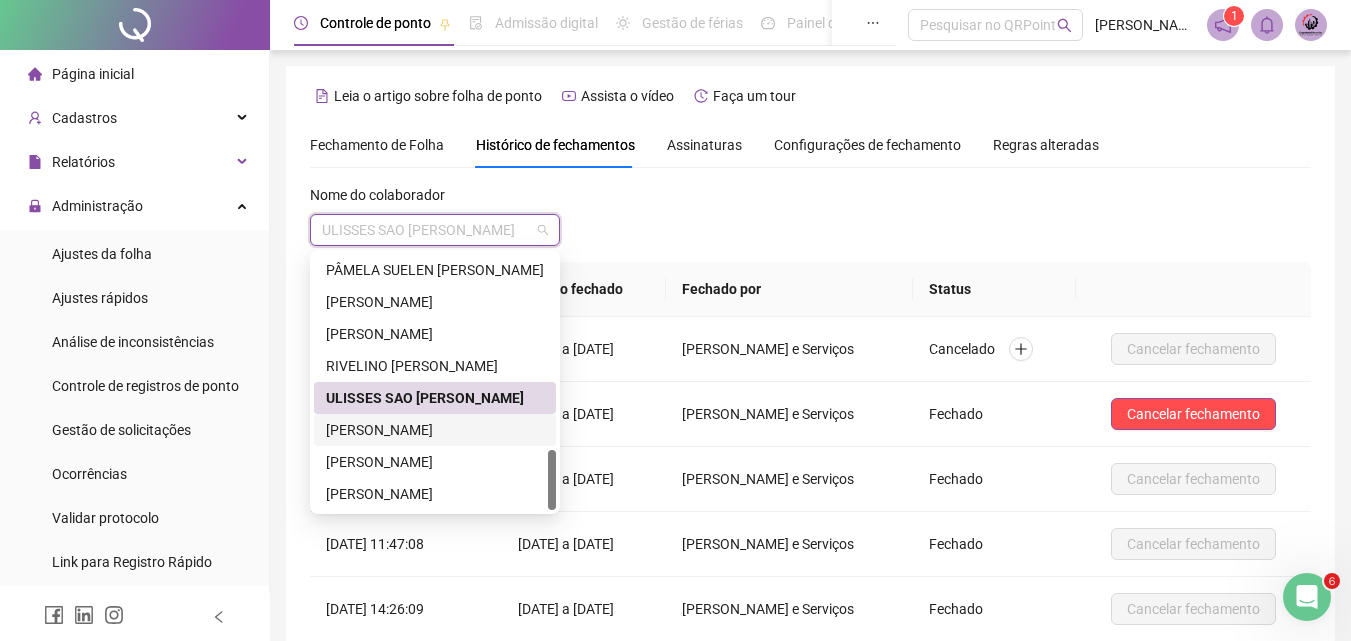click on "[PERSON_NAME]" at bounding box center (435, 430) 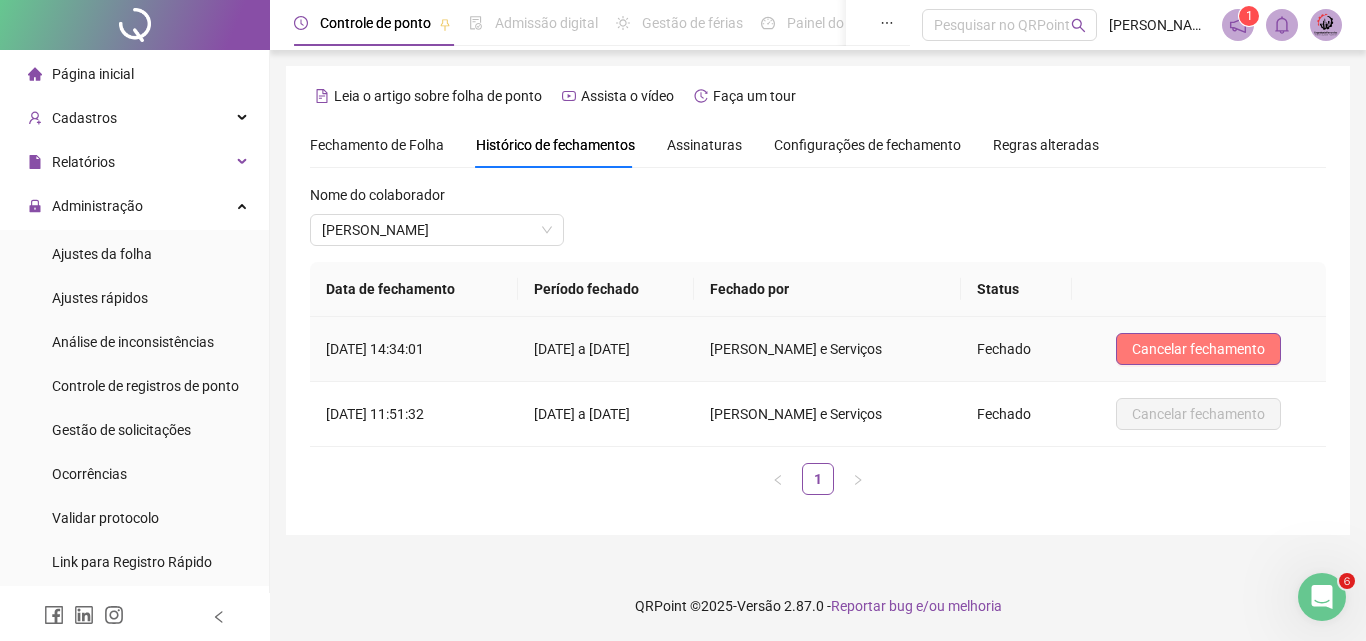 click on "Cancelar fechamento" at bounding box center (1198, 349) 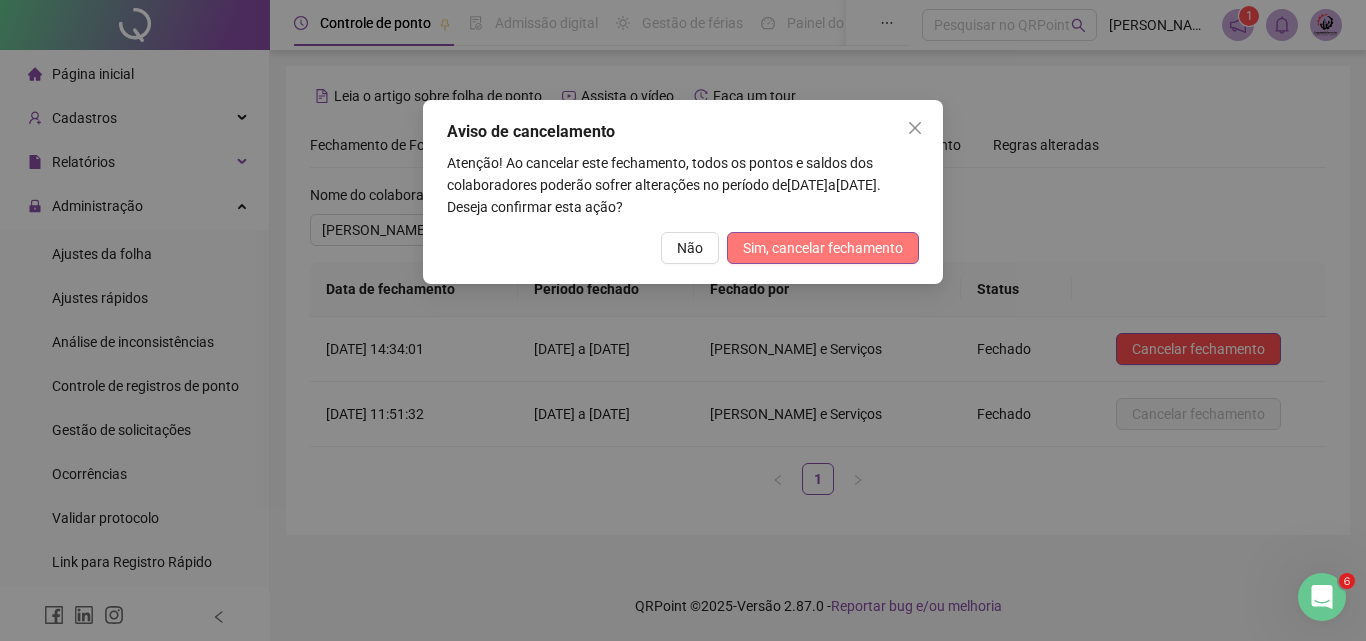 click on "Sim, cancelar fechamento" at bounding box center [823, 248] 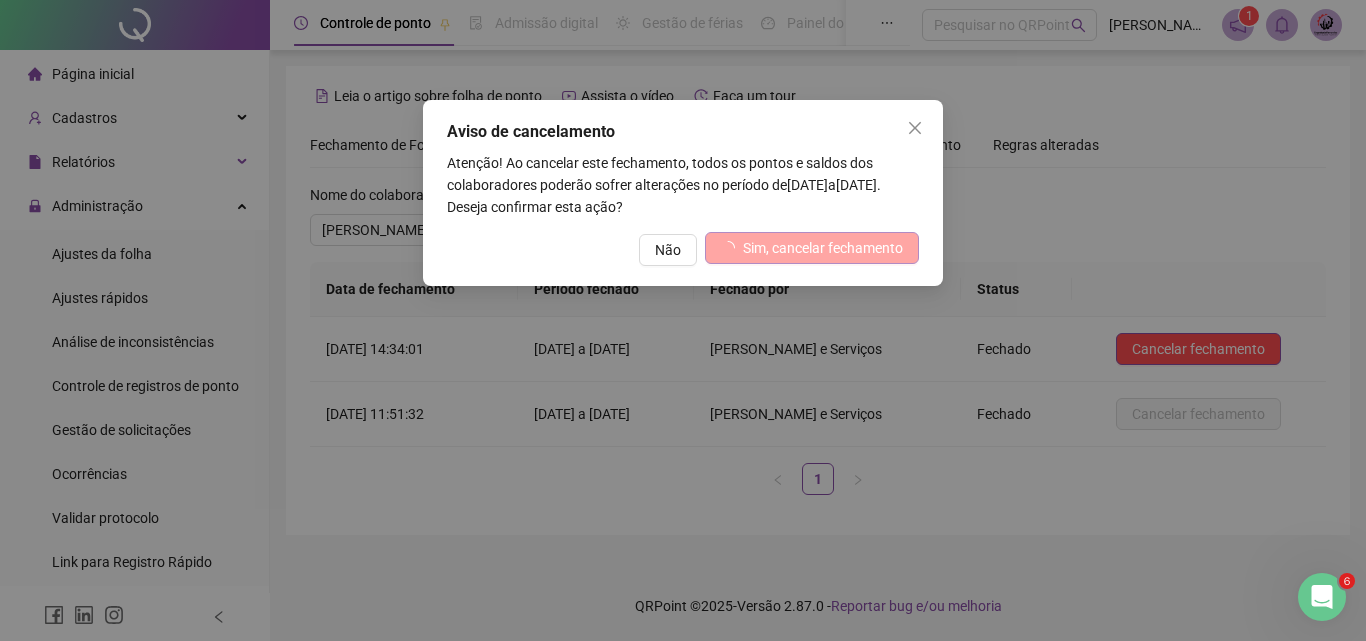 click on "**********" at bounding box center [683, 320] 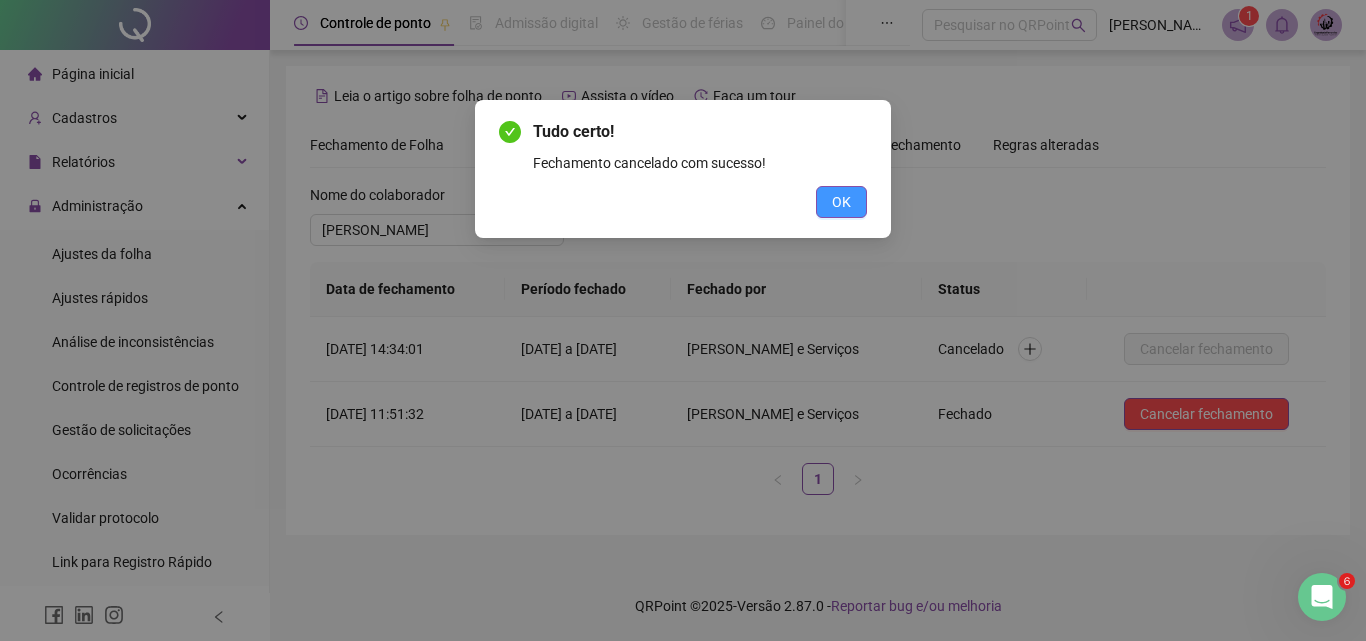 drag, startPoint x: 867, startPoint y: 209, endPoint x: 846, endPoint y: 208, distance: 21.023796 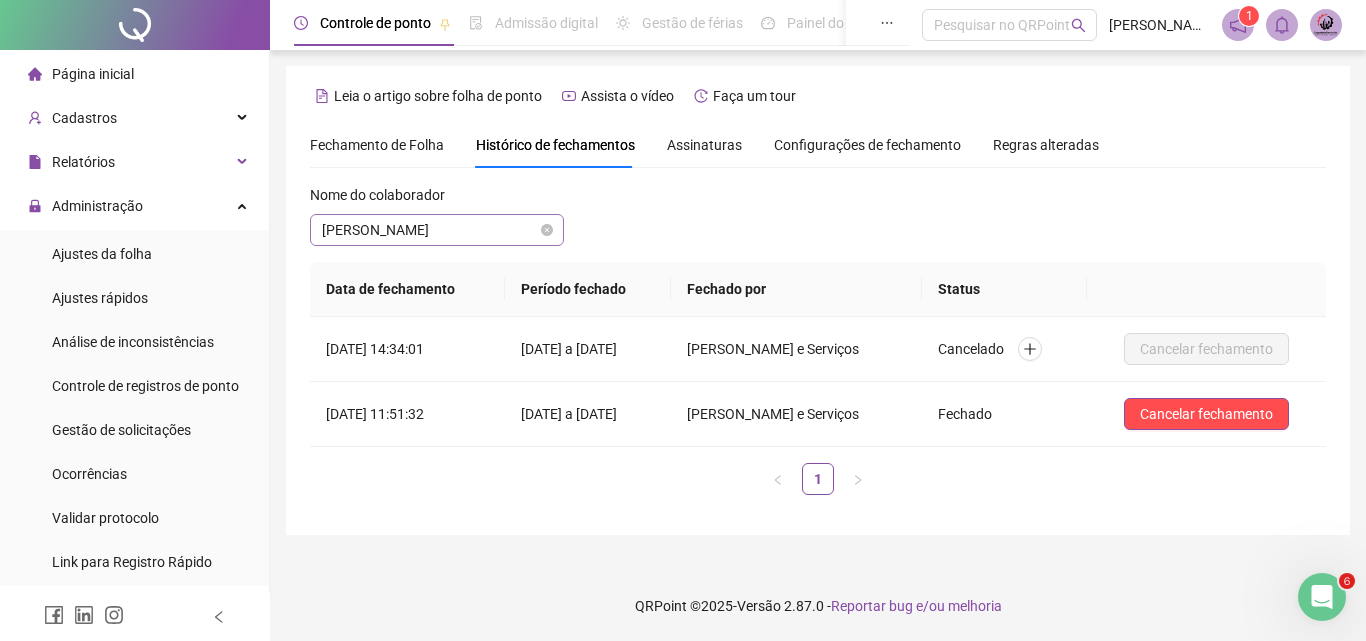 click on "[PERSON_NAME]" at bounding box center (437, 230) 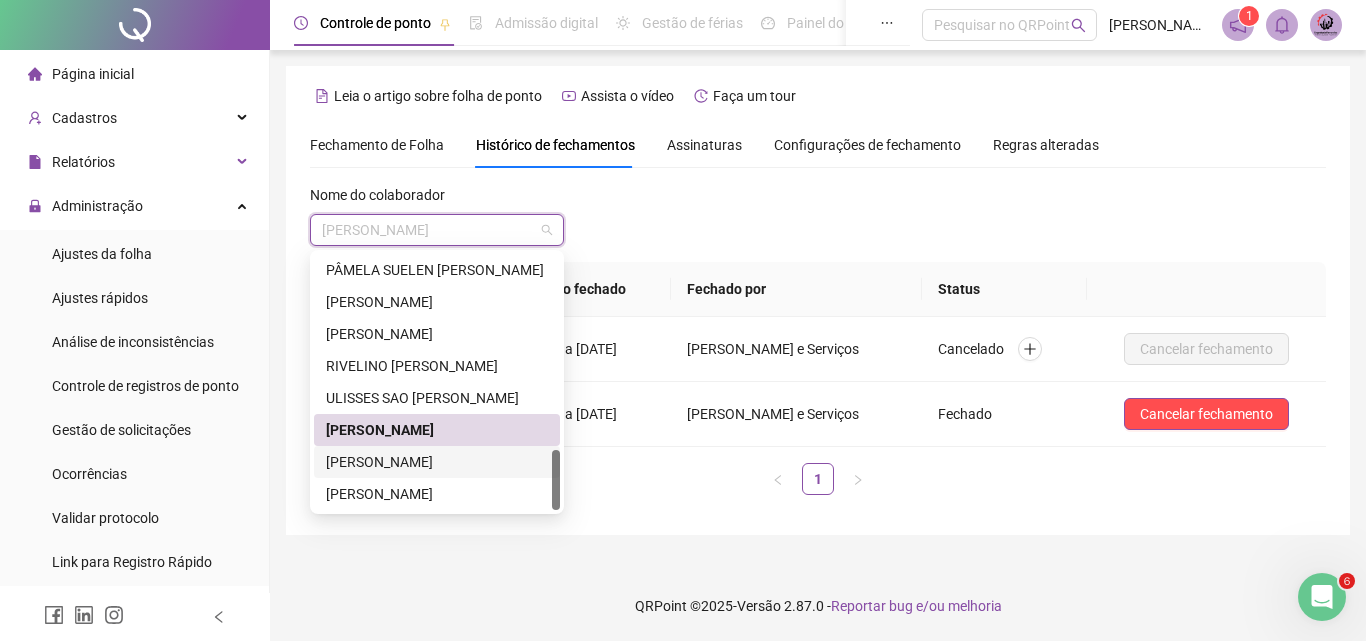 click on "[PERSON_NAME]" at bounding box center [437, 462] 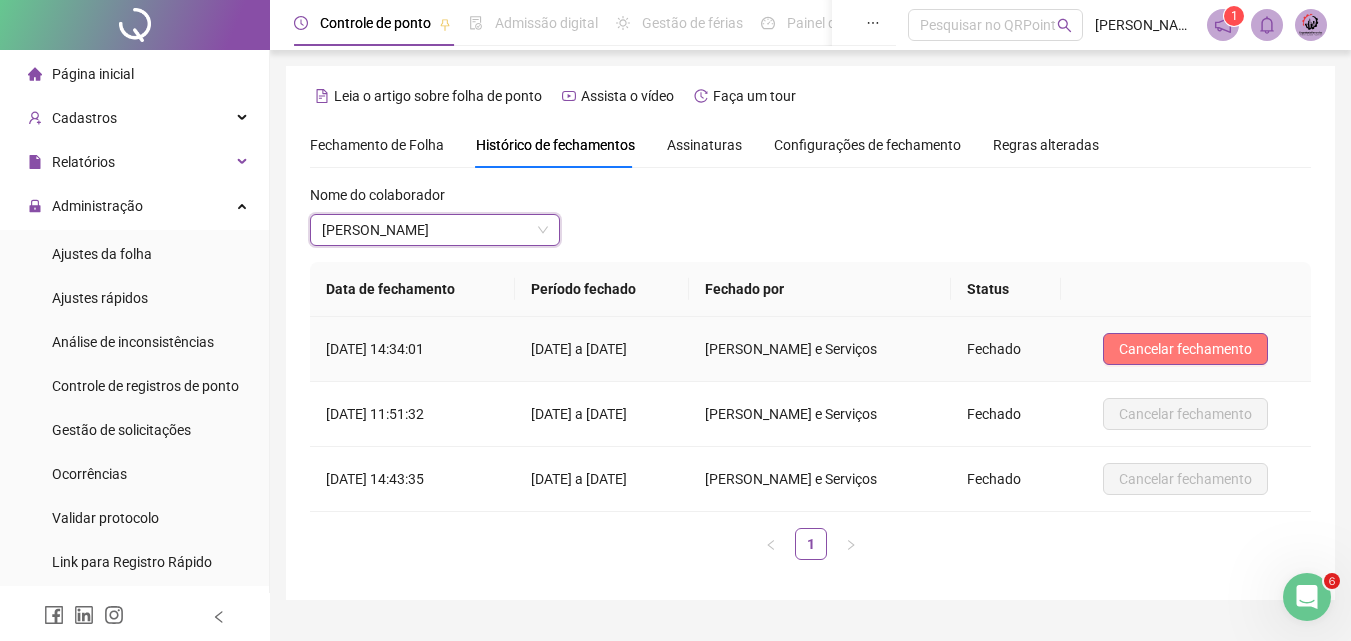 click on "Cancelar fechamento" at bounding box center (1185, 349) 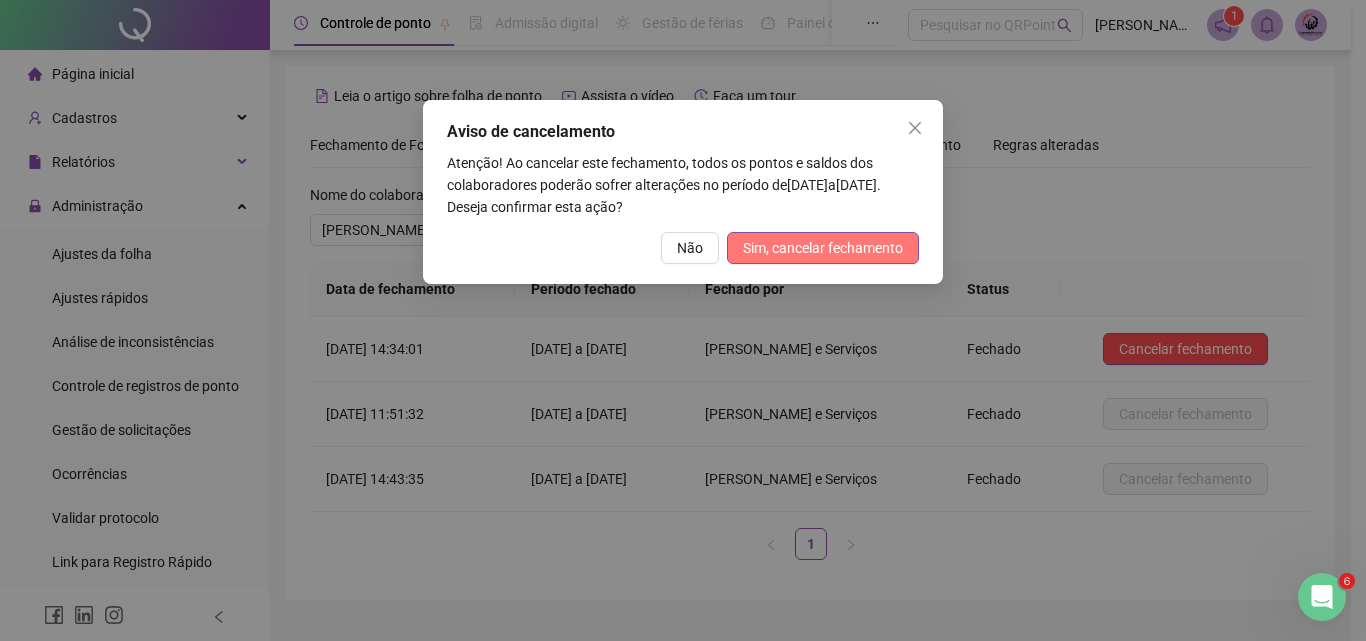 click on "Sim, cancelar fechamento" at bounding box center (823, 248) 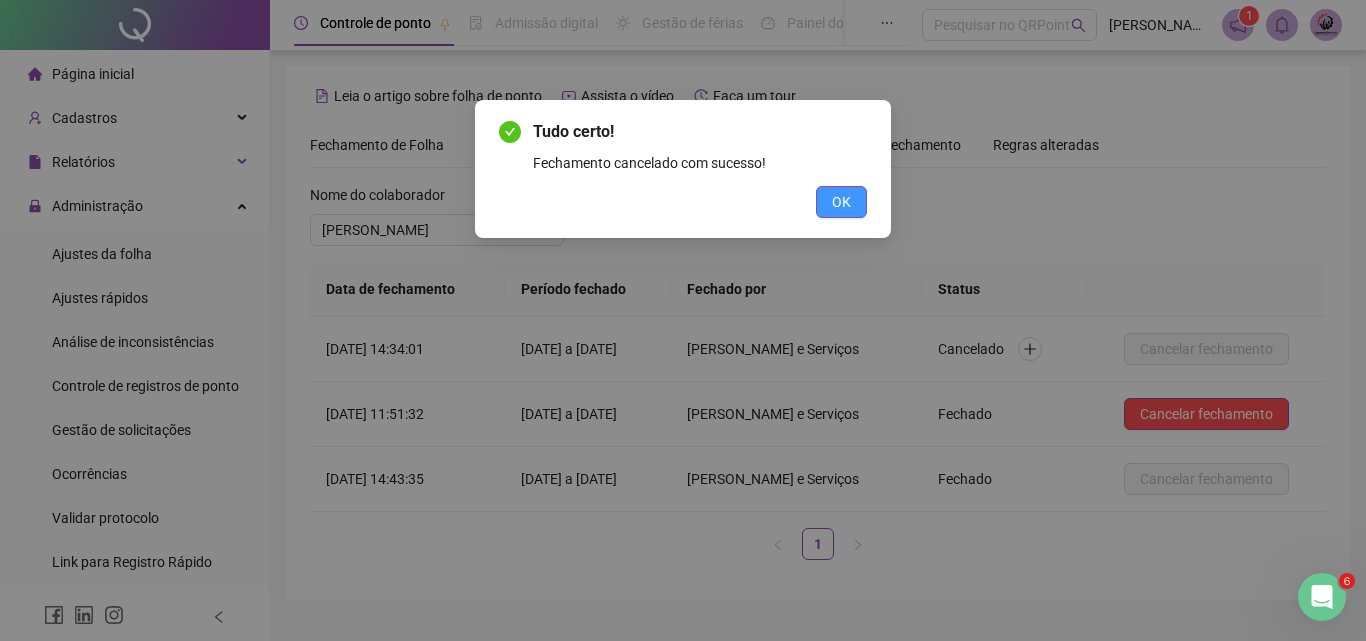 click on "OK" at bounding box center (841, 202) 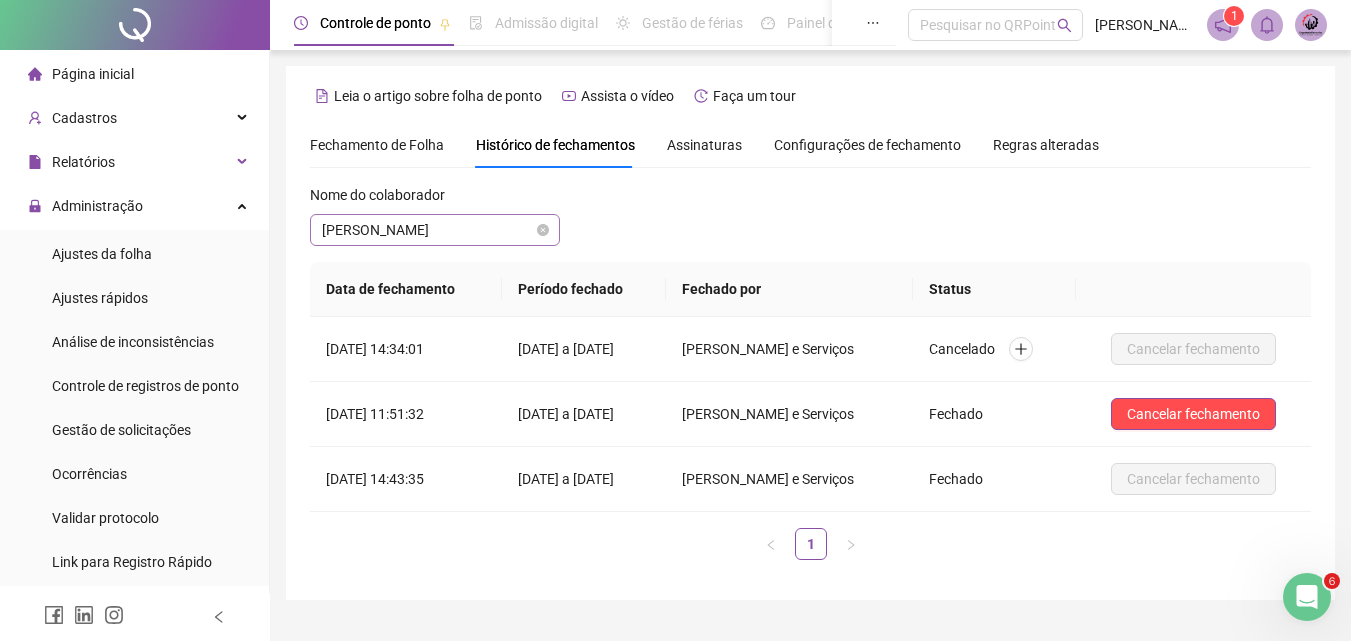 click on "[PERSON_NAME]" at bounding box center (435, 230) 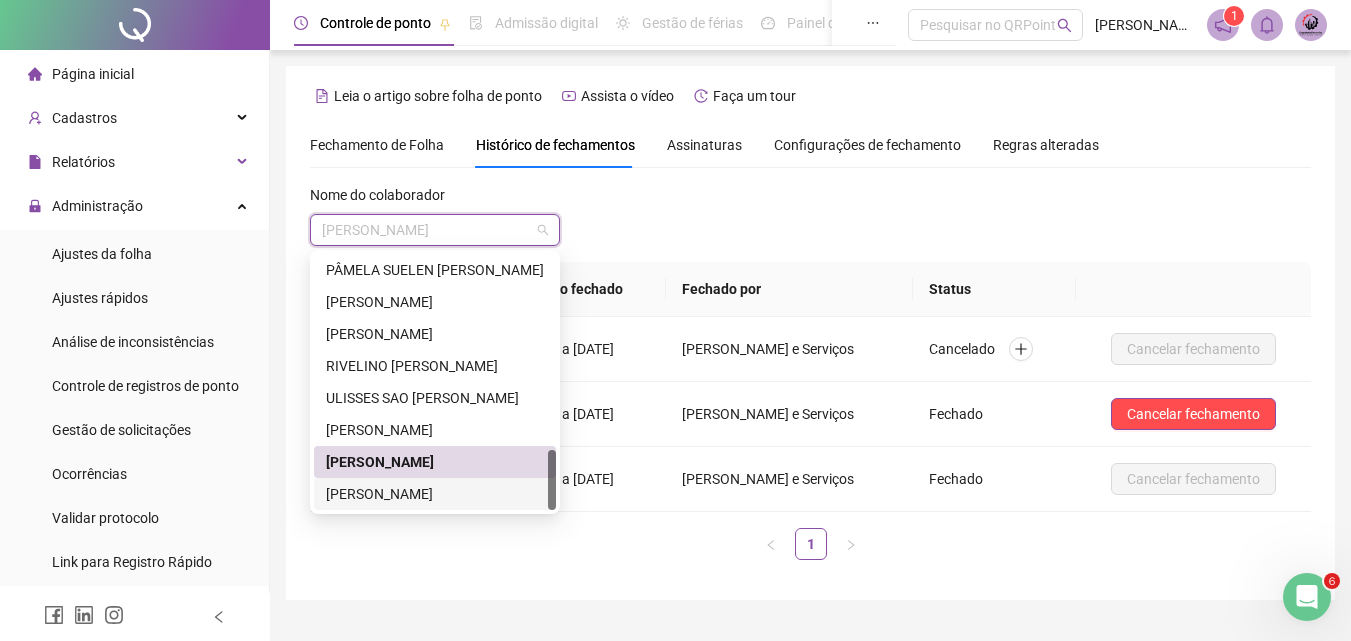 click on "[PERSON_NAME]" at bounding box center [435, 494] 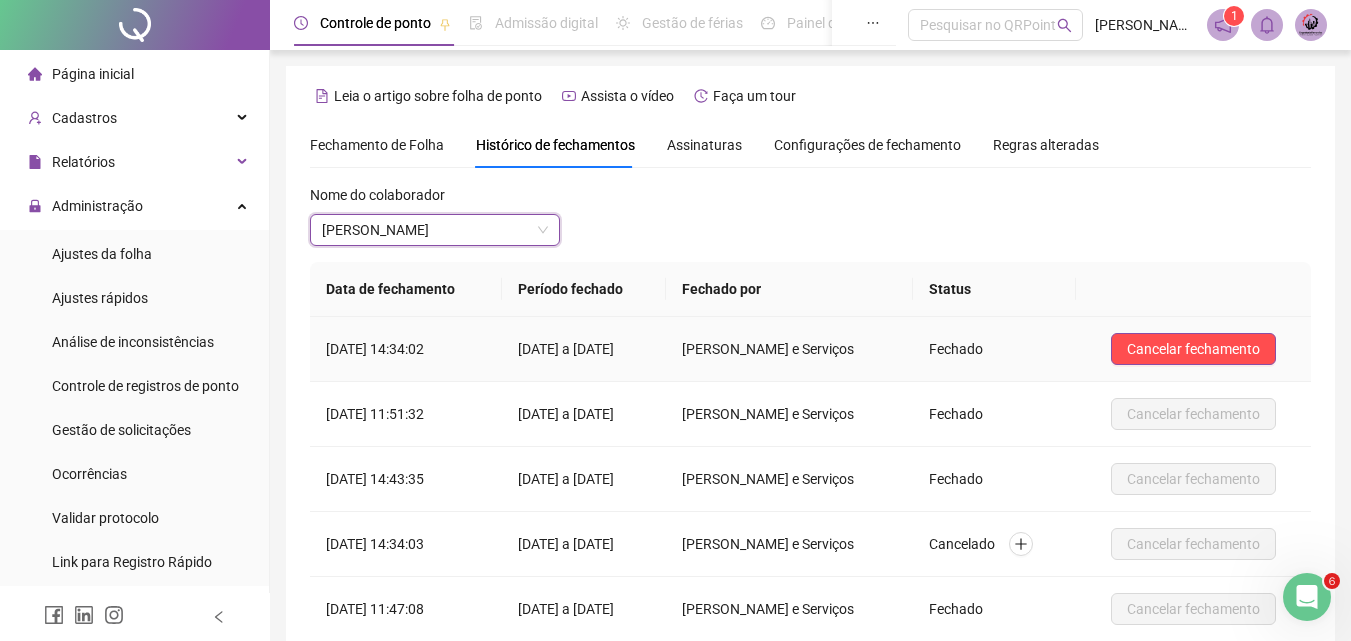 click on "Cancelar fechamento" at bounding box center [1193, 349] 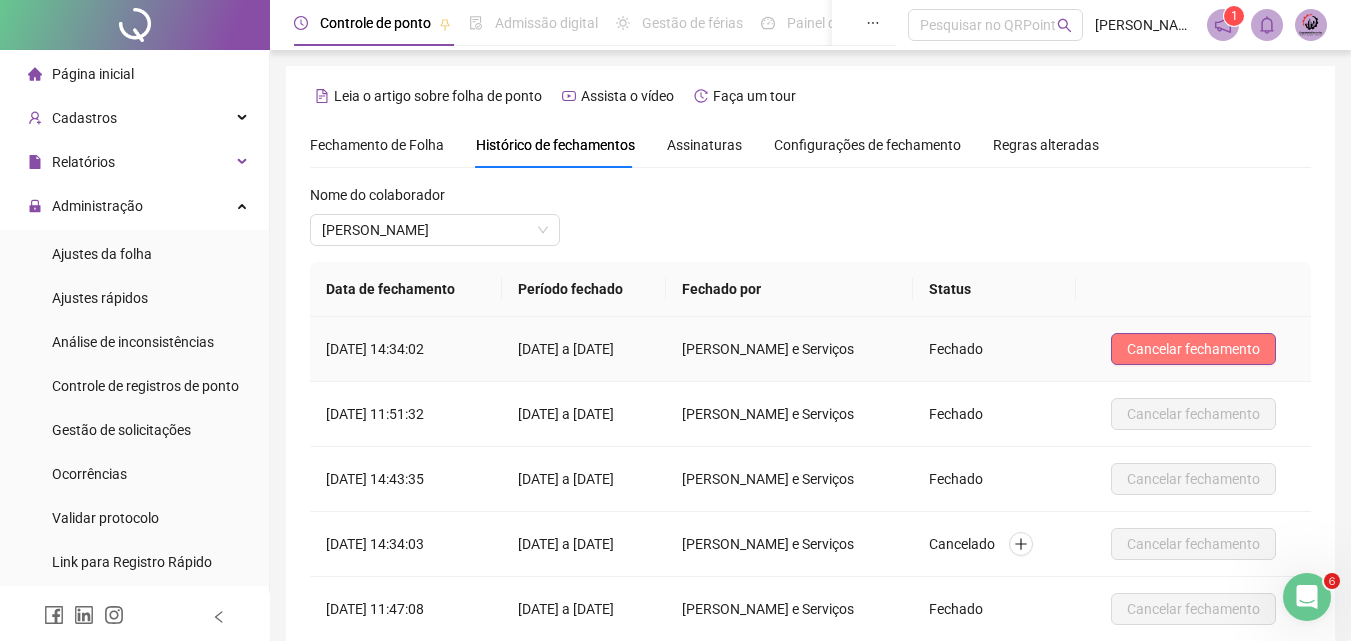 click on "Cancelar fechamento" at bounding box center (1193, 349) 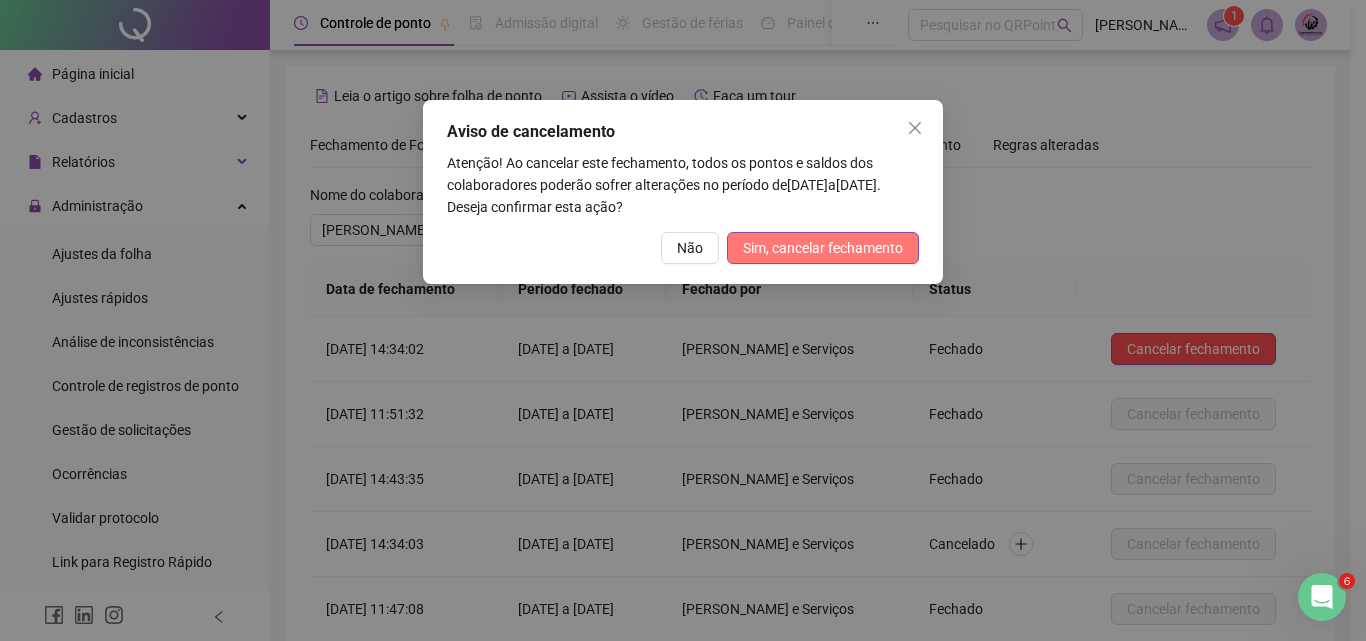 click on "Sim, cancelar fechamento" at bounding box center (823, 248) 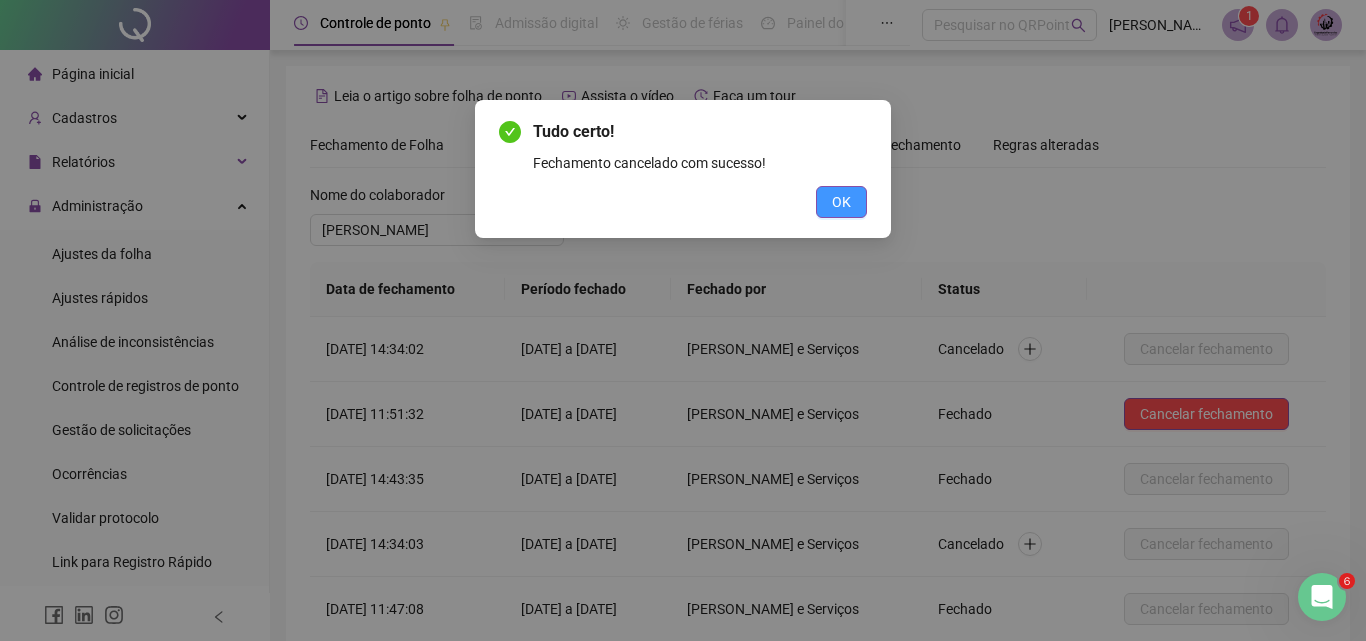 click on "OK" at bounding box center [841, 202] 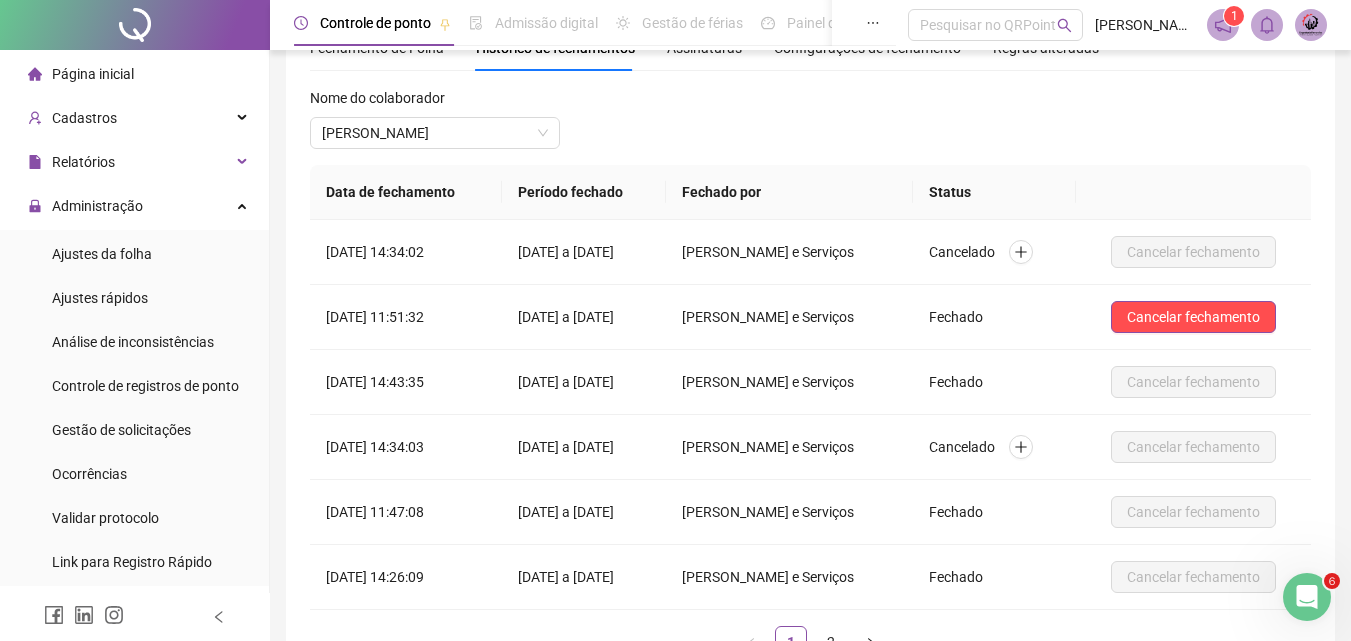 scroll, scrollTop: 0, scrollLeft: 0, axis: both 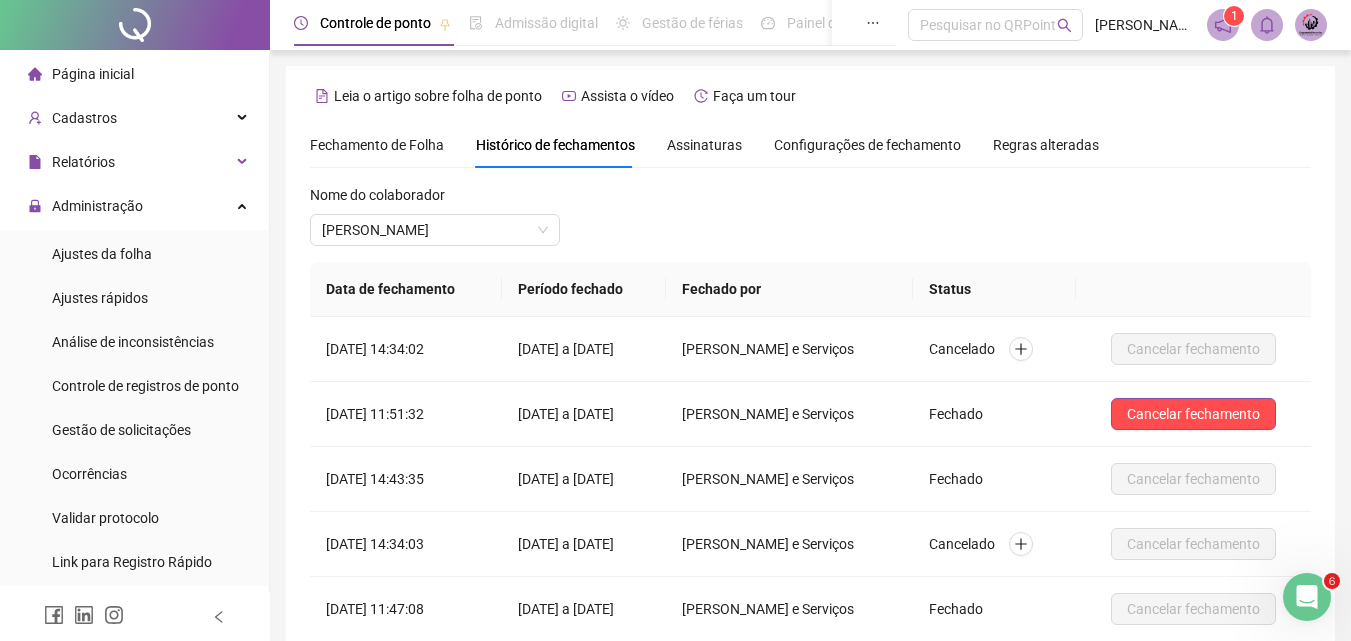 click on "Página inicial" at bounding box center (134, 74) 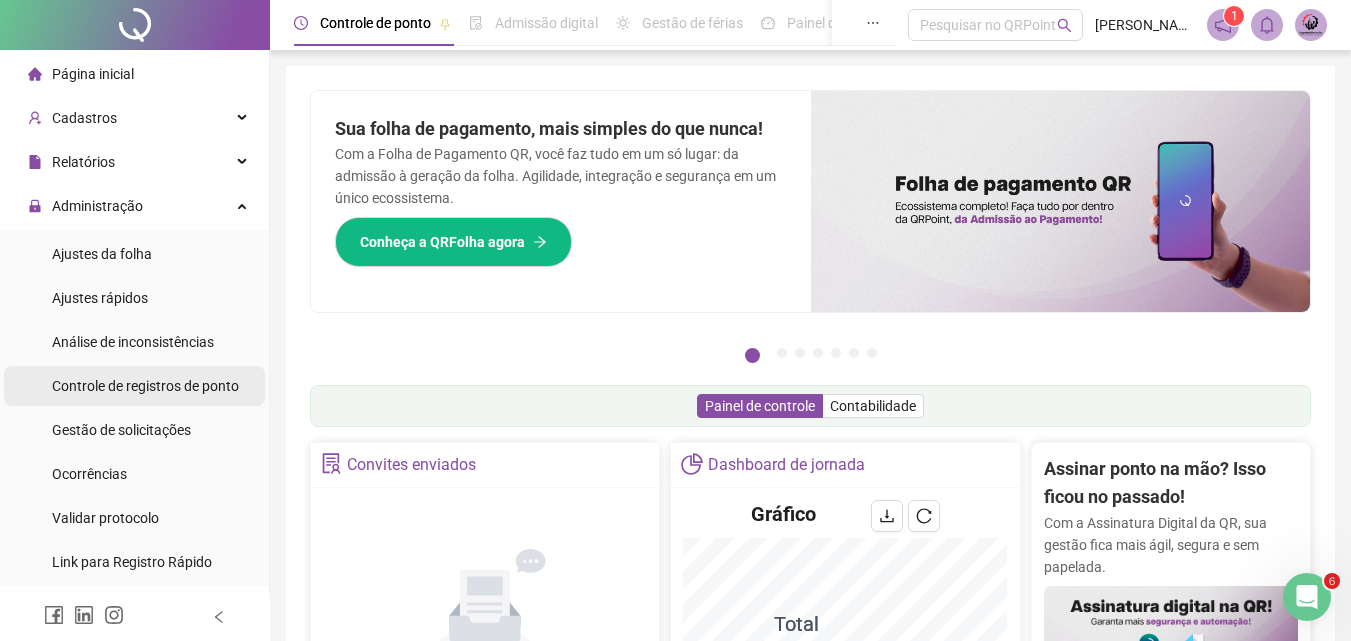 click on "Controle de registros de ponto" at bounding box center [145, 386] 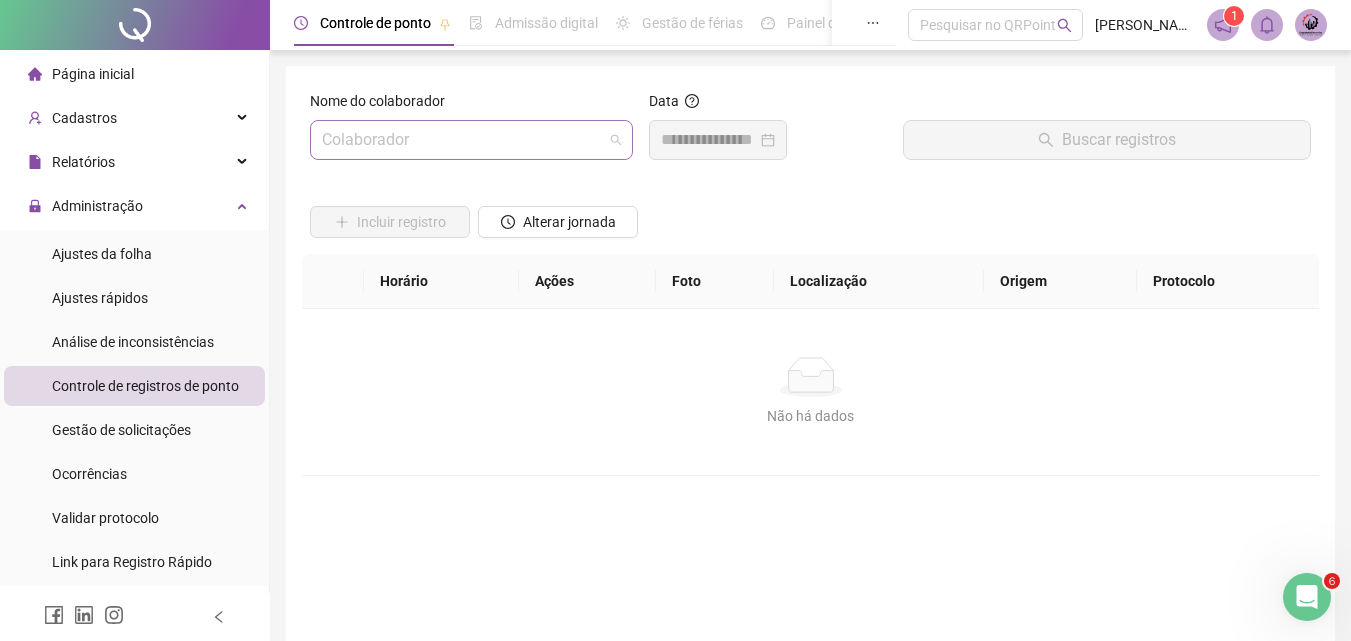 click at bounding box center [465, 140] 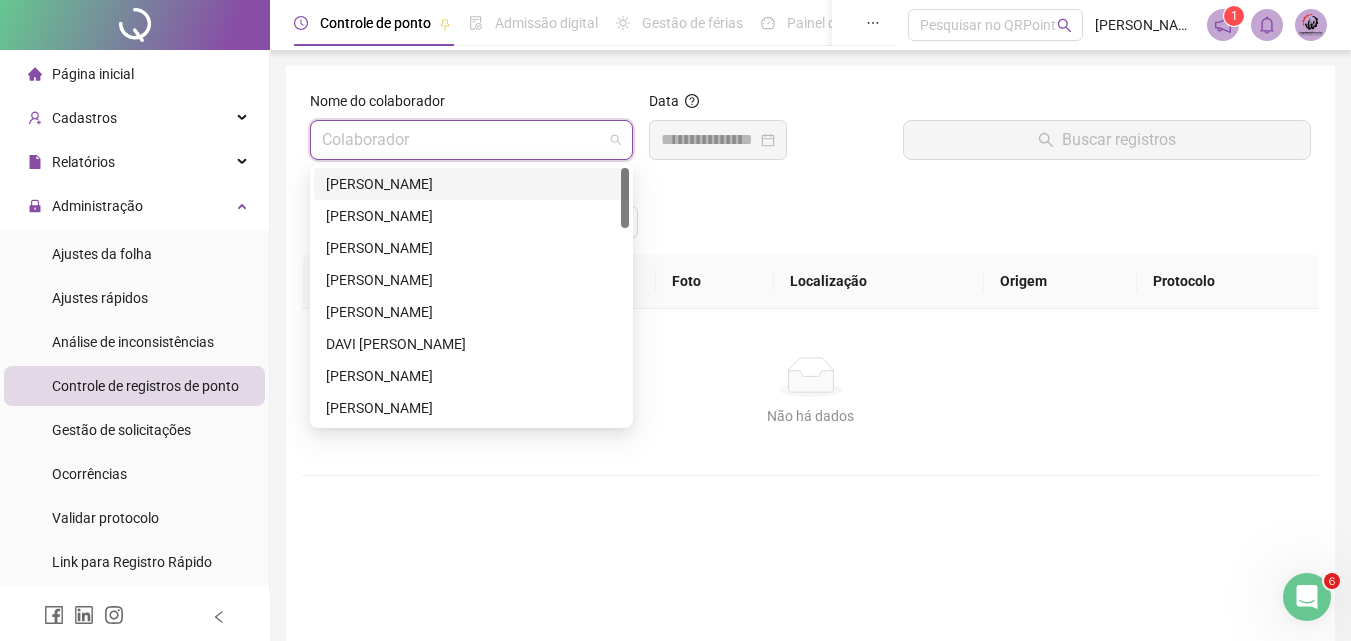 click on "[PERSON_NAME]" at bounding box center [471, 184] 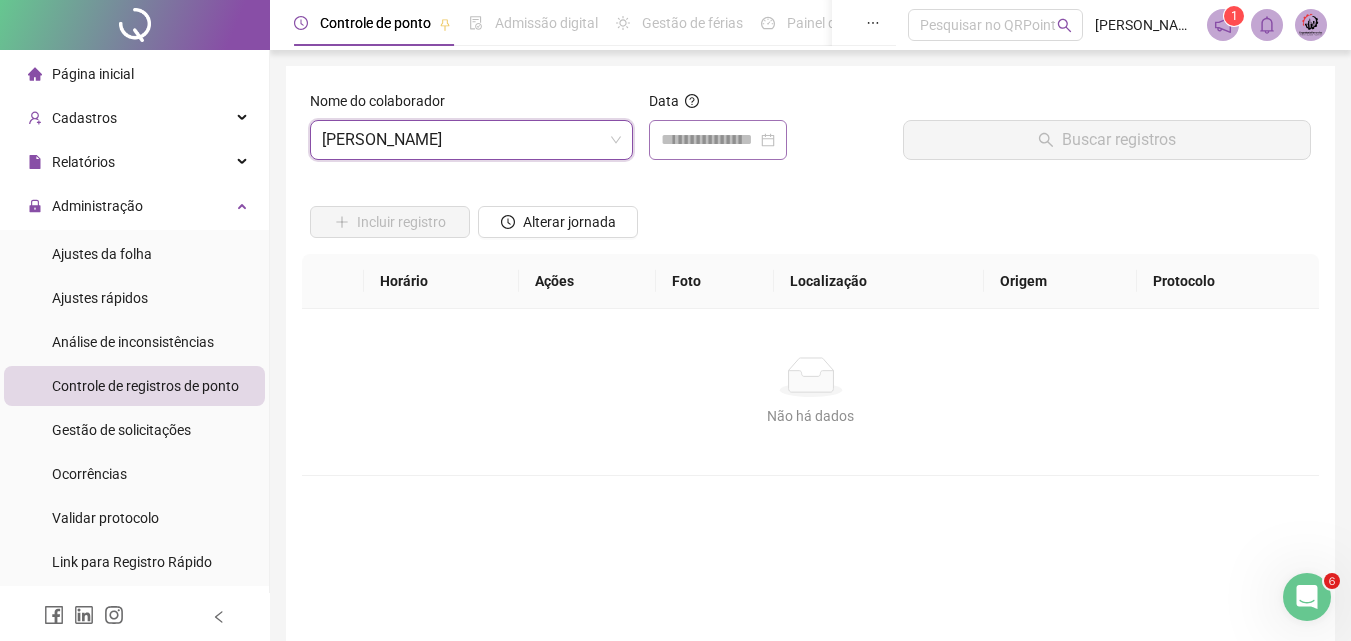 click at bounding box center (718, 140) 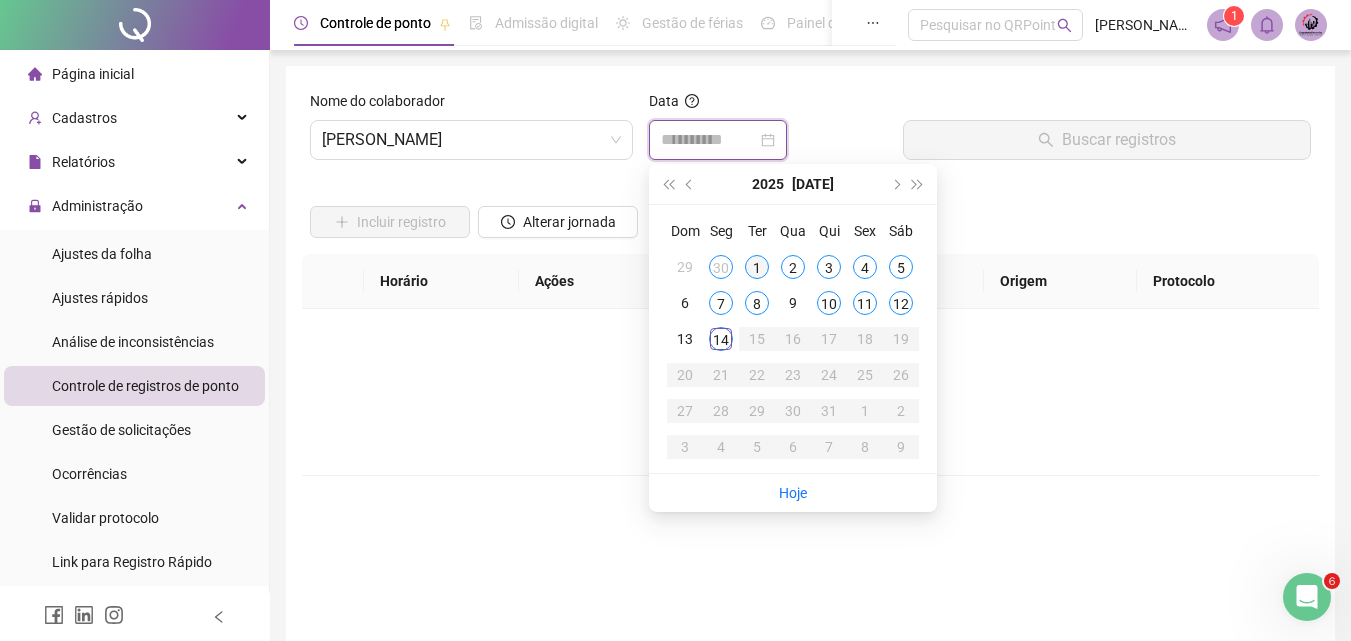type on "**********" 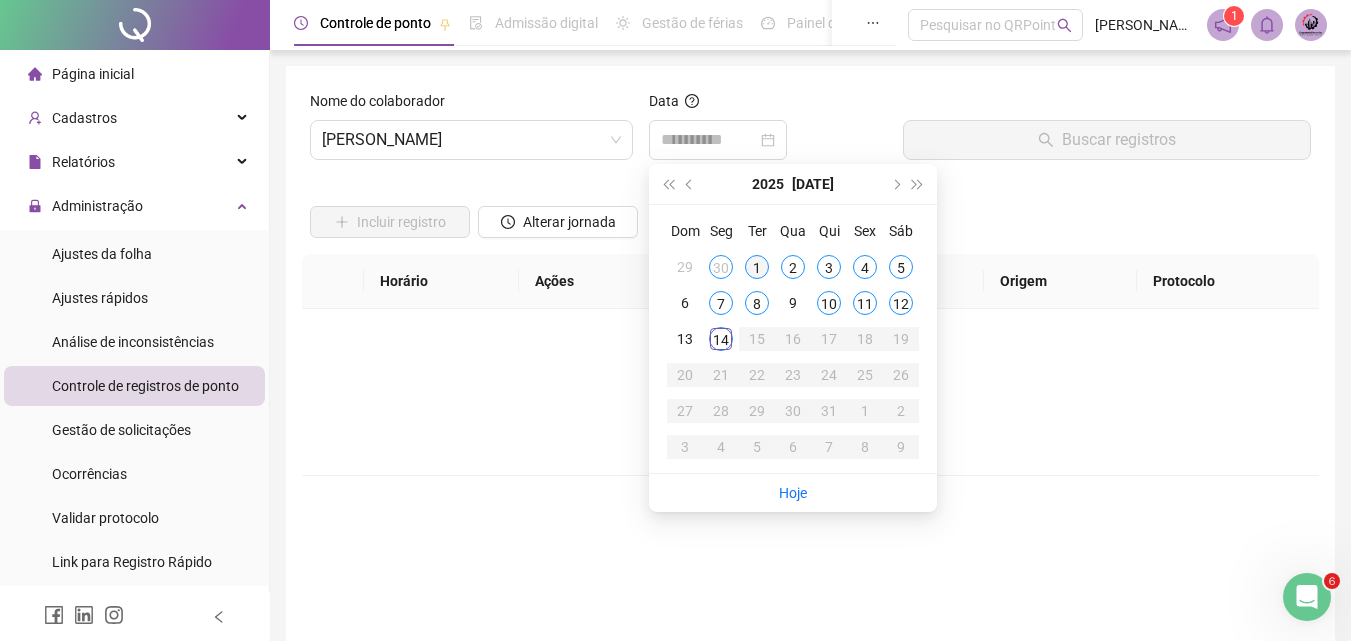 click on "1" at bounding box center (757, 267) 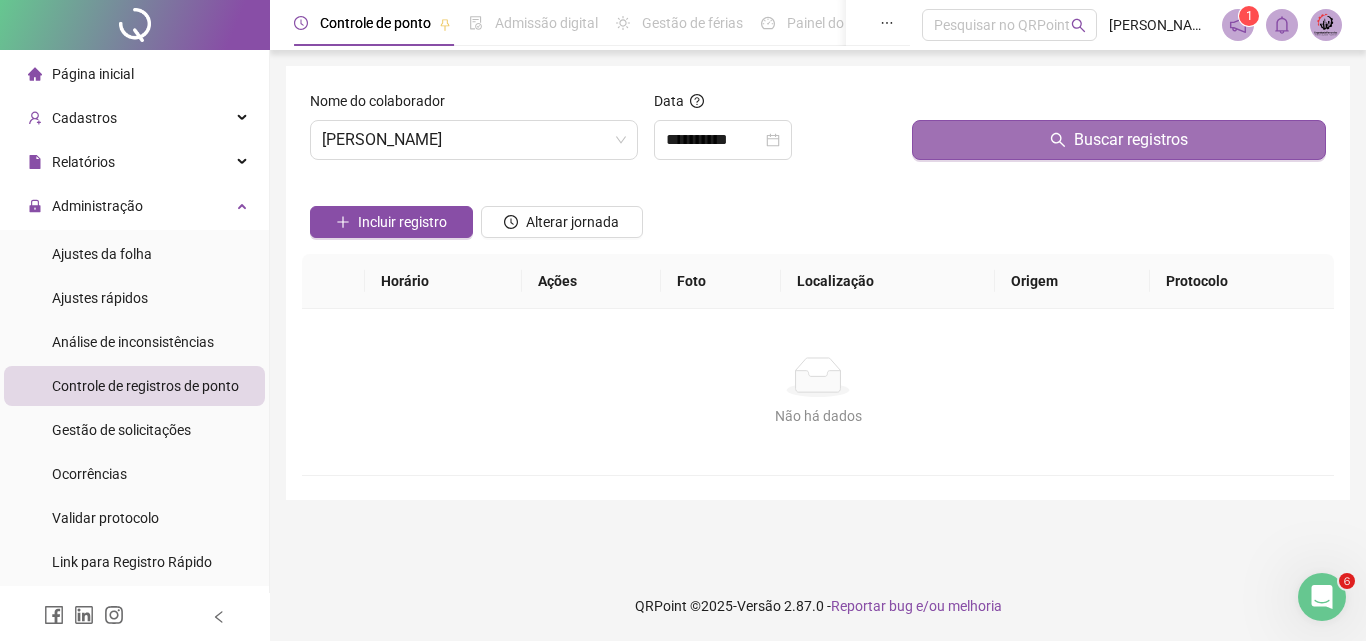 click on "Buscar registros" at bounding box center (1119, 140) 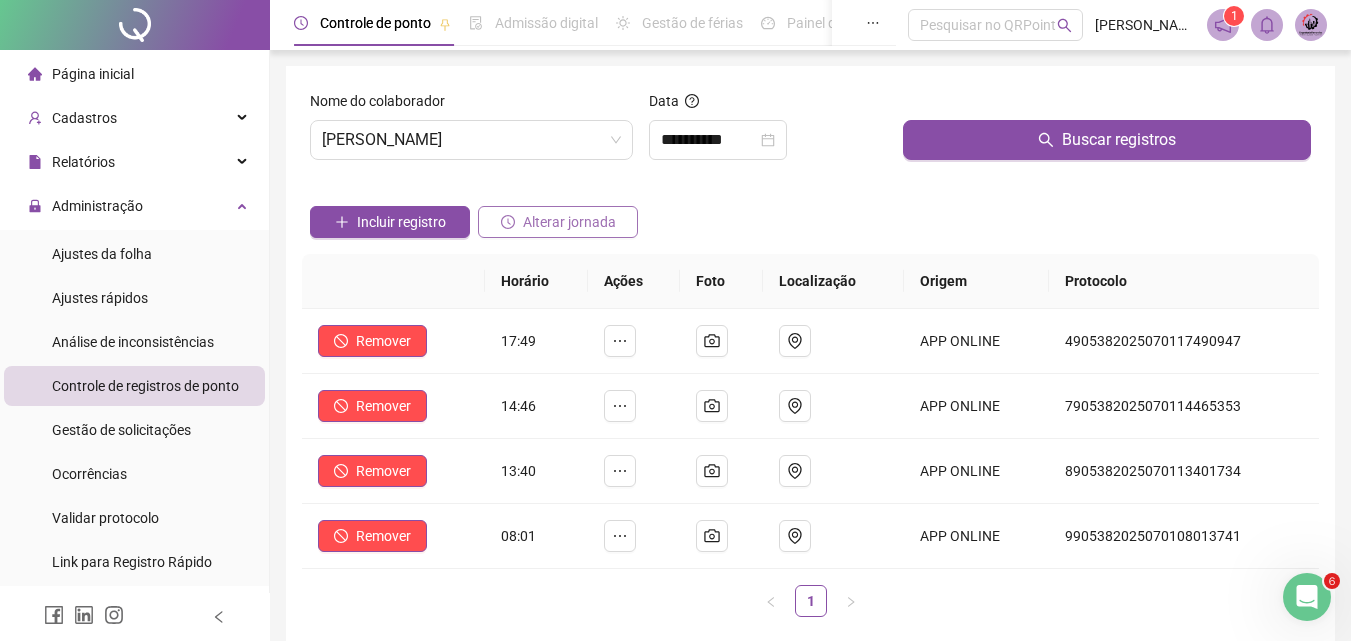 click on "Alterar jornada" at bounding box center (569, 222) 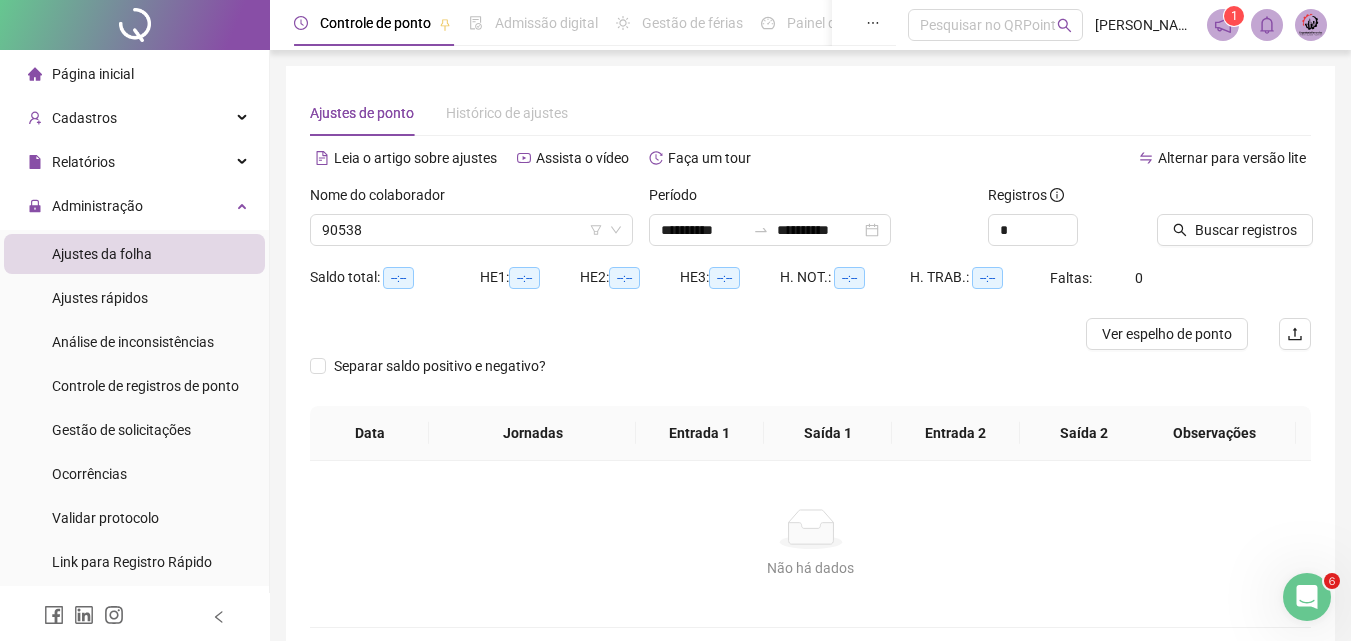 type on "**********" 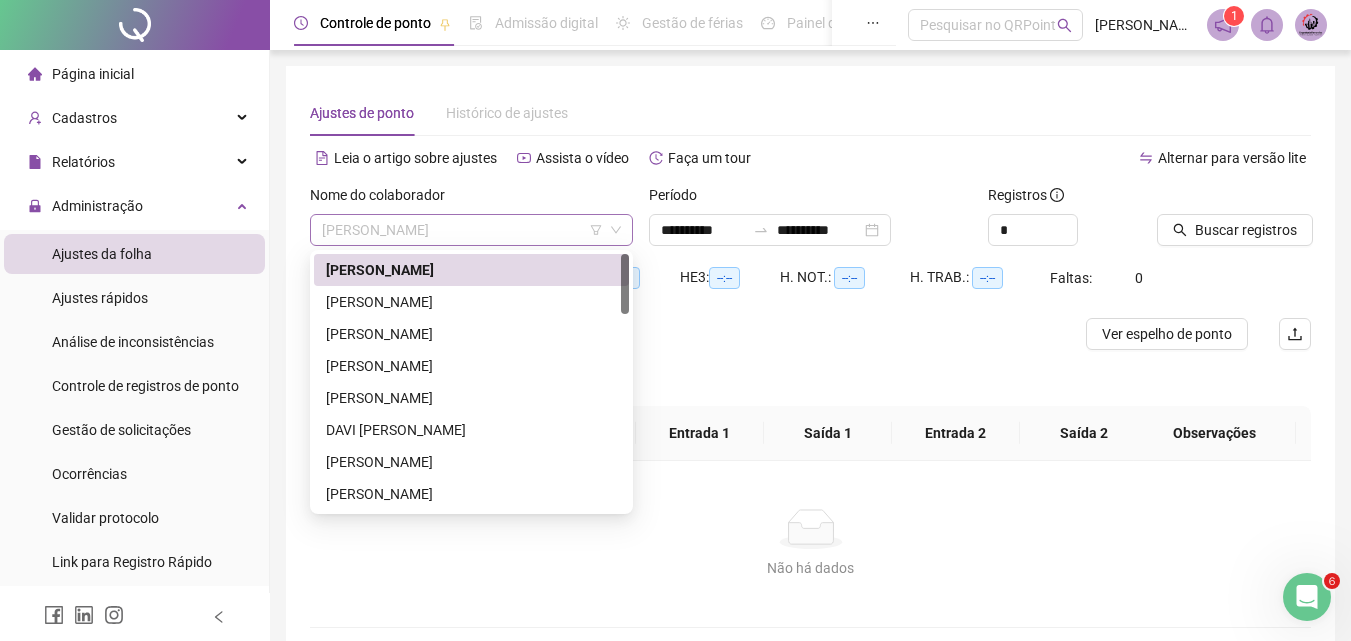 click on "[PERSON_NAME]" at bounding box center (471, 230) 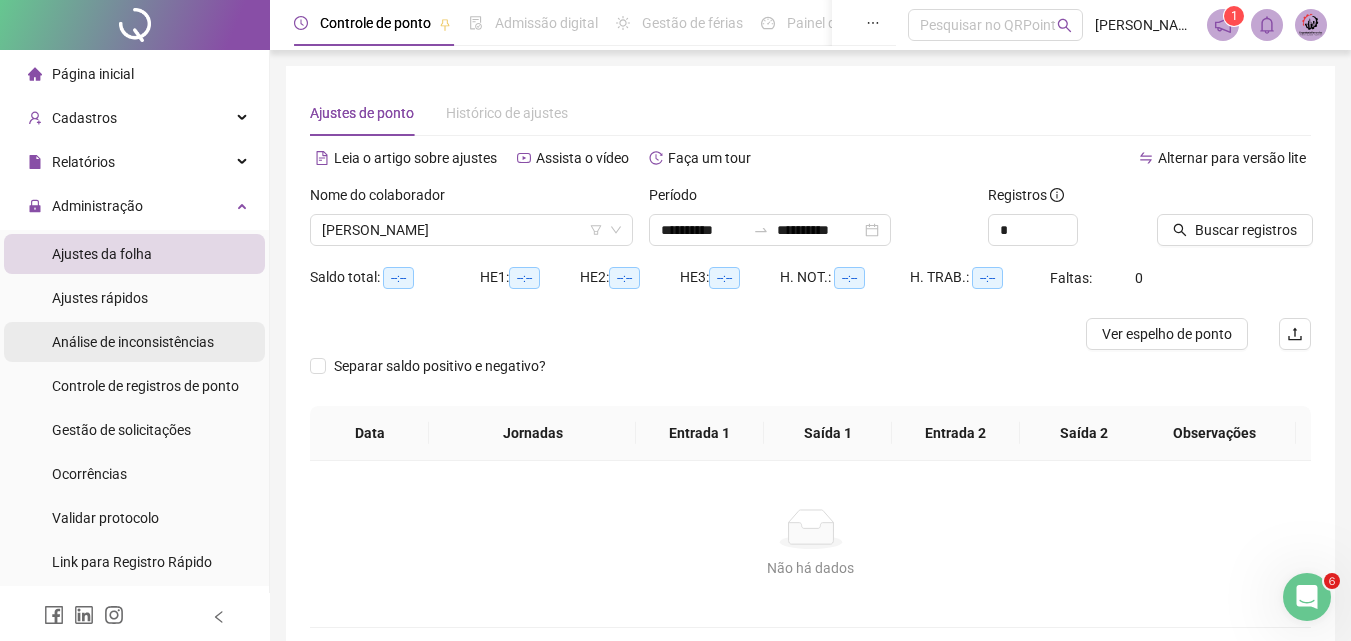 click on "Análise de inconsistências" at bounding box center [133, 342] 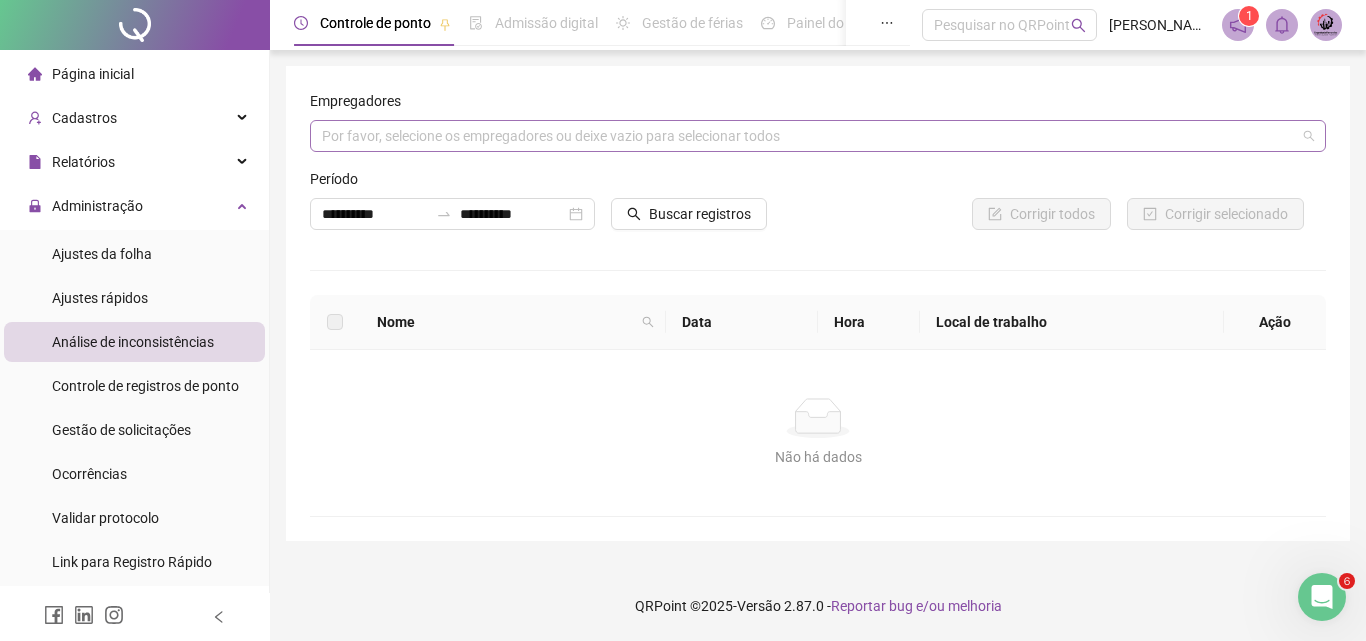 click on "Por favor, selecione os empregadores ou deixe vazio para selecionar todos" at bounding box center [818, 136] 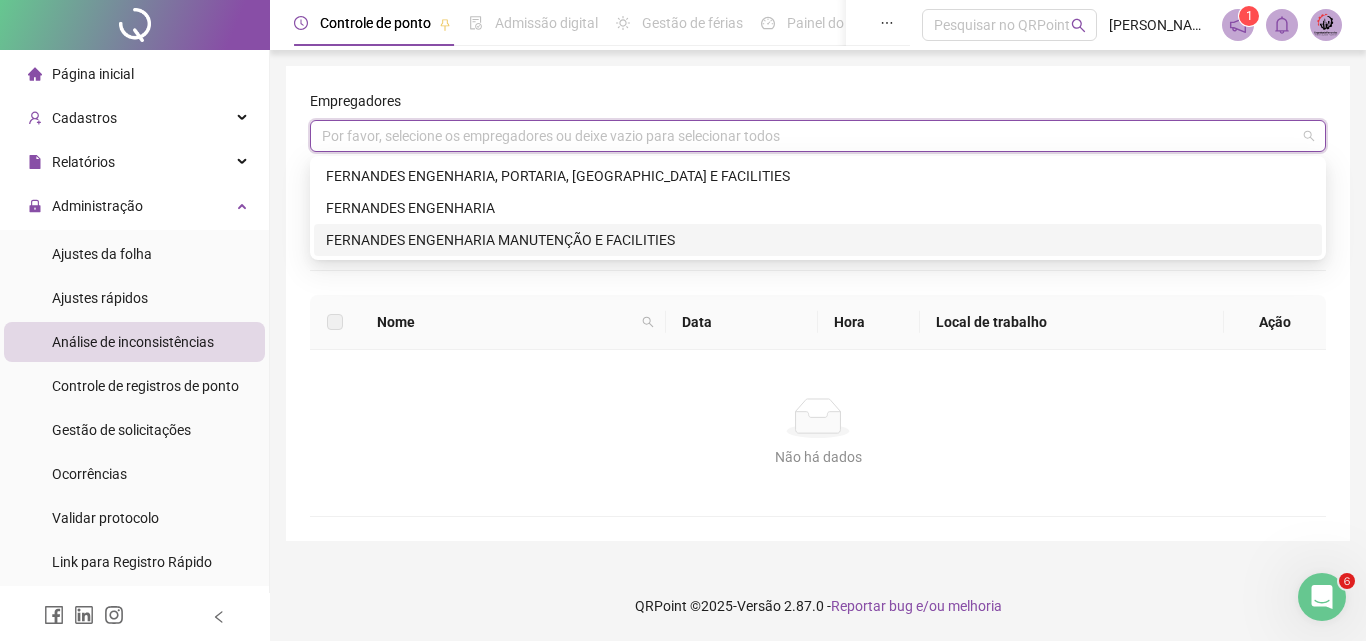click on "FERNANDES ENGENHARIA MANUTENÇÃO E FACILITIES" at bounding box center (818, 240) 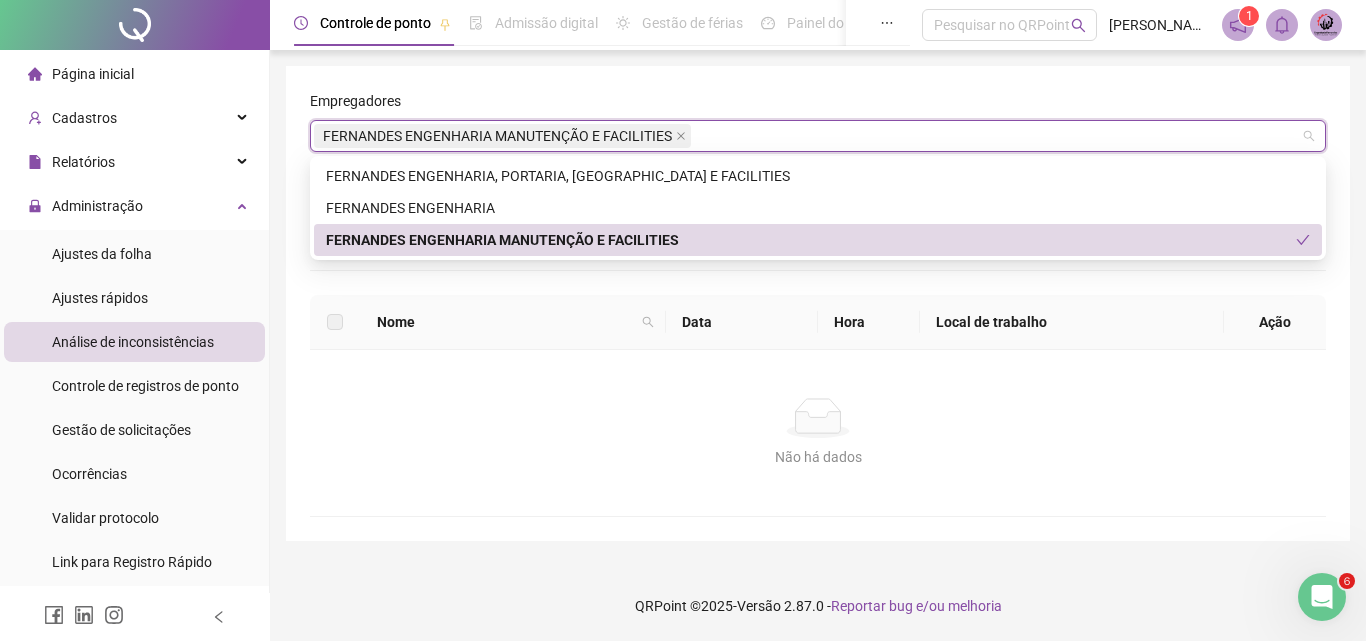 click on "FERNANDES ENGENHARIA MANUTENÇÃO E FACILITIES" at bounding box center [811, 240] 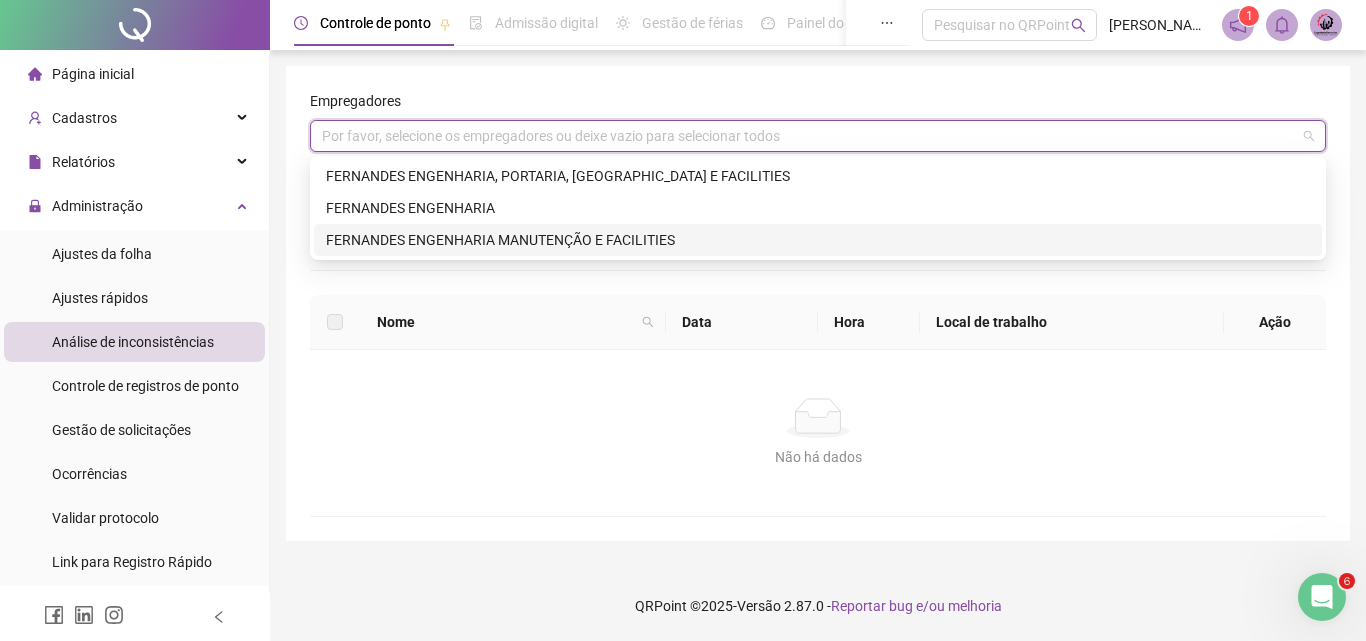 click on "FERNANDES ENGENHARIA MANUTENÇÃO E FACILITIES" at bounding box center [818, 240] 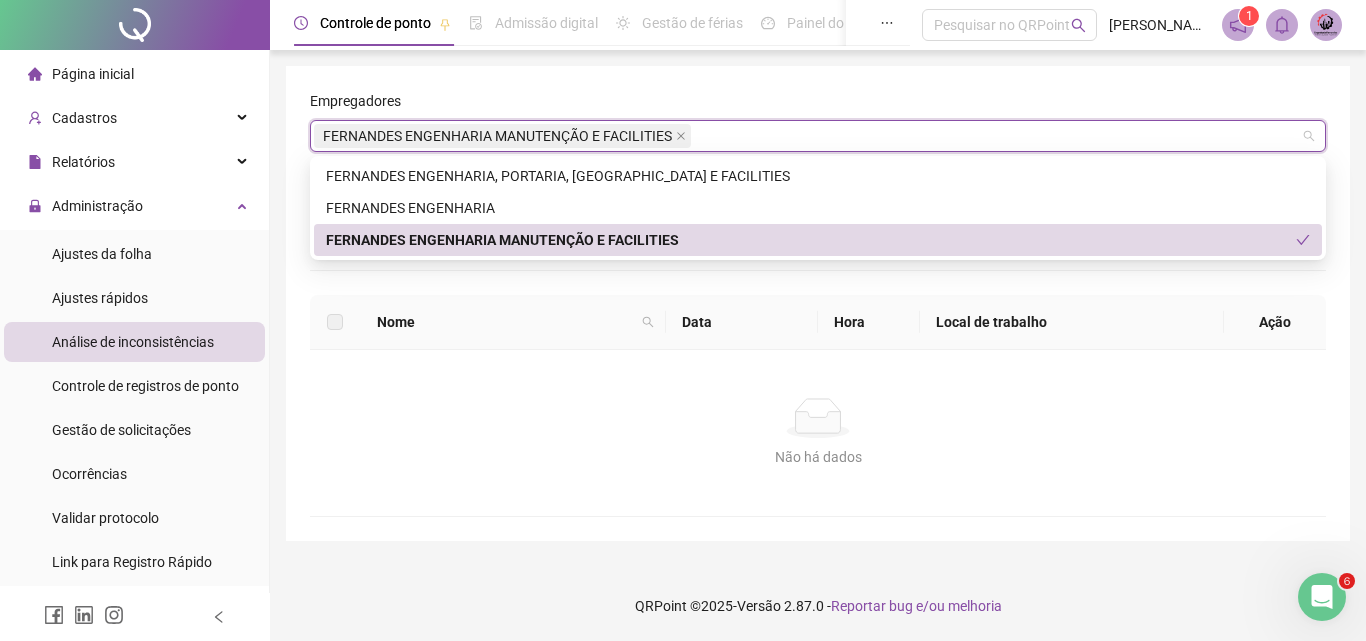 click on "Não há dados Não há dados" at bounding box center [818, 433] 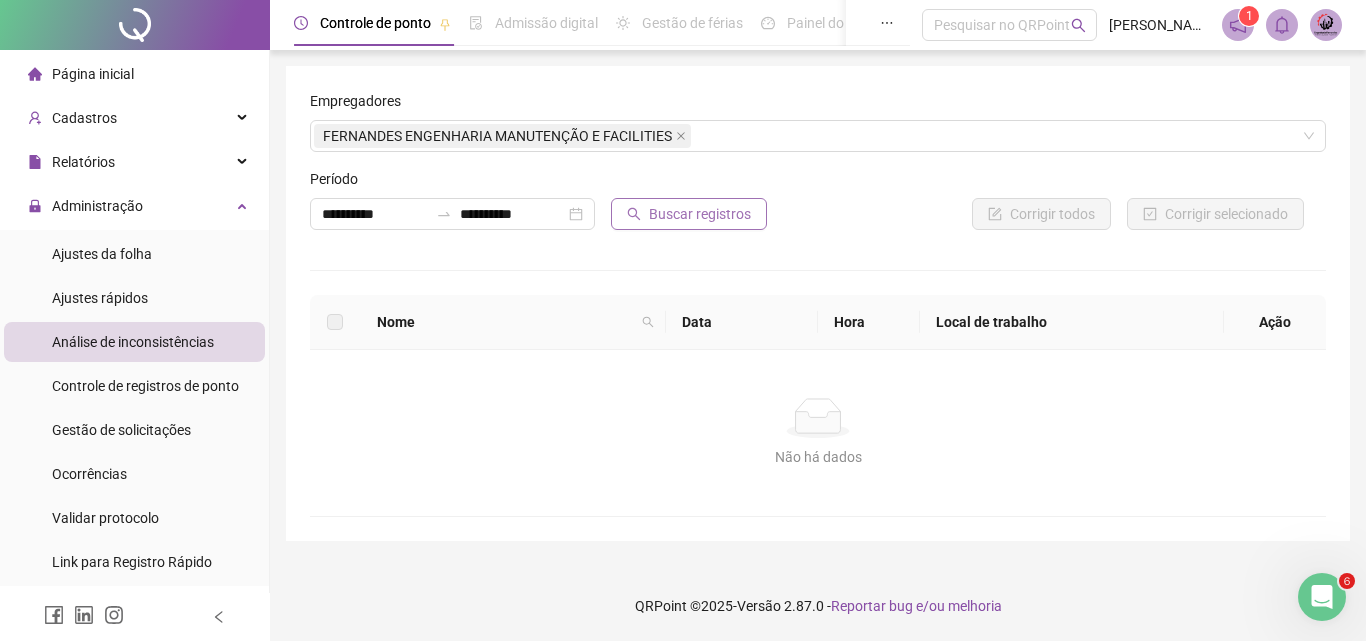 click on "Buscar registros" at bounding box center (689, 214) 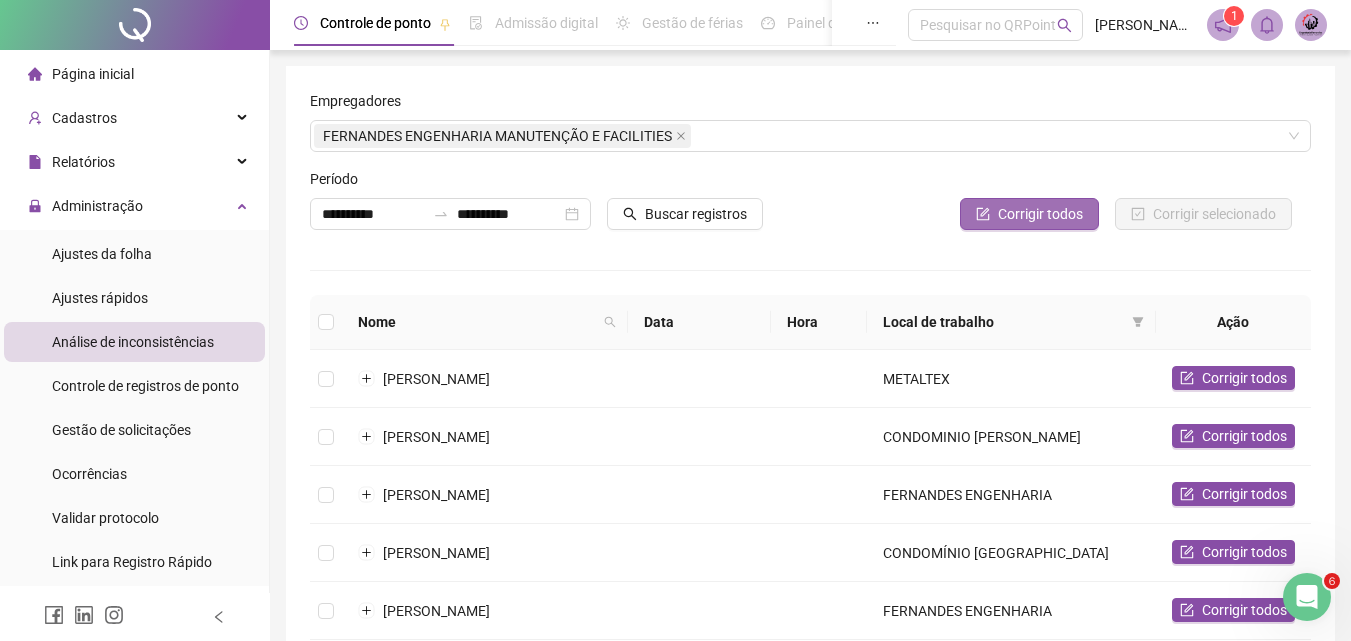 click on "Corrigir todos" at bounding box center (1040, 214) 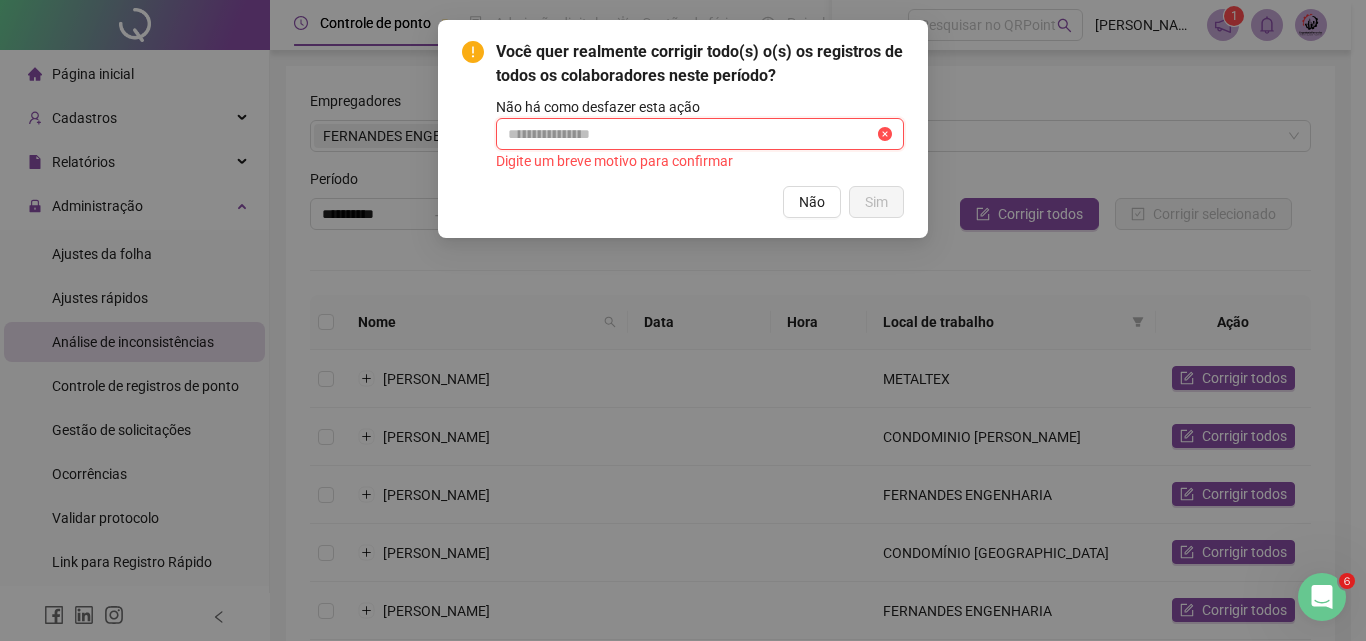click at bounding box center [691, 134] 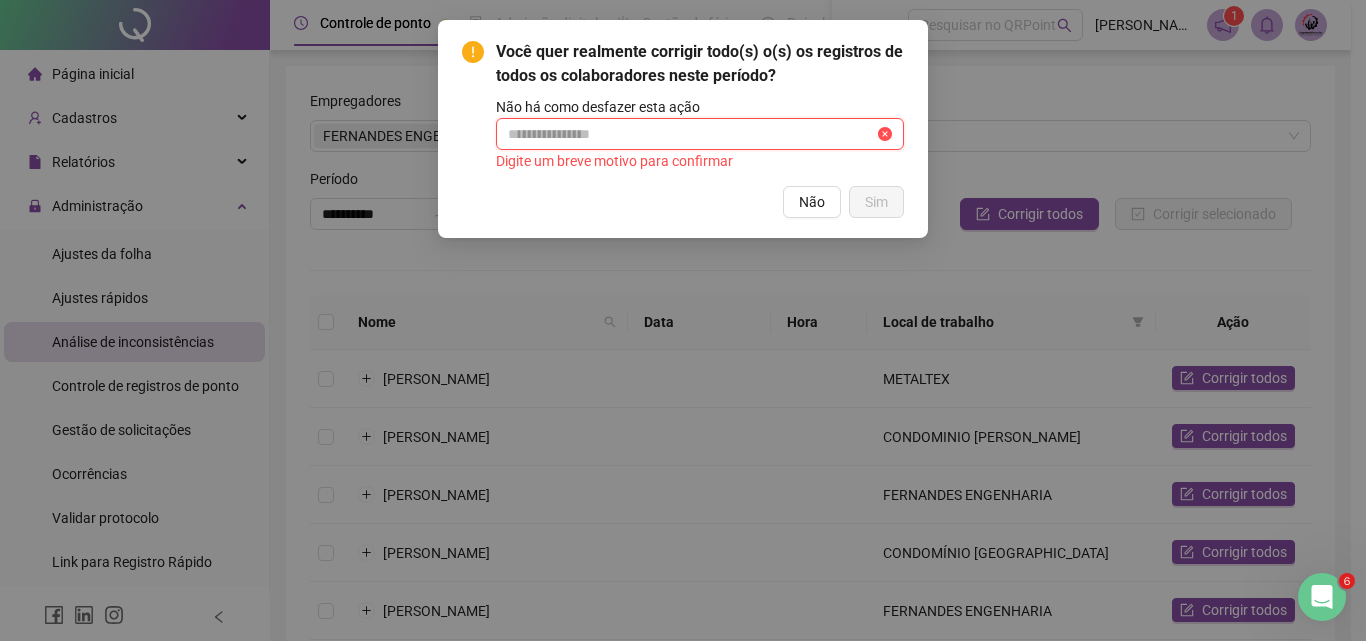 click on "Você quer realmente corrigir todo(s) o(s) os registros de todos os colaboradores neste período? Não há como desfazer esta ação Digite um breve motivo para confirmar Não Sim" at bounding box center [683, 320] 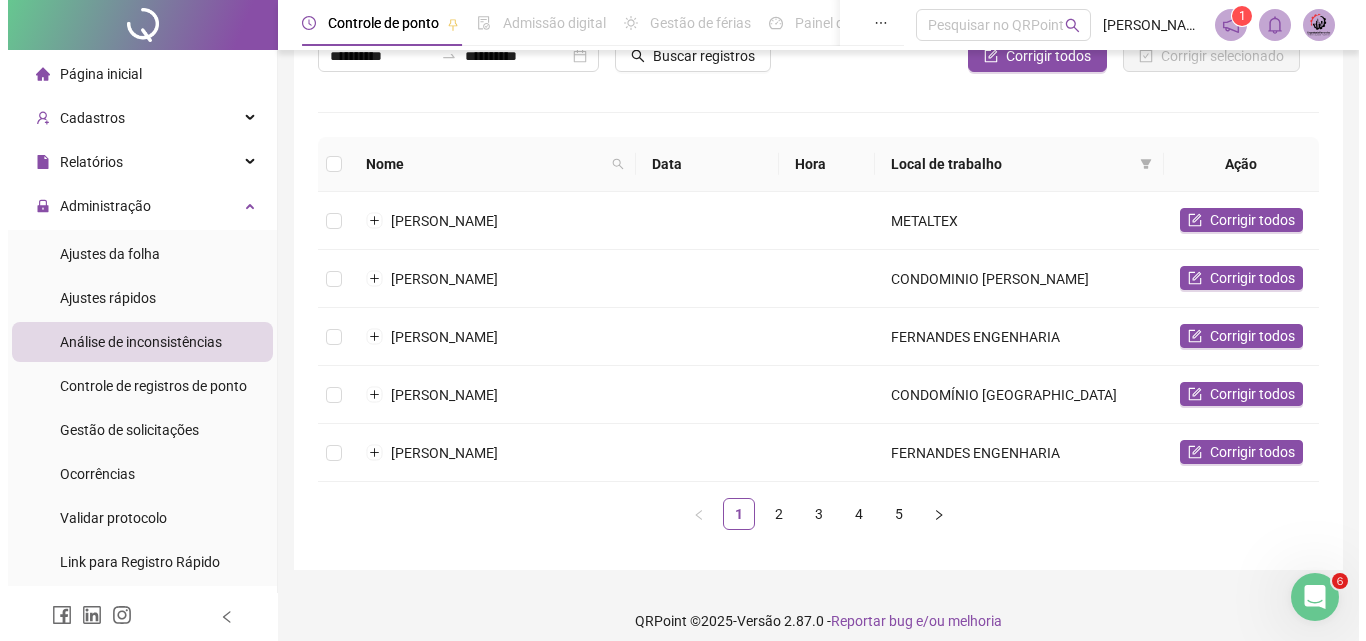 scroll, scrollTop: 173, scrollLeft: 0, axis: vertical 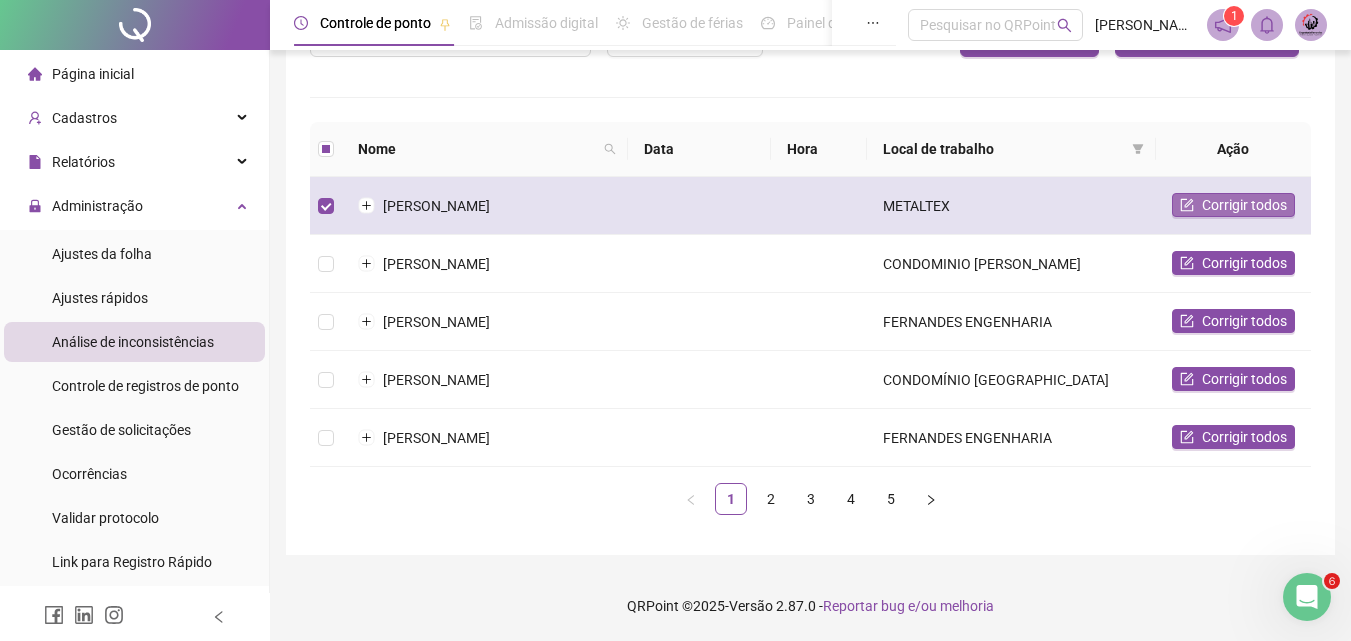 click on "Corrigir todos" at bounding box center [1244, 205] 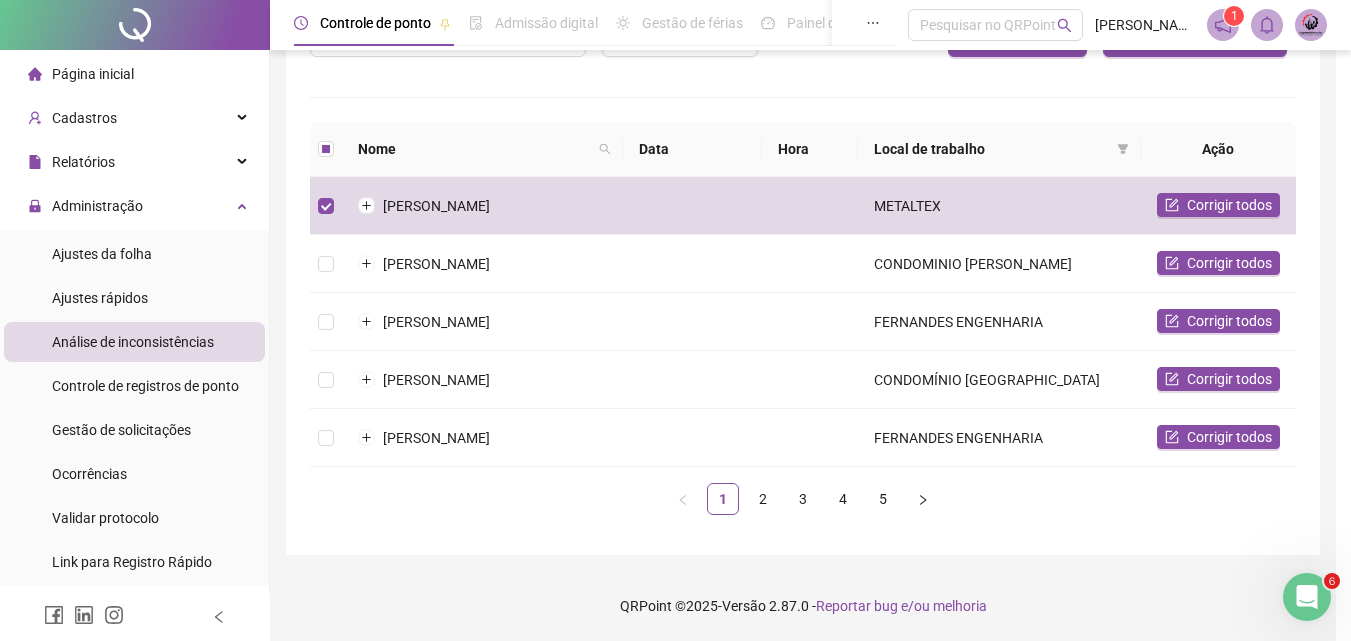 type 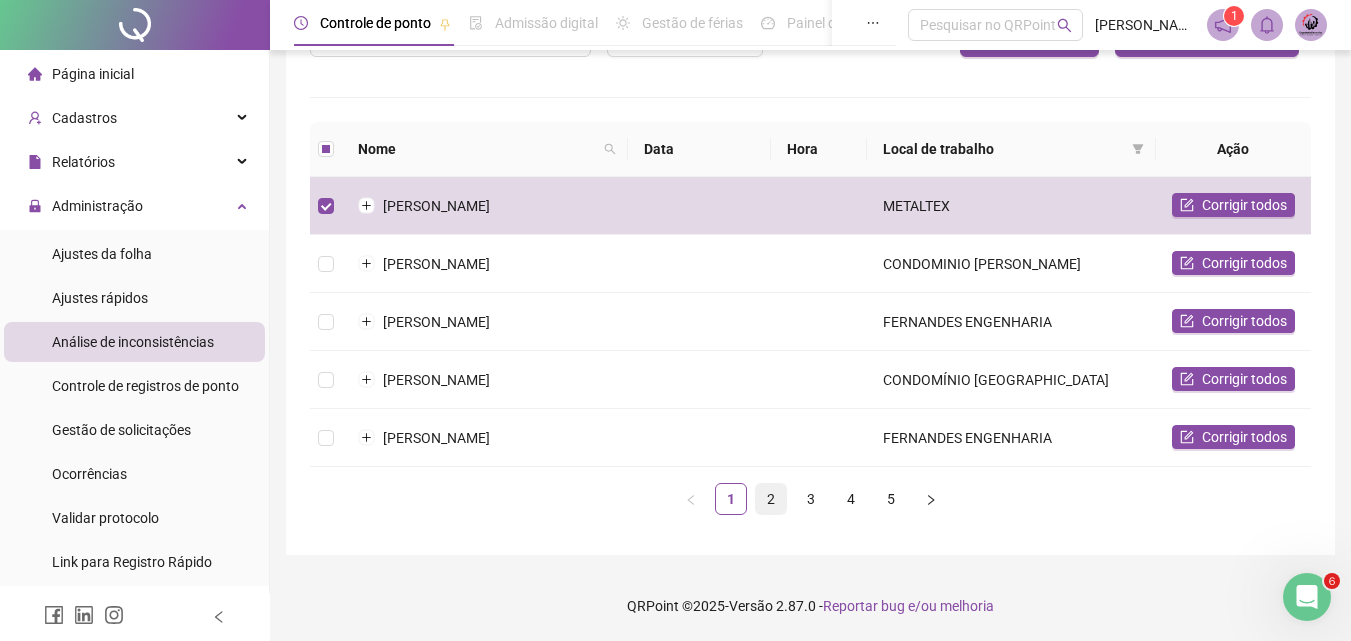 click on "2" at bounding box center (771, 499) 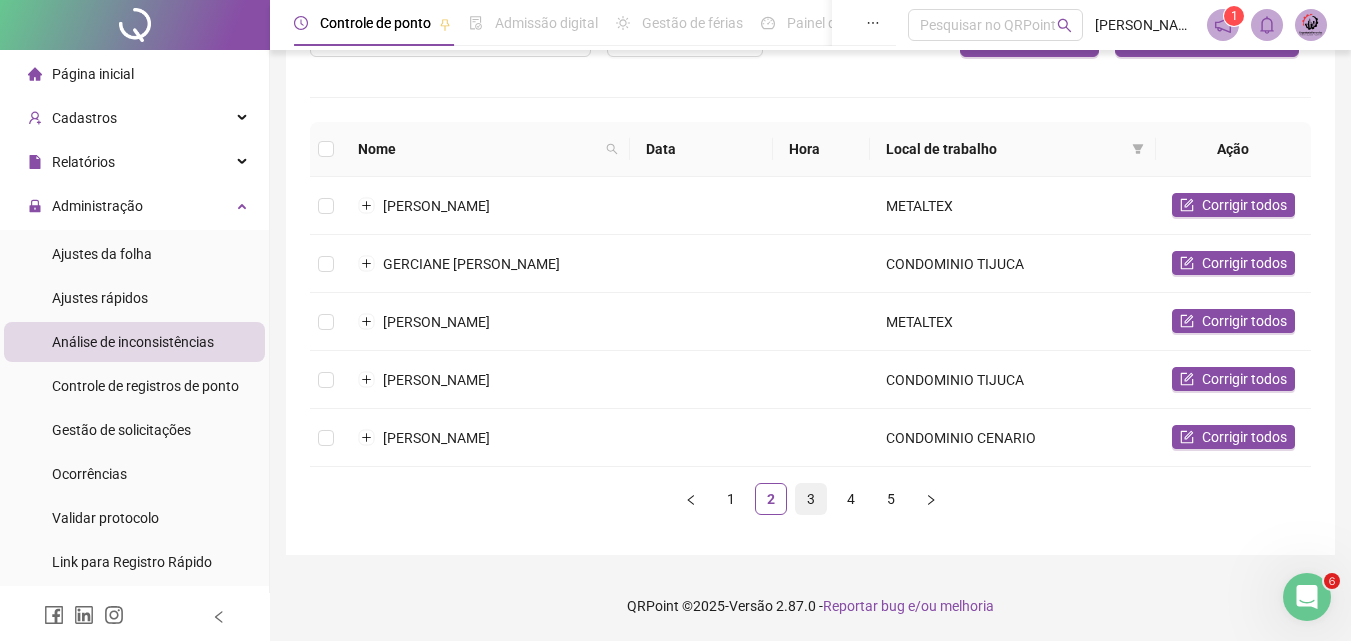 click on "3" at bounding box center [811, 499] 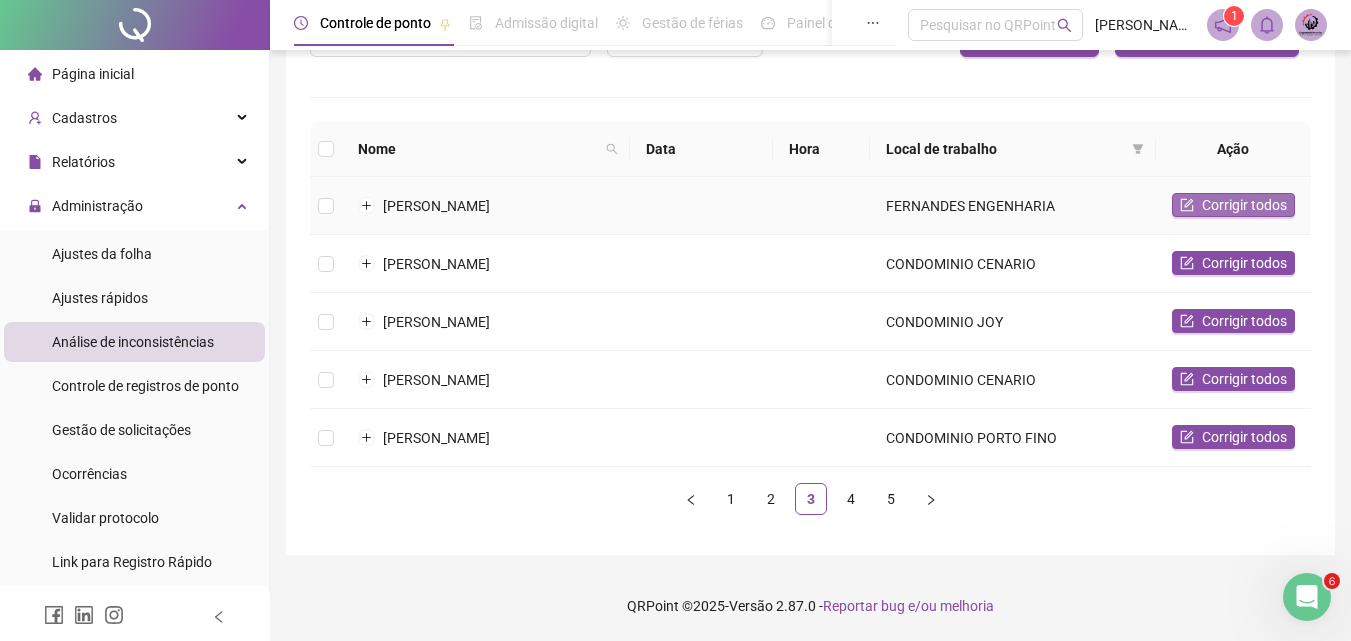 click on "Corrigir todos" at bounding box center [1244, 205] 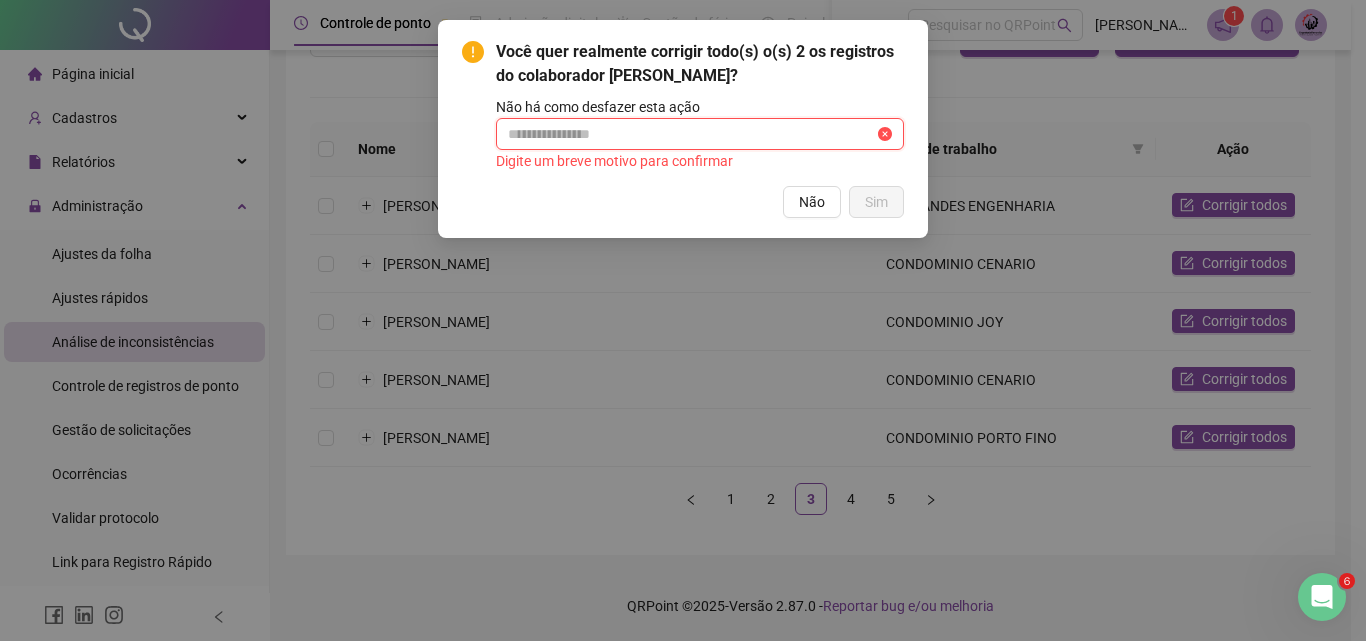 click at bounding box center (691, 134) 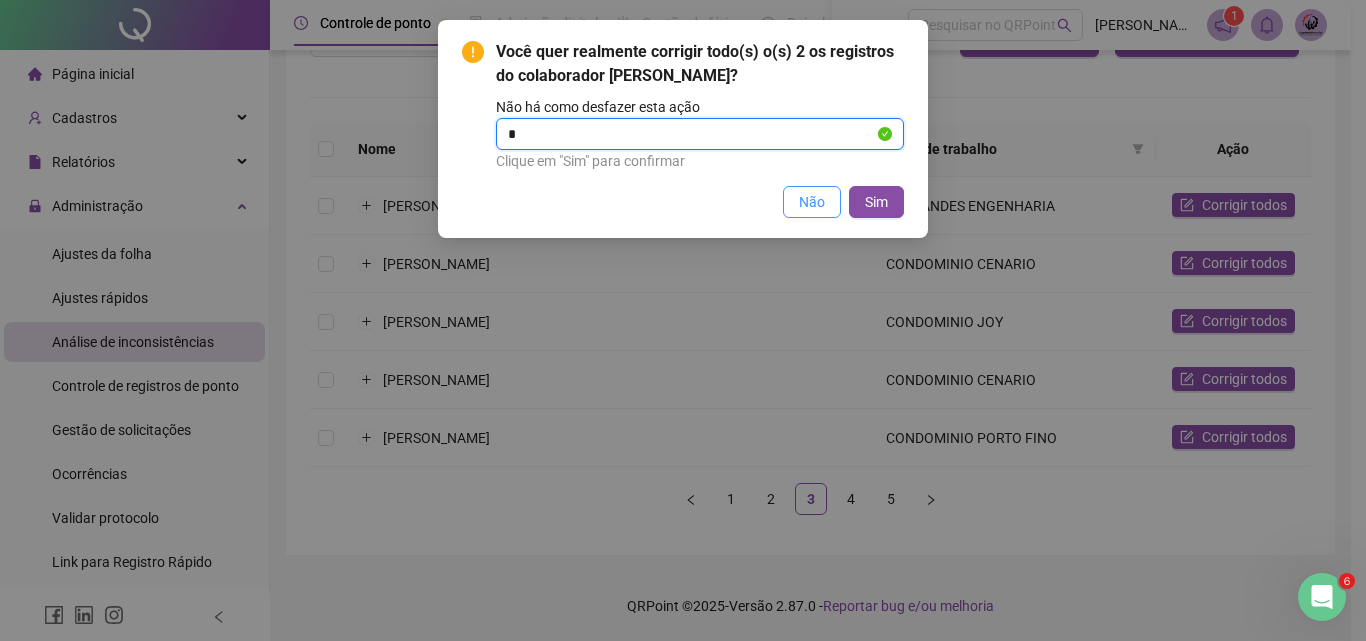 type on "*" 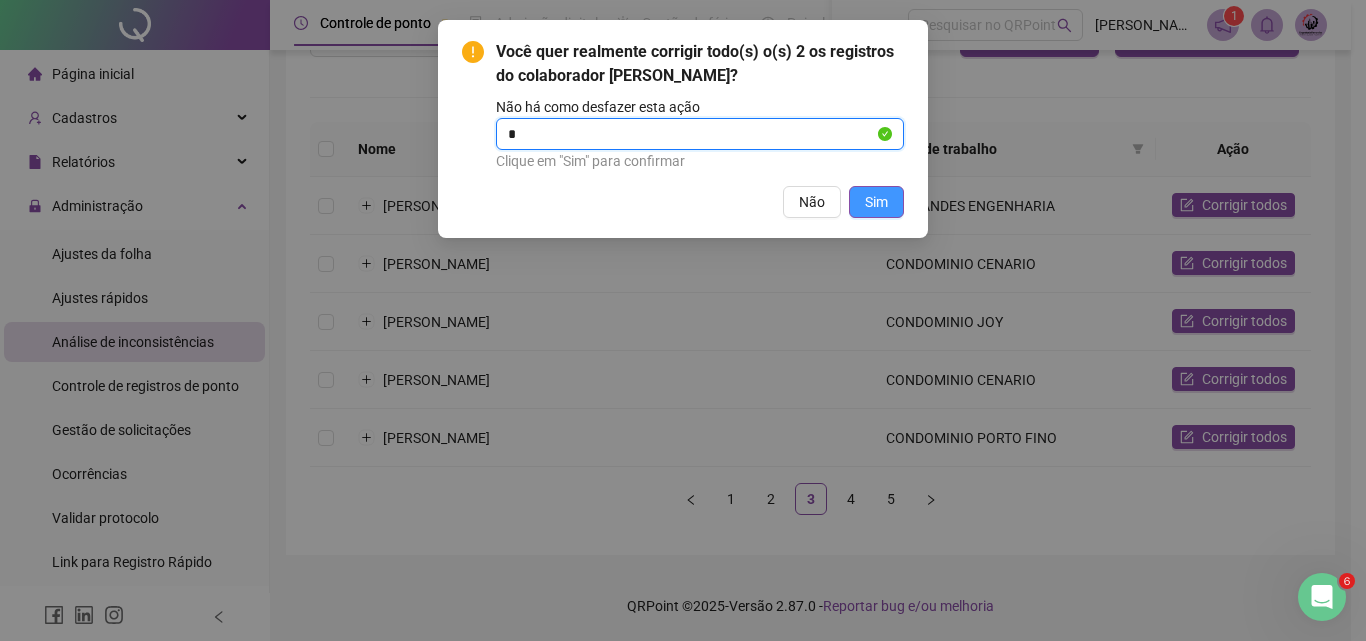drag, startPoint x: 812, startPoint y: 199, endPoint x: 874, endPoint y: 199, distance: 62 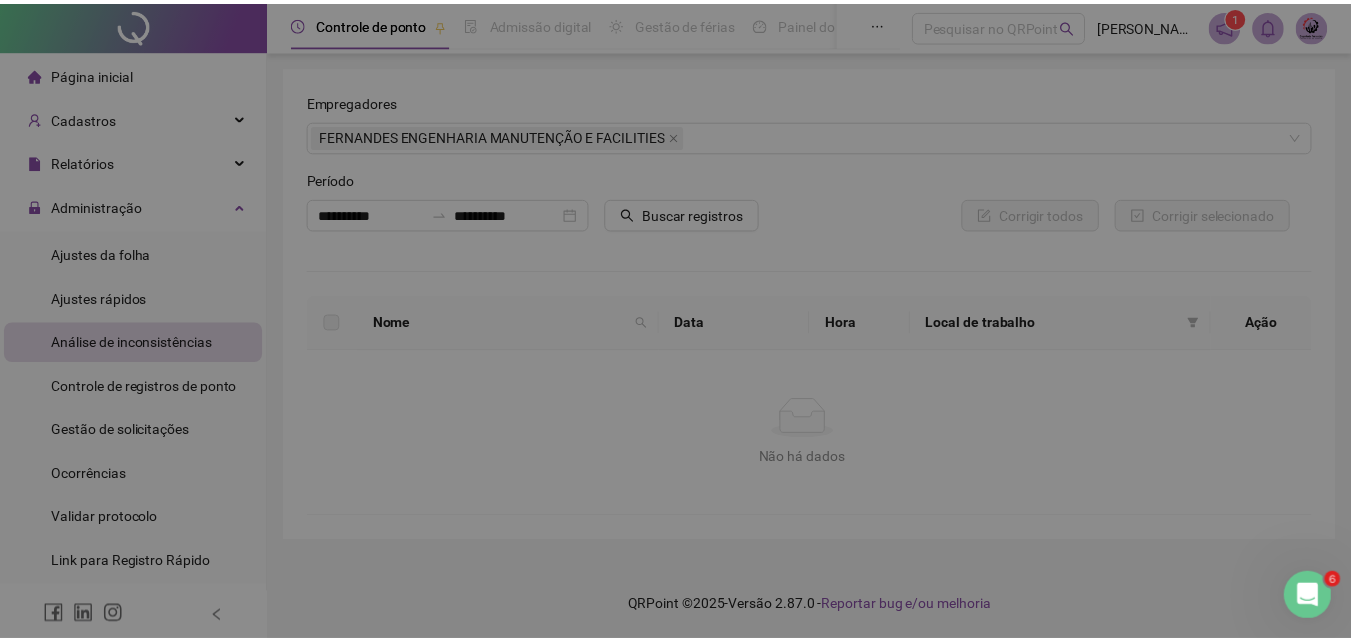 scroll, scrollTop: 0, scrollLeft: 0, axis: both 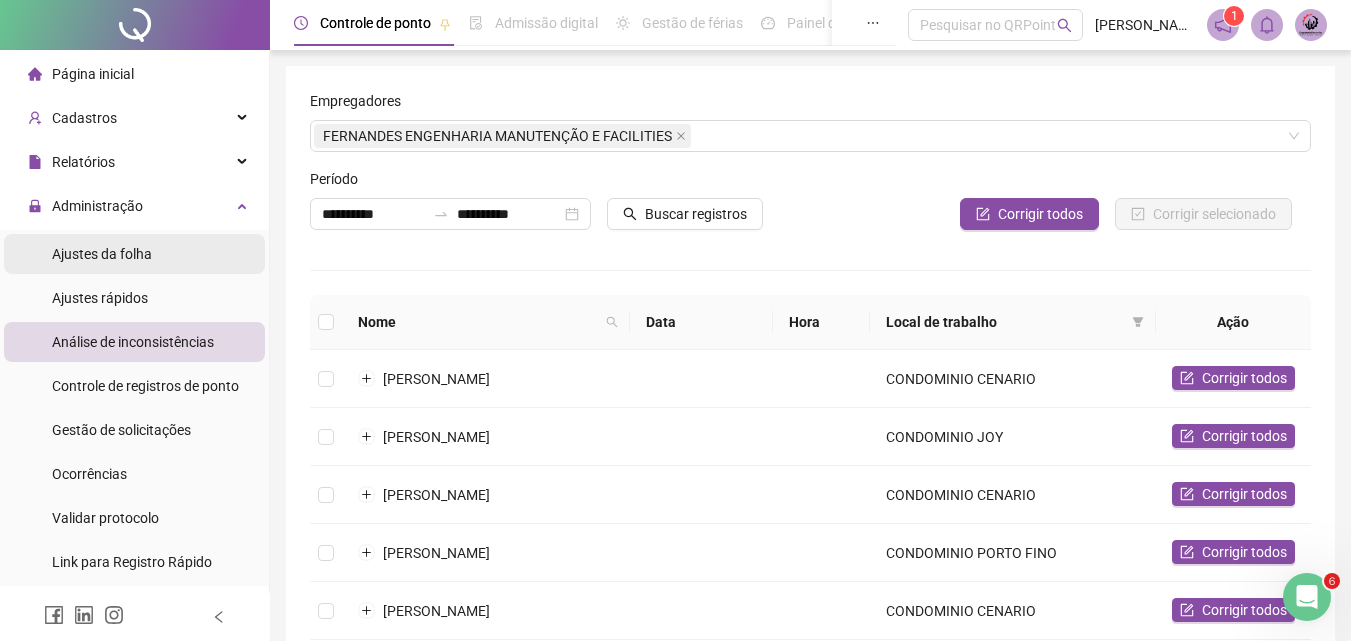 click on "Ajustes da folha" at bounding box center (102, 254) 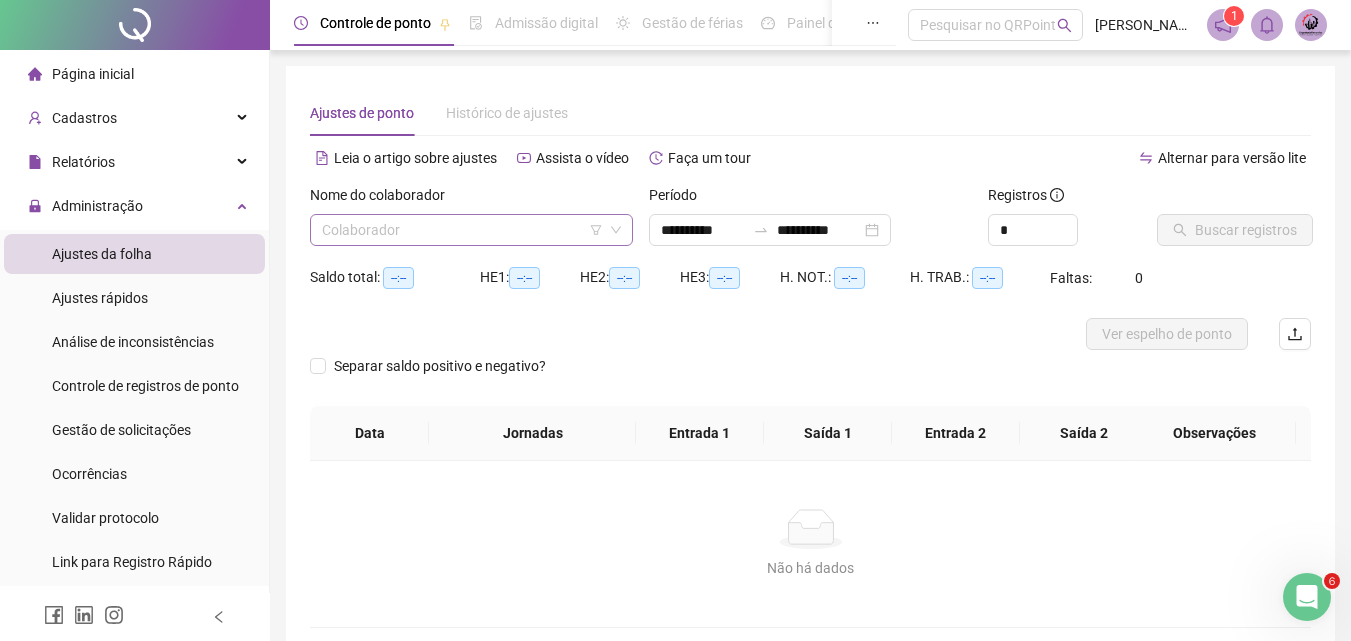 click at bounding box center [465, 230] 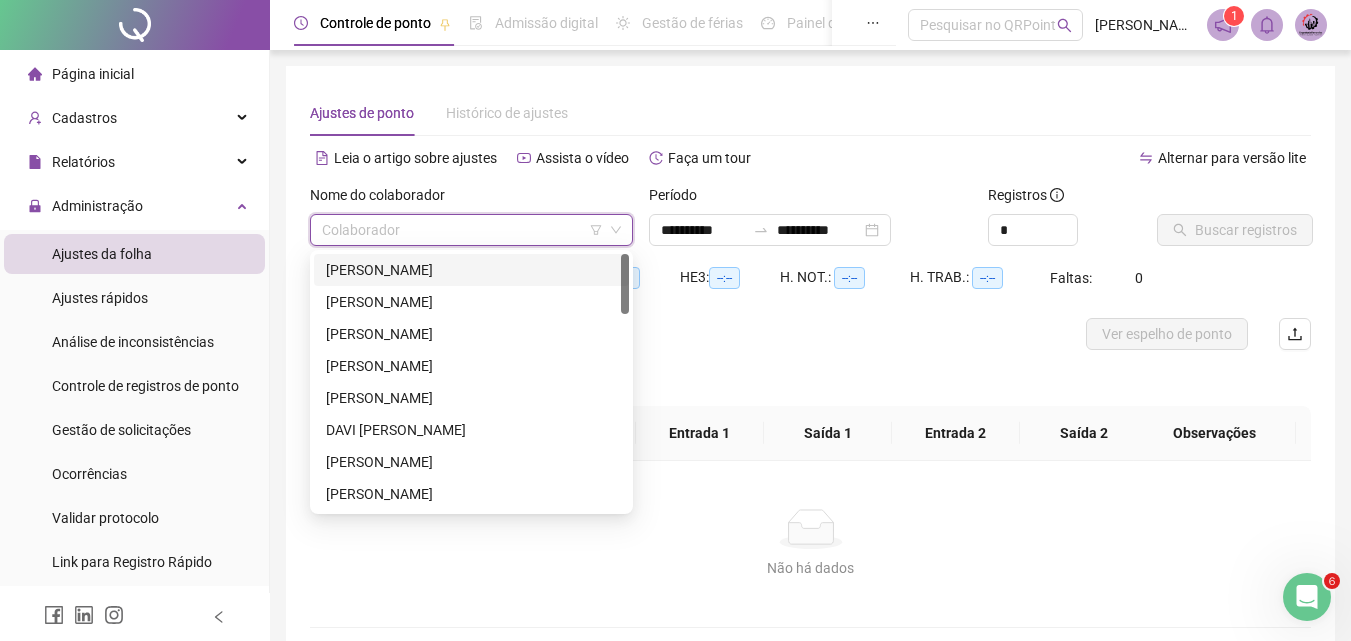 type on "*" 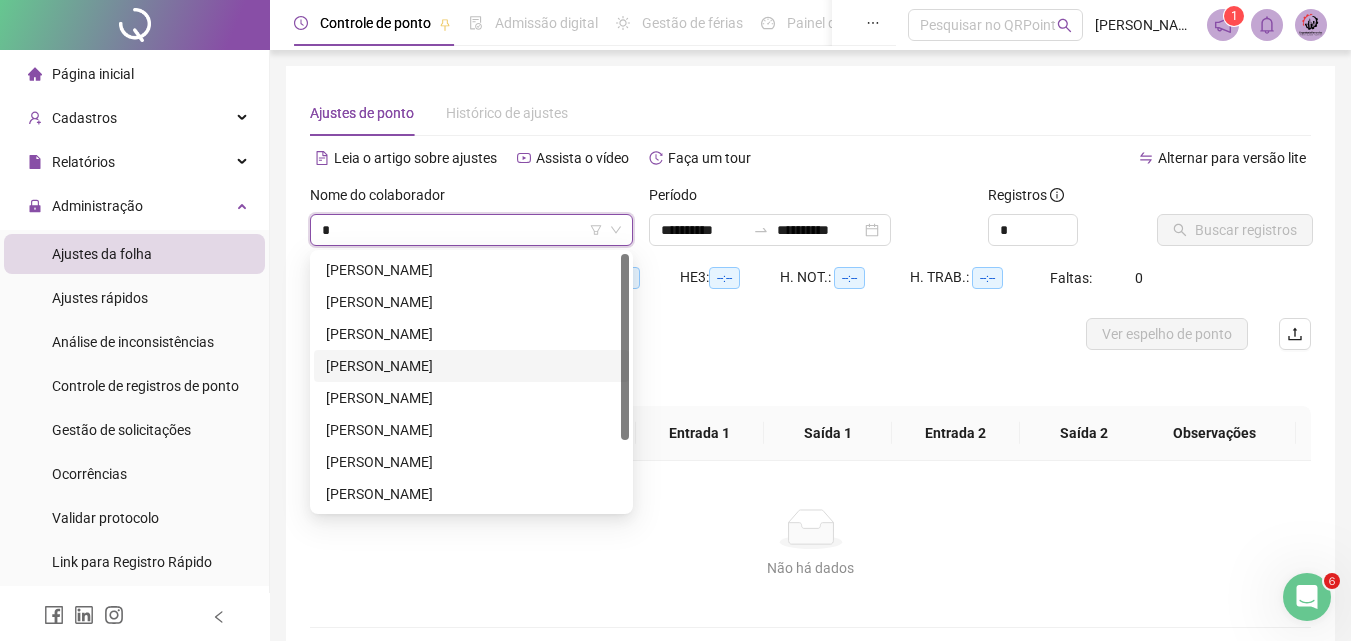 click on "[PERSON_NAME]" at bounding box center [471, 366] 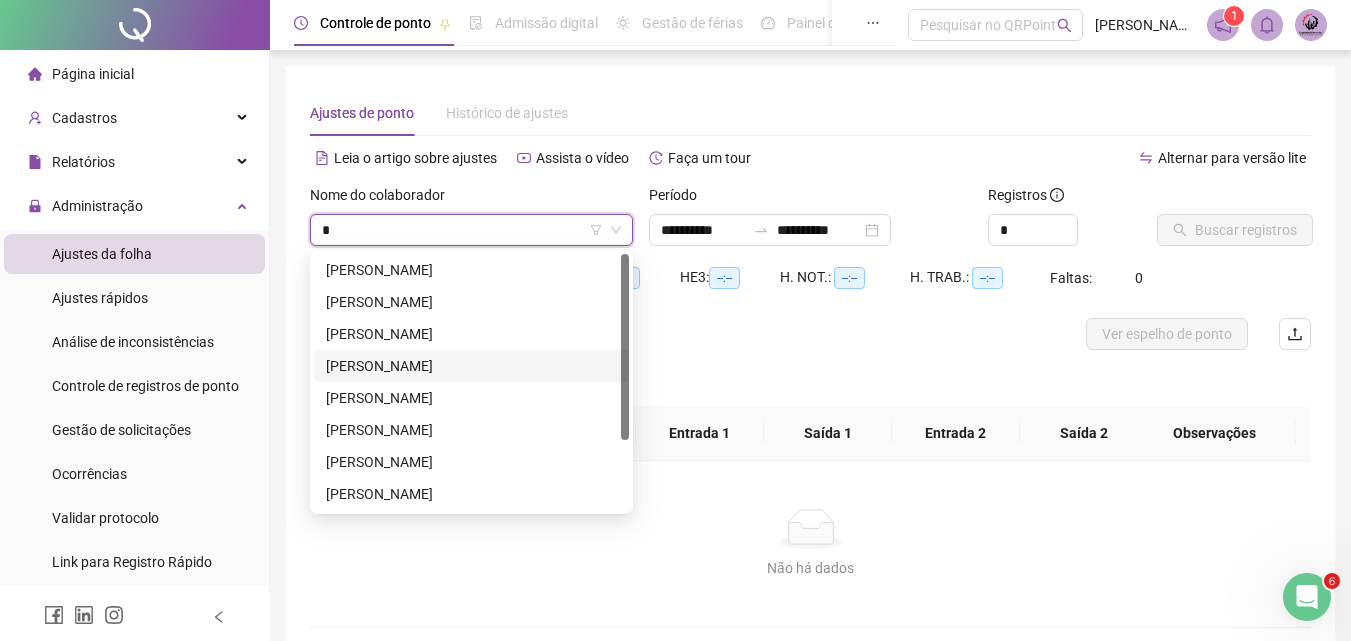 type 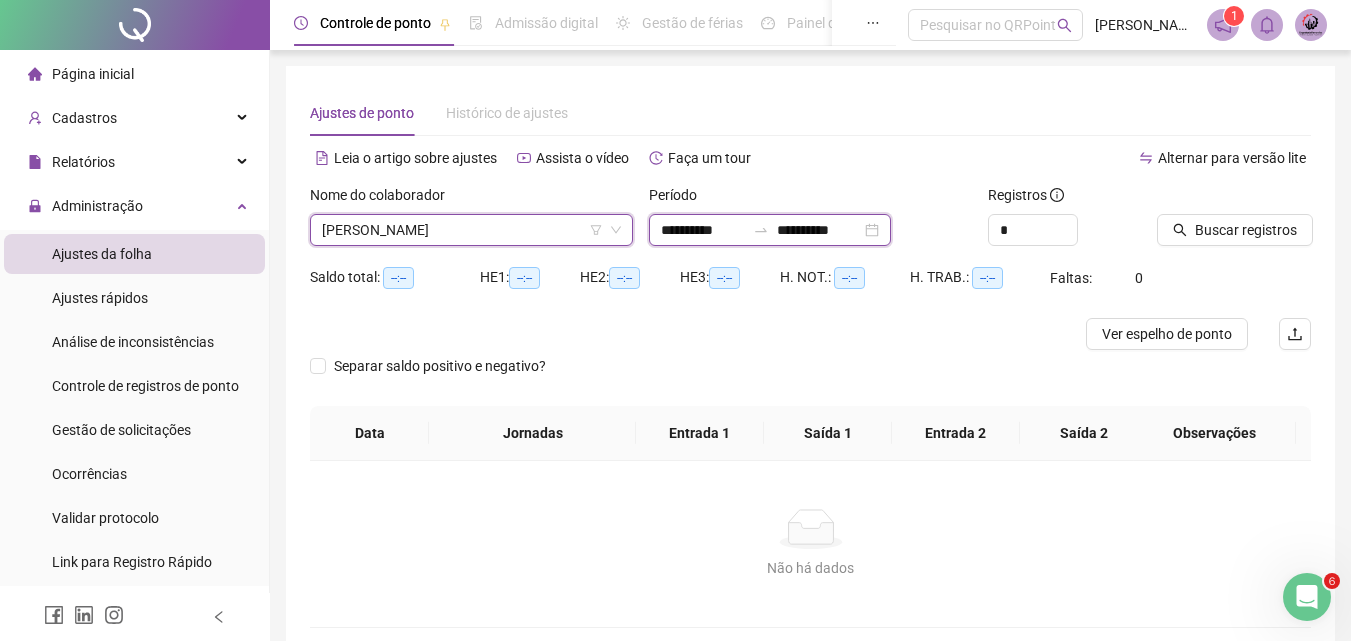 click on "**********" at bounding box center [703, 230] 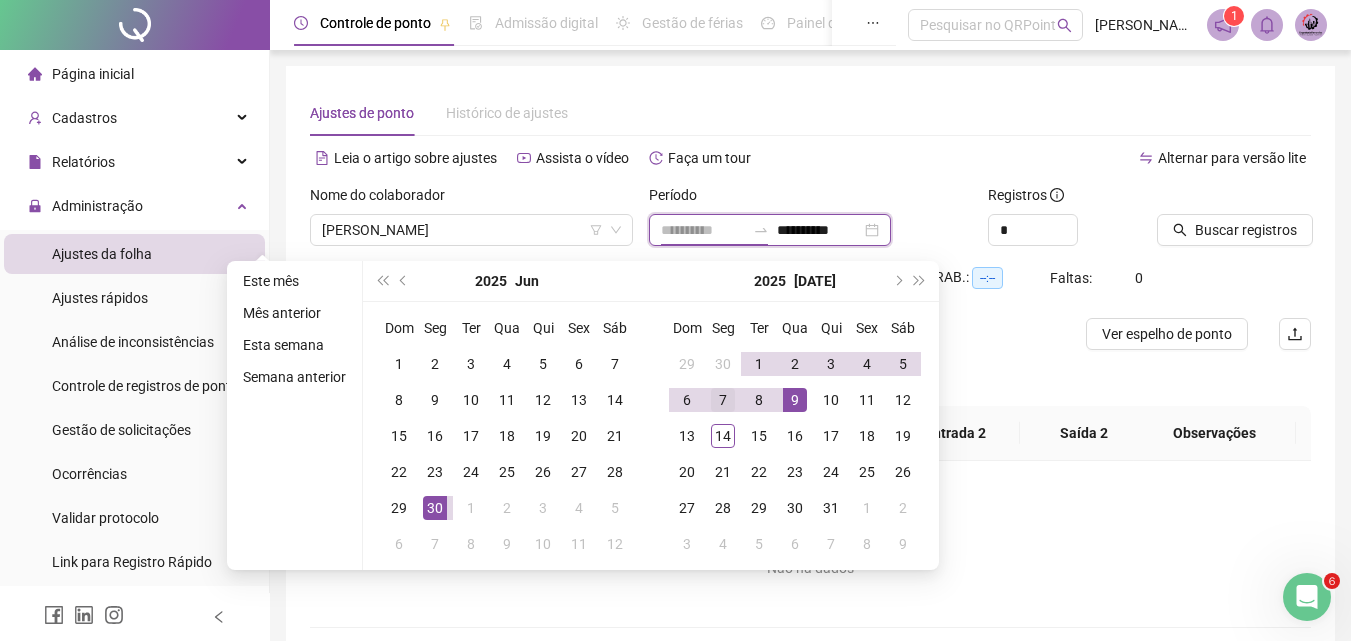 type on "**********" 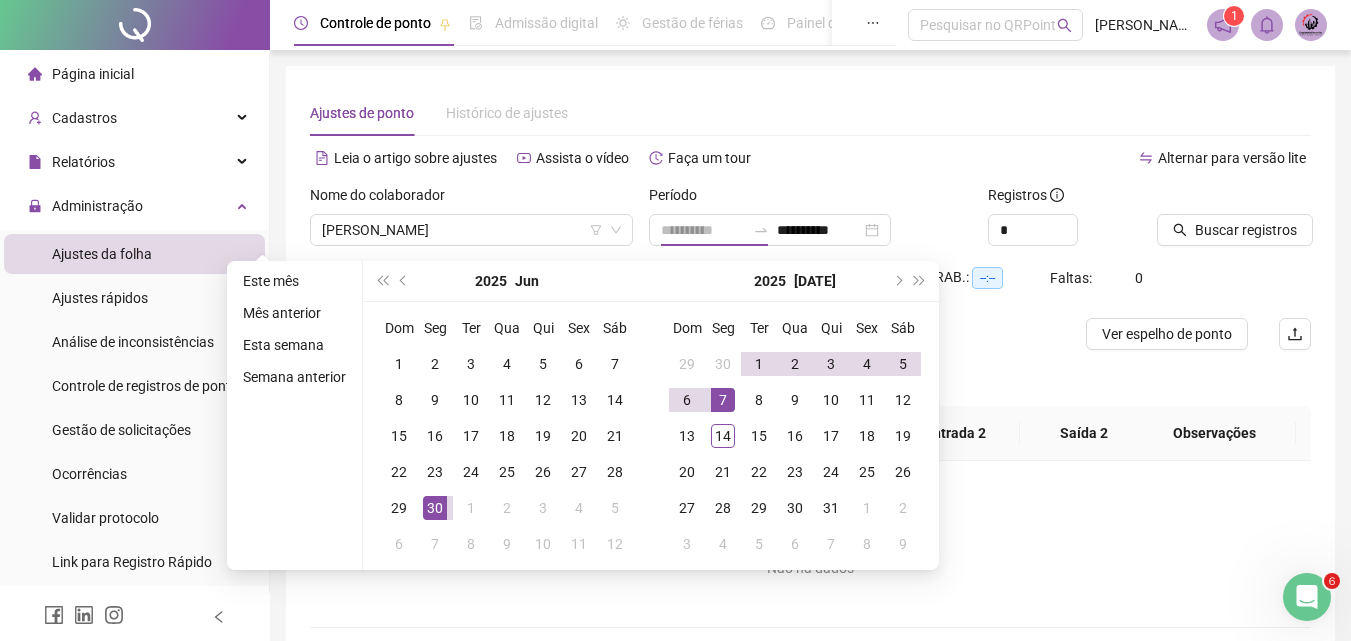 click on "7" at bounding box center [723, 400] 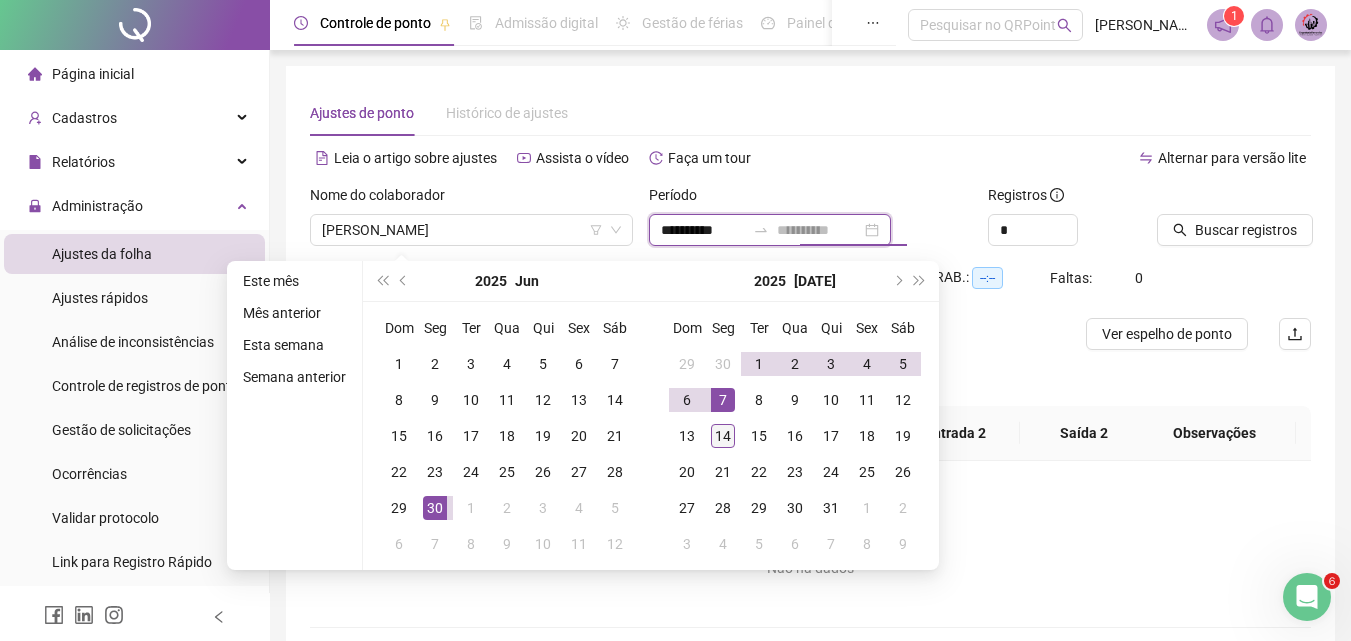type on "**********" 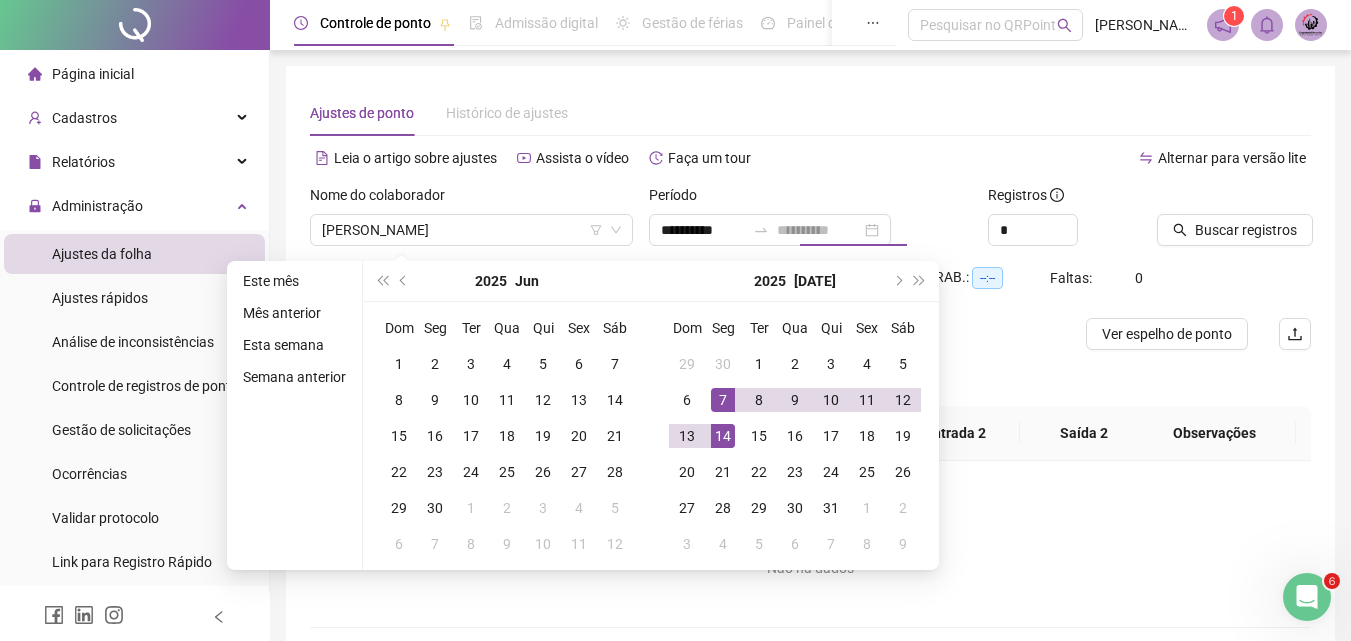 click on "14" at bounding box center [723, 436] 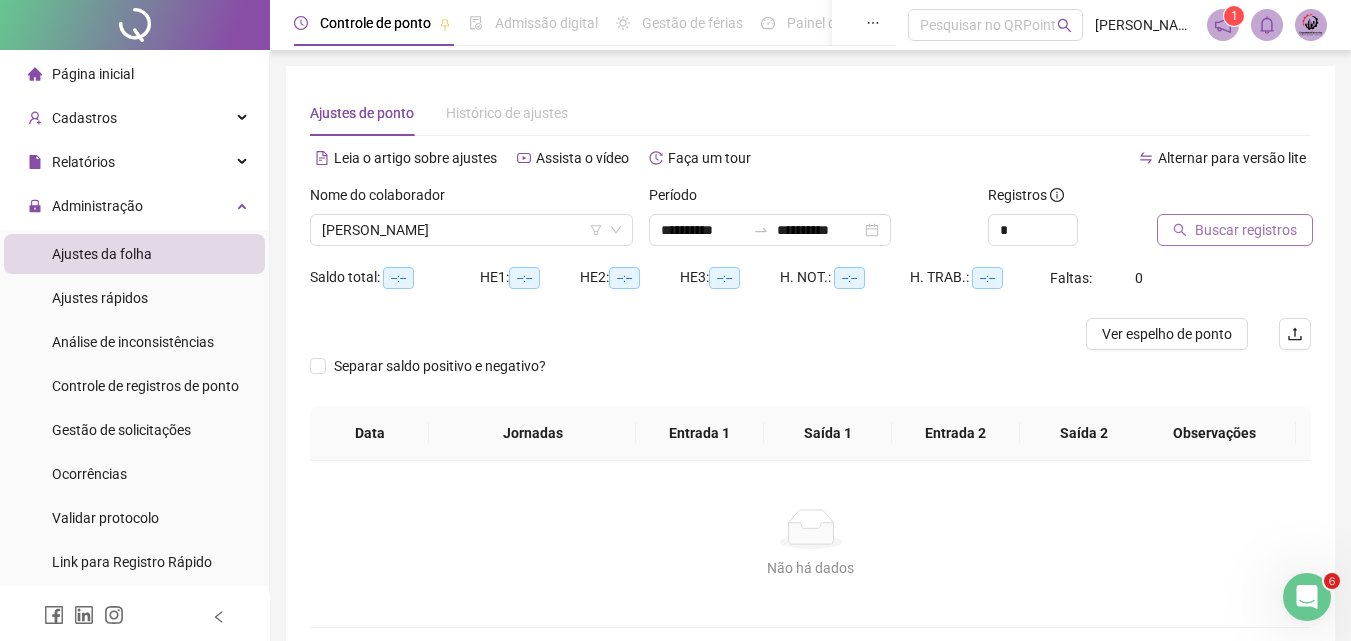 click on "Buscar registros" at bounding box center [1235, 230] 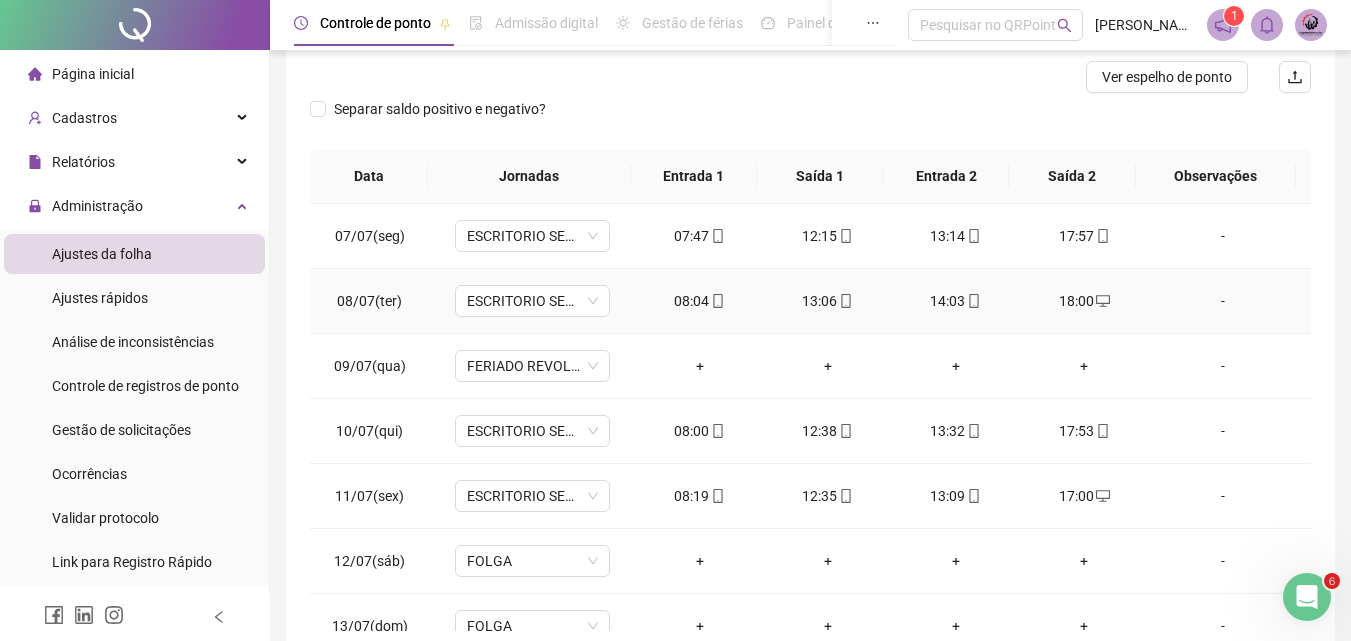 scroll, scrollTop: 300, scrollLeft: 0, axis: vertical 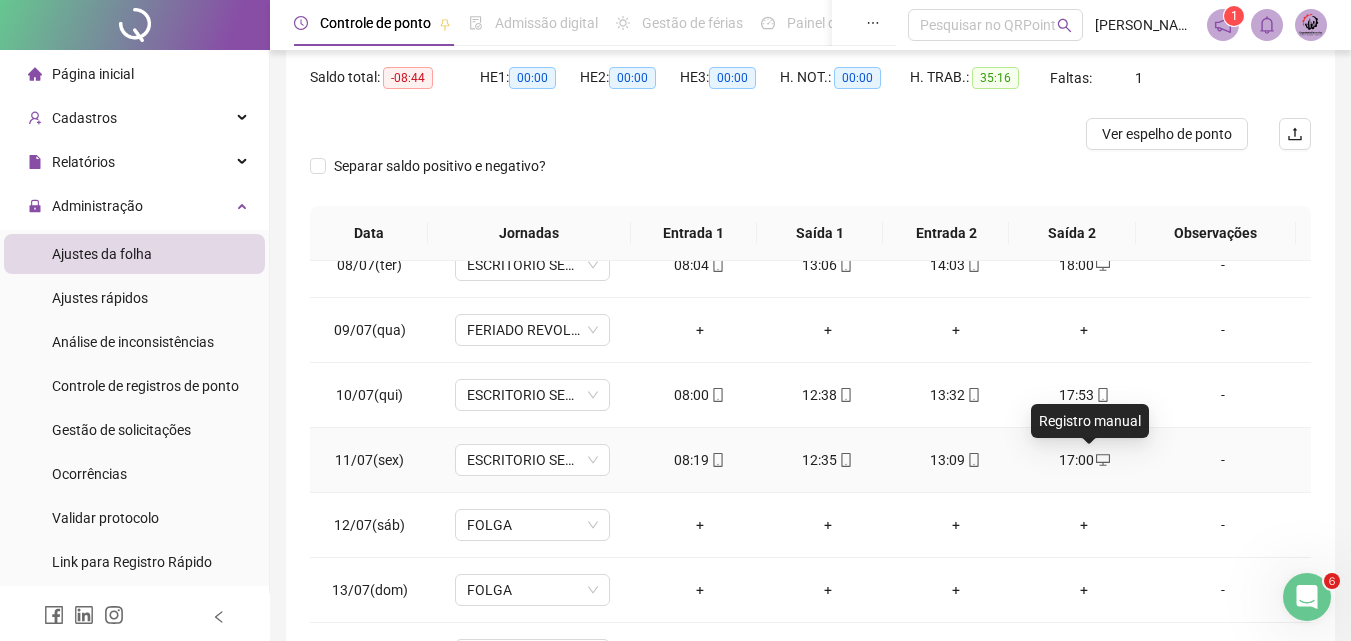 click 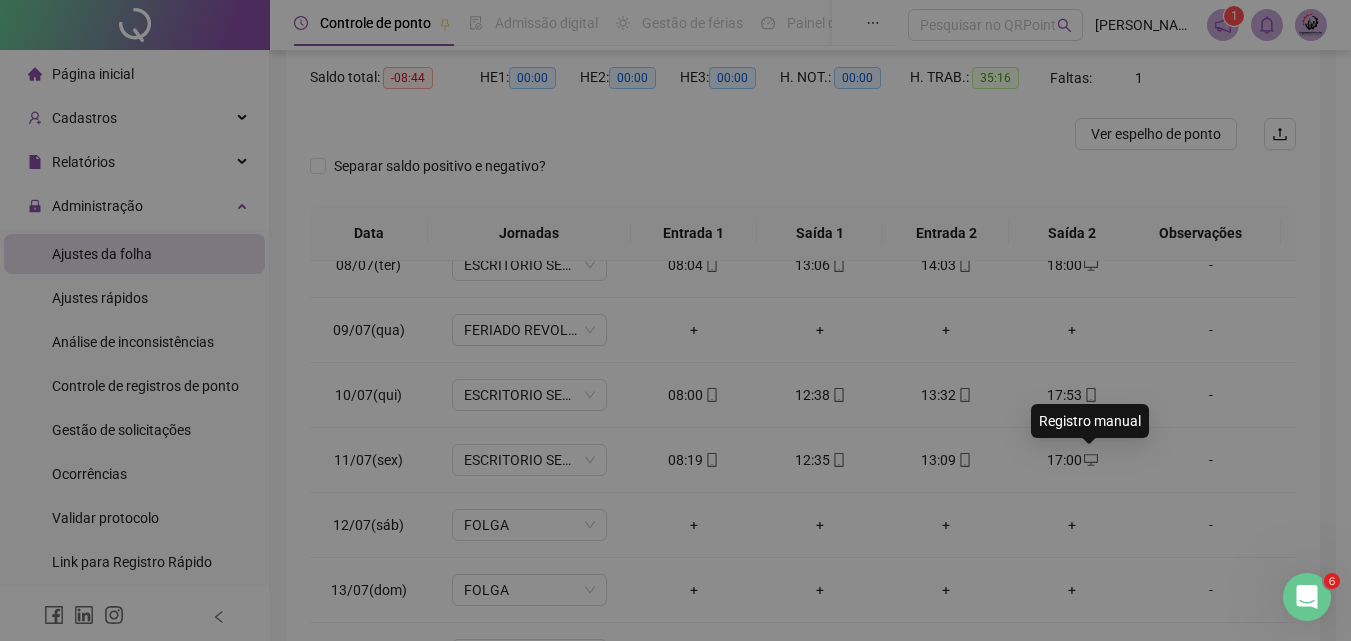 type on "**********" 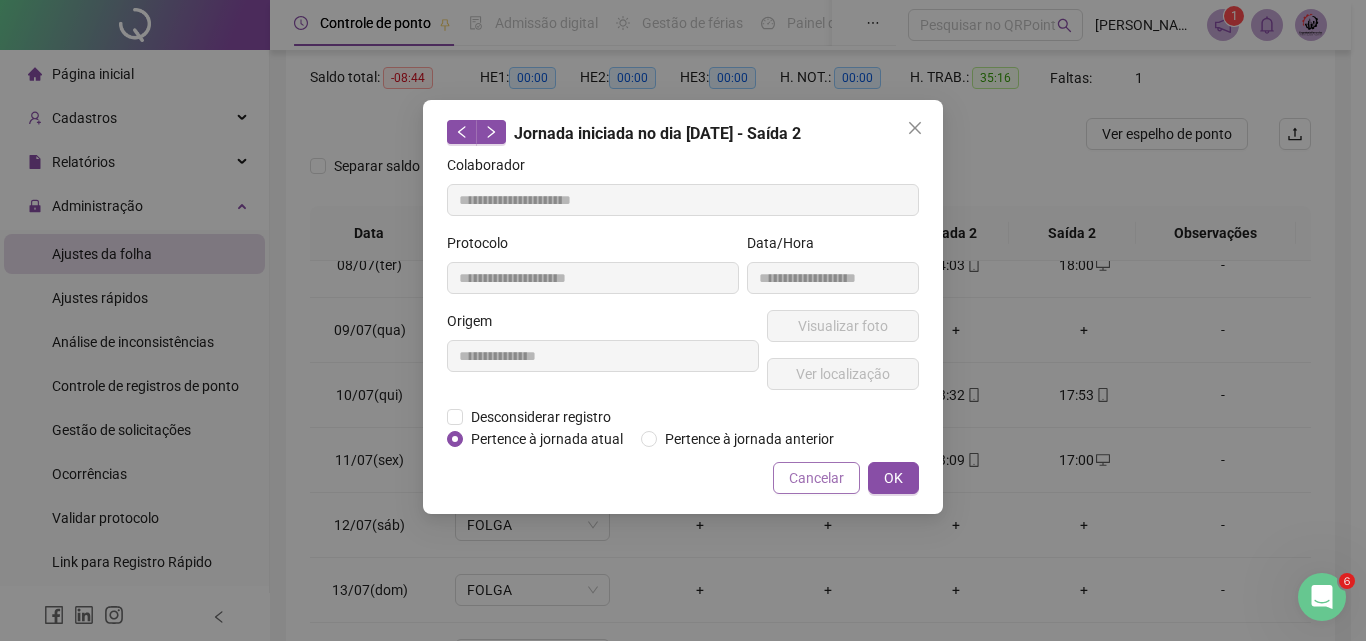 click on "Cancelar" at bounding box center [816, 478] 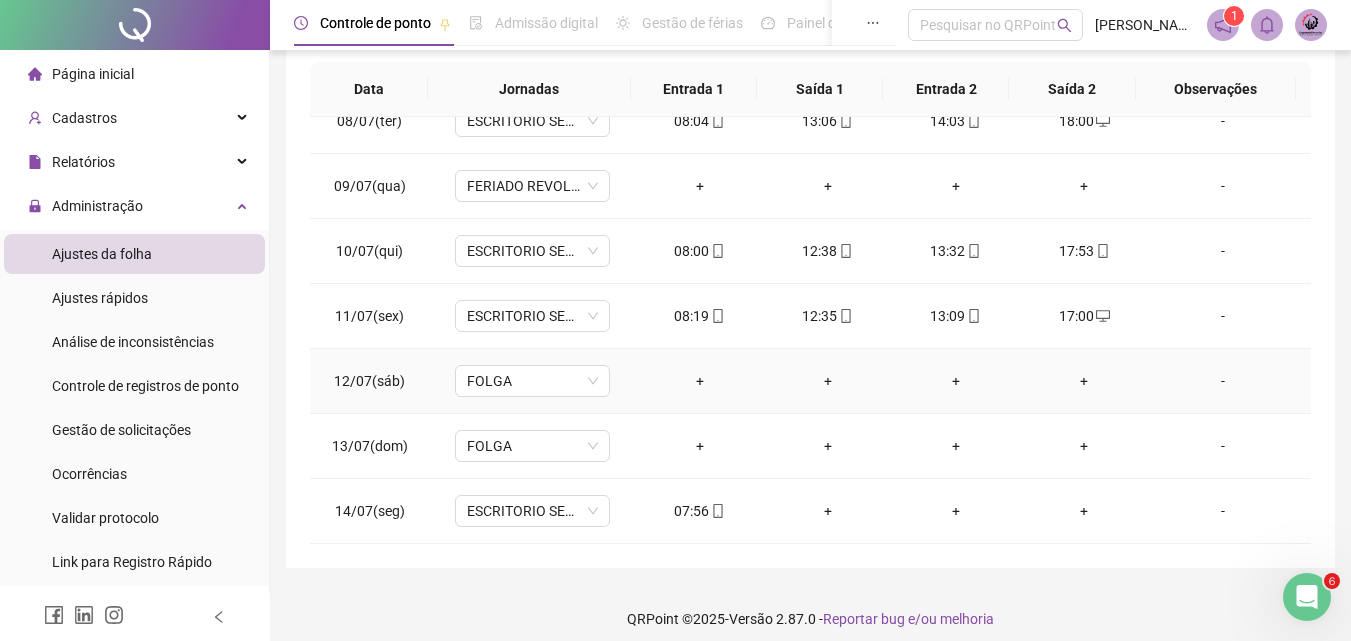 scroll, scrollTop: 357, scrollLeft: 0, axis: vertical 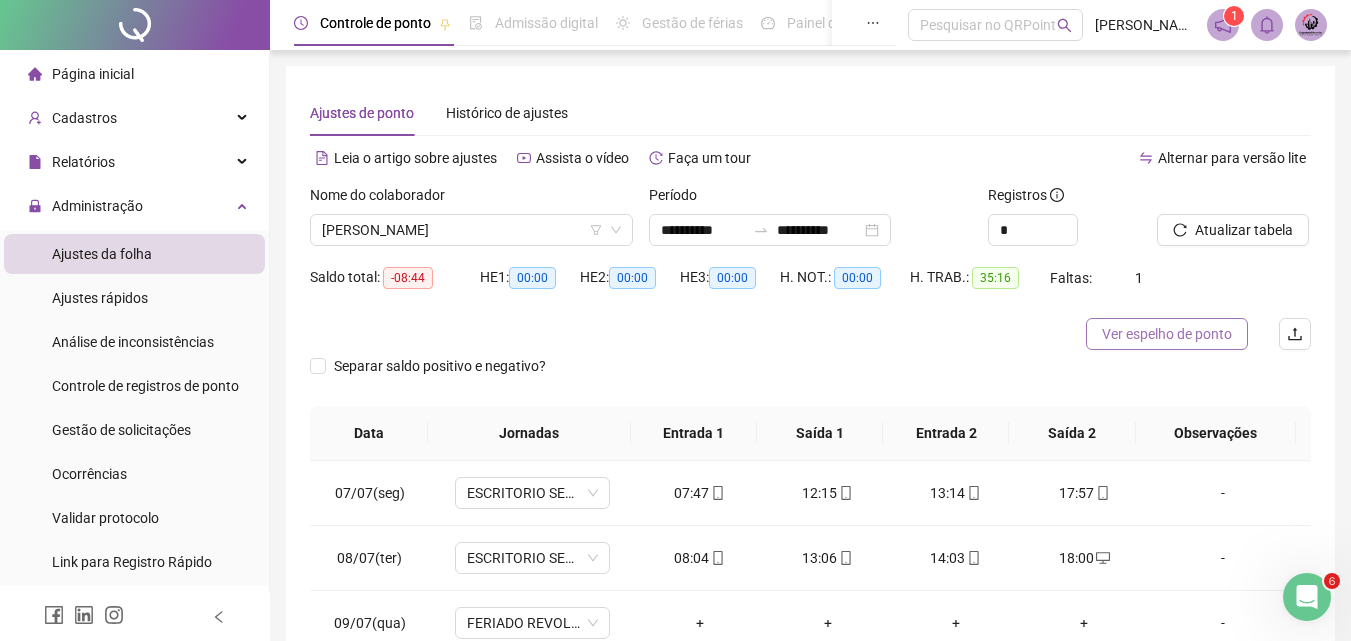 click on "Ver espelho de ponto" at bounding box center [1167, 334] 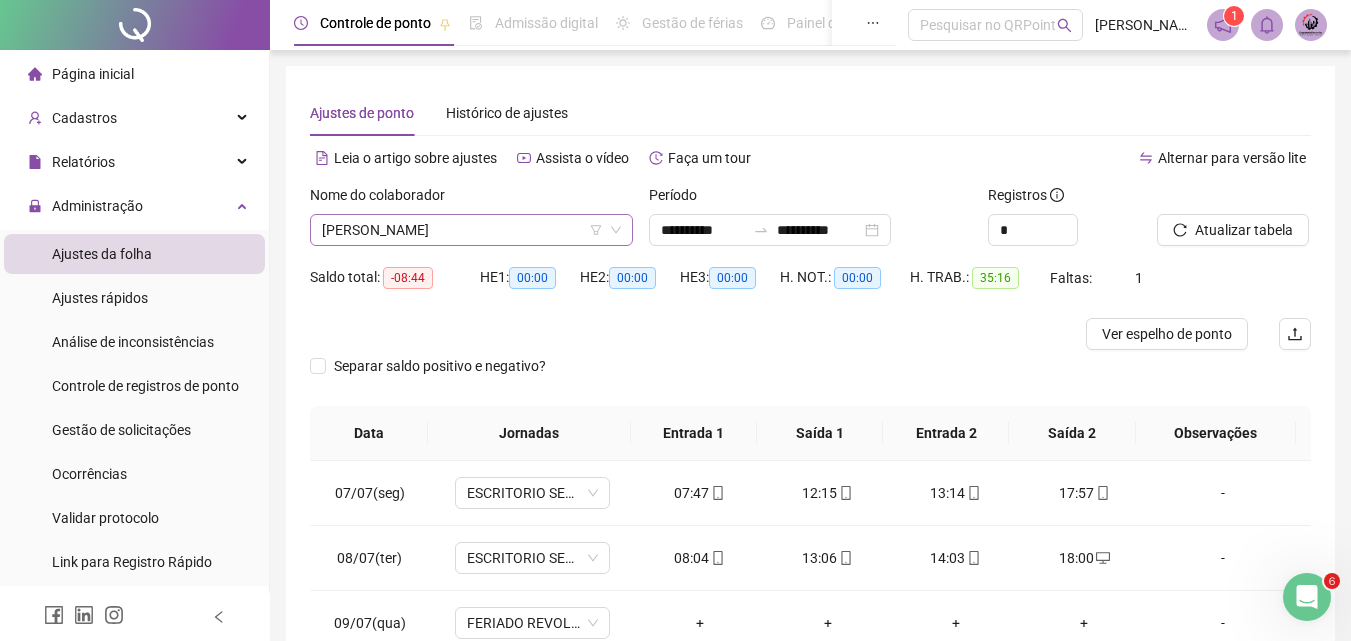 click on "[PERSON_NAME]" at bounding box center [471, 230] 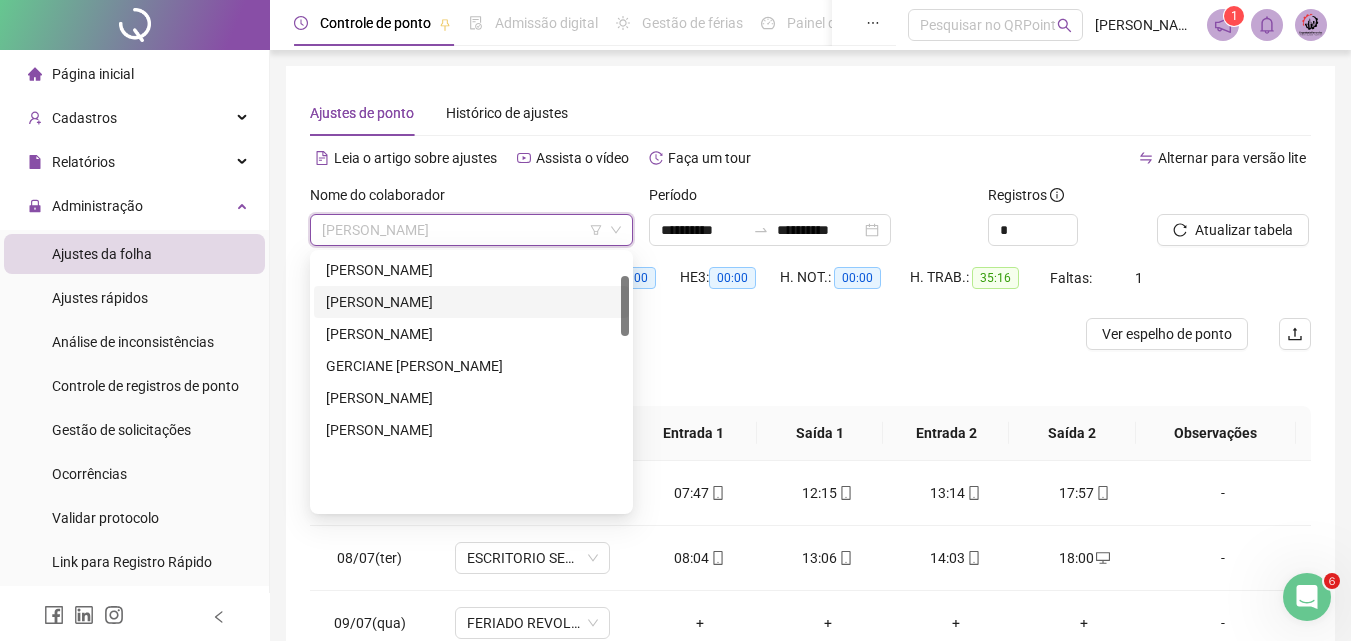 scroll, scrollTop: 0, scrollLeft: 0, axis: both 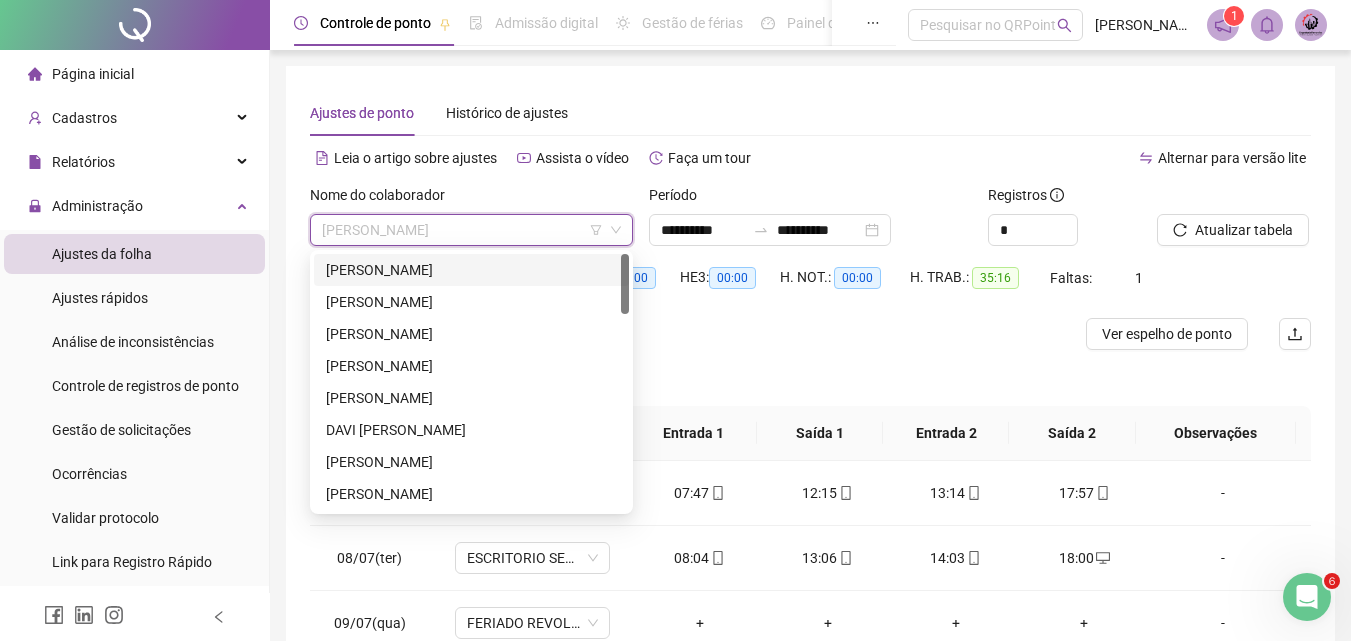 click on "[PERSON_NAME]" at bounding box center (471, 270) 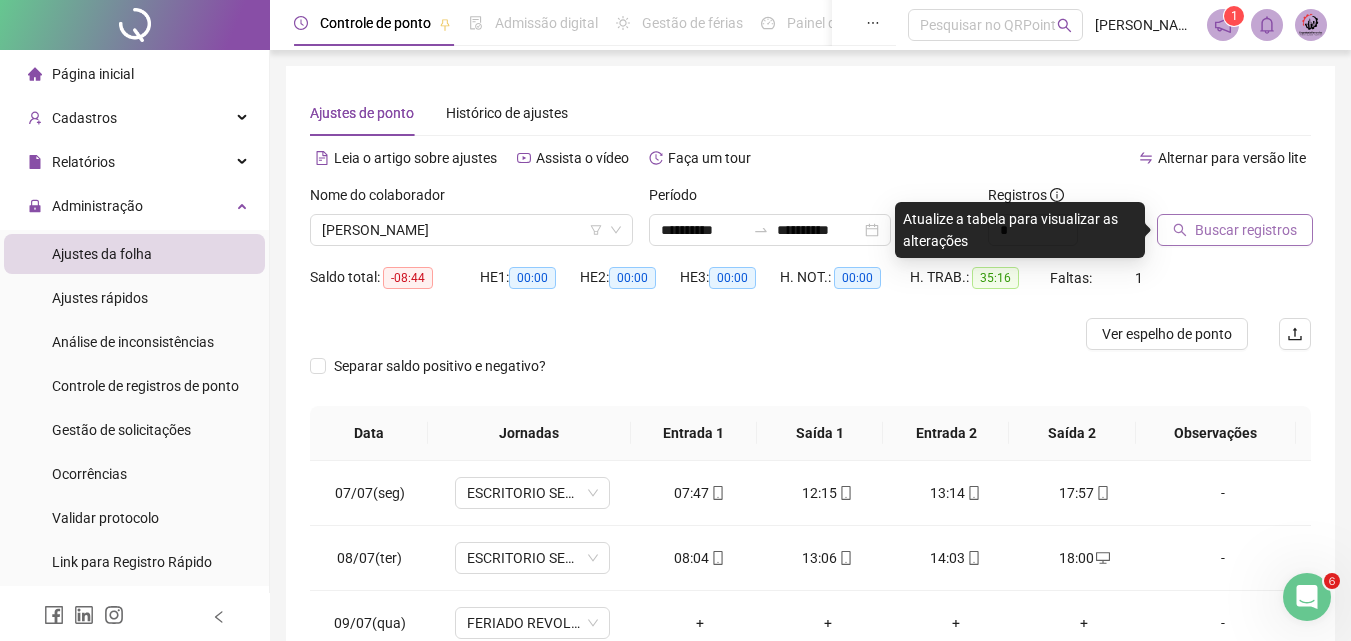 click on "Buscar registros" at bounding box center (1246, 230) 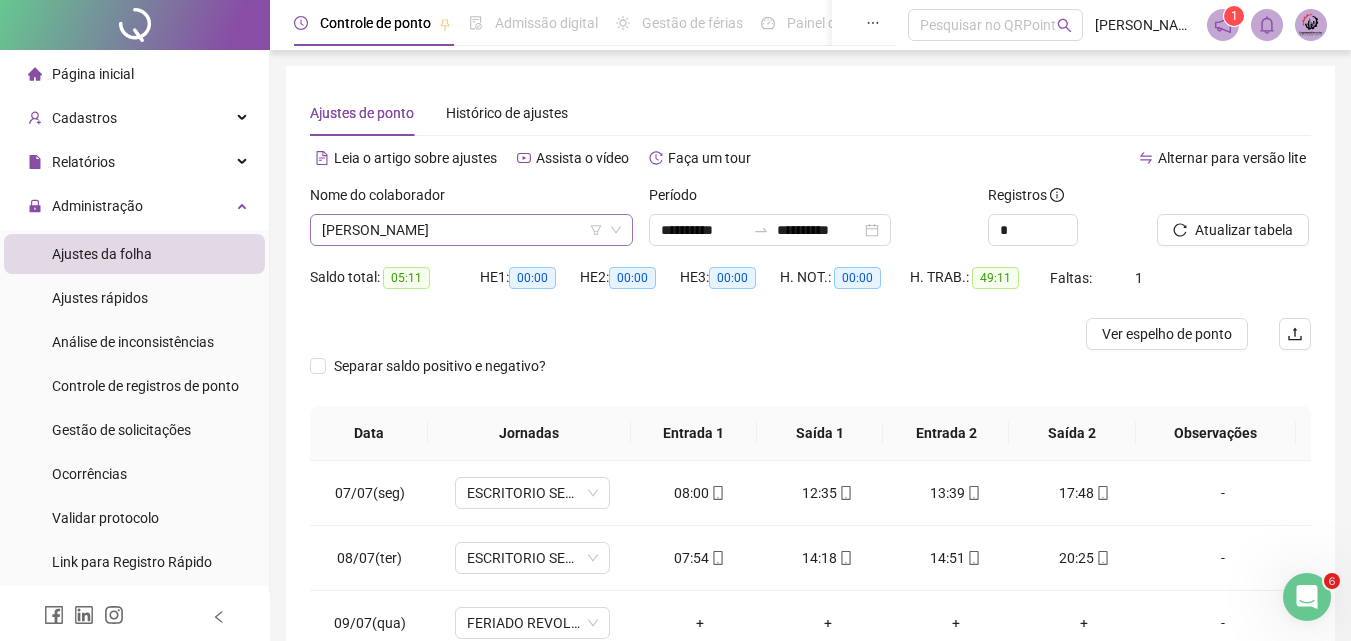 click on "[PERSON_NAME]" at bounding box center (471, 230) 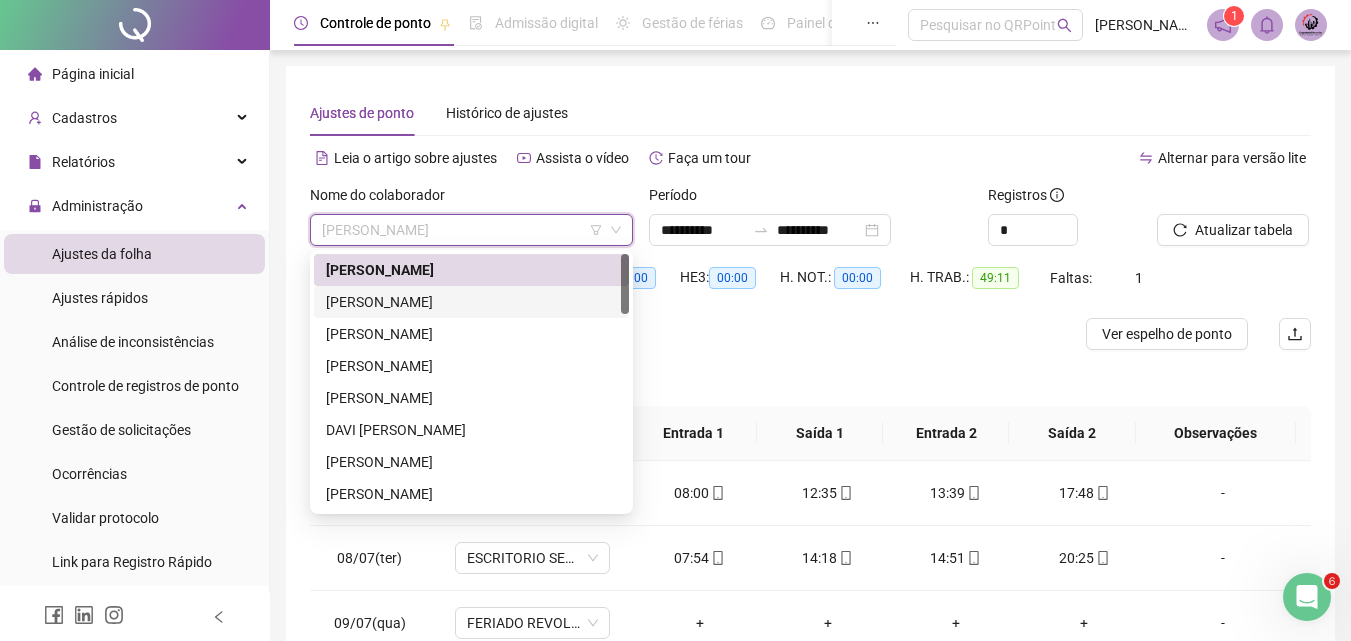 click on "[PERSON_NAME]" at bounding box center [471, 302] 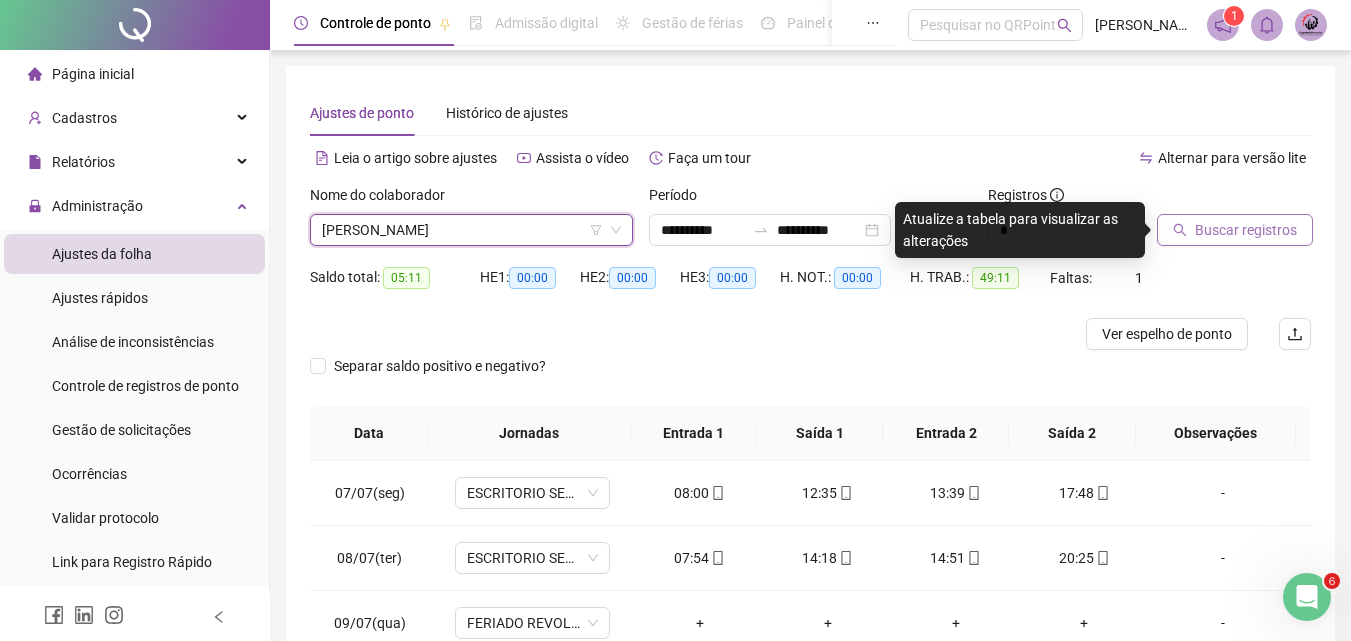 click on "Buscar registros" at bounding box center [1235, 230] 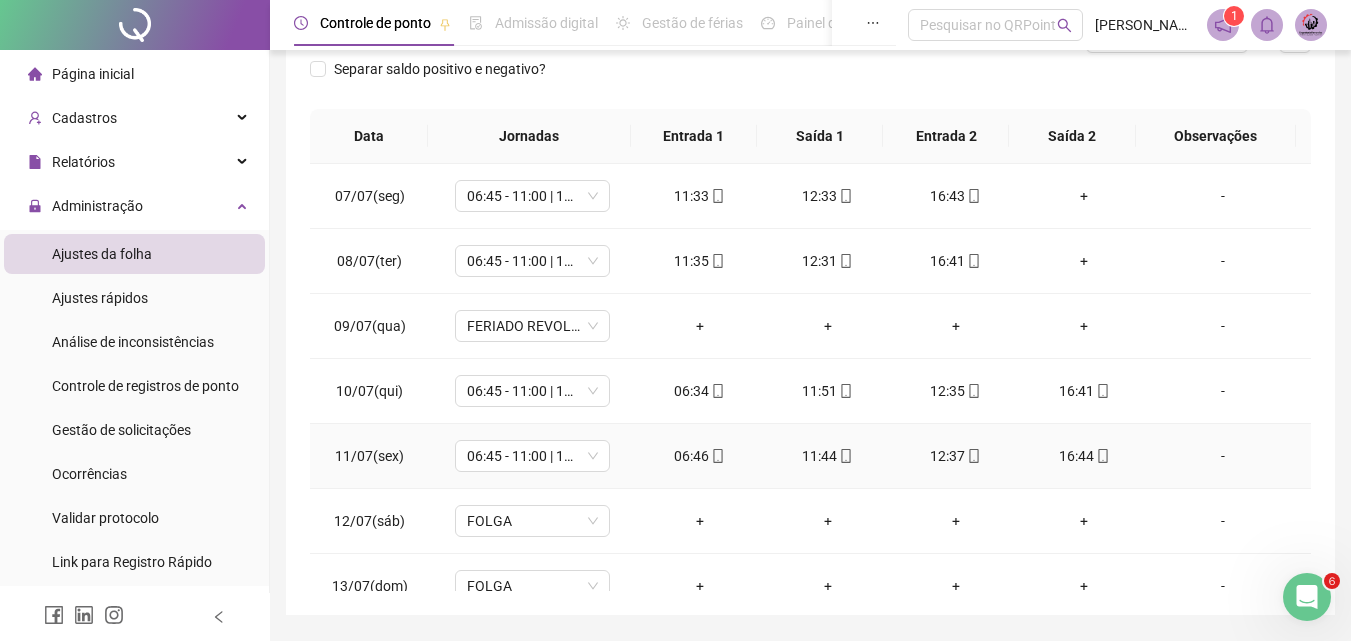 scroll, scrollTop: 300, scrollLeft: 0, axis: vertical 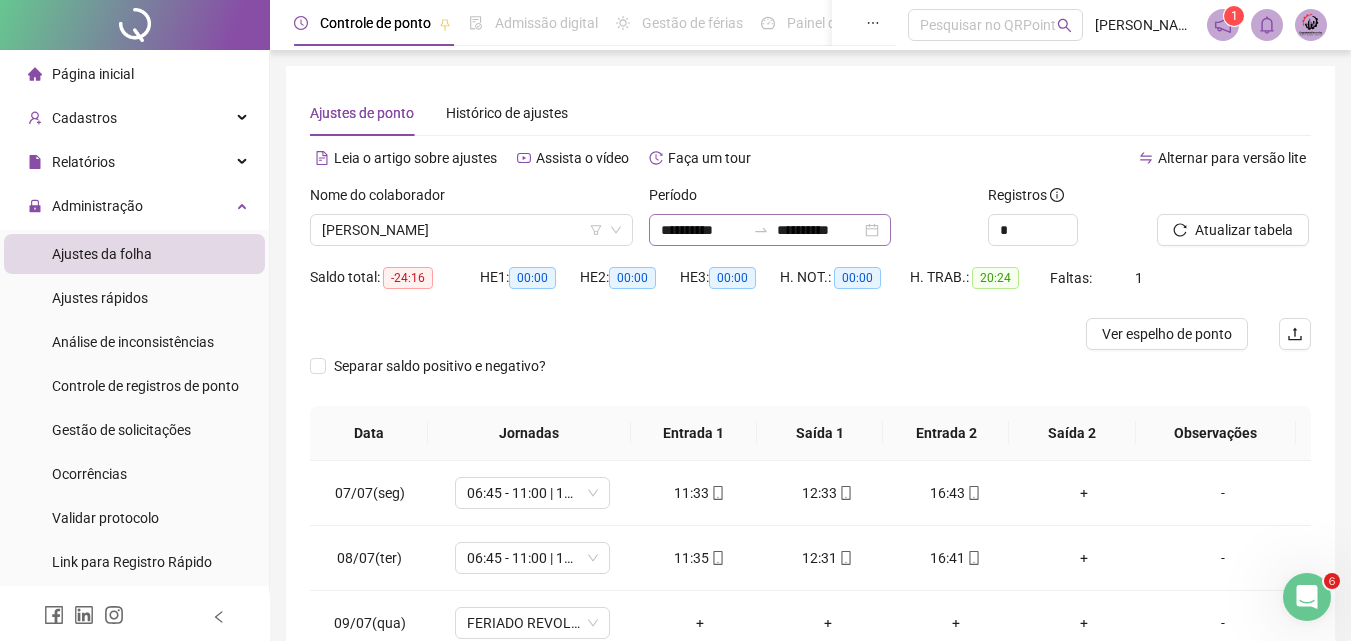 click on "**********" at bounding box center (770, 230) 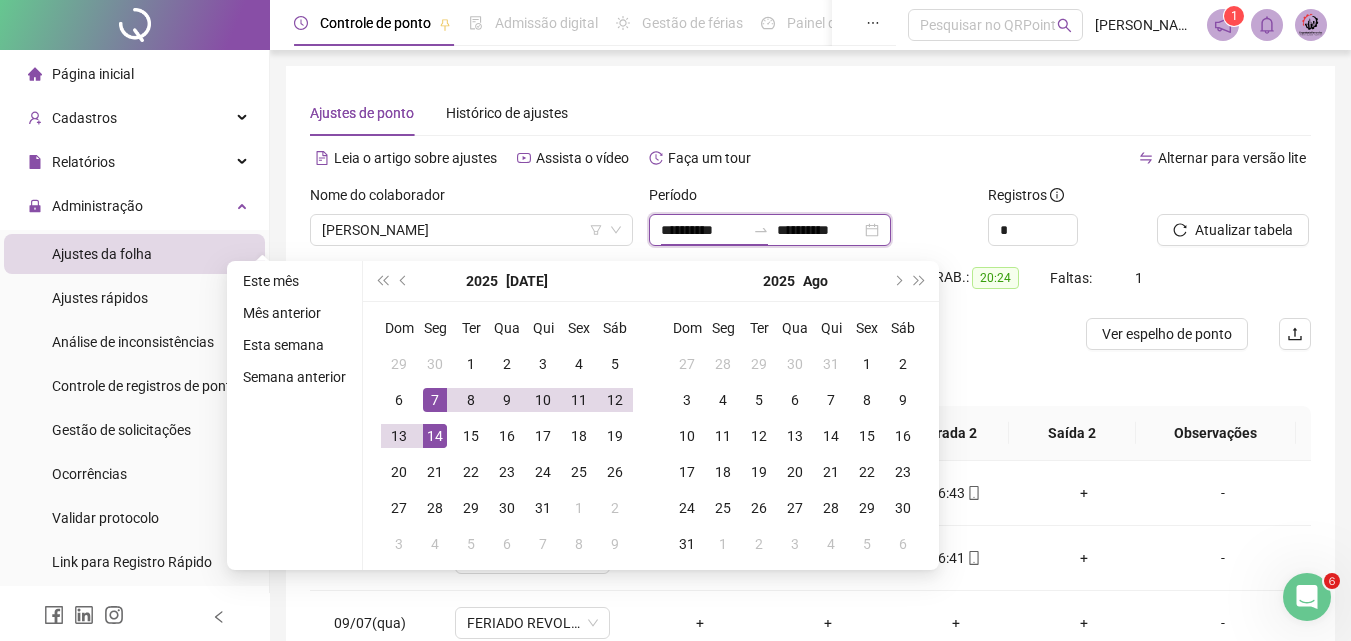 click on "**********" at bounding box center [703, 230] 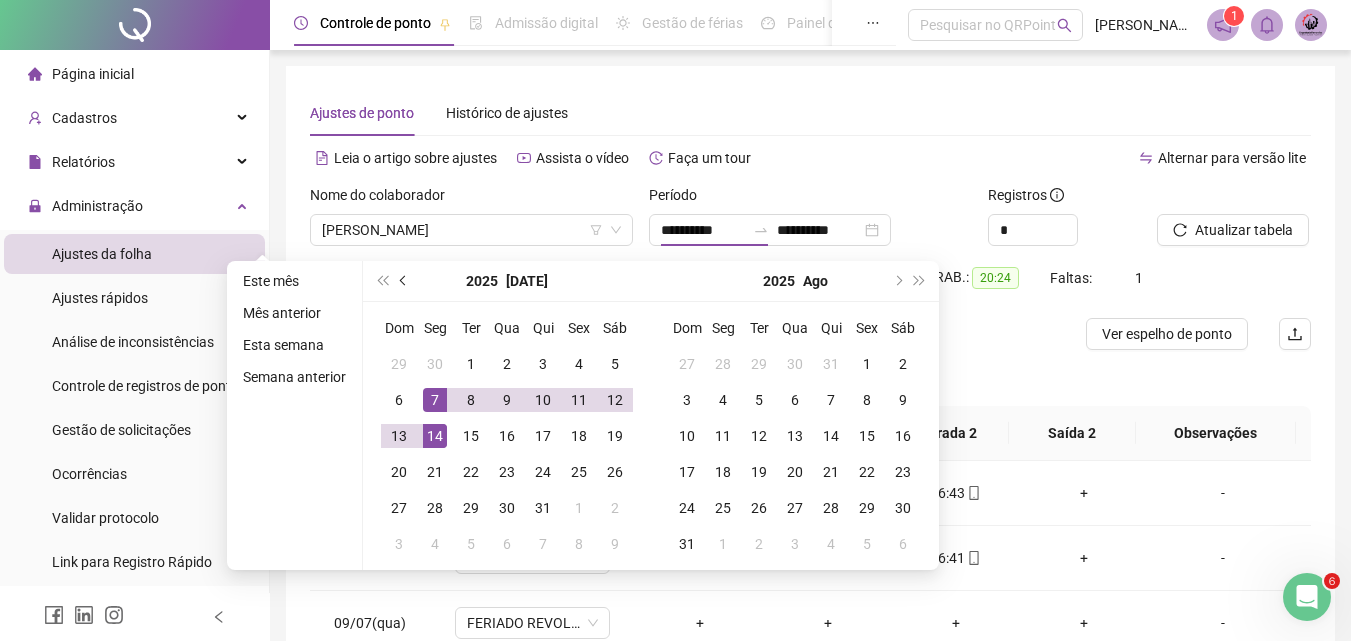 click at bounding box center [405, 281] 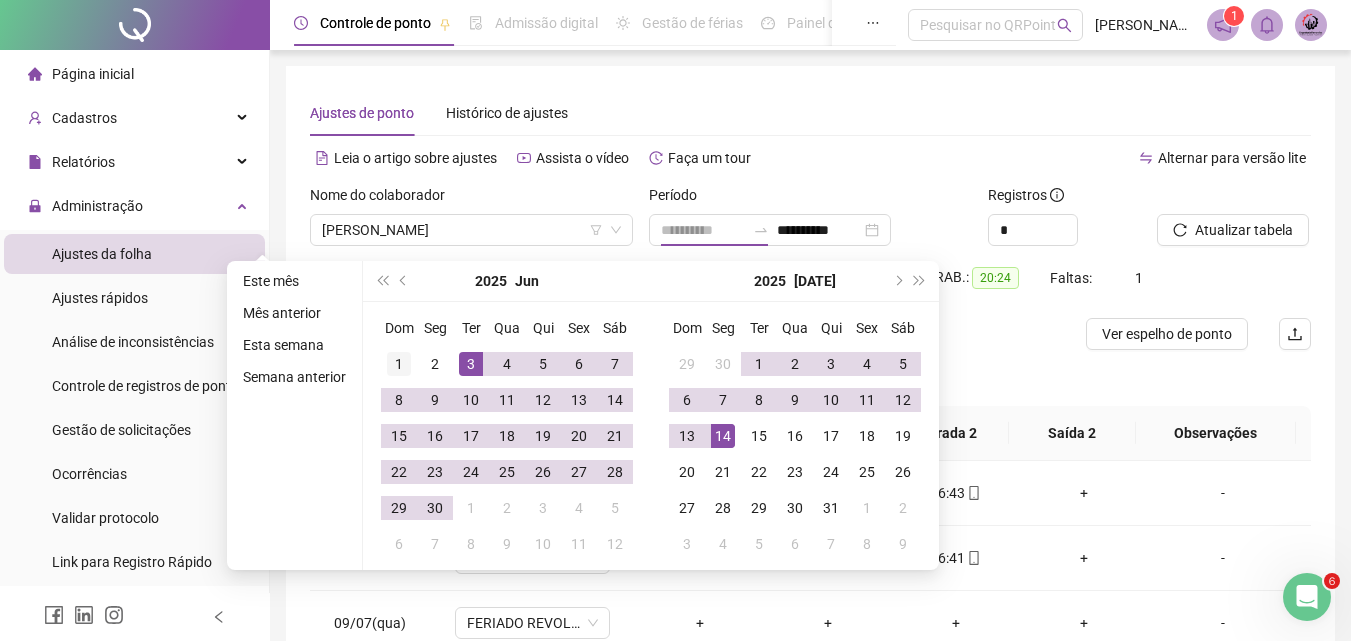 type on "**********" 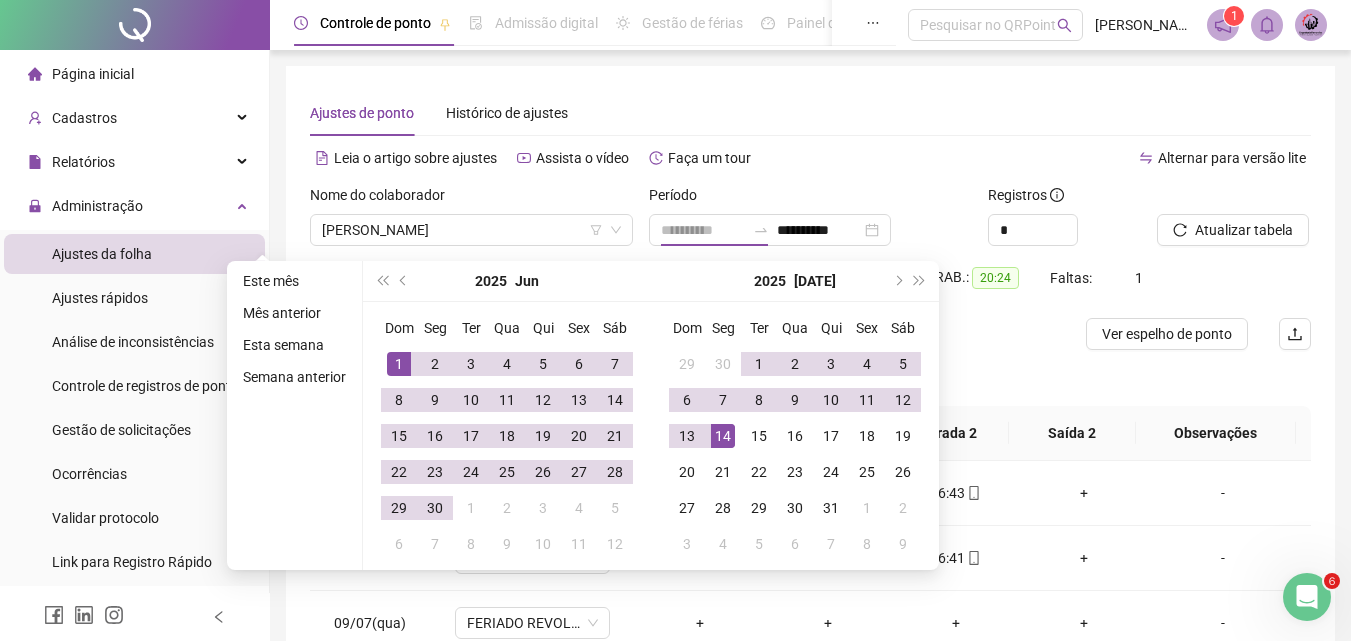 click on "1" at bounding box center (399, 364) 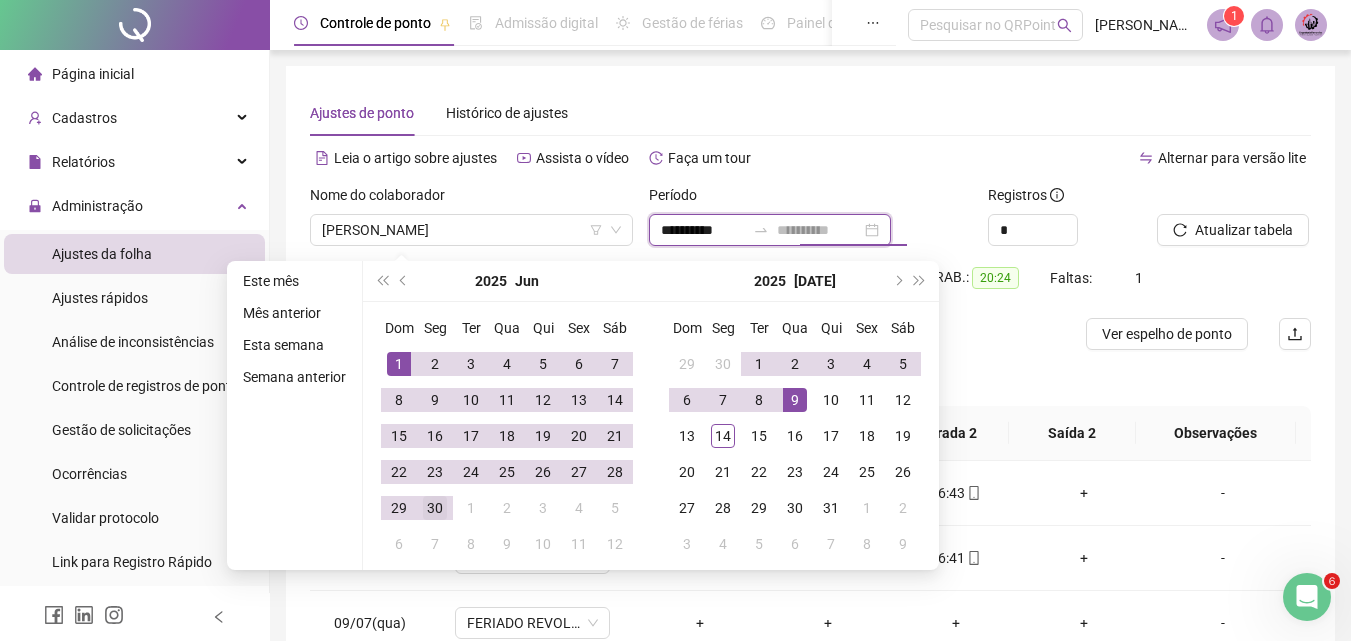 type on "**********" 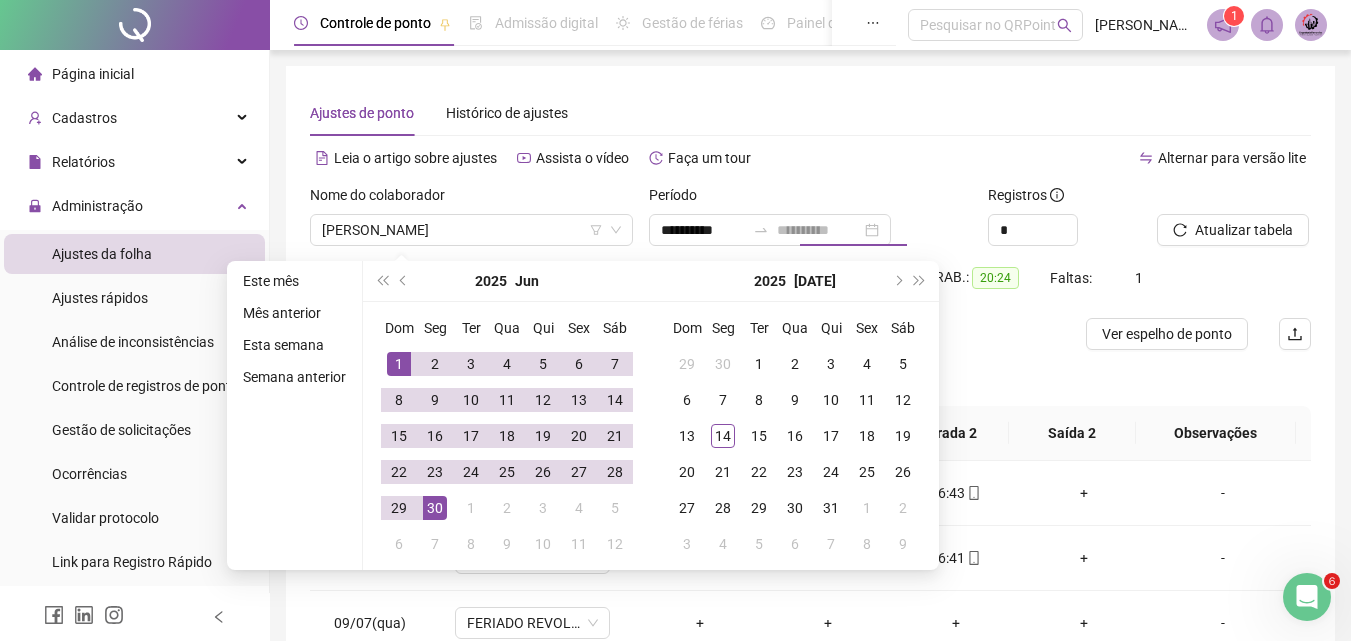 click on "30" at bounding box center [435, 508] 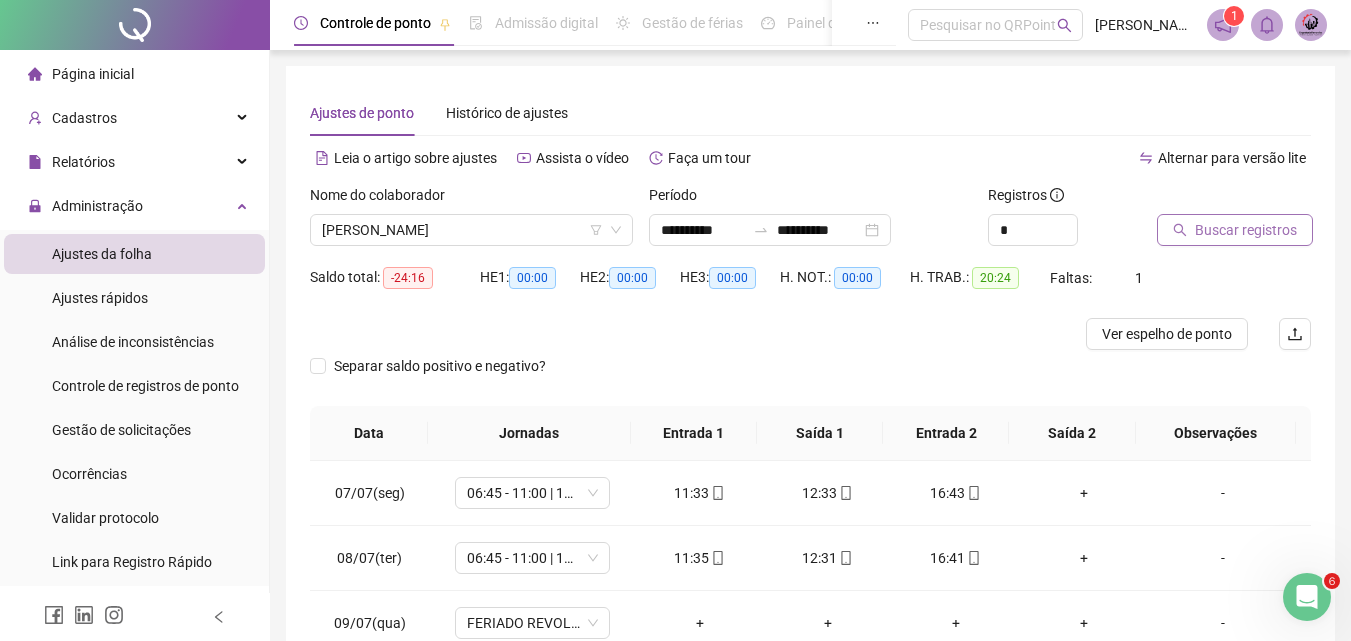 click on "Buscar registros" at bounding box center [1246, 230] 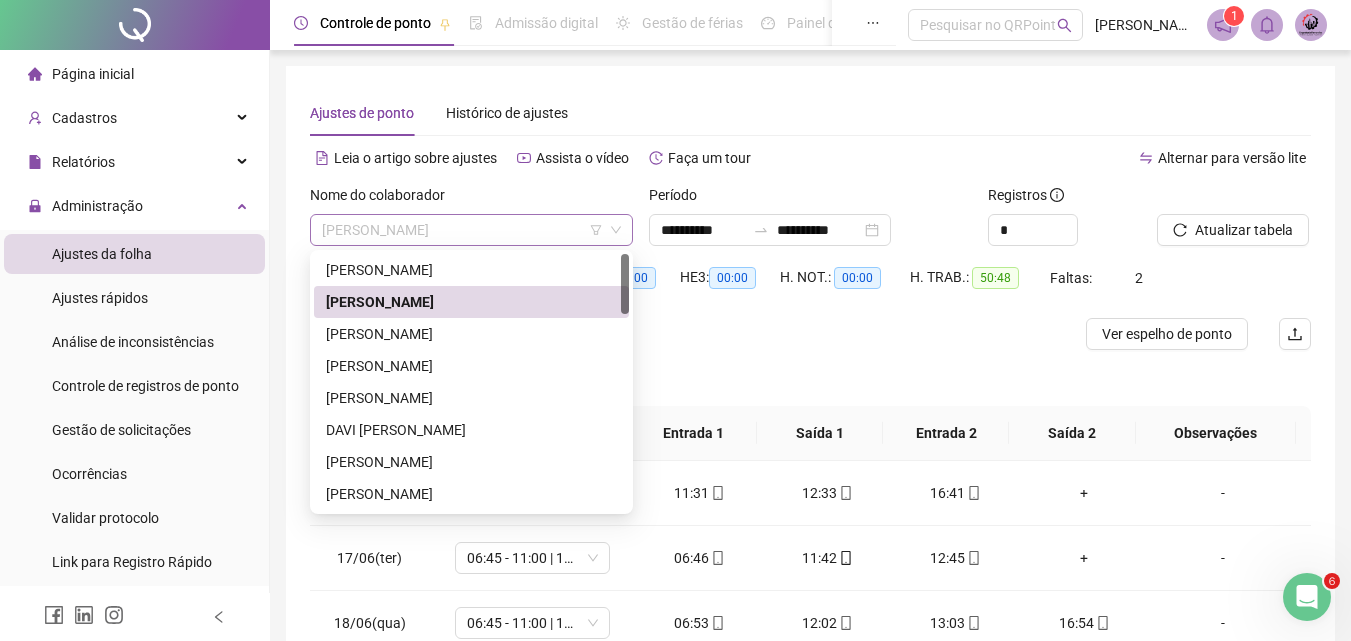 click on "[PERSON_NAME]" at bounding box center [471, 230] 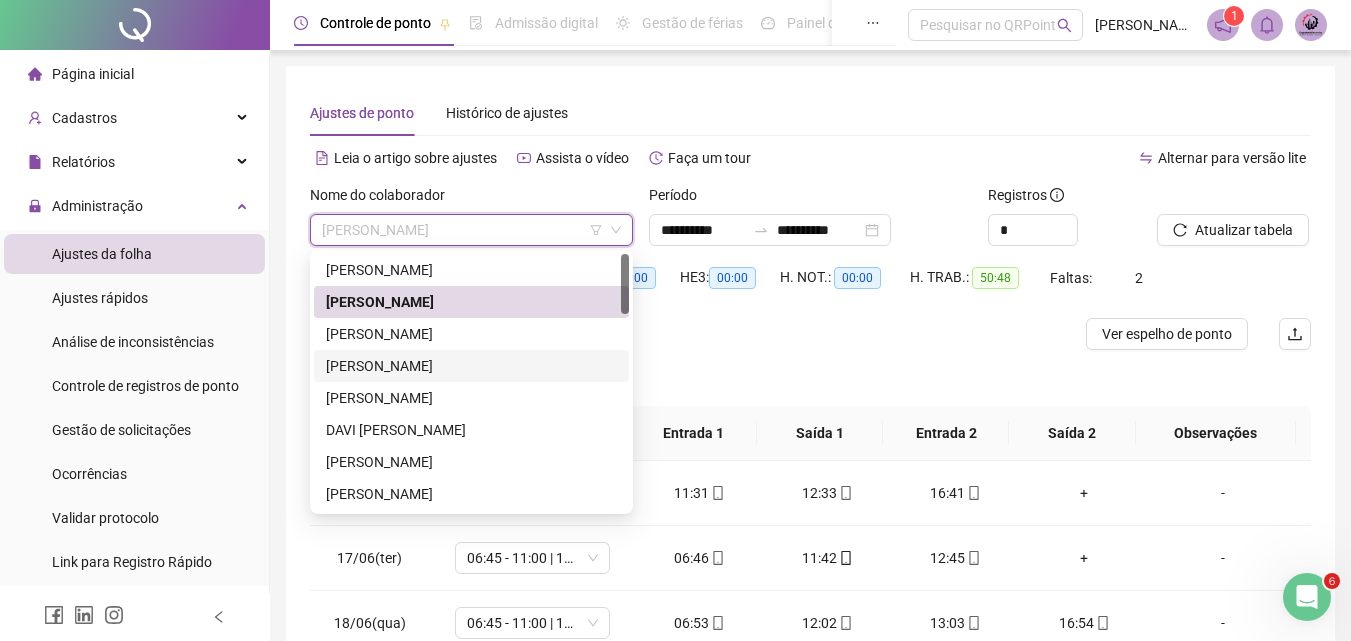 click on "[PERSON_NAME]" at bounding box center [471, 366] 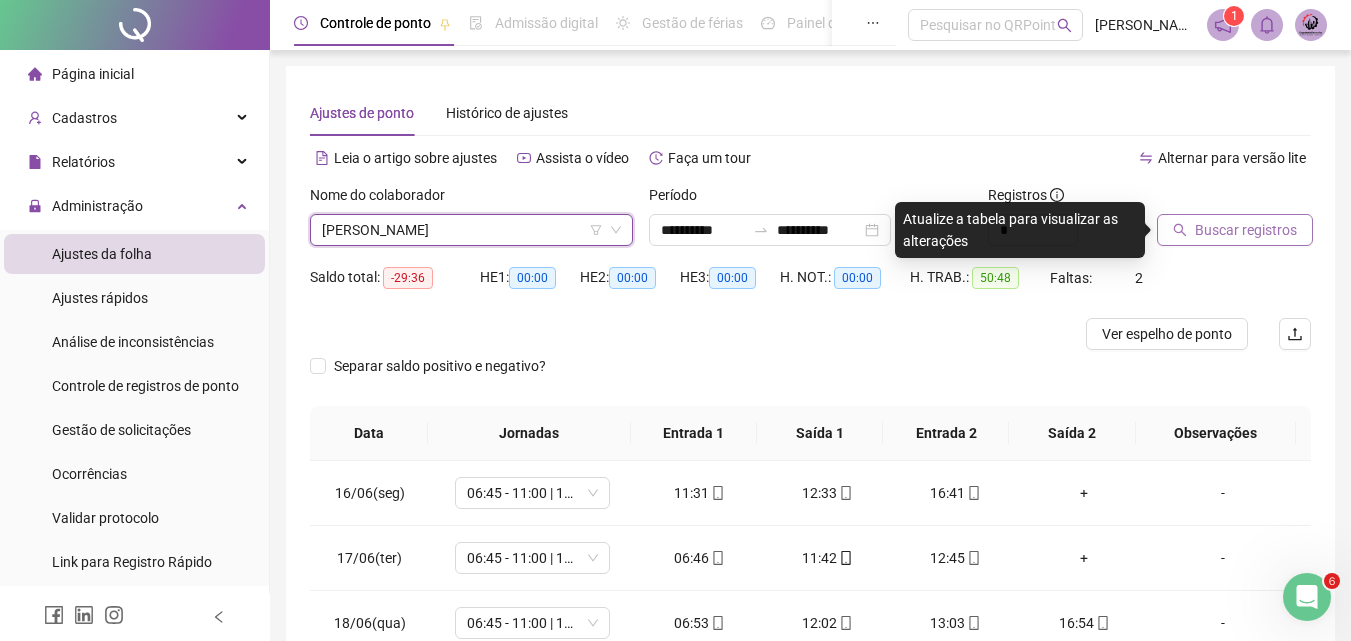 click on "Buscar registros" at bounding box center [1246, 230] 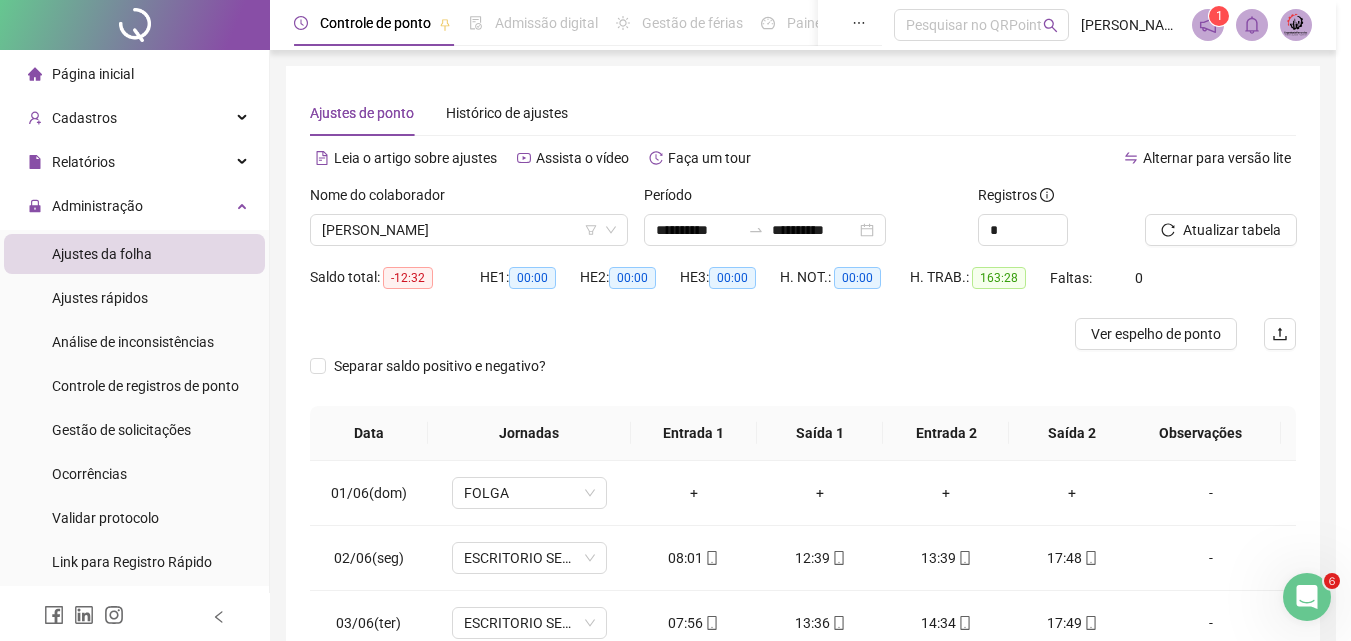 click on "[PERSON_NAME]" at bounding box center [469, 230] 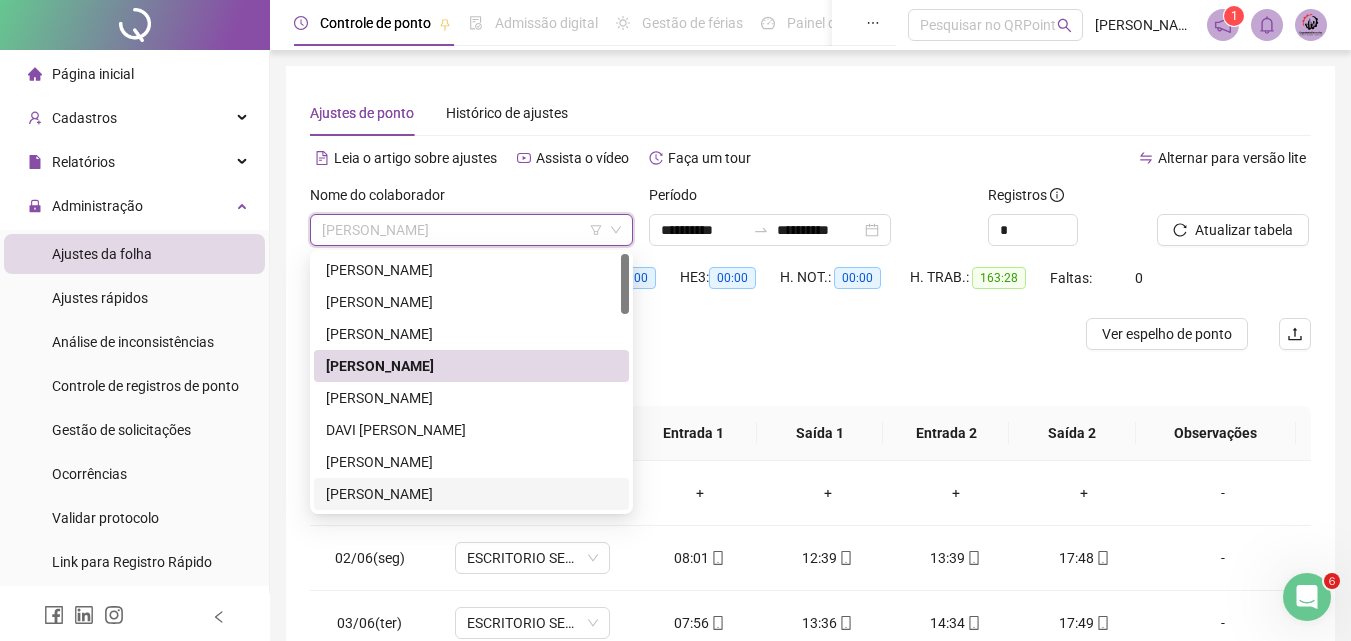 click on "[PERSON_NAME]" at bounding box center [471, 494] 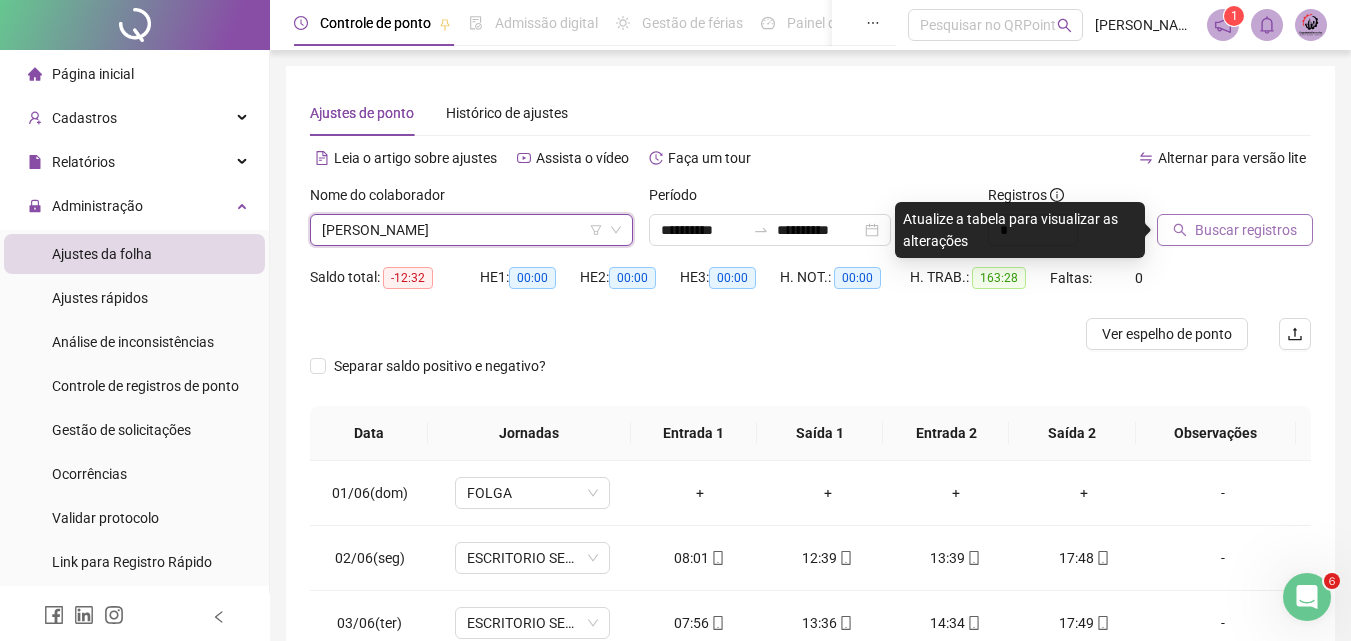 click on "Buscar registros" at bounding box center (1246, 230) 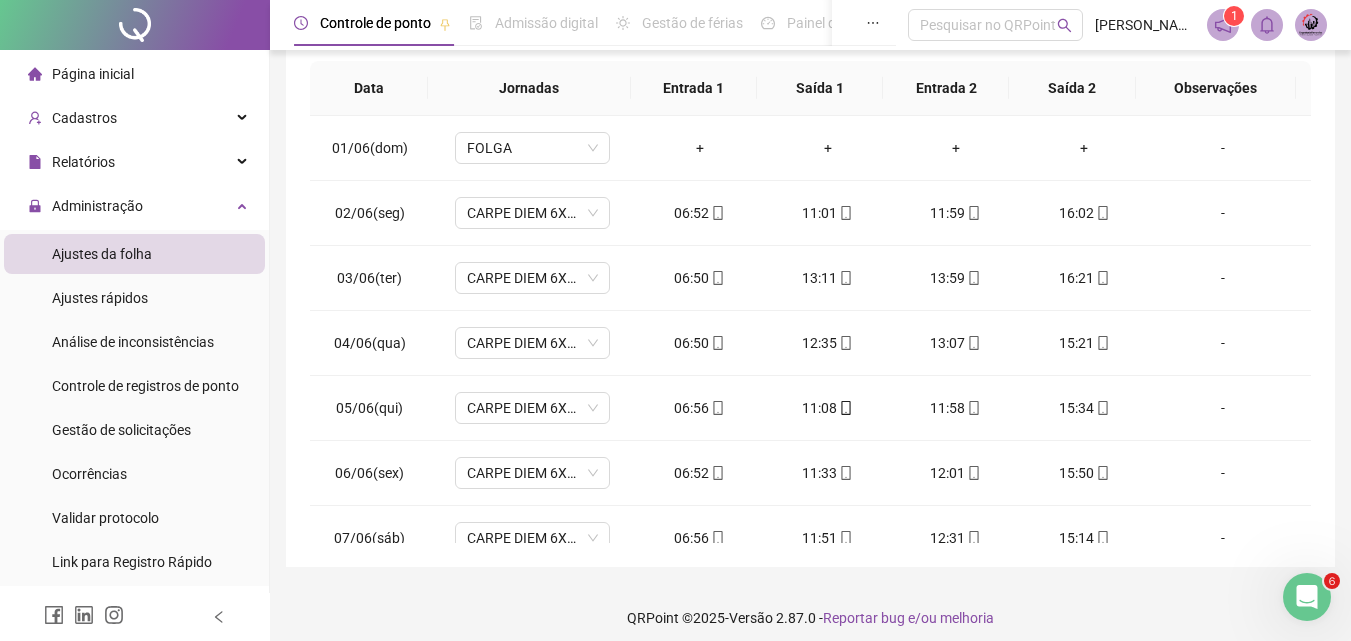 scroll, scrollTop: 357, scrollLeft: 0, axis: vertical 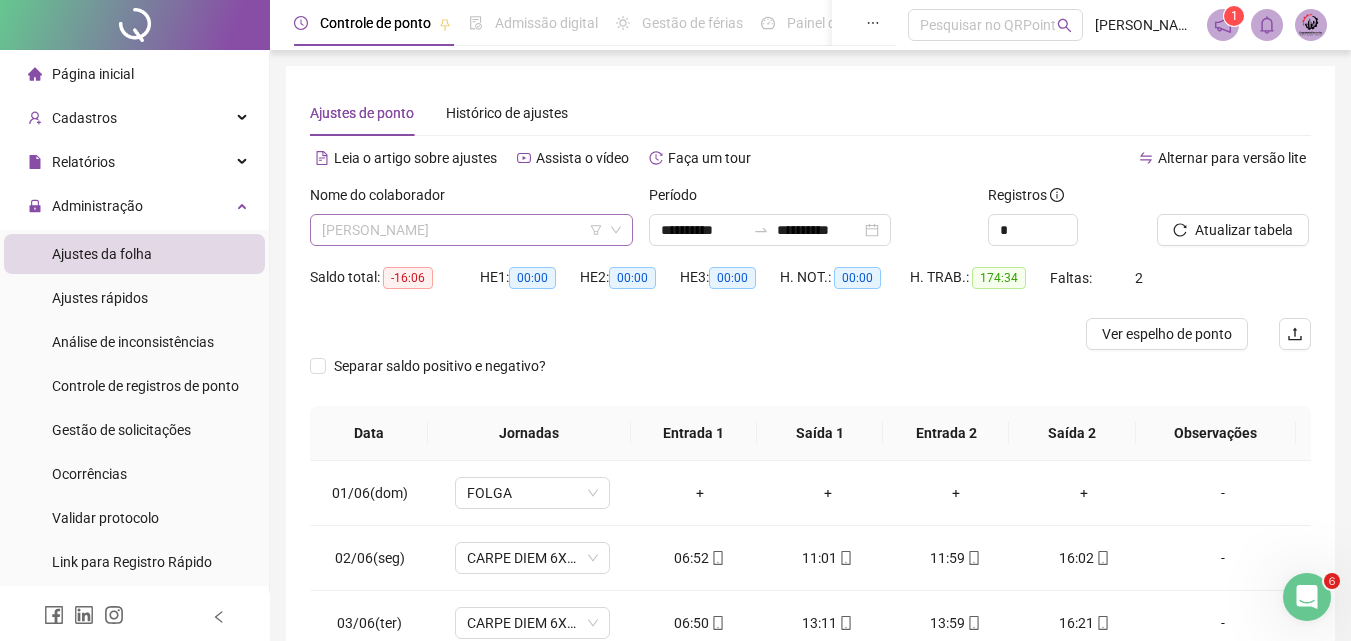 click on "[PERSON_NAME]" at bounding box center [471, 230] 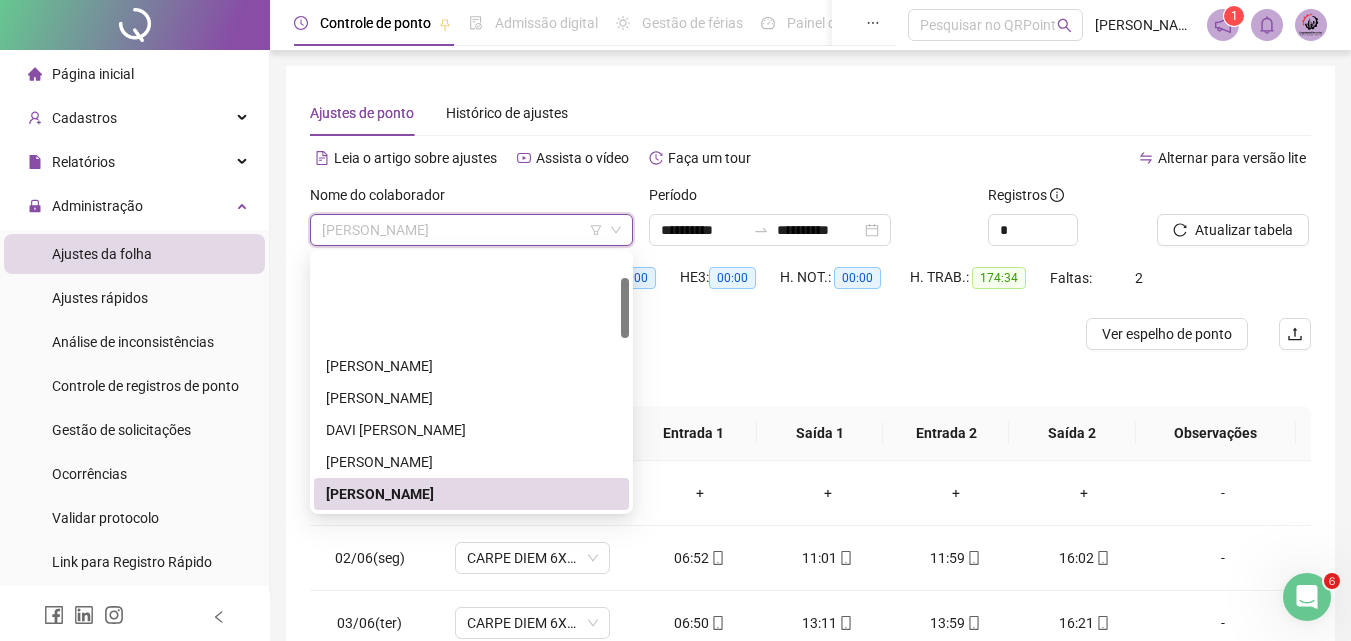 scroll, scrollTop: 200, scrollLeft: 0, axis: vertical 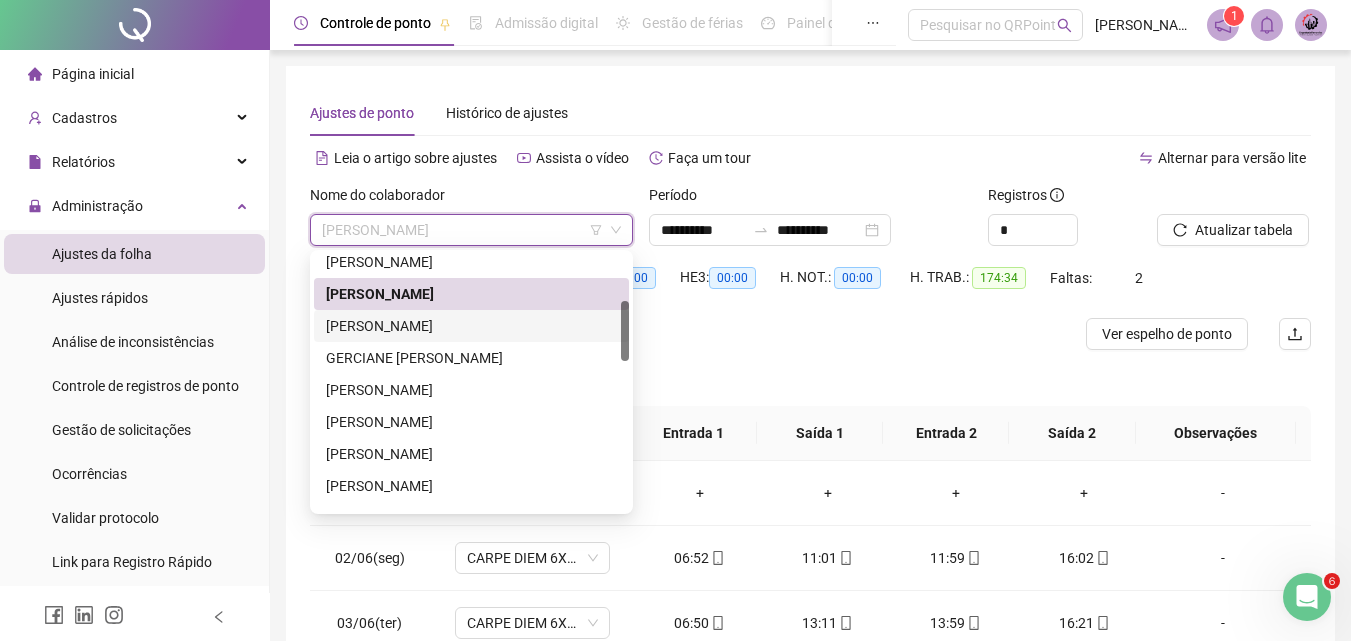 click on "[PERSON_NAME]" at bounding box center (471, 326) 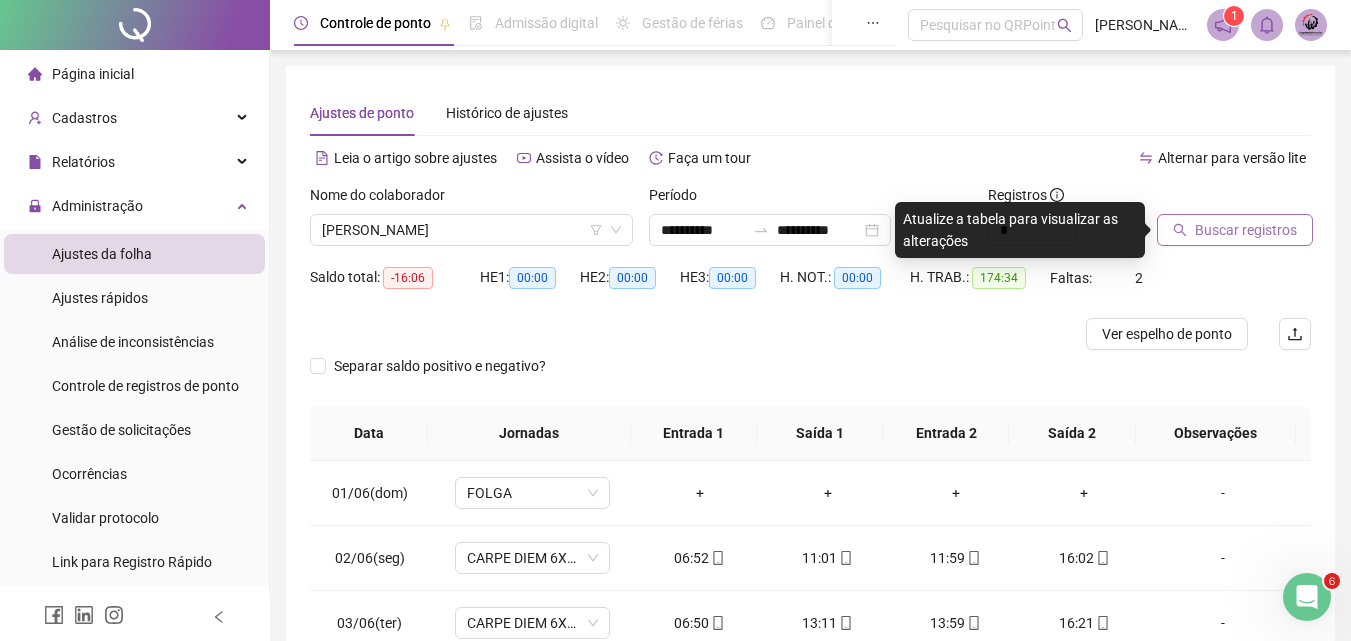 click on "Buscar registros" at bounding box center (1246, 230) 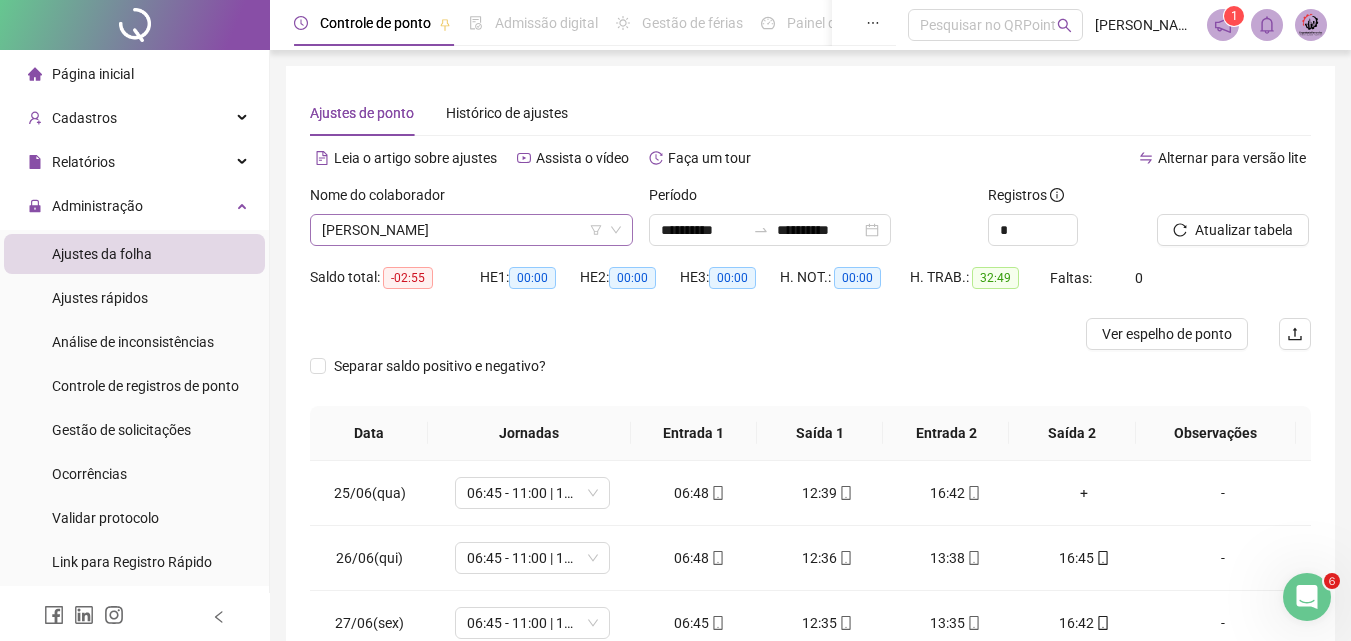 click on "[PERSON_NAME]" at bounding box center [471, 230] 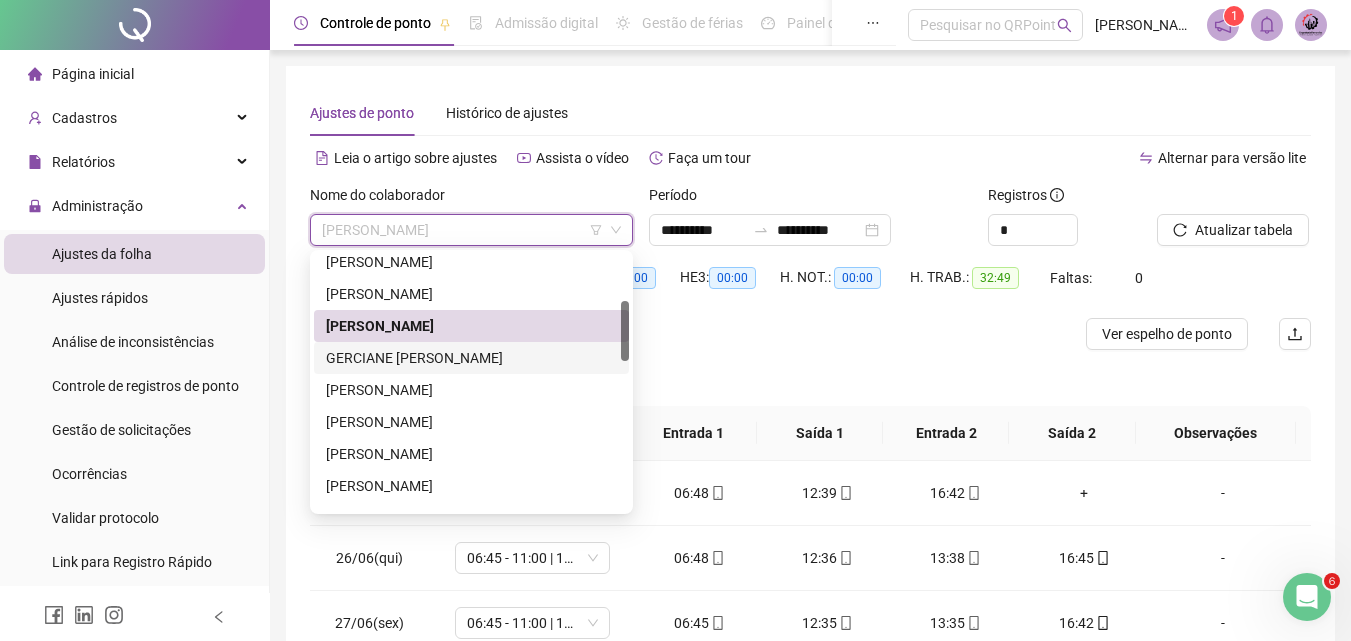 click on "GERCIANE [PERSON_NAME]" at bounding box center (471, 358) 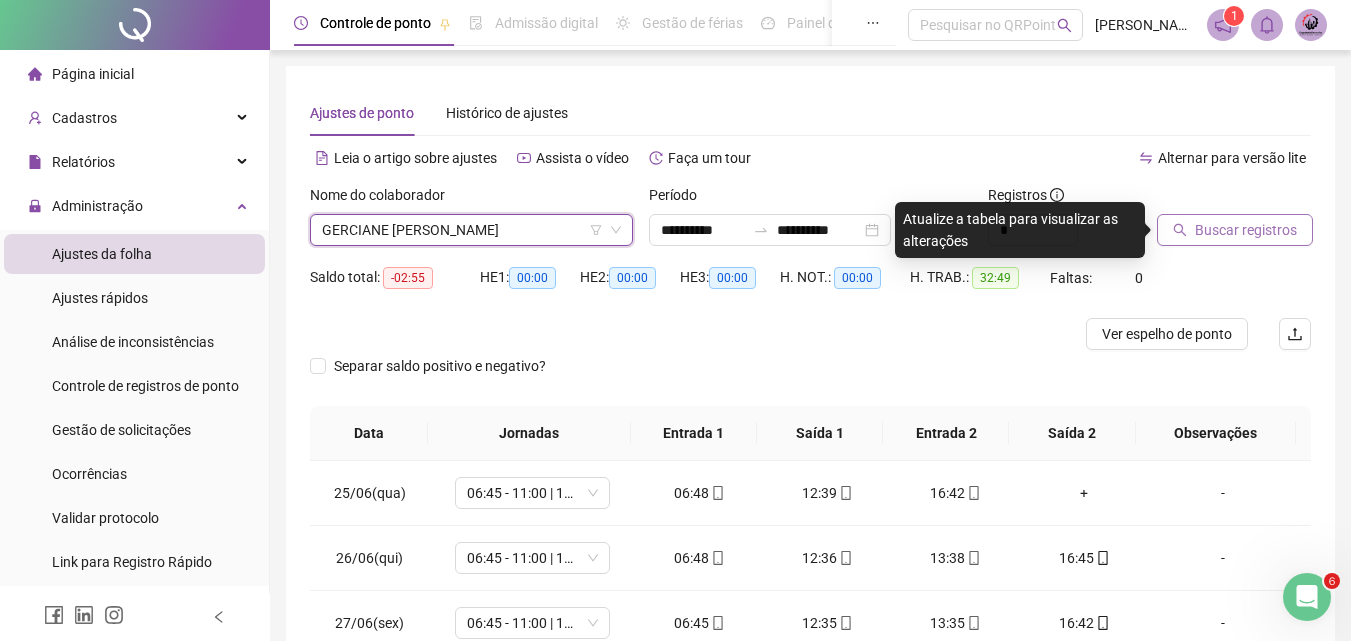 click on "Buscar registros" at bounding box center [1246, 230] 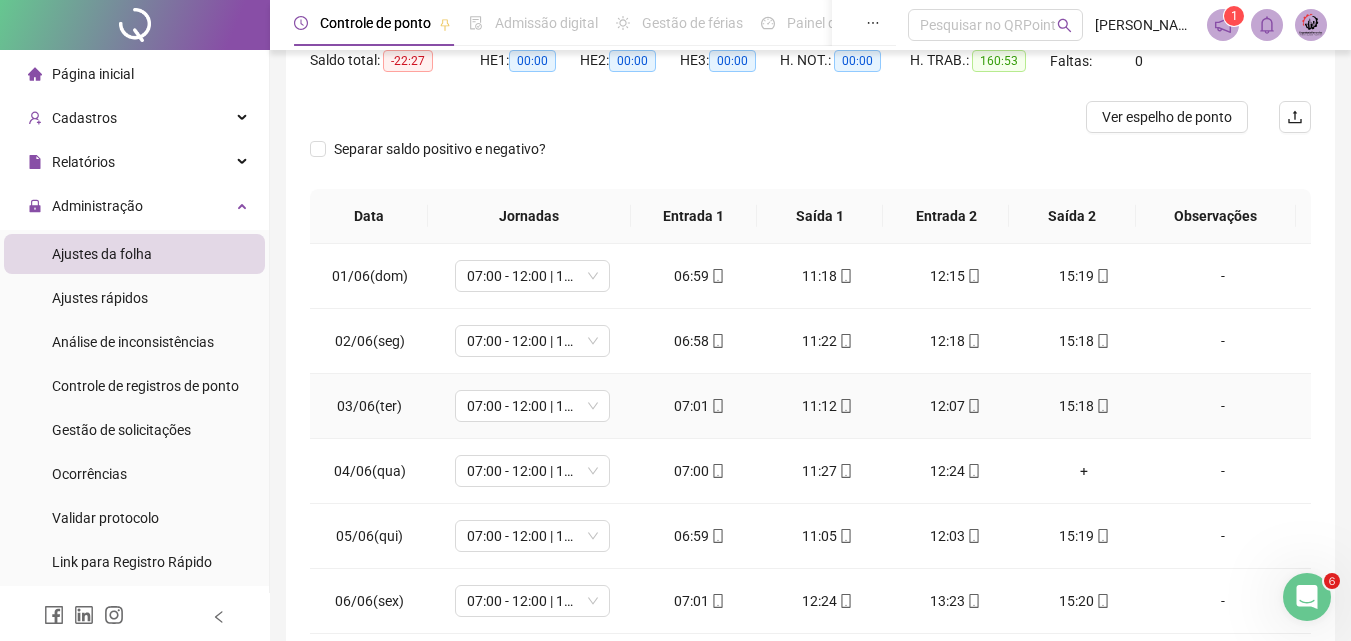scroll, scrollTop: 300, scrollLeft: 0, axis: vertical 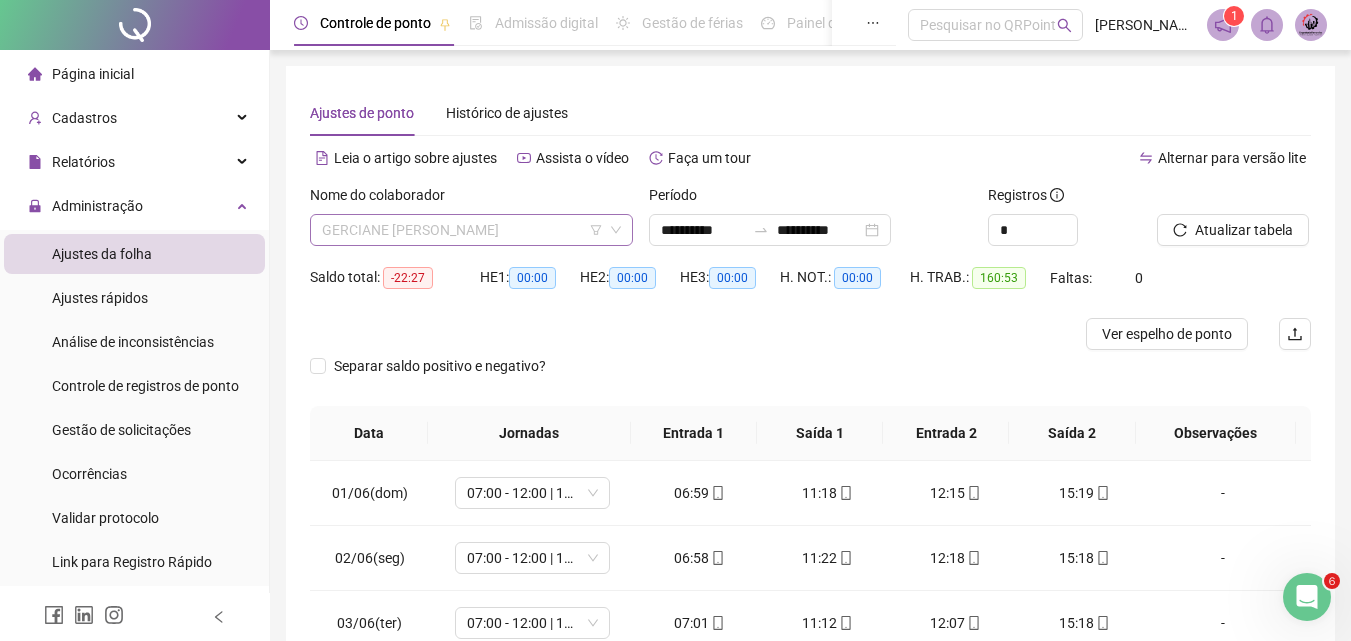click on "GERCIANE [PERSON_NAME]" at bounding box center [471, 230] 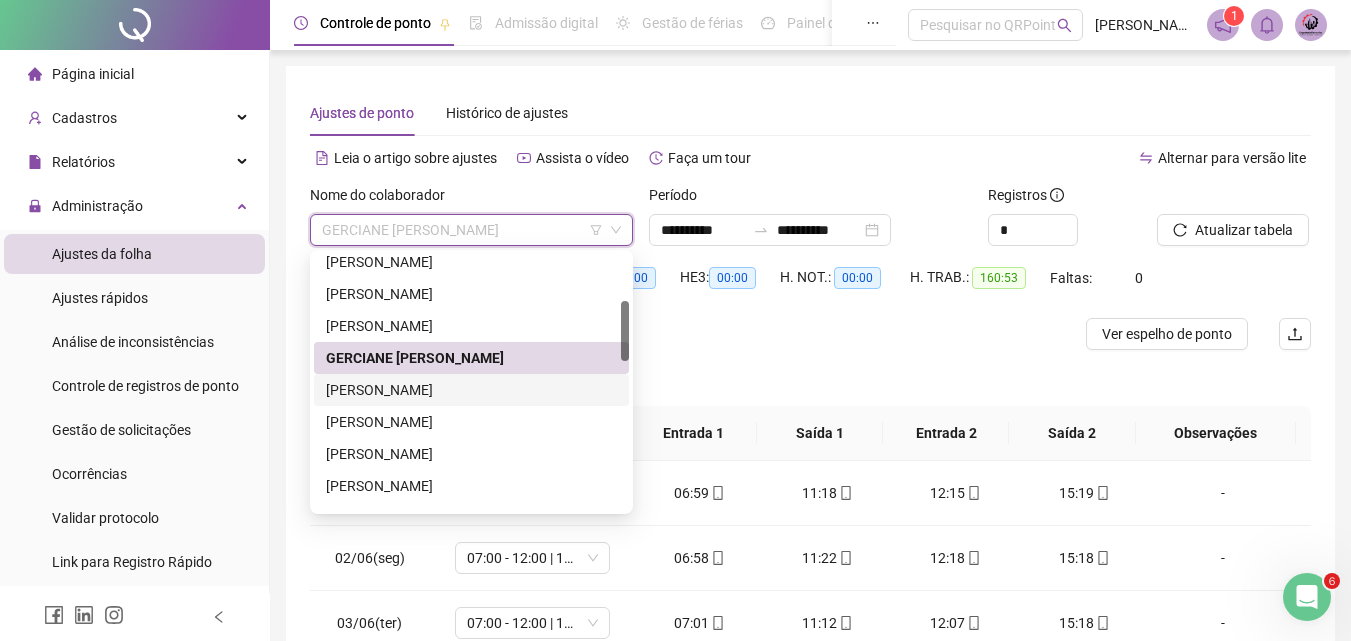 click on "[PERSON_NAME]" at bounding box center (471, 390) 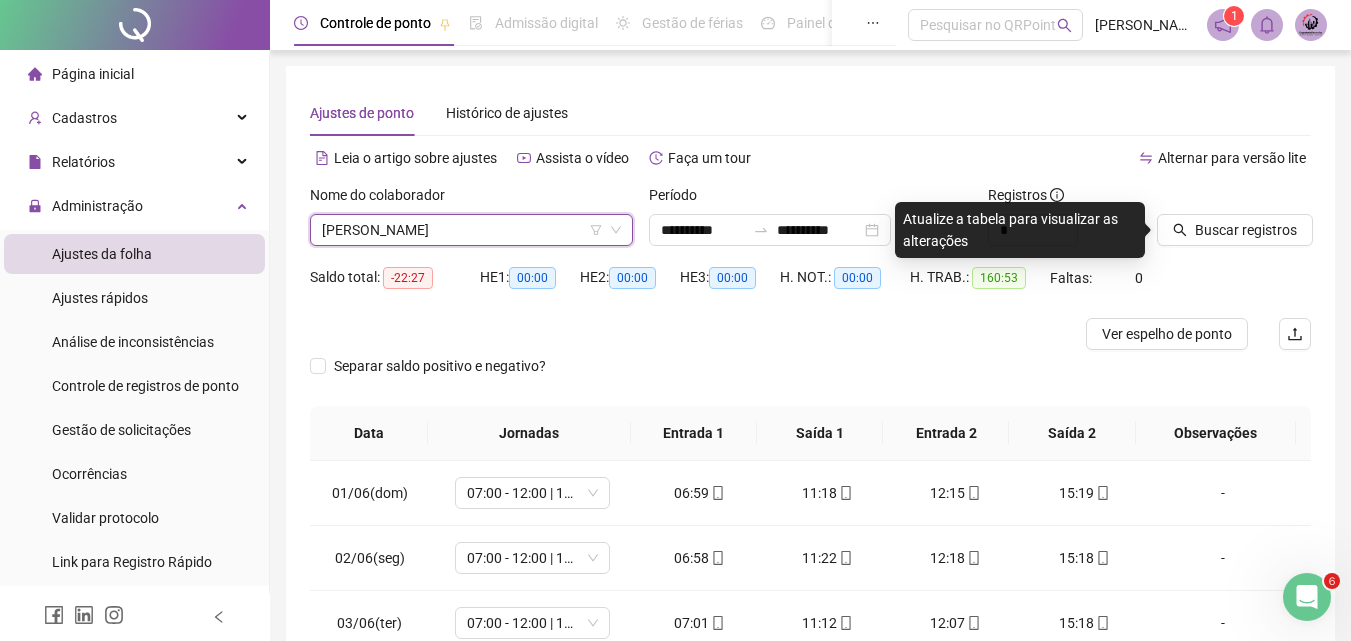 click on "[PERSON_NAME]" at bounding box center [471, 230] 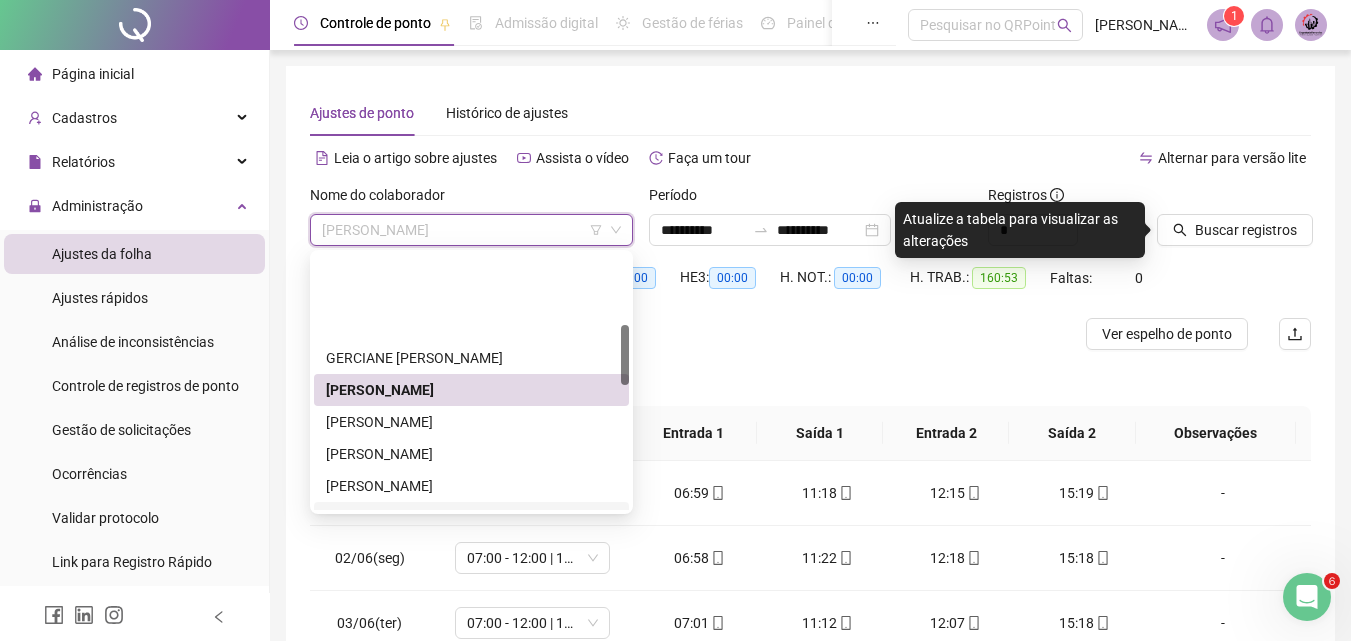 scroll, scrollTop: 300, scrollLeft: 0, axis: vertical 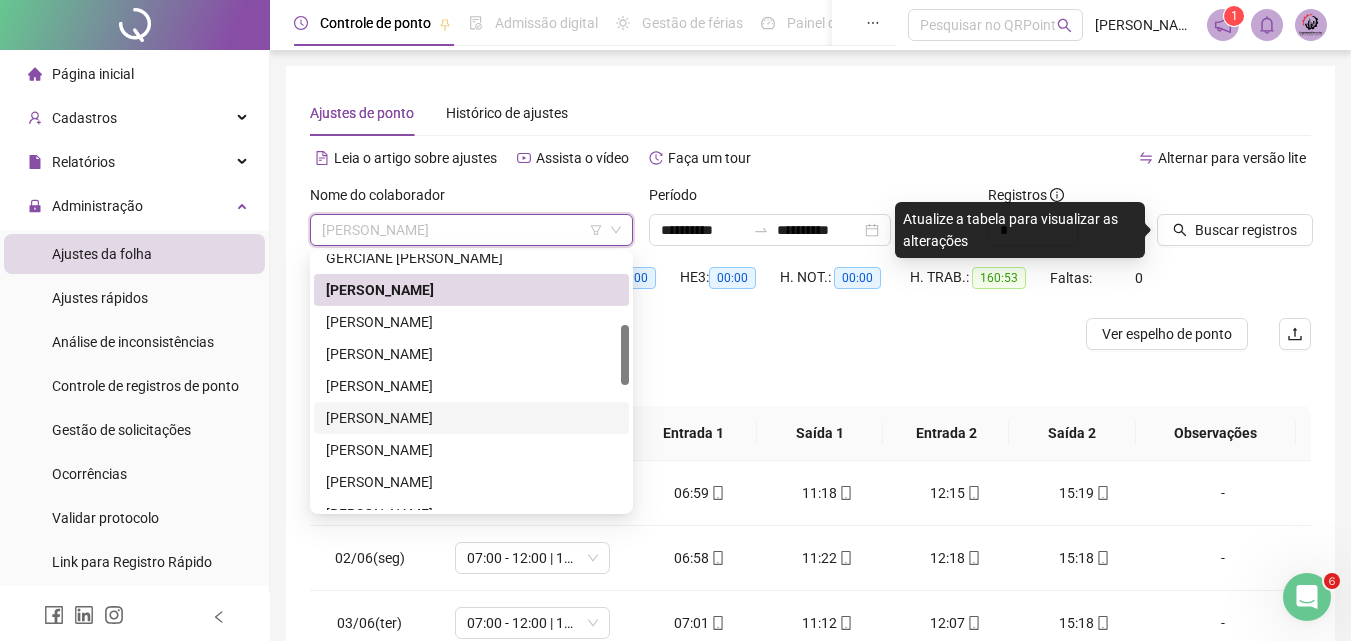 drag, startPoint x: 400, startPoint y: 415, endPoint x: 386, endPoint y: 431, distance: 21.260292 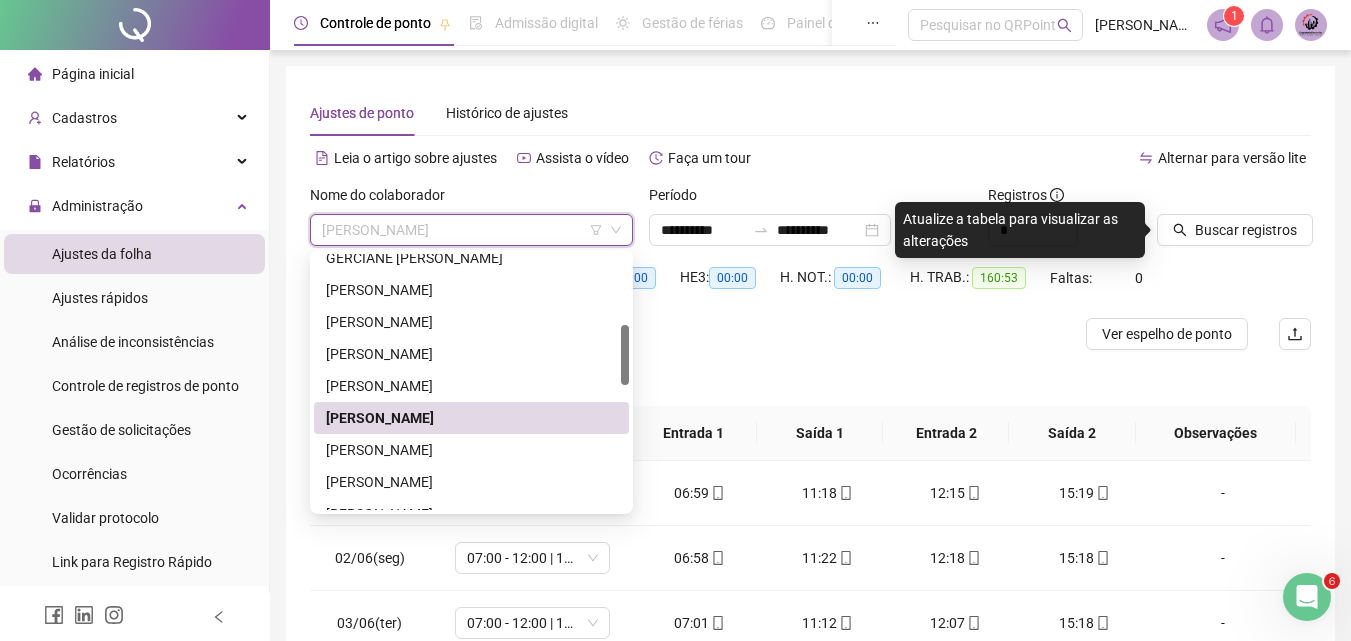 click on "[PERSON_NAME]" at bounding box center [471, 230] 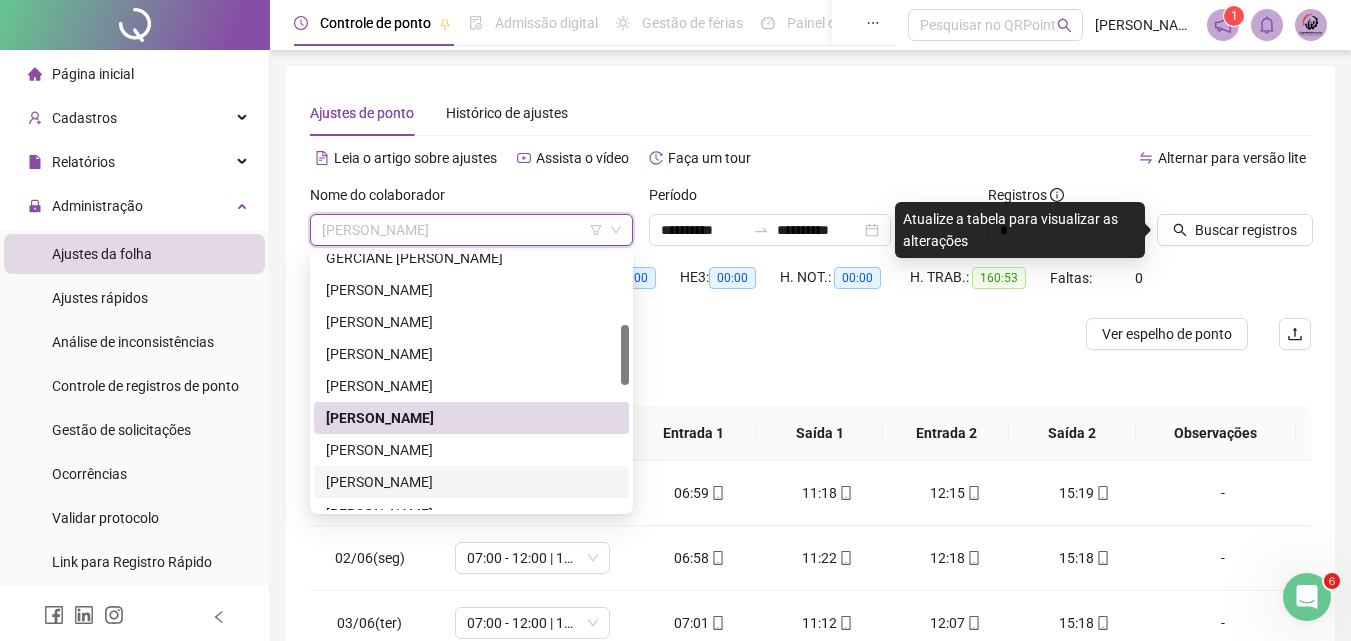 drag, startPoint x: 400, startPoint y: 477, endPoint x: 1050, endPoint y: 323, distance: 667.994 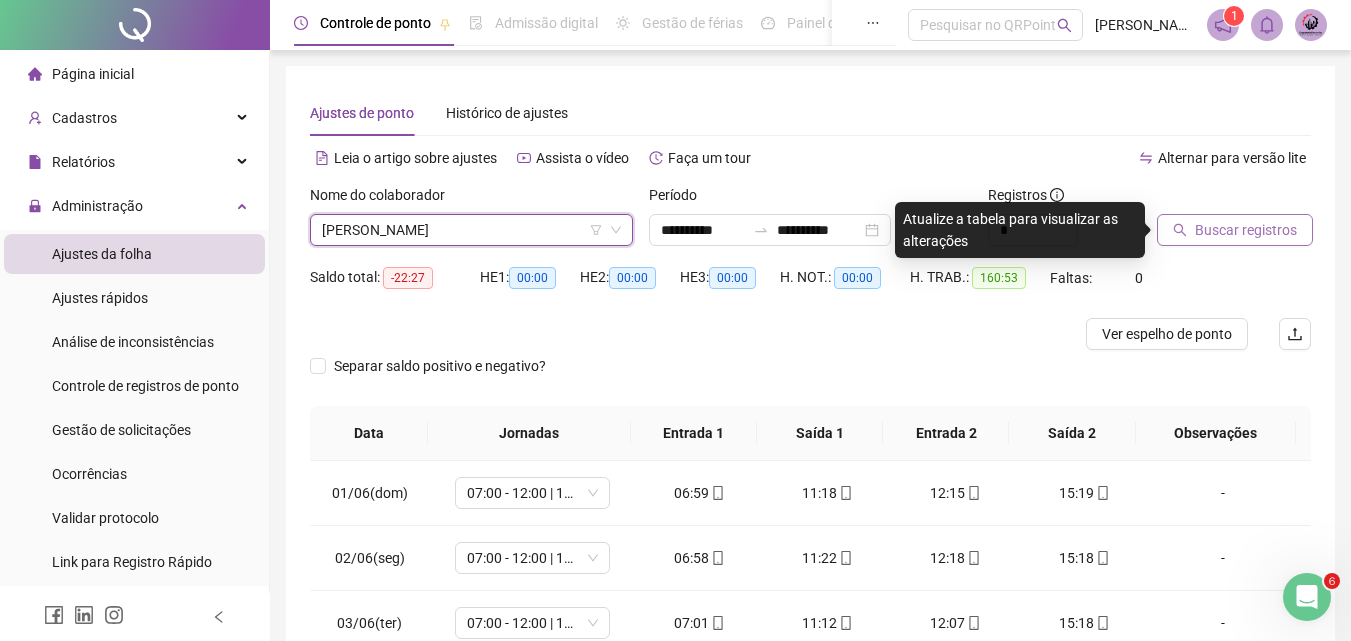 click on "Buscar registros" at bounding box center (1235, 230) 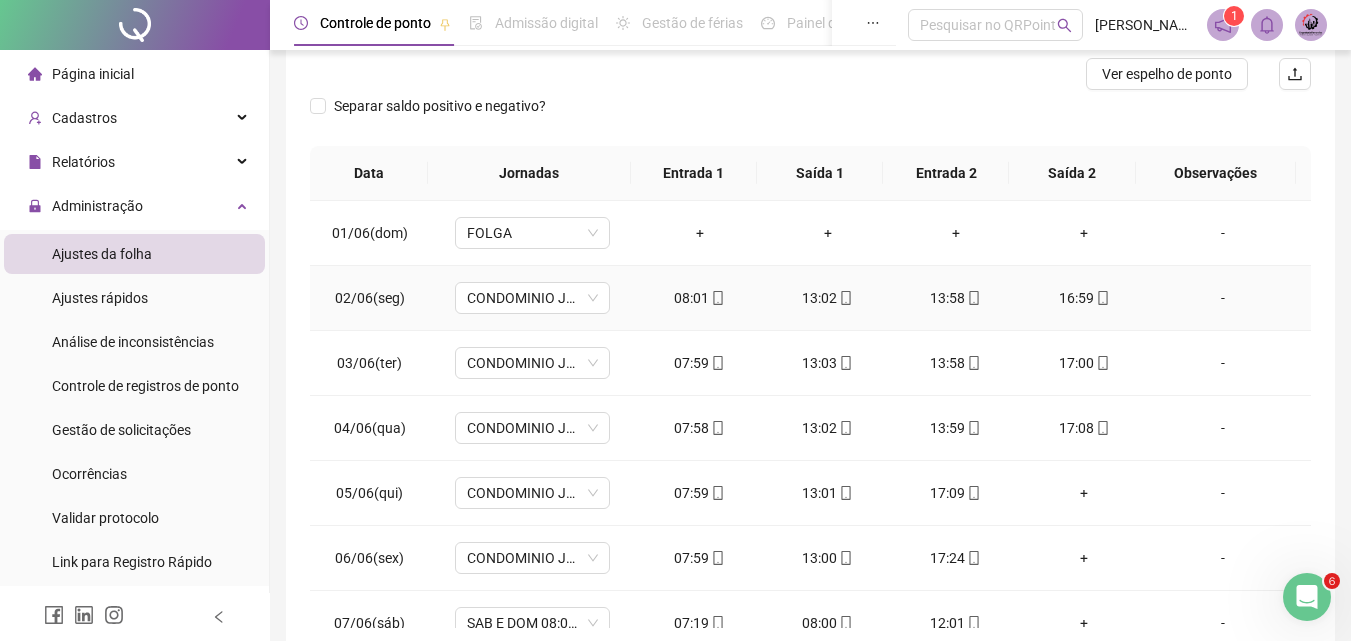 scroll, scrollTop: 300, scrollLeft: 0, axis: vertical 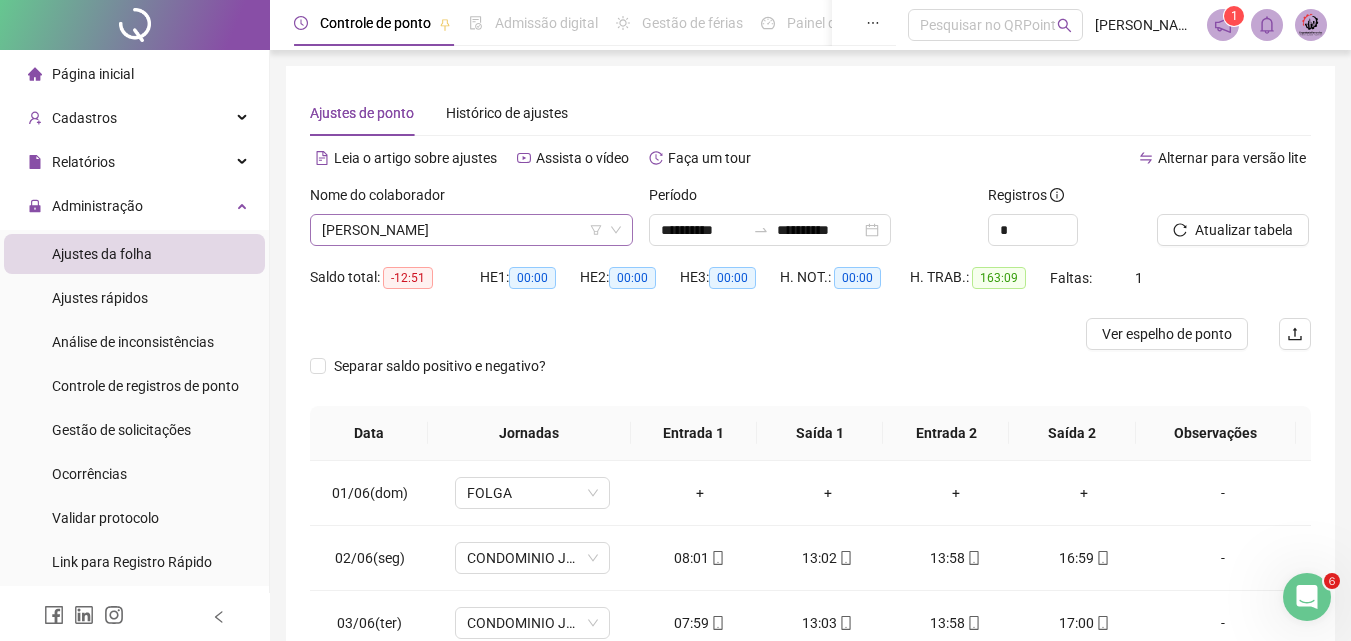 click on "[PERSON_NAME]" at bounding box center (471, 230) 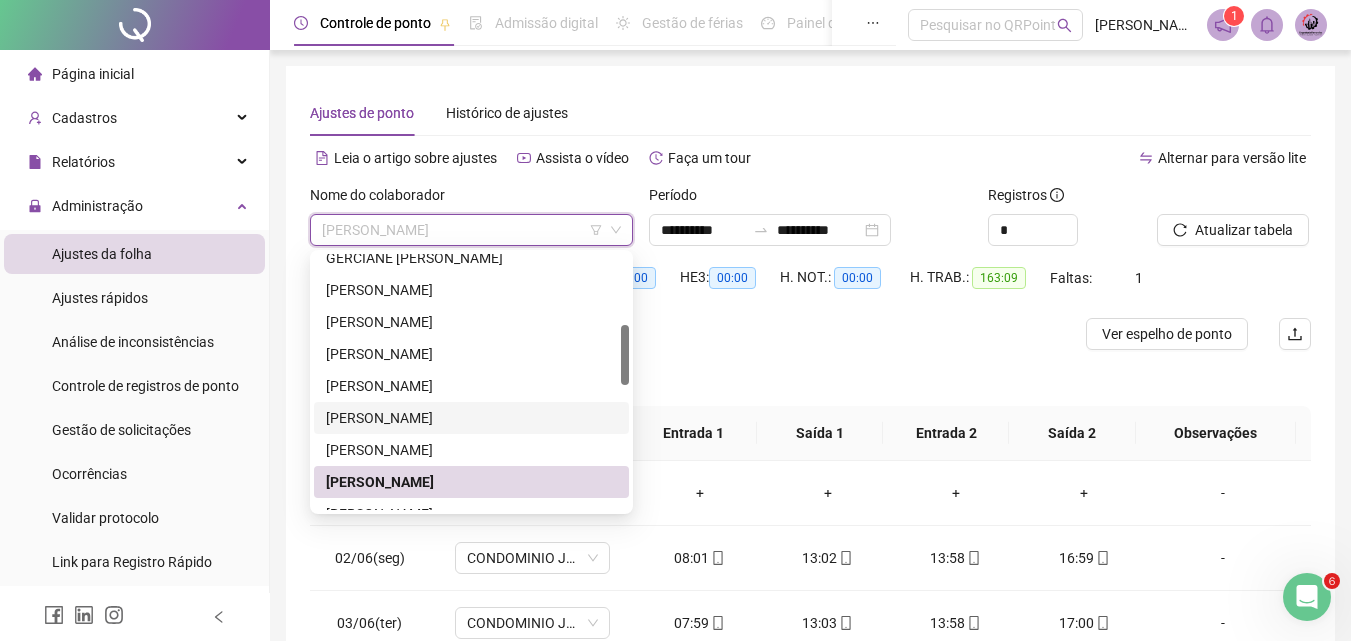 scroll, scrollTop: 400, scrollLeft: 0, axis: vertical 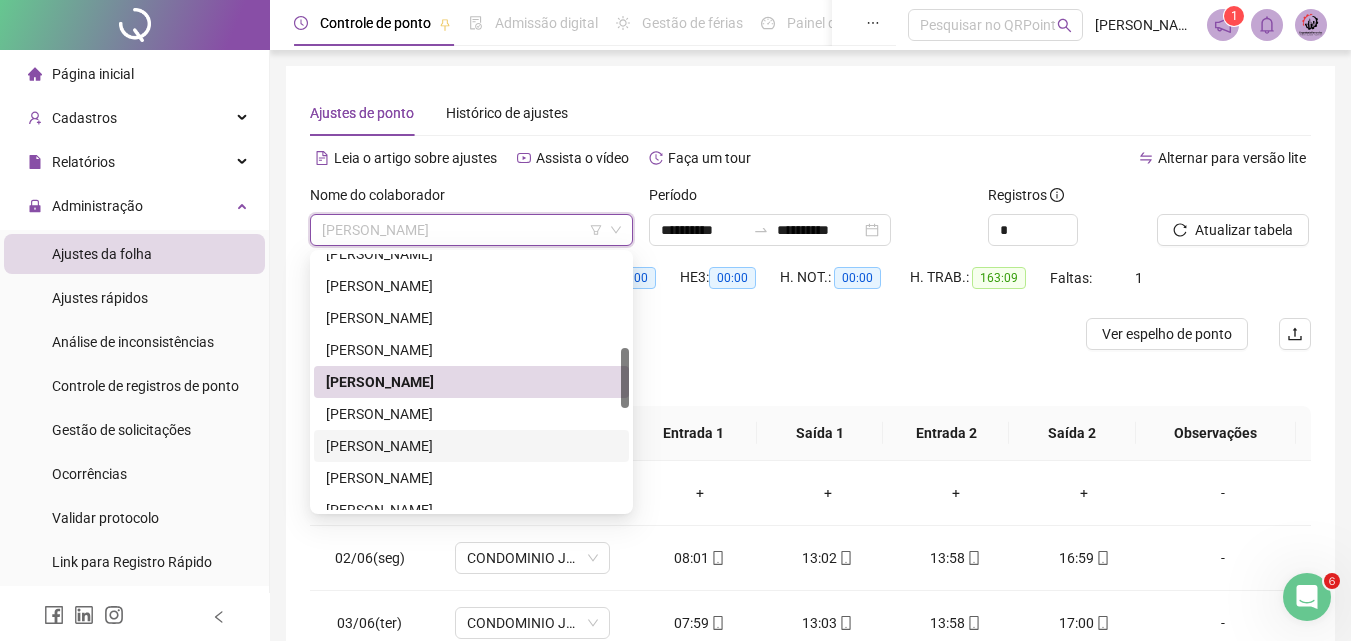 click on "[PERSON_NAME]" at bounding box center [471, 446] 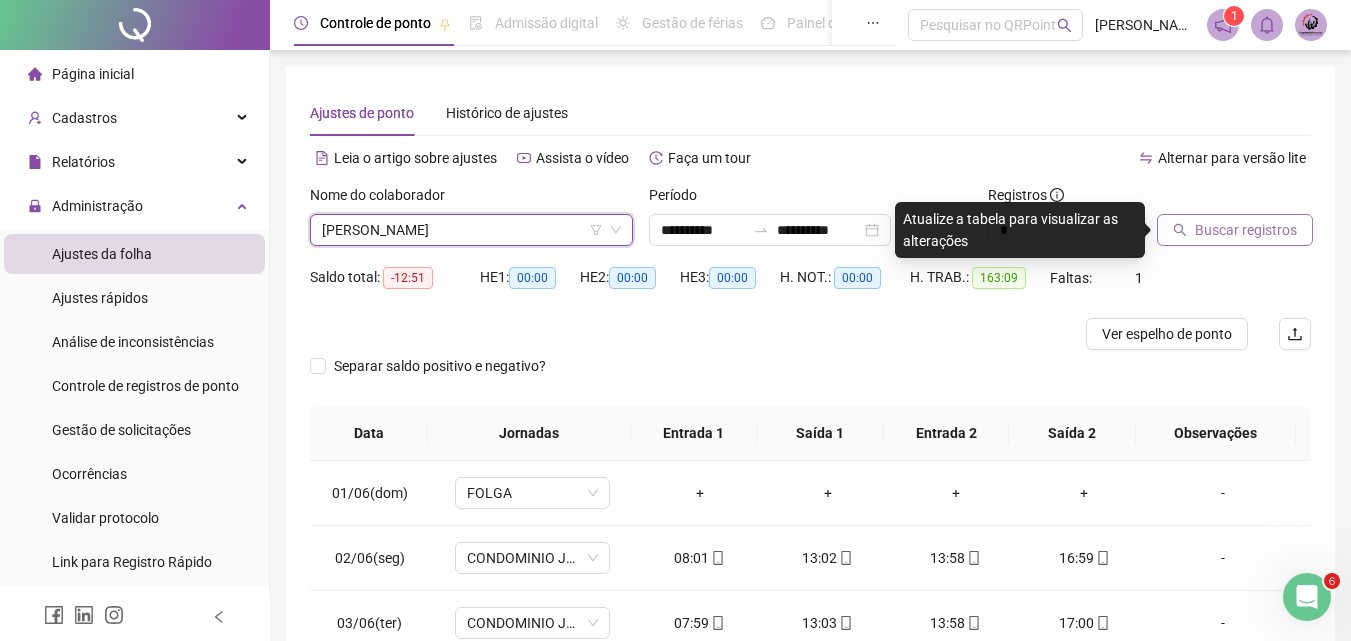 click on "Buscar registros" at bounding box center (1246, 230) 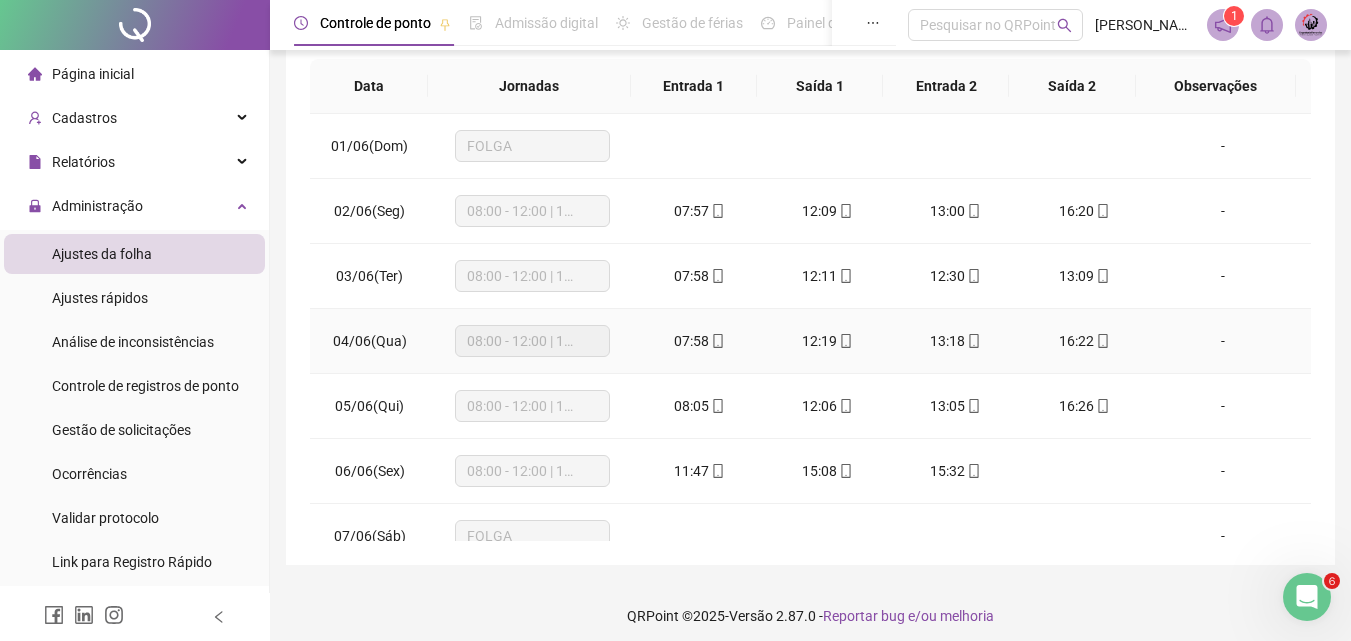 scroll, scrollTop: 357, scrollLeft: 0, axis: vertical 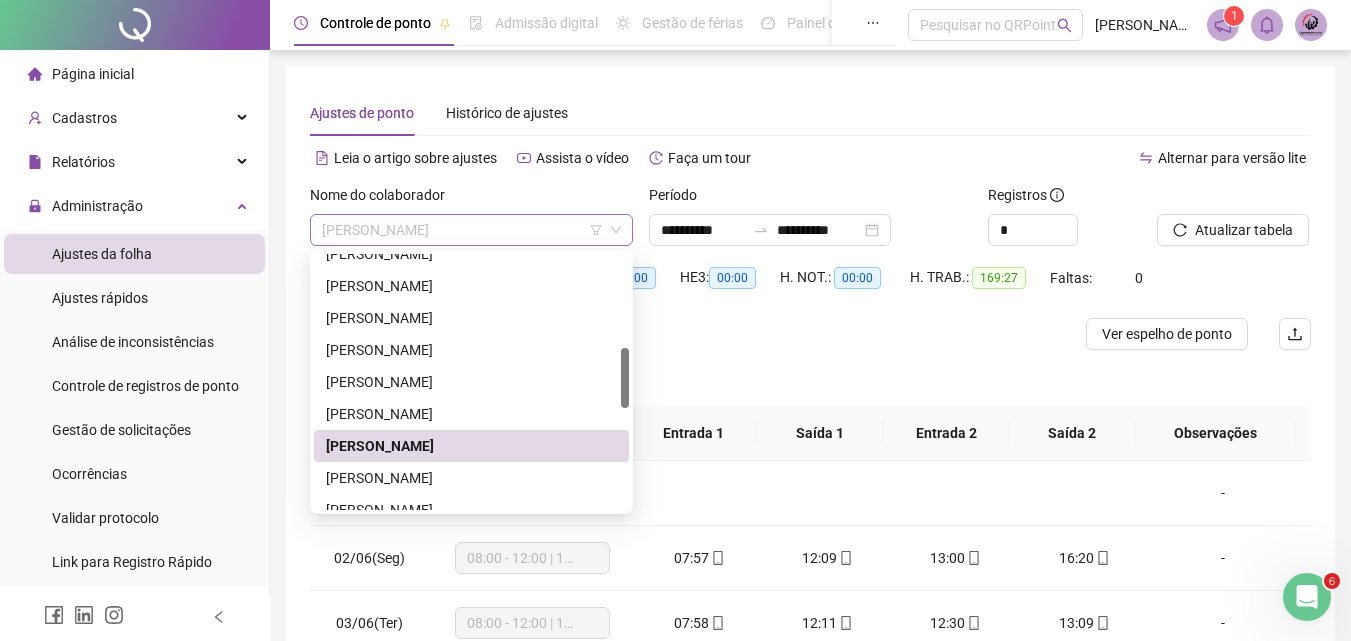 click on "[PERSON_NAME]" at bounding box center (471, 230) 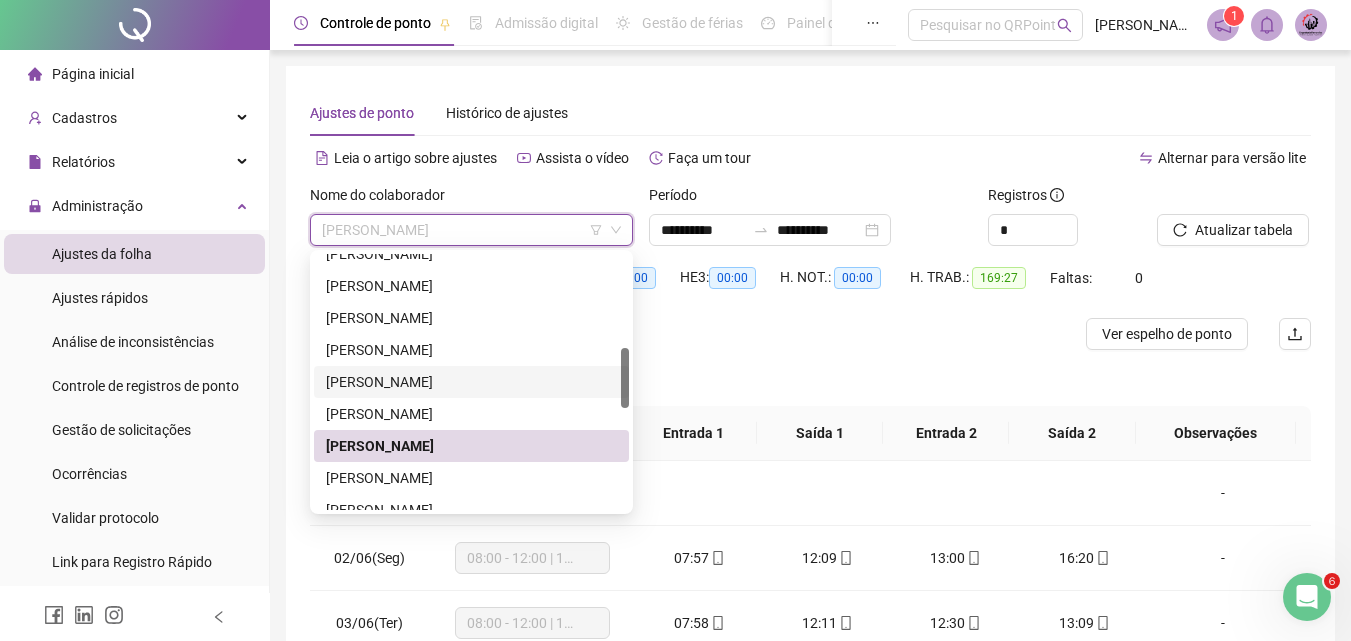 scroll, scrollTop: 500, scrollLeft: 0, axis: vertical 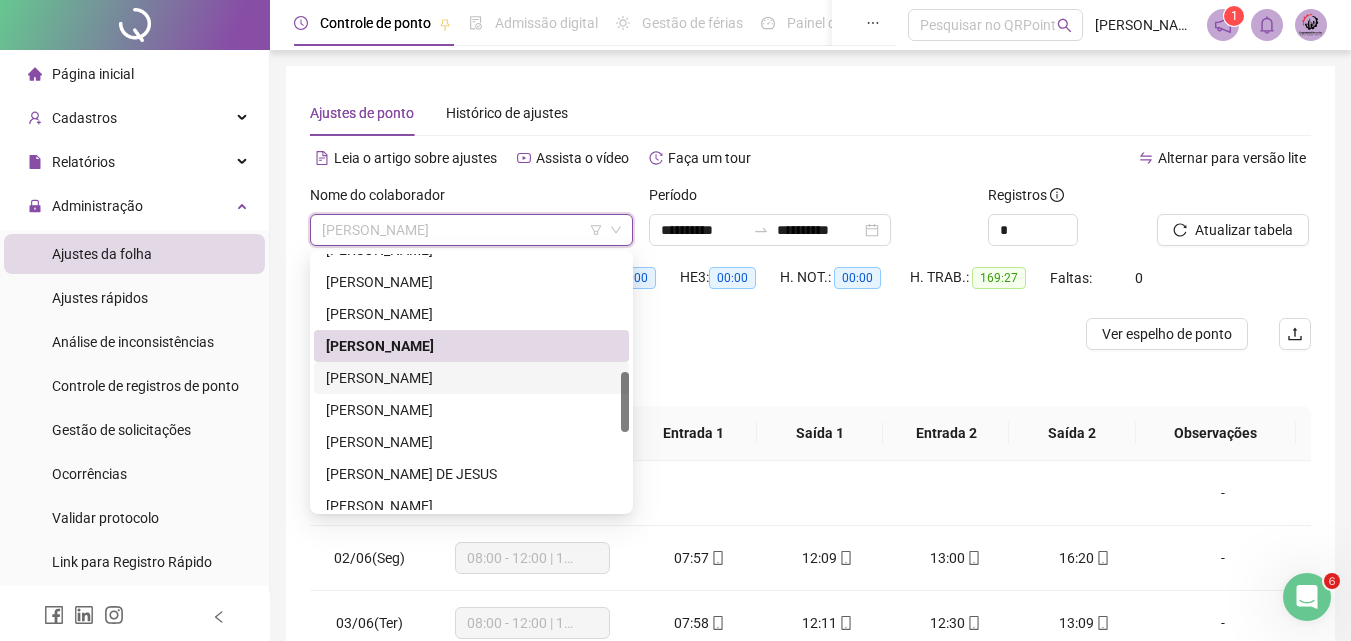 click on "[PERSON_NAME]" at bounding box center (471, 378) 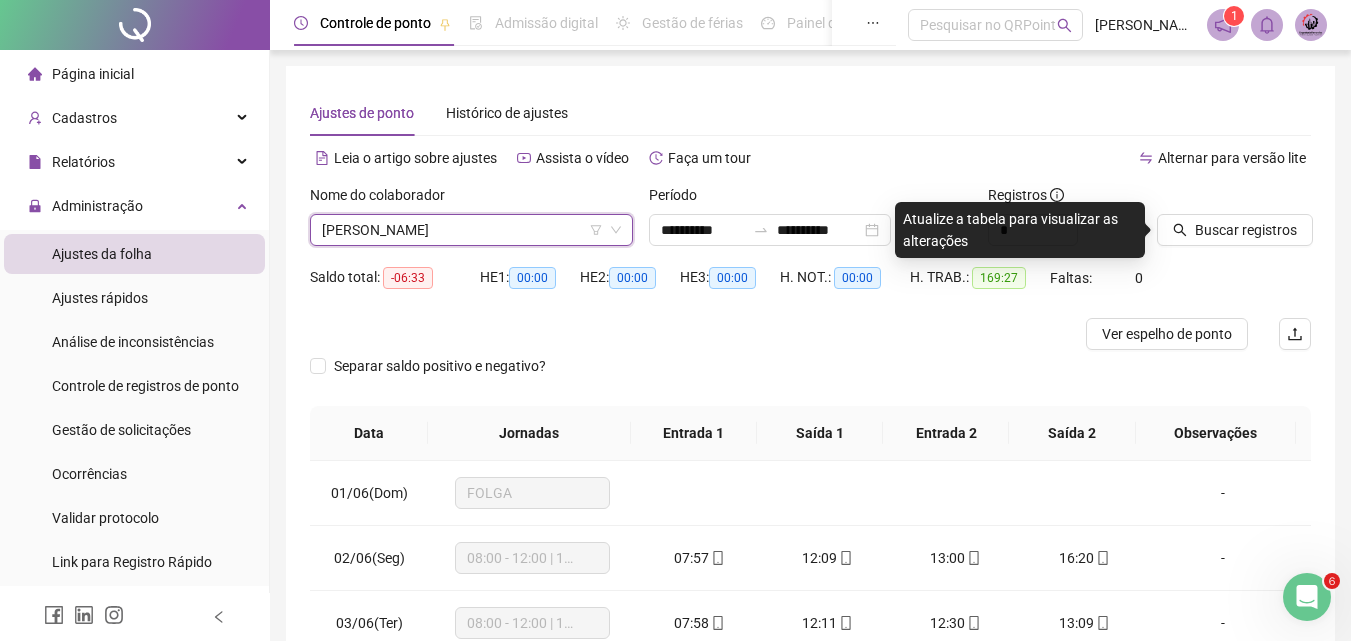 click on "Buscar registros" at bounding box center [1235, 230] 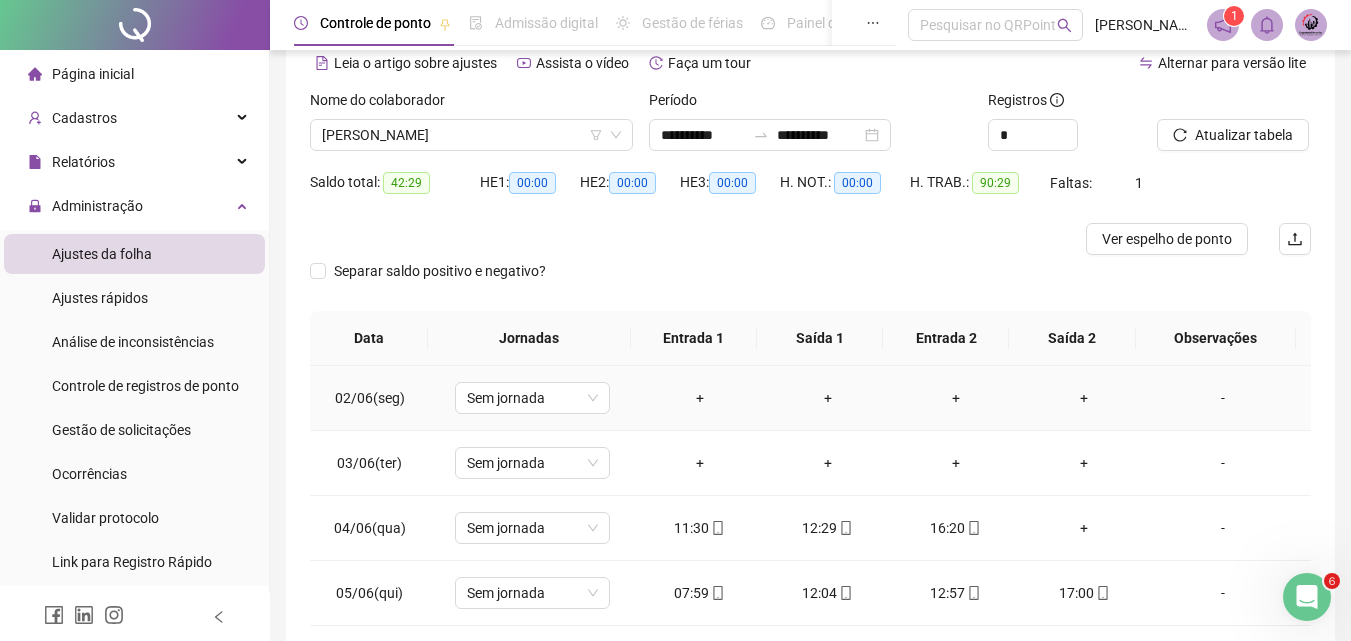 scroll, scrollTop: 300, scrollLeft: 0, axis: vertical 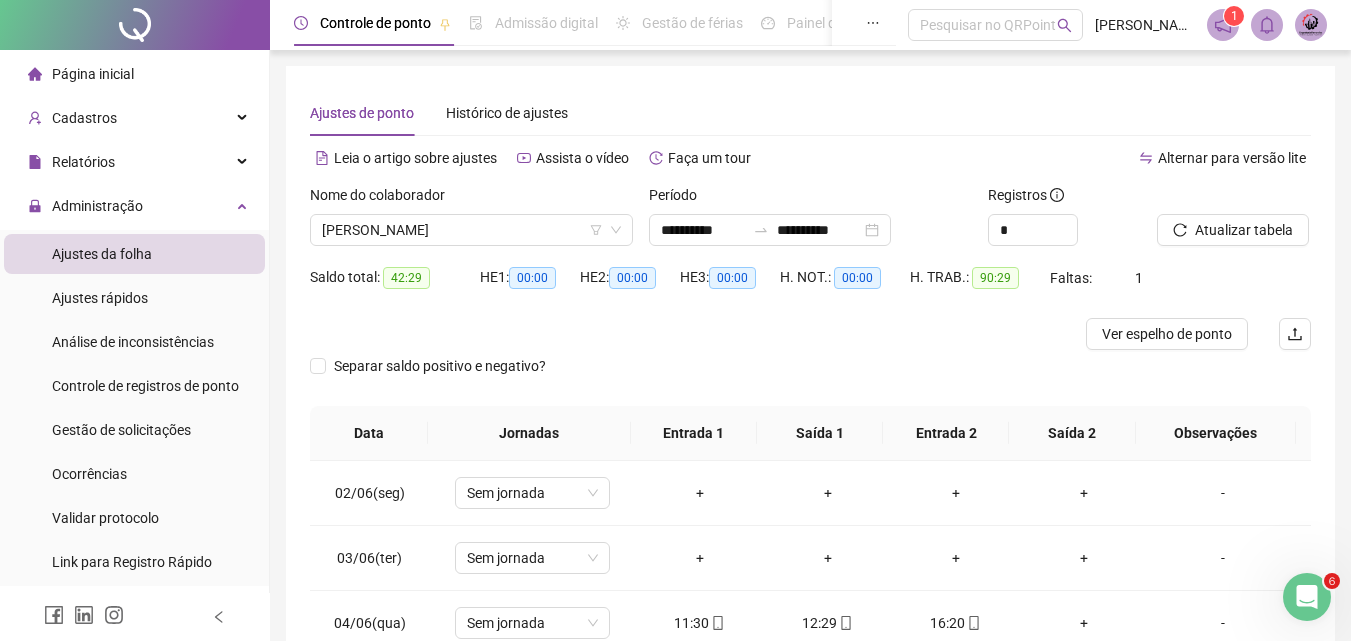 click on "Nome do colaborador" at bounding box center (471, 199) 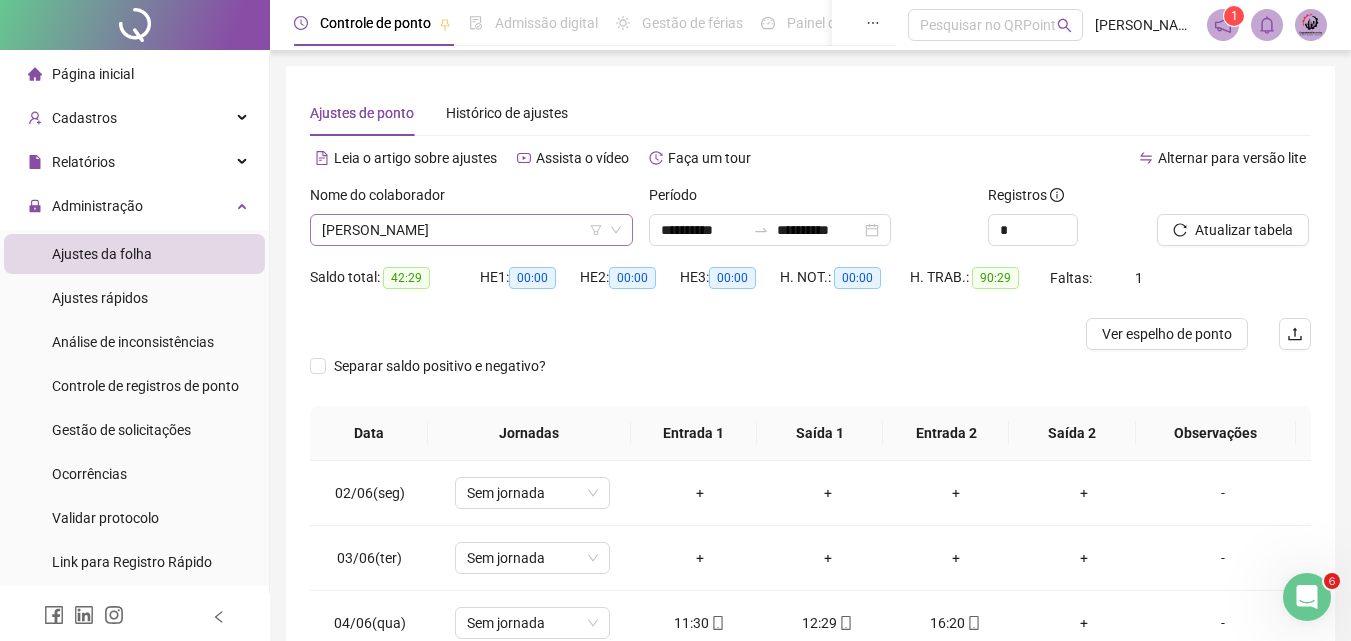 click on "[PERSON_NAME]" at bounding box center [471, 230] 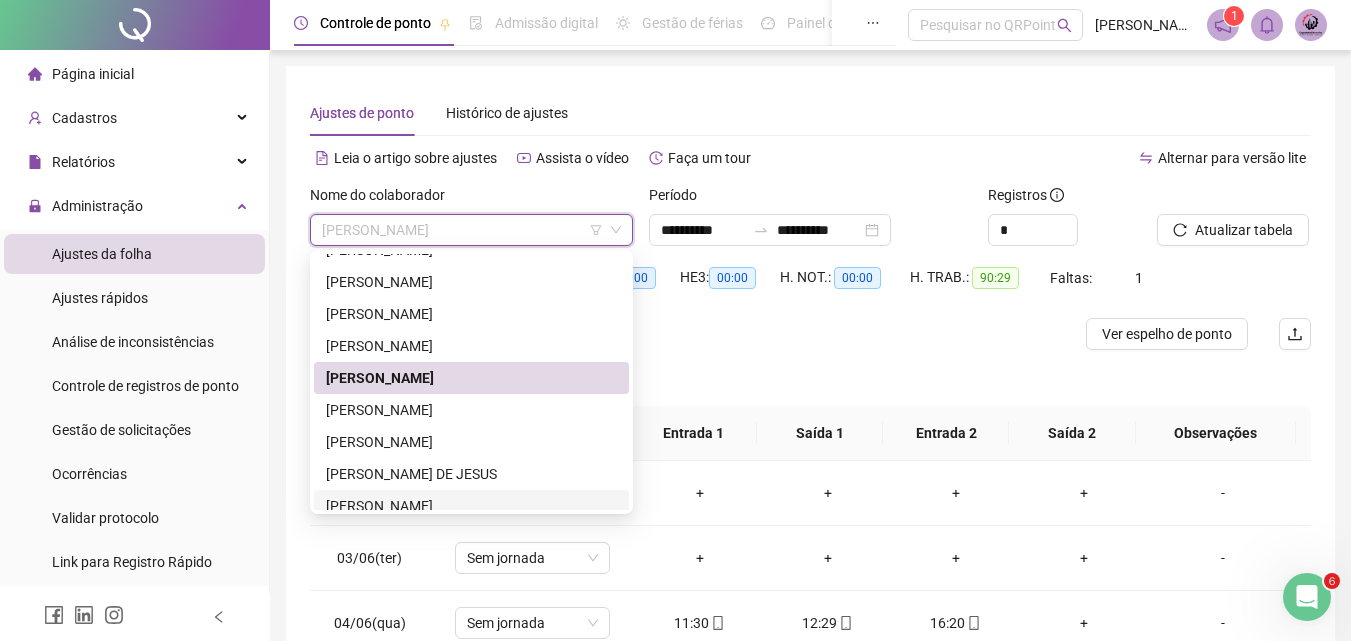 click on "[PERSON_NAME]" at bounding box center [471, 506] 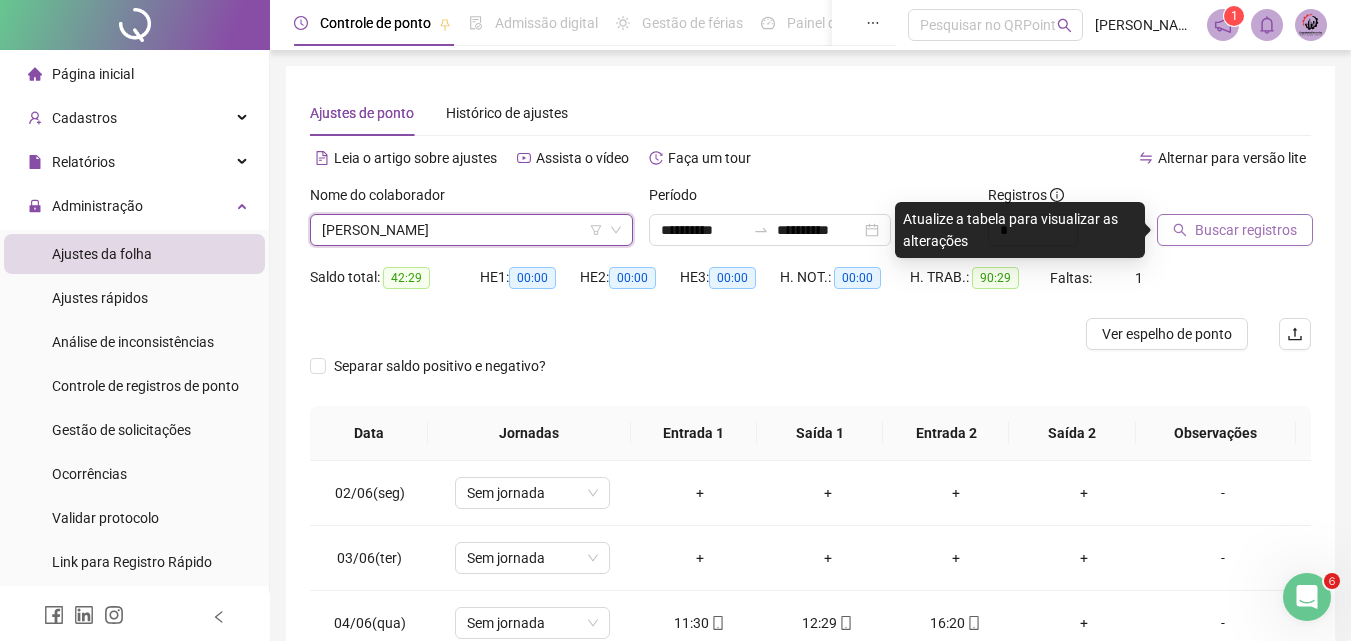 click on "Buscar registros" at bounding box center (1246, 230) 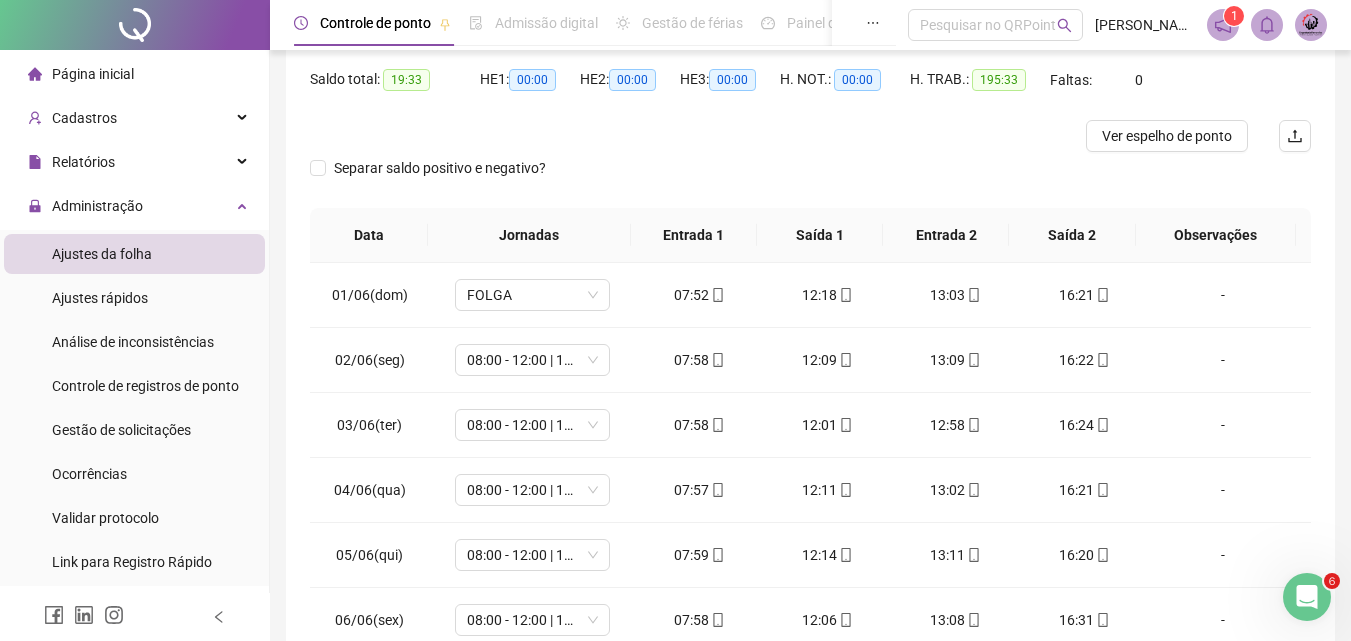 scroll, scrollTop: 200, scrollLeft: 0, axis: vertical 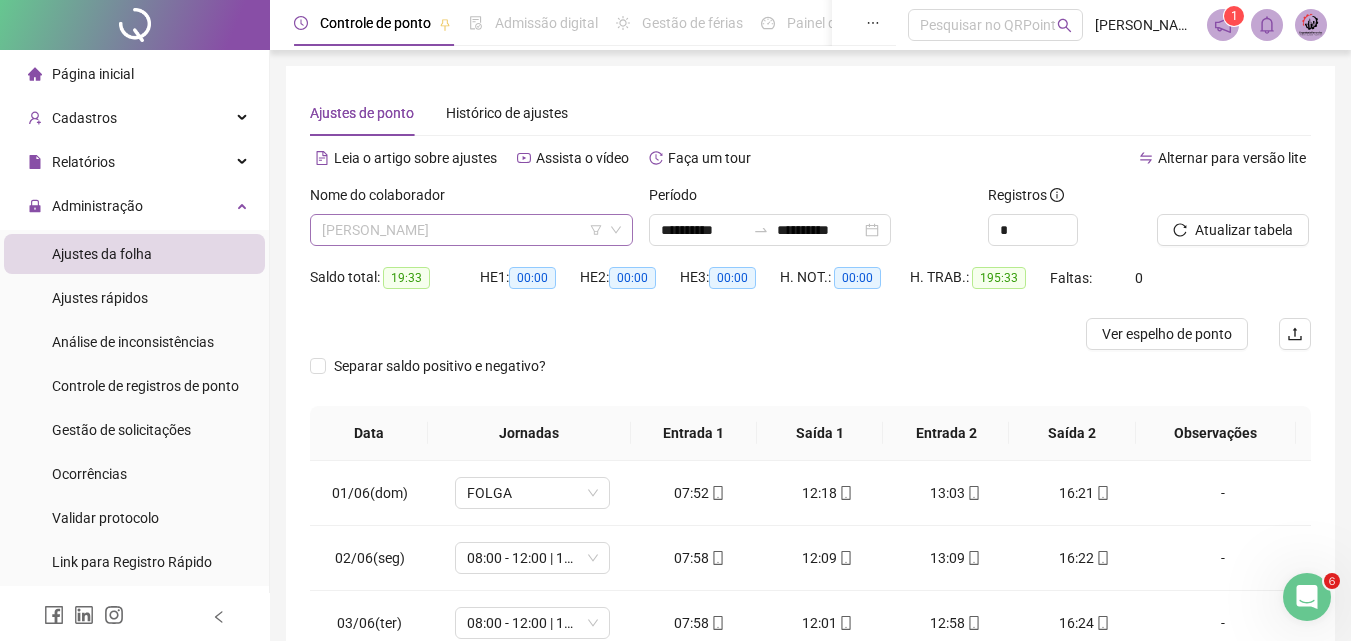 click on "[PERSON_NAME]" at bounding box center (471, 230) 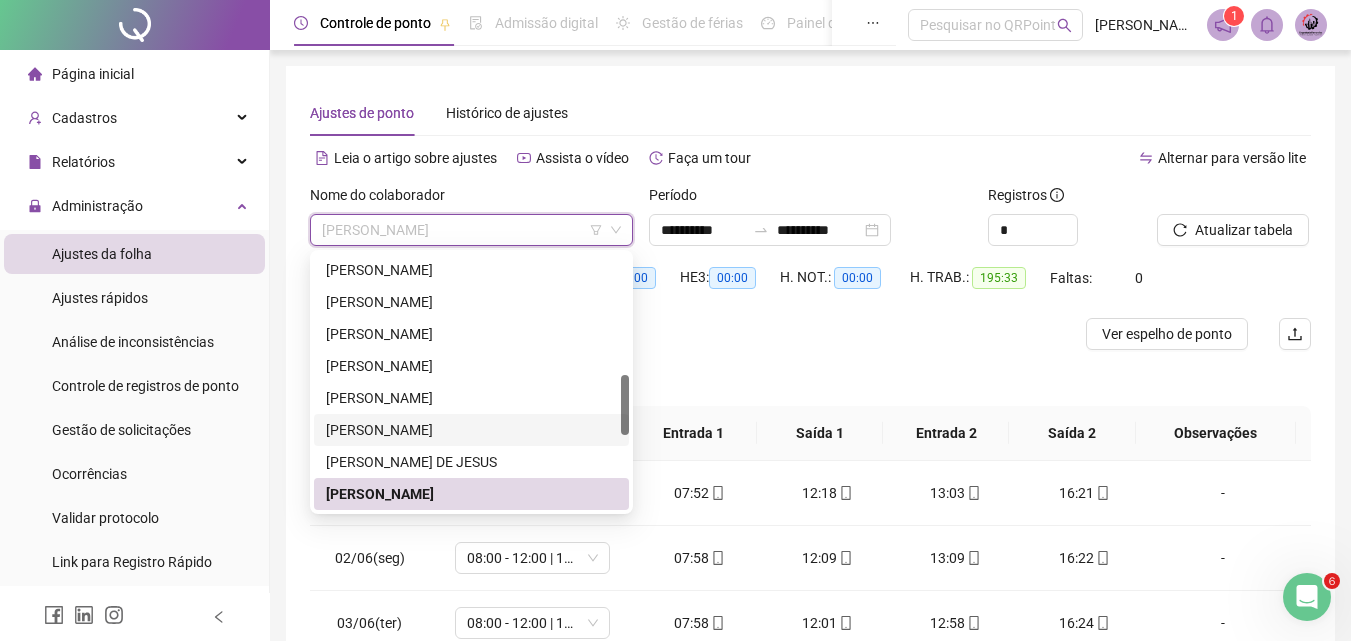 scroll, scrollTop: 612, scrollLeft: 0, axis: vertical 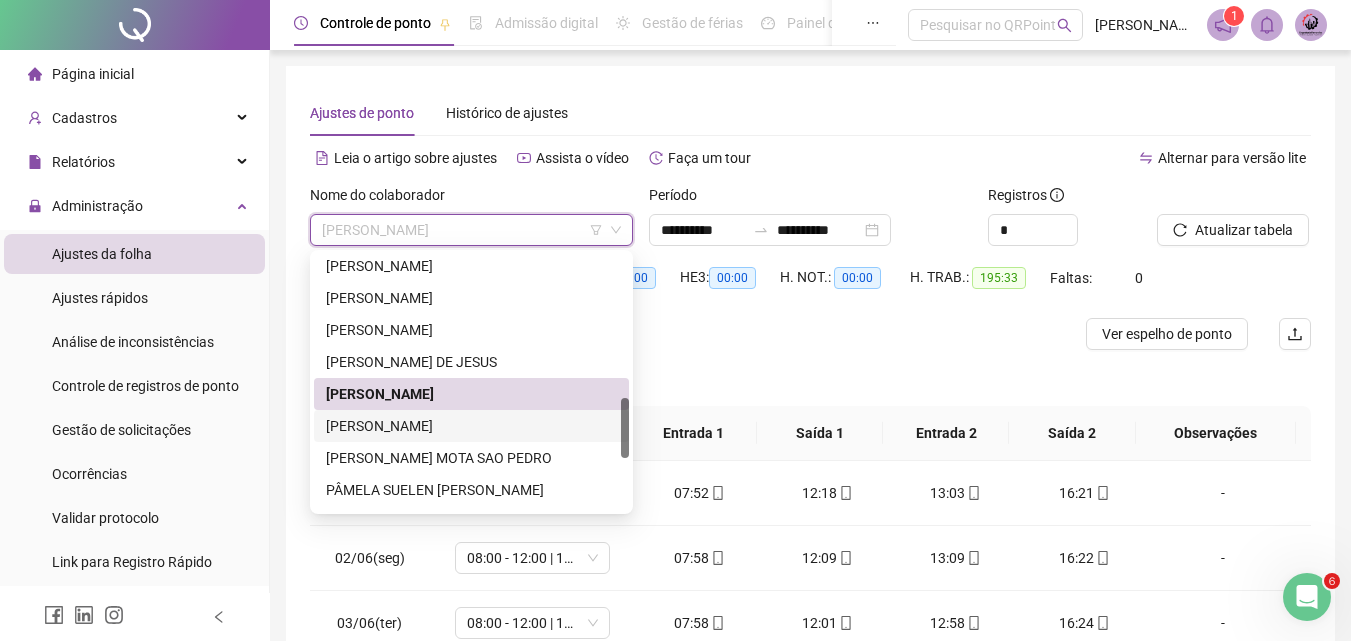 click on "[PERSON_NAME]" at bounding box center (471, 426) 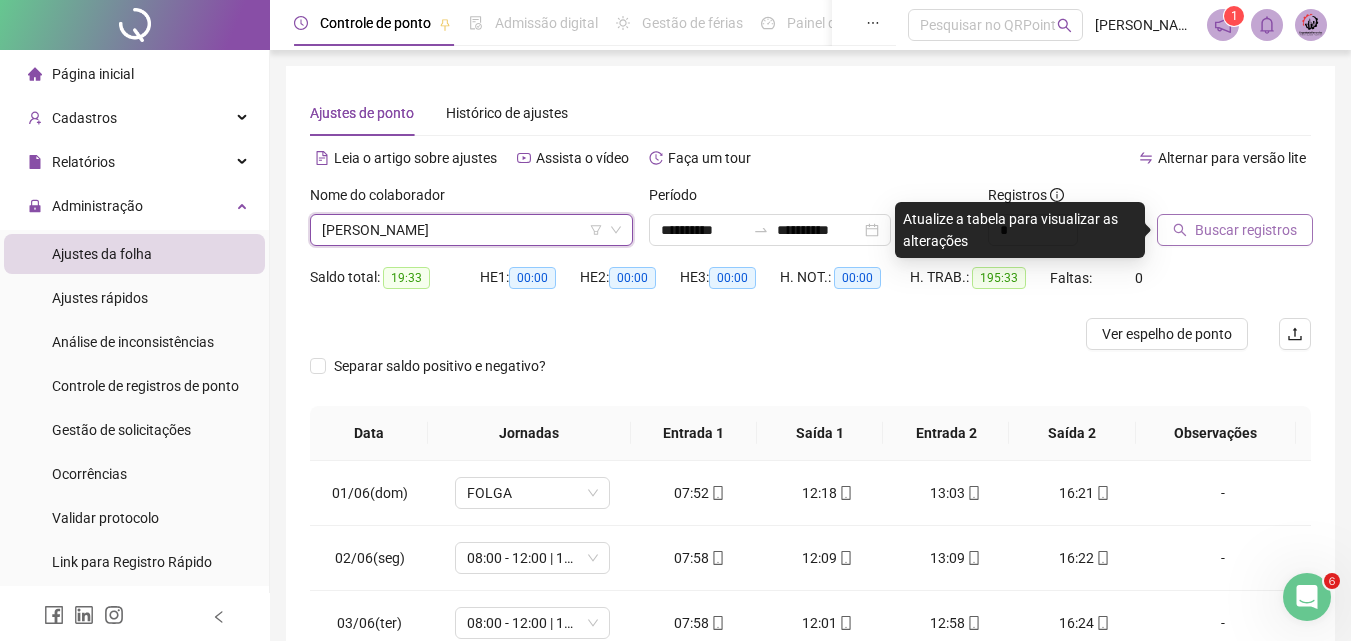 click on "Buscar registros" at bounding box center (1246, 230) 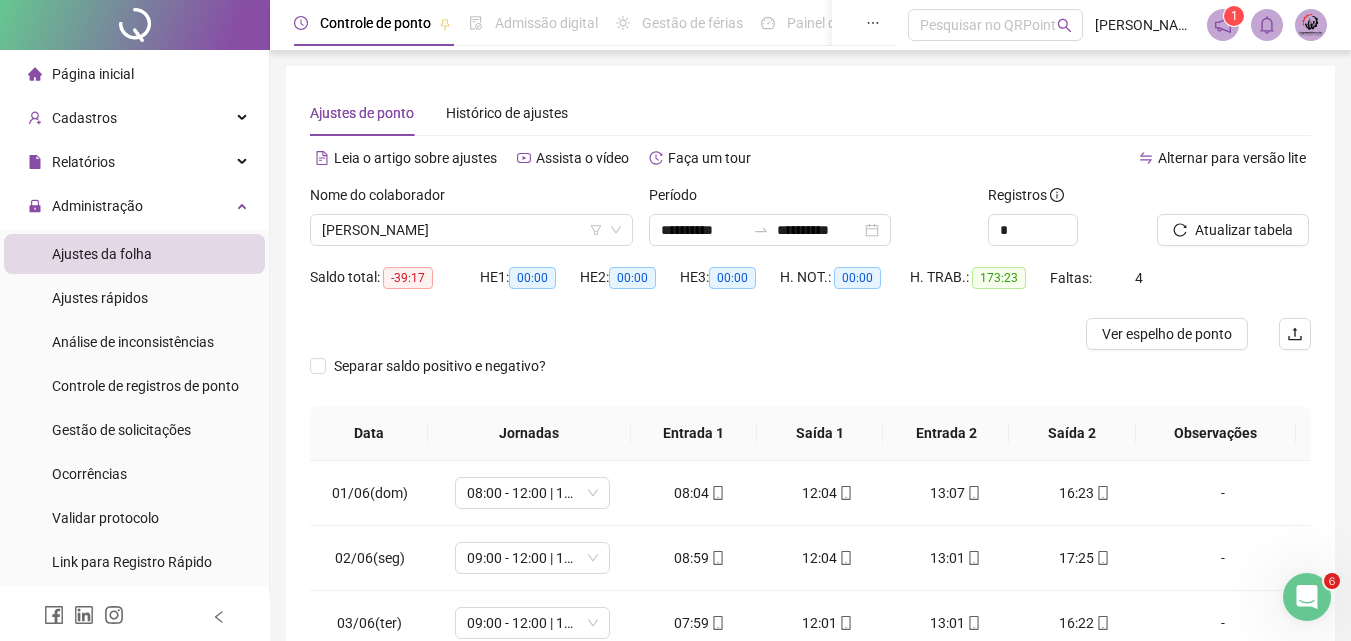 scroll, scrollTop: 300, scrollLeft: 0, axis: vertical 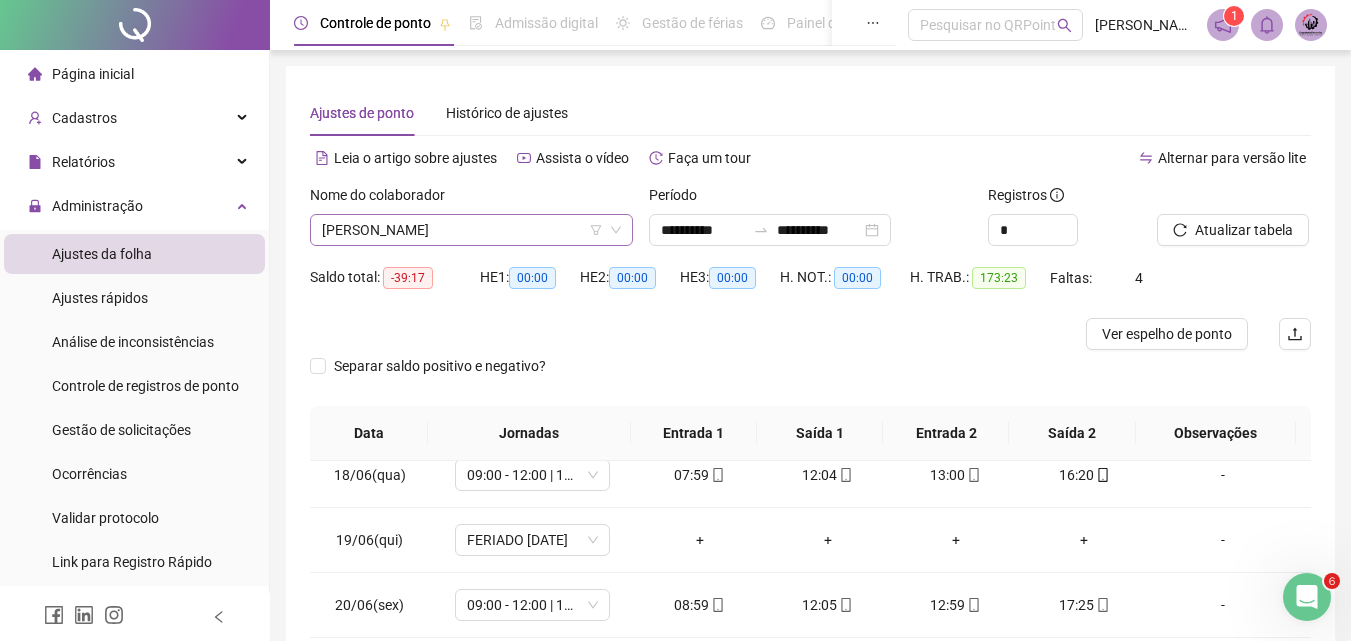 click on "[PERSON_NAME]" at bounding box center (471, 230) 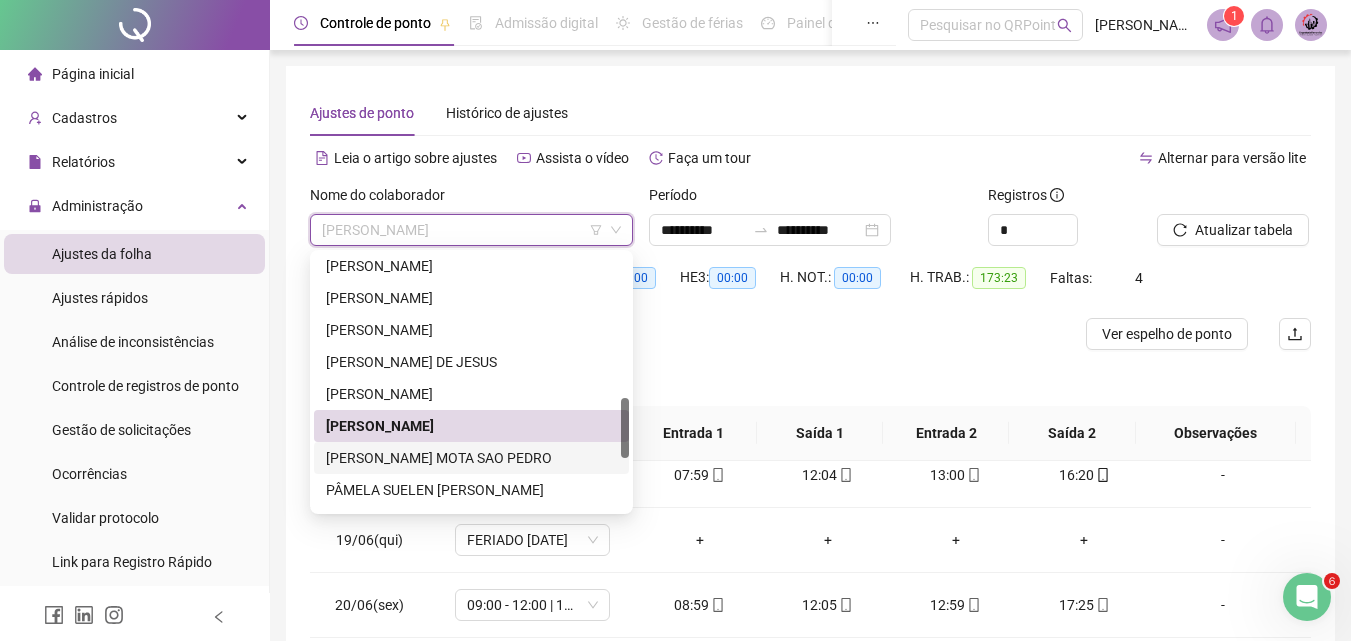 click on "[PERSON_NAME] MOTA SAO PEDRO" at bounding box center [471, 458] 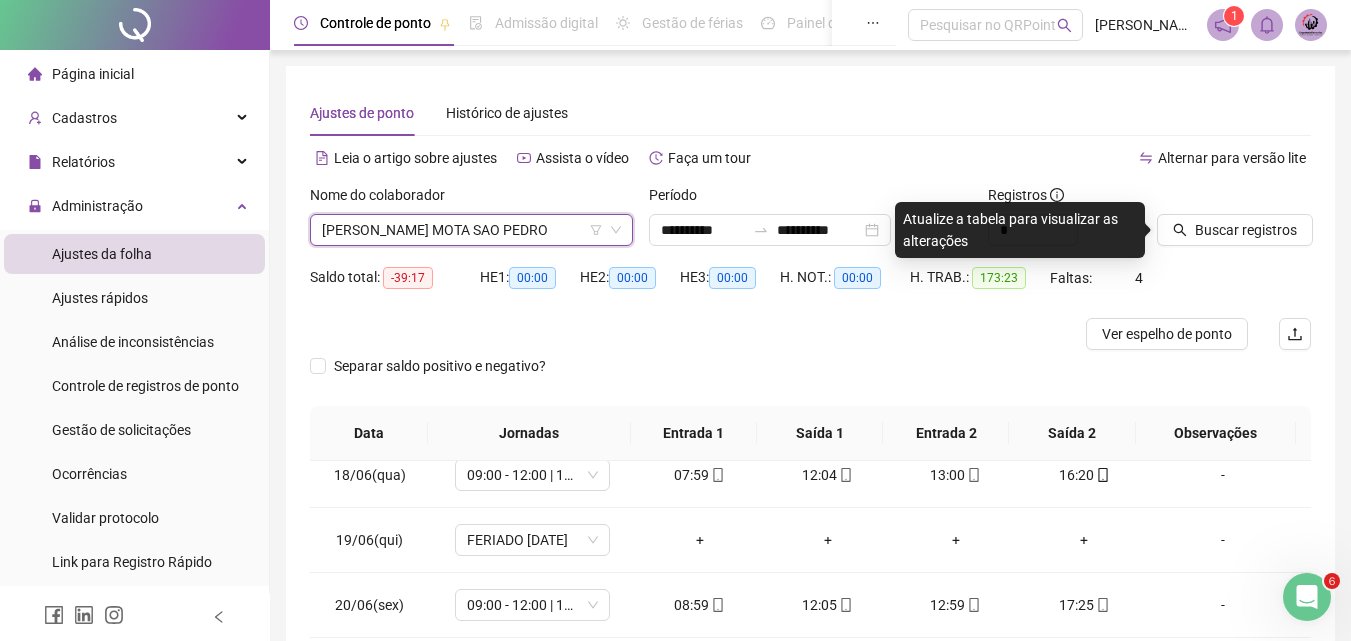 click on "[PERSON_NAME] MOTA SAO PEDRO" at bounding box center (471, 230) 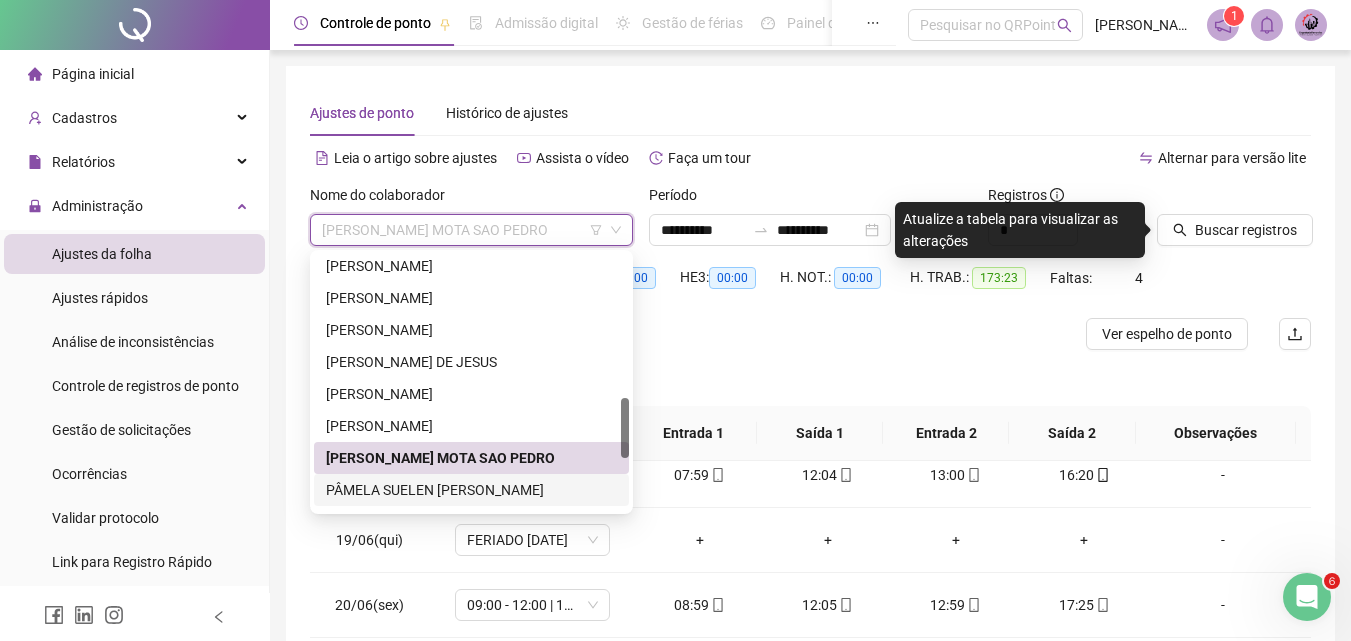 click on "PÂMELA SUELEN [PERSON_NAME]" at bounding box center (471, 490) 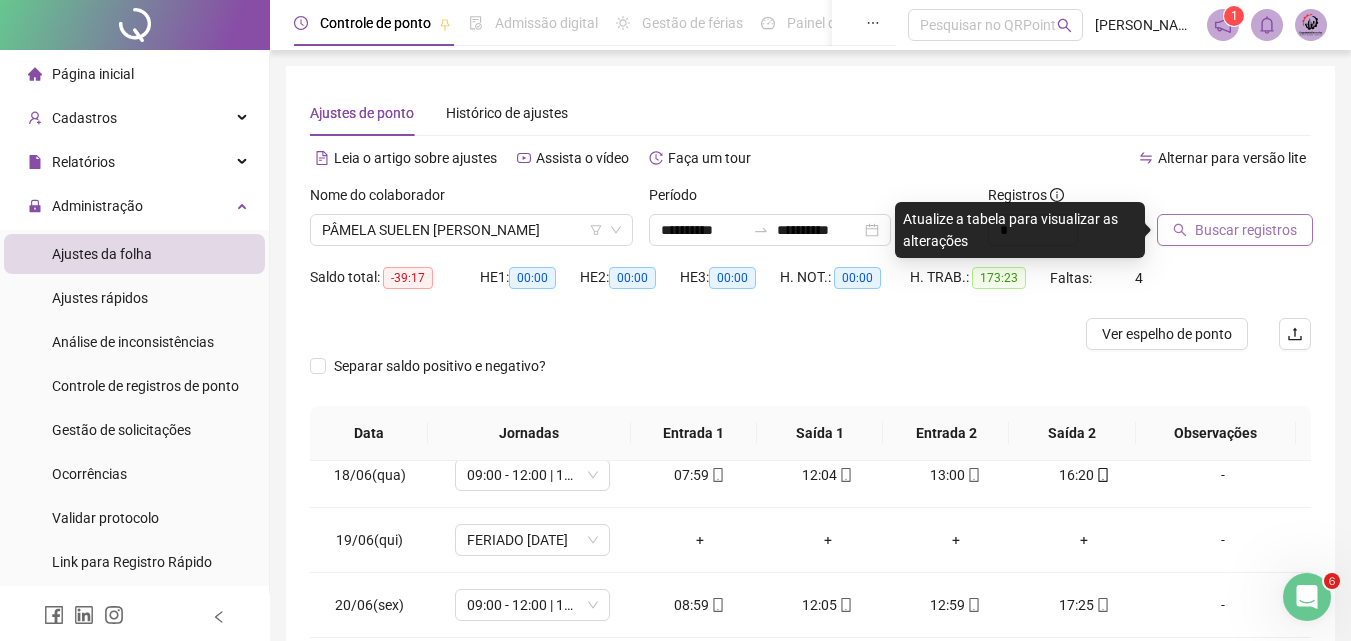 click on "Buscar registros" at bounding box center [1235, 230] 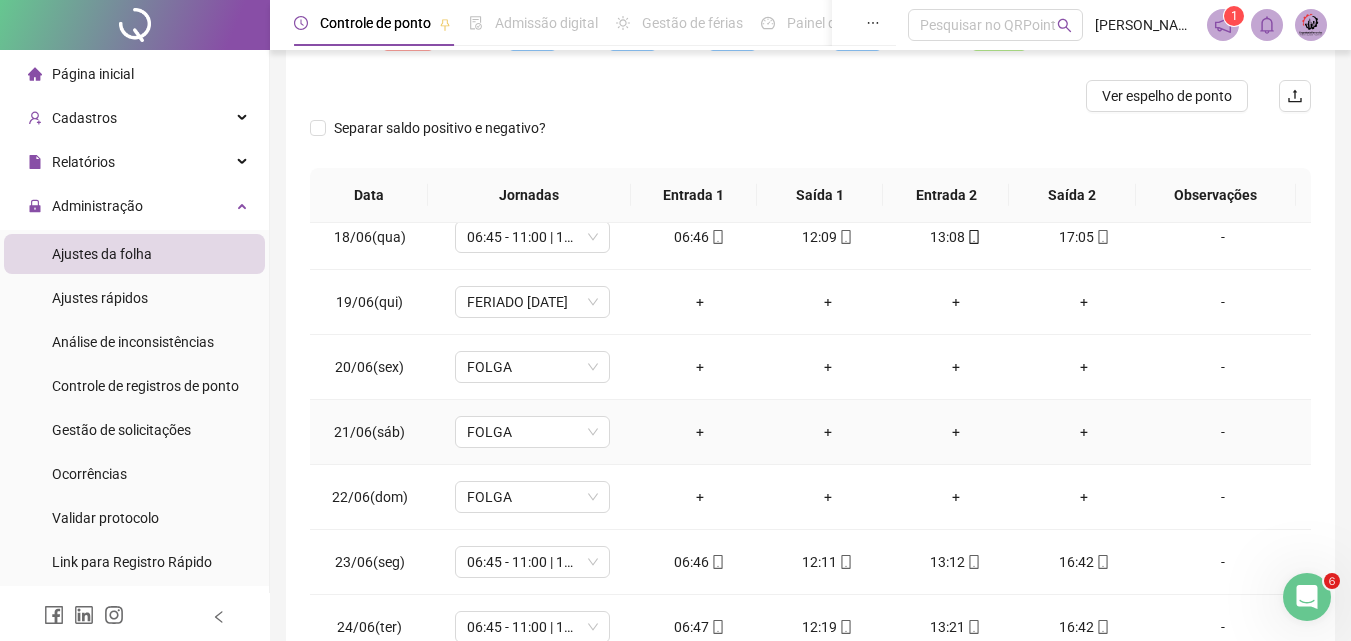 scroll, scrollTop: 300, scrollLeft: 0, axis: vertical 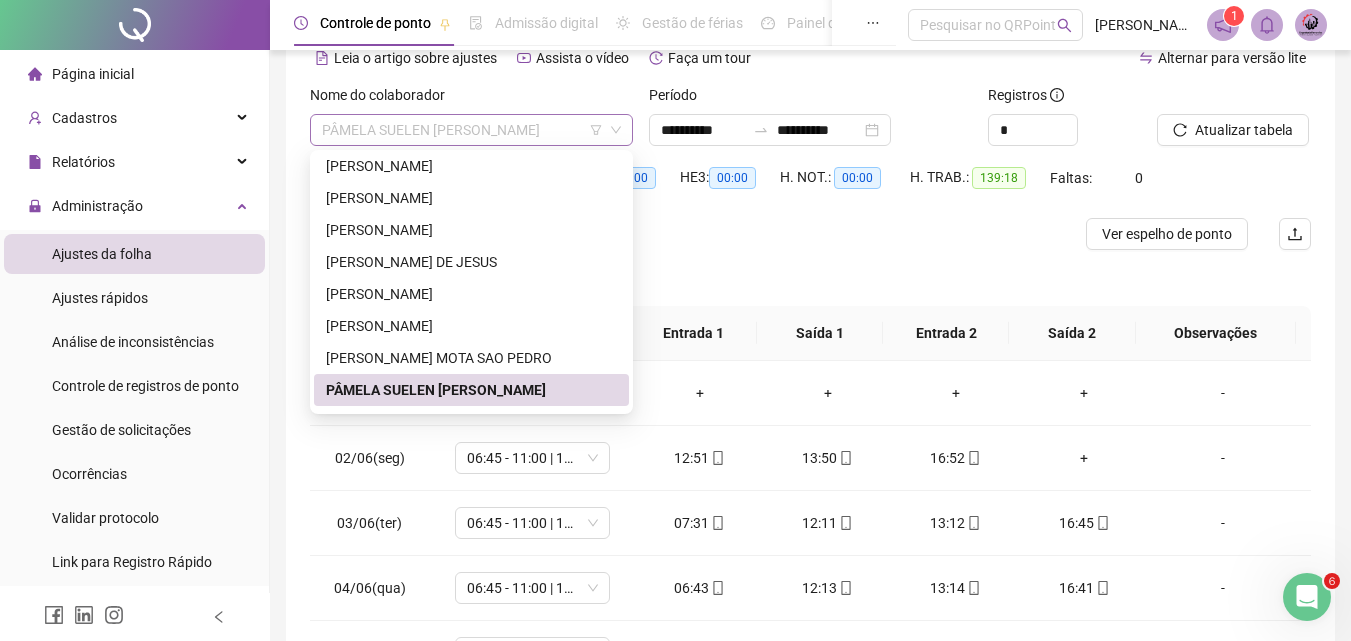 click on "PÂMELA SUELEN [PERSON_NAME]" at bounding box center [471, 130] 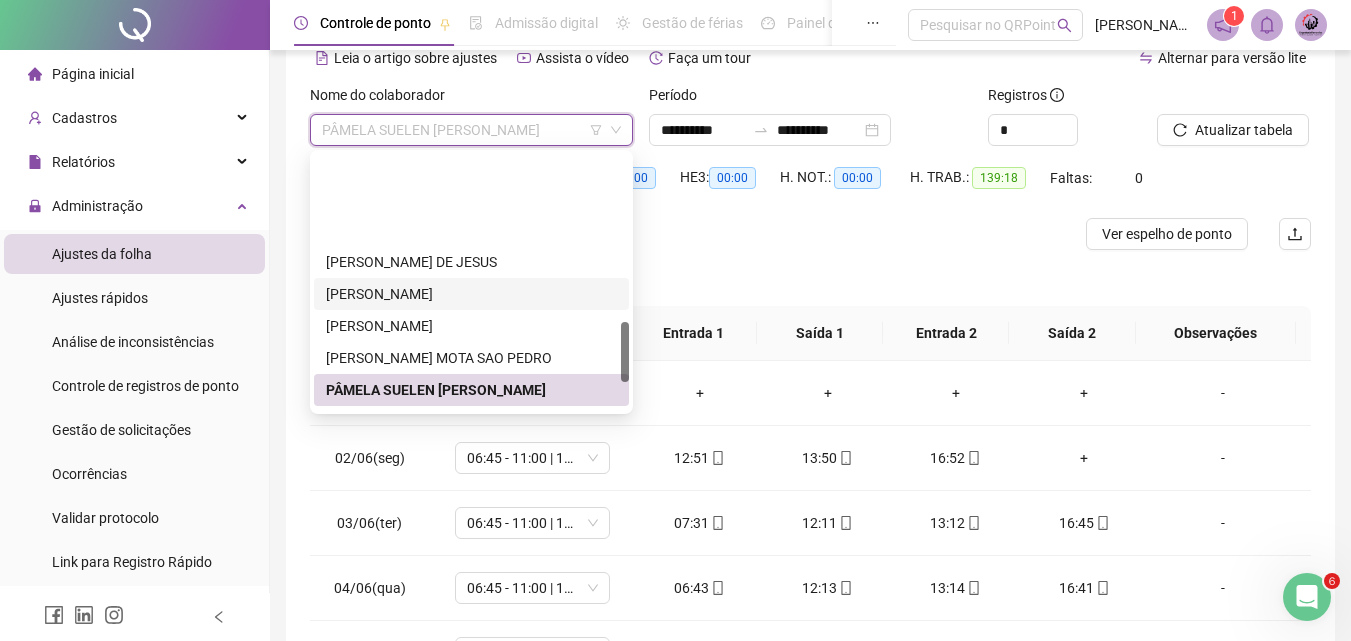 scroll, scrollTop: 712, scrollLeft: 0, axis: vertical 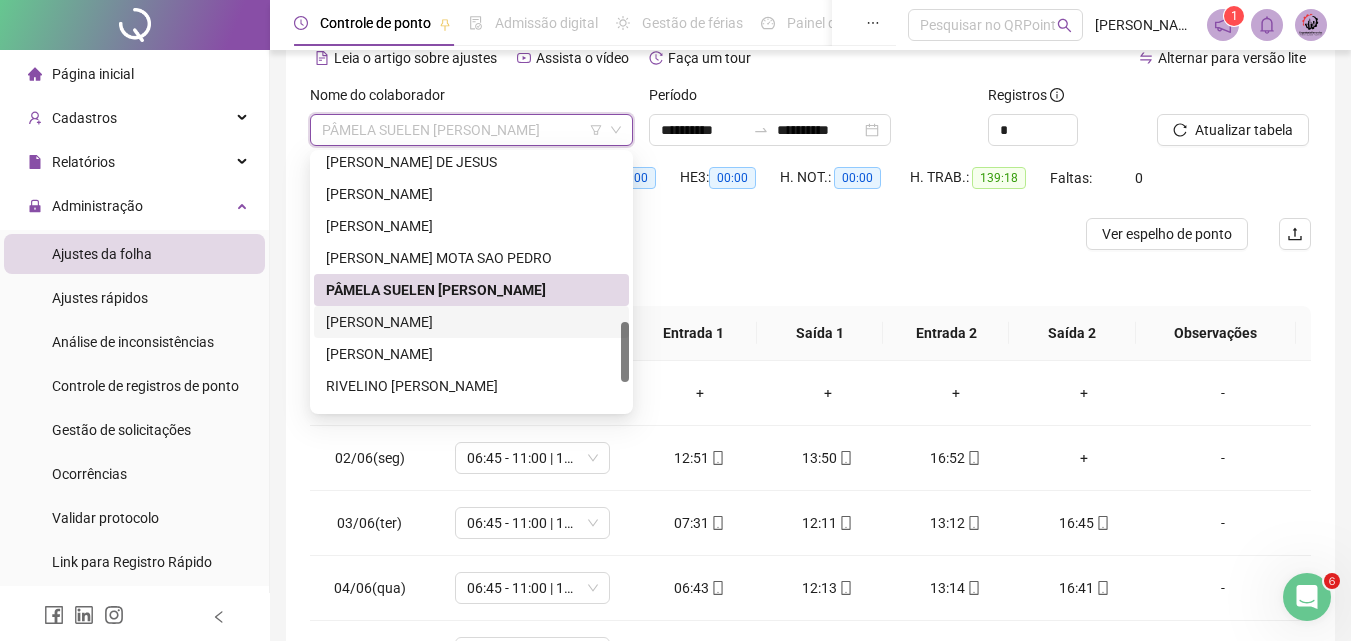 click on "[PERSON_NAME]" at bounding box center (471, 322) 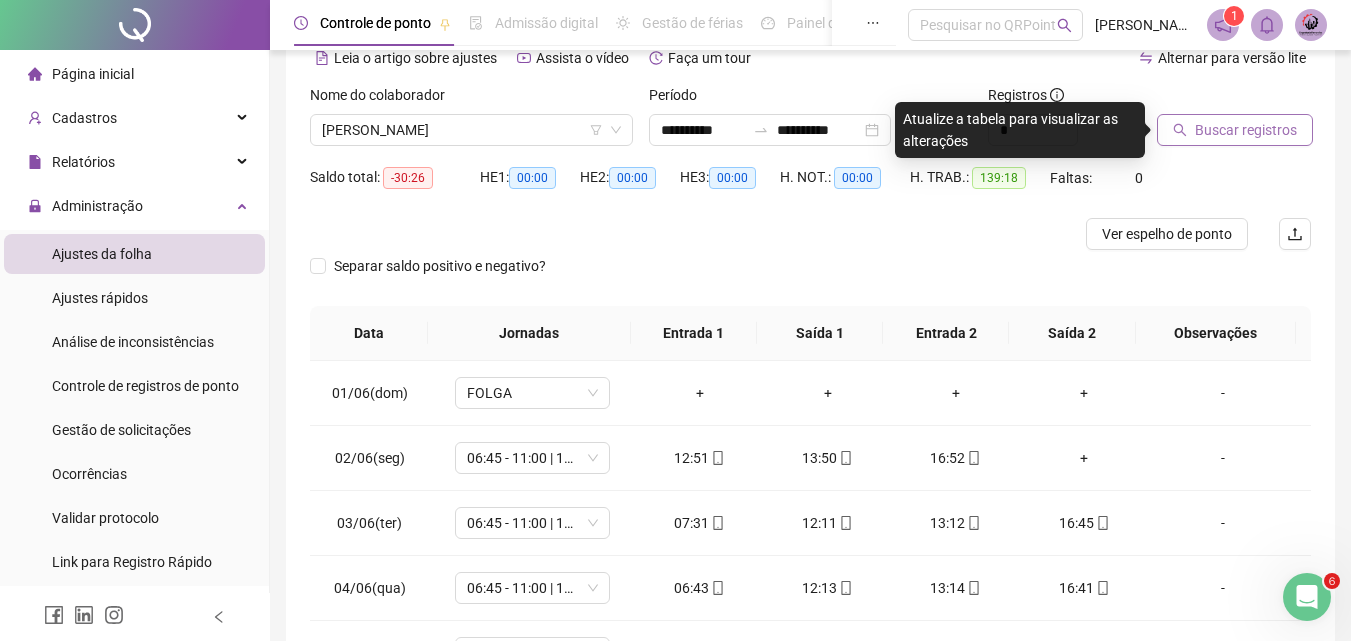 click on "Buscar registros" at bounding box center (1235, 130) 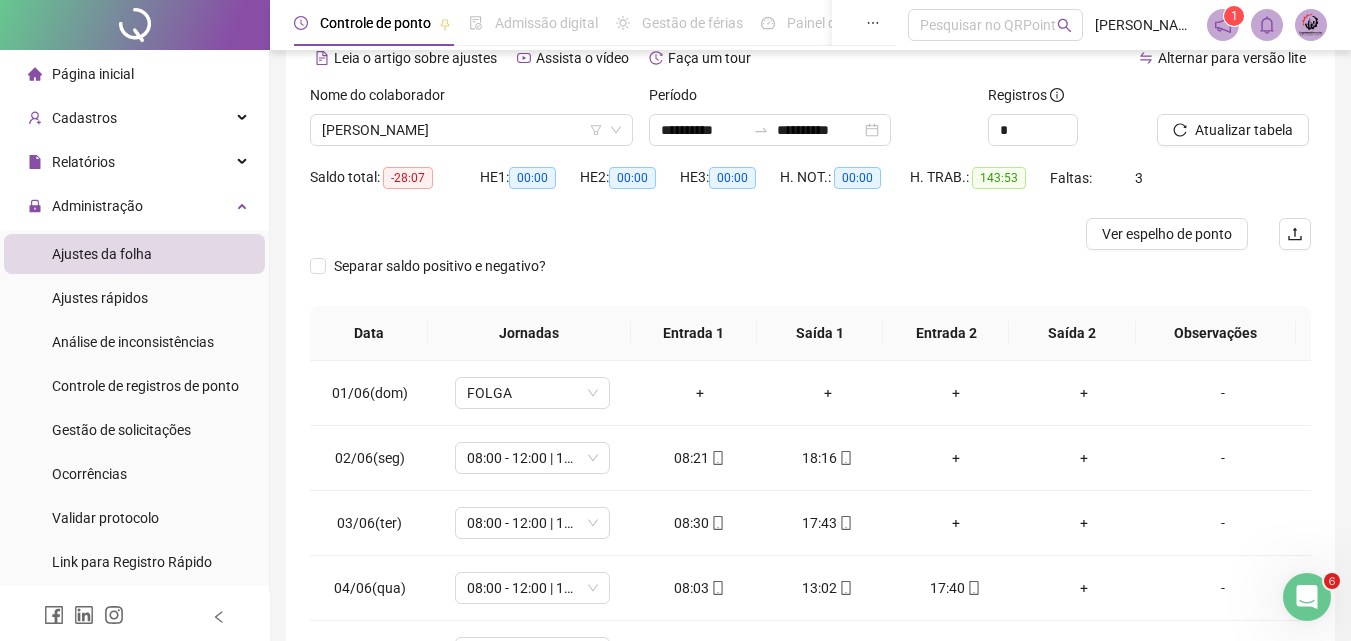 scroll, scrollTop: 200, scrollLeft: 0, axis: vertical 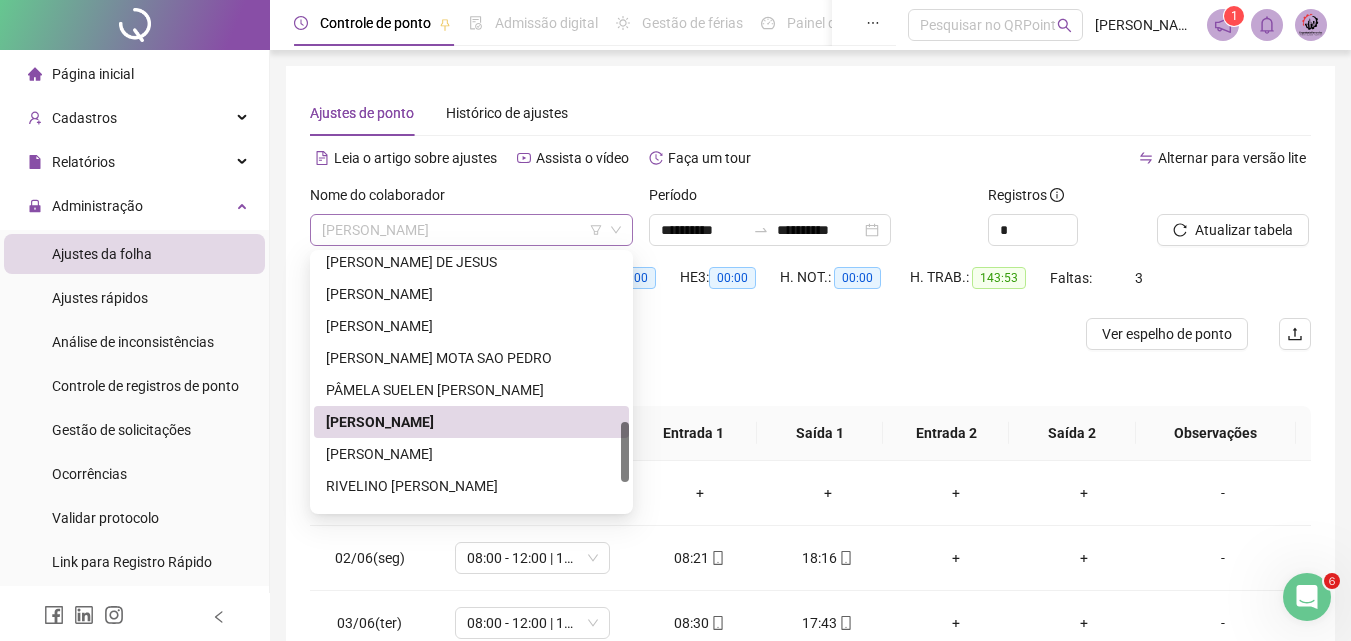 click on "[PERSON_NAME]" at bounding box center [471, 230] 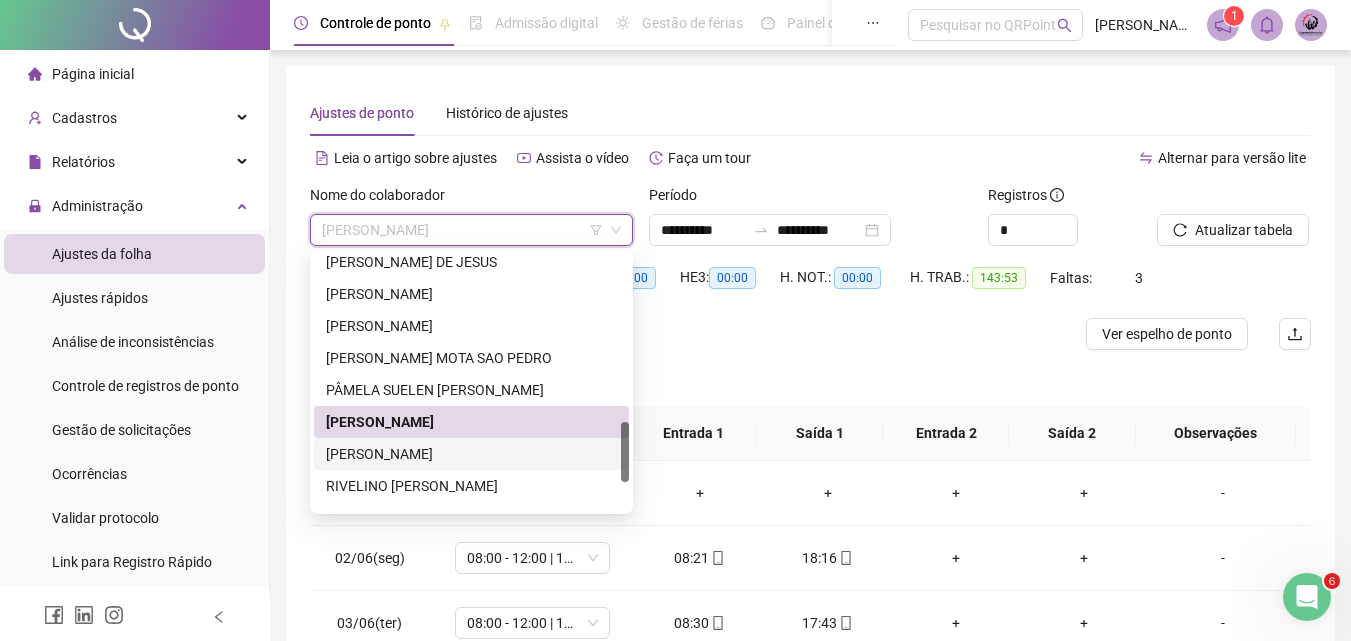 click on "[PERSON_NAME]" at bounding box center (471, 454) 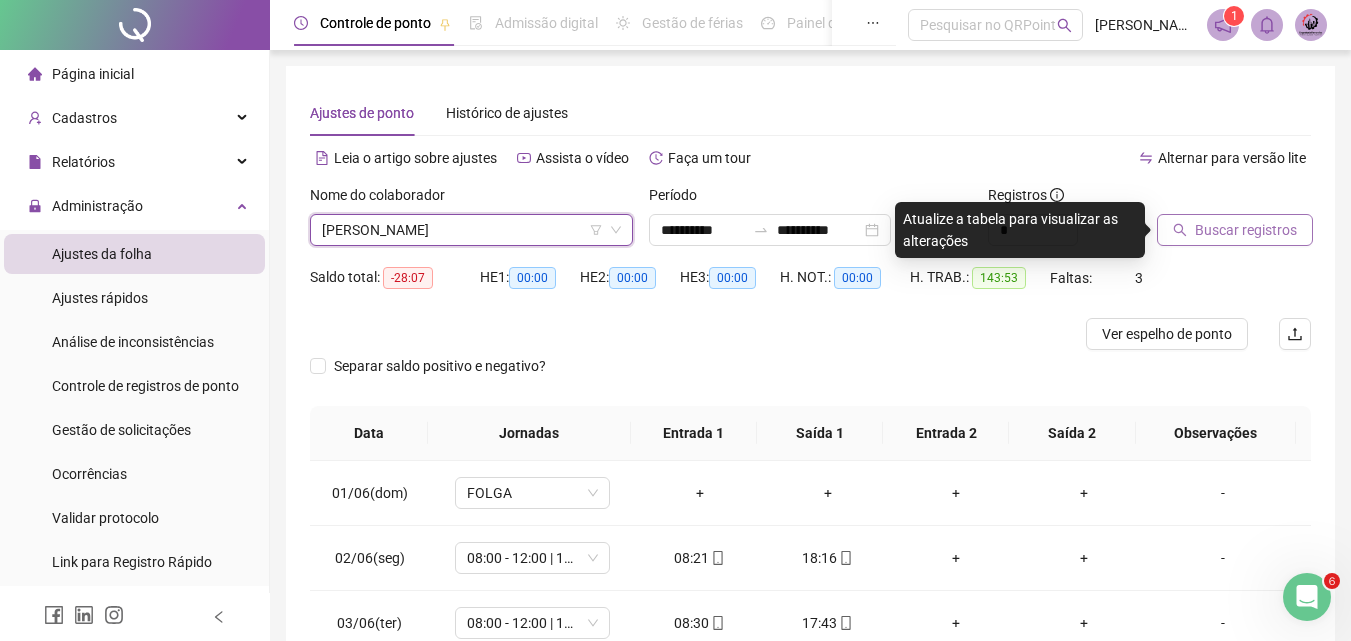 click on "Buscar registros" at bounding box center (1246, 230) 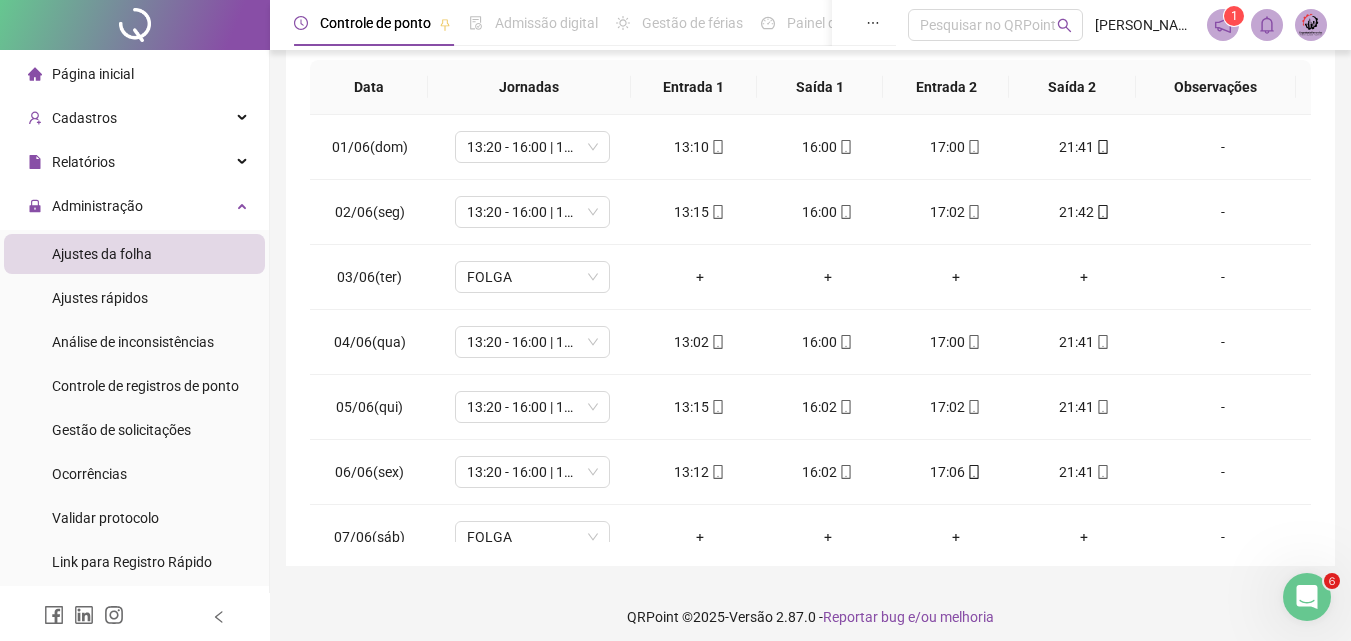 scroll, scrollTop: 357, scrollLeft: 0, axis: vertical 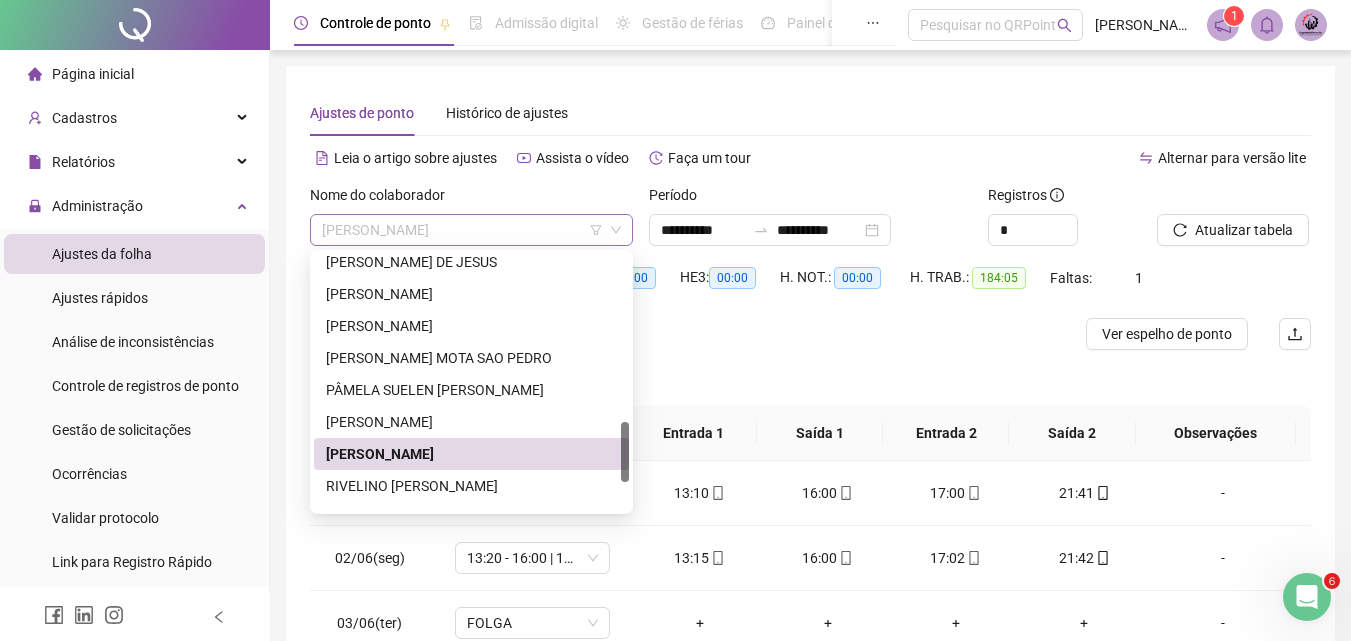 click on "[PERSON_NAME]" at bounding box center (471, 230) 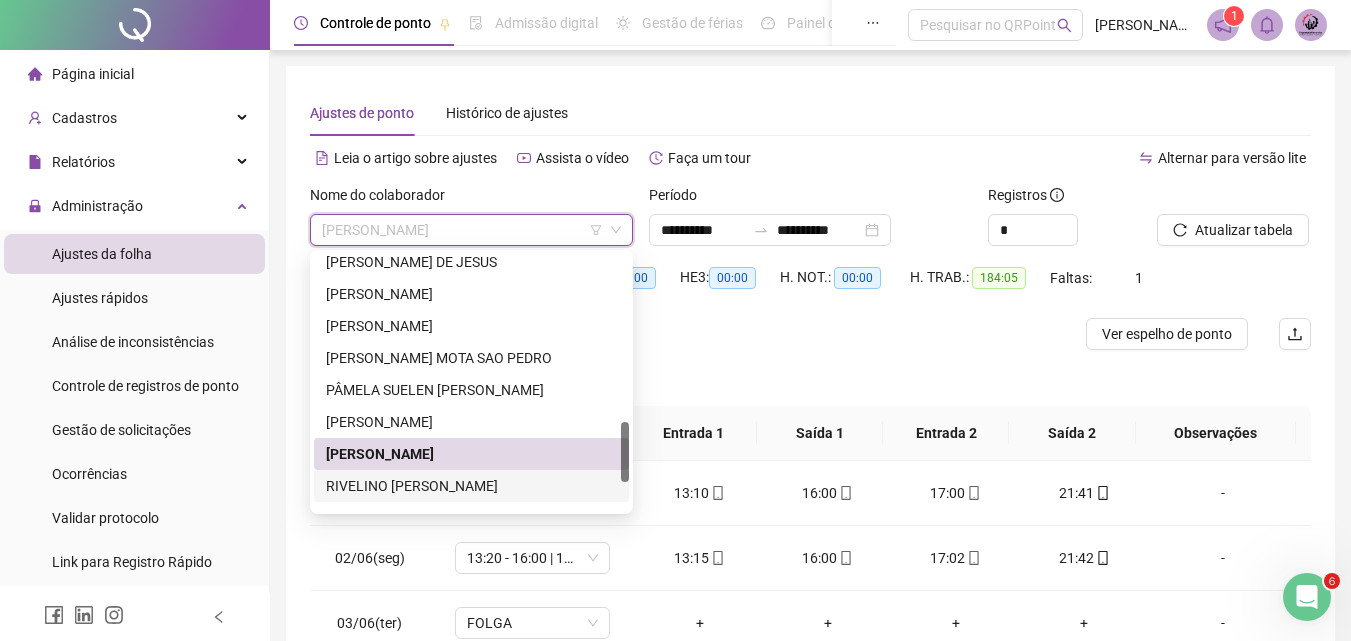 click on "RIVELINO [PERSON_NAME]" at bounding box center (471, 486) 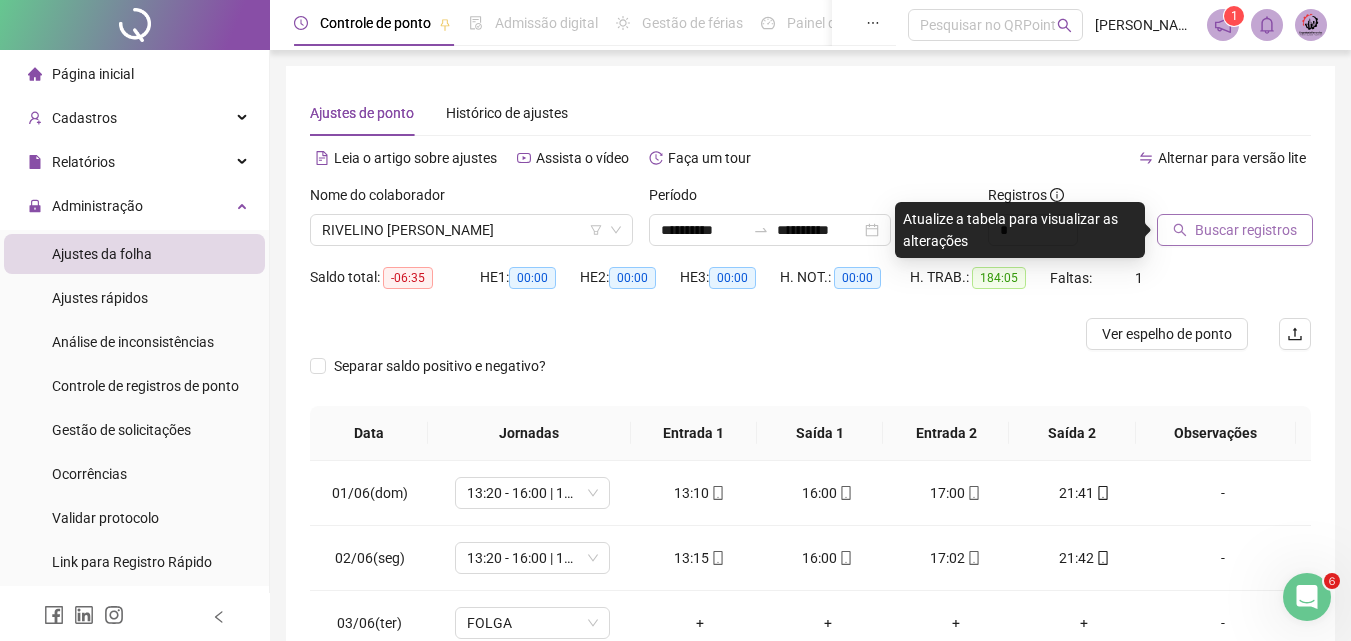 click on "Buscar registros" at bounding box center (1235, 230) 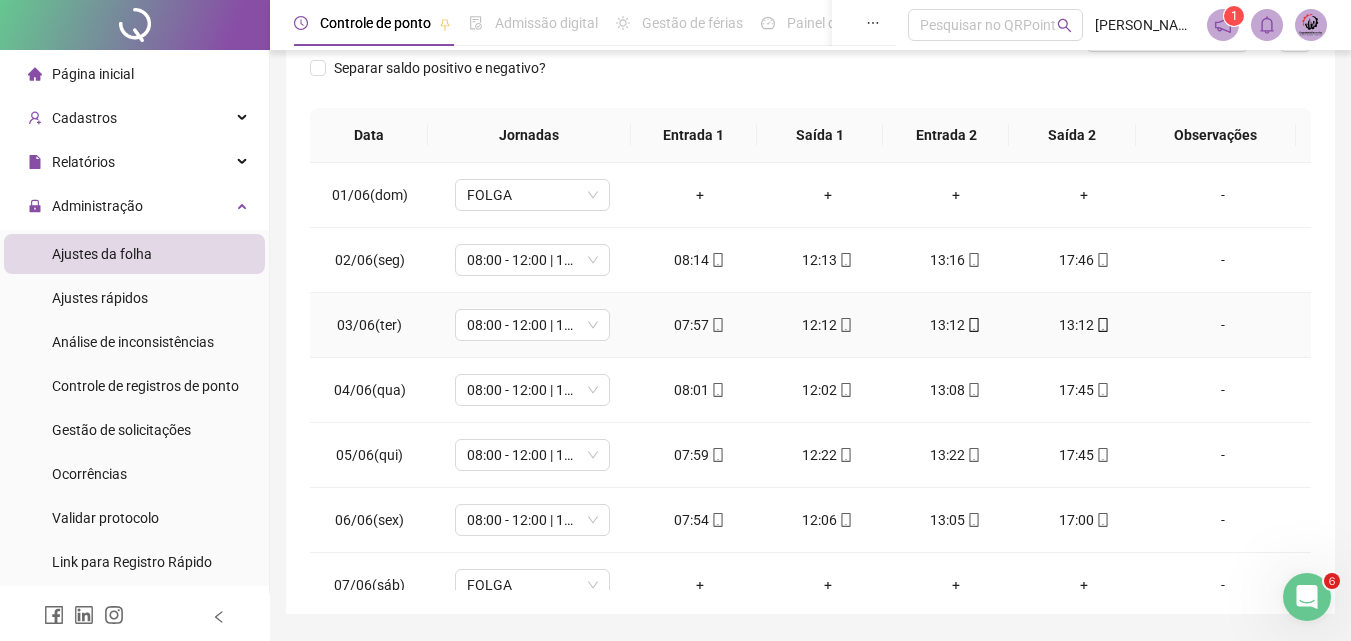 scroll, scrollTop: 300, scrollLeft: 0, axis: vertical 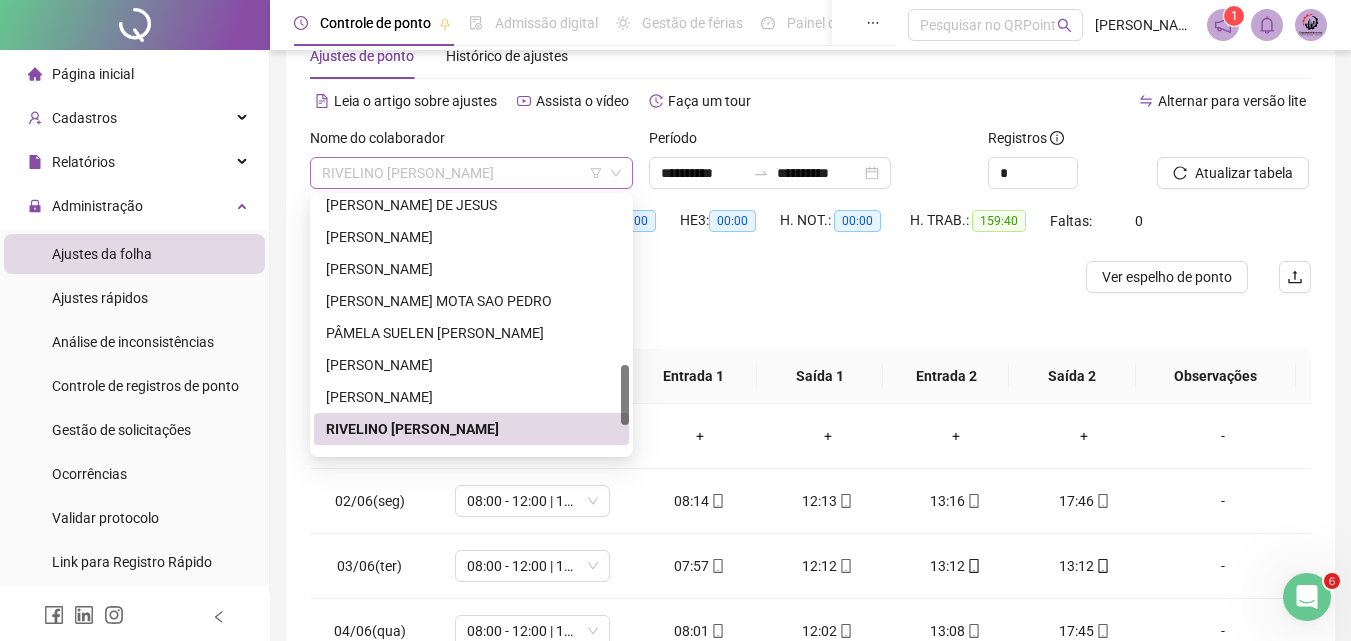 click on "RIVELINO [PERSON_NAME]" at bounding box center [471, 173] 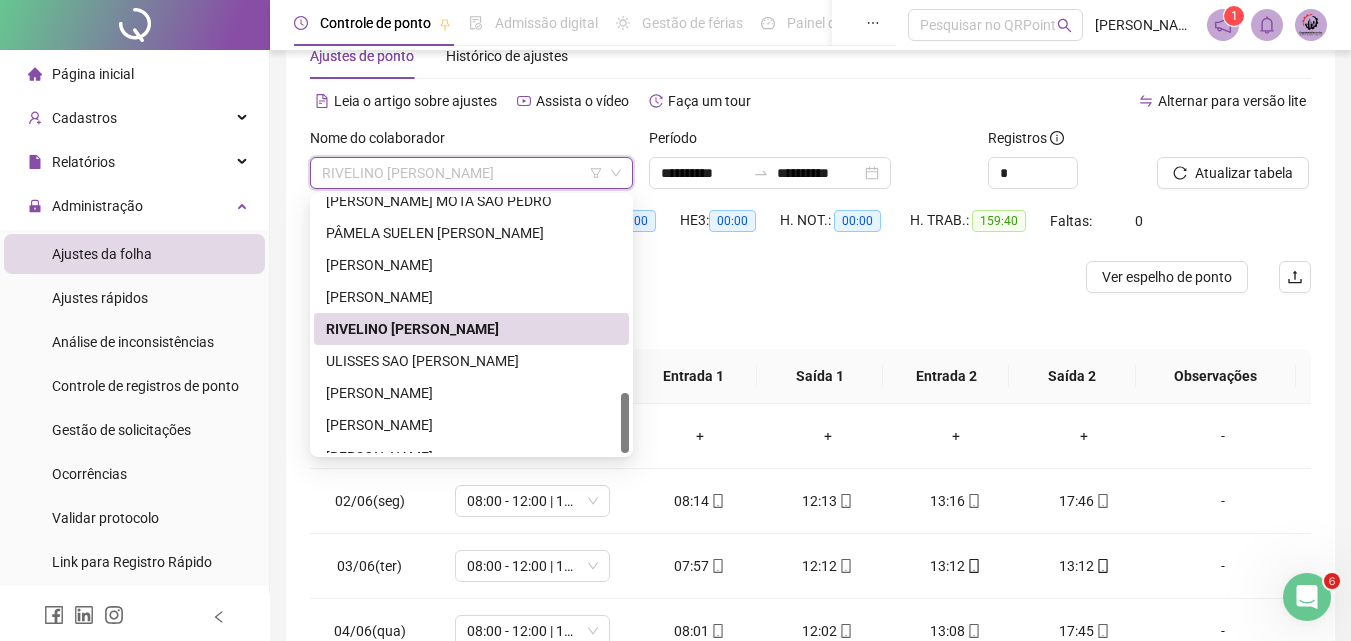scroll, scrollTop: 832, scrollLeft: 0, axis: vertical 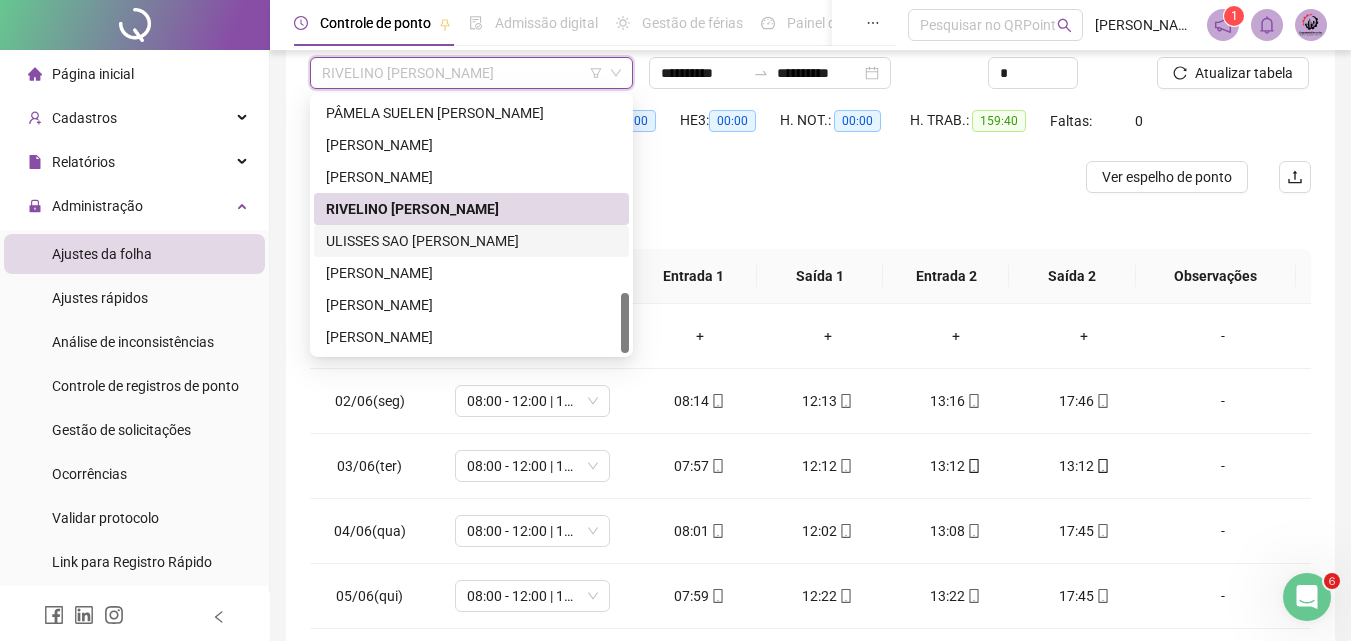 click on "ULISSES SAO [PERSON_NAME]" at bounding box center (471, 241) 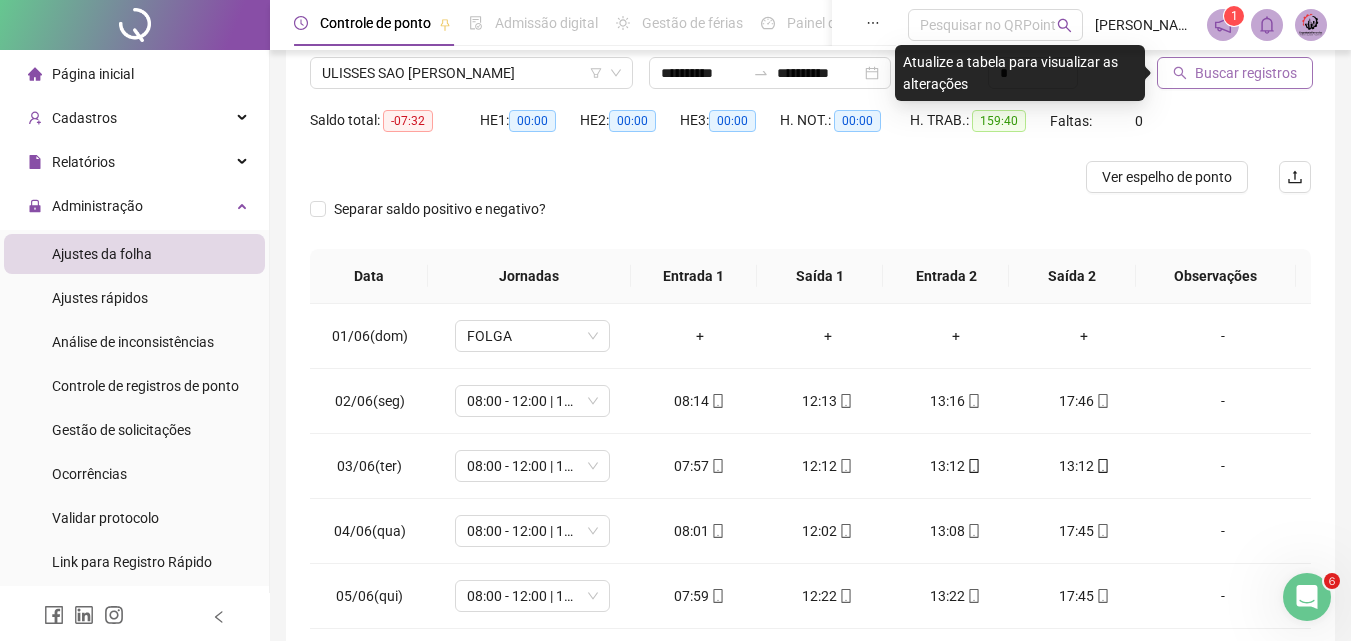 click on "Buscar registros" at bounding box center (1246, 73) 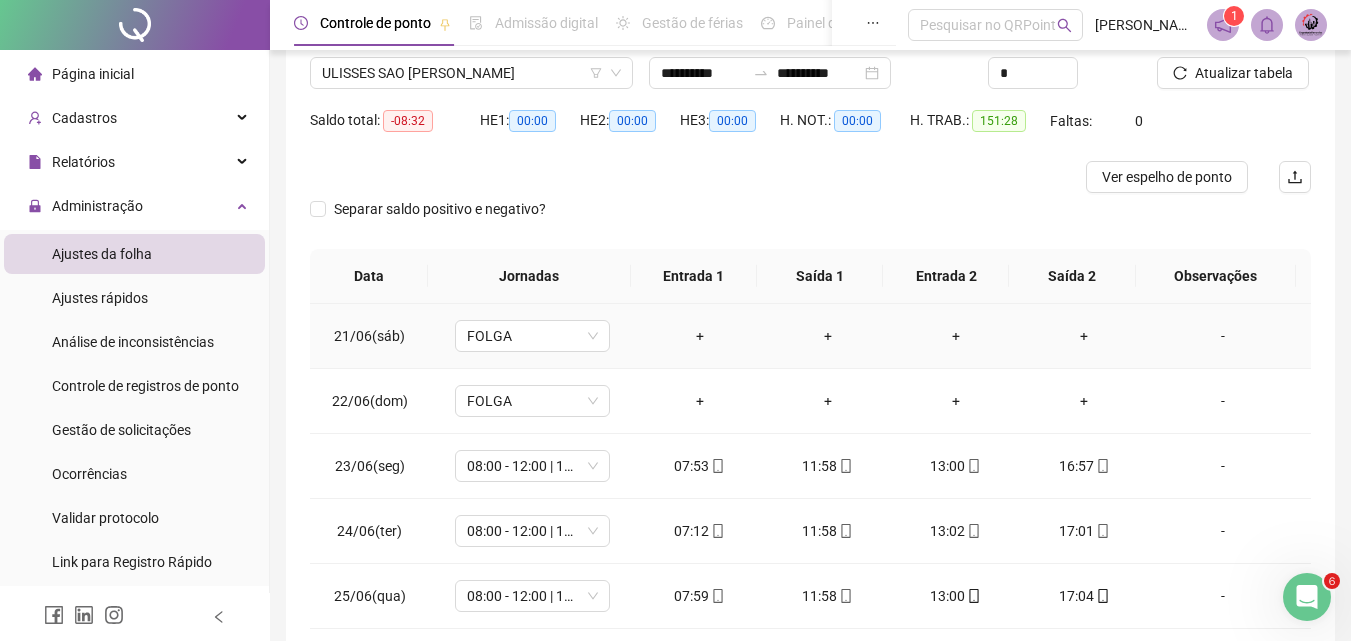 scroll, scrollTop: 1523, scrollLeft: 0, axis: vertical 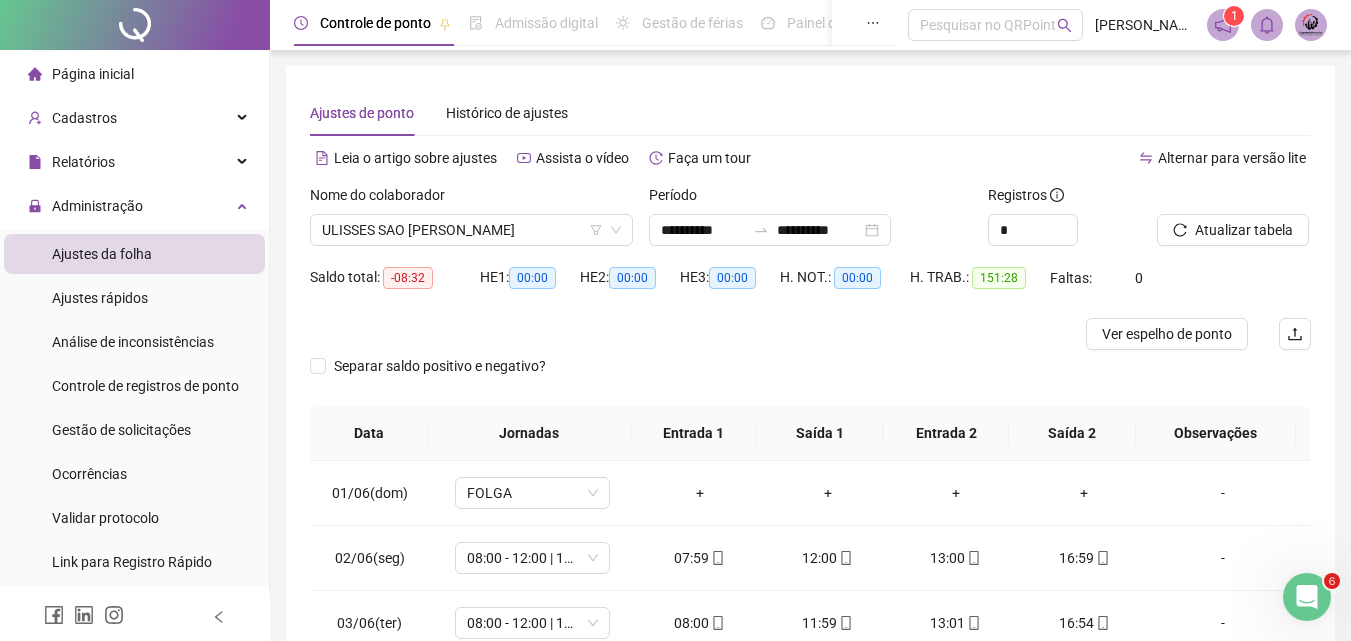 click on "Nome do colaborador" at bounding box center [471, 199] 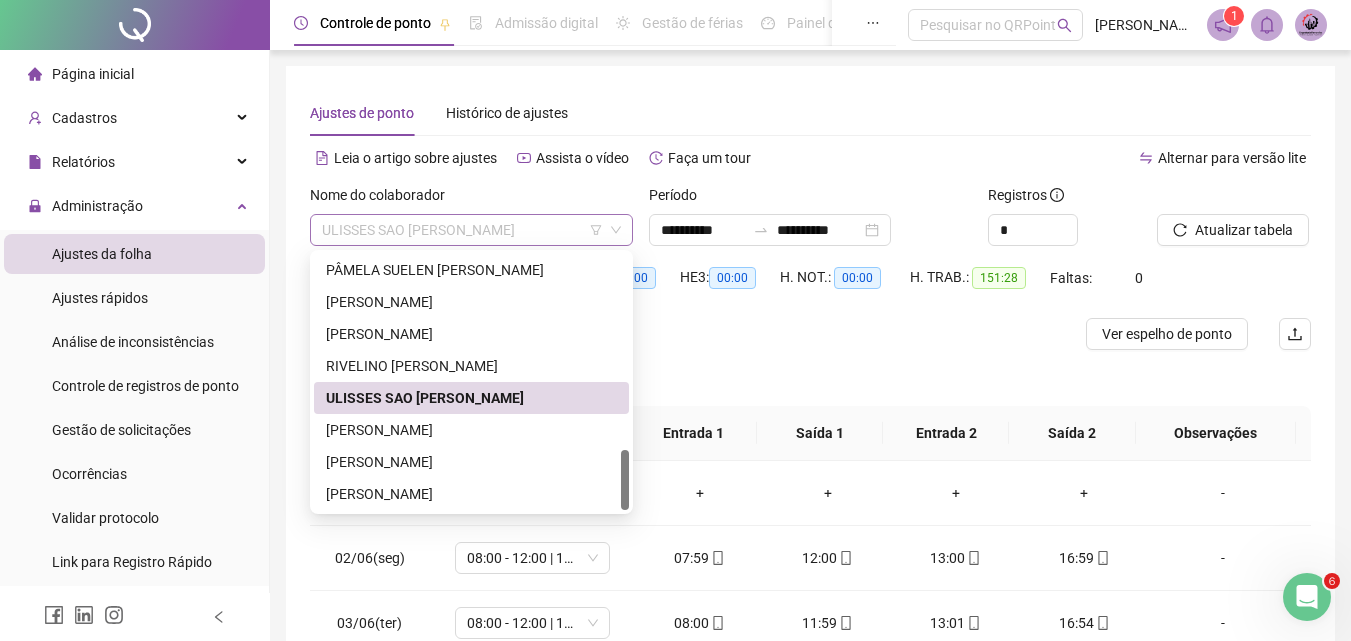 click on "ULISSES SAO [PERSON_NAME]" at bounding box center (471, 230) 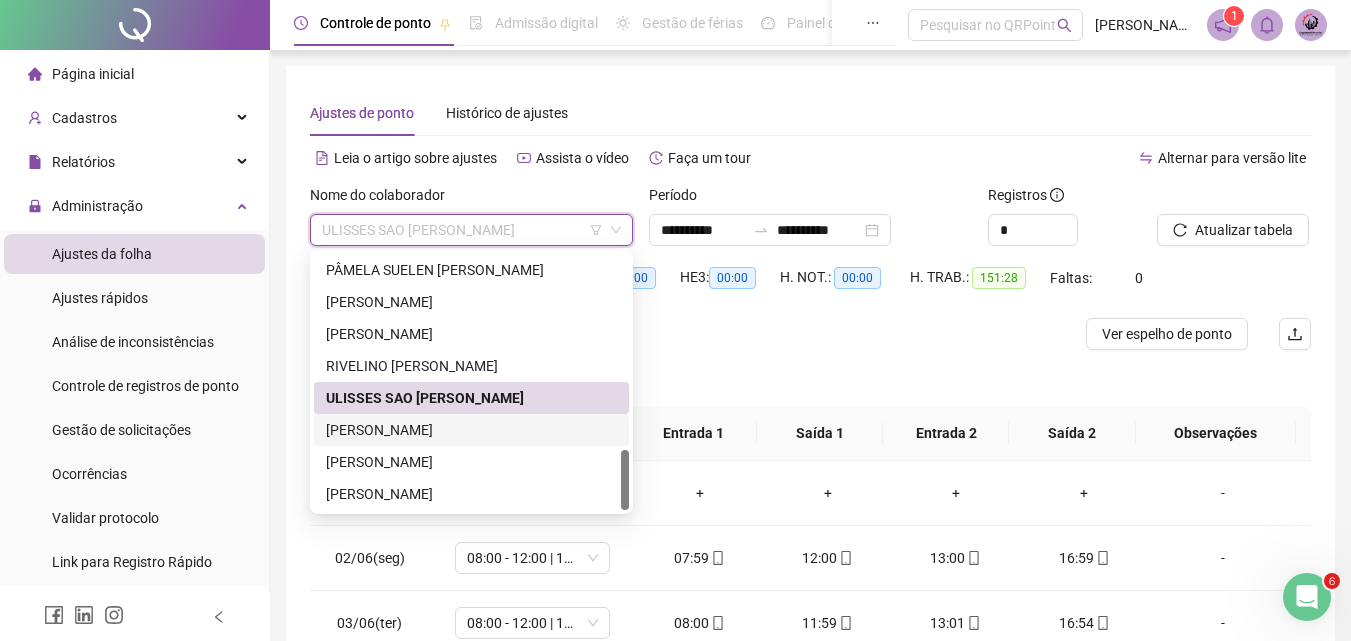 click on "[PERSON_NAME]" at bounding box center [471, 430] 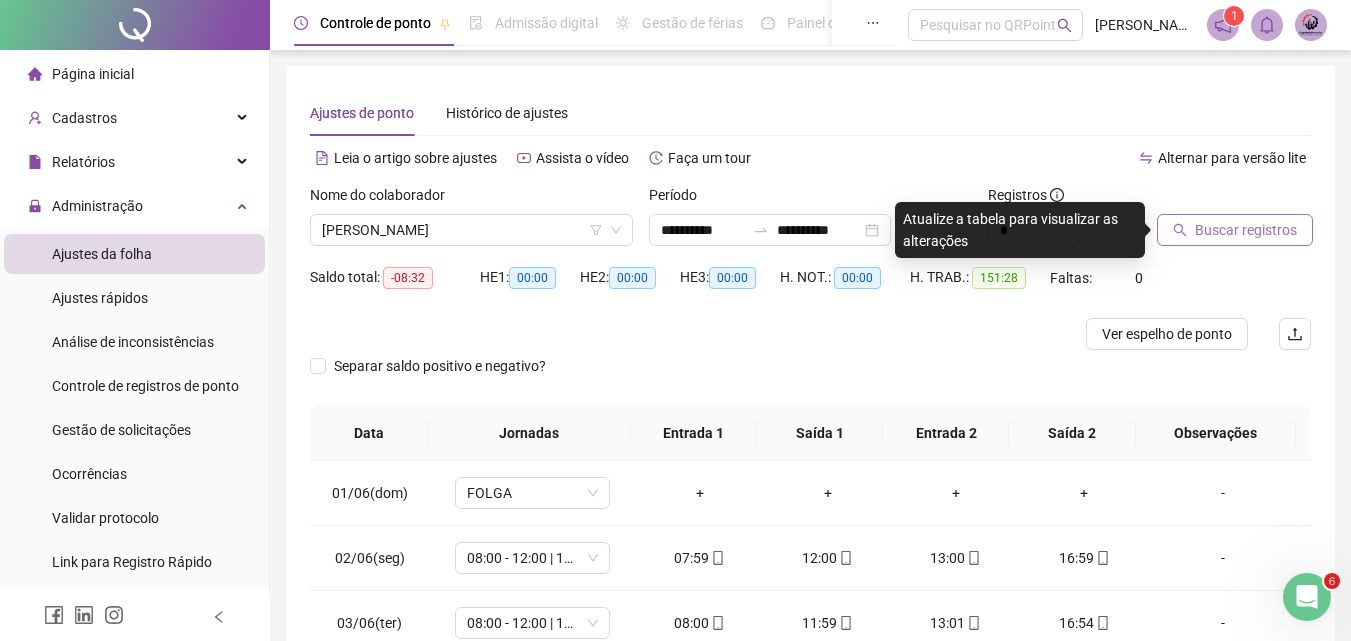 click on "Buscar registros" at bounding box center [1246, 230] 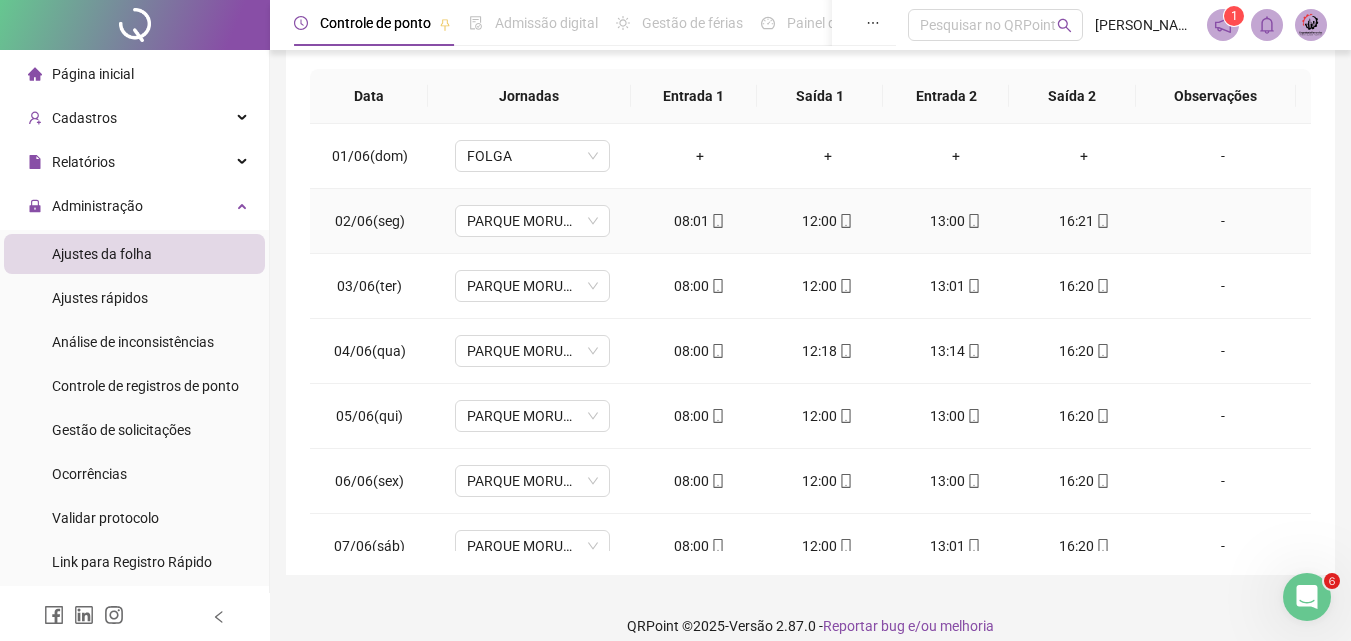 scroll, scrollTop: 357, scrollLeft: 0, axis: vertical 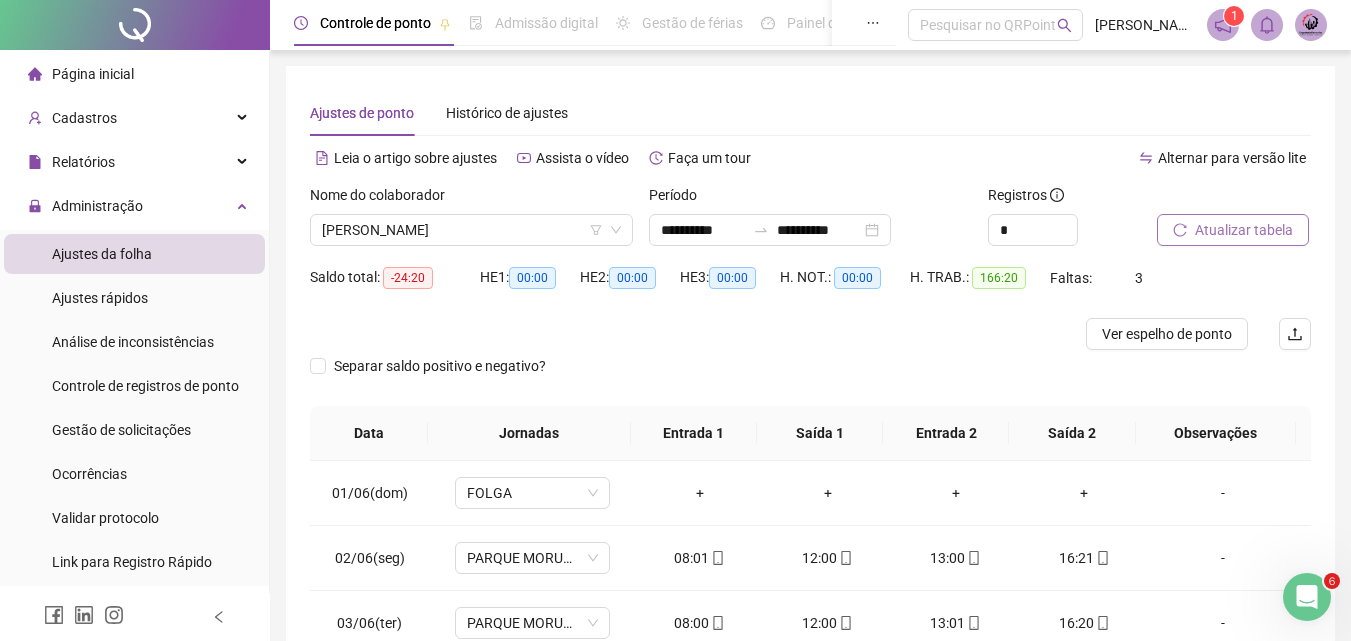 click on "Nome do colaborador" at bounding box center [471, 199] 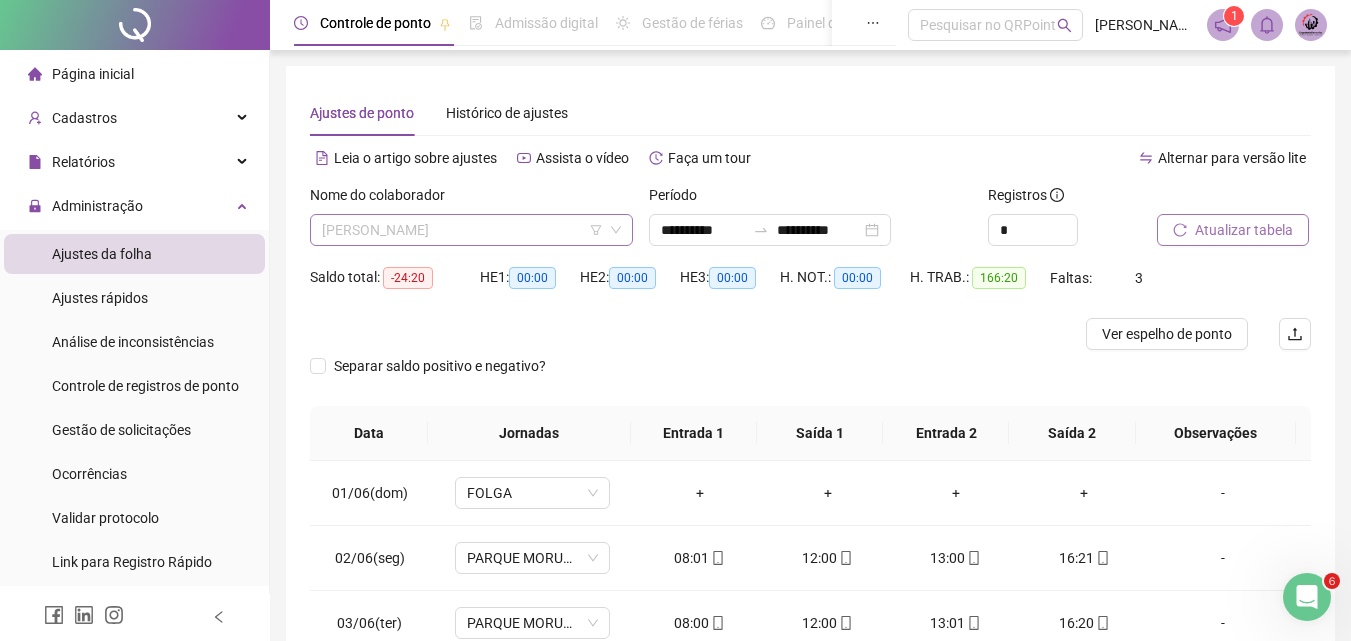 click on "[PERSON_NAME]" at bounding box center [471, 230] 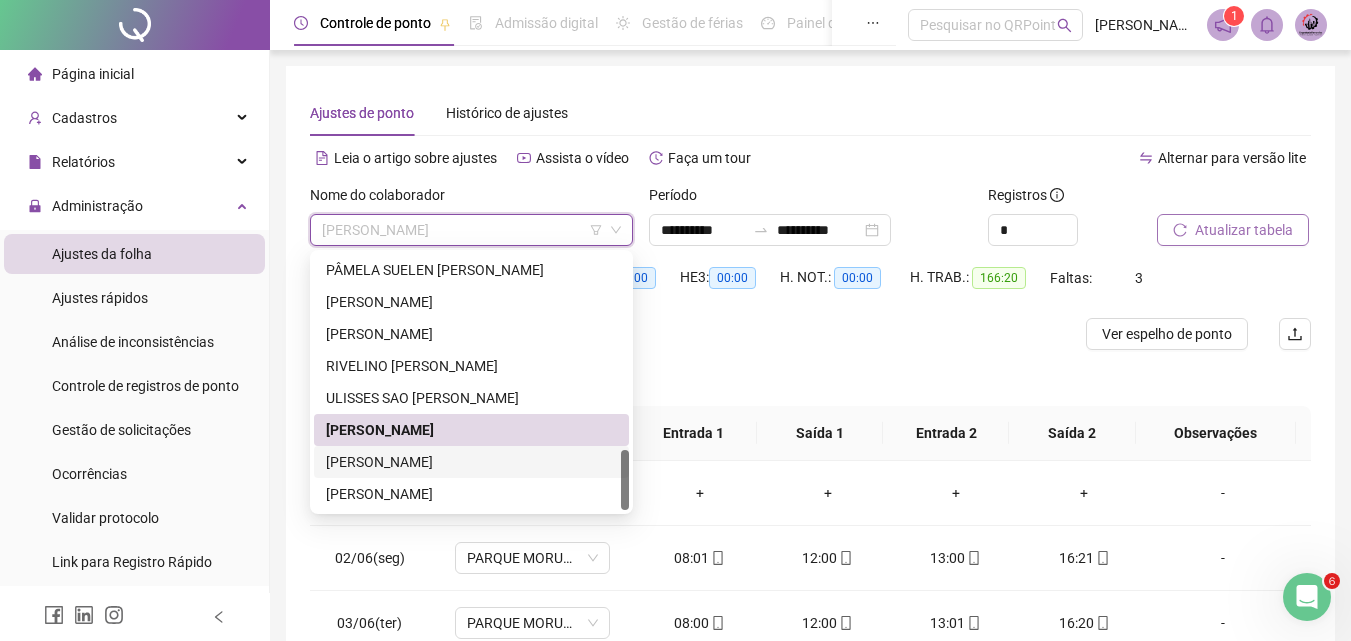click on "[PERSON_NAME]" at bounding box center (471, 462) 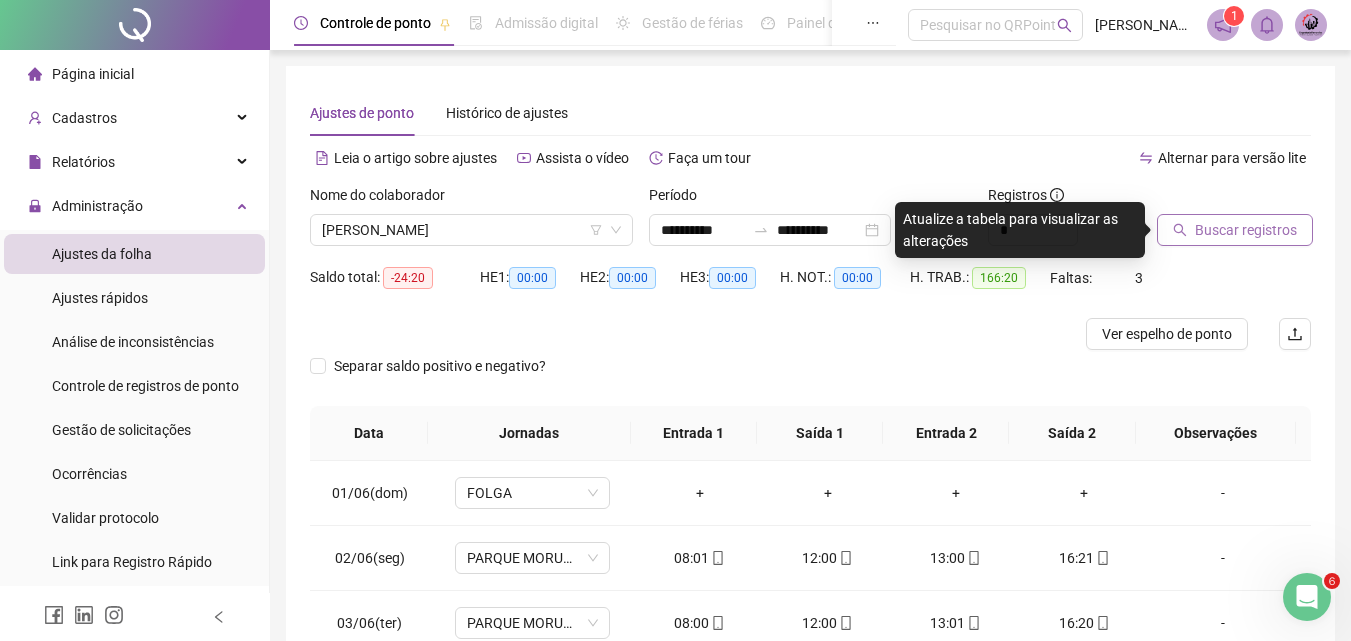 click on "Buscar registros" at bounding box center [1235, 230] 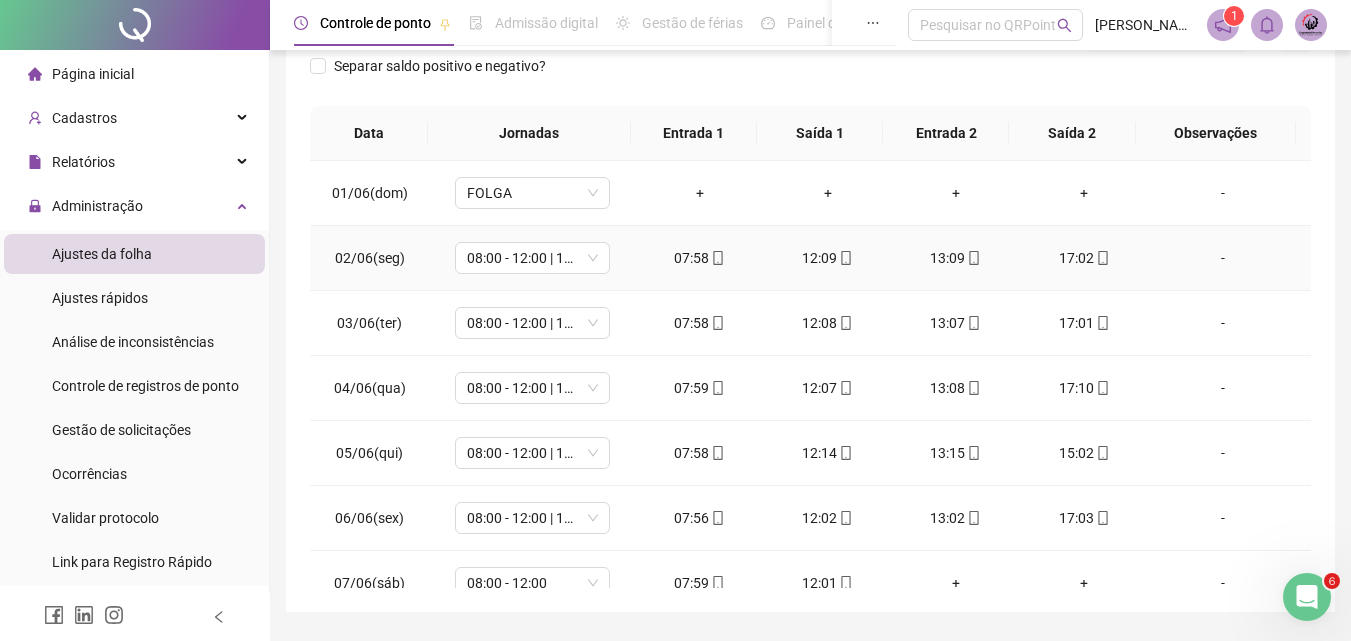 scroll, scrollTop: 357, scrollLeft: 0, axis: vertical 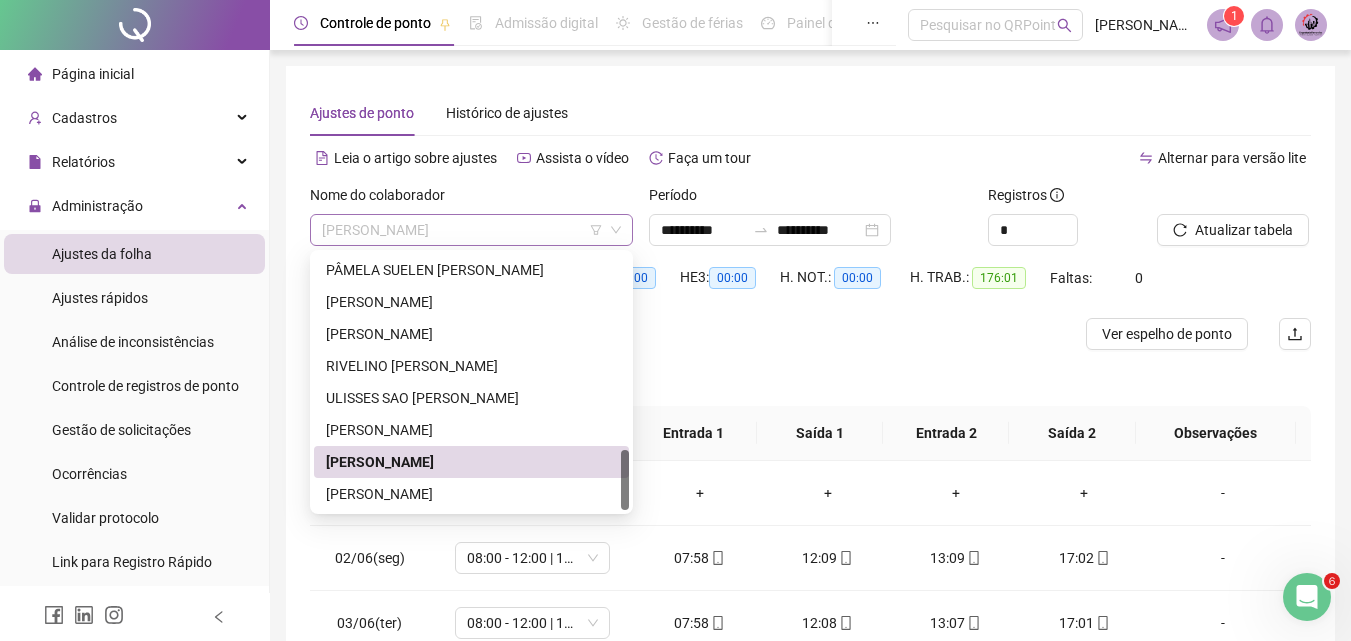 click on "[PERSON_NAME]" at bounding box center (471, 230) 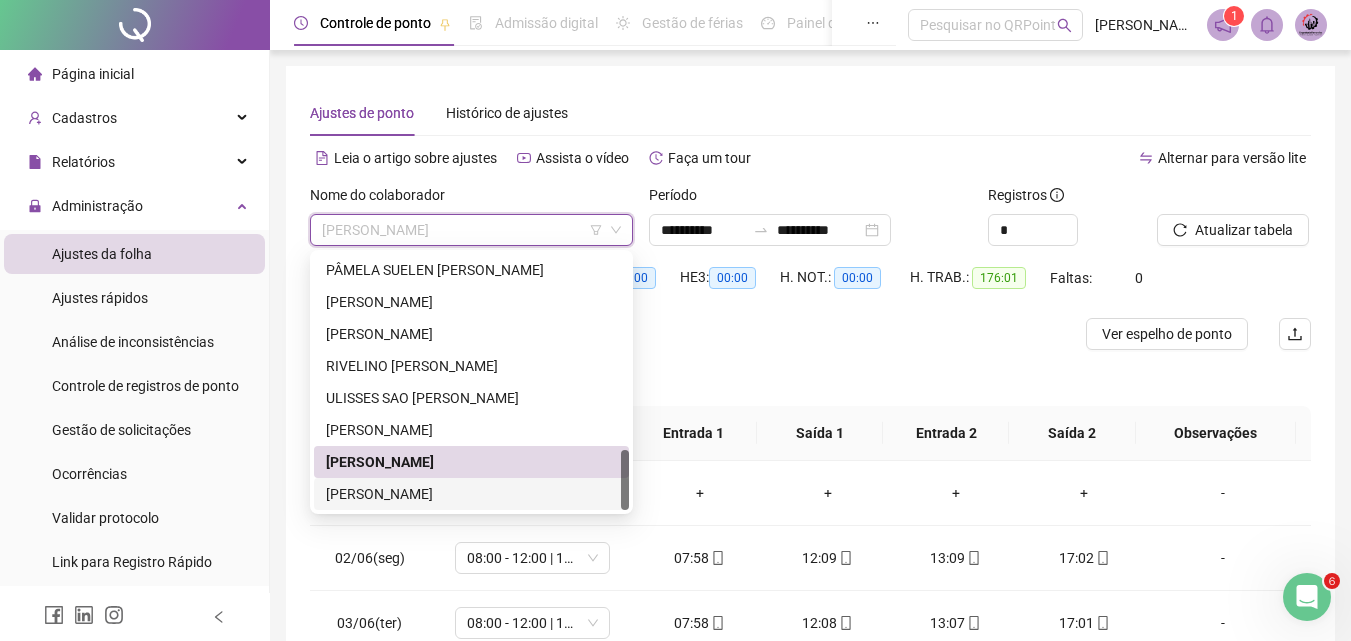 drag, startPoint x: 416, startPoint y: 505, endPoint x: 478, endPoint y: 497, distance: 62.514 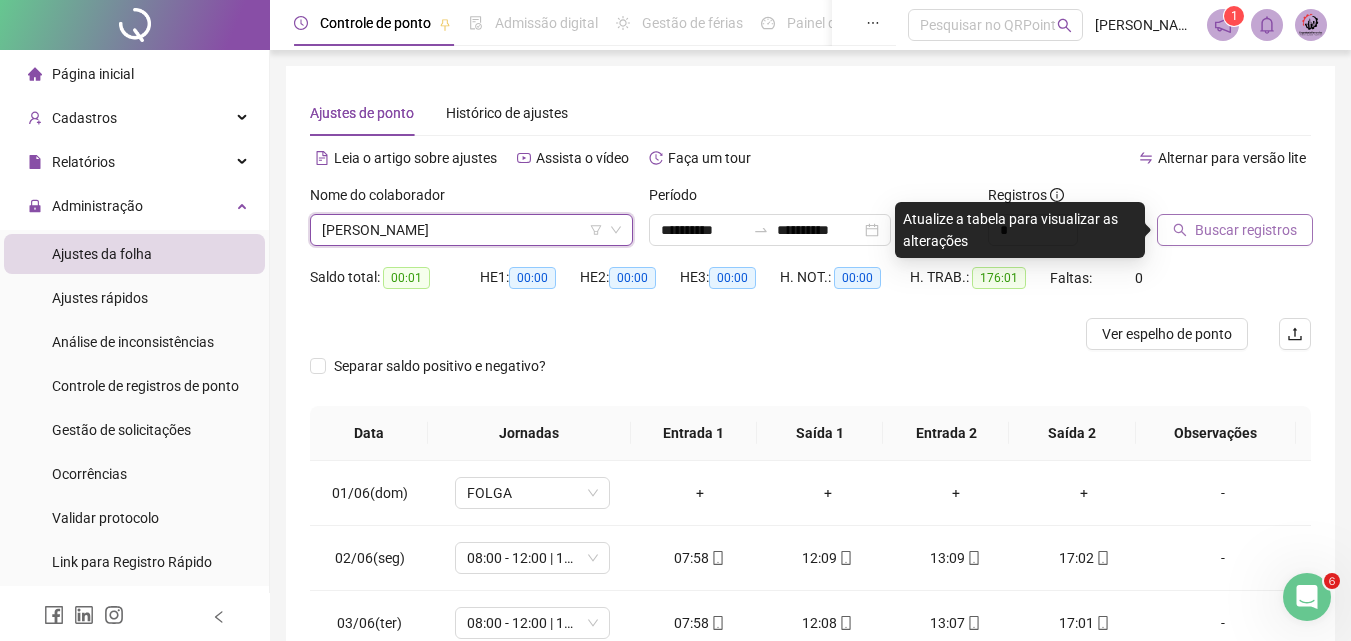 click on "Buscar registros" at bounding box center [1246, 230] 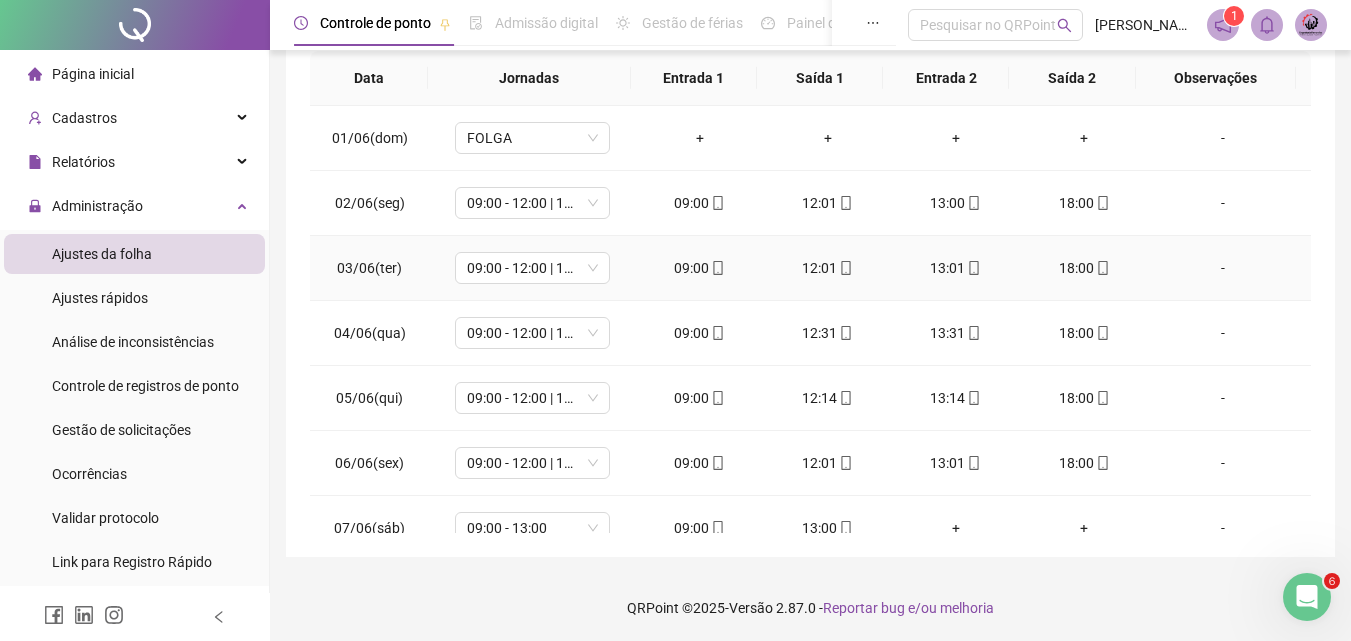 scroll, scrollTop: 357, scrollLeft: 0, axis: vertical 